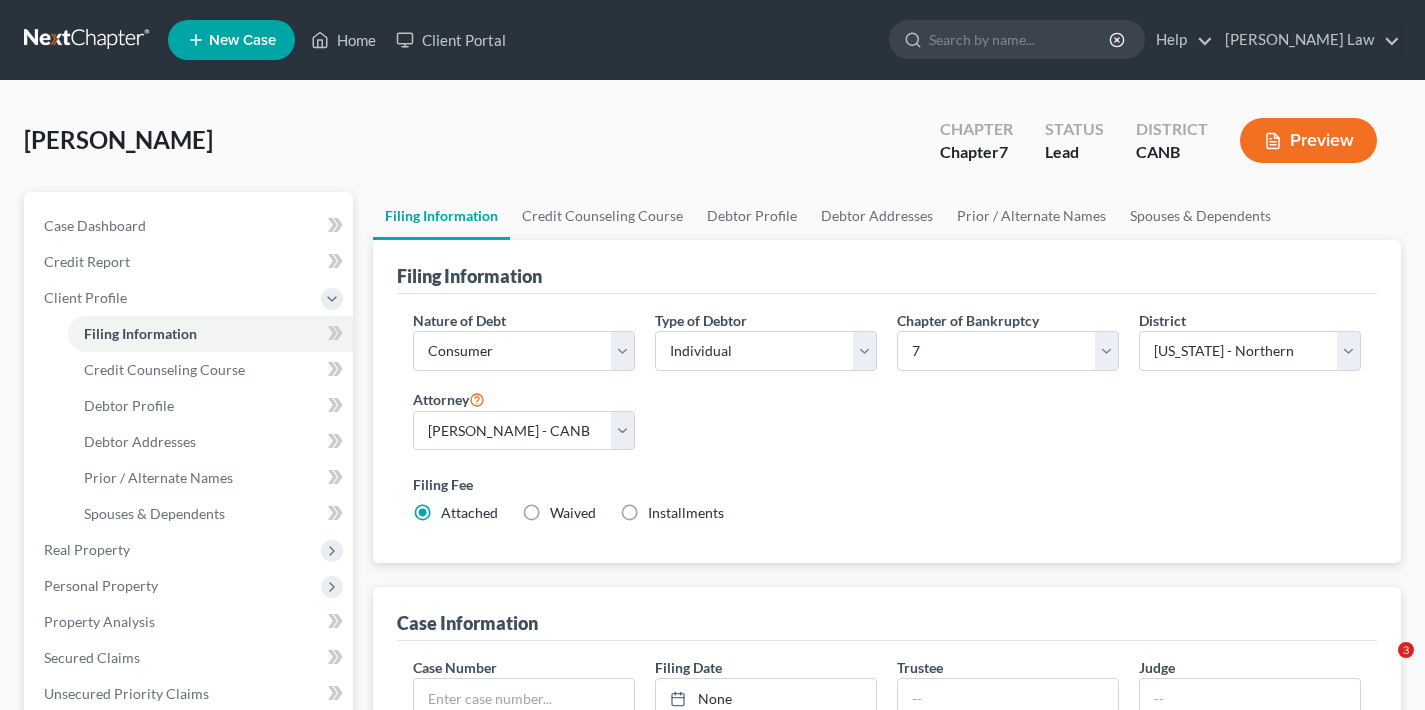 select on "1" 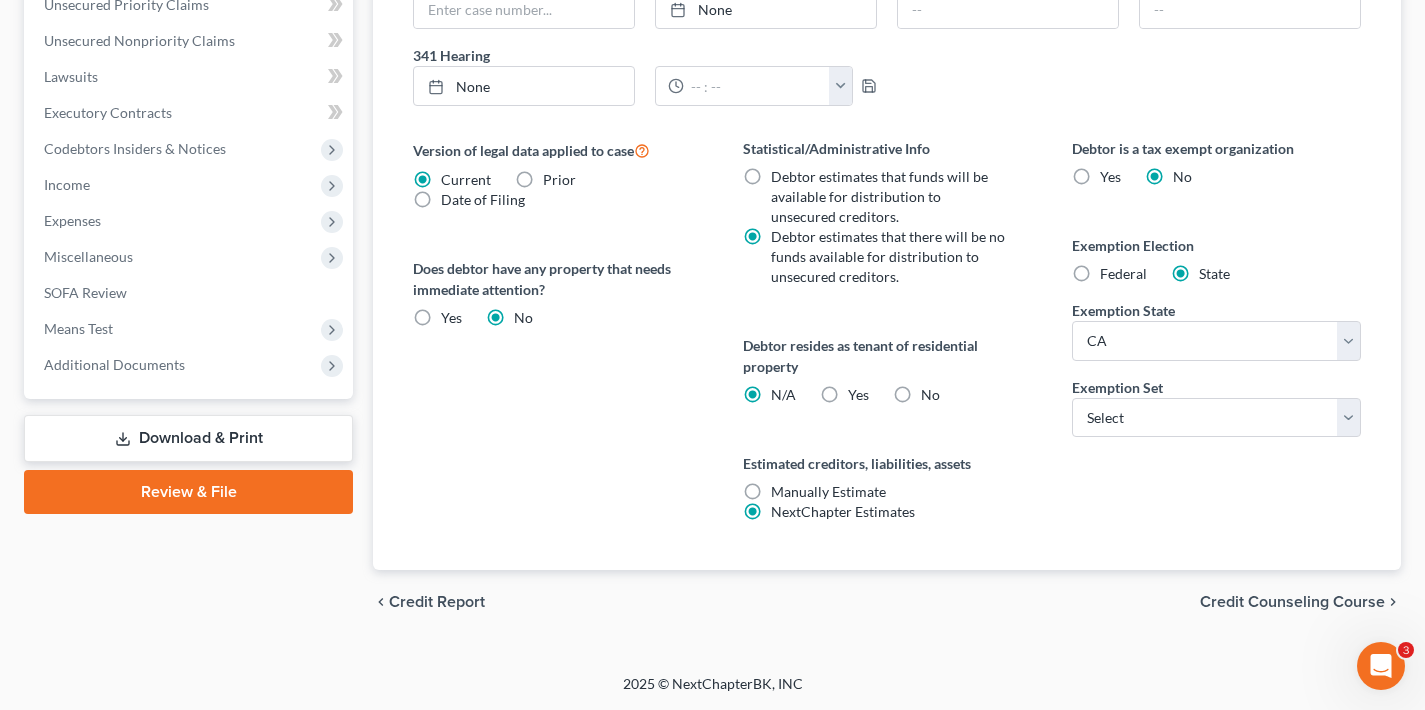scroll, scrollTop: 0, scrollLeft: 0, axis: both 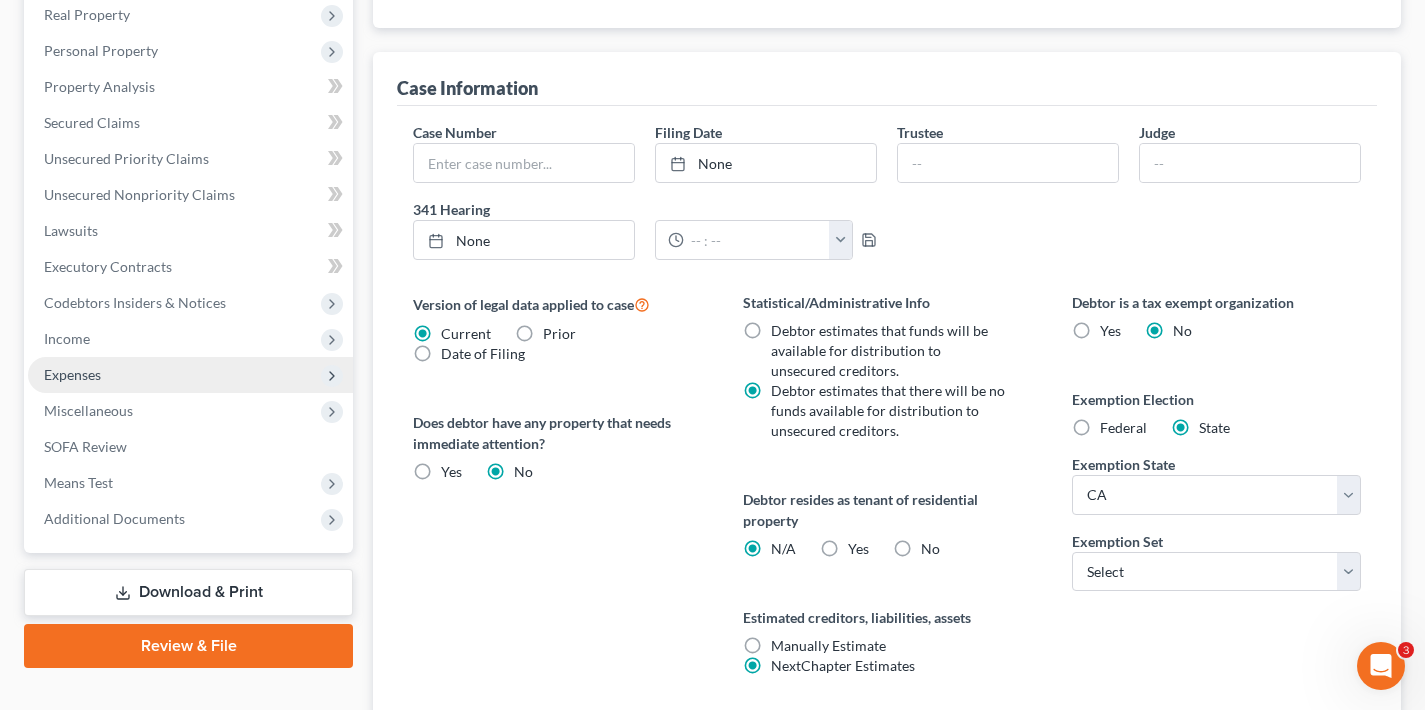 click on "Expenses" at bounding box center [190, 375] 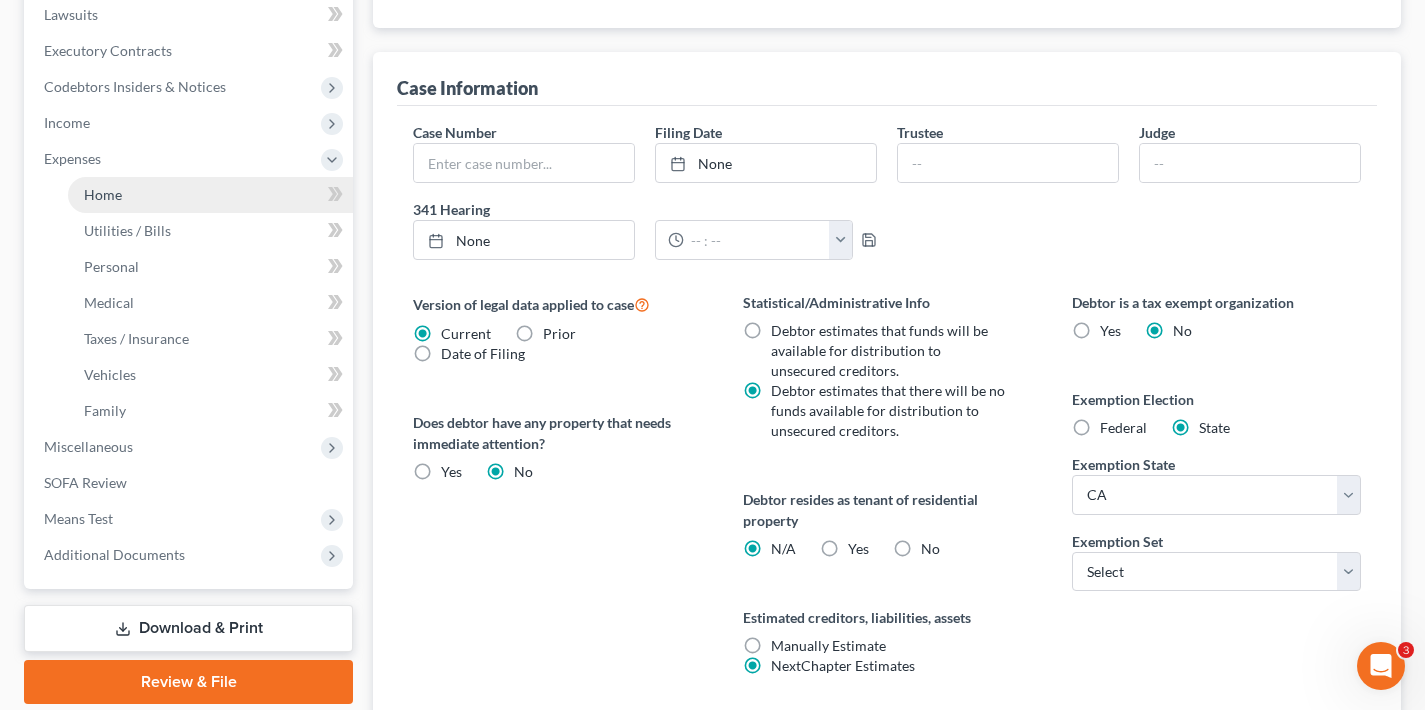 click on "Home" at bounding box center [210, 195] 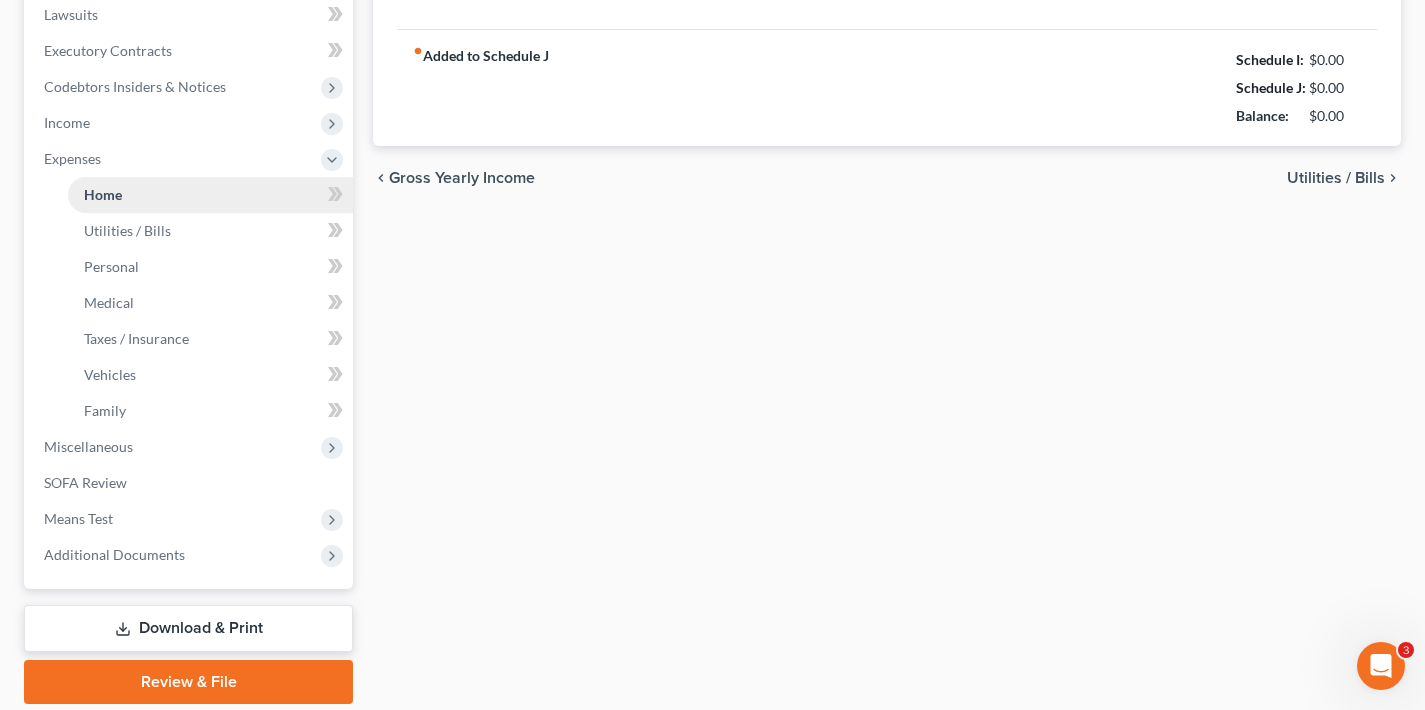 scroll, scrollTop: 100, scrollLeft: 0, axis: vertical 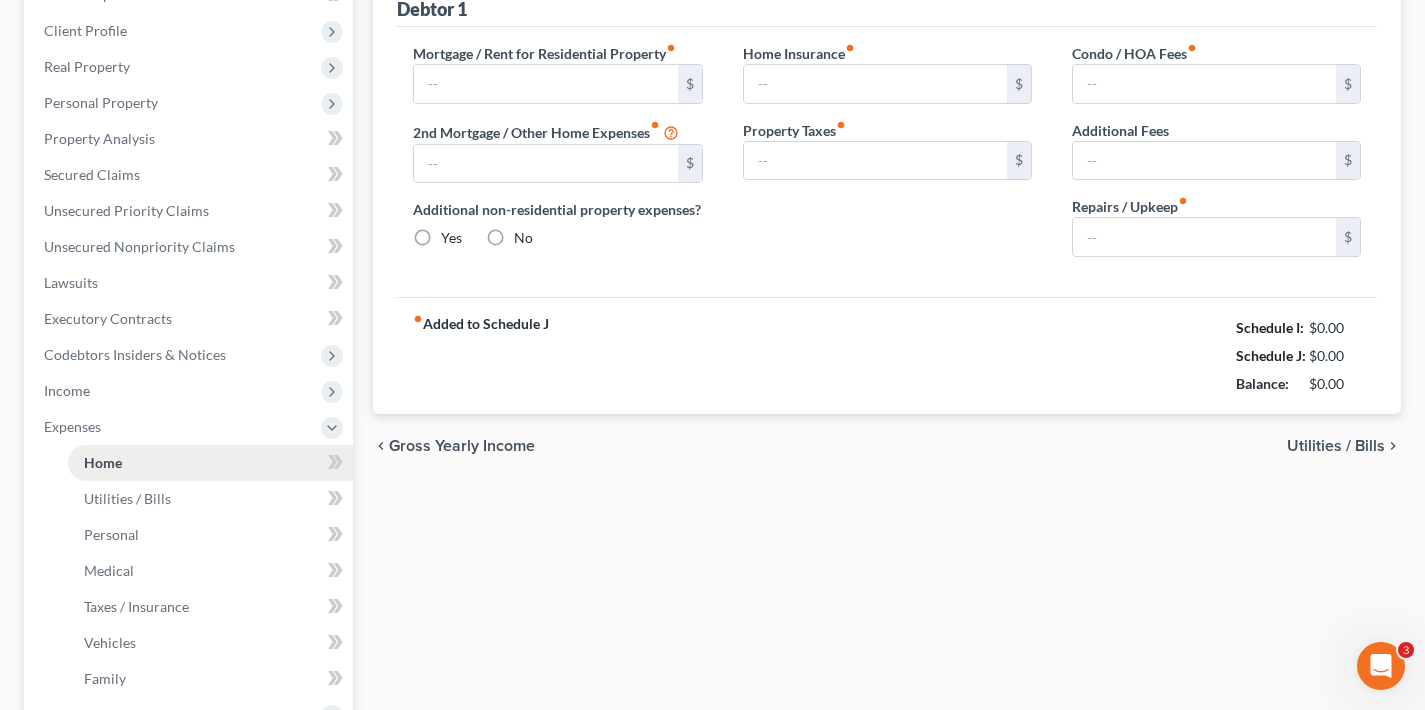 type on "2,400.00" 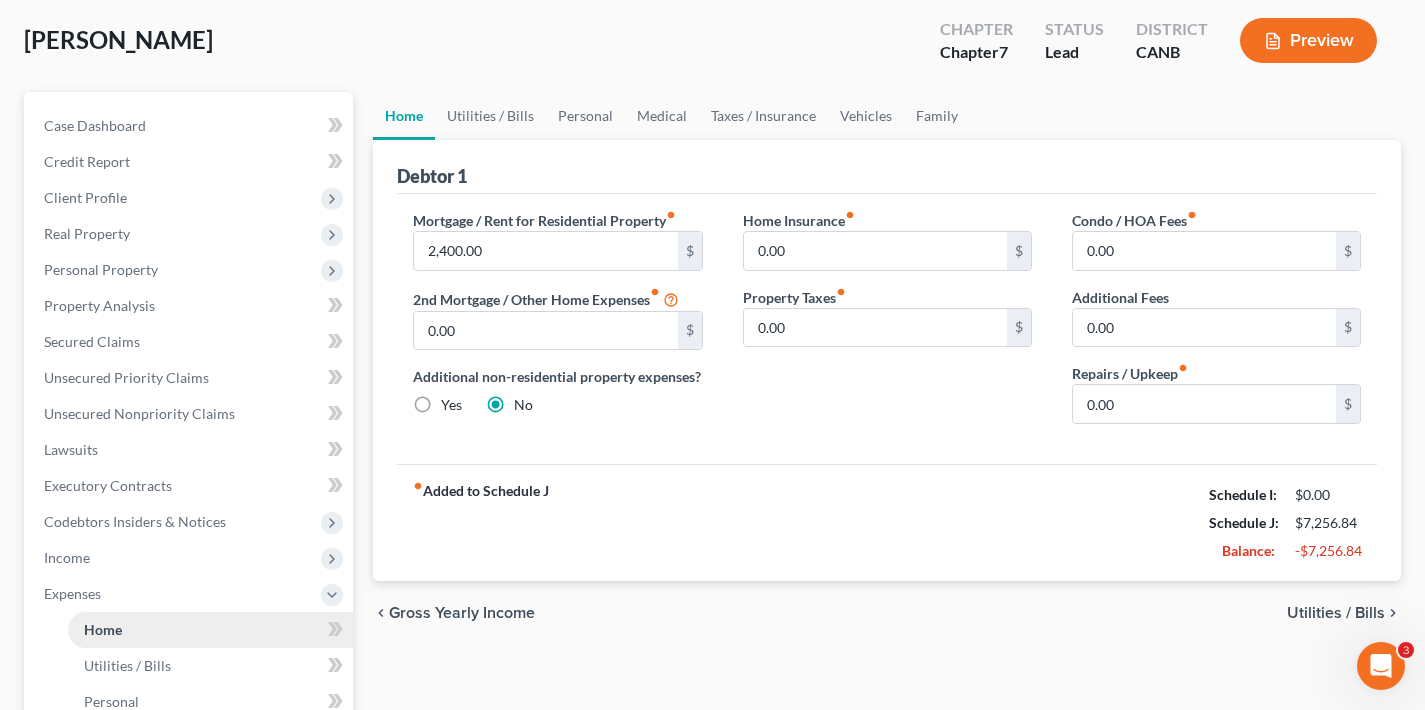 scroll, scrollTop: 0, scrollLeft: 0, axis: both 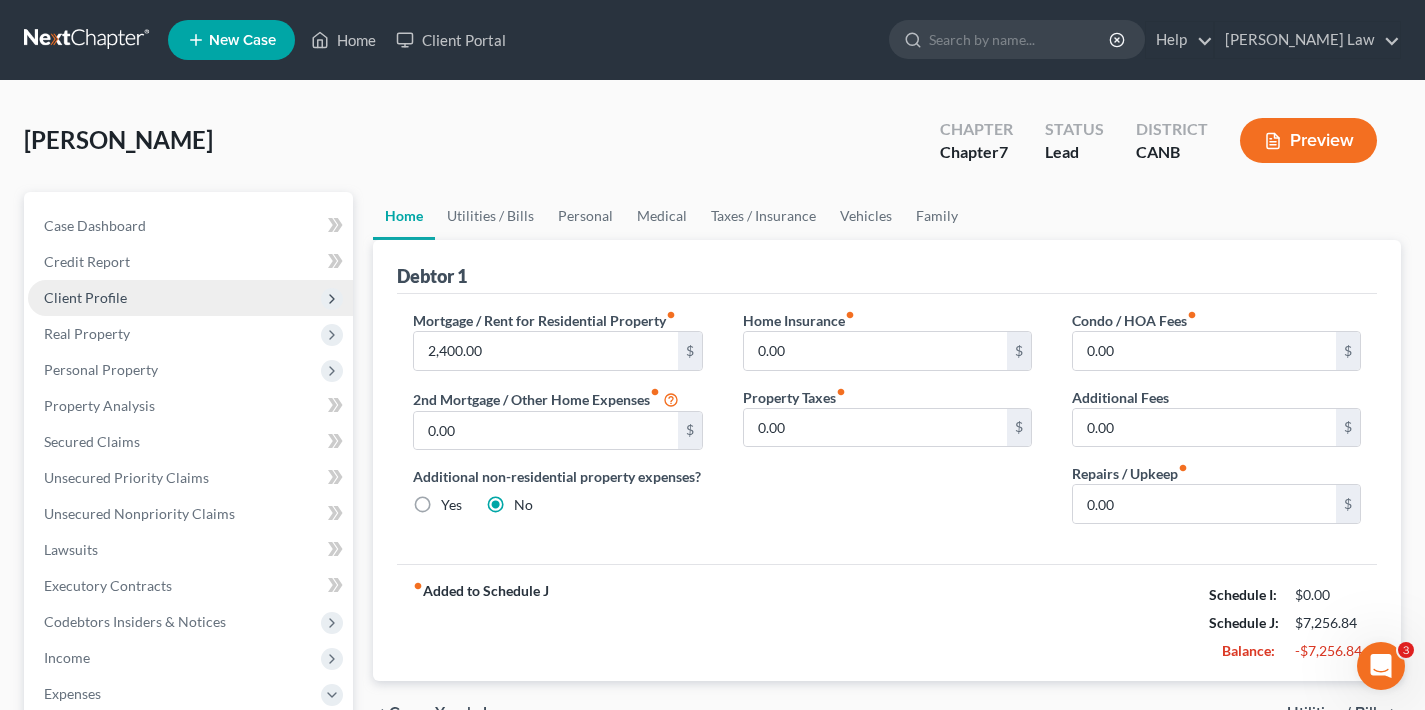 click on "Client Profile" at bounding box center [190, 298] 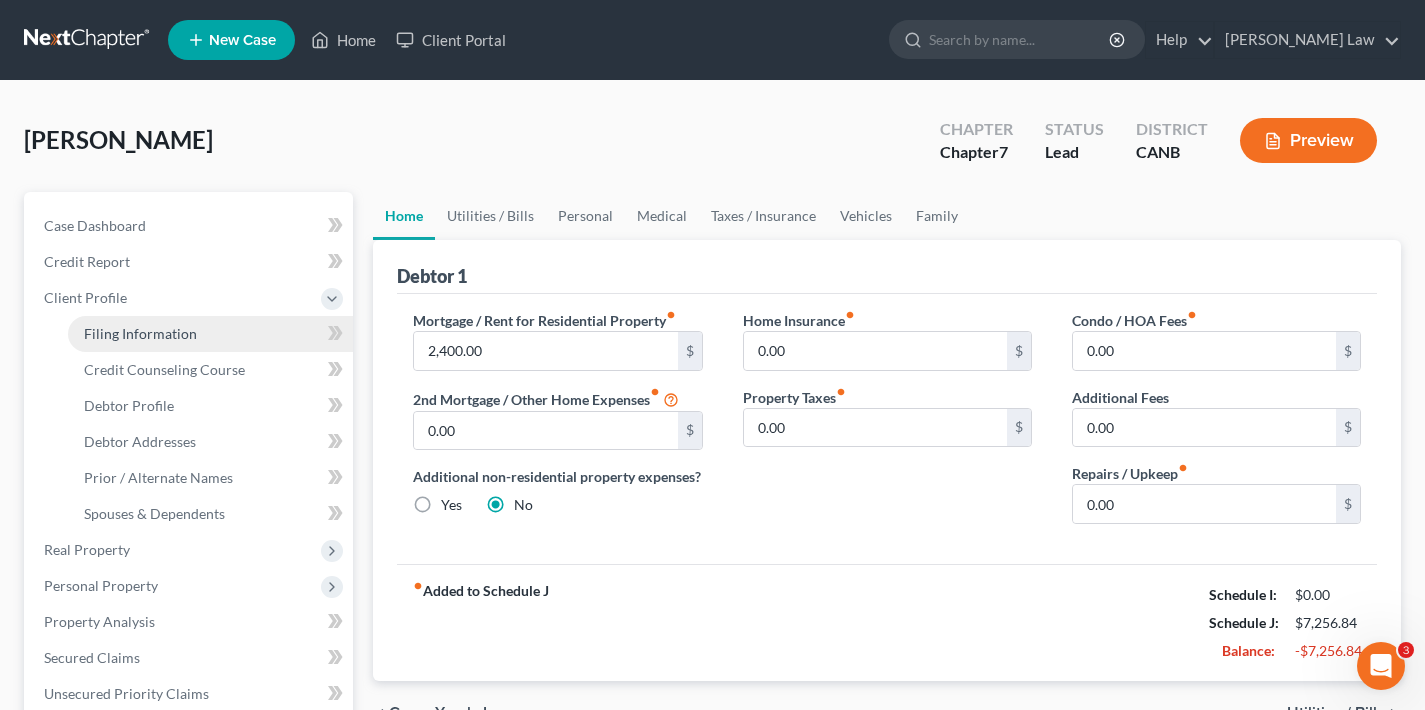 click on "Filing Information" at bounding box center [140, 333] 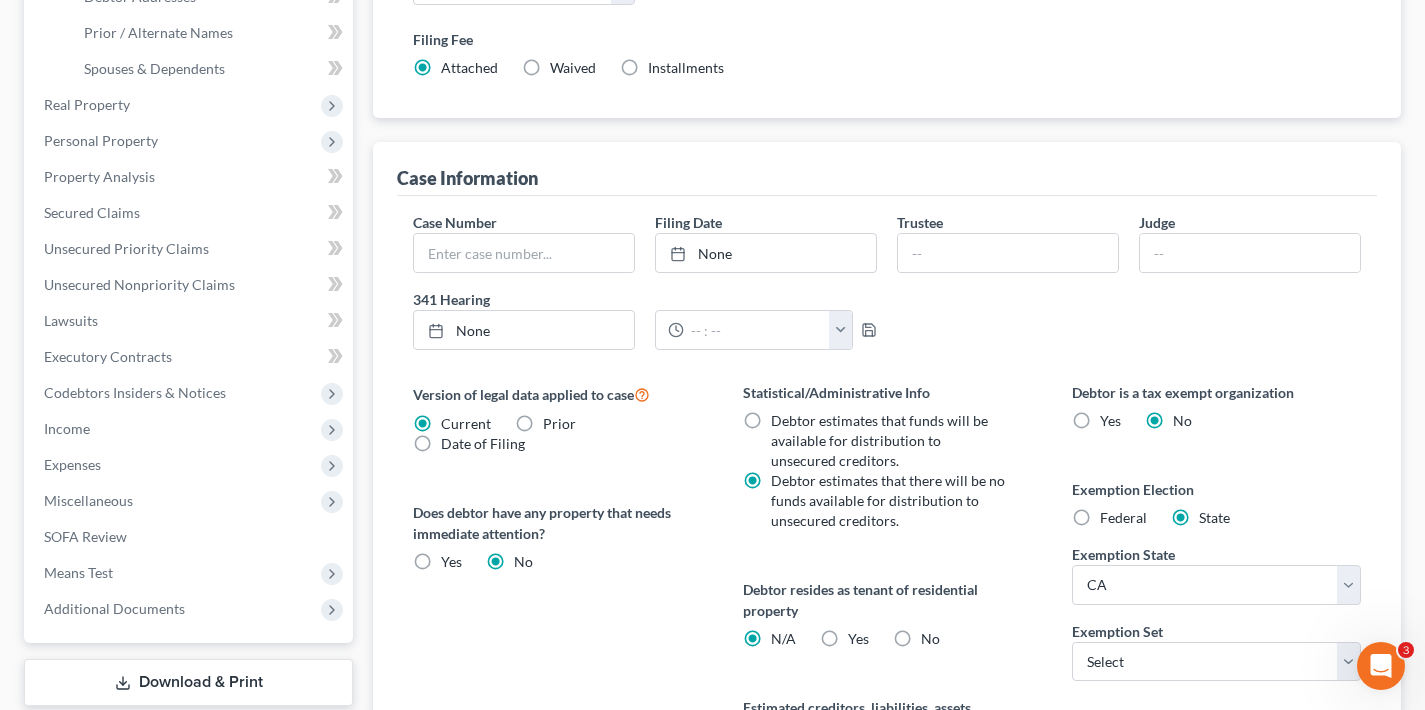 scroll, scrollTop: 633, scrollLeft: 0, axis: vertical 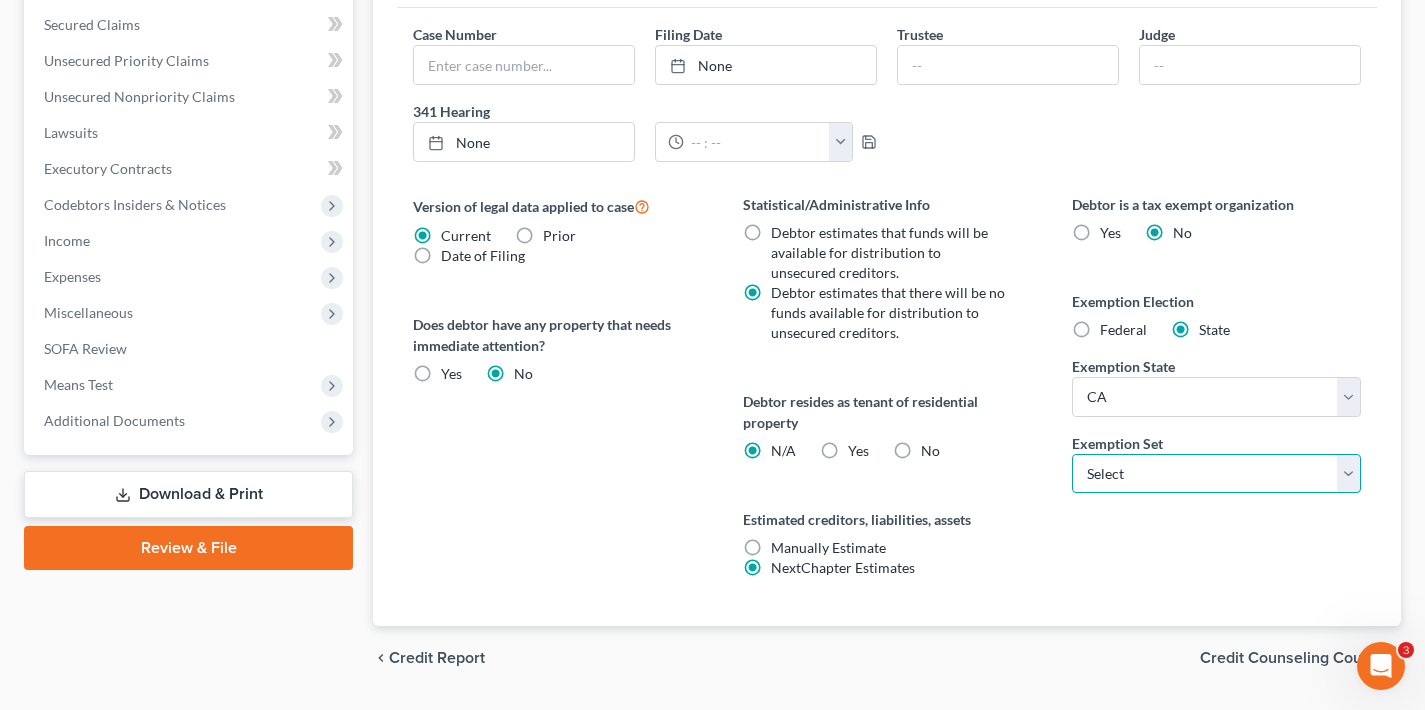 select on "0" 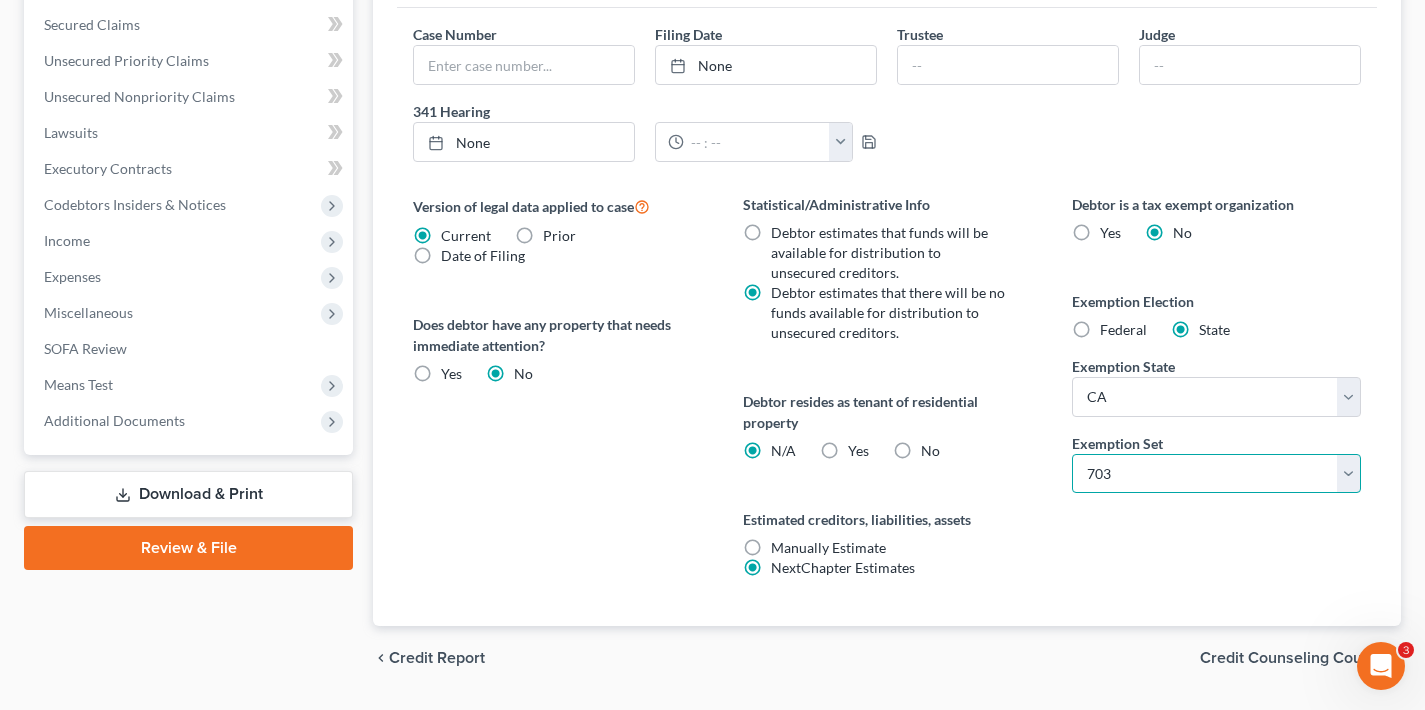 scroll, scrollTop: 690, scrollLeft: 0, axis: vertical 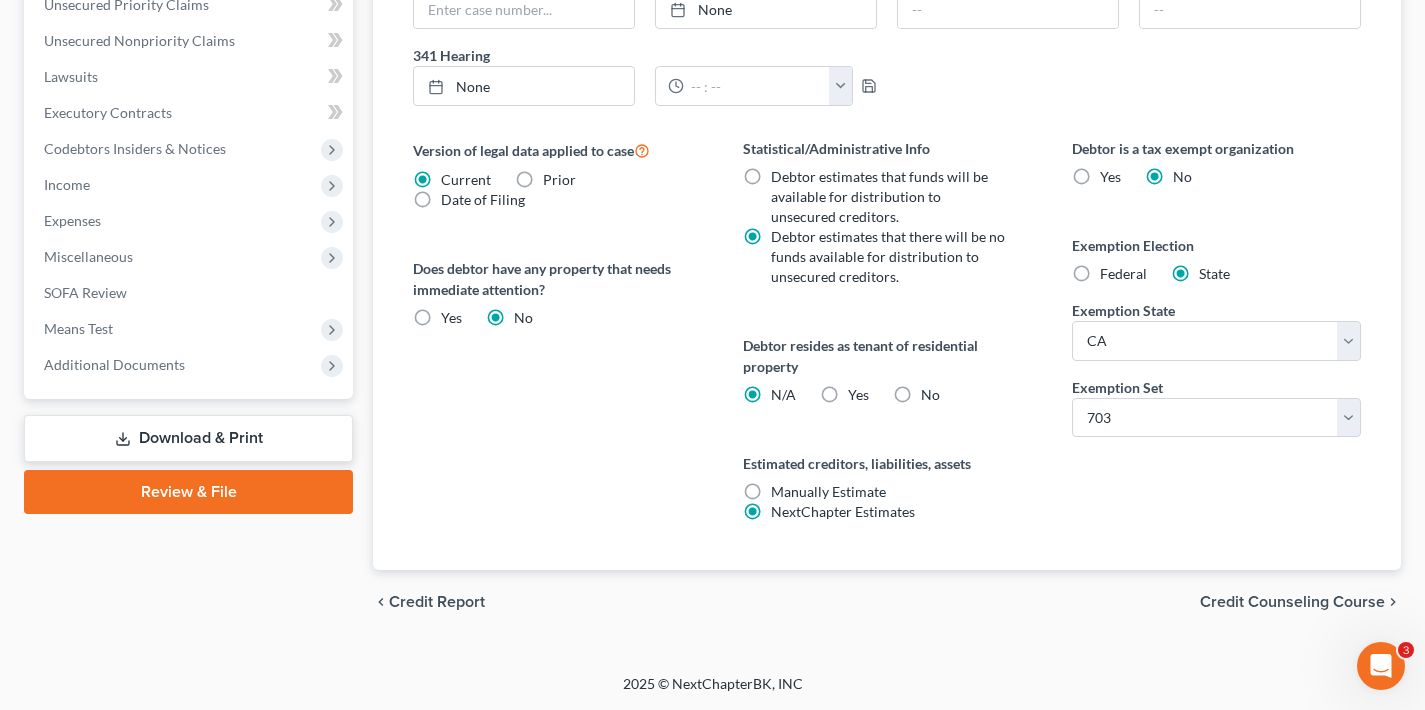 click on "Credit Counseling Course" at bounding box center [1292, 602] 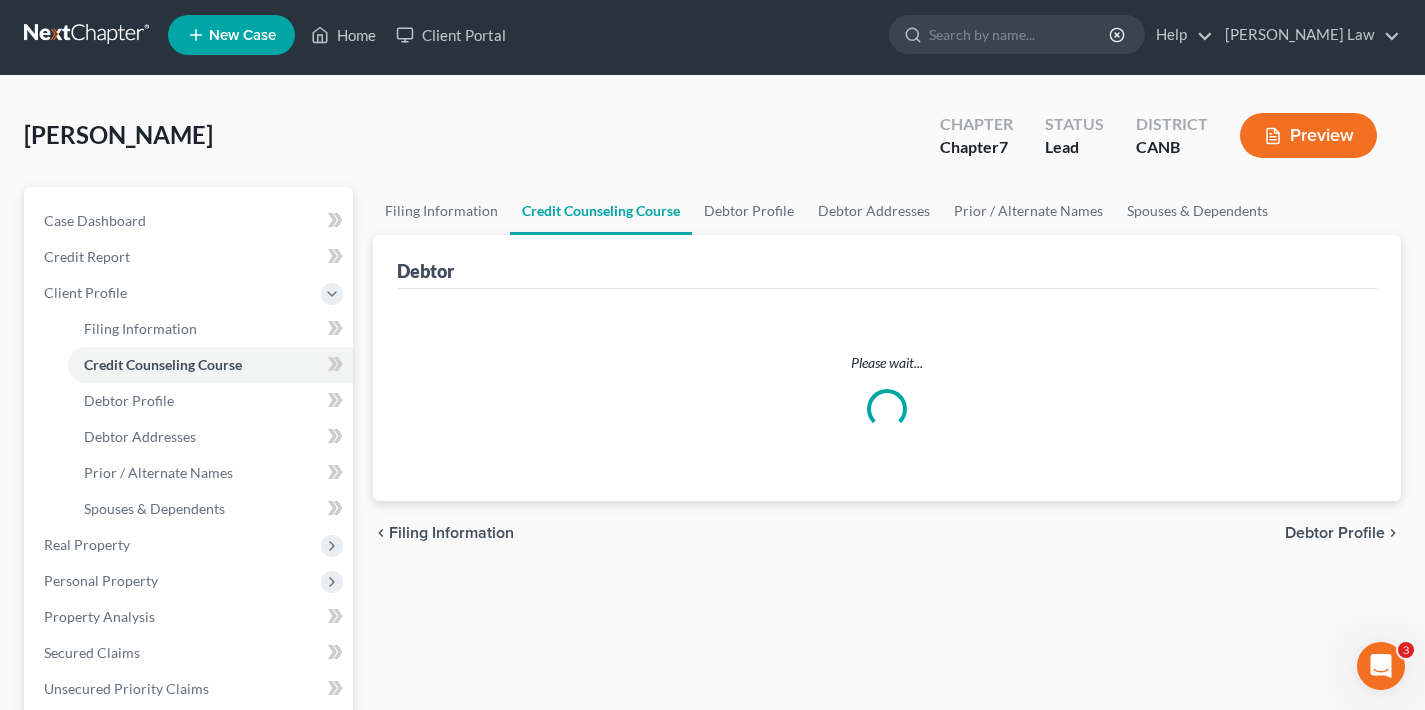 scroll, scrollTop: 0, scrollLeft: 0, axis: both 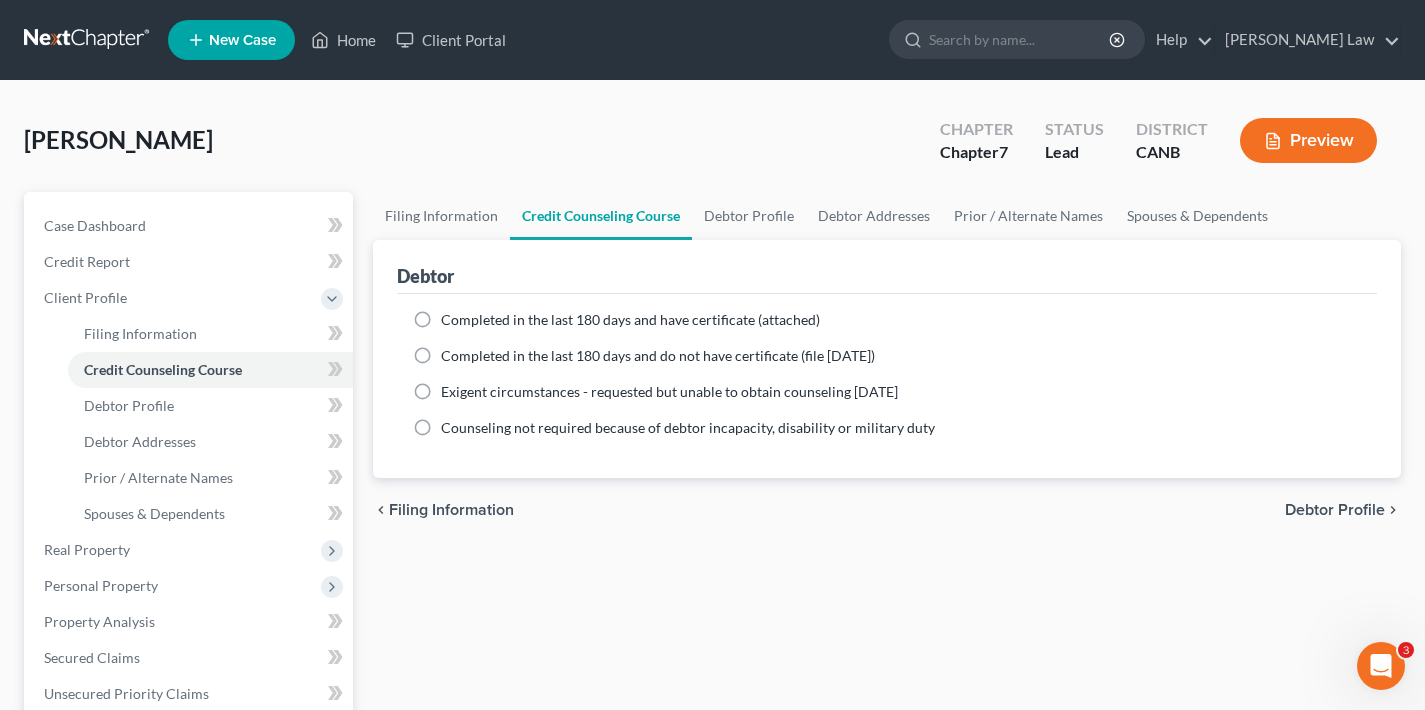 click on "Completed in the last 180 days and do not have certificate (file [DATE])" at bounding box center (658, 356) 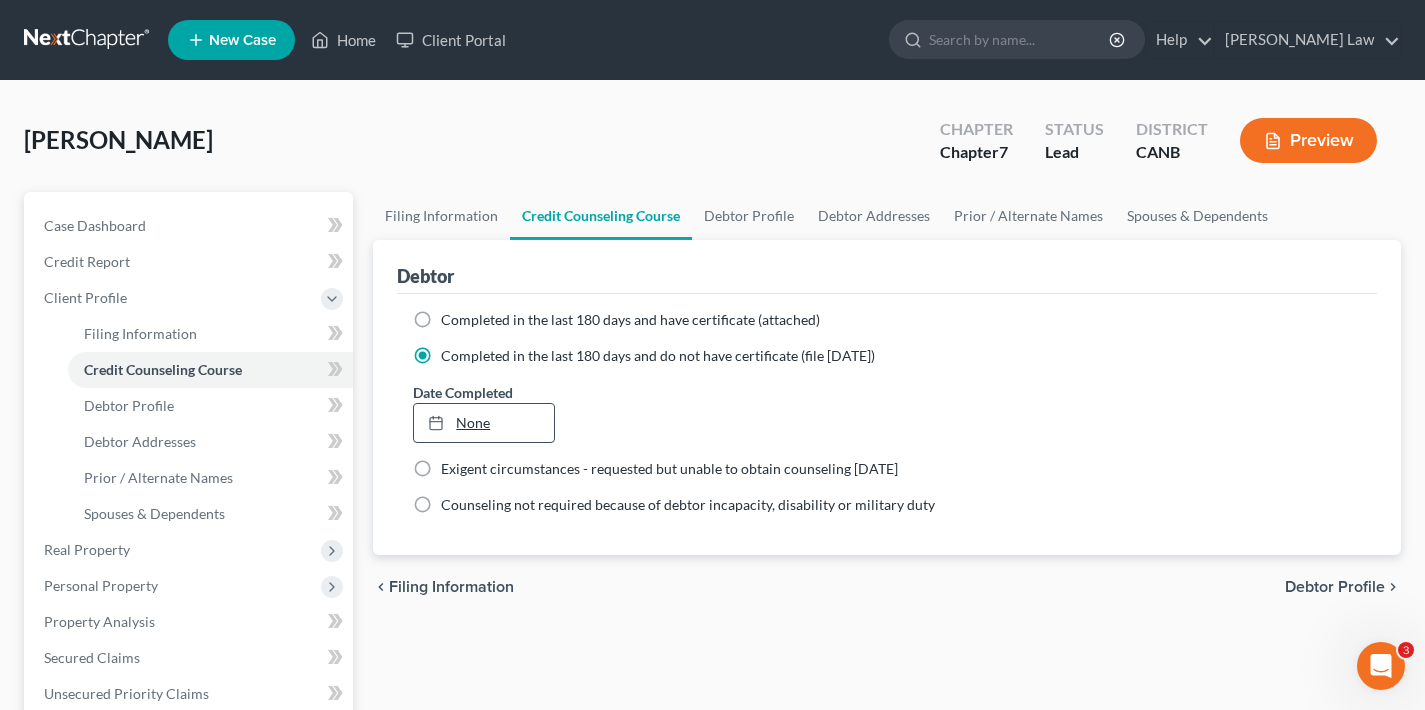 click on "None" at bounding box center (483, 423) 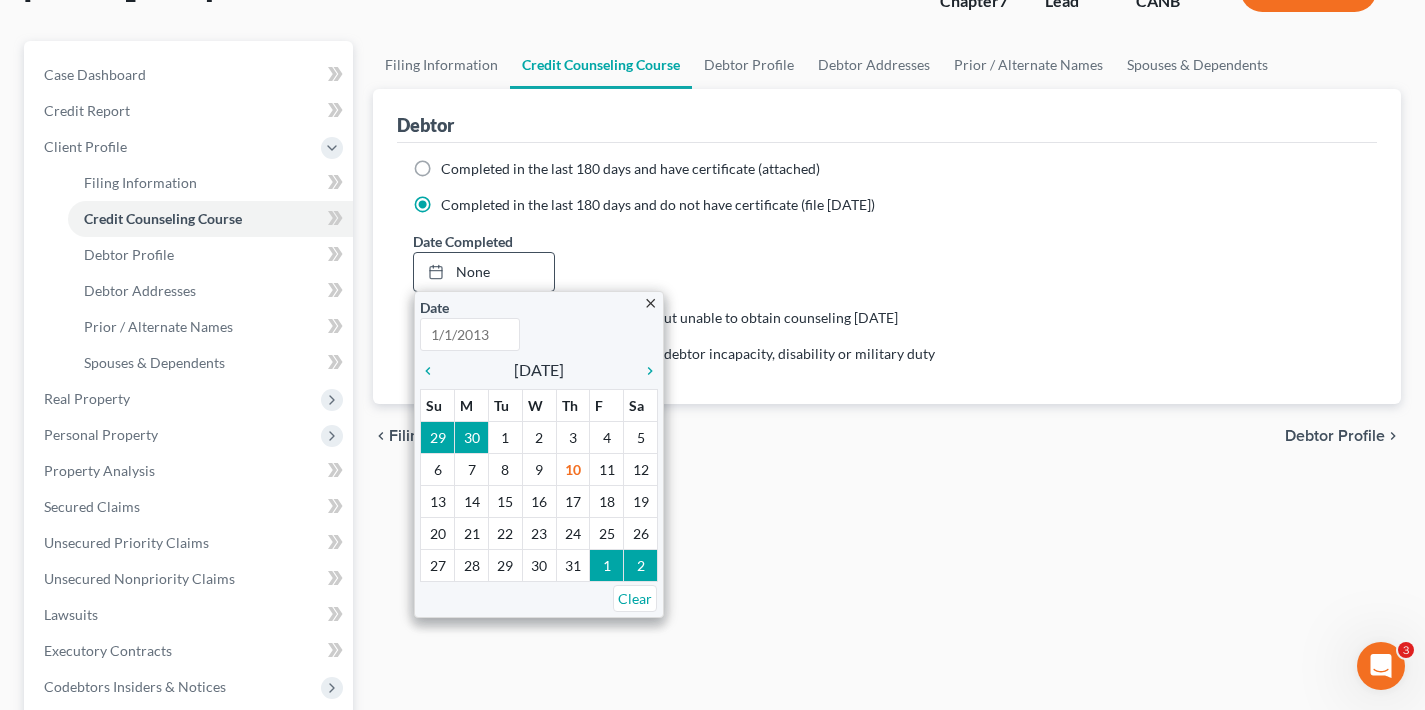 scroll, scrollTop: 294, scrollLeft: 0, axis: vertical 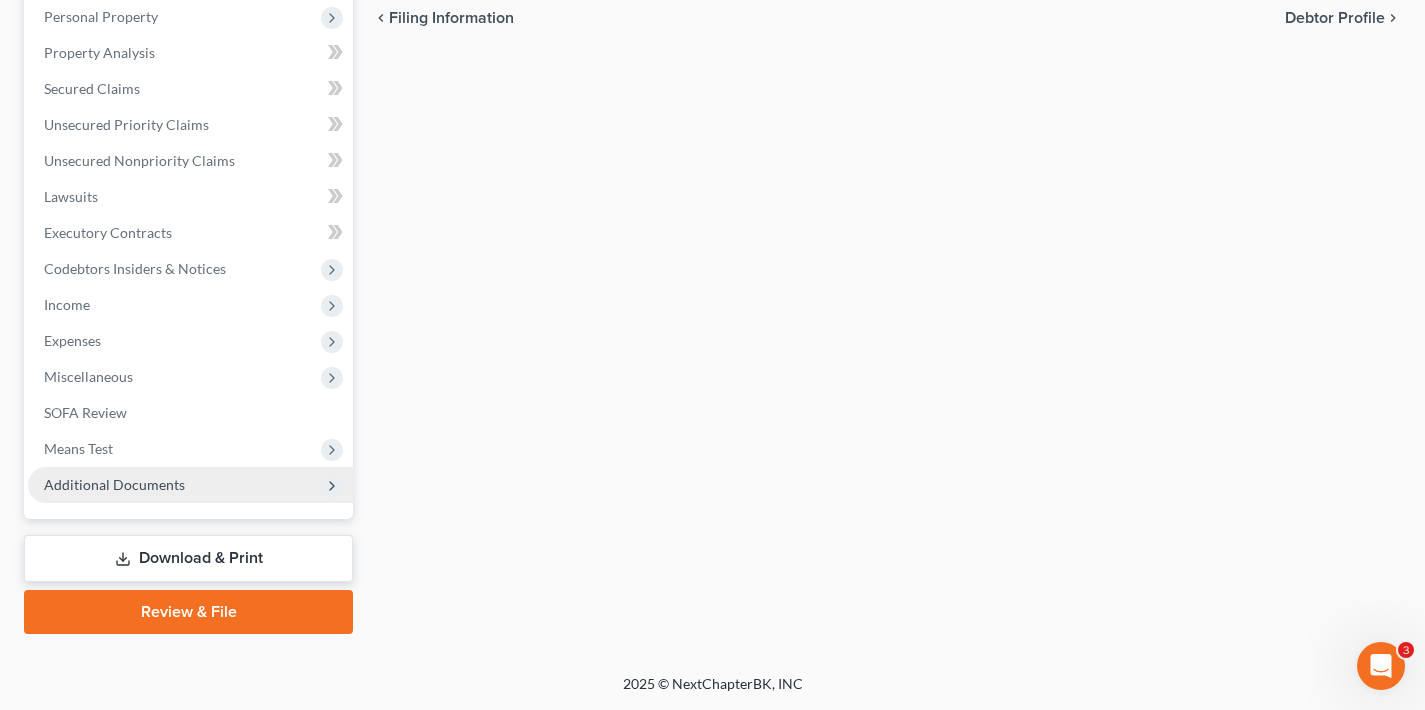 click on "Additional Documents" at bounding box center (190, 485) 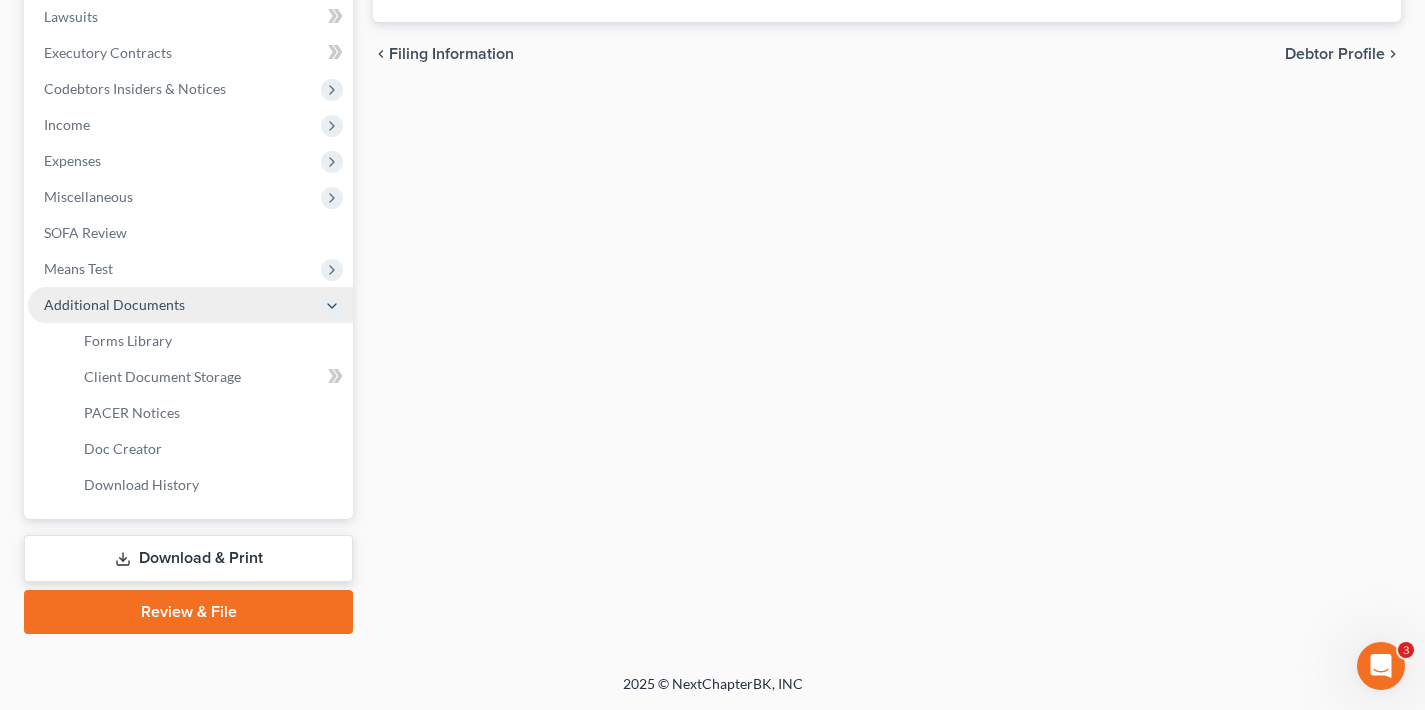 scroll, scrollTop: 533, scrollLeft: 0, axis: vertical 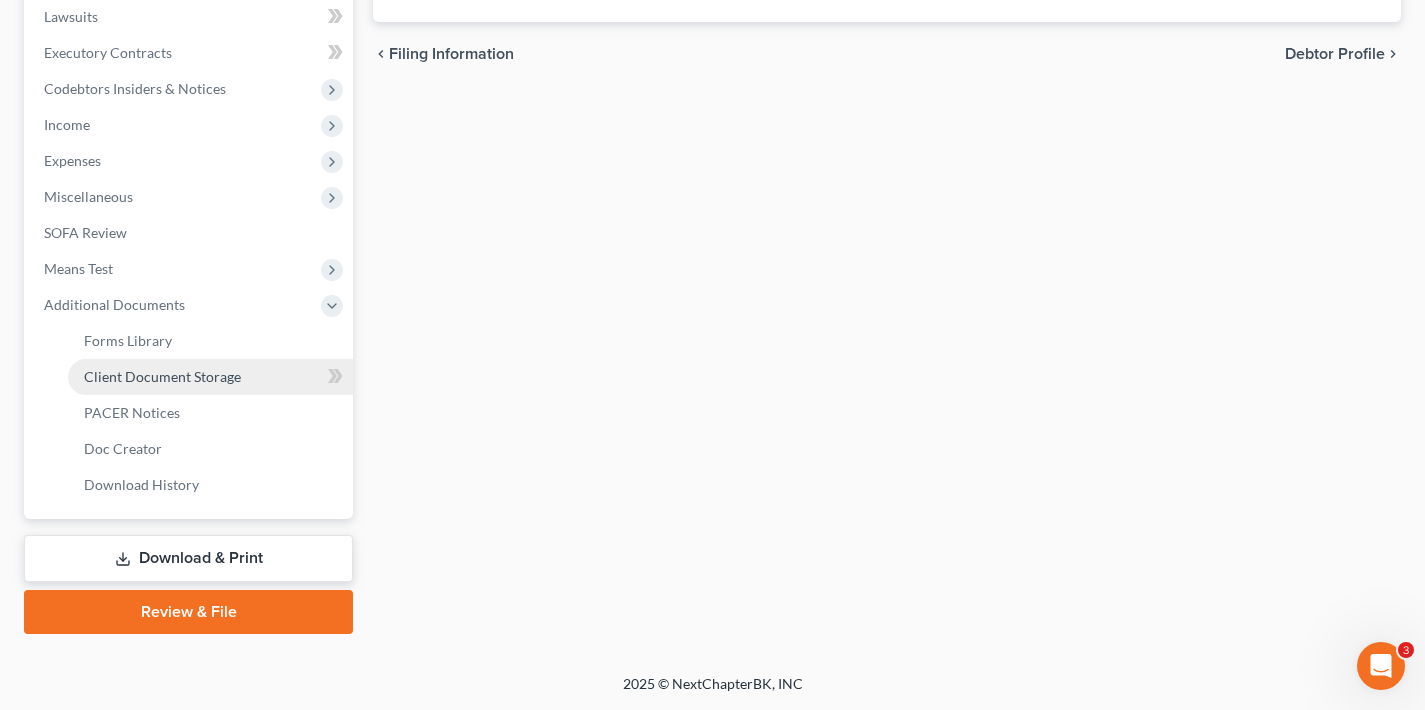 click on "Client Document Storage" at bounding box center (162, 376) 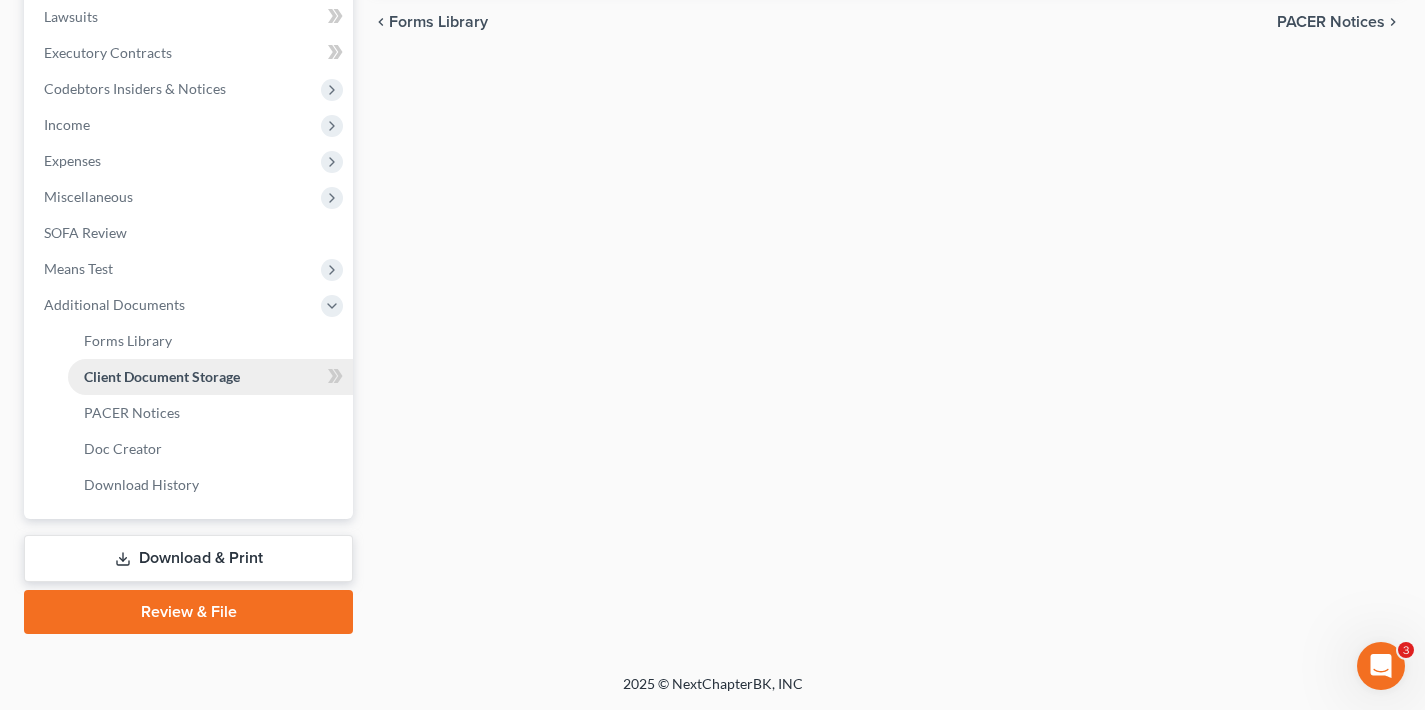 scroll, scrollTop: 0, scrollLeft: 0, axis: both 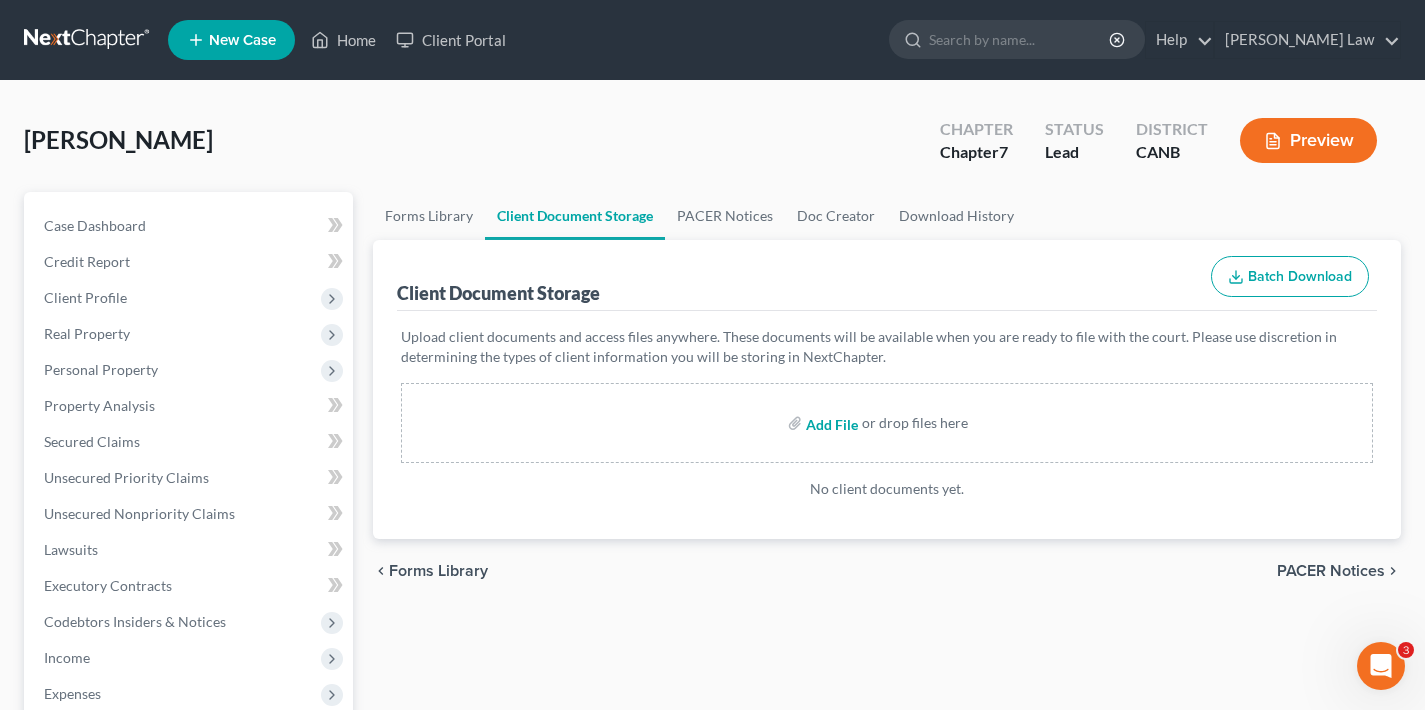 click at bounding box center [830, 423] 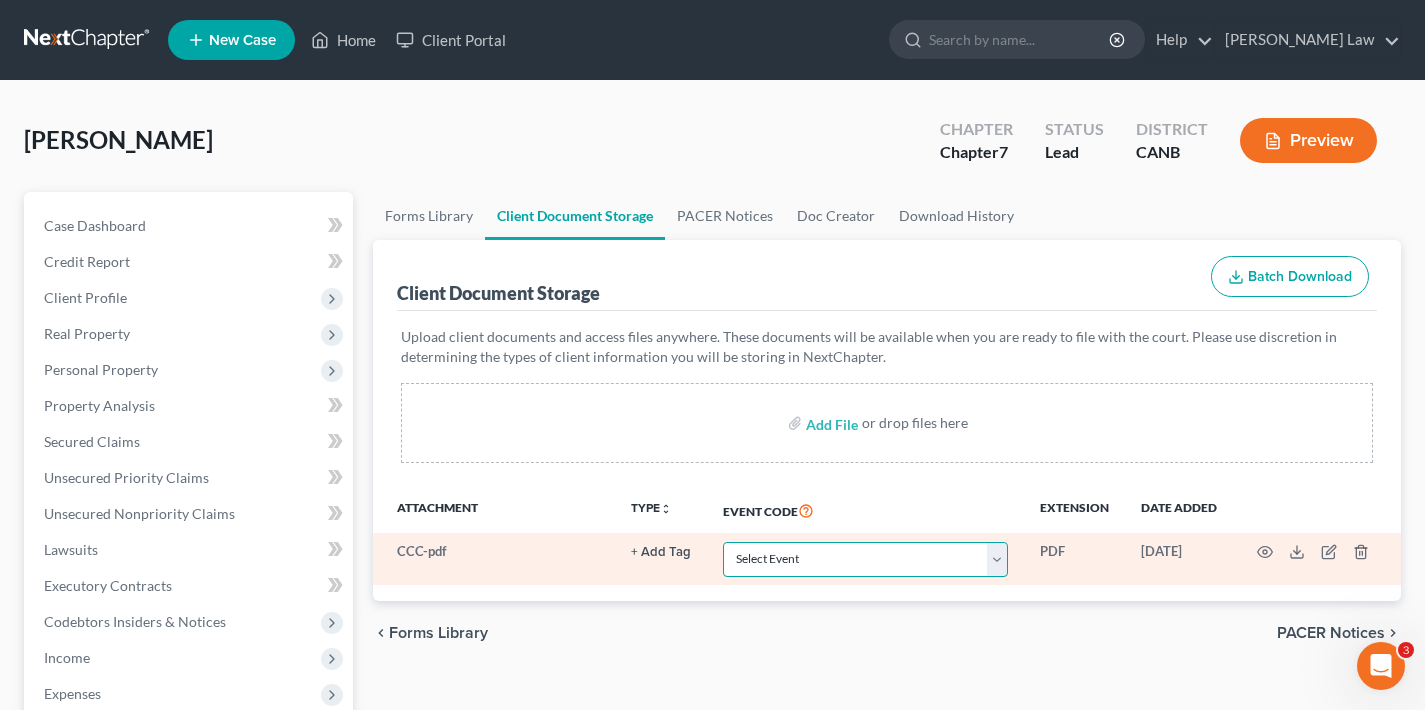 select on "0" 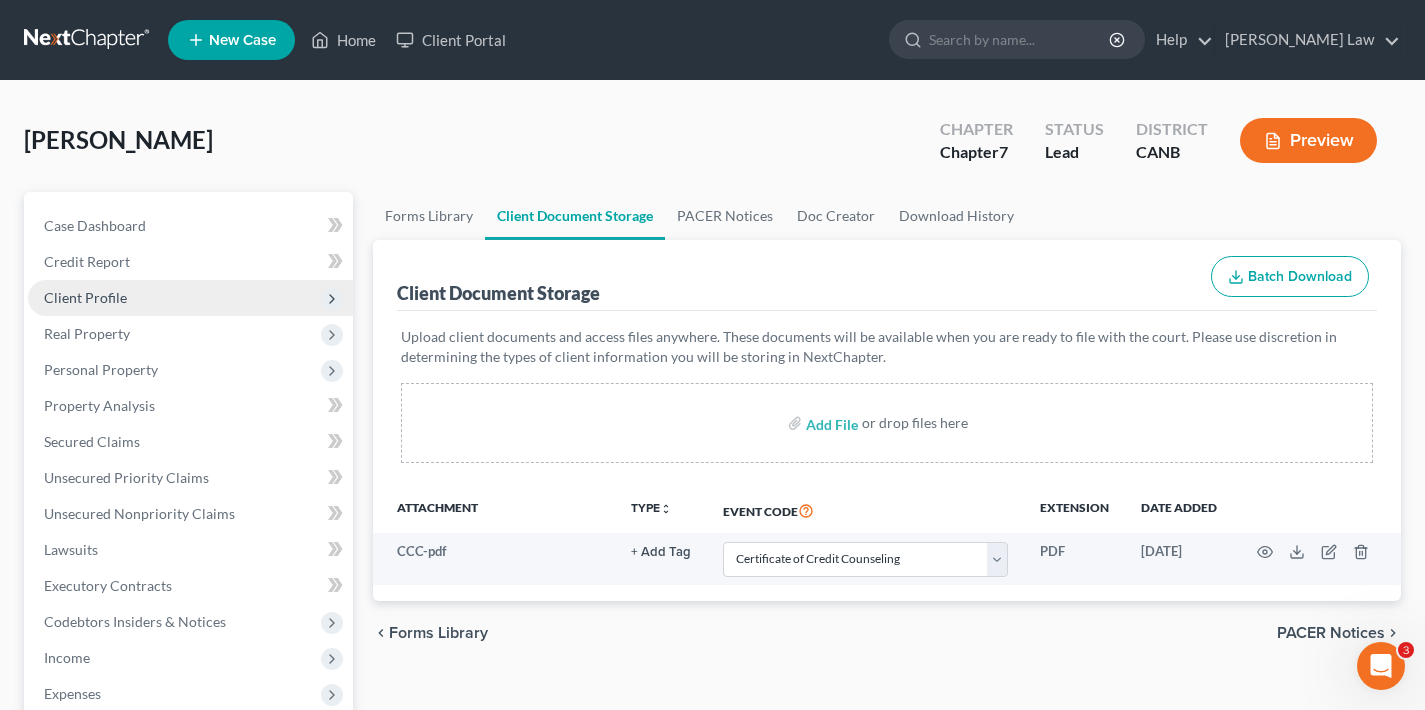 click on "Client Profile" at bounding box center [190, 298] 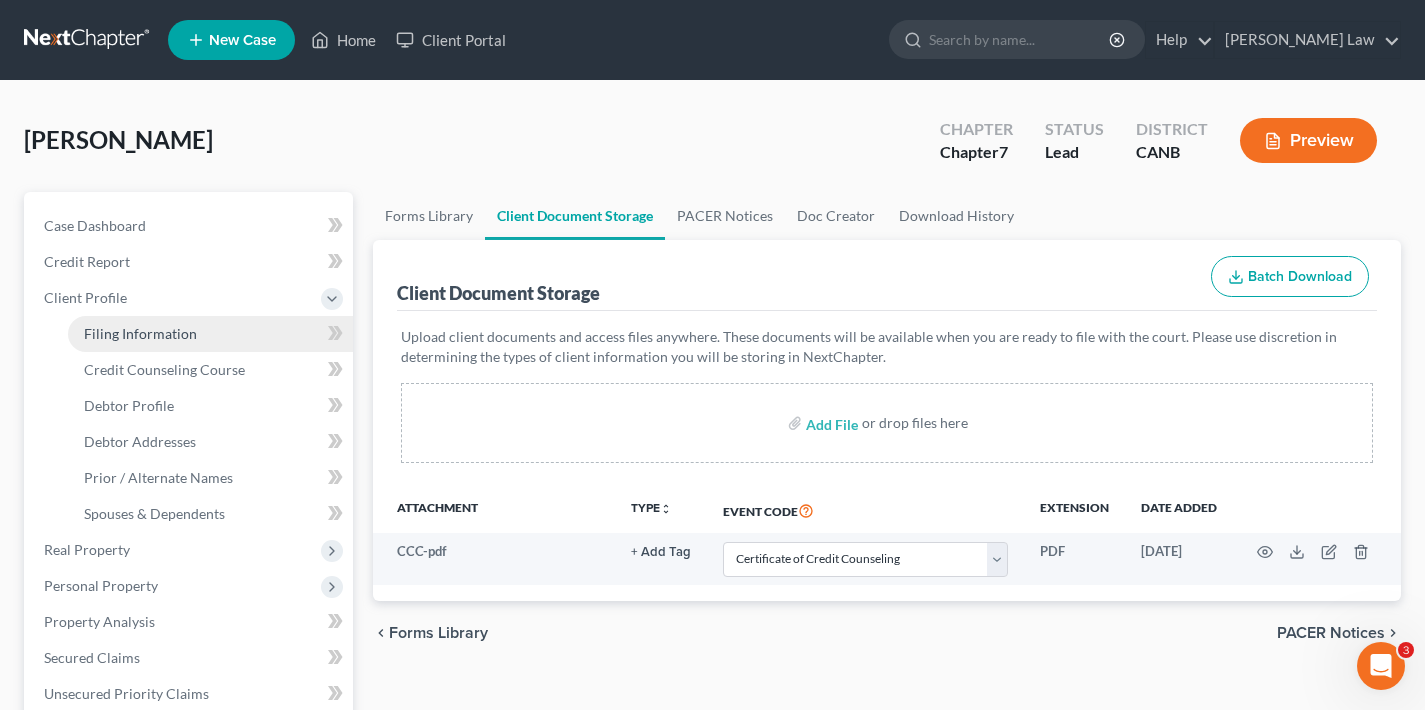 click on "Filing Information" at bounding box center (140, 333) 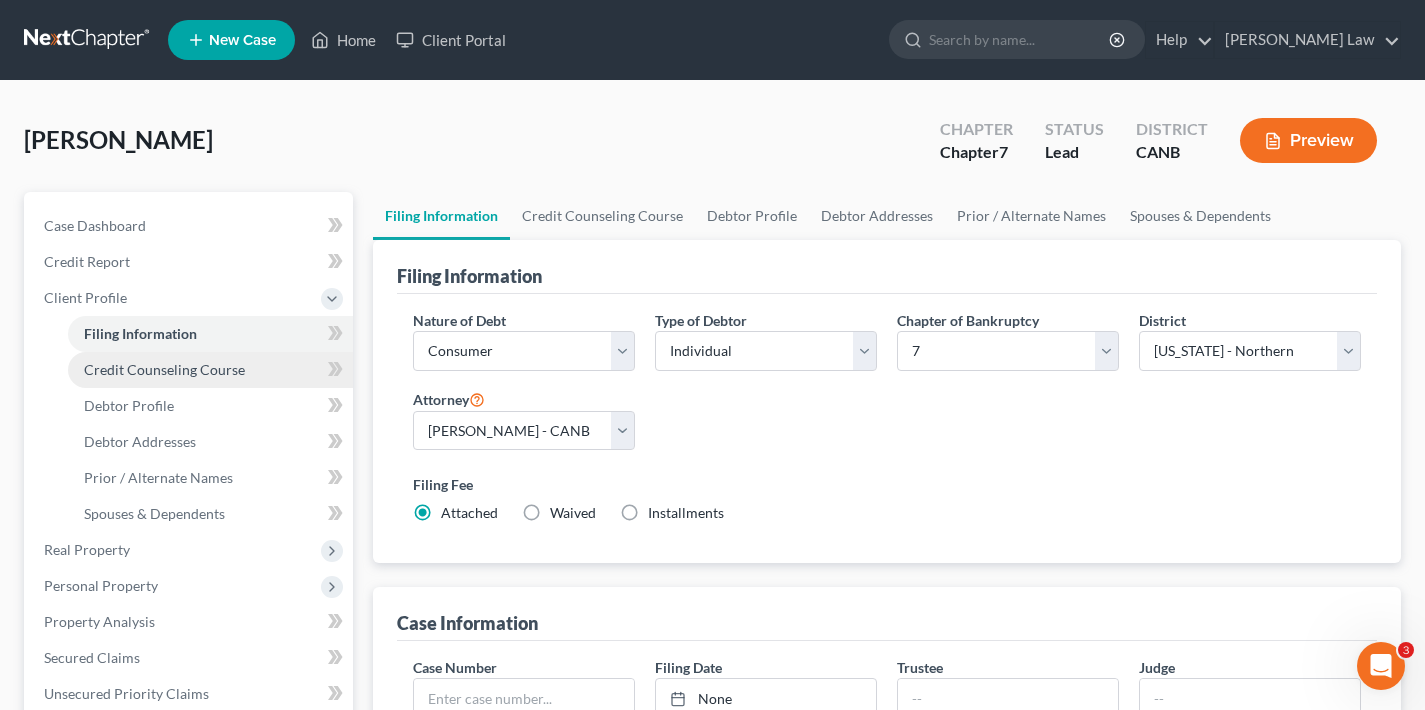 click on "Credit Counseling Course" at bounding box center [164, 369] 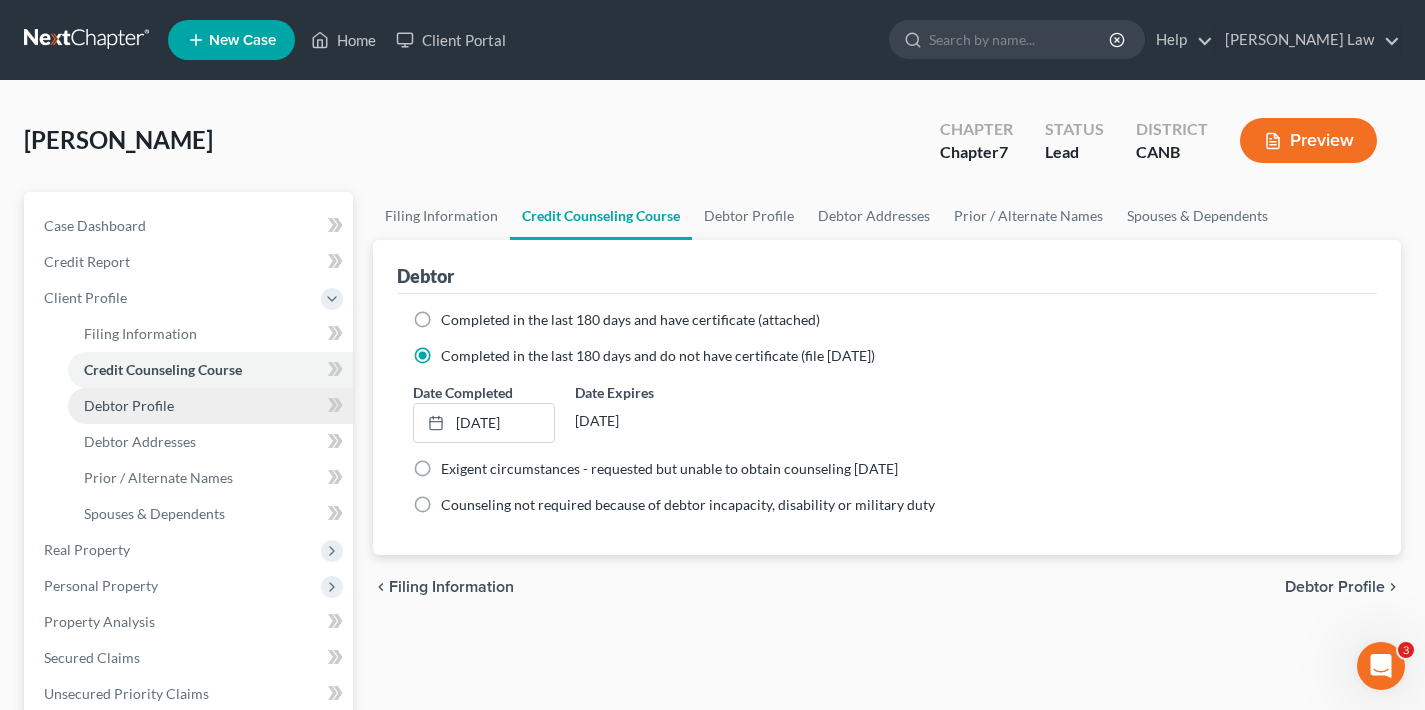 click on "Debtor Profile" at bounding box center [129, 405] 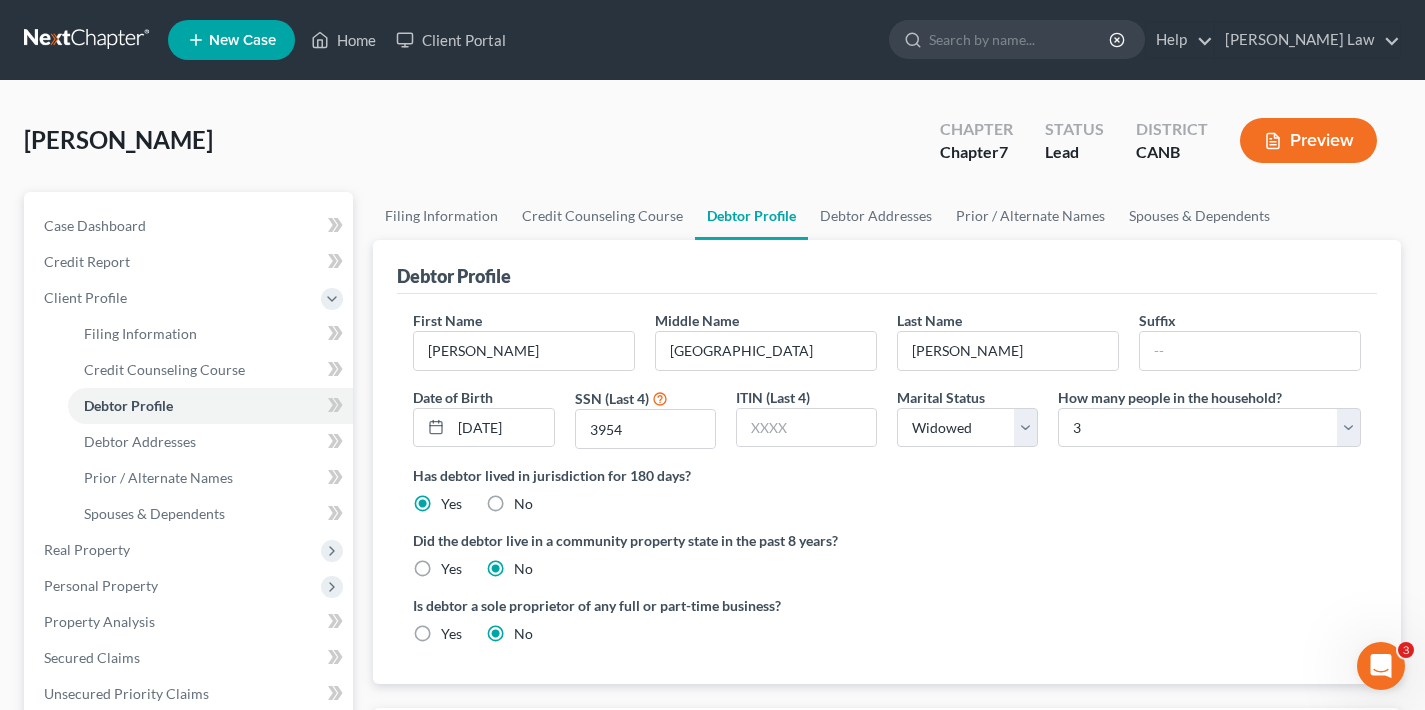 scroll, scrollTop: 342, scrollLeft: 0, axis: vertical 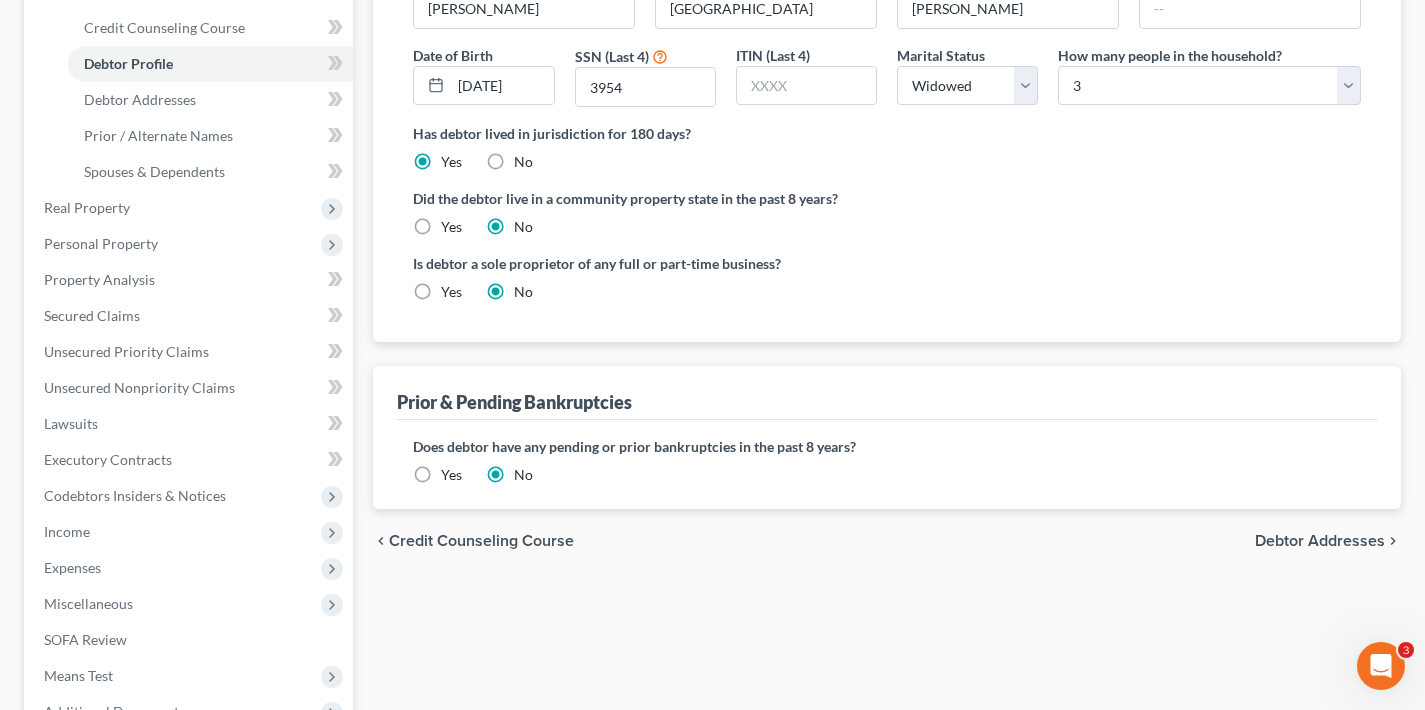 click on "Yes" at bounding box center (451, 227) 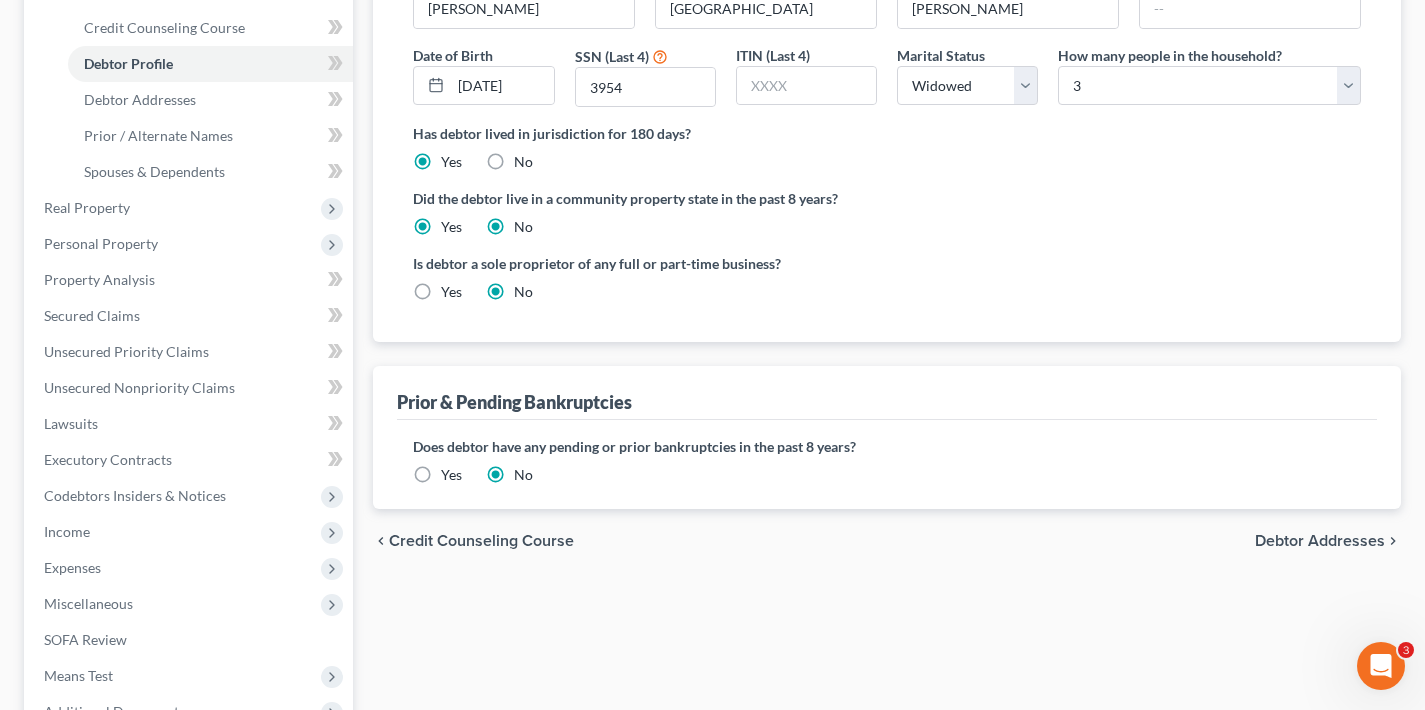radio on "false" 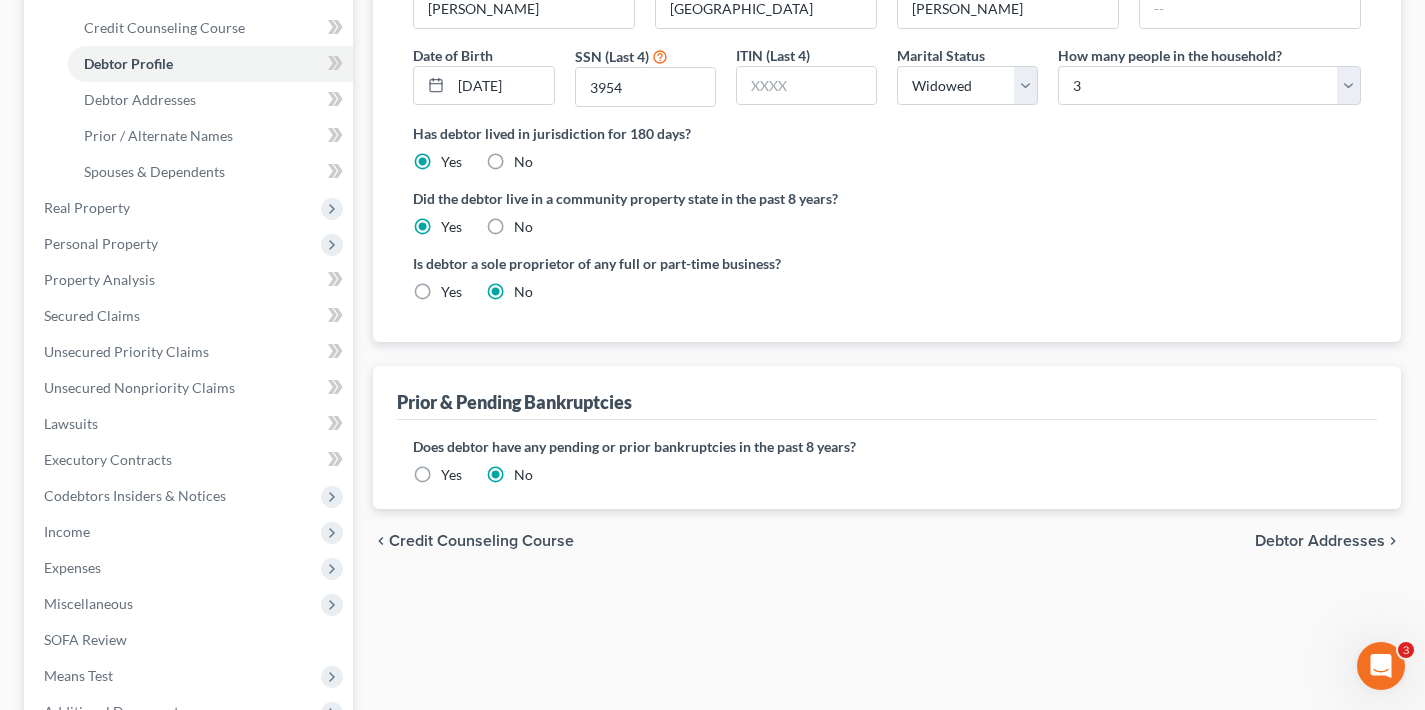 click on "Debtor Addresses" at bounding box center (1320, 541) 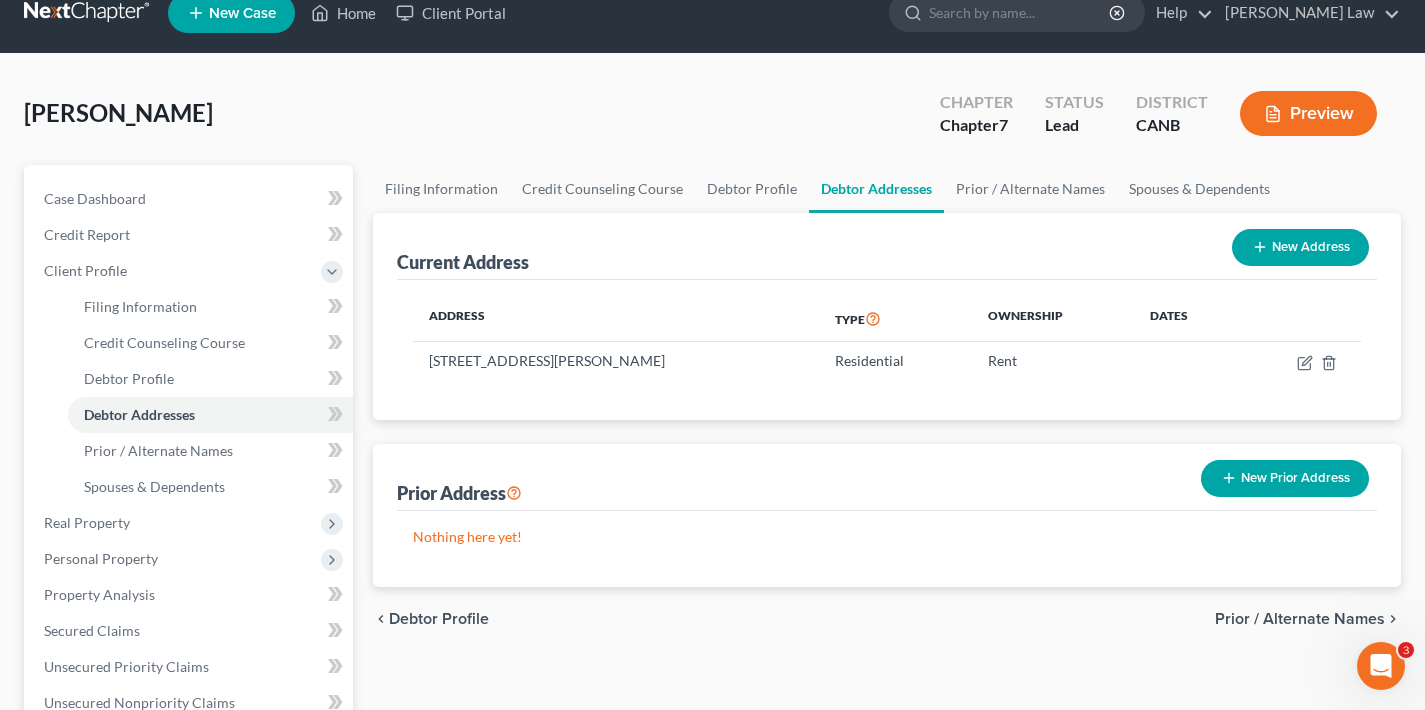 scroll, scrollTop: 89, scrollLeft: 0, axis: vertical 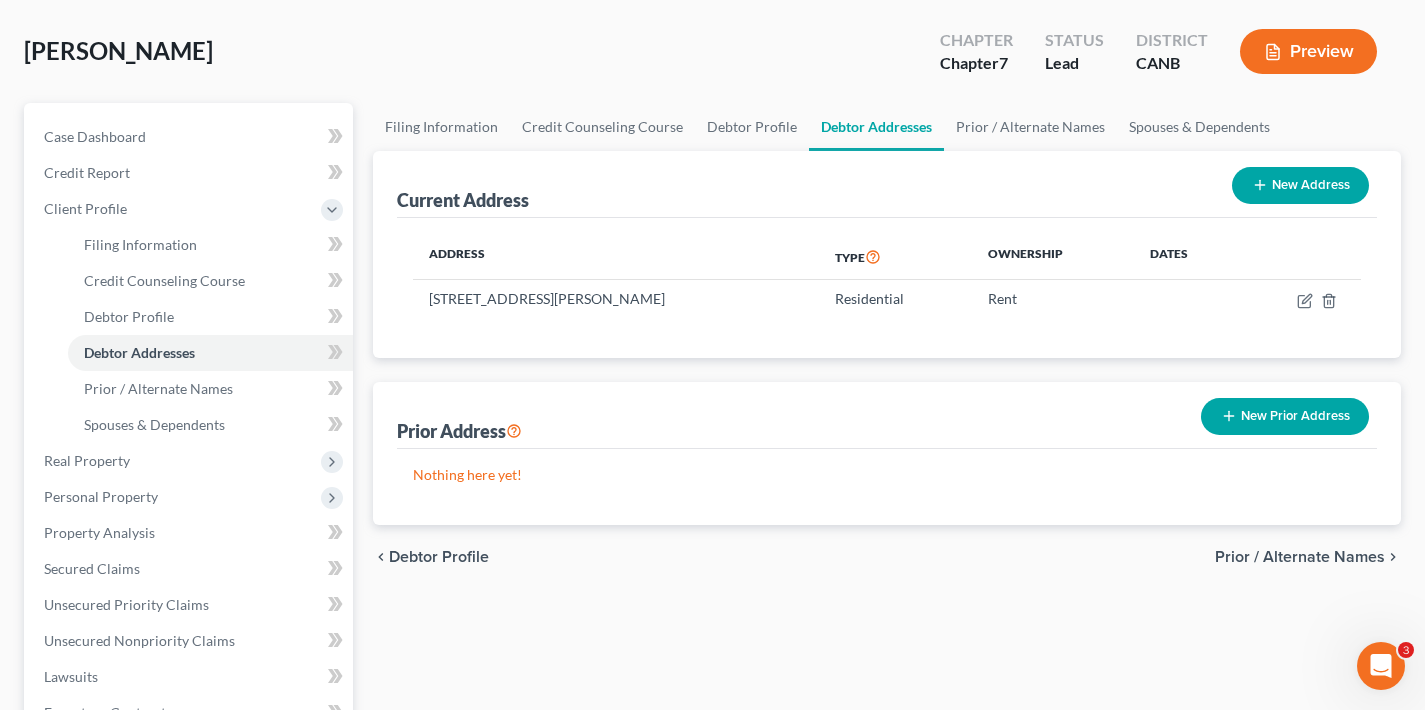click on "Prior / Alternate Names" at bounding box center [1300, 557] 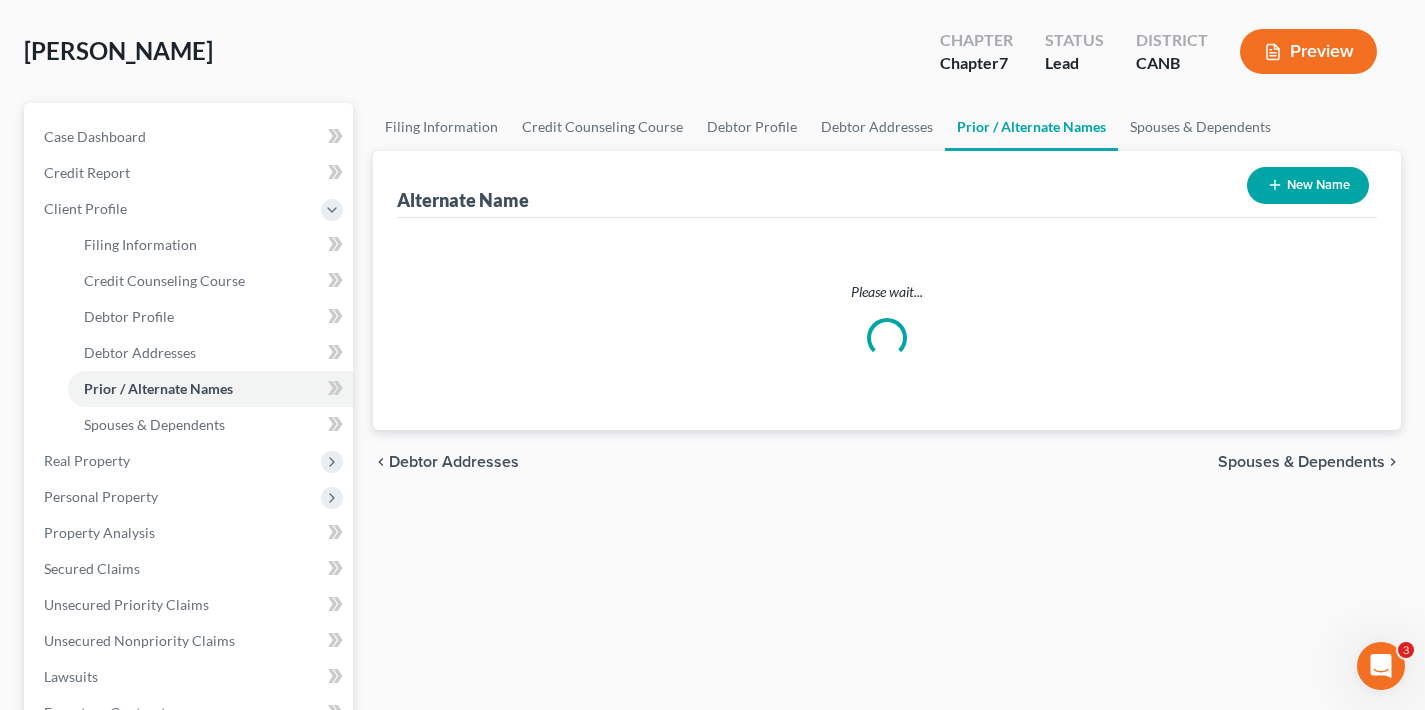 scroll, scrollTop: 0, scrollLeft: 0, axis: both 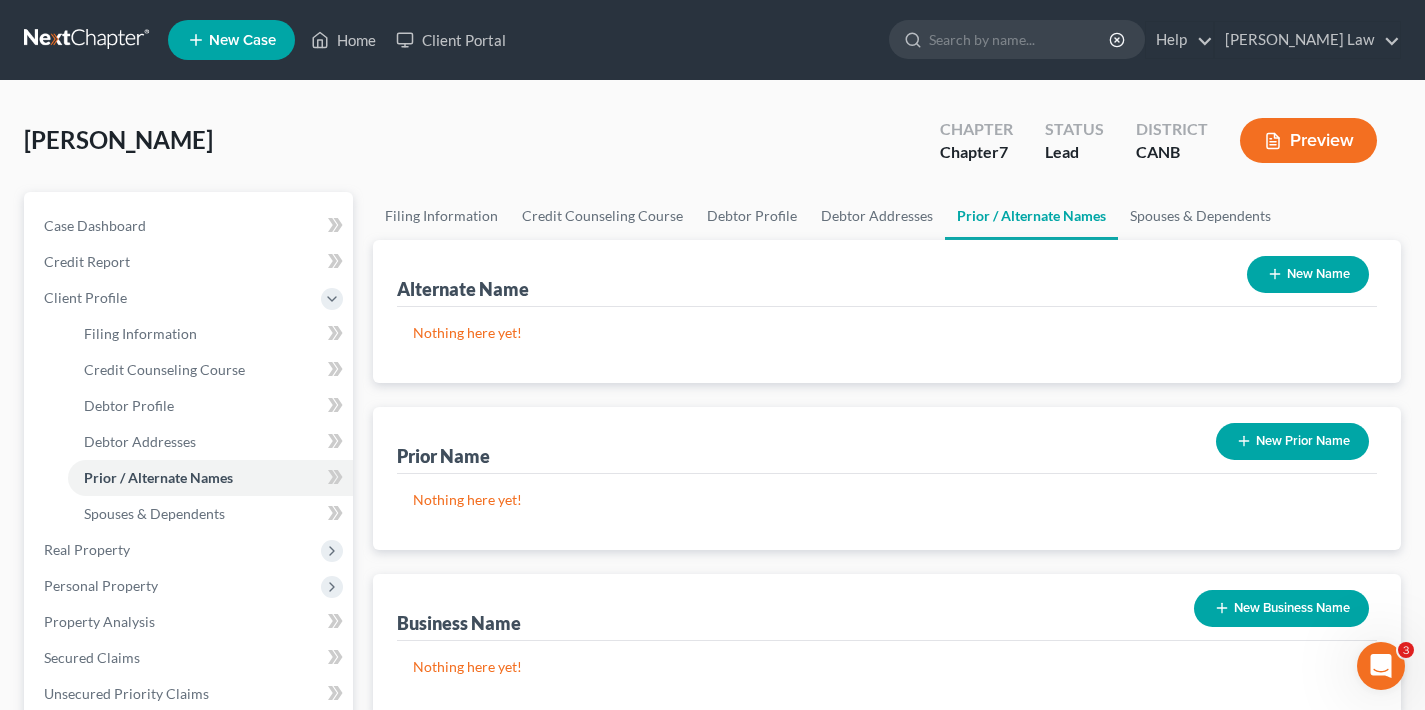 click on "New Name" at bounding box center [1308, 274] 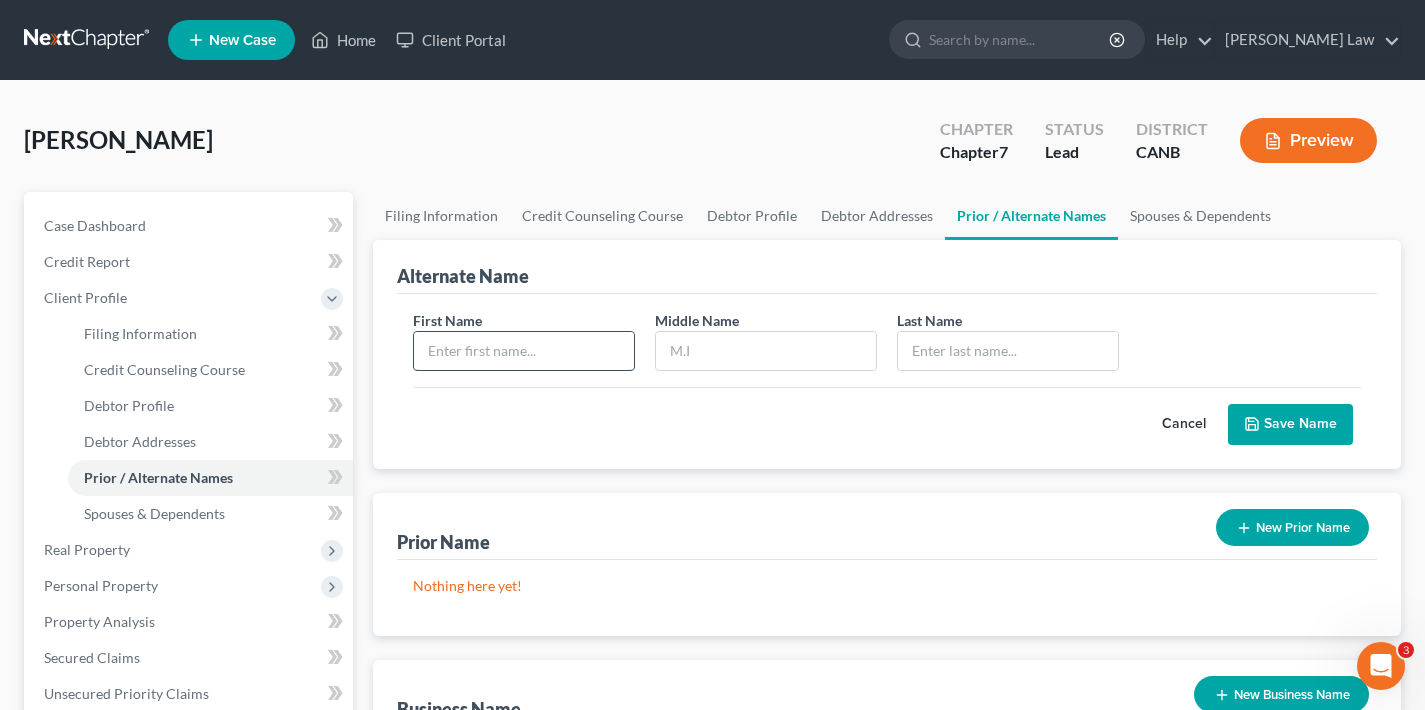 click at bounding box center (524, 351) 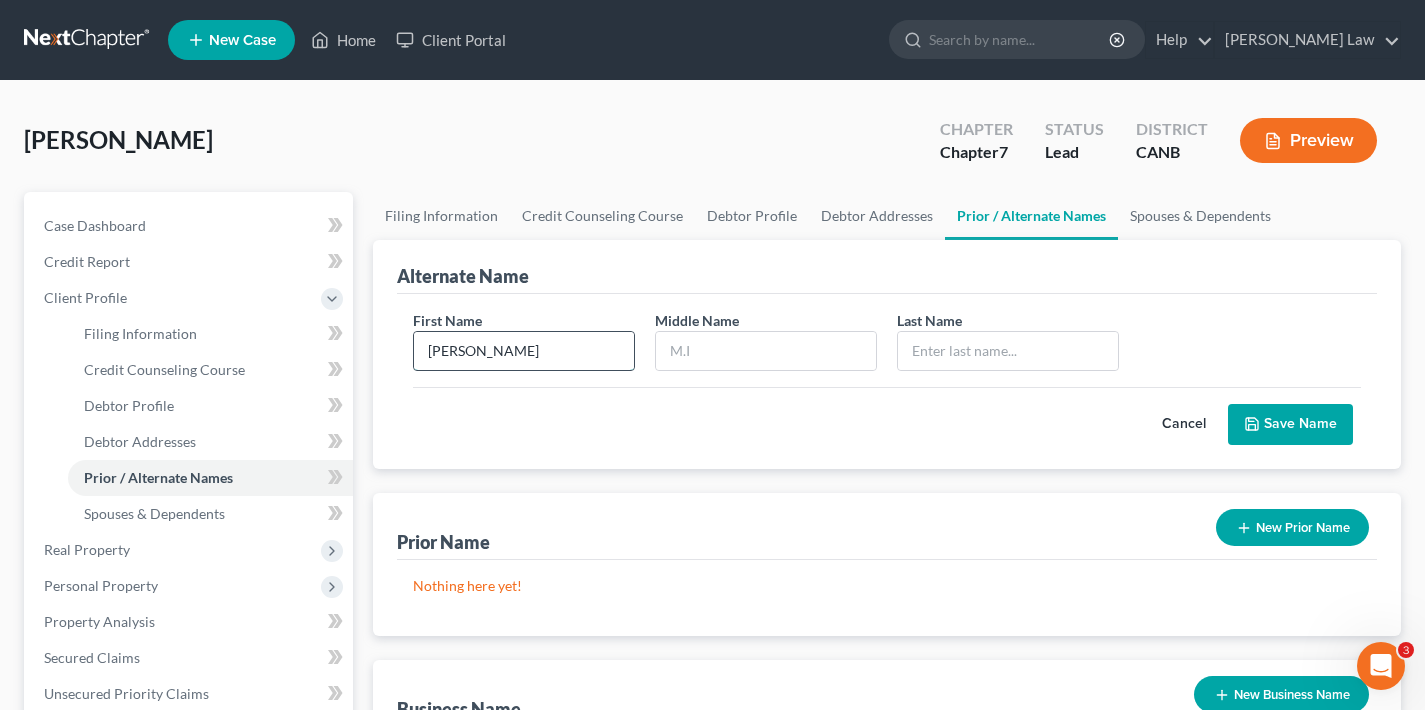 type on "[PERSON_NAME]" 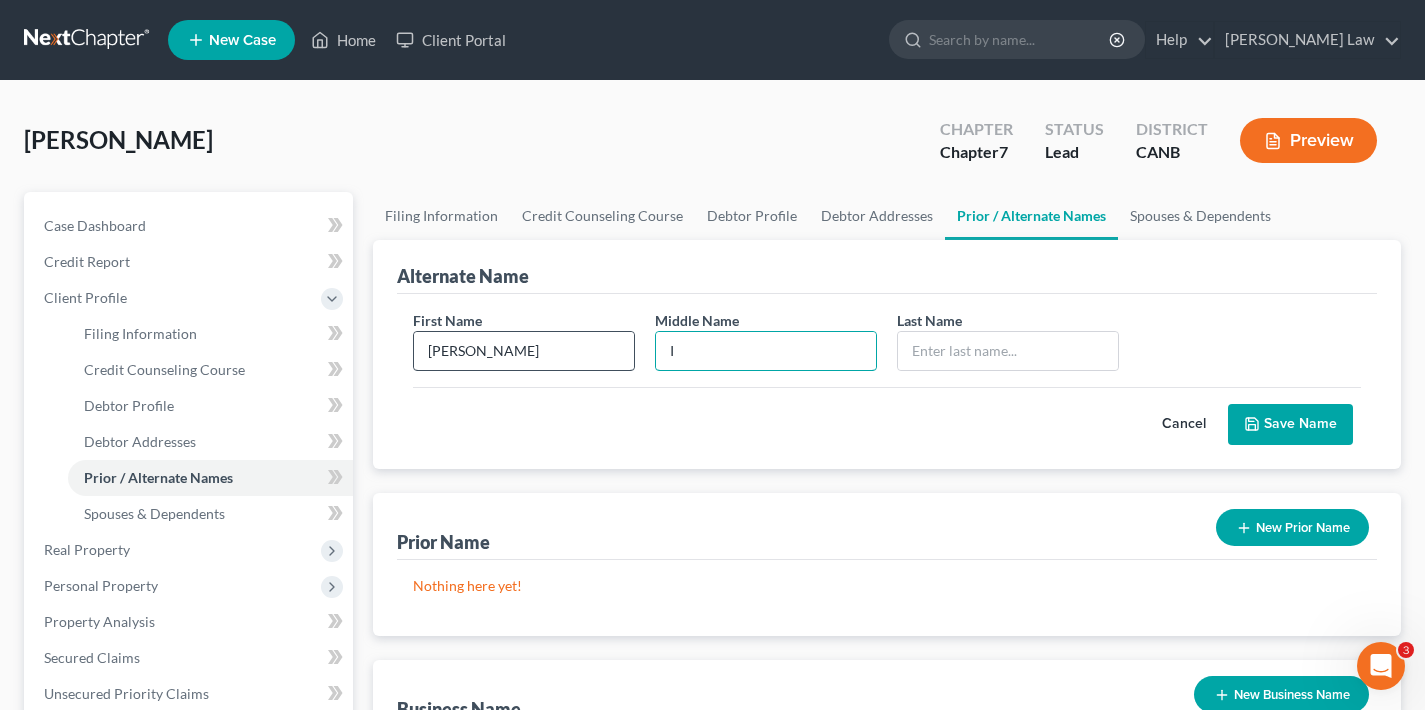 type on "I" 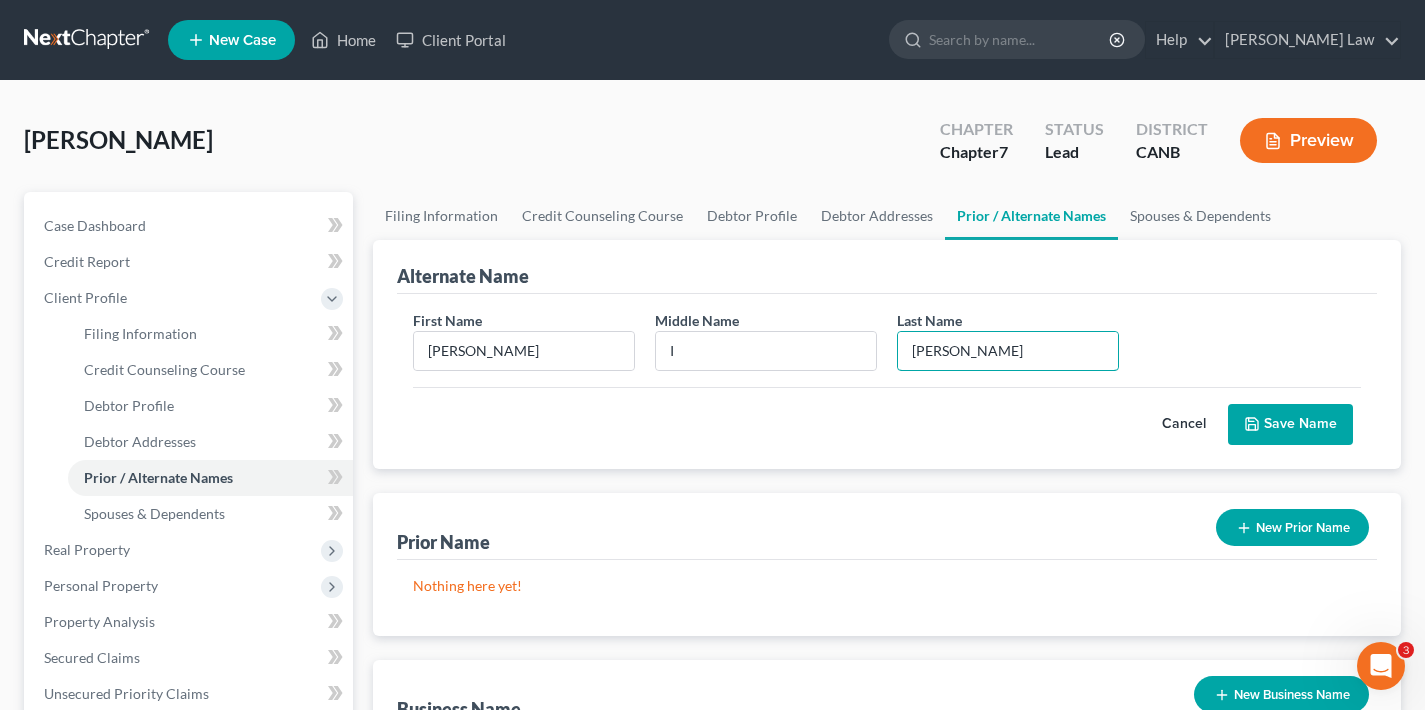 type on "[PERSON_NAME]" 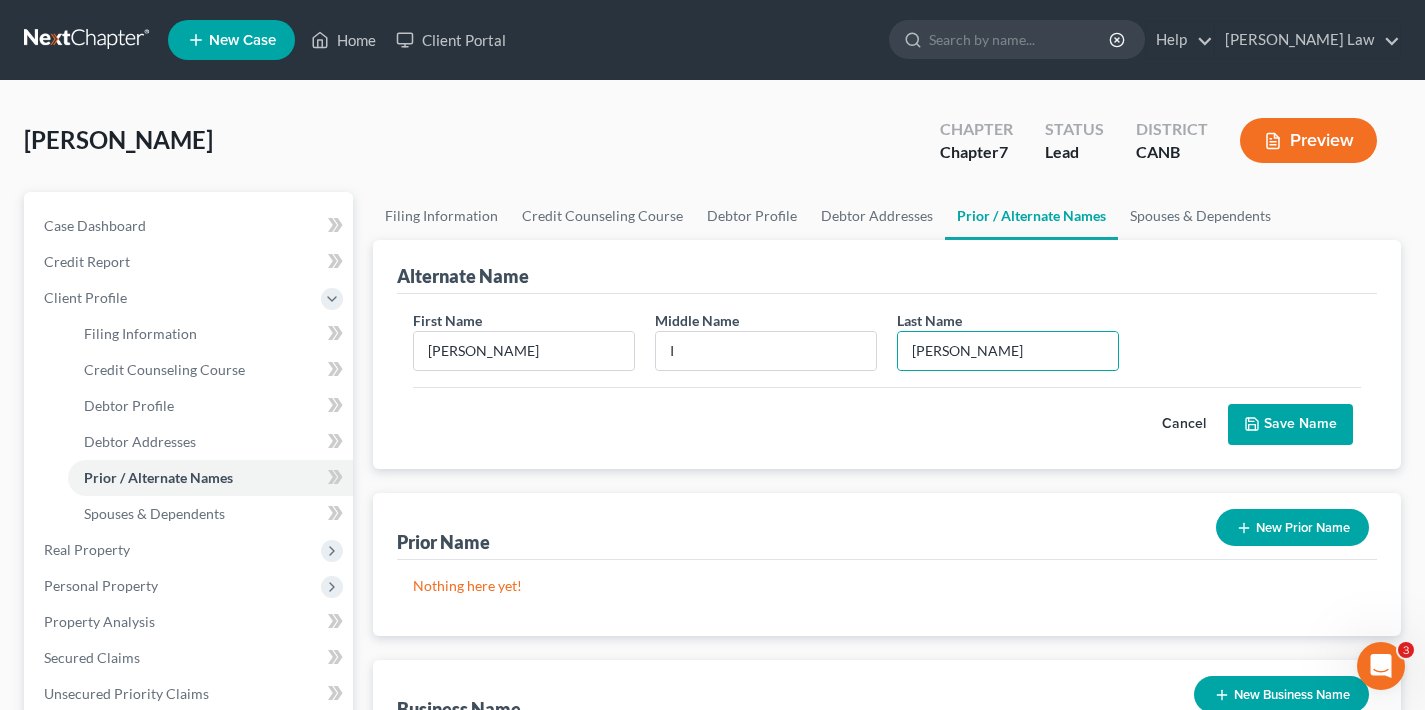 click on "First Name [PERSON_NAME] Middle Name I
Last Name
*
[PERSON_NAME] Save Name" at bounding box center (887, 381) 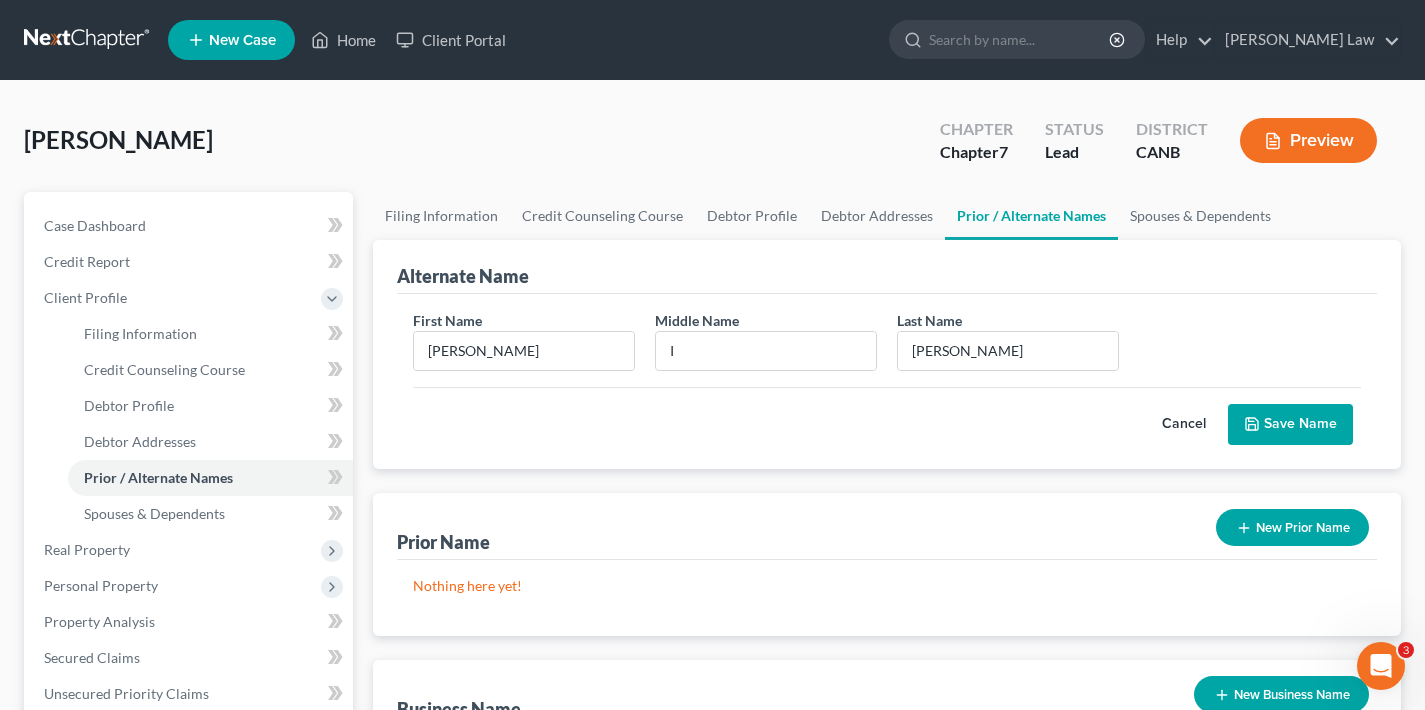 click on "Save Name" at bounding box center (1290, 425) 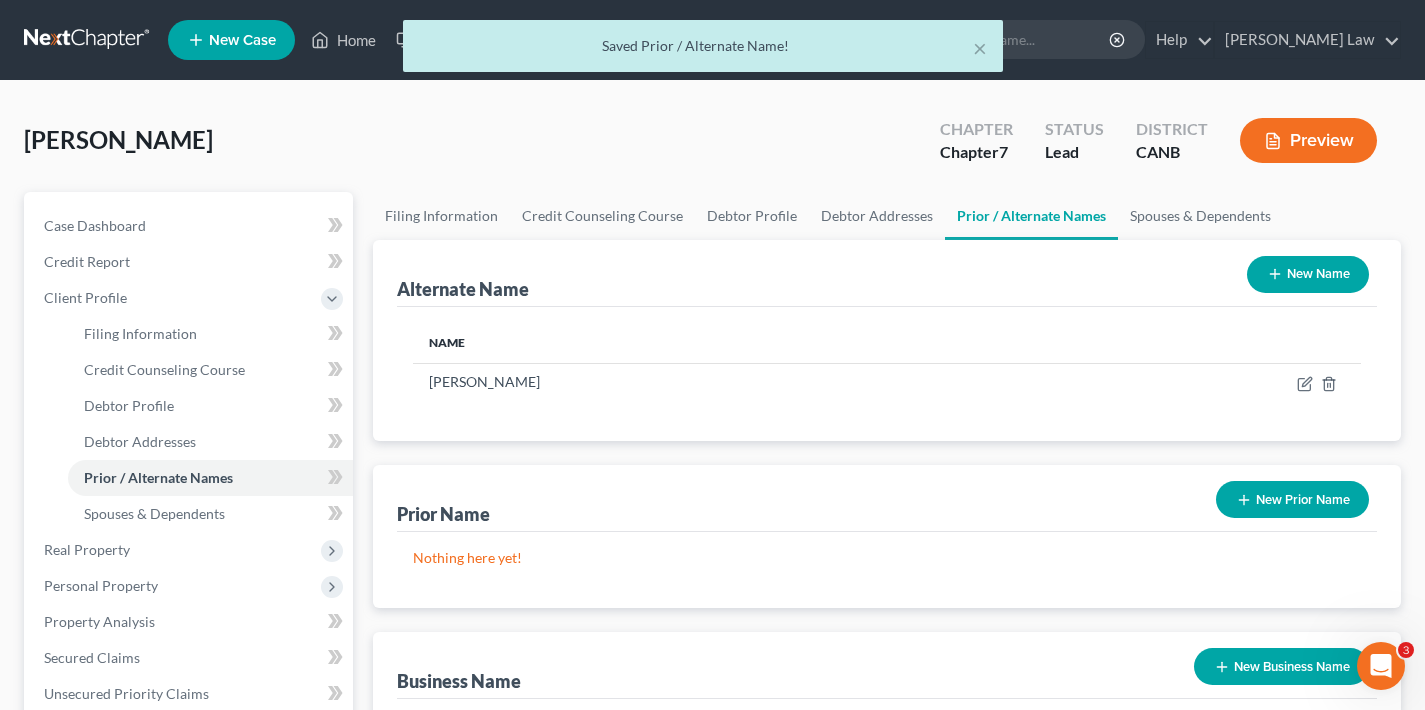 scroll, scrollTop: 547, scrollLeft: 0, axis: vertical 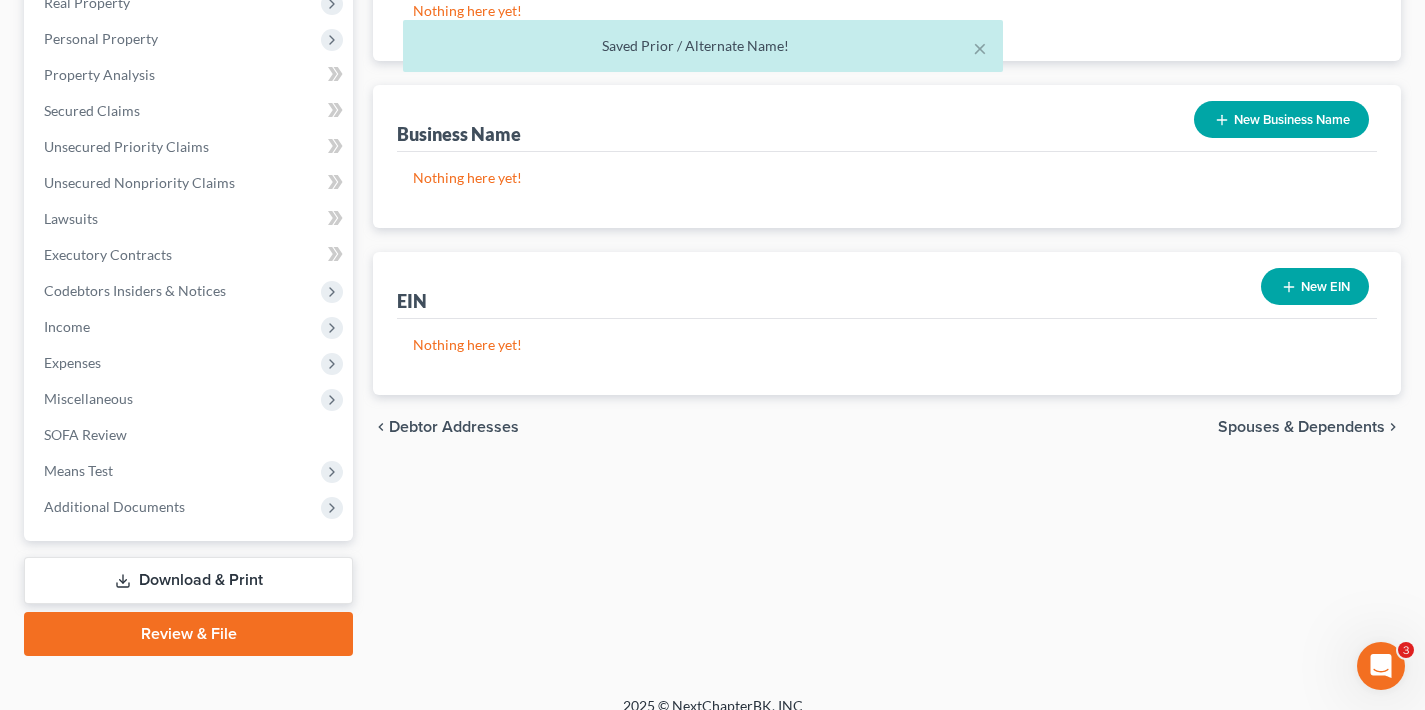 click on "Spouses & Dependents" at bounding box center [1301, 427] 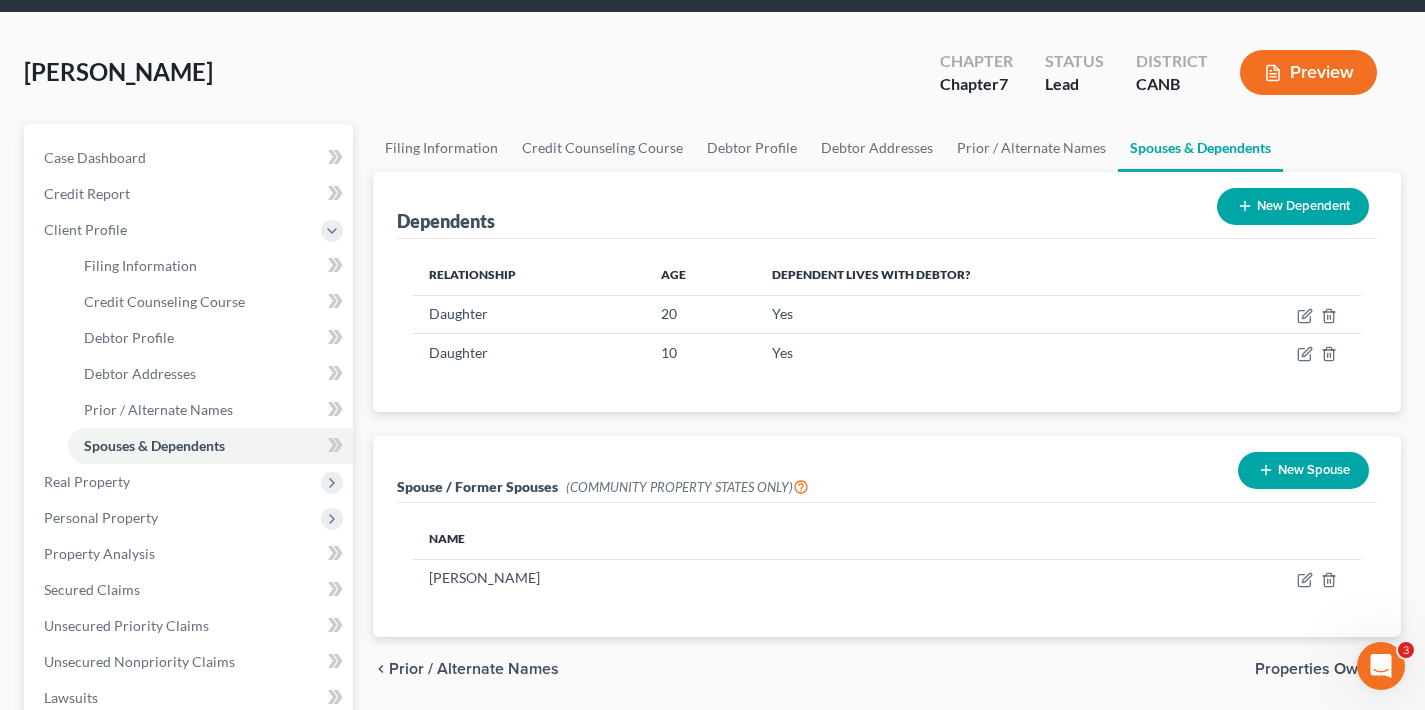 scroll, scrollTop: 81, scrollLeft: 0, axis: vertical 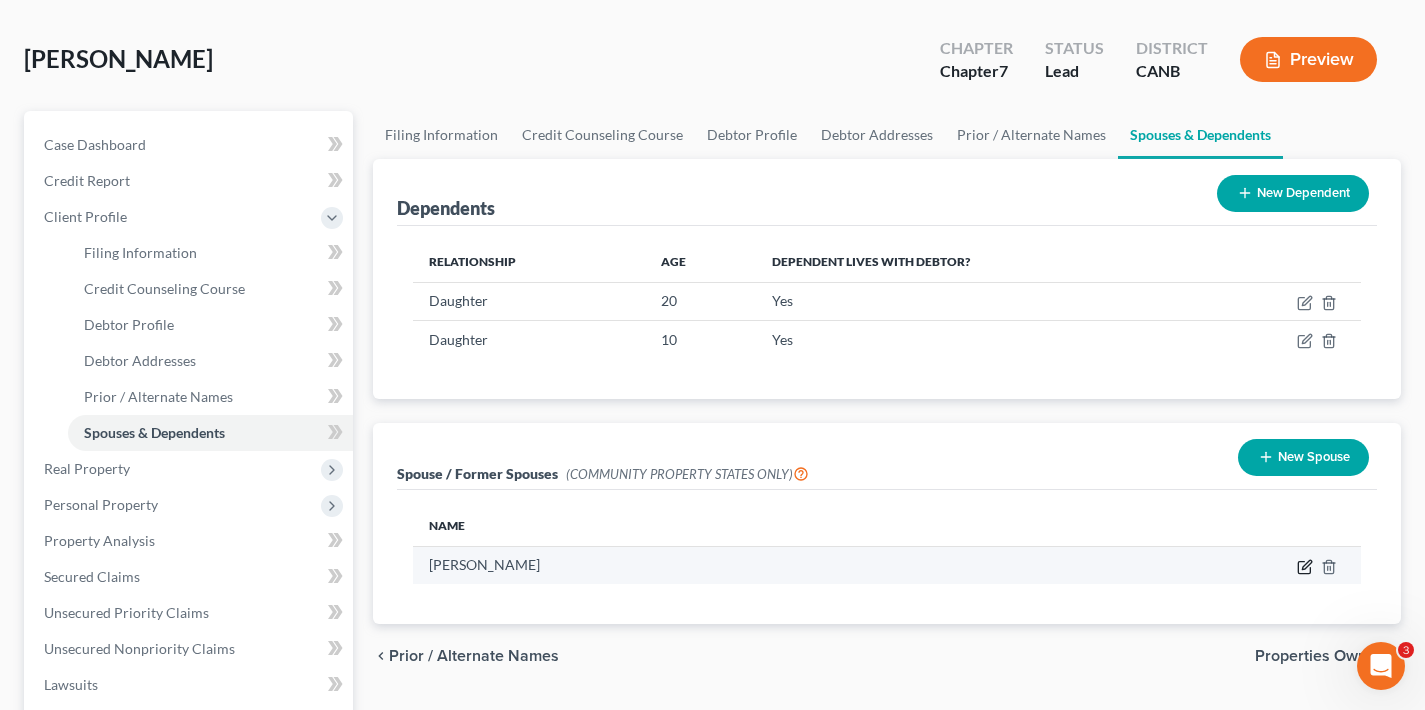 click 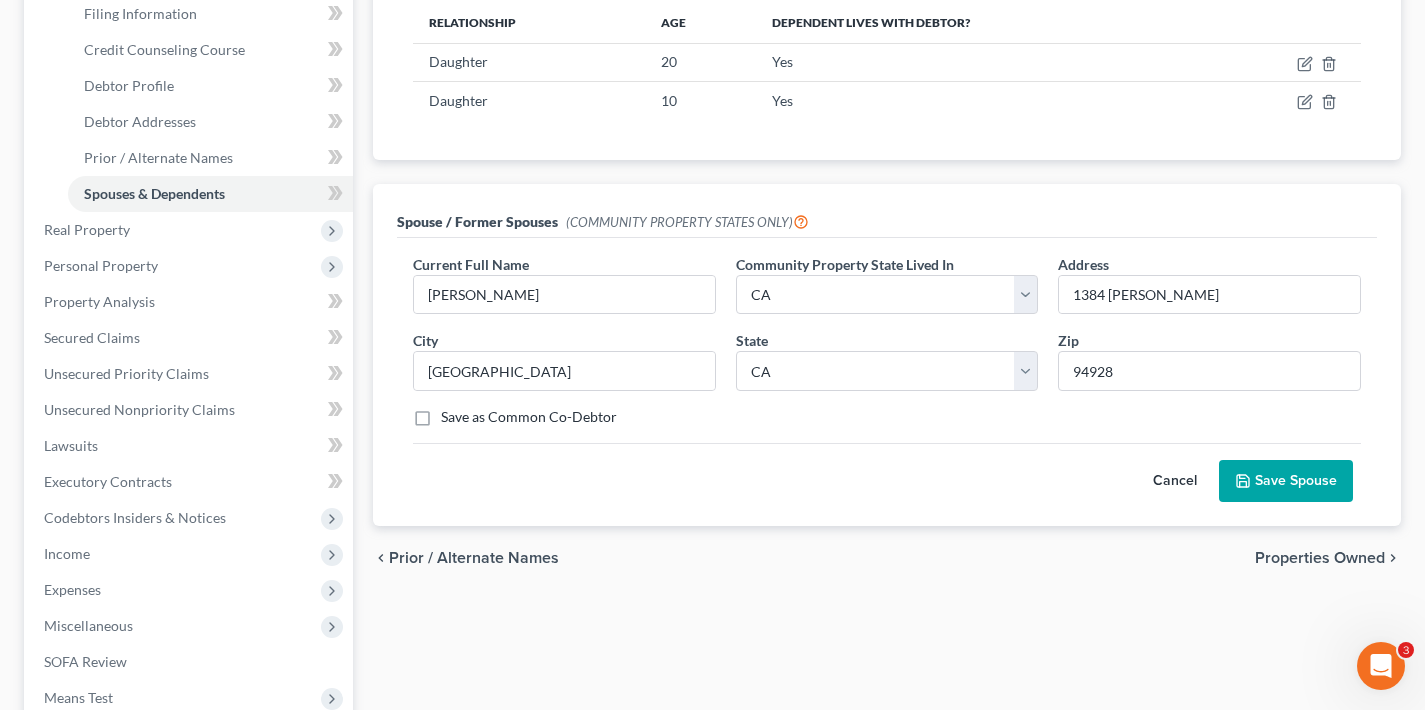scroll, scrollTop: 404, scrollLeft: 0, axis: vertical 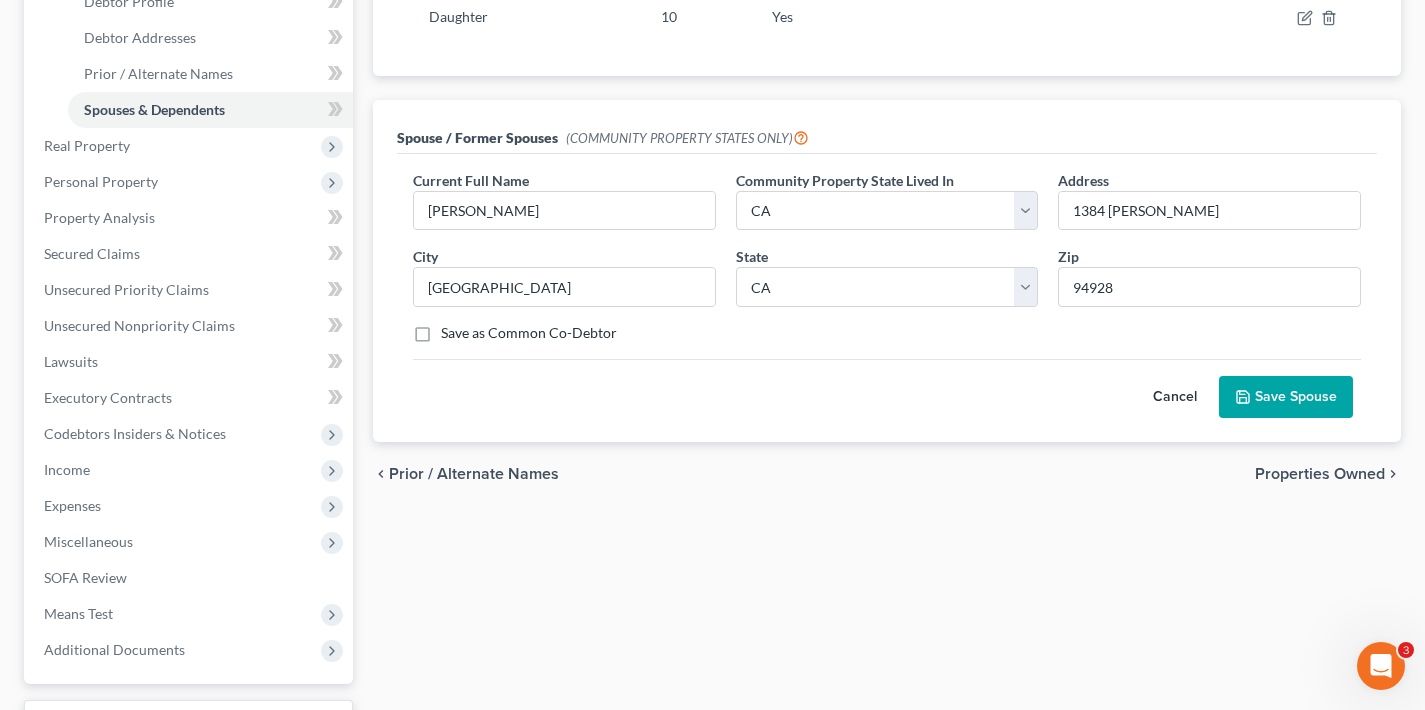 click on "Properties Owned" at bounding box center (1320, 474) 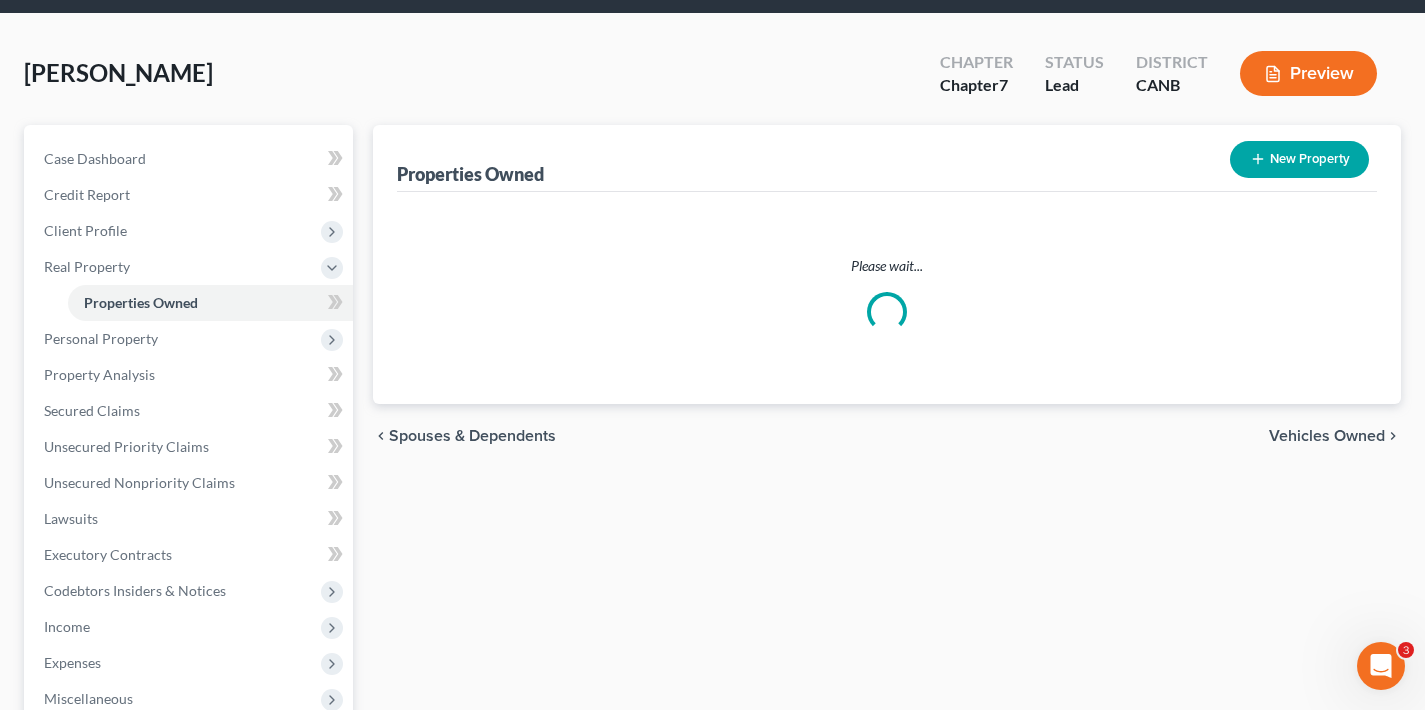 scroll, scrollTop: 0, scrollLeft: 0, axis: both 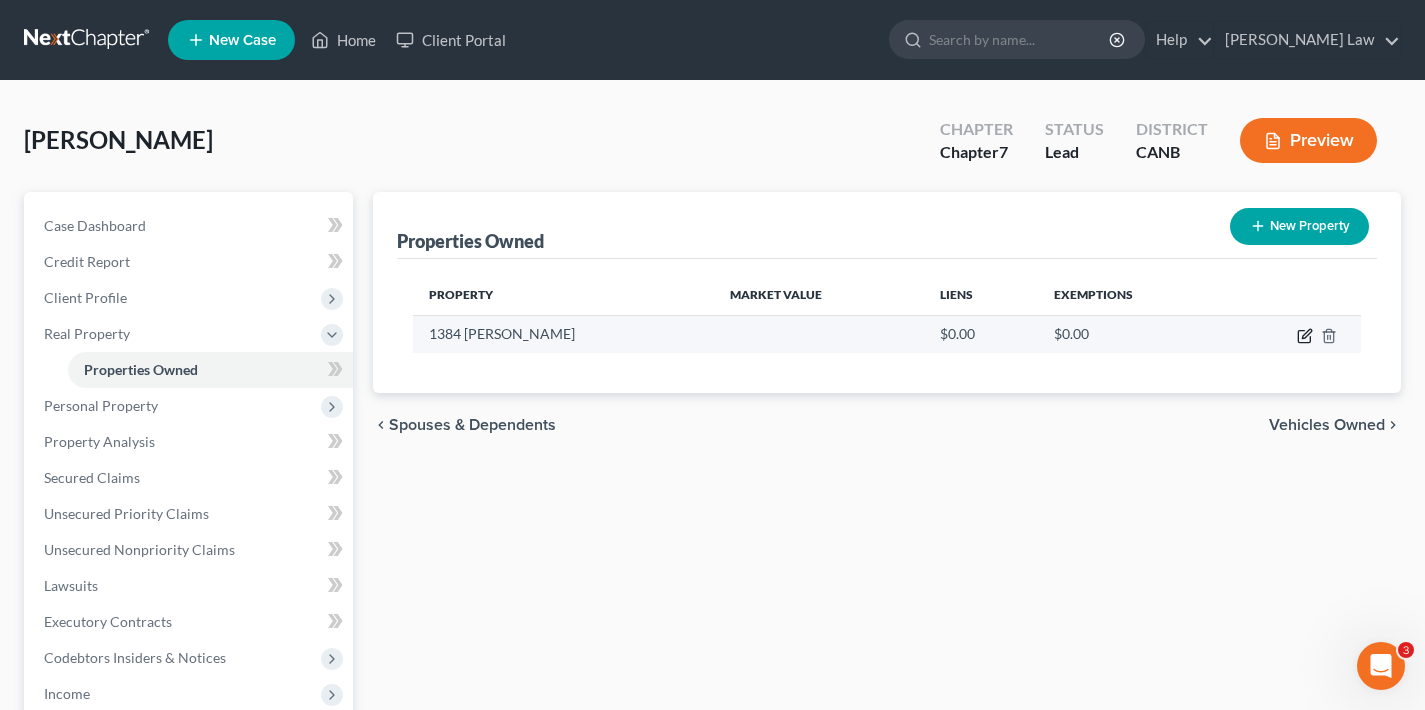 click 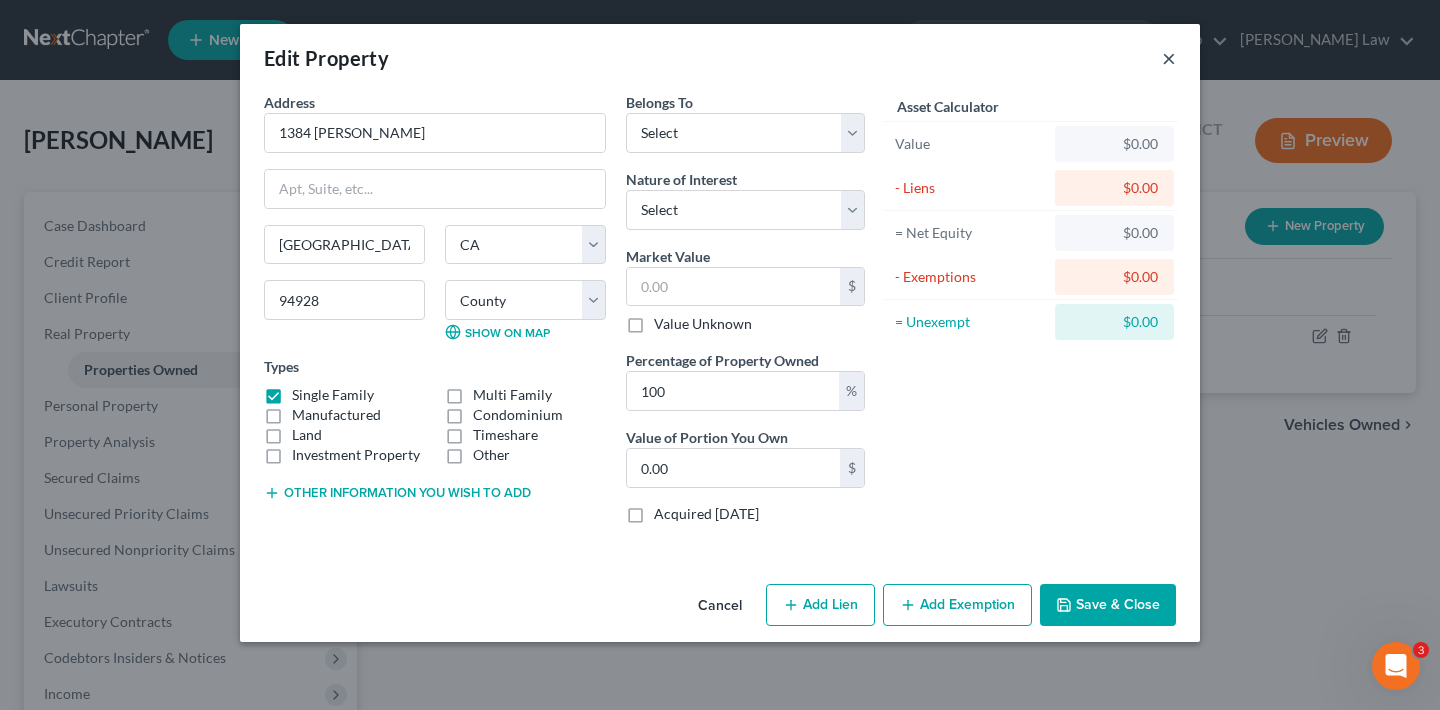 click on "×" at bounding box center [1169, 58] 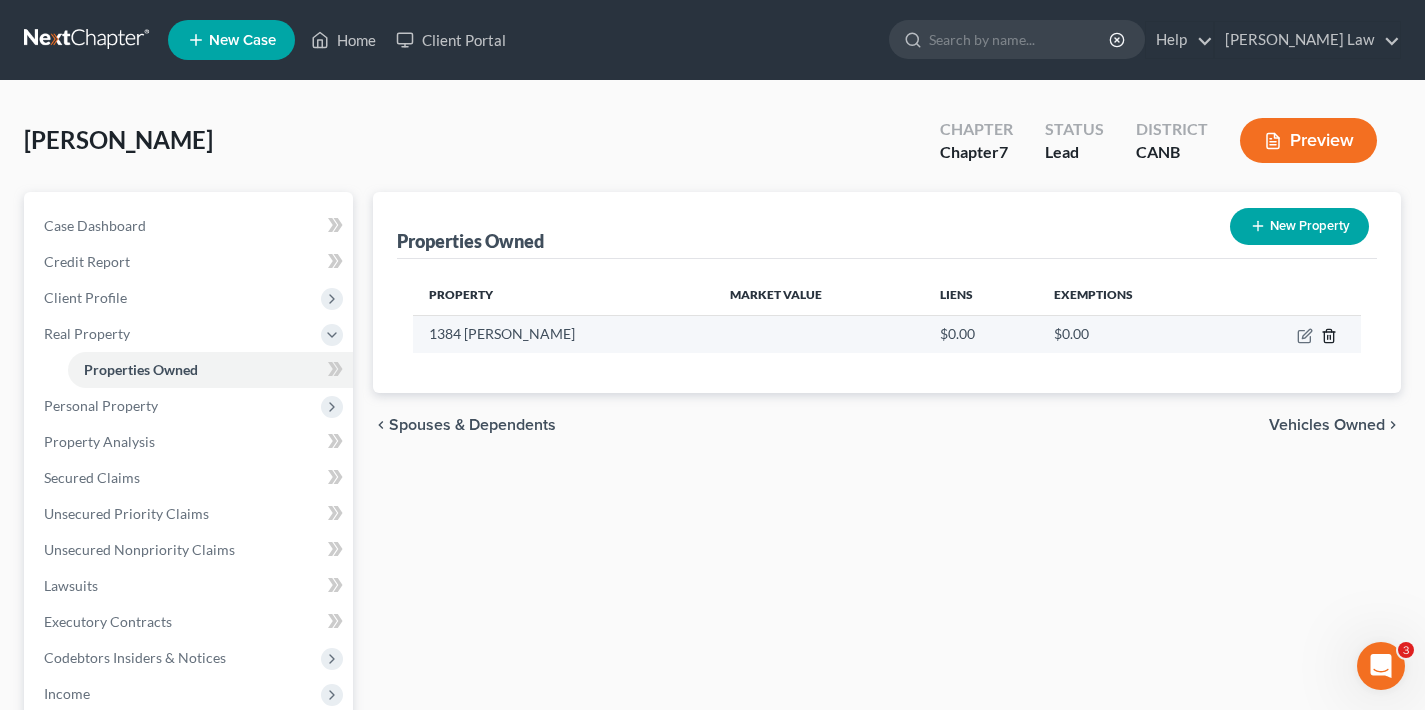 click 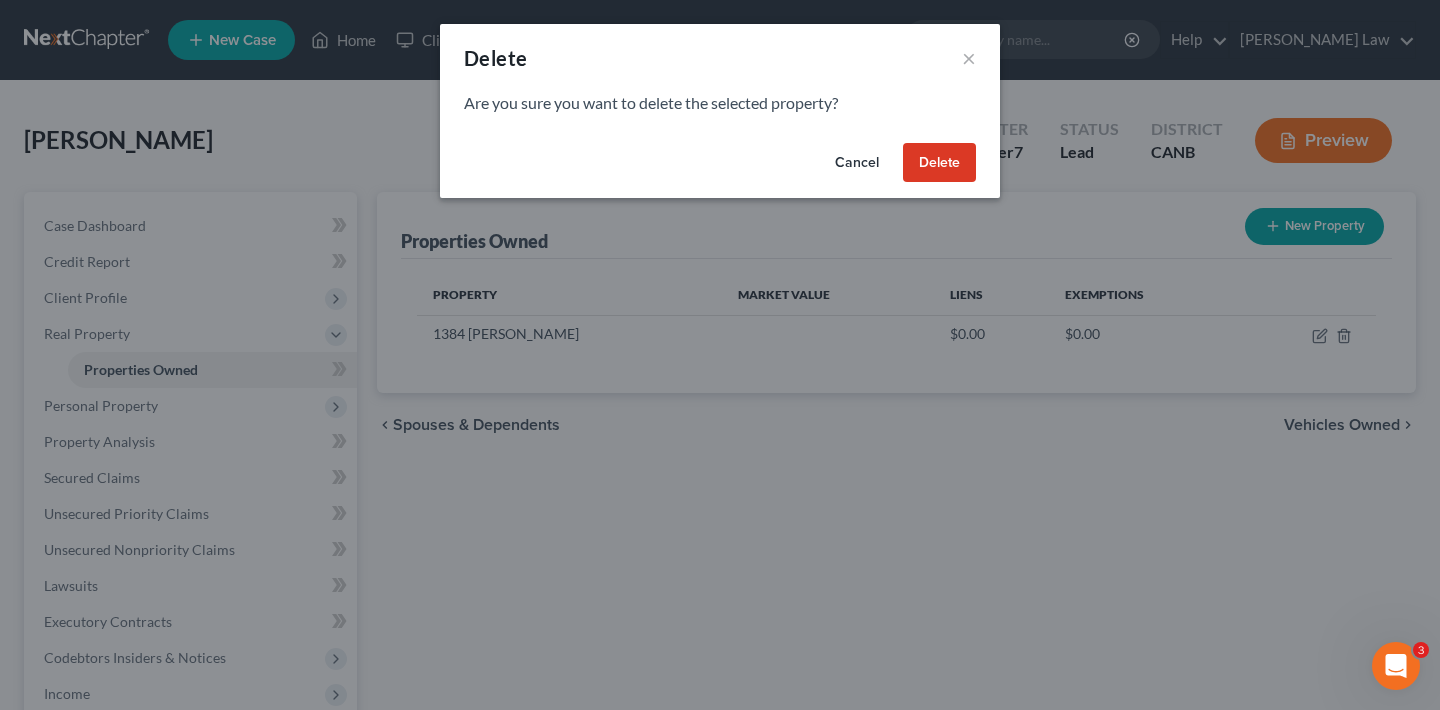 click on "Delete" at bounding box center [939, 163] 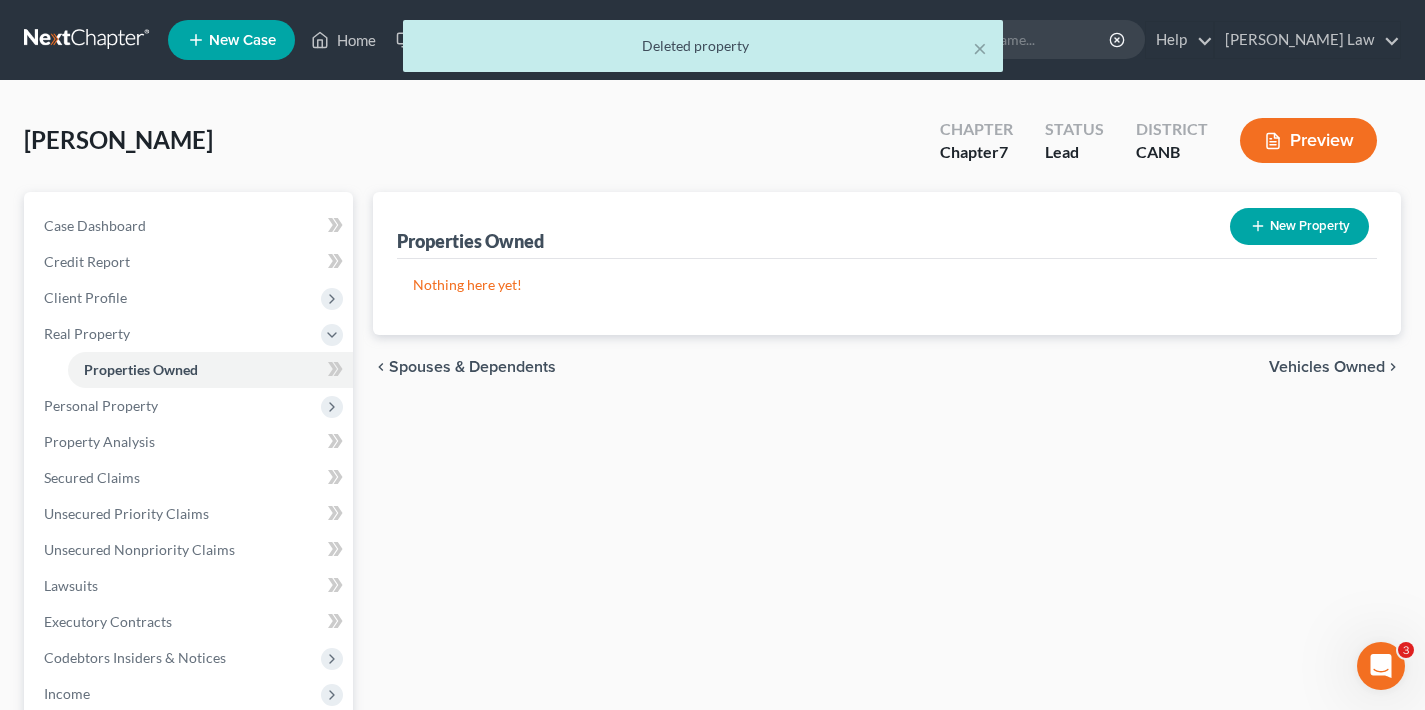 click on "Vehicles Owned" at bounding box center (1327, 367) 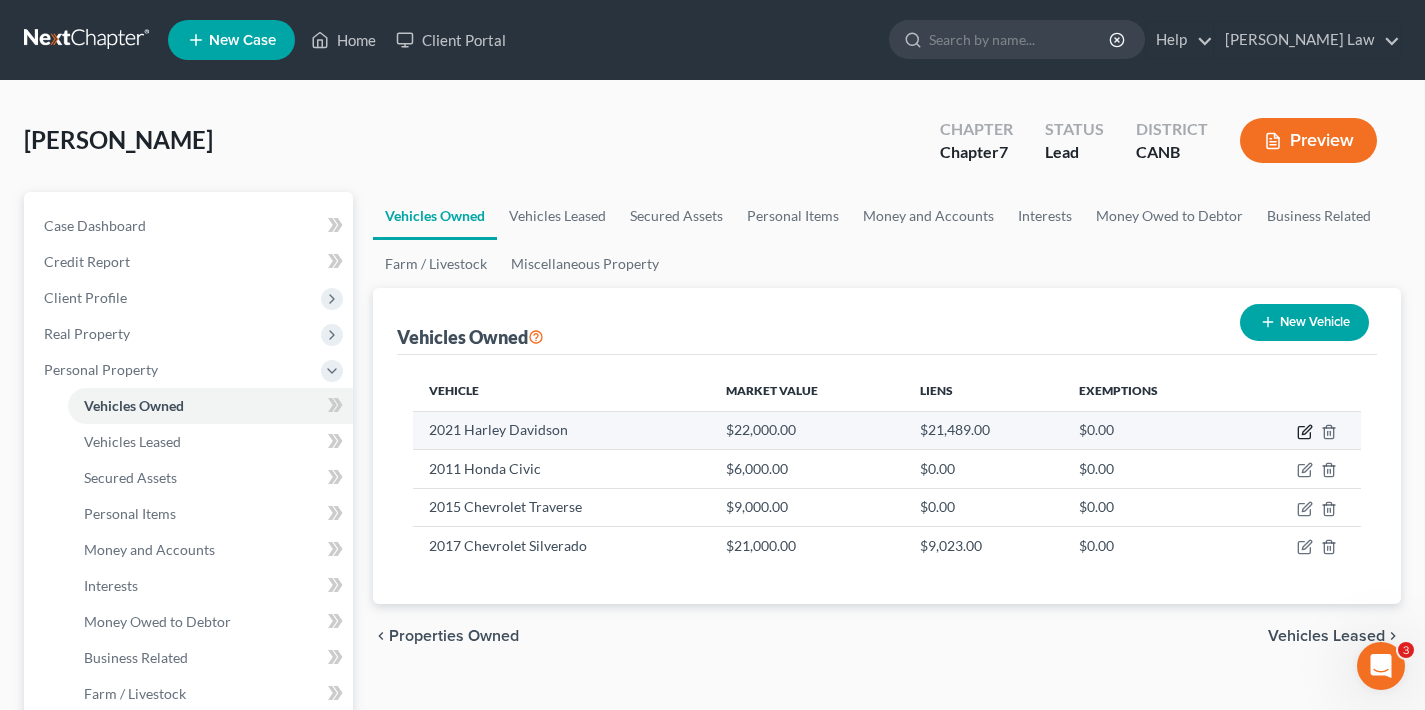 click 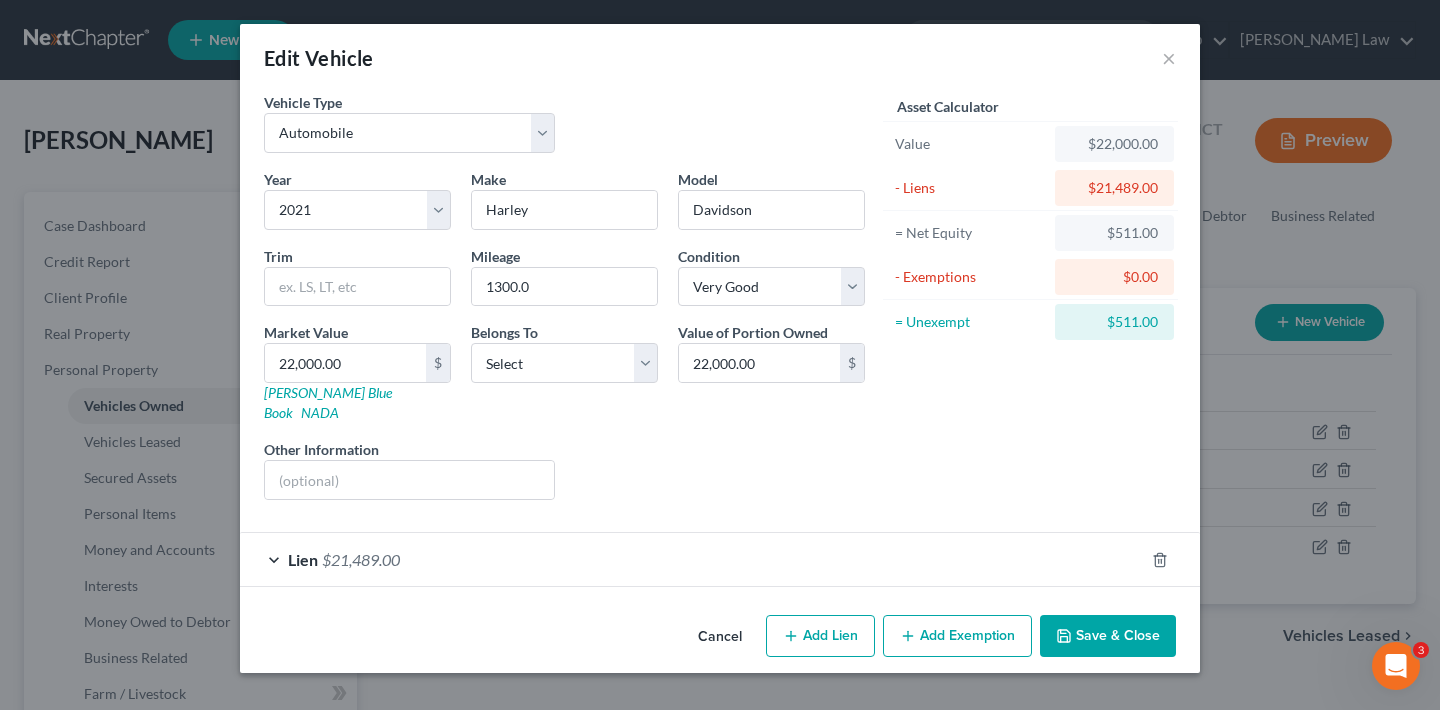 click on "Cancel" at bounding box center (720, 637) 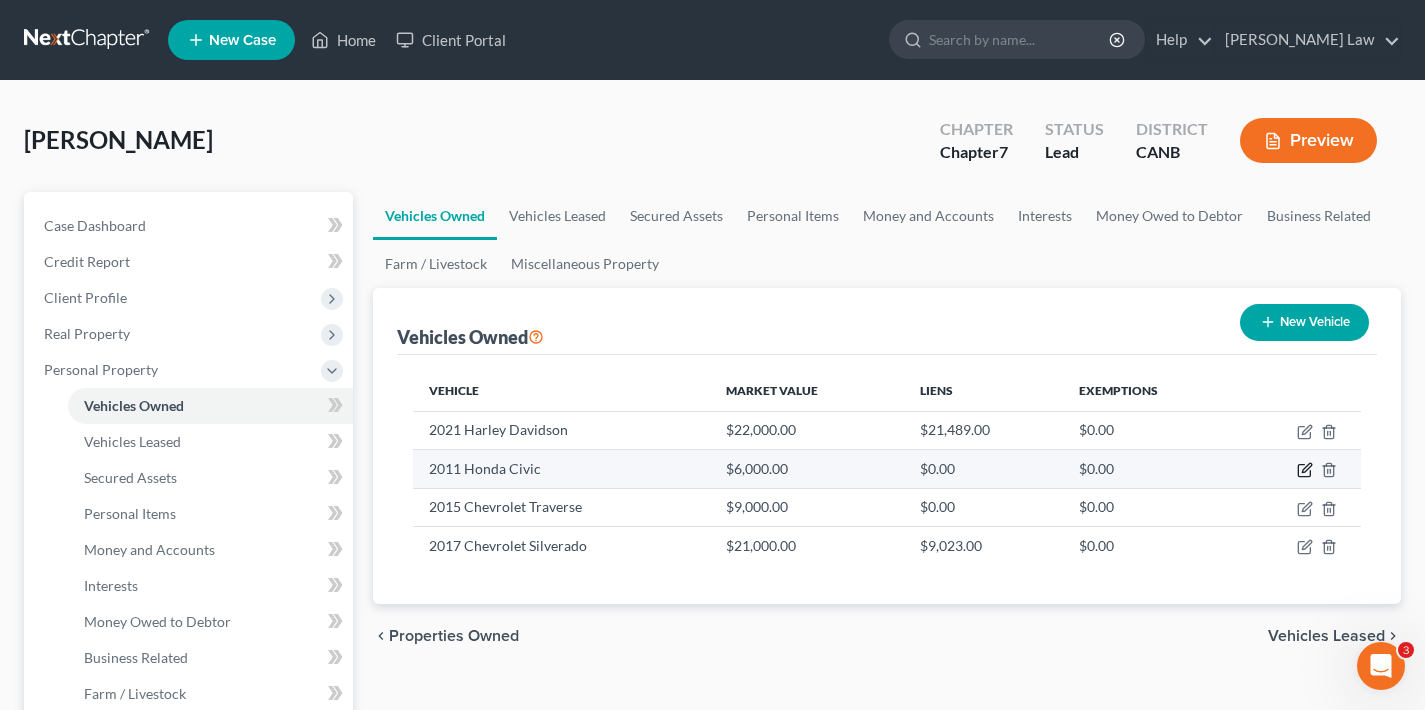 click 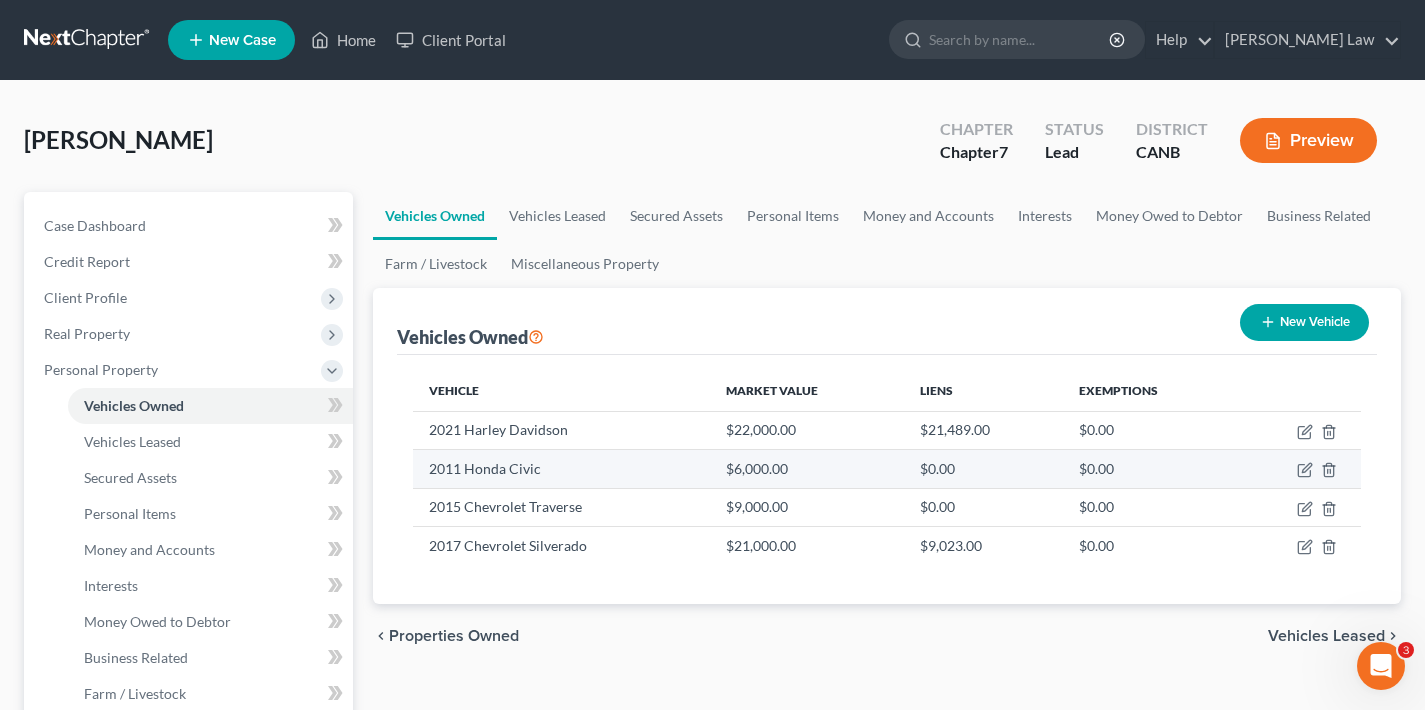 select on "0" 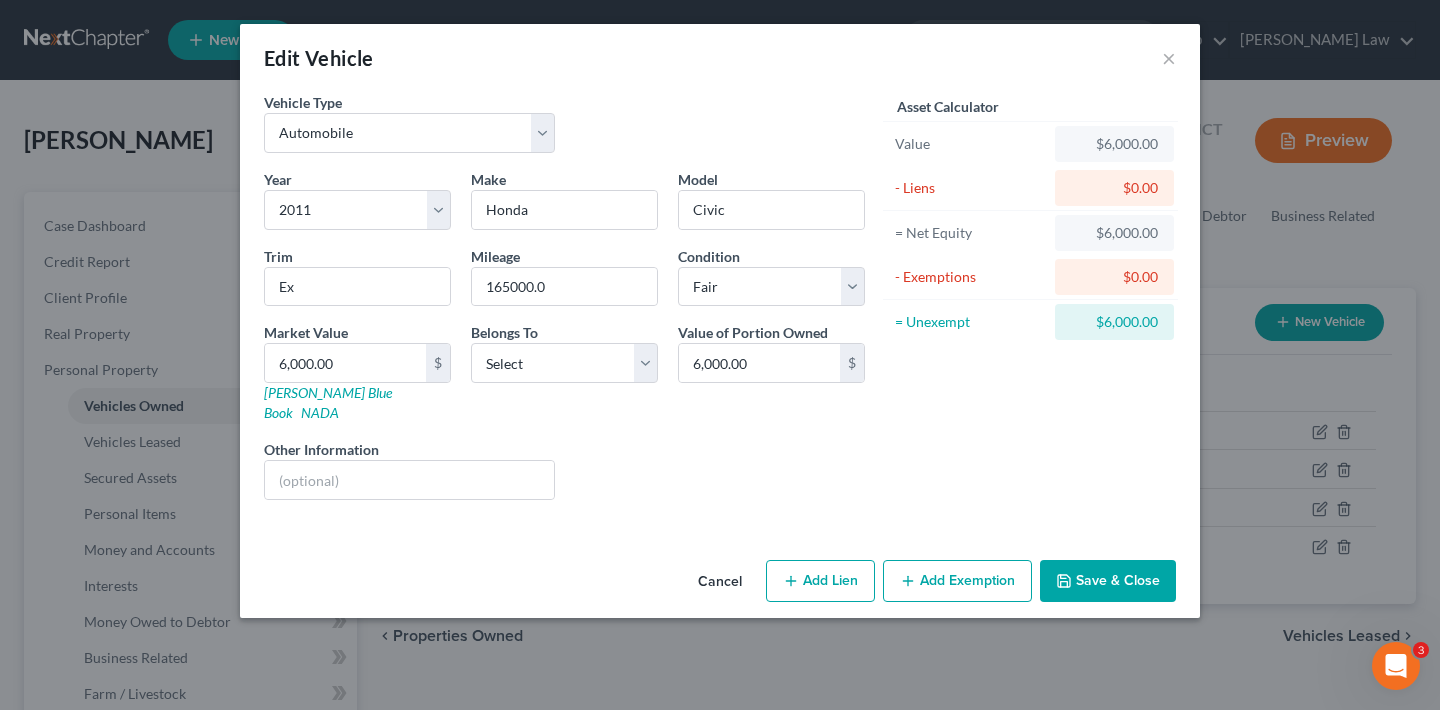 click on "Cancel" at bounding box center [720, 582] 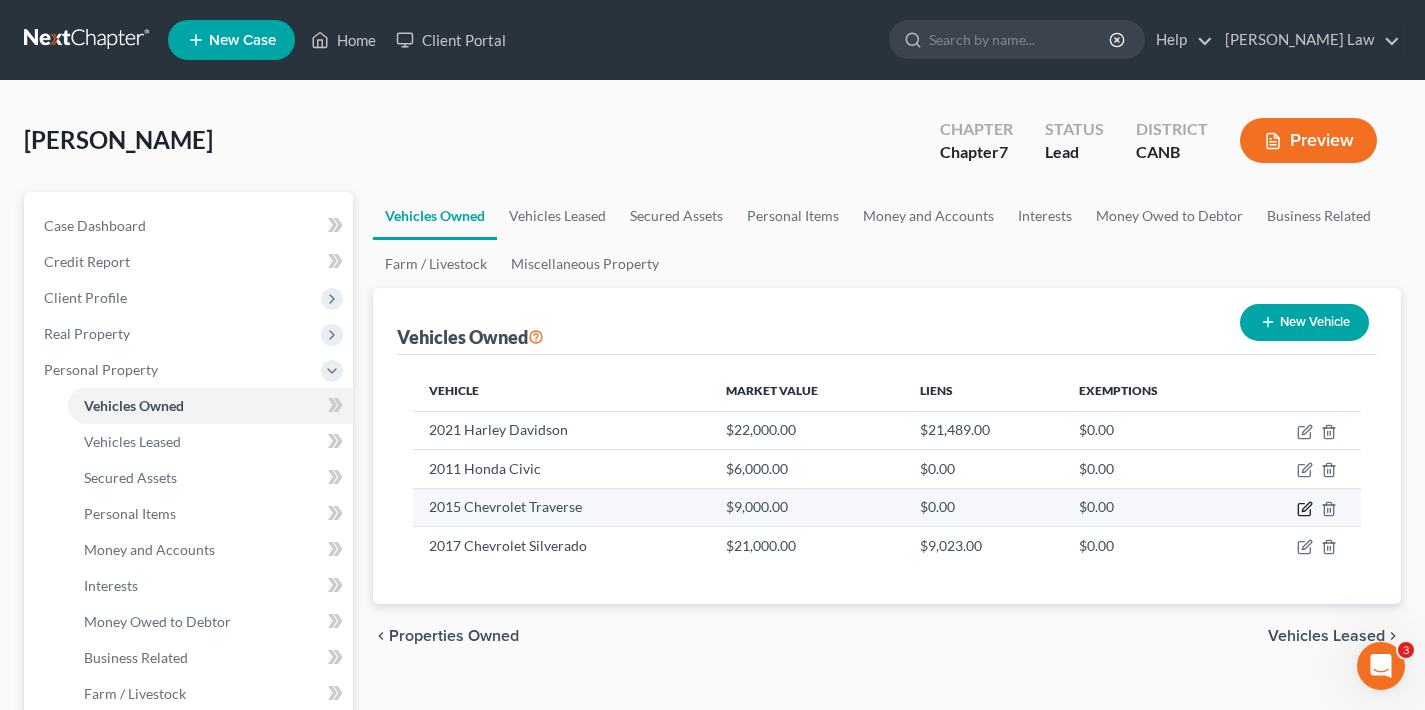 click 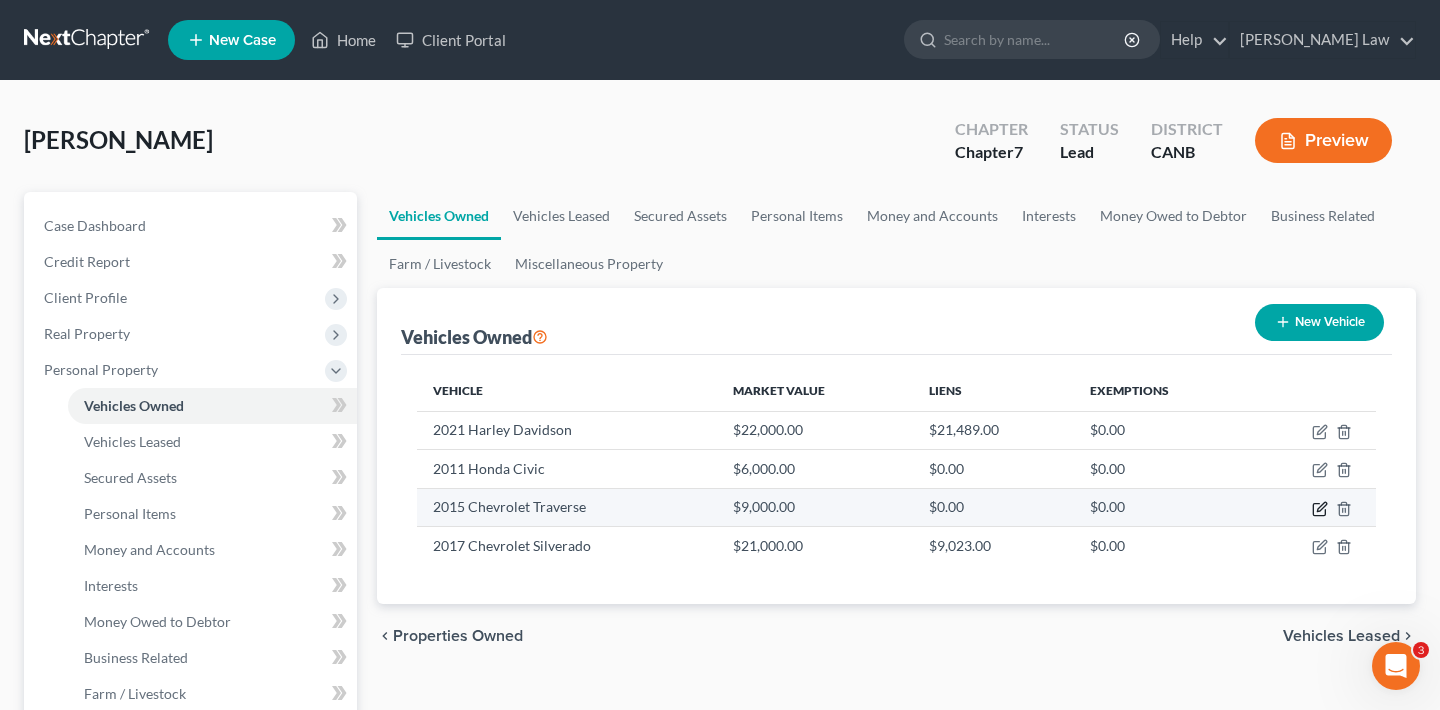select on "0" 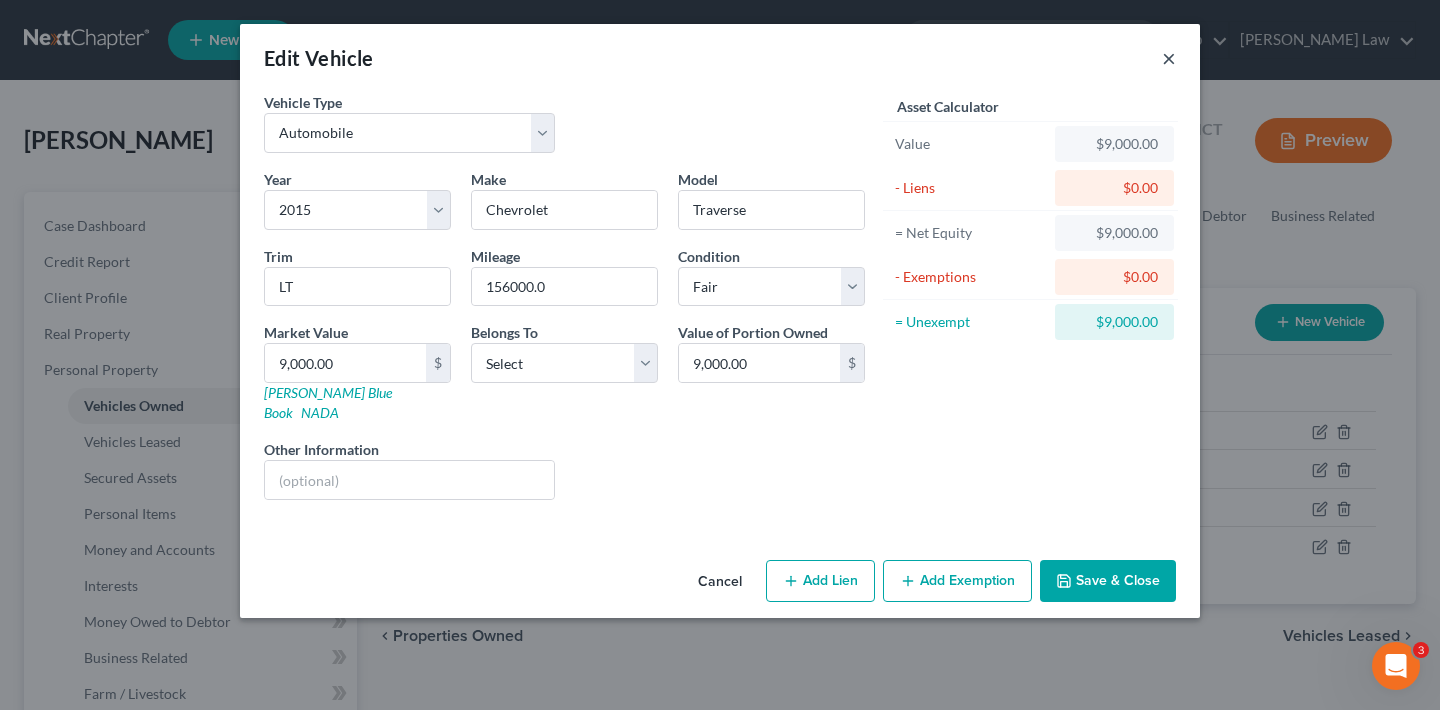 click on "×" at bounding box center [1169, 58] 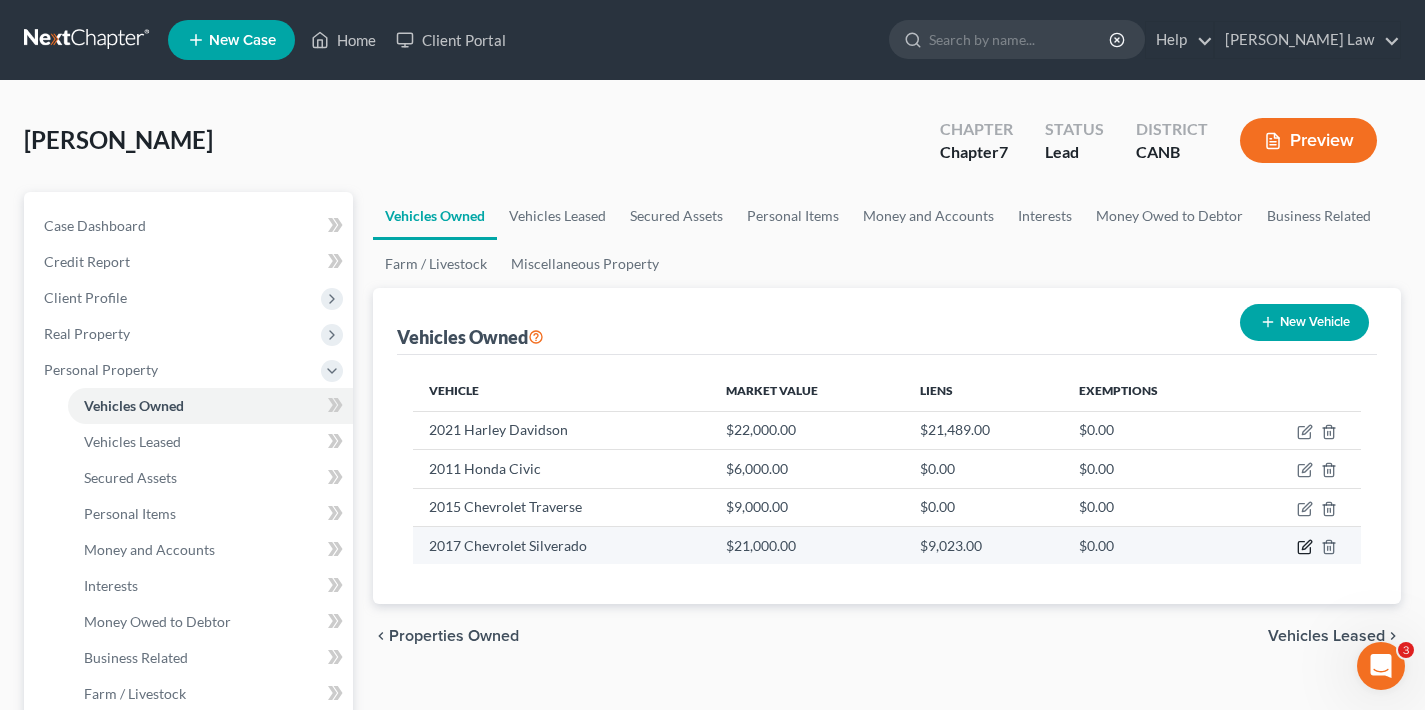 click 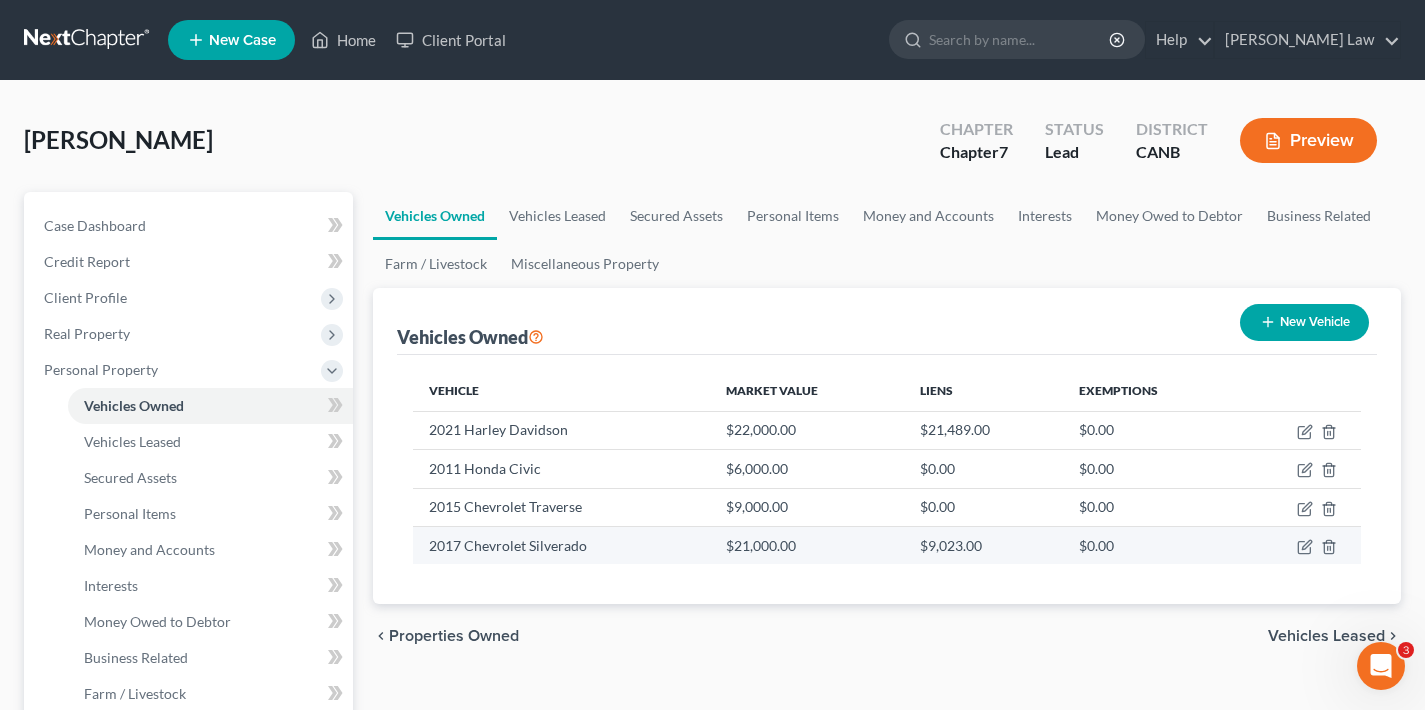 select on "0" 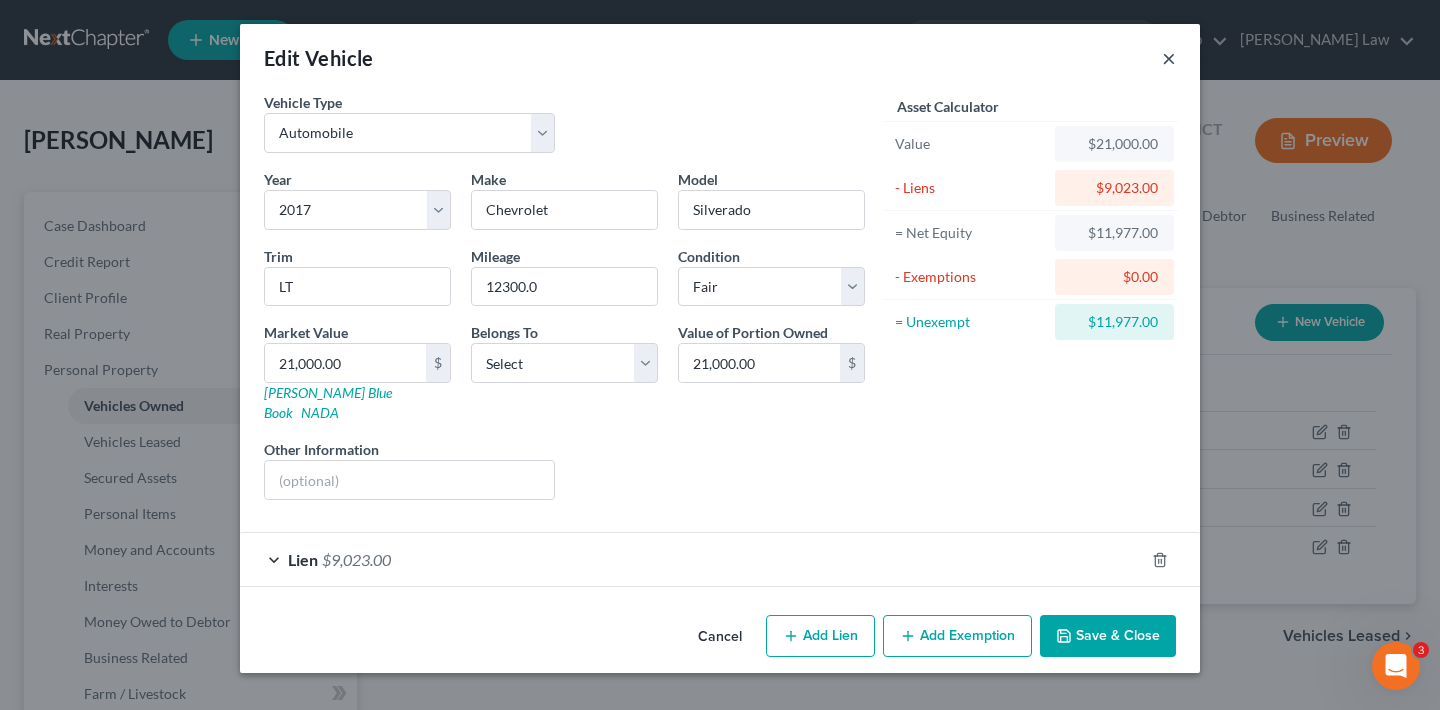 click on "×" at bounding box center (1169, 58) 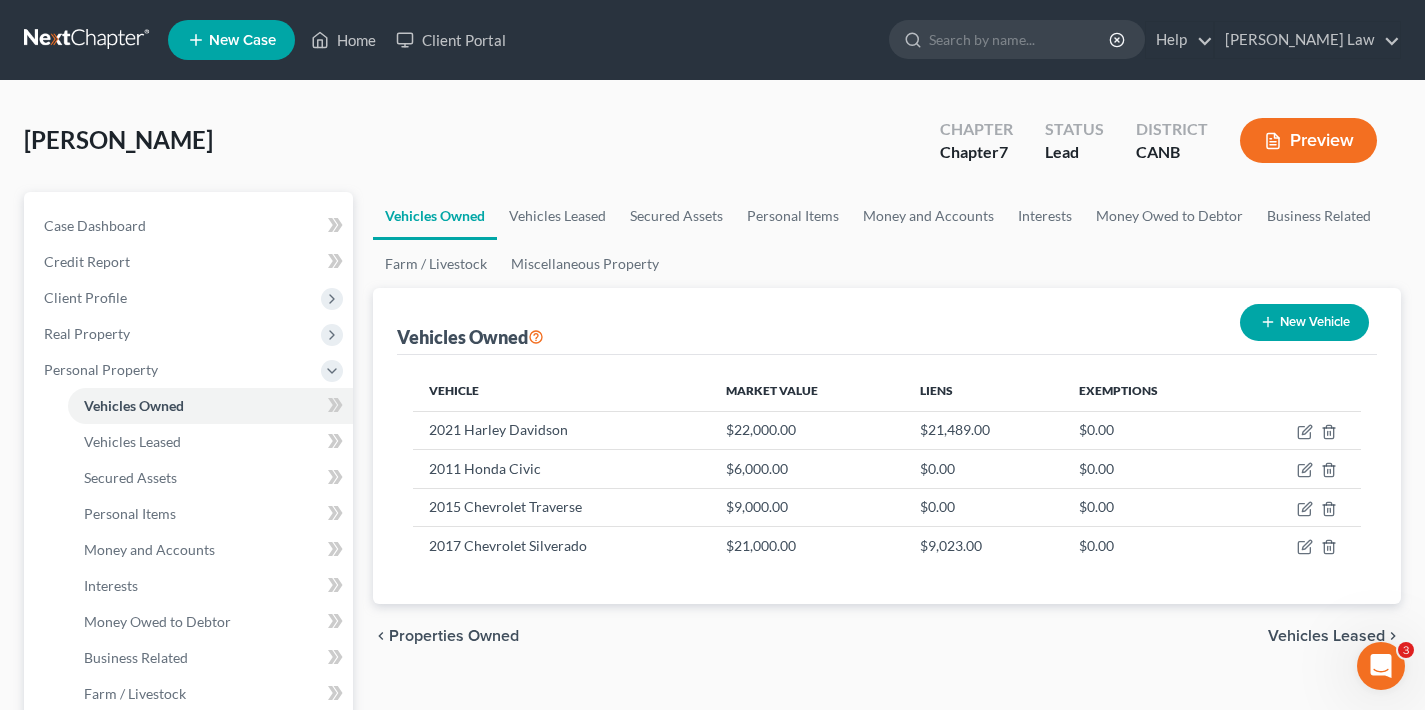 scroll, scrollTop: 385, scrollLeft: 0, axis: vertical 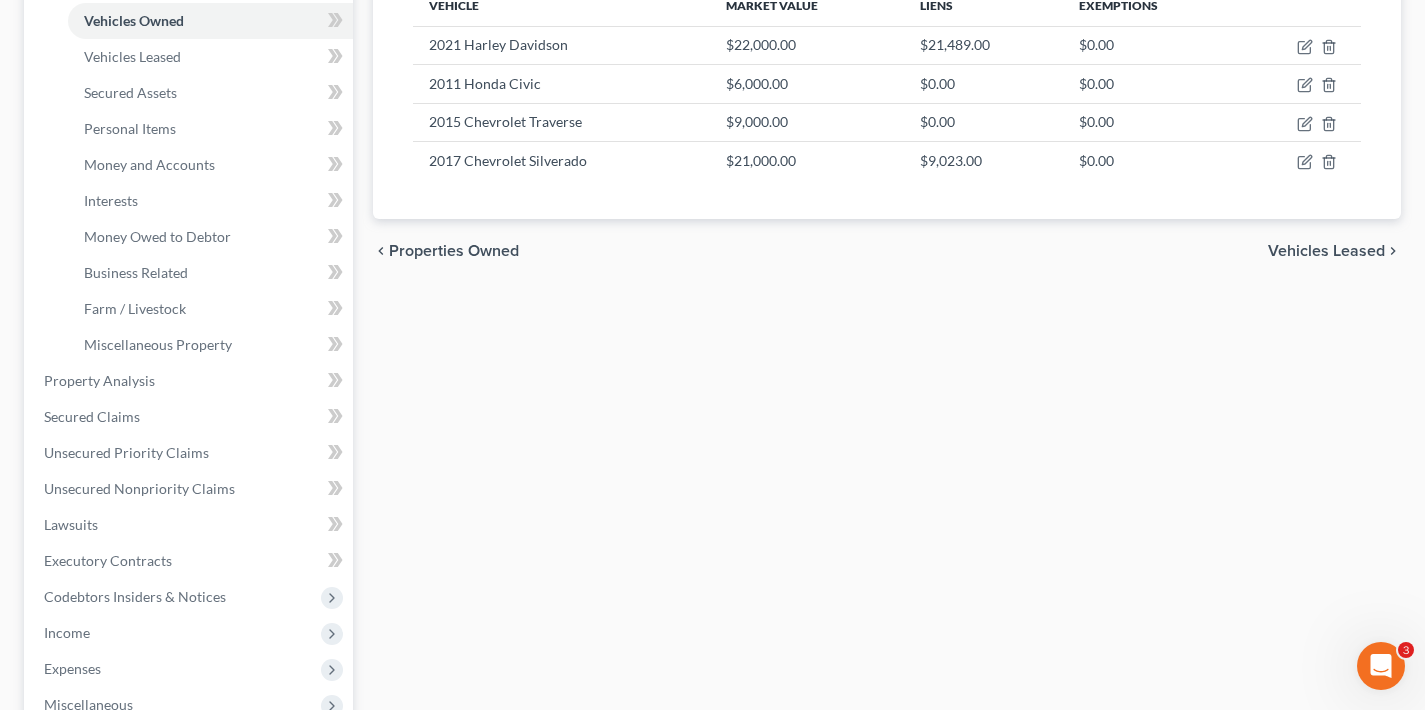 click on "Vehicles Leased" at bounding box center (1326, 251) 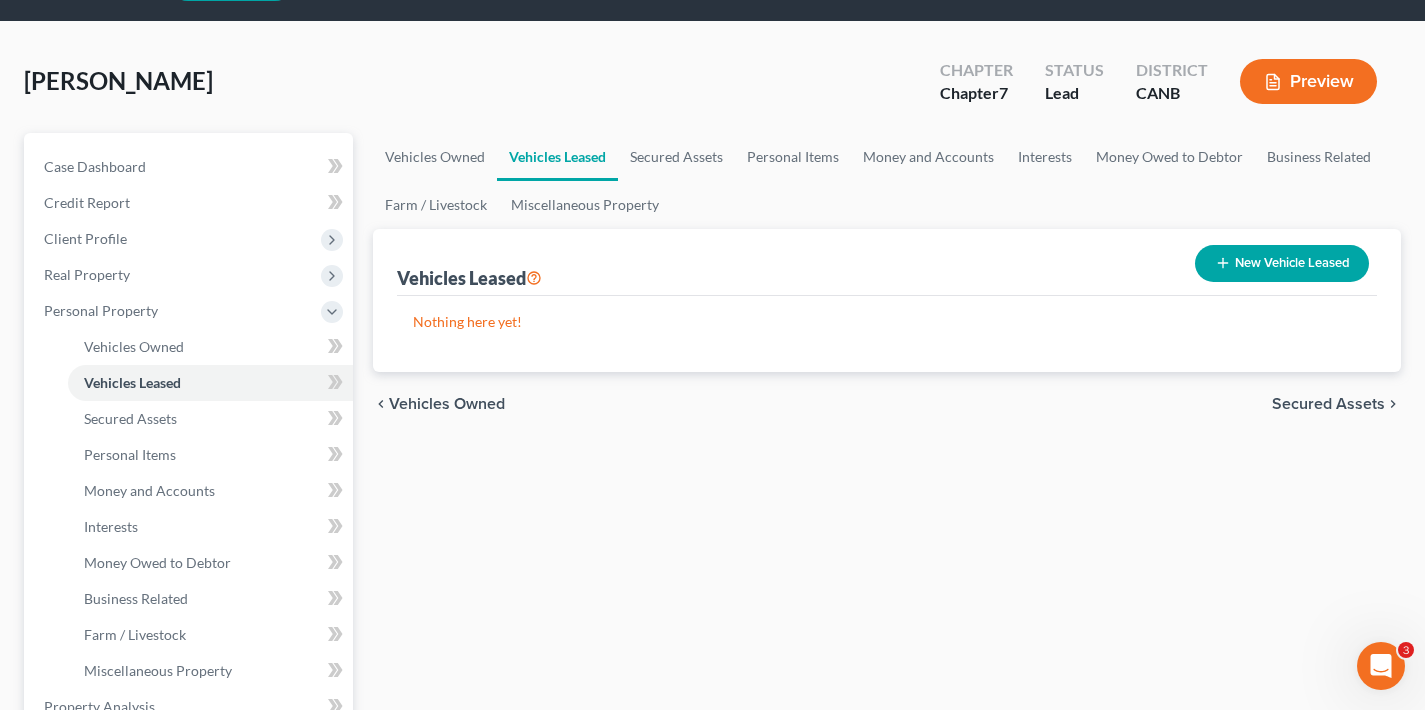 scroll, scrollTop: 0, scrollLeft: 0, axis: both 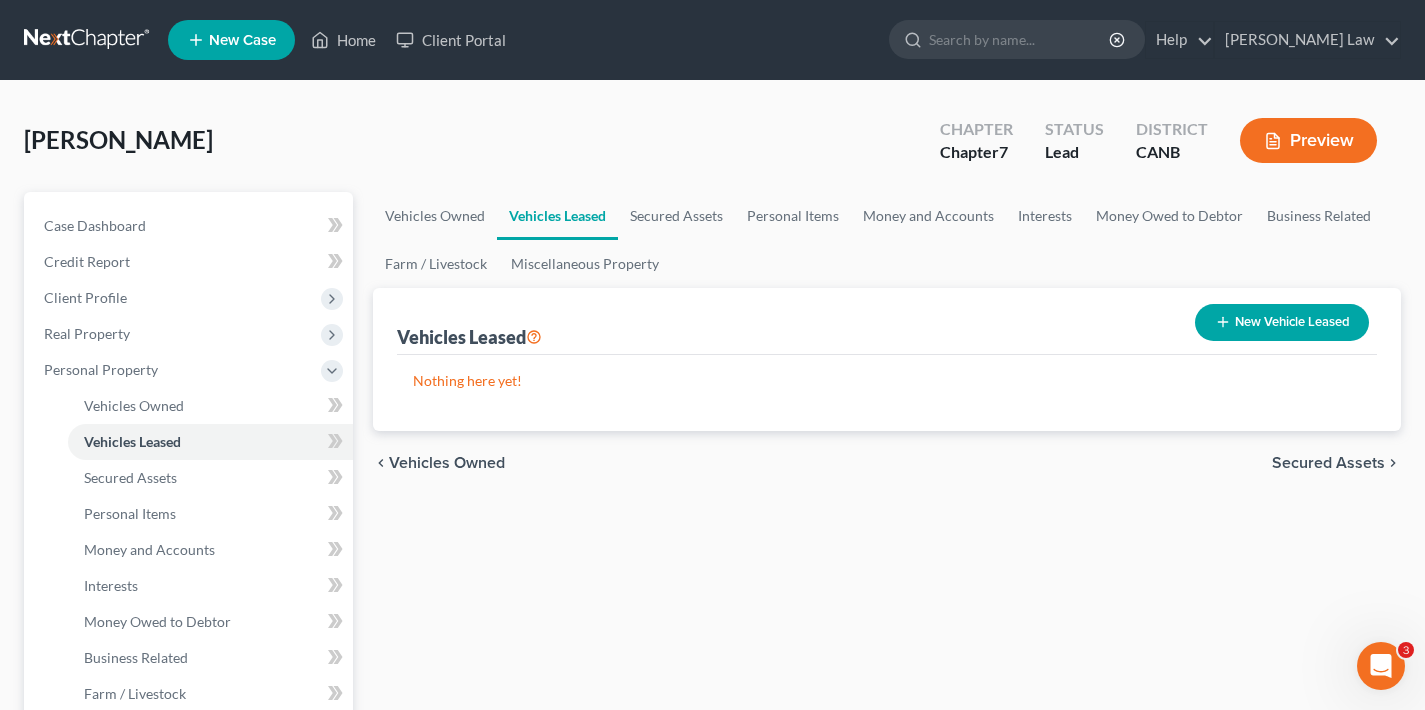 click on "Secured Assets" at bounding box center [1328, 463] 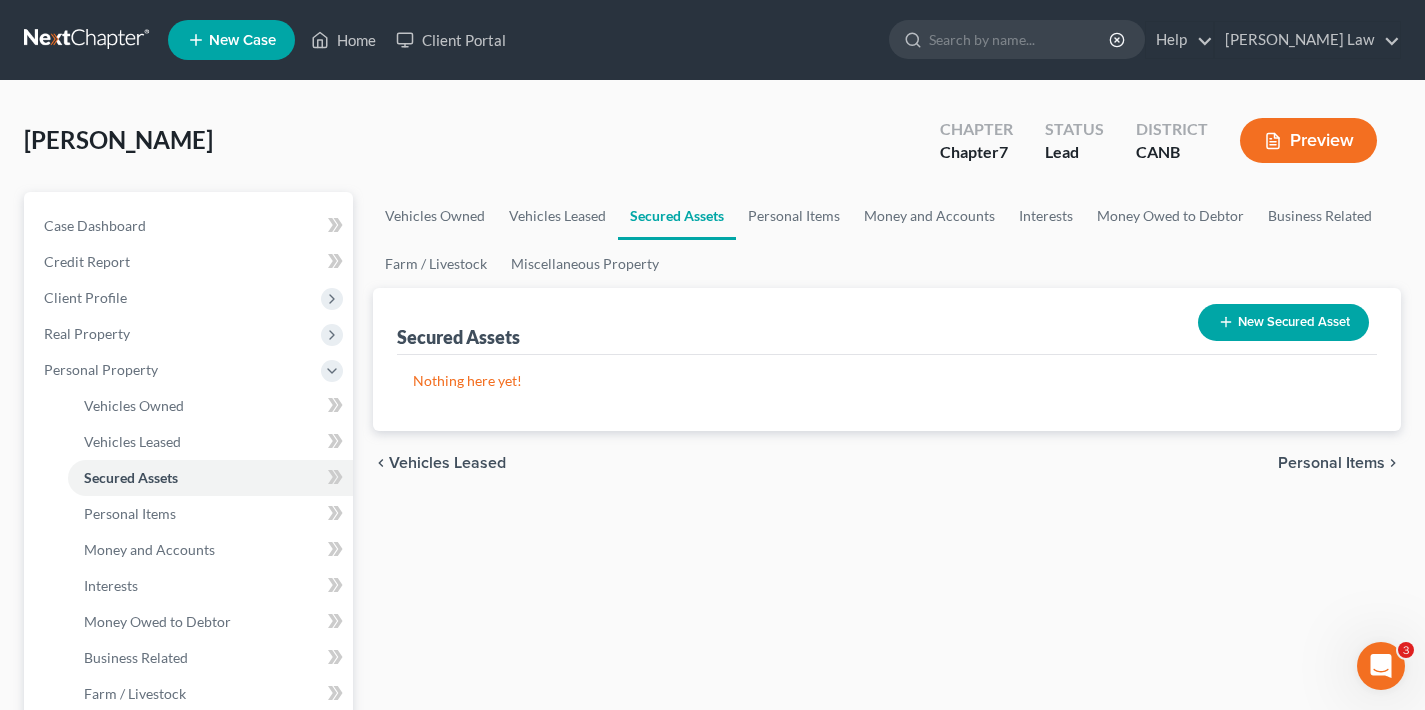 click on "Personal Items" at bounding box center (1331, 463) 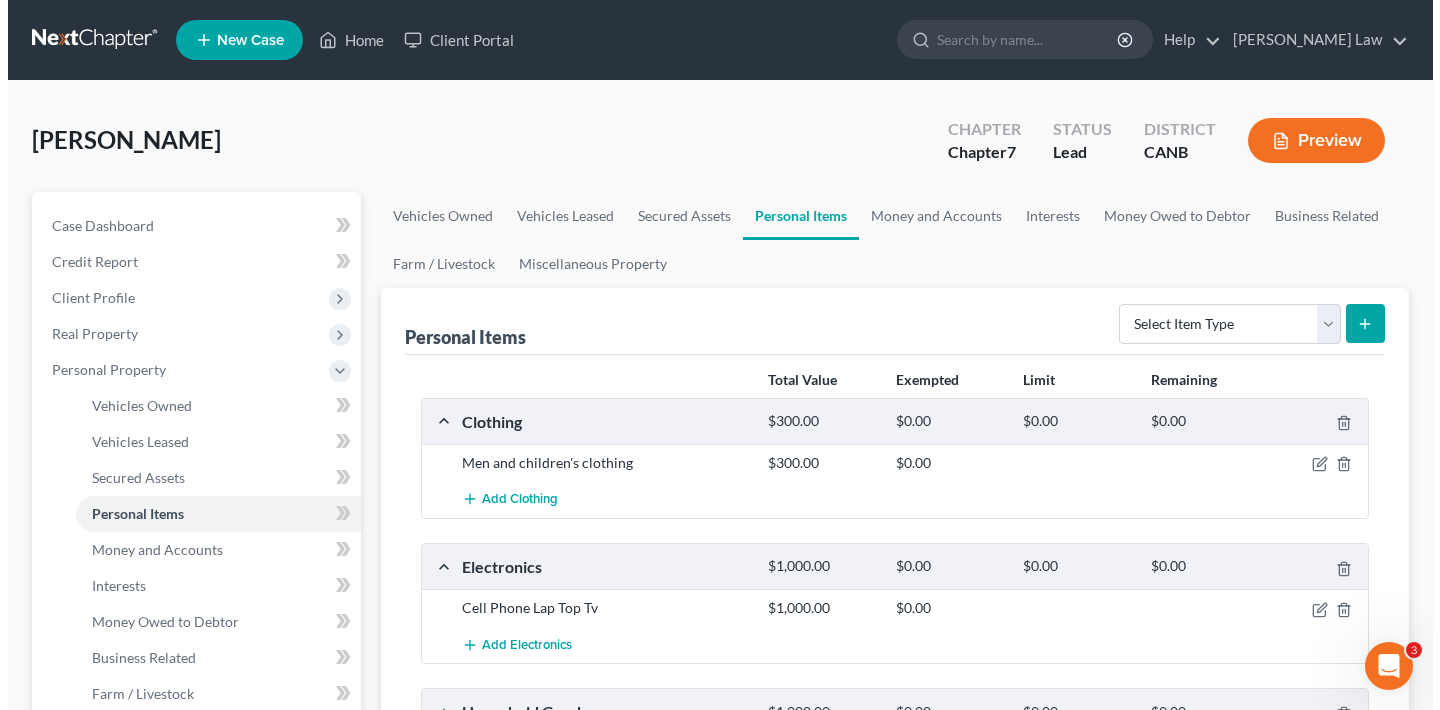 scroll, scrollTop: 109, scrollLeft: 0, axis: vertical 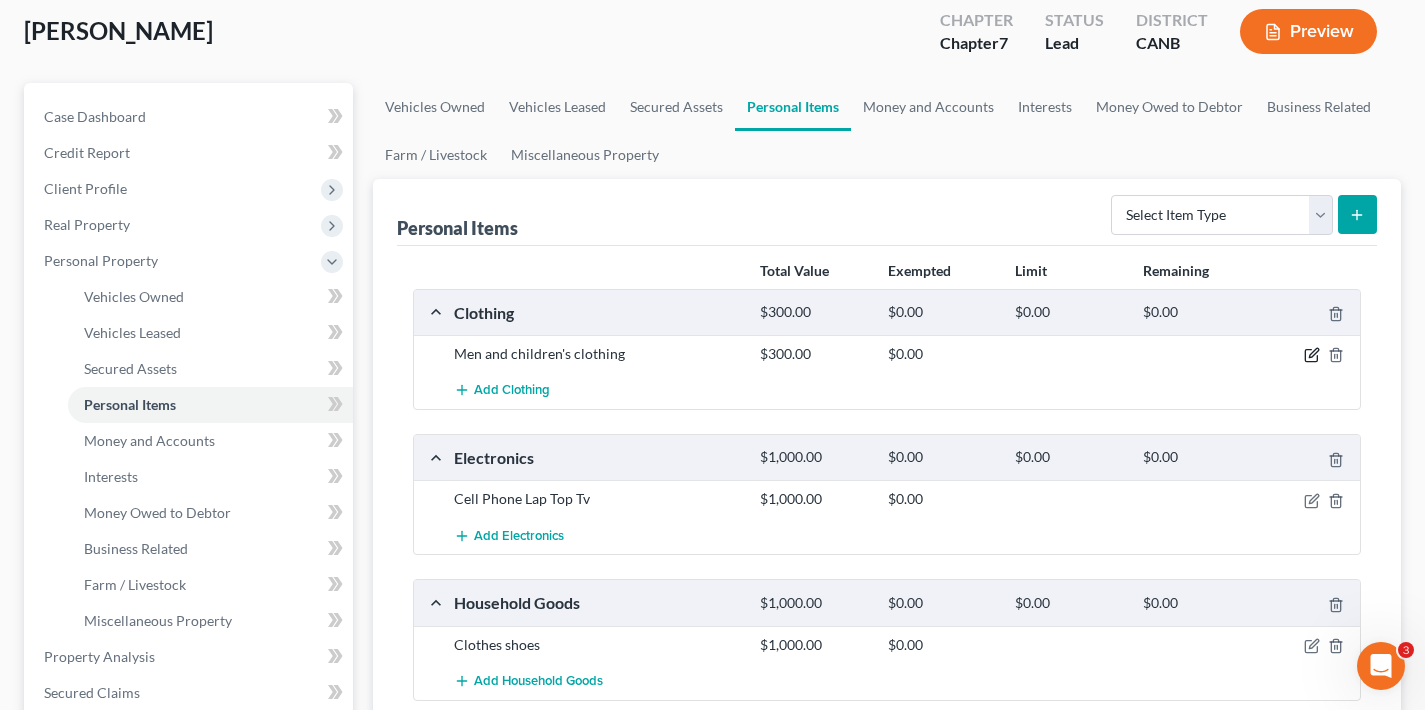 click 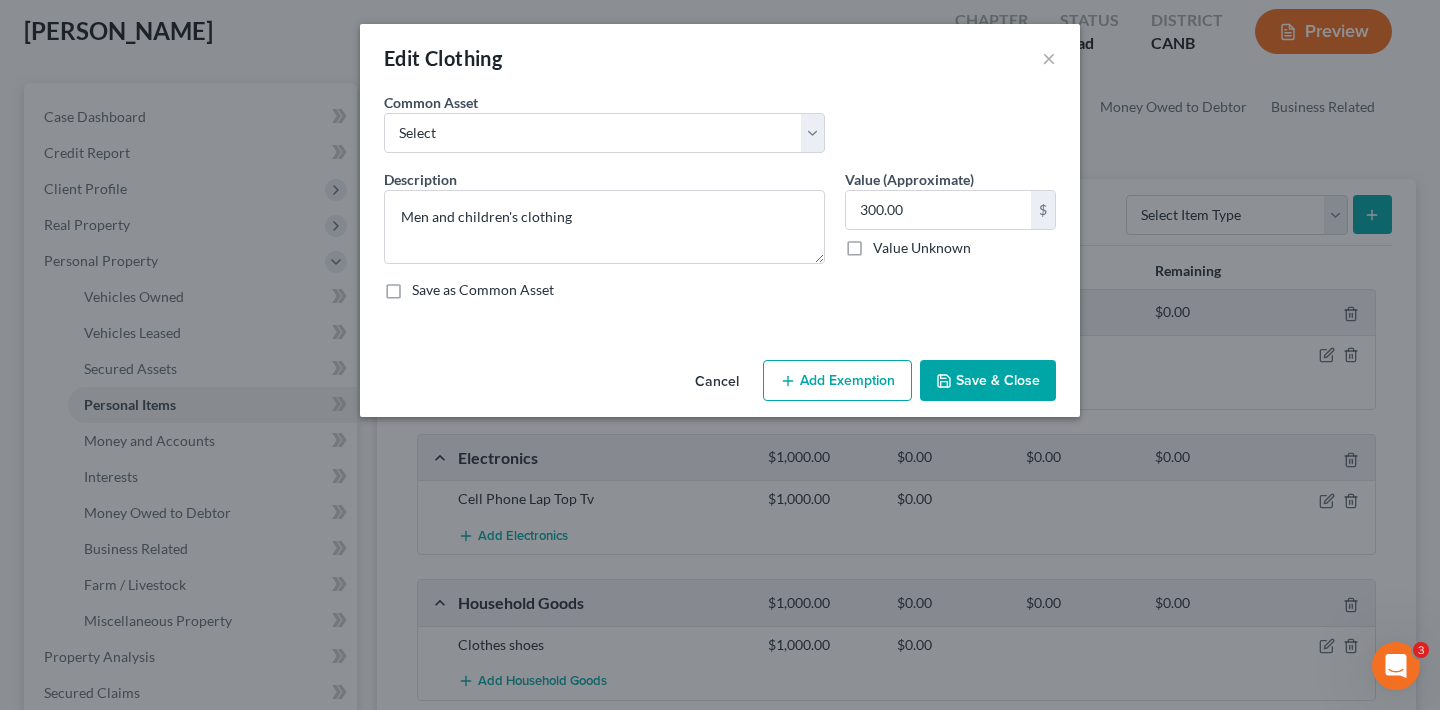 click on "Add Exemption" at bounding box center [837, 381] 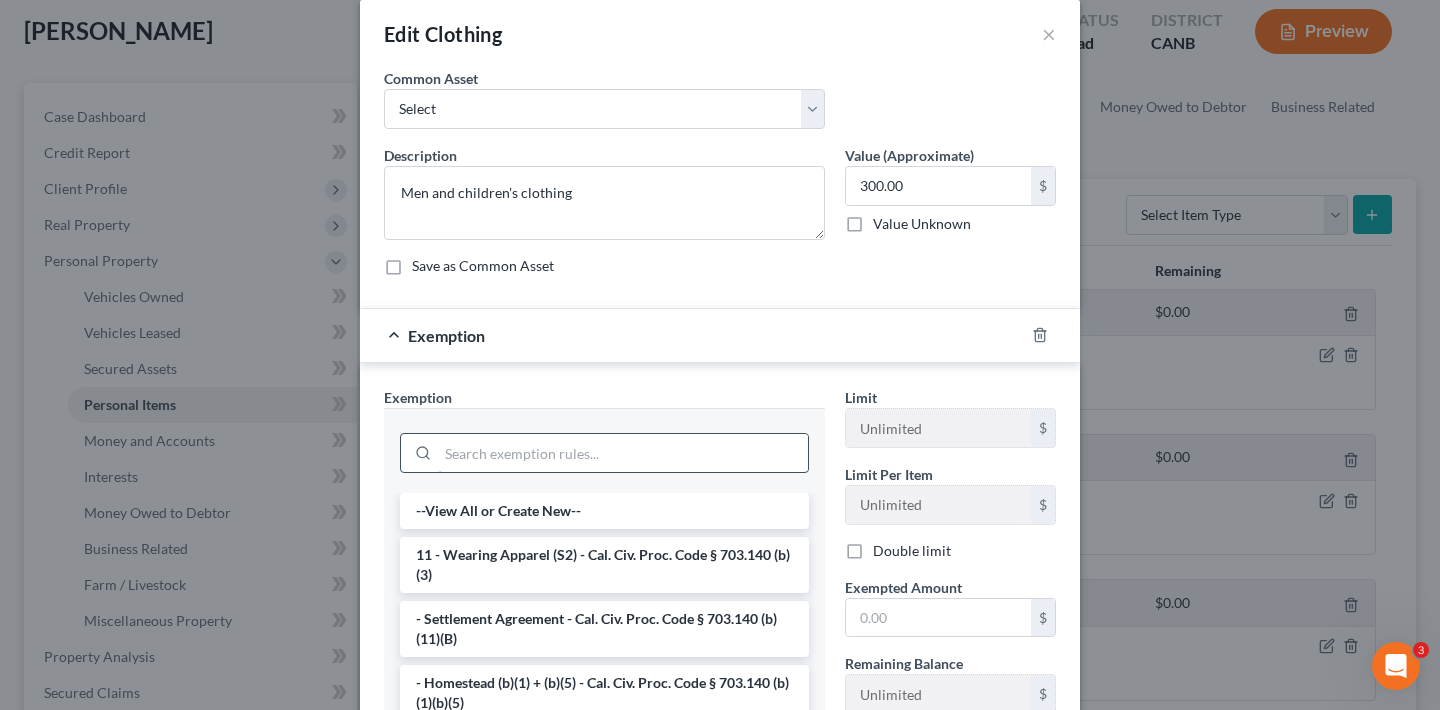 scroll, scrollTop: 57, scrollLeft: 0, axis: vertical 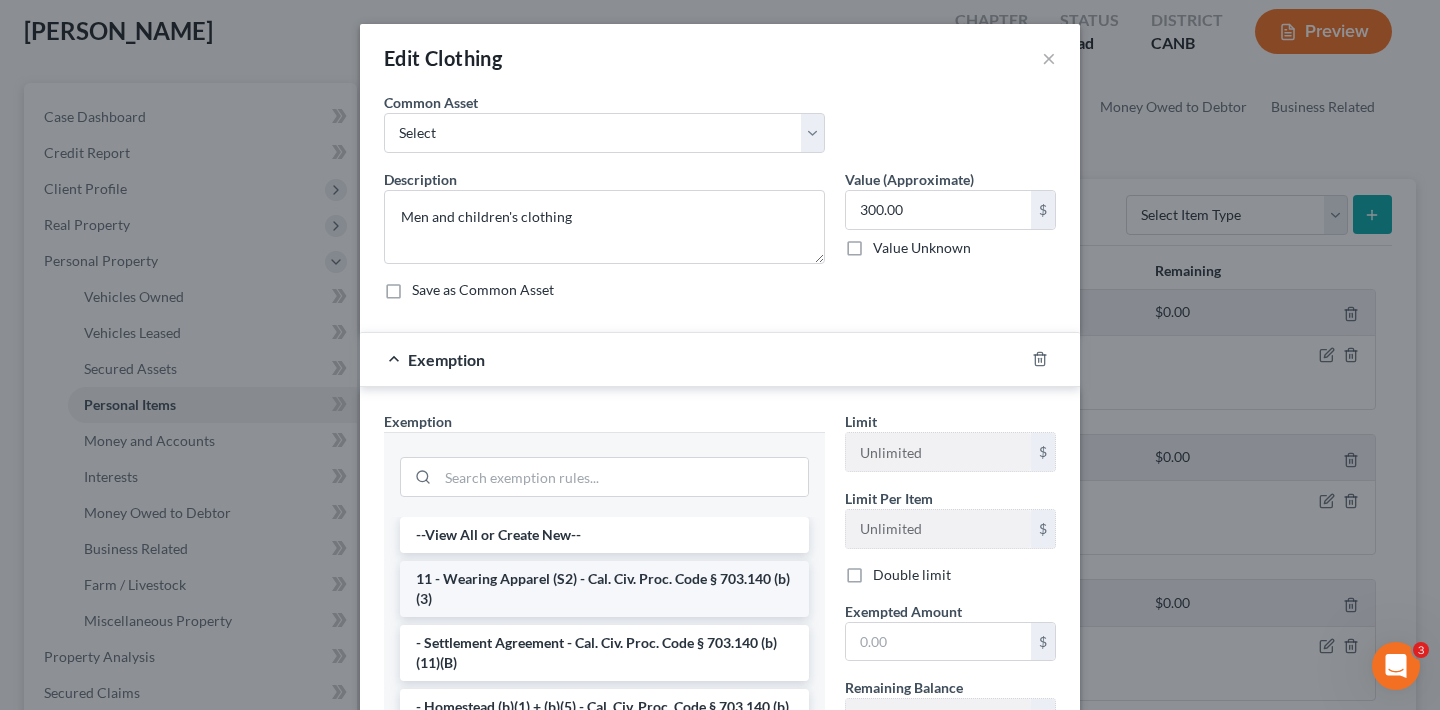 click on "11 - Wearing Apparel (S2)  - Cal. Civ. Proc. Code § 703.140 (b)(3)" at bounding box center (604, 589) 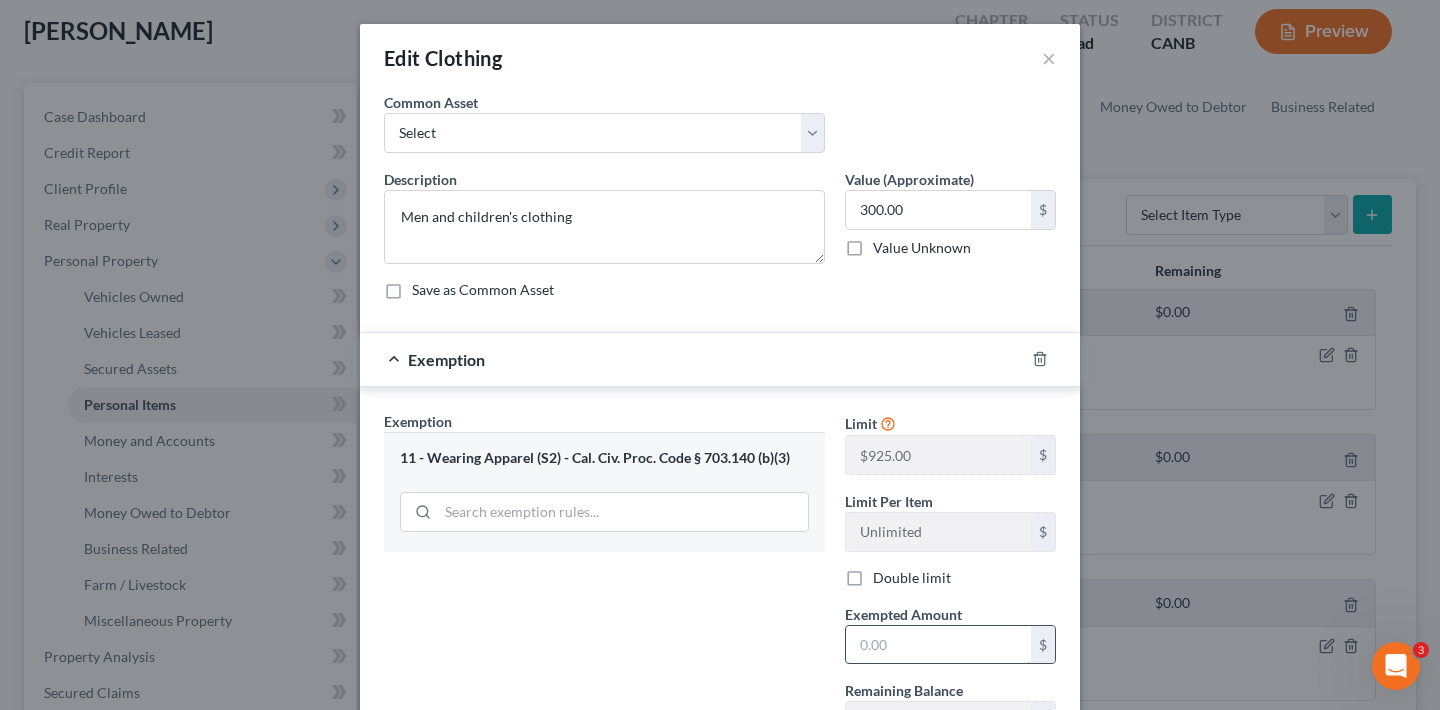 click at bounding box center (938, 645) 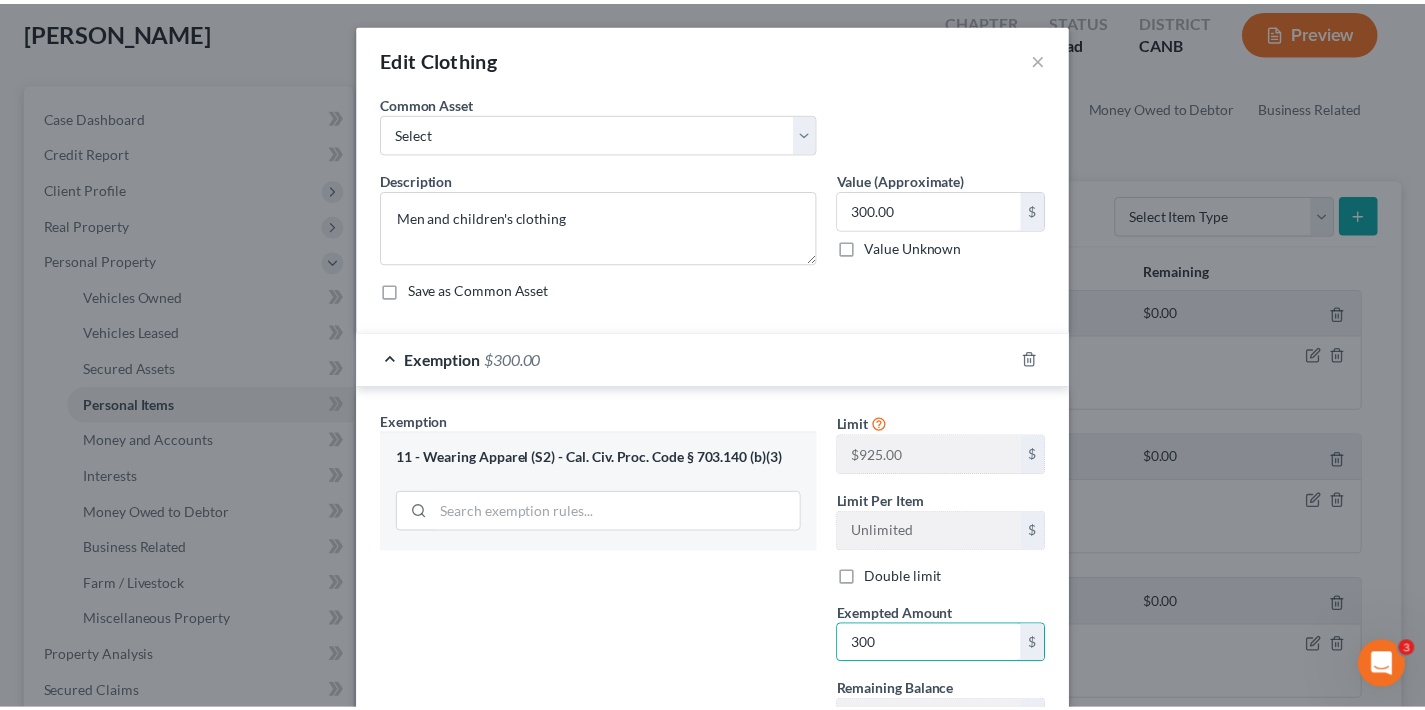 scroll, scrollTop: 174, scrollLeft: 0, axis: vertical 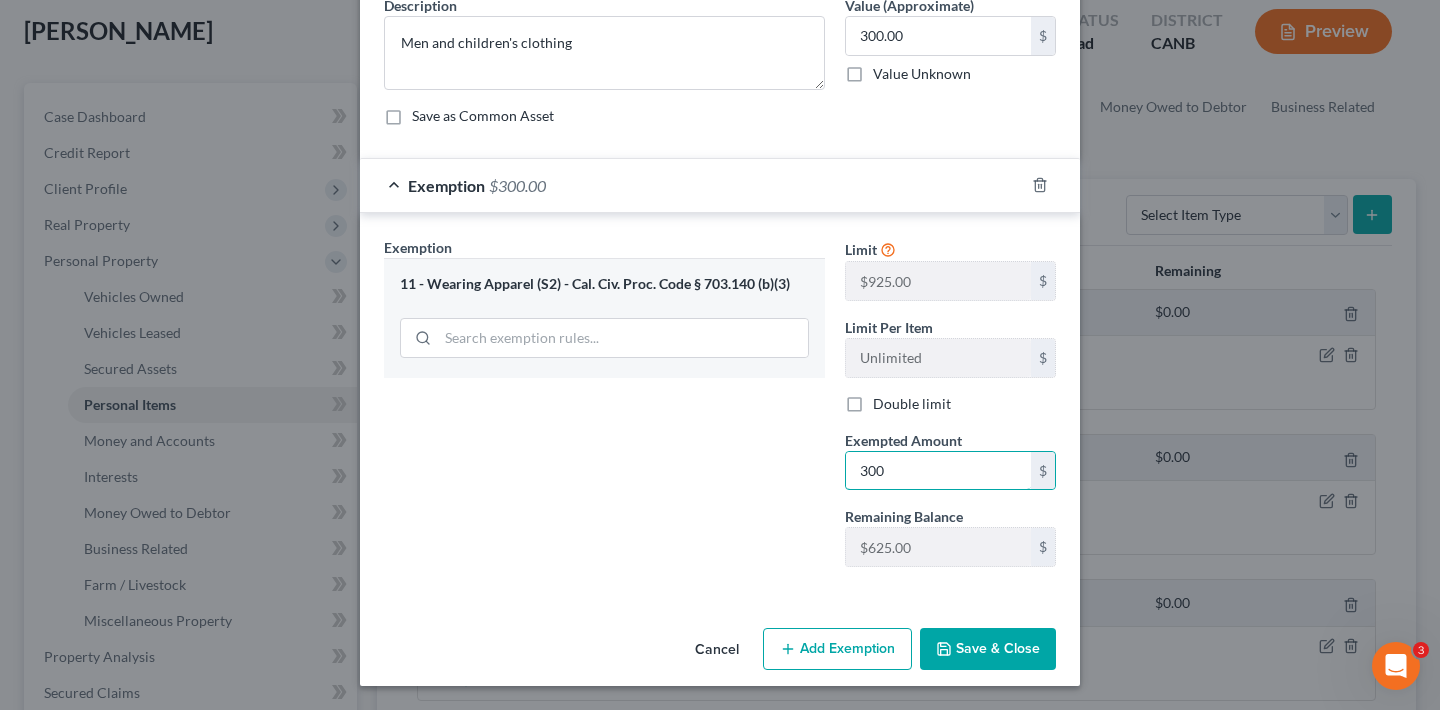 type on "300" 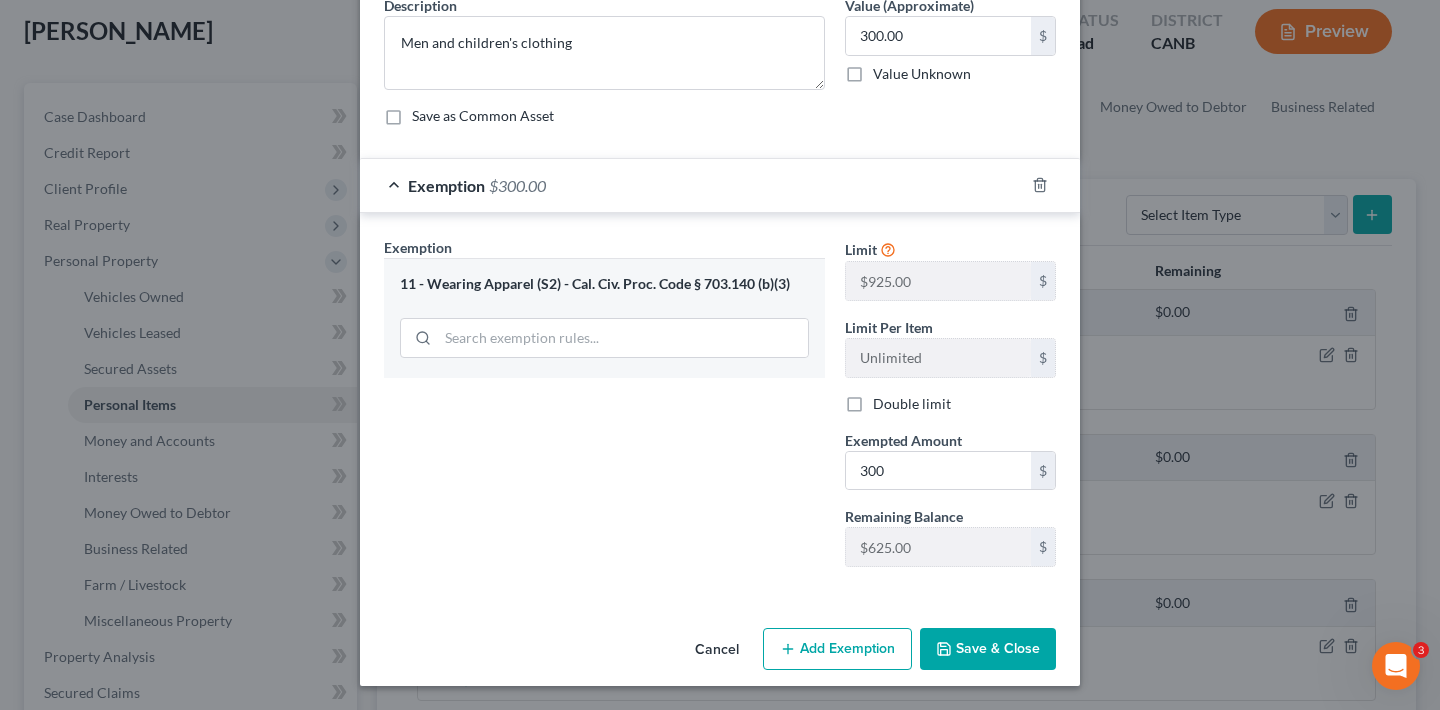 click on "Save & Close" at bounding box center (988, 649) 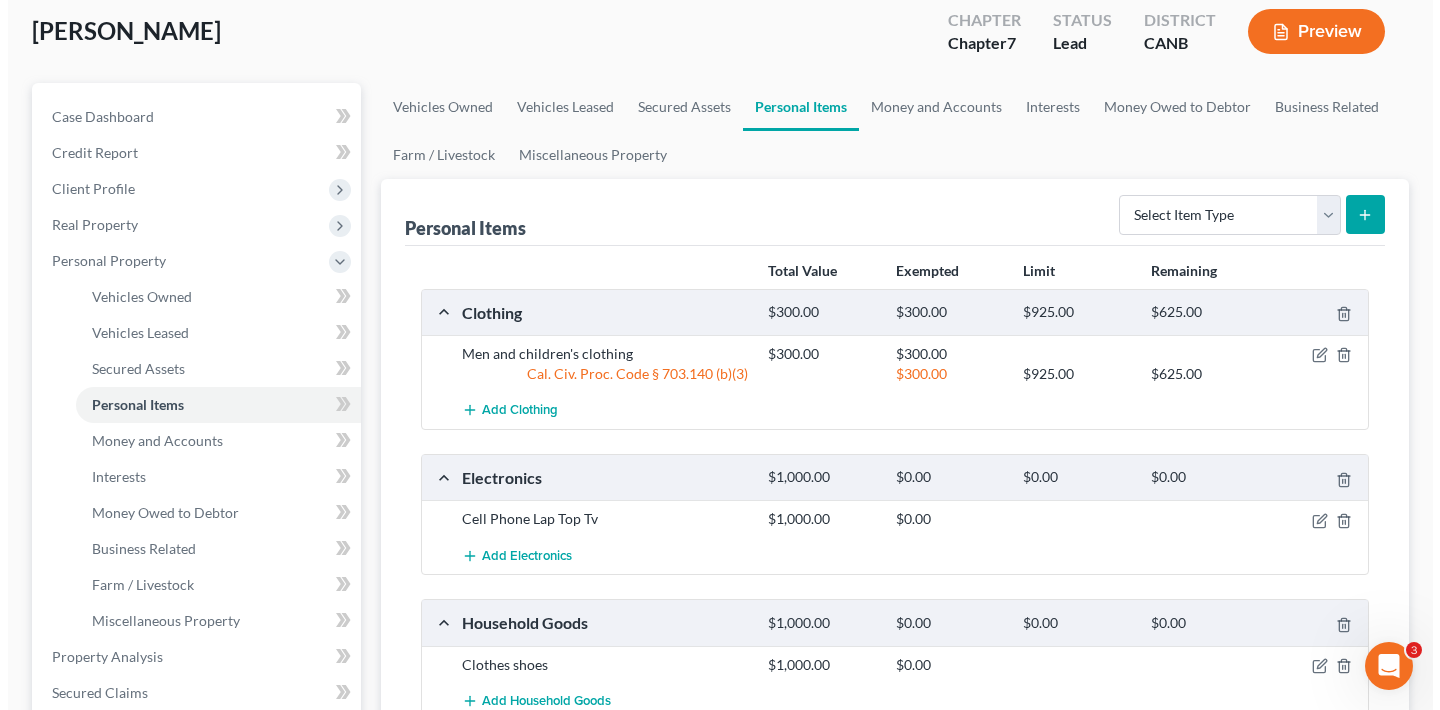 scroll, scrollTop: 266, scrollLeft: 0, axis: vertical 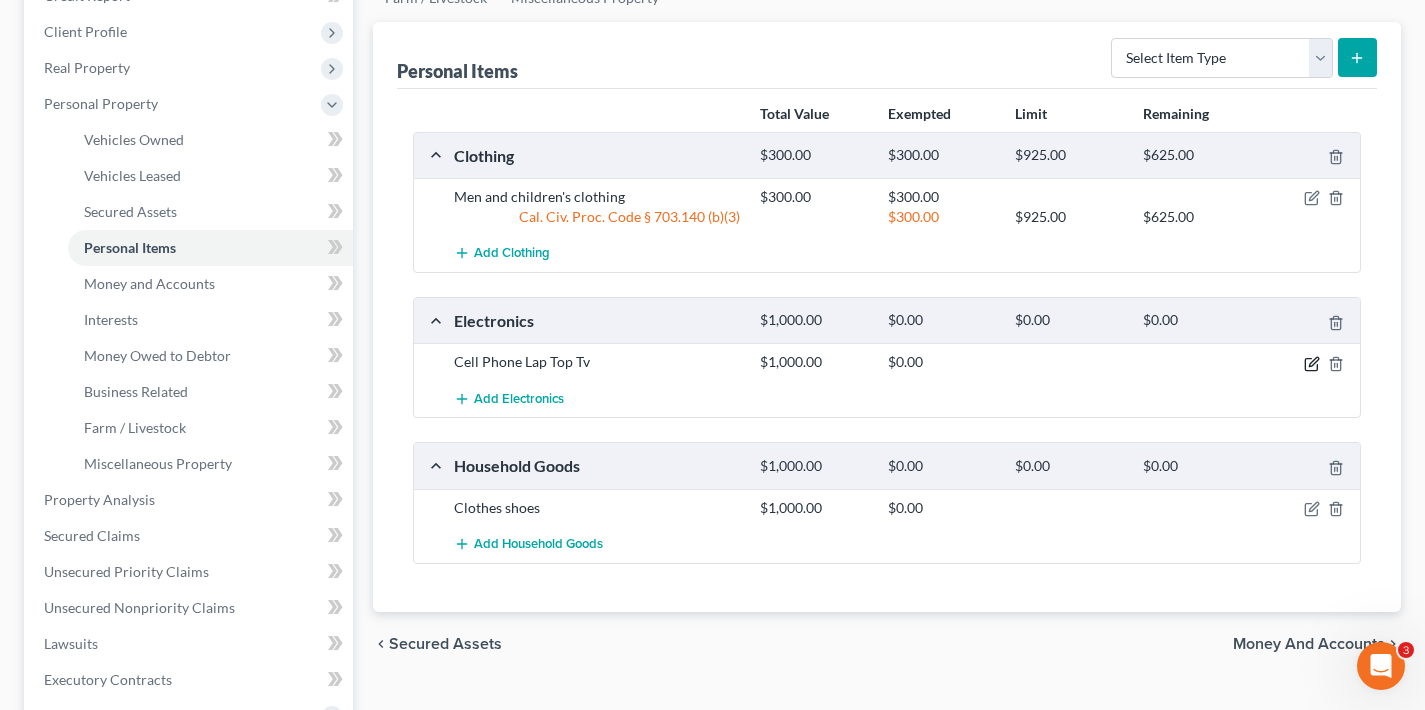 click 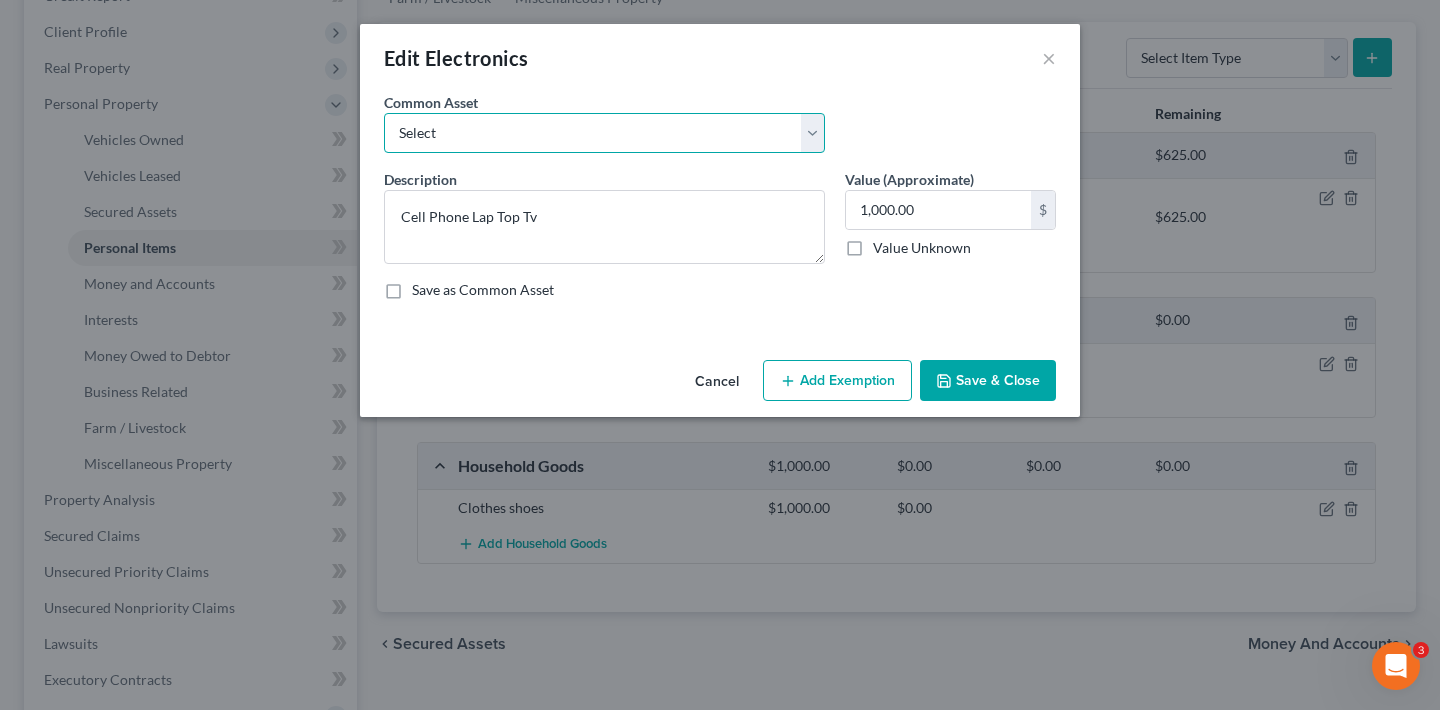 select on "0" 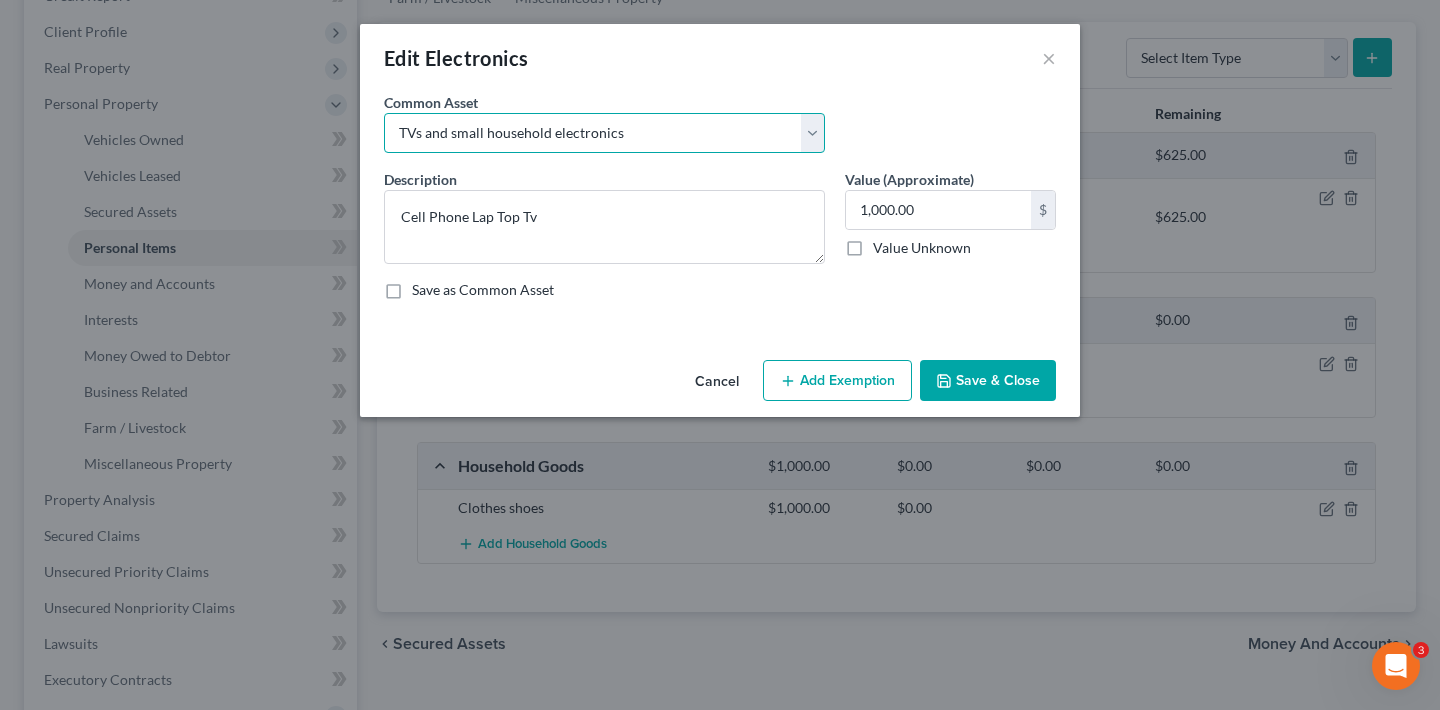 type on "TVs and small household electronics" 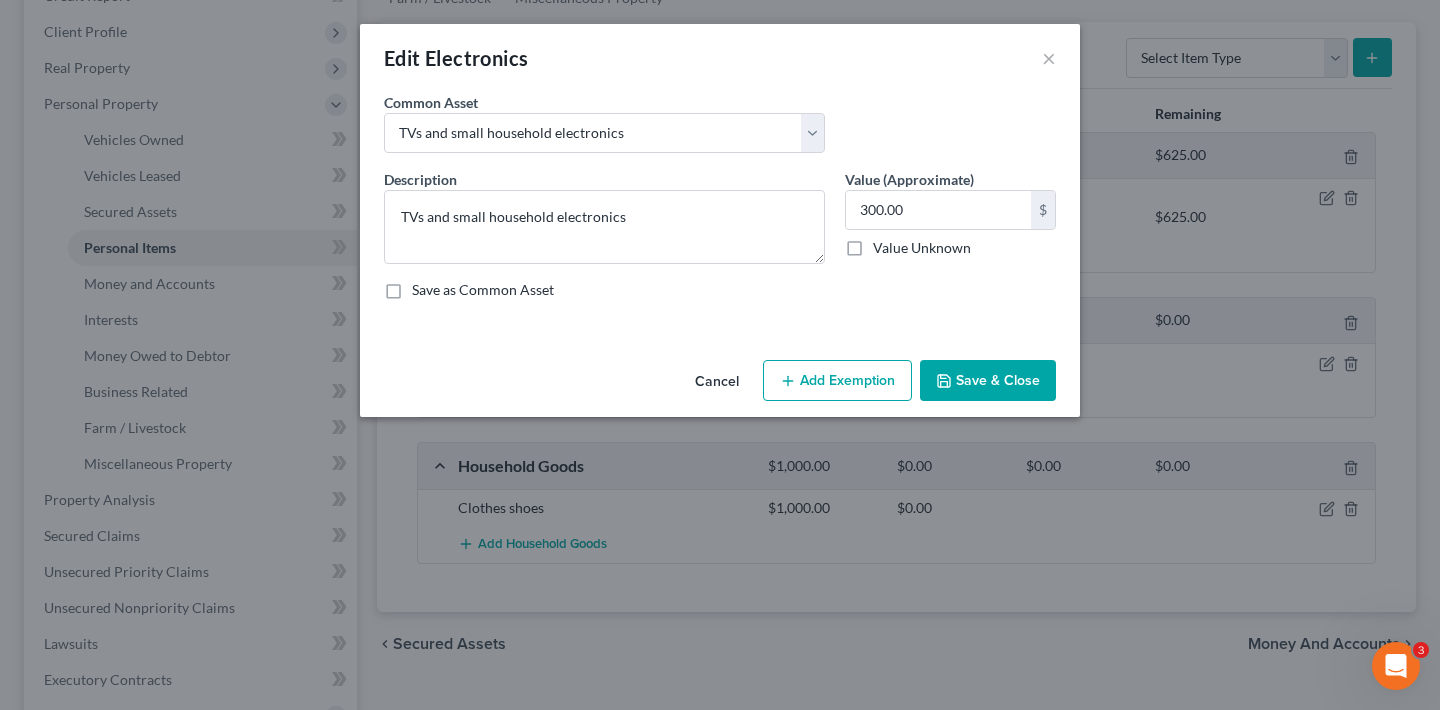 click on "Add Exemption" at bounding box center (837, 381) 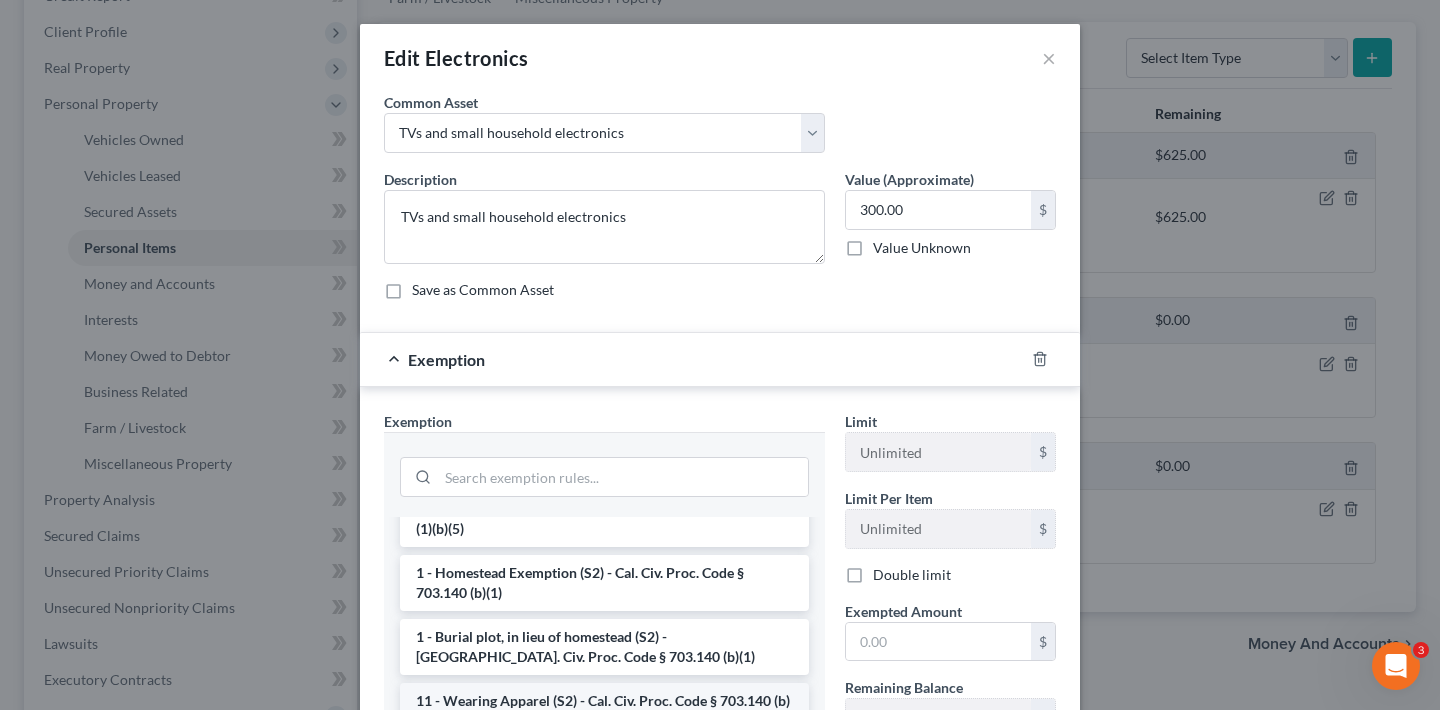 scroll, scrollTop: 272, scrollLeft: 0, axis: vertical 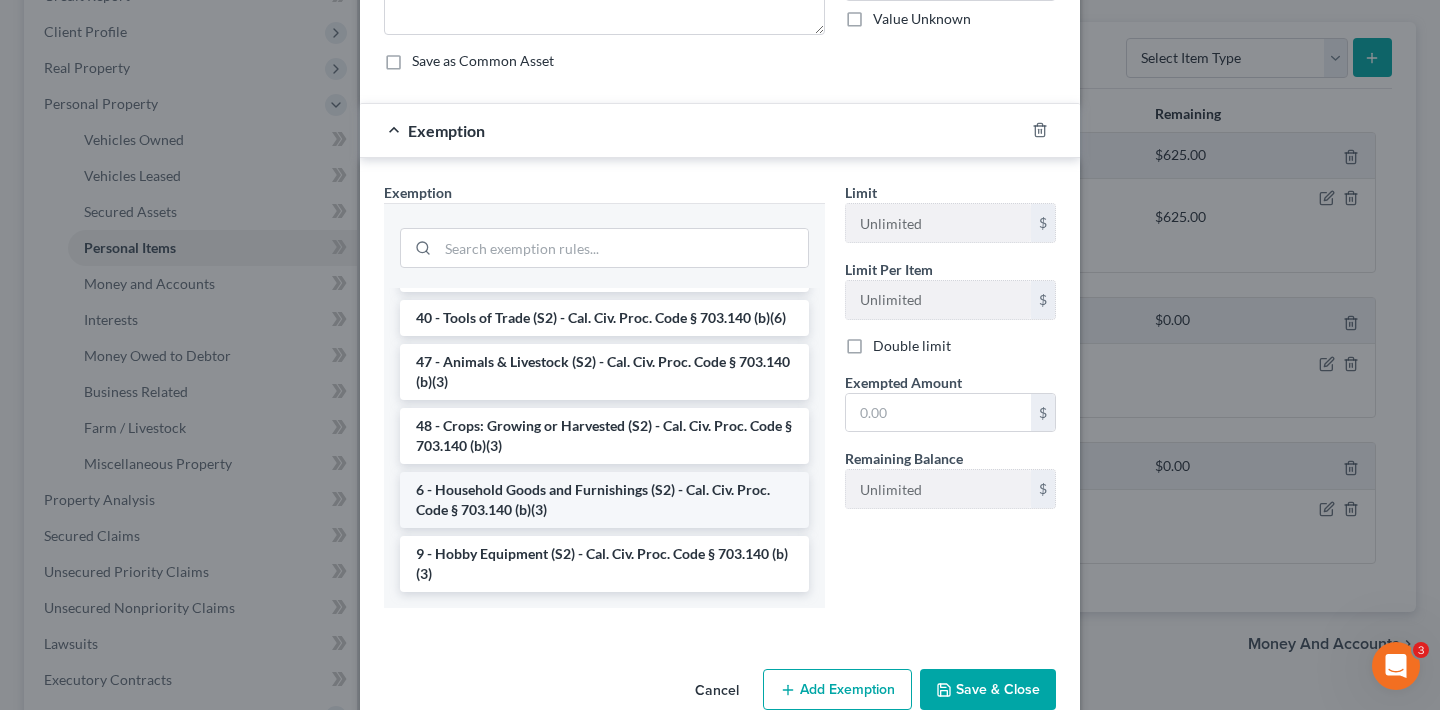 click on "6 - Household Goods and Furnishings (S2) - Cal. Civ. Proc. Code § 703.140 (b)(3)" at bounding box center [604, 500] 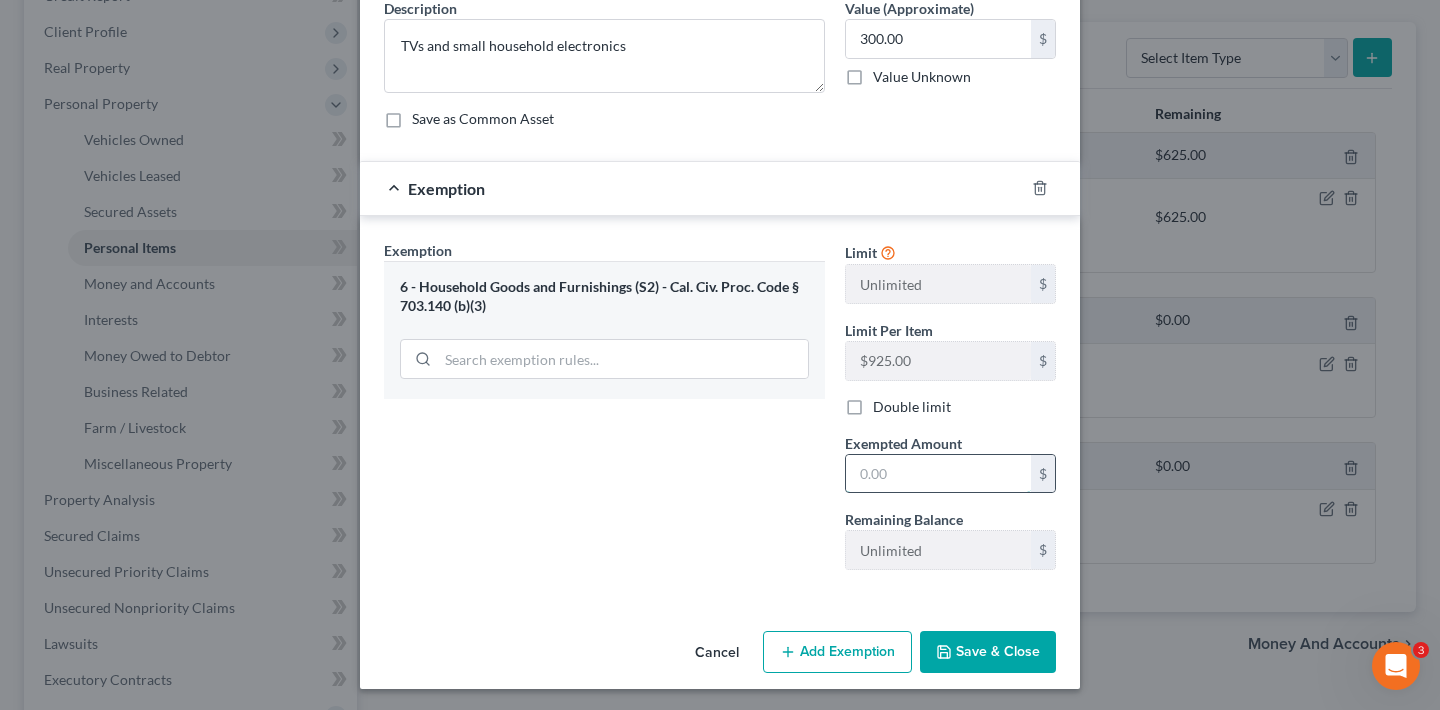 click at bounding box center (938, 474) 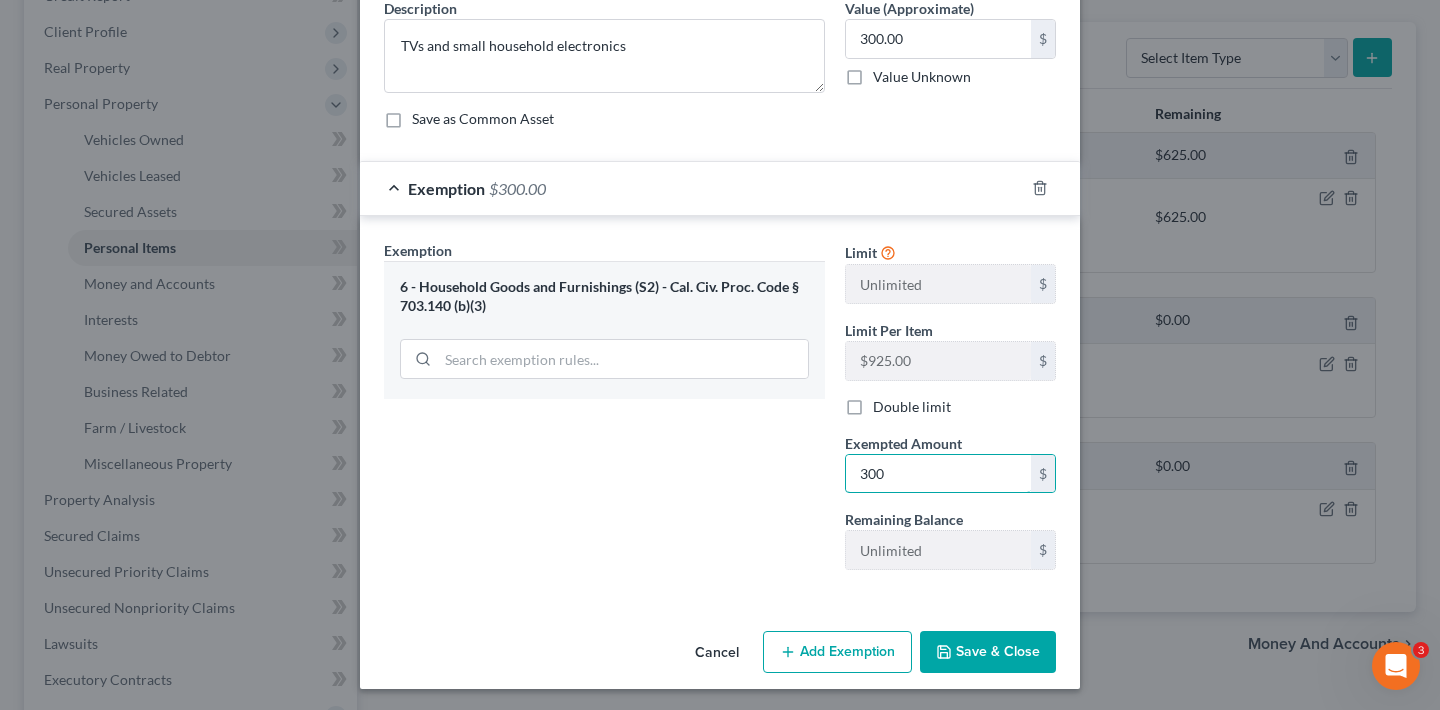 type on "300" 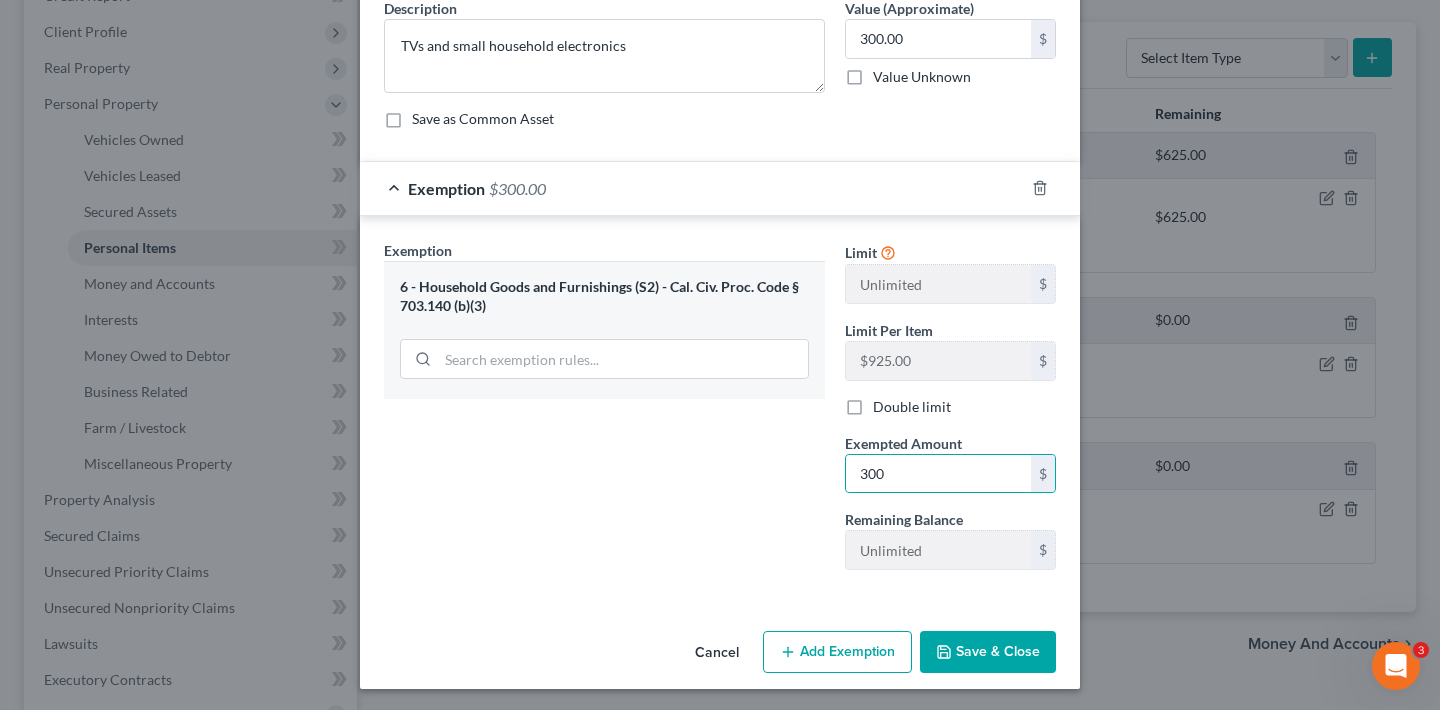 click on "Save & Close" at bounding box center [988, 652] 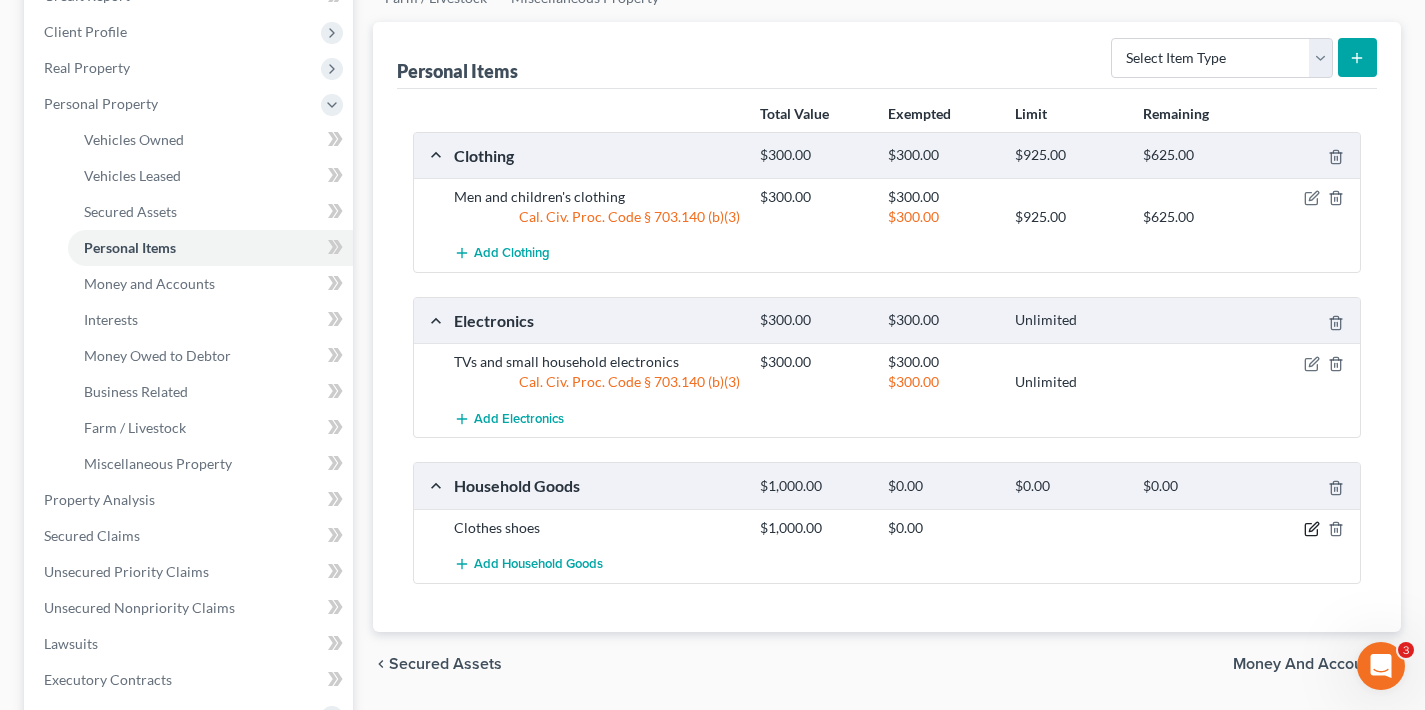 click 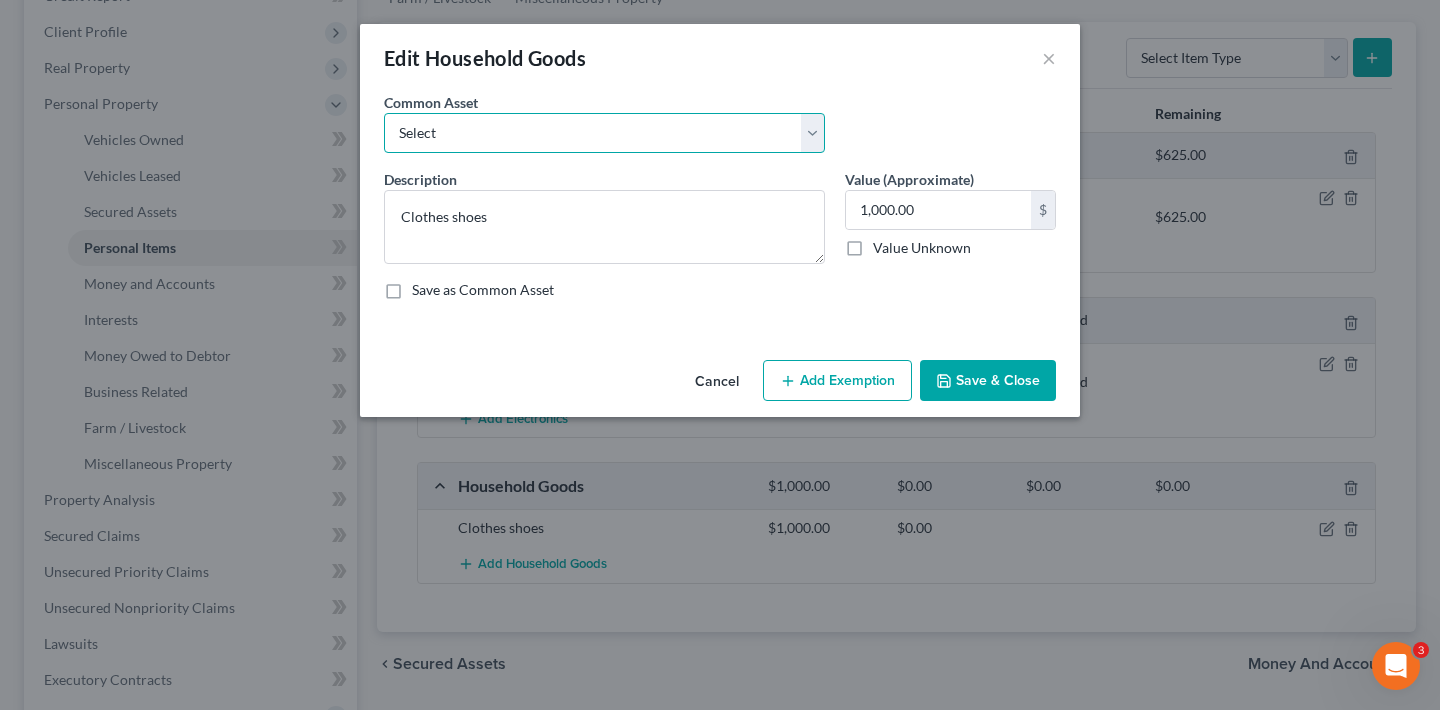 select on "0" 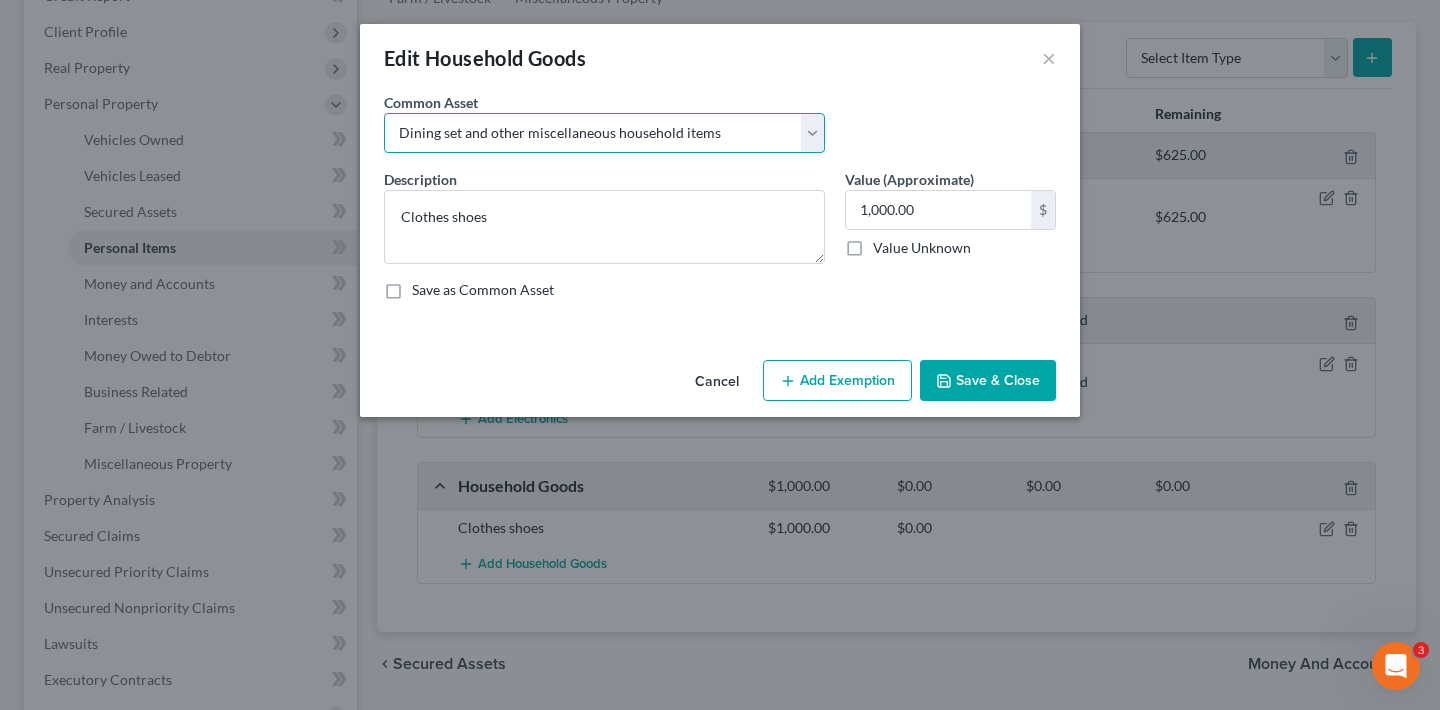 type on "Dining set and other miscellaneous household items" 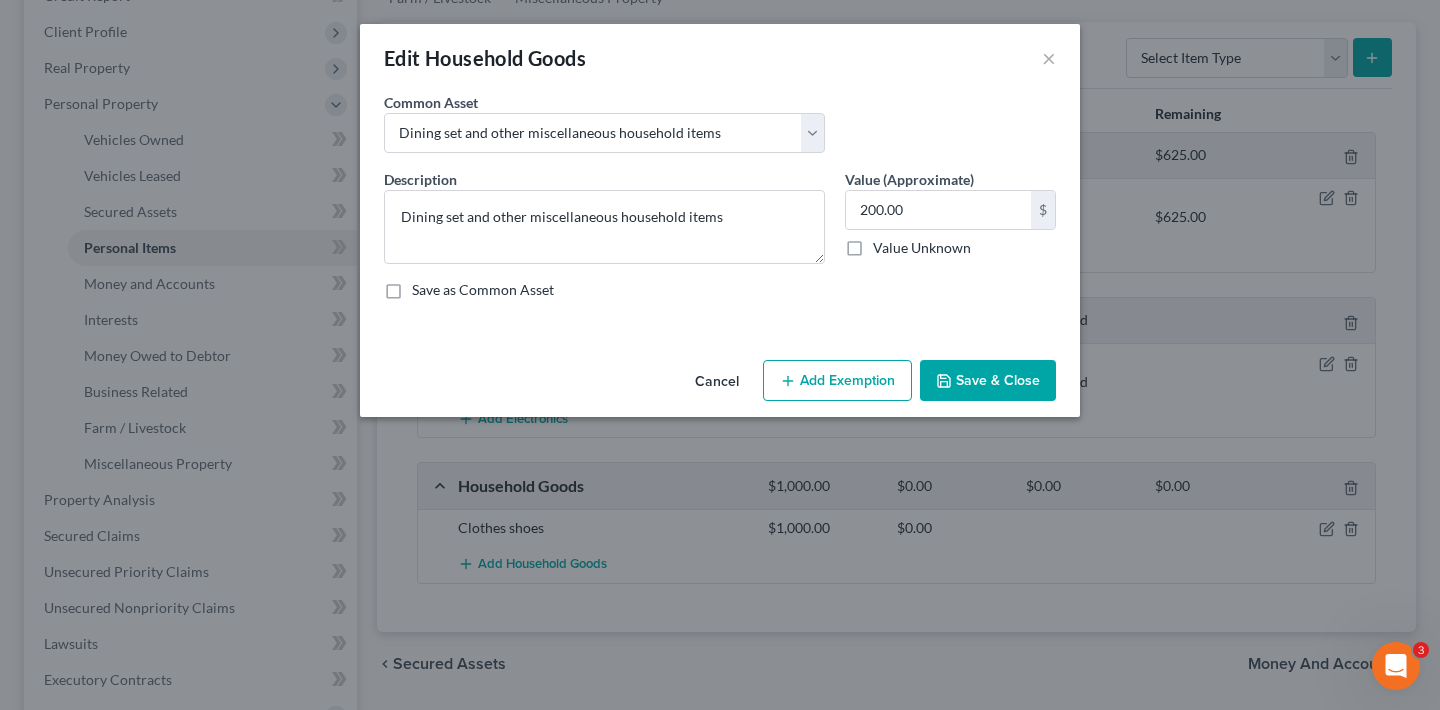 click on "Add Exemption" at bounding box center [837, 381] 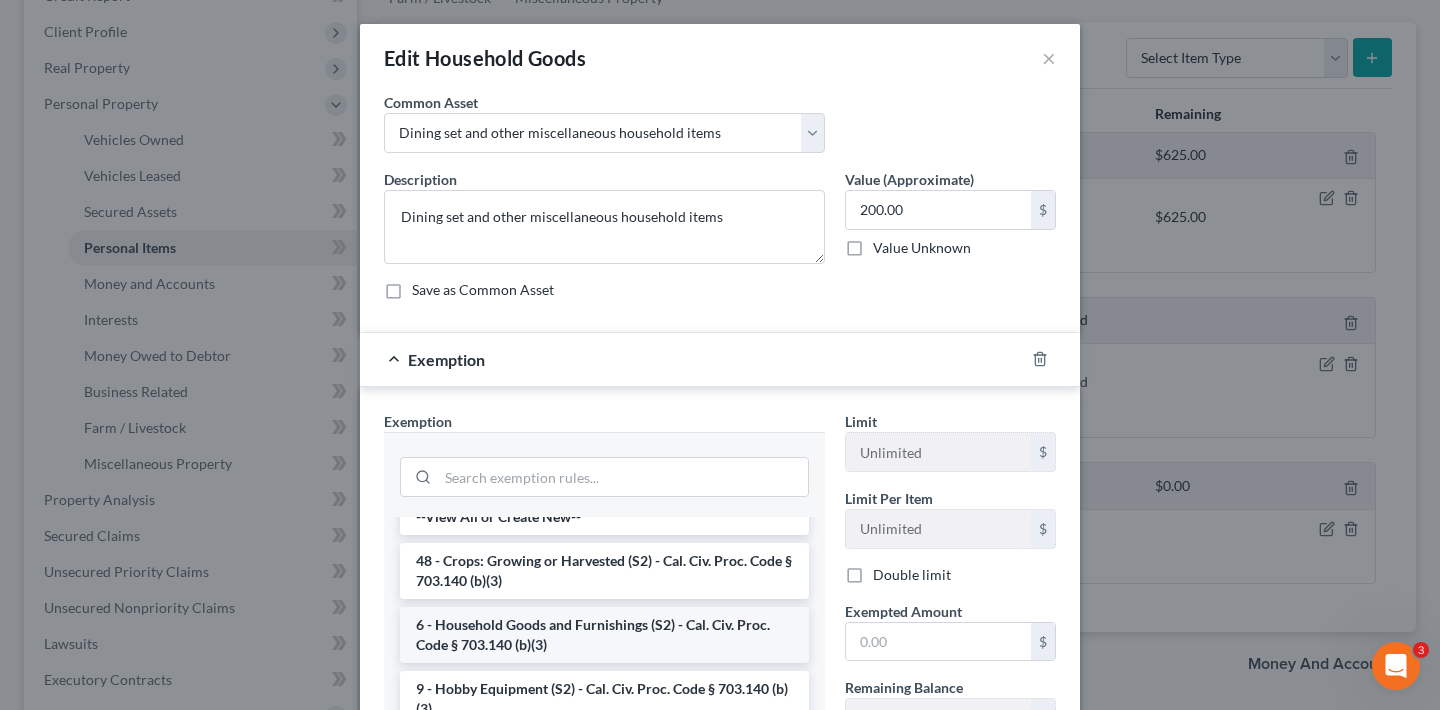 scroll, scrollTop: 43, scrollLeft: 0, axis: vertical 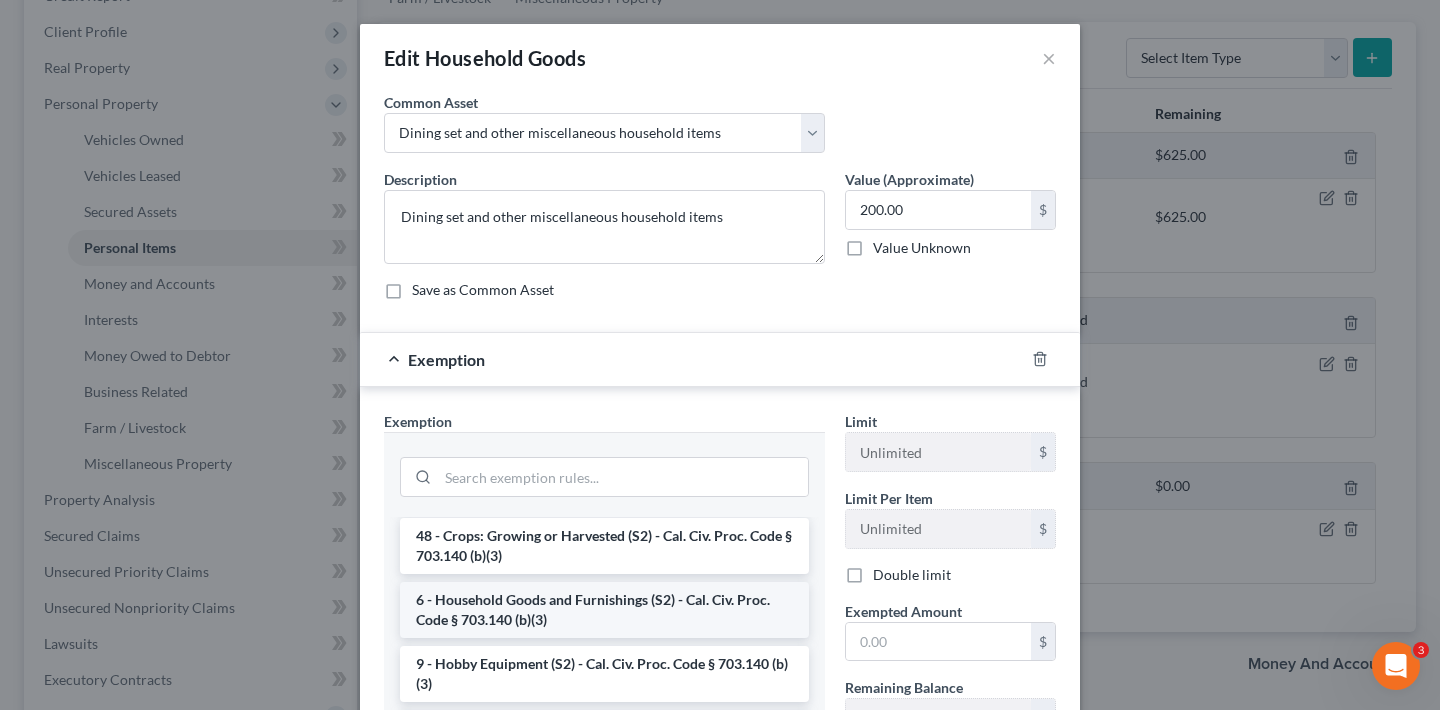 click on "6 - Household Goods and Furnishings (S2) - Cal. Civ. Proc. Code § 703.140 (b)(3)" at bounding box center [604, 610] 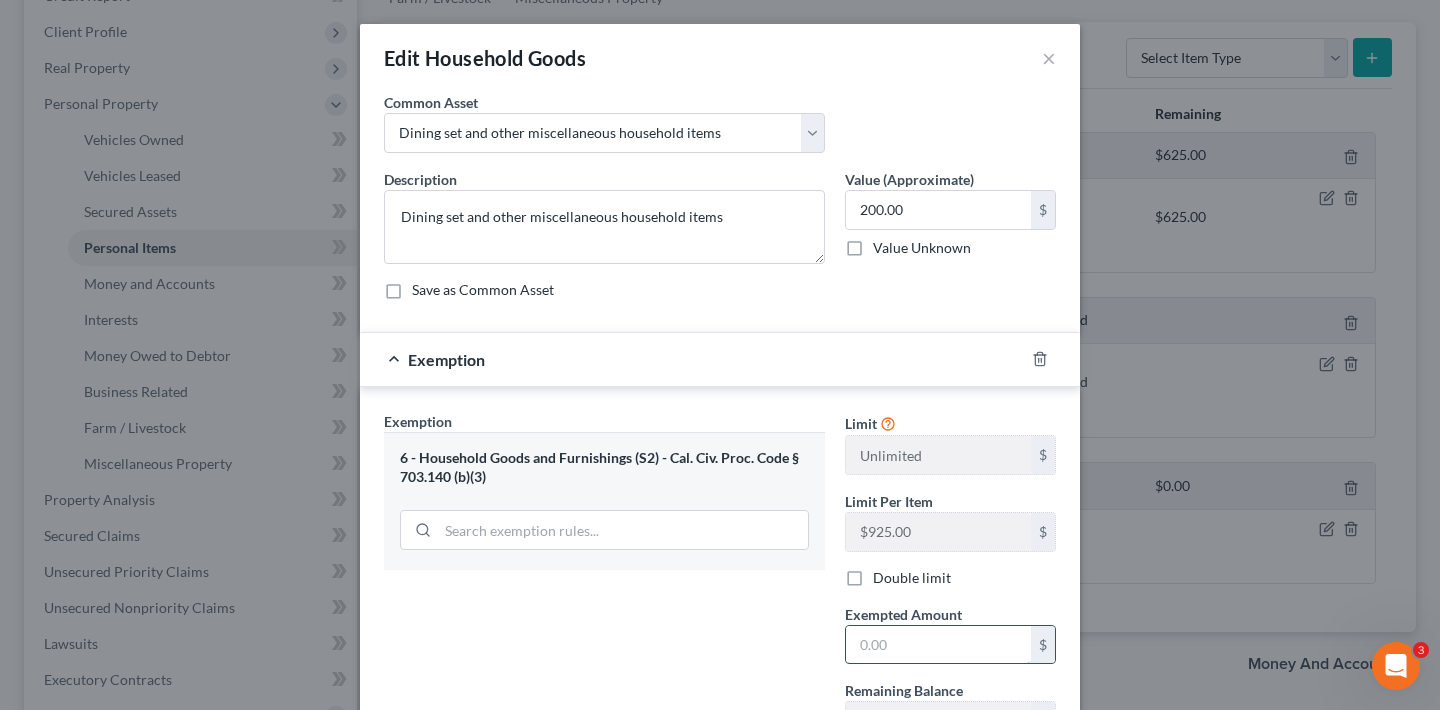 click at bounding box center (938, 645) 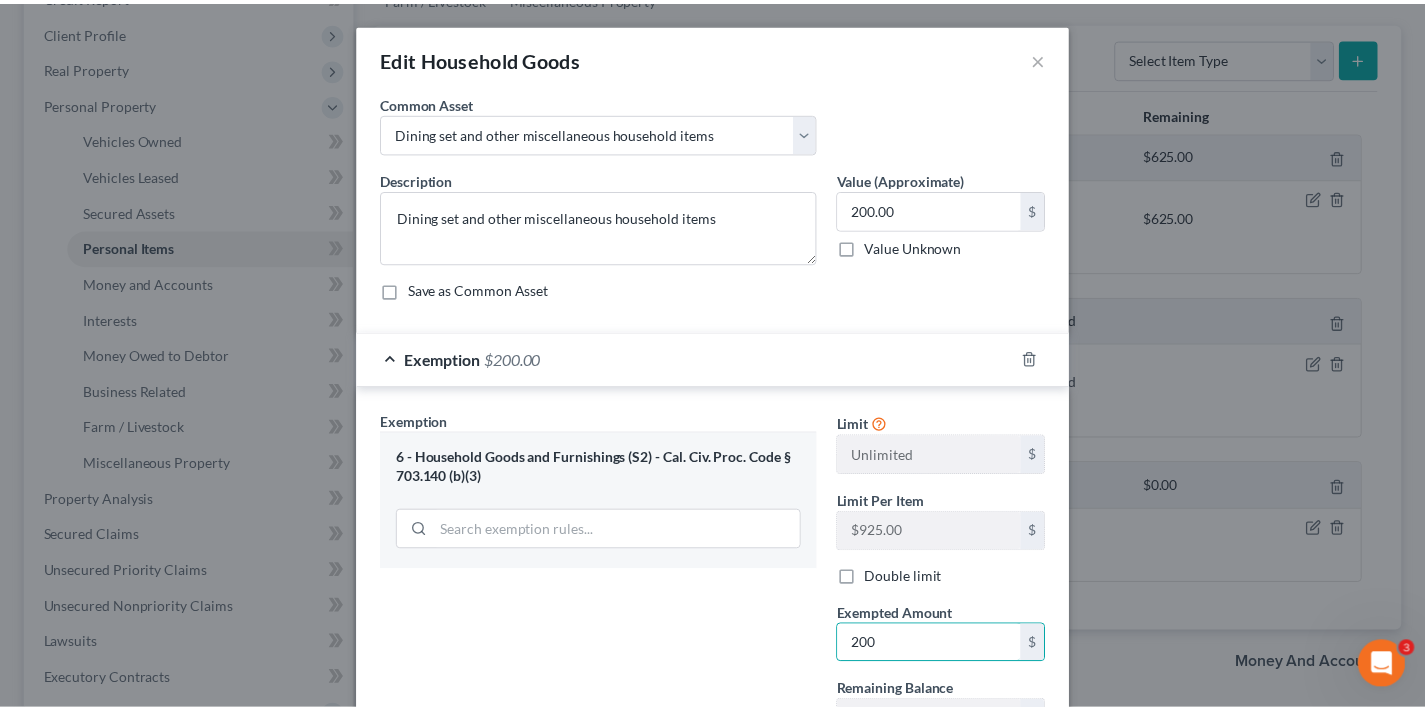 scroll, scrollTop: 169, scrollLeft: 0, axis: vertical 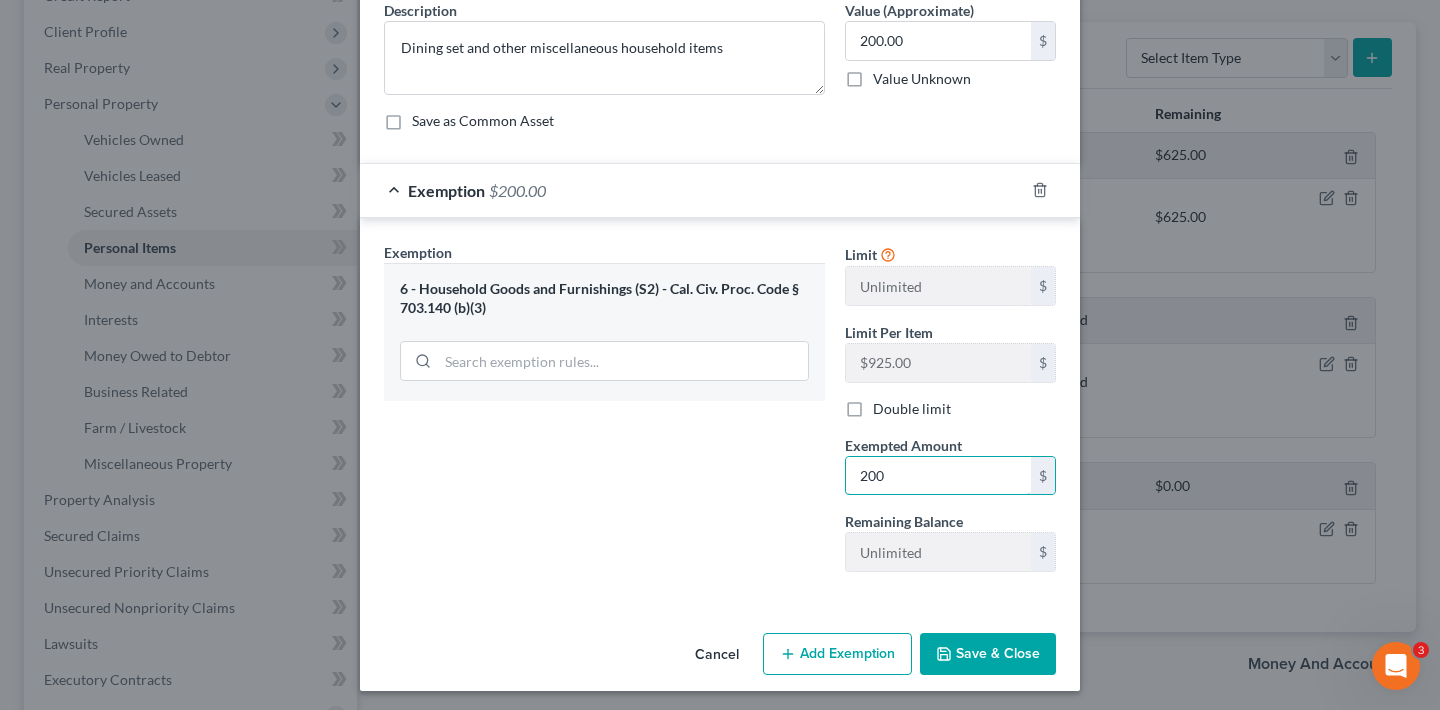 type on "200" 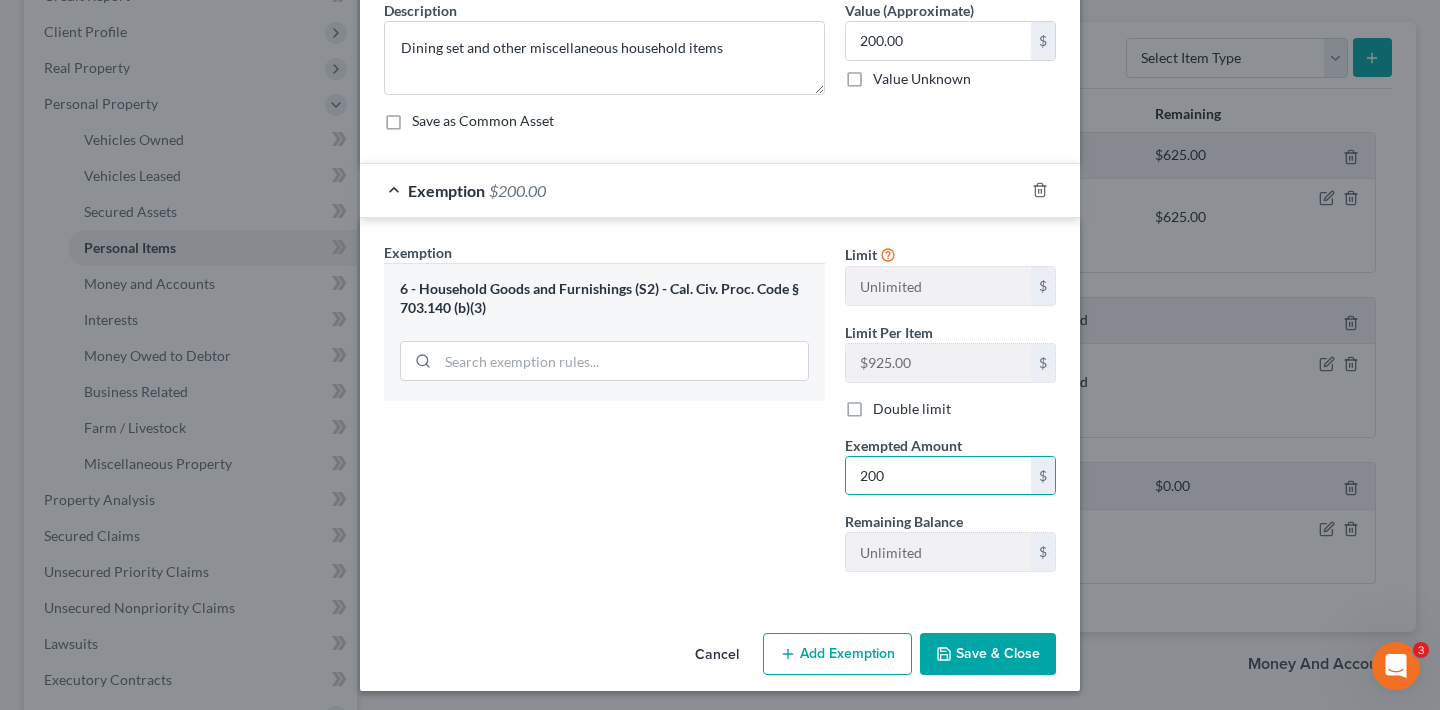 click on "Save & Close" at bounding box center (988, 654) 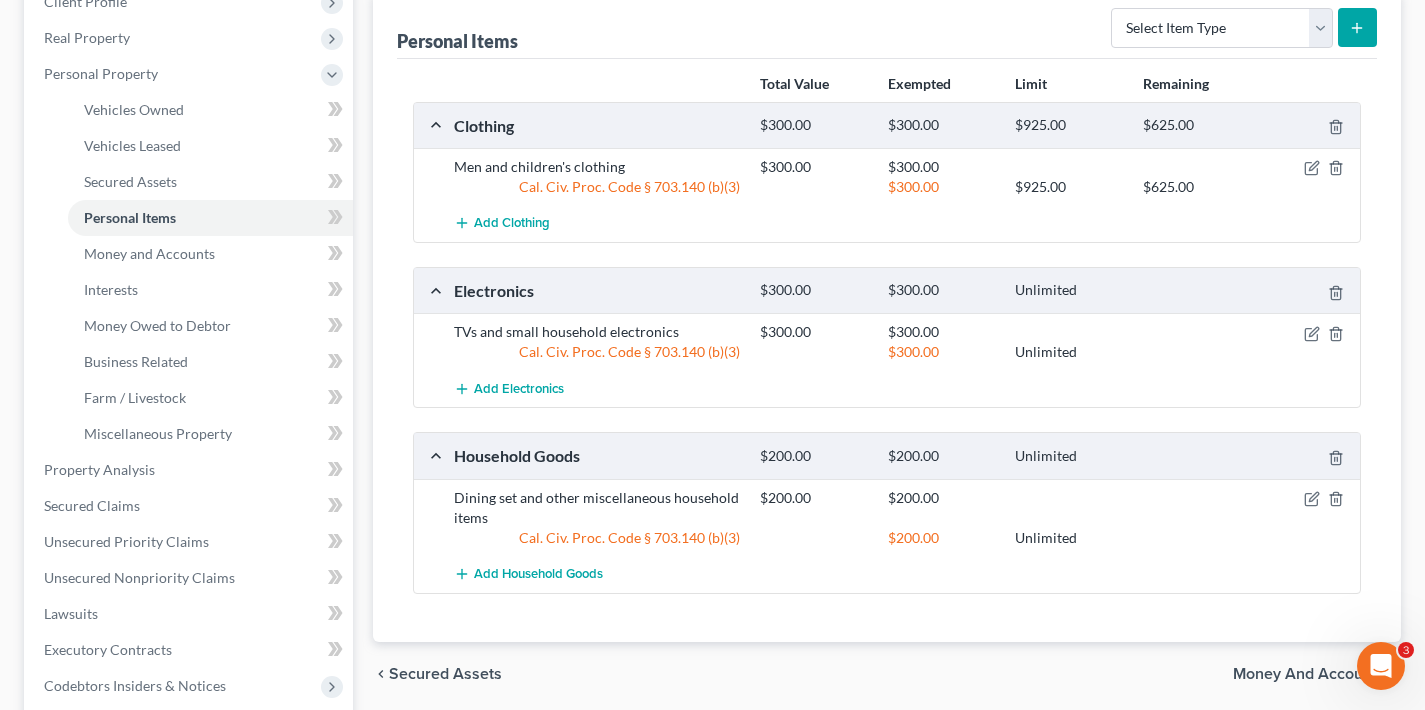 scroll, scrollTop: 269, scrollLeft: 0, axis: vertical 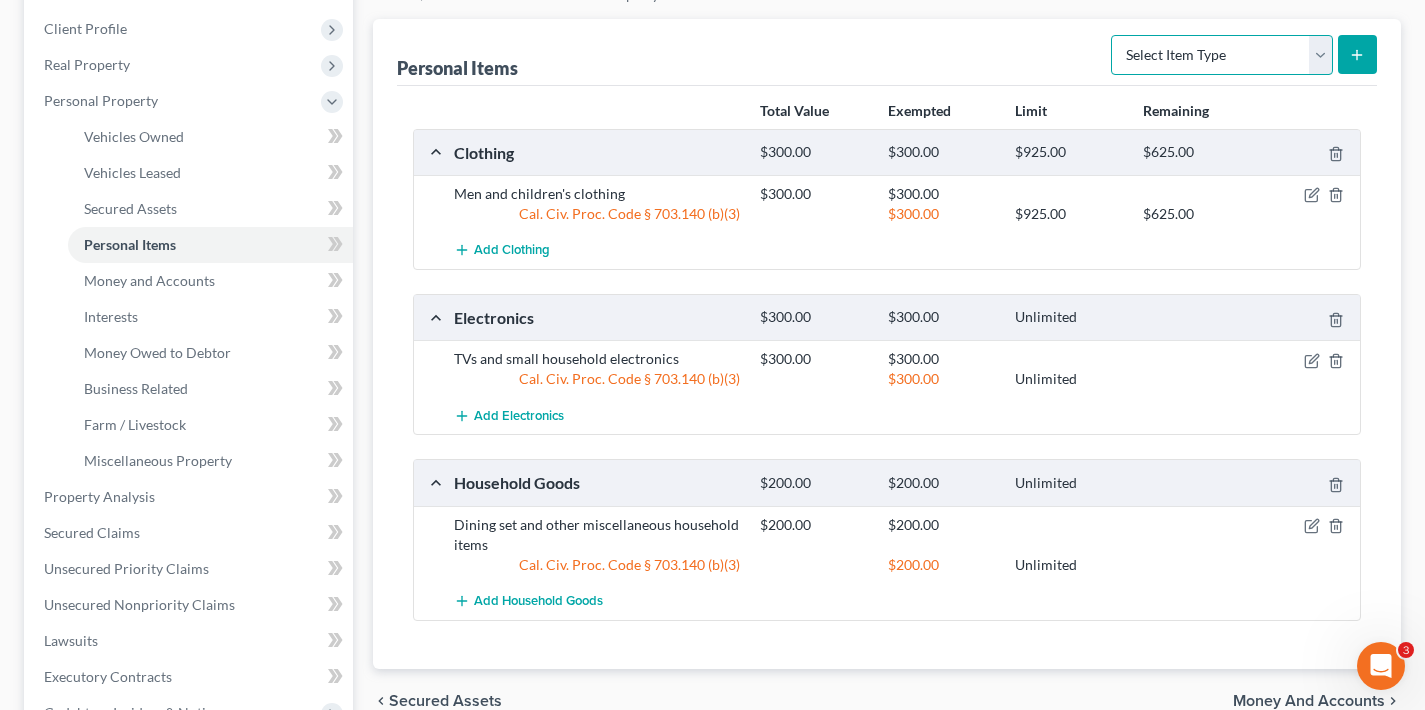 select on "jewelry" 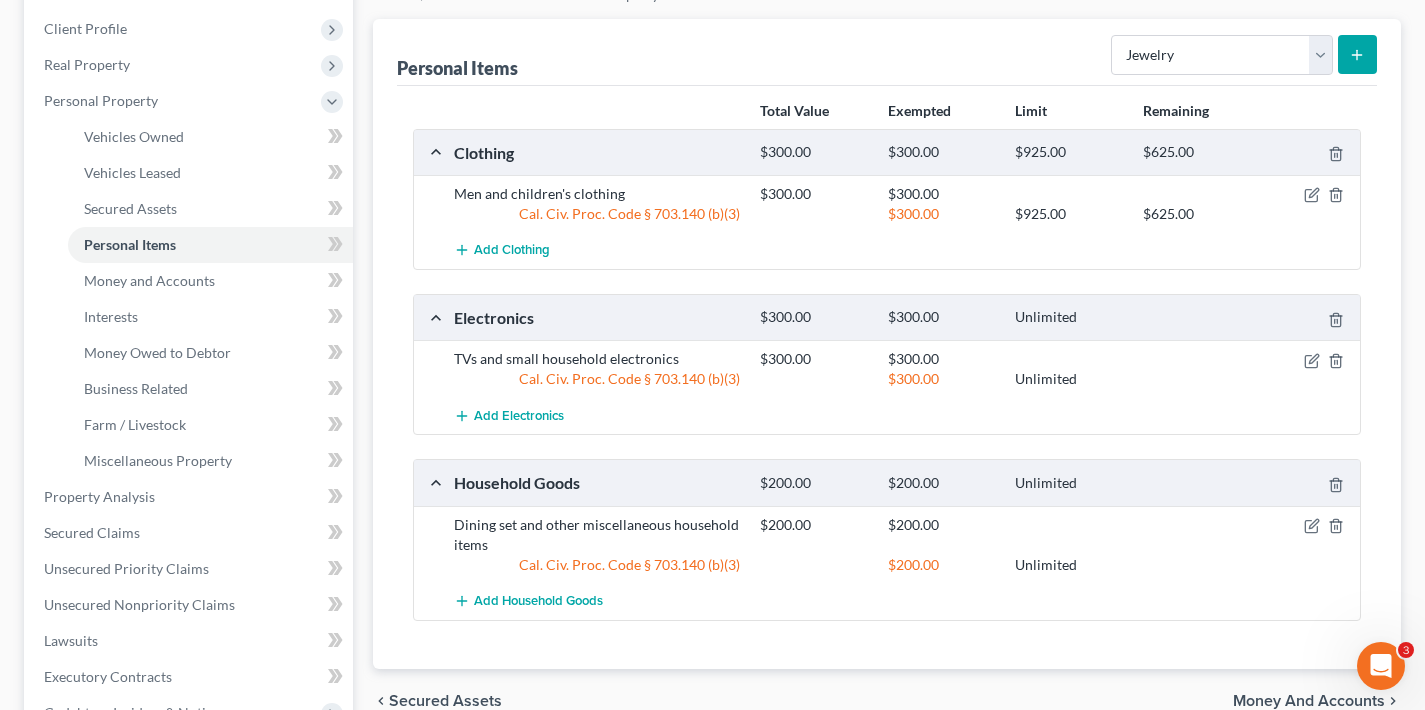 click 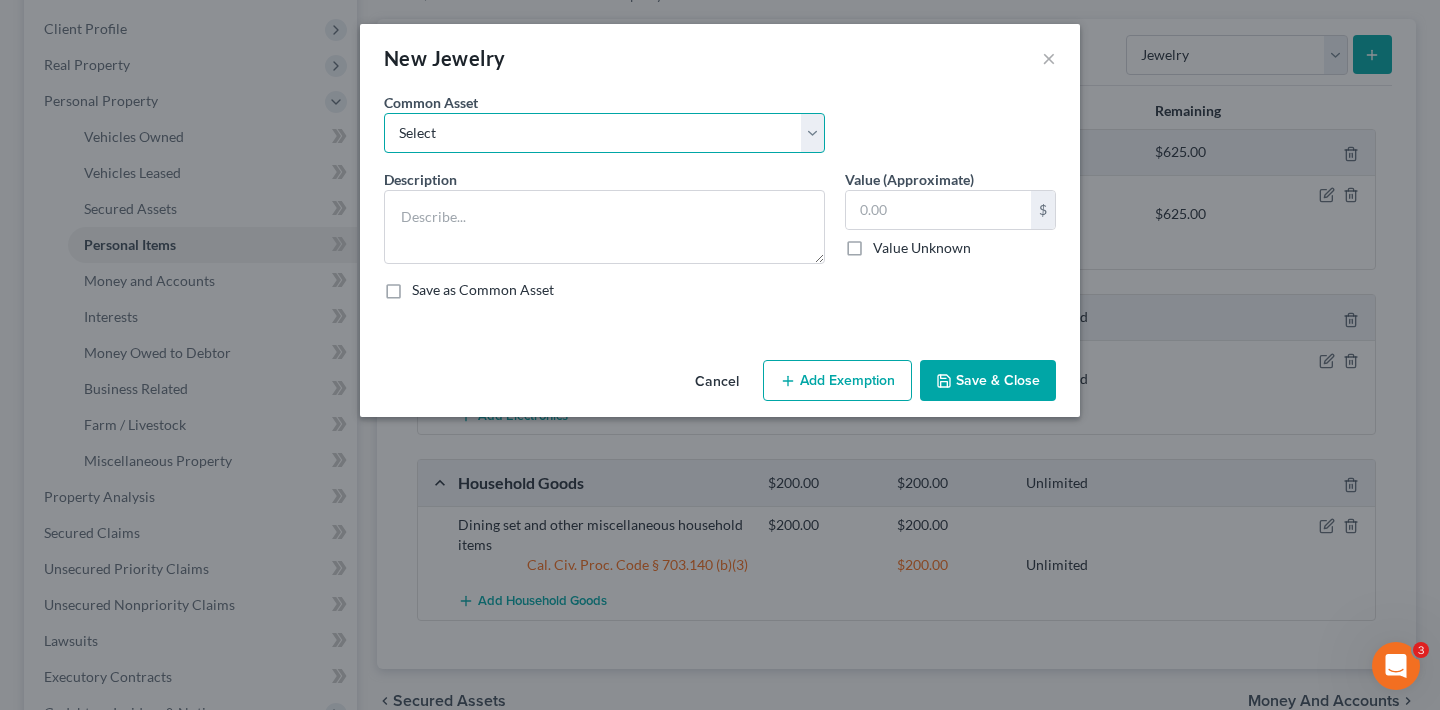 select on "1" 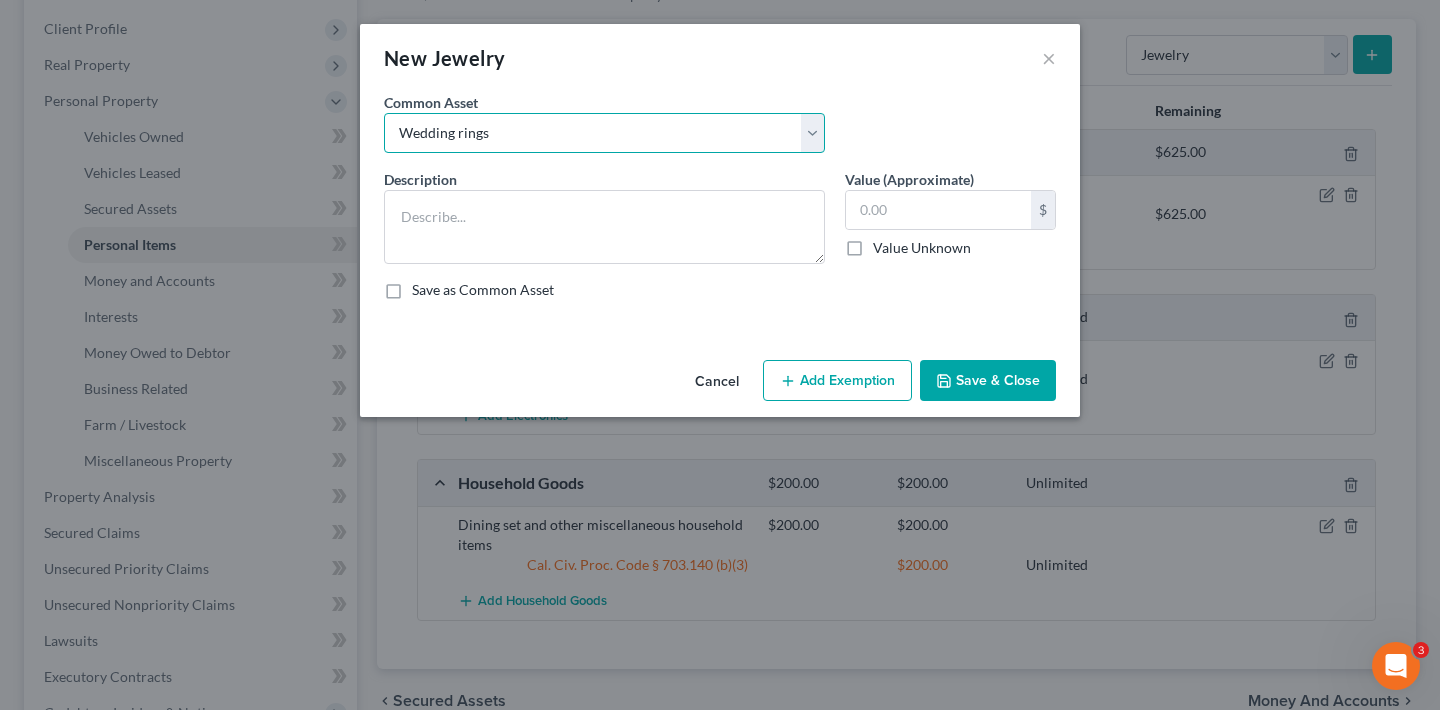 type on "Wedding rings" 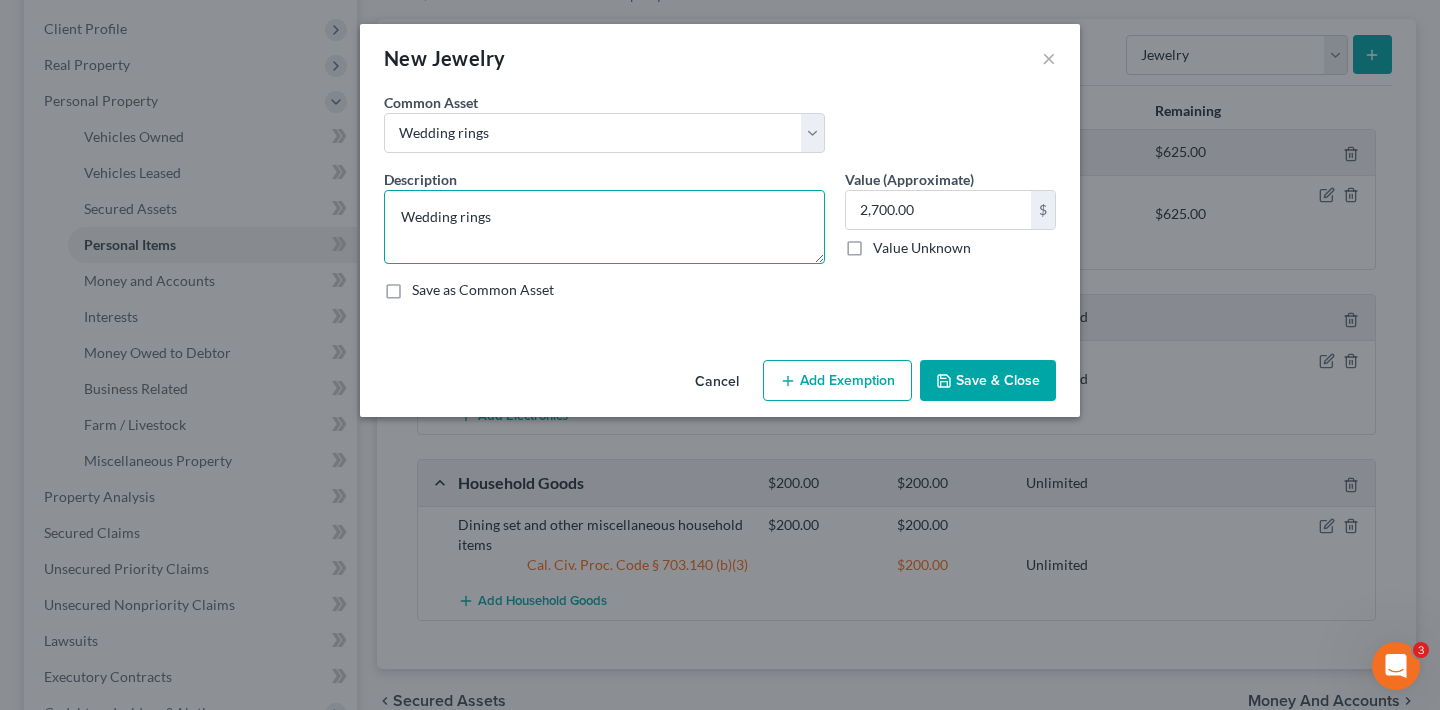 click on "Wedding rings" at bounding box center [604, 227] 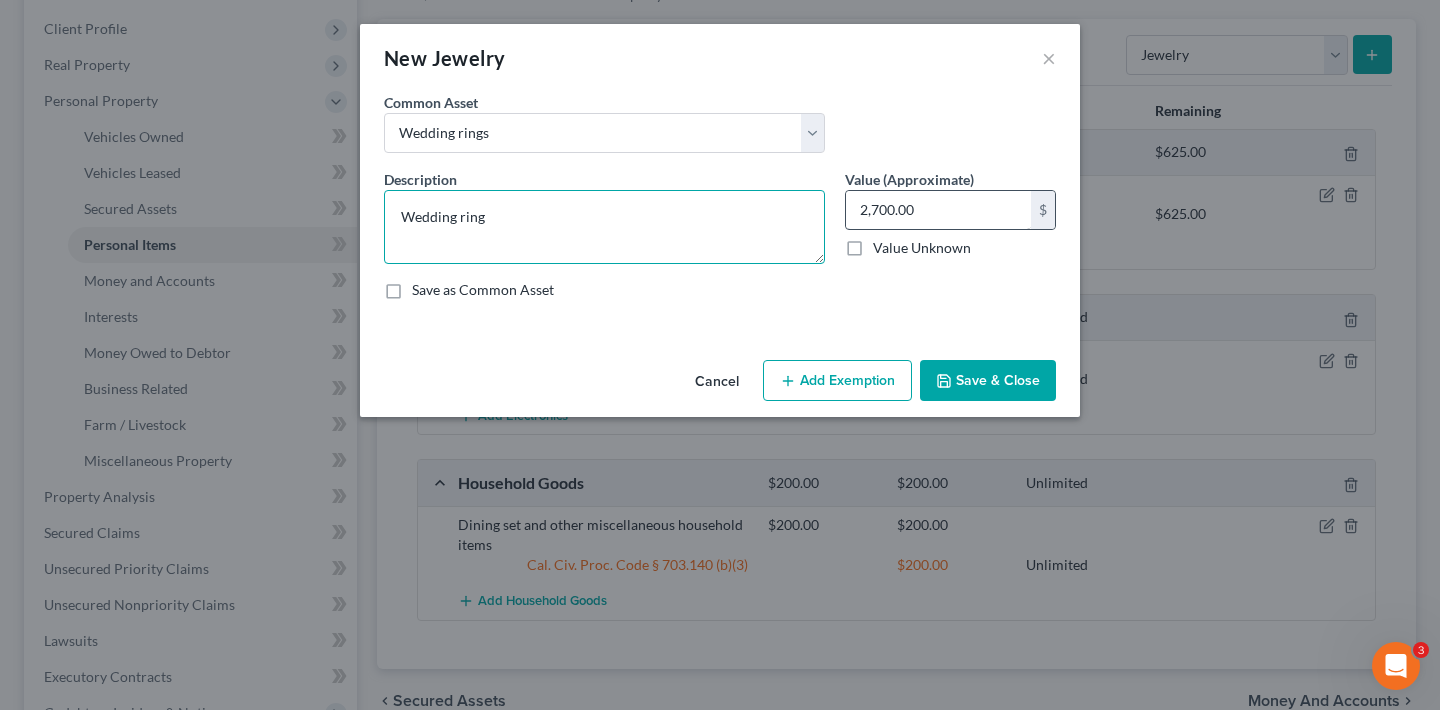 type on "Wedding ring" 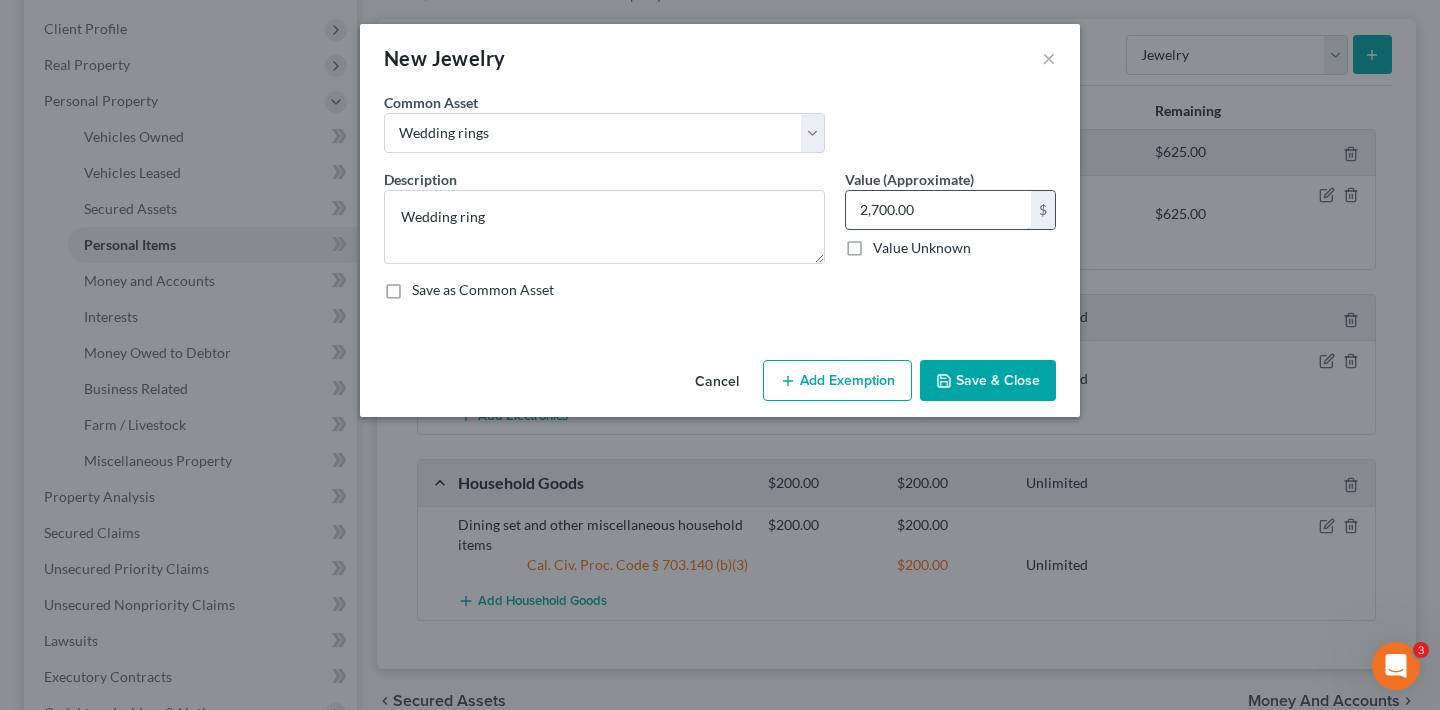 click on "2,700.00" at bounding box center [938, 210] 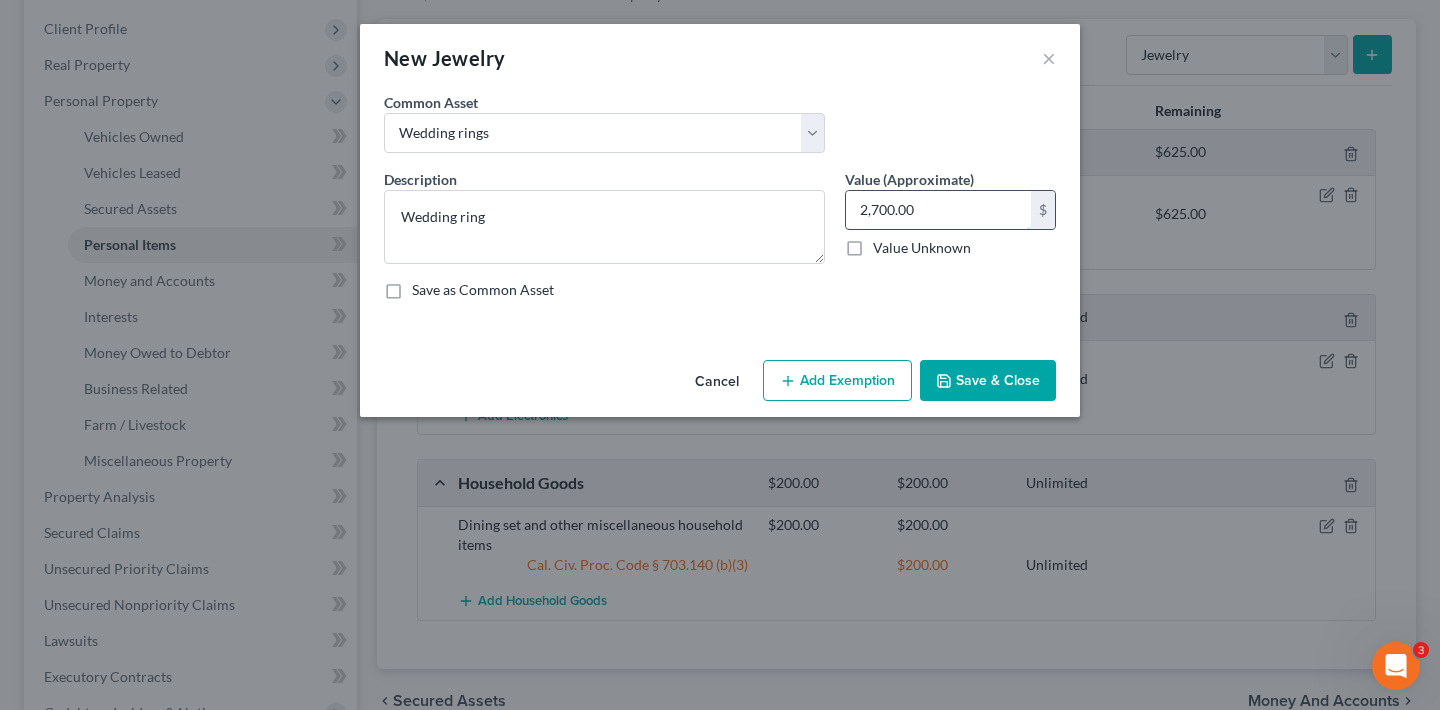 click on "2,700.00" at bounding box center (938, 210) 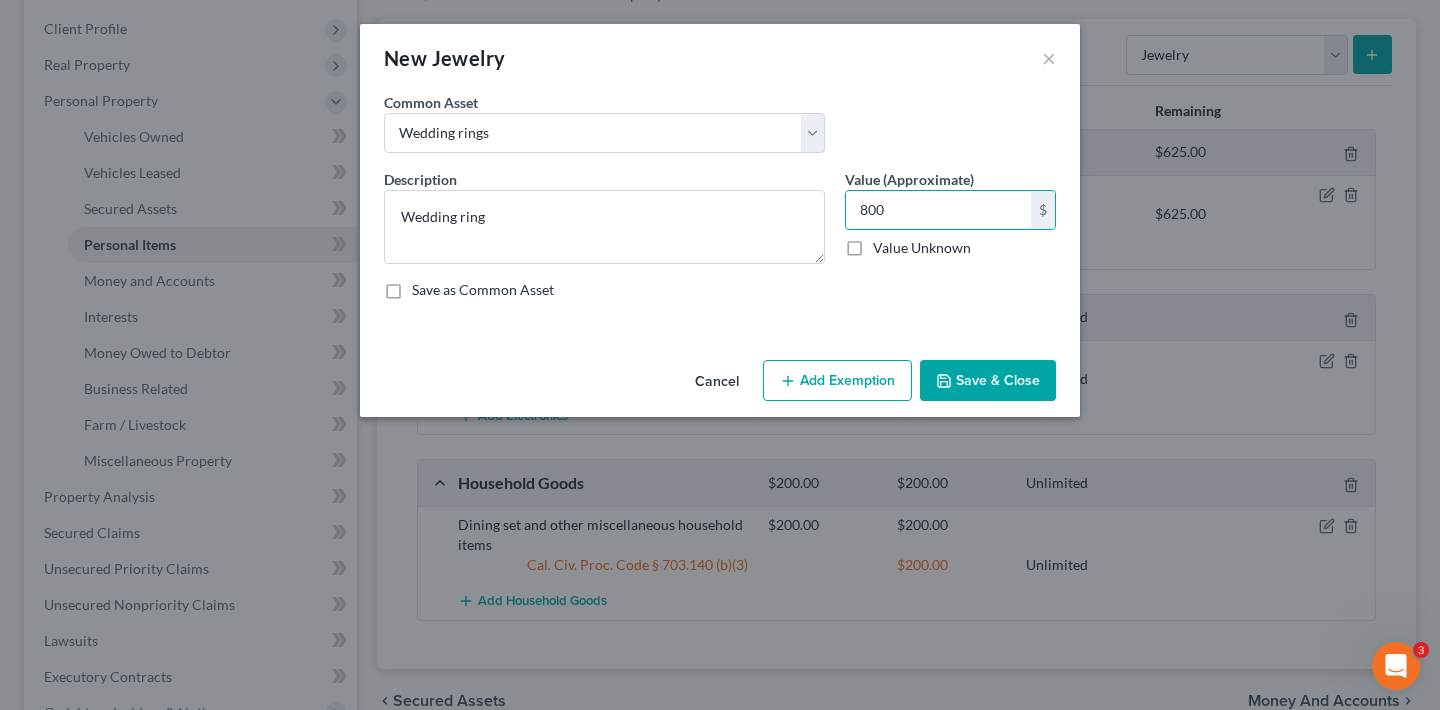 type on "800" 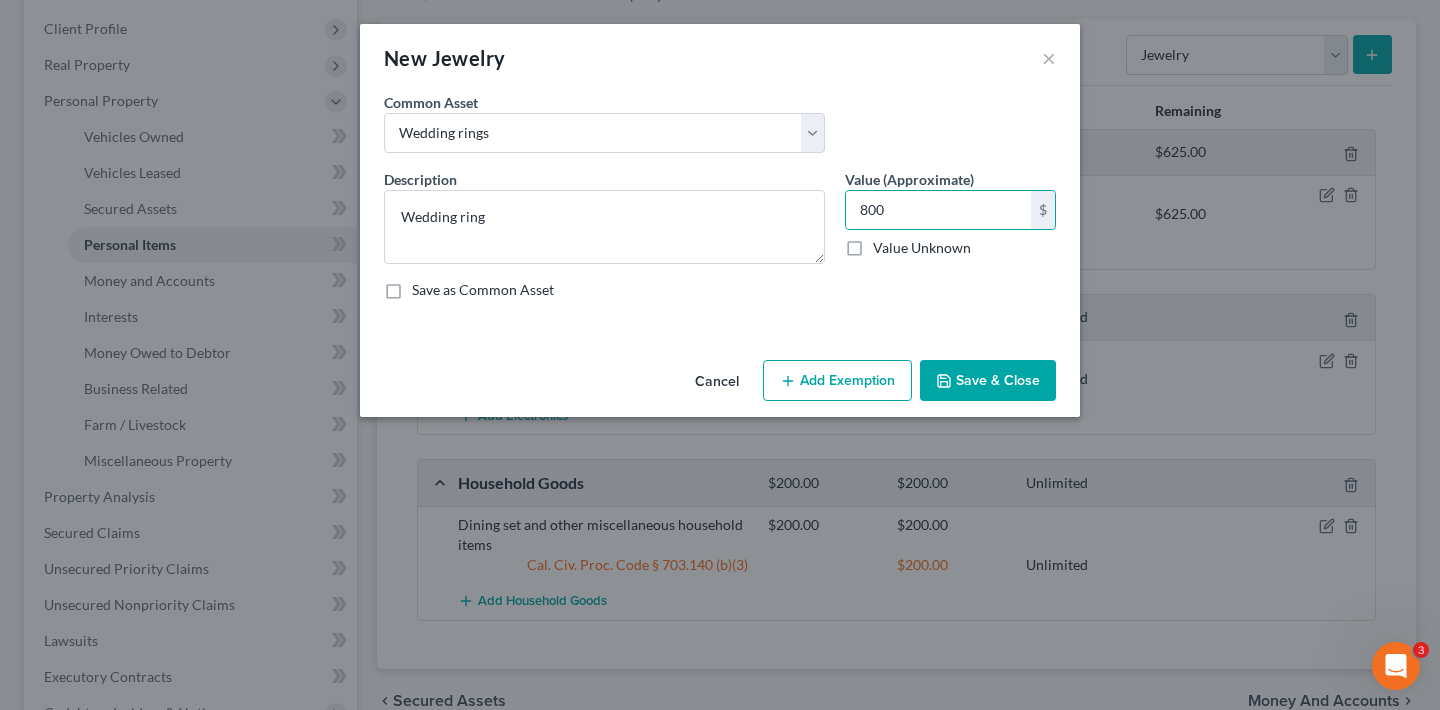 click on "Save & Close" at bounding box center [988, 381] 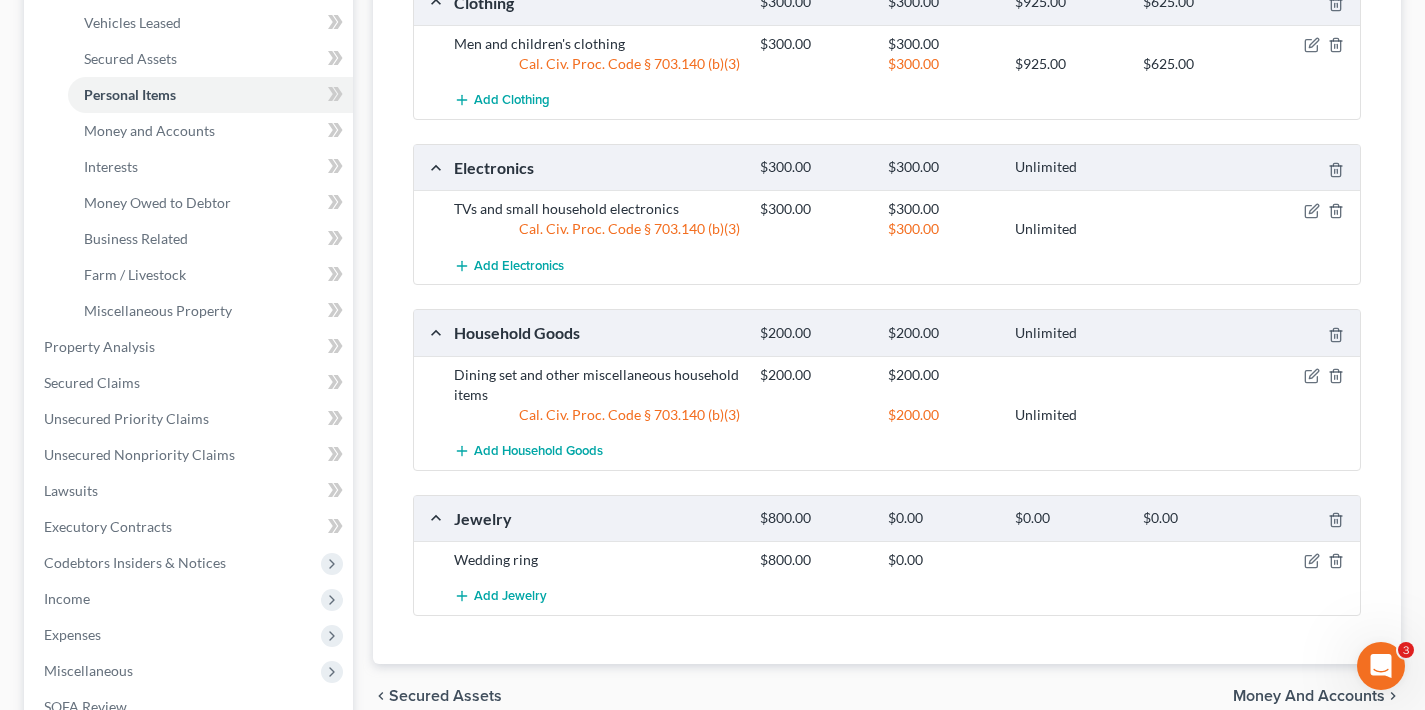 scroll, scrollTop: 587, scrollLeft: 0, axis: vertical 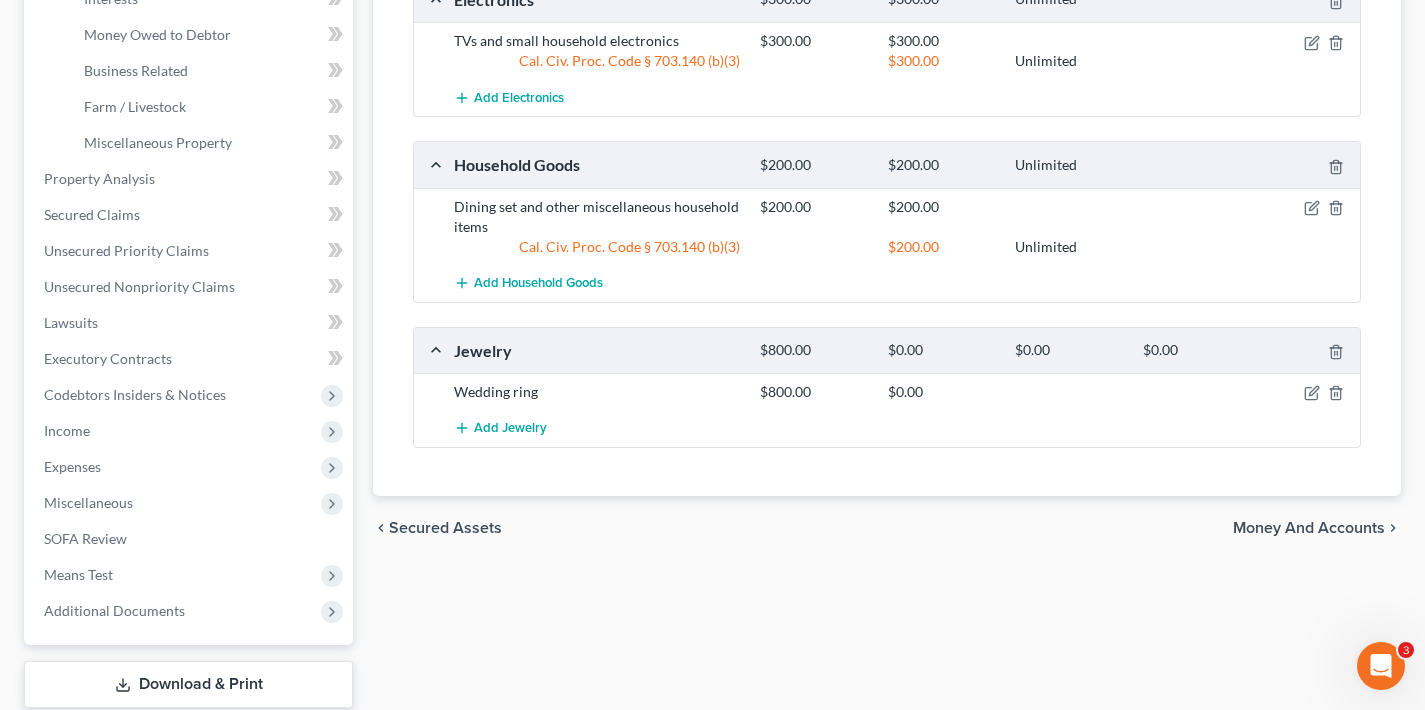 click on "Money and Accounts" at bounding box center (1309, 528) 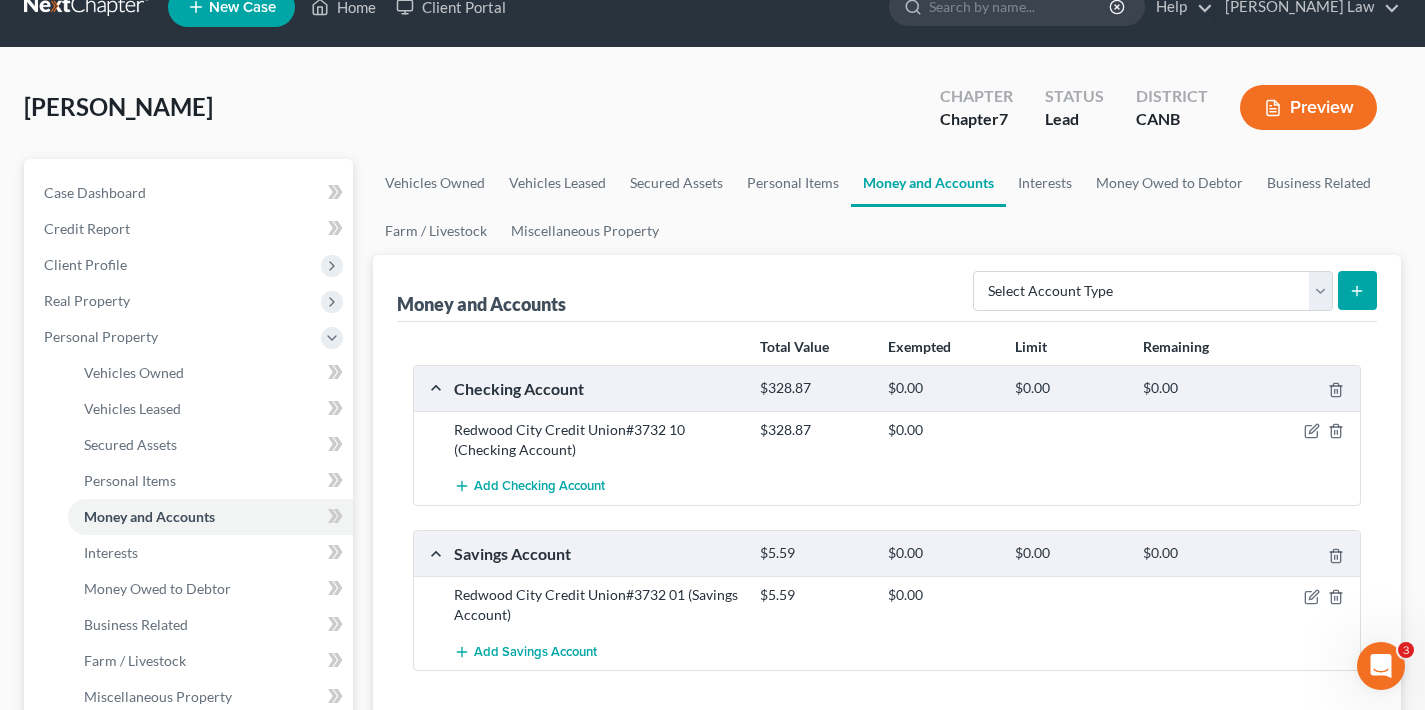 scroll, scrollTop: 123, scrollLeft: 0, axis: vertical 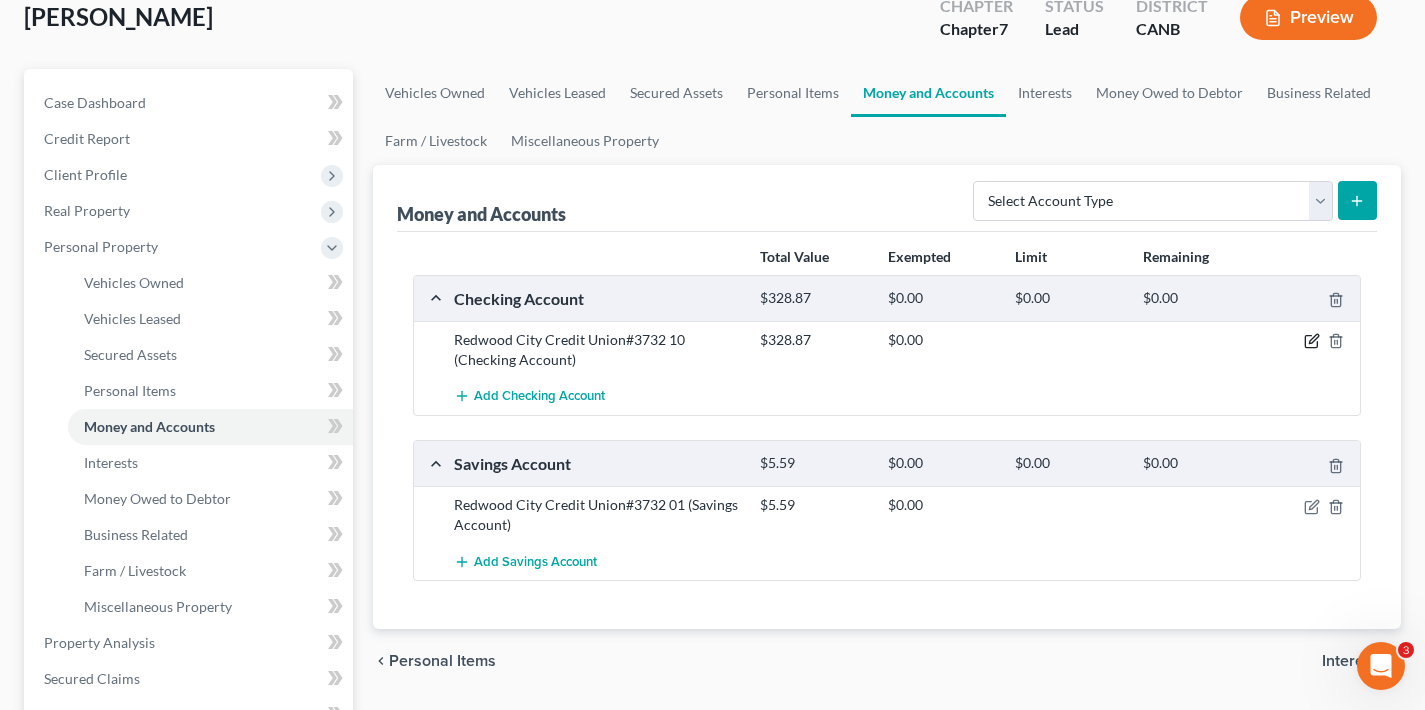 click 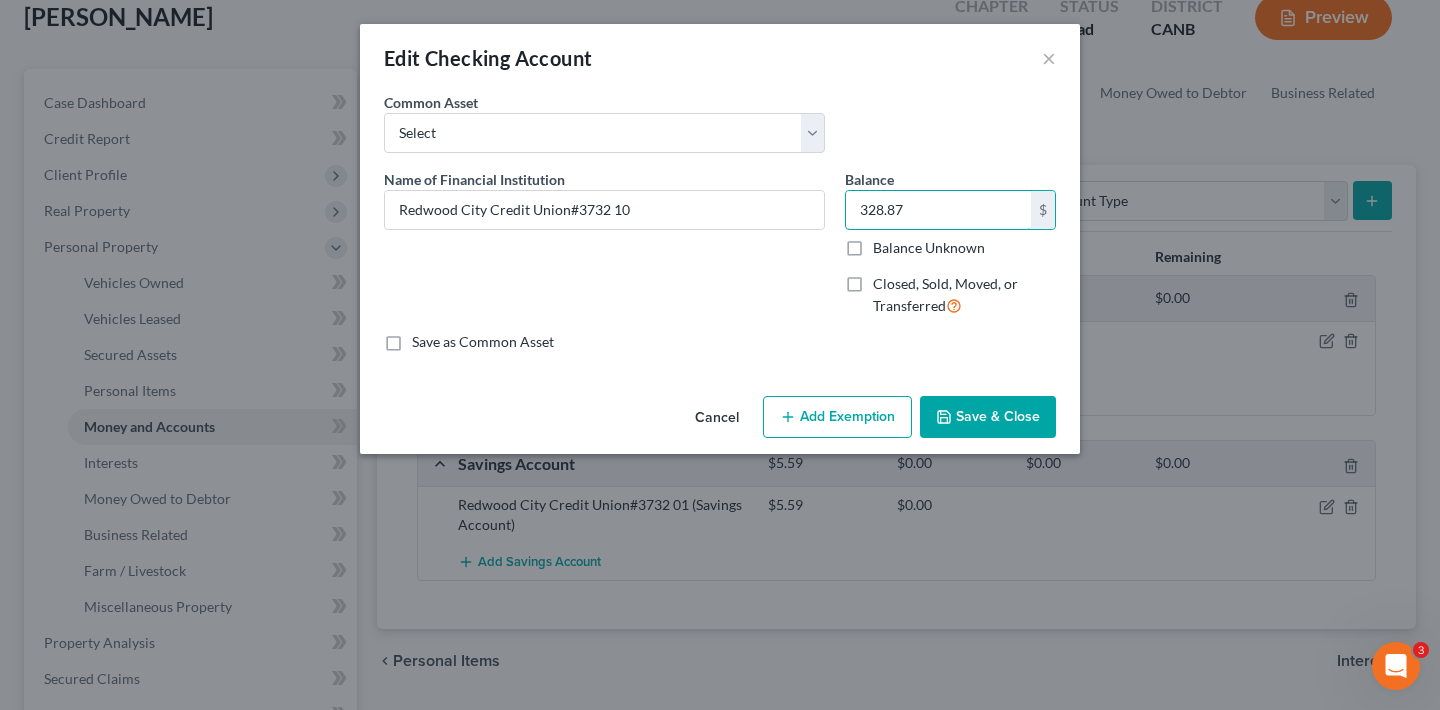 drag, startPoint x: 938, startPoint y: 213, endPoint x: 840, endPoint y: 214, distance: 98.005104 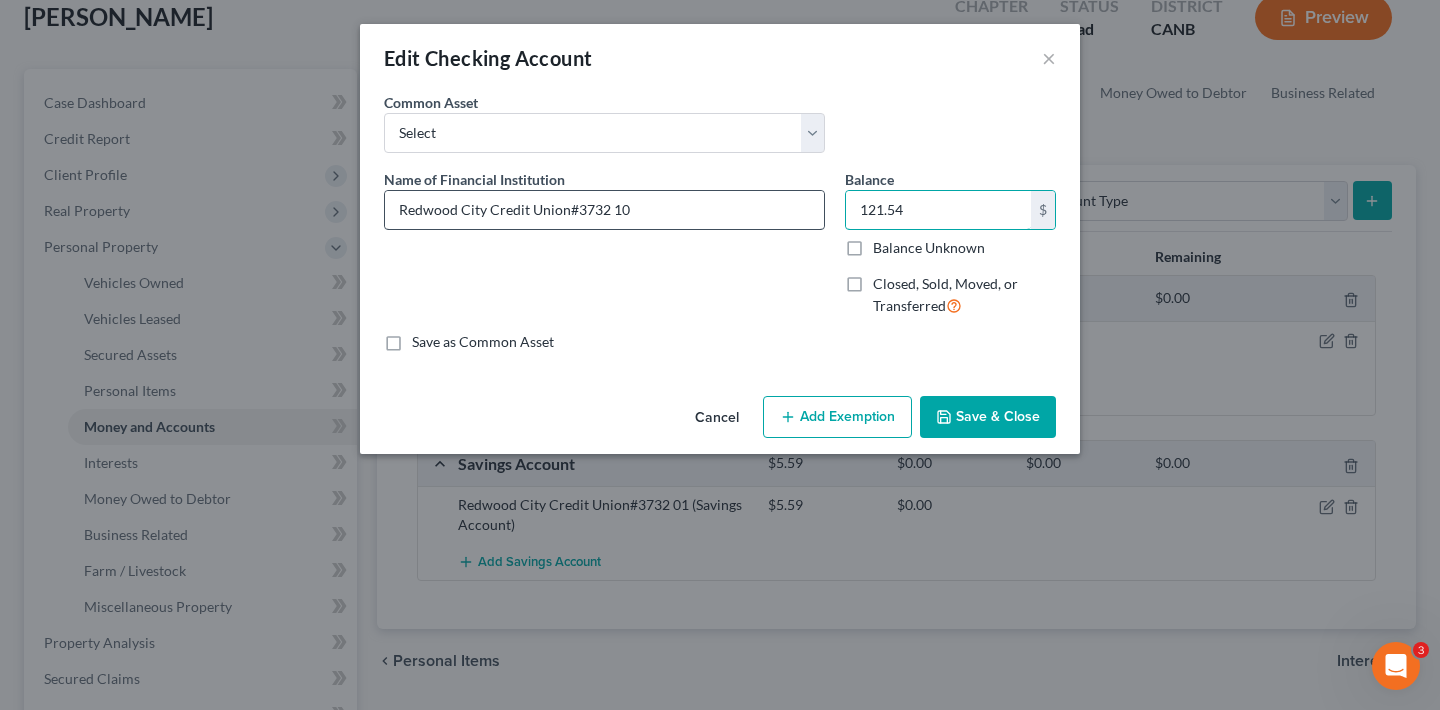 type on "121.54" 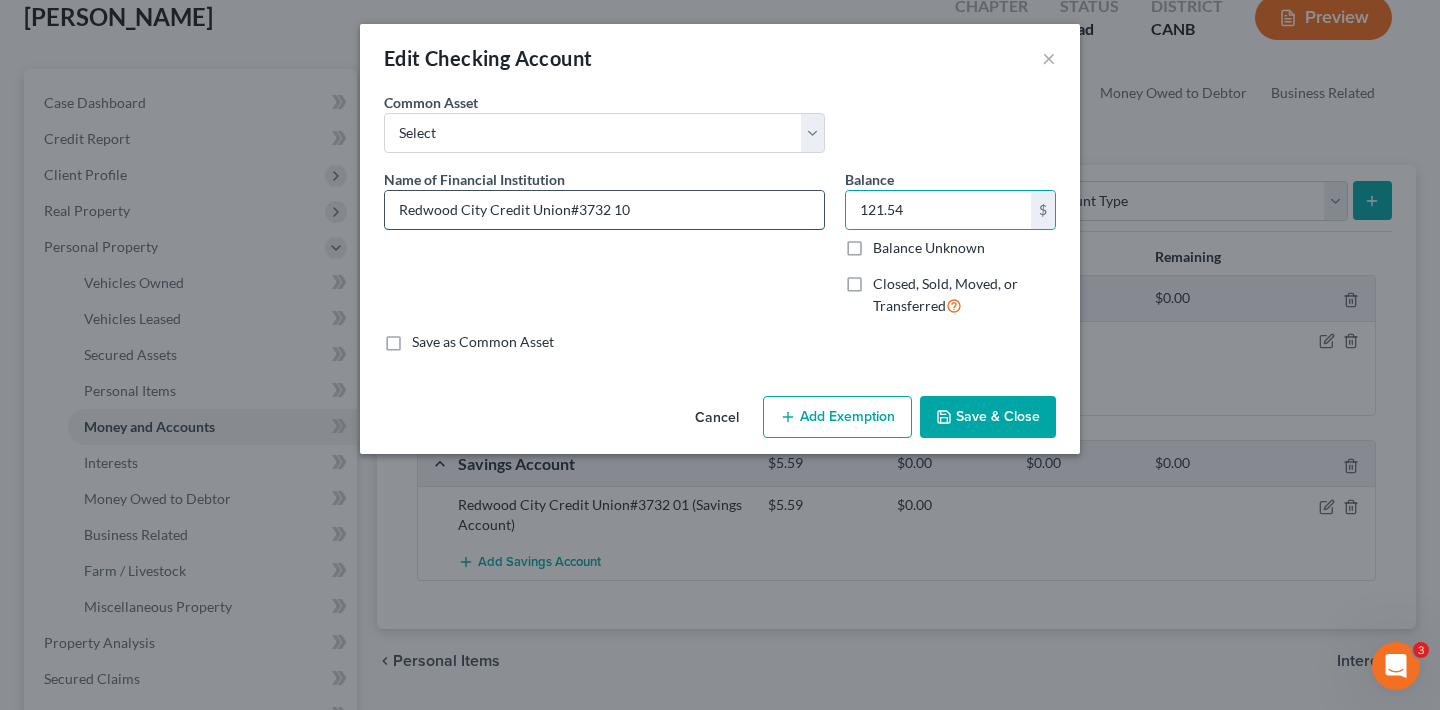 click on "Redwood City Credit Union#3732 10" at bounding box center (604, 210) 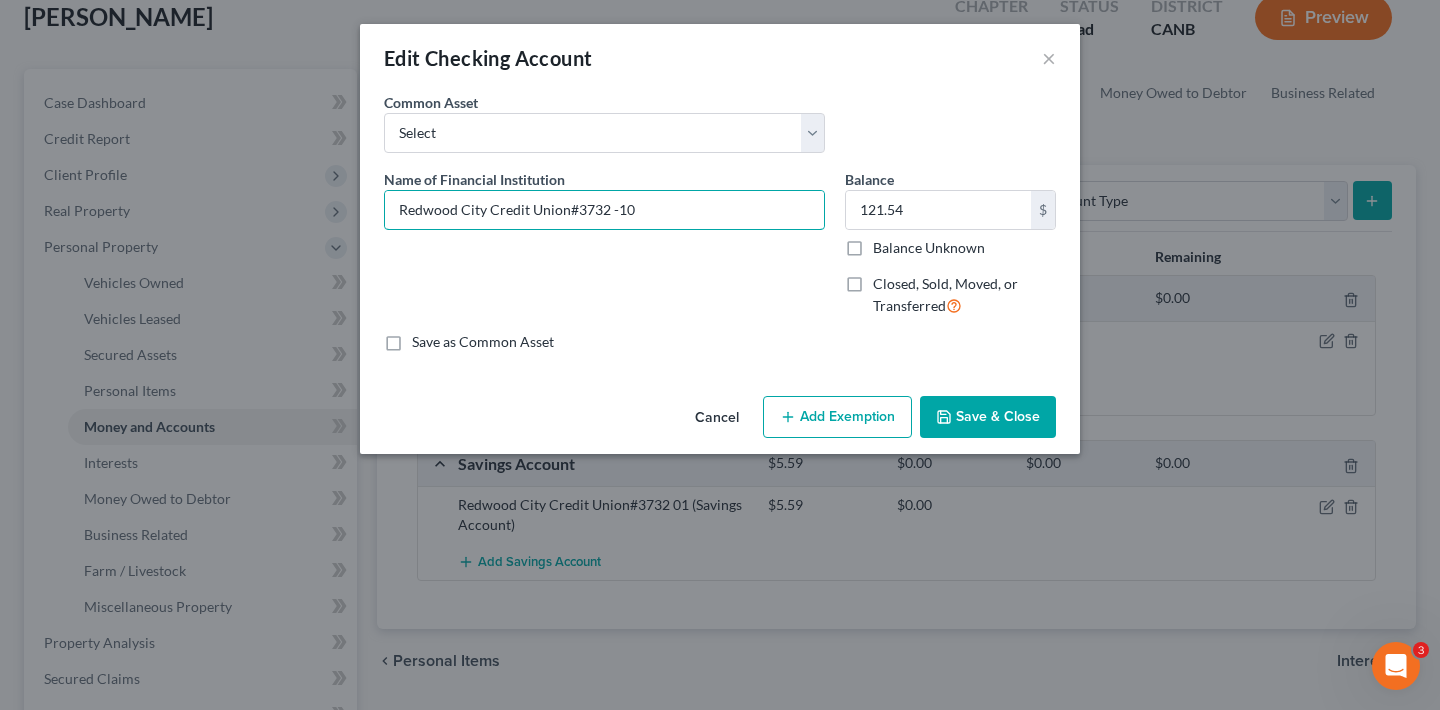 type on "Redwood City Credit Union#3732 -10" 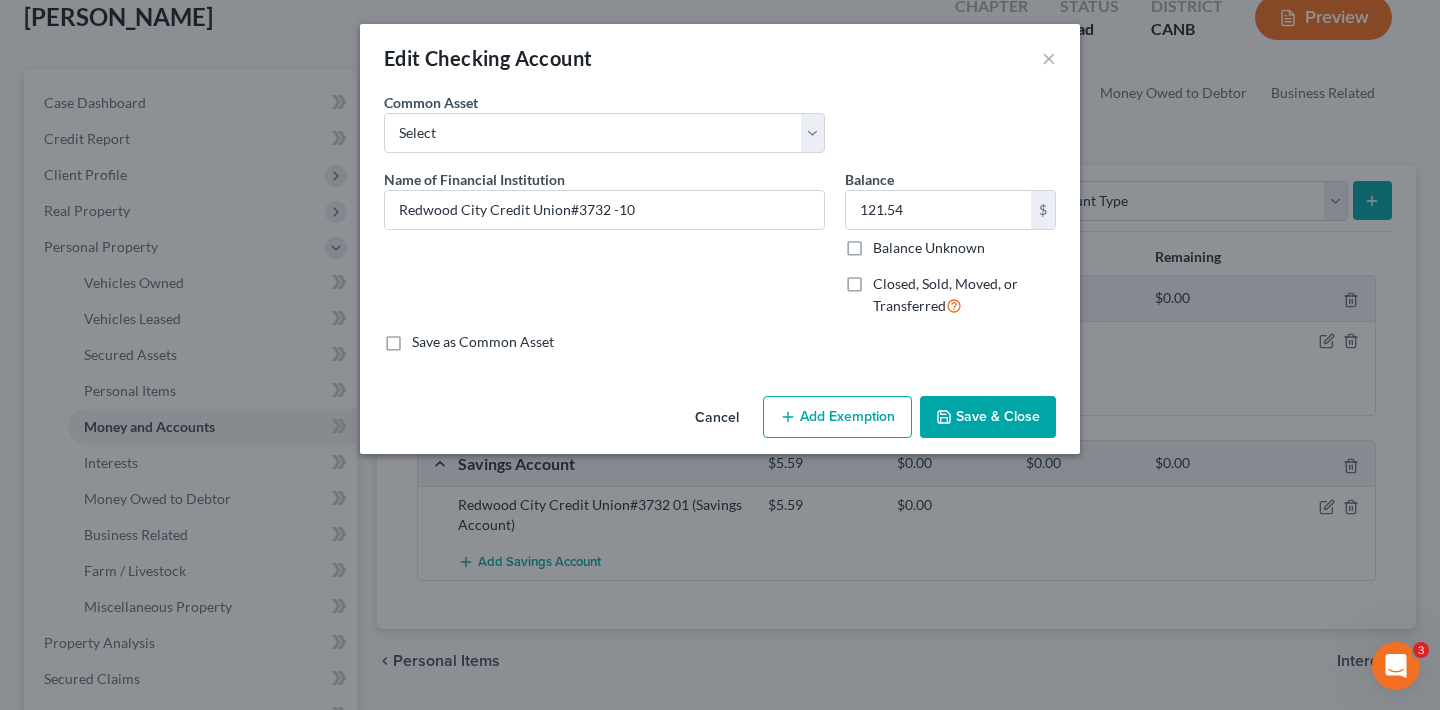 click on "Save & Close" at bounding box center (988, 417) 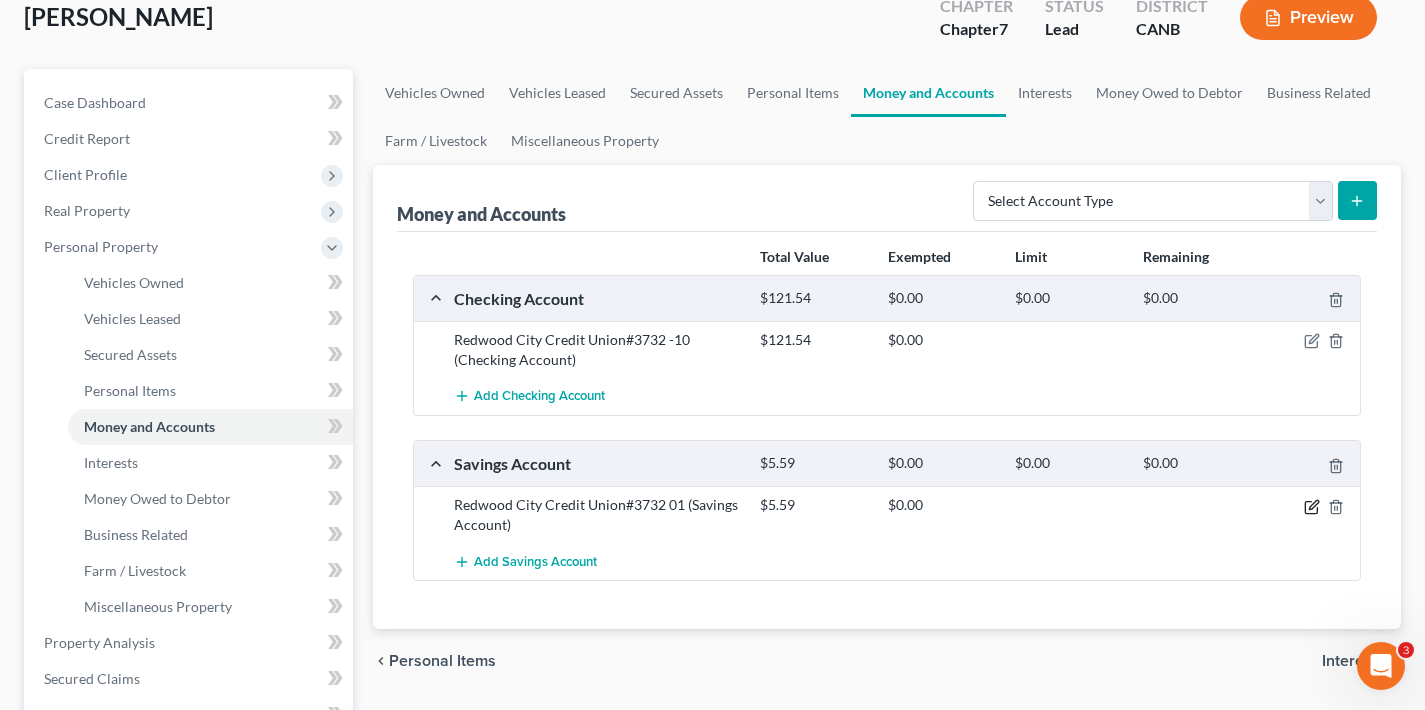 click 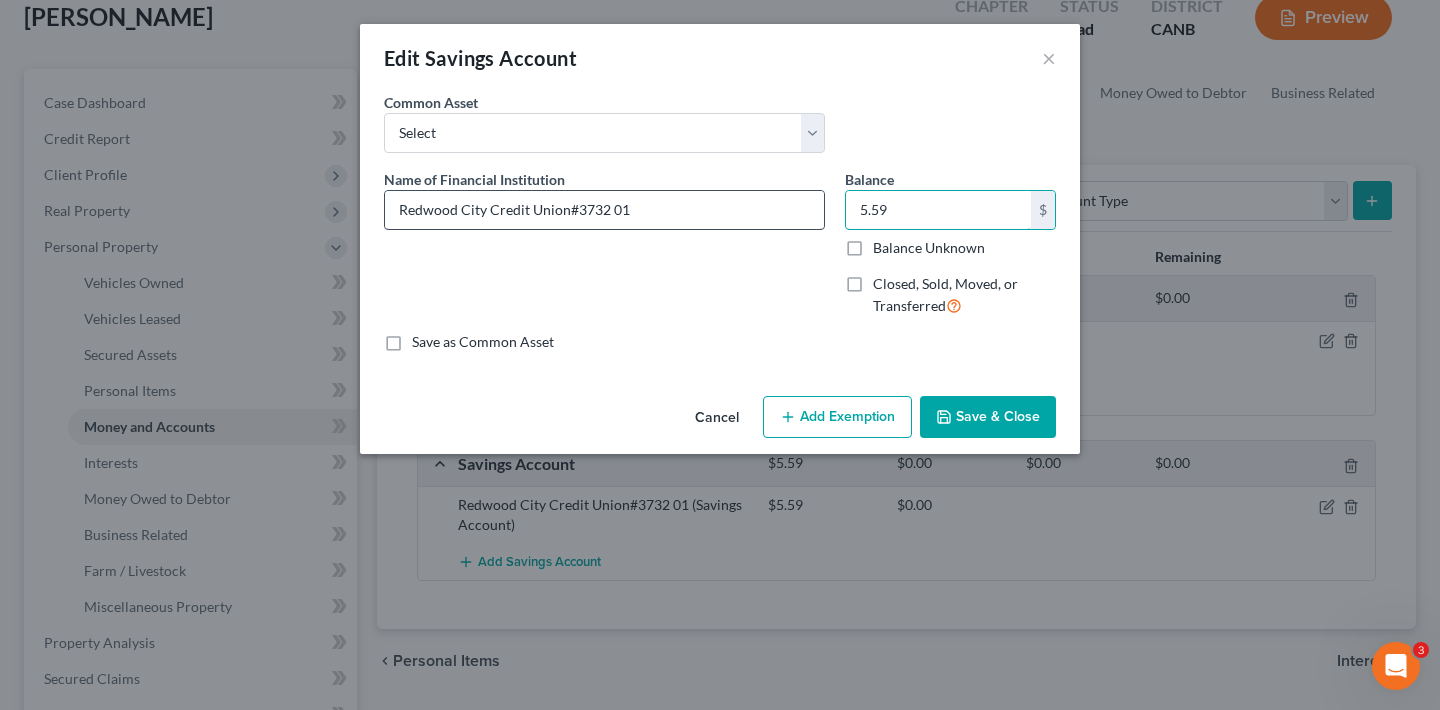 drag, startPoint x: 901, startPoint y: 217, endPoint x: 816, endPoint y: 216, distance: 85.00588 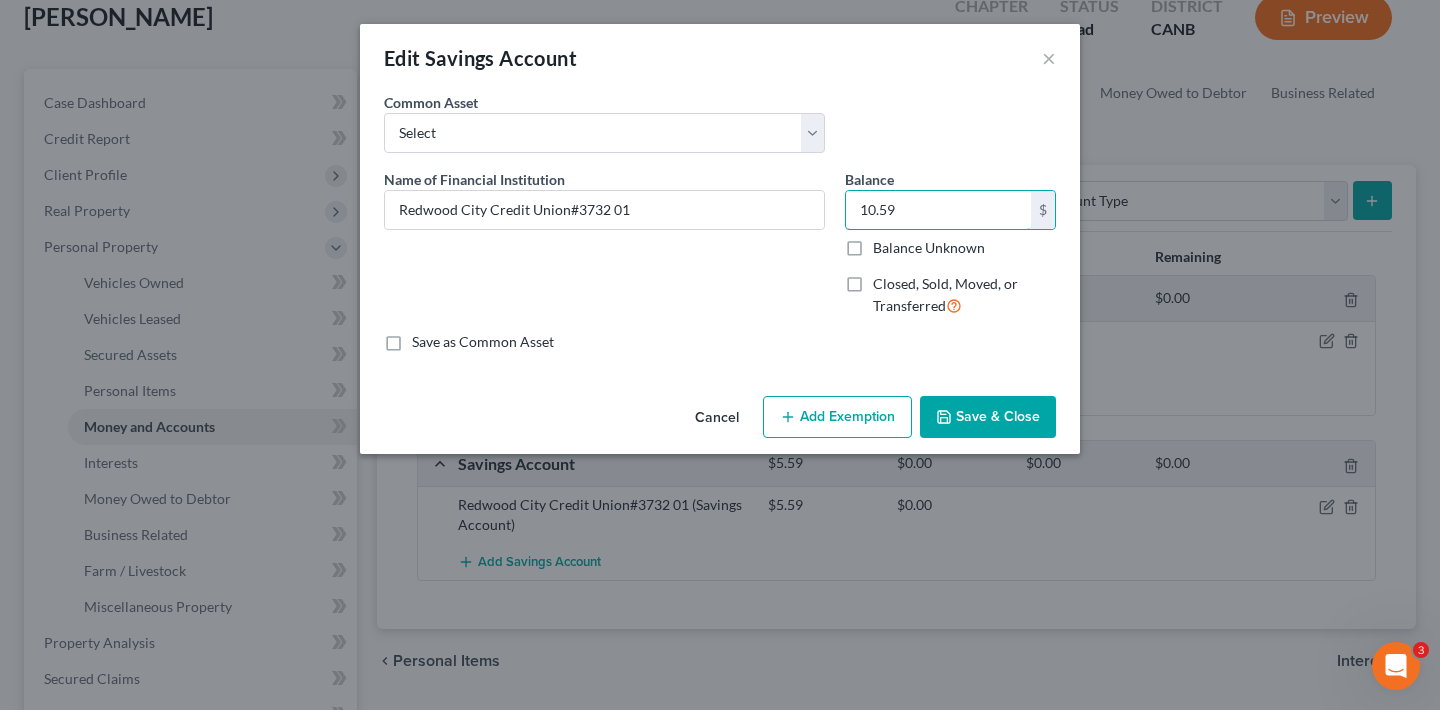 type on "10.59" 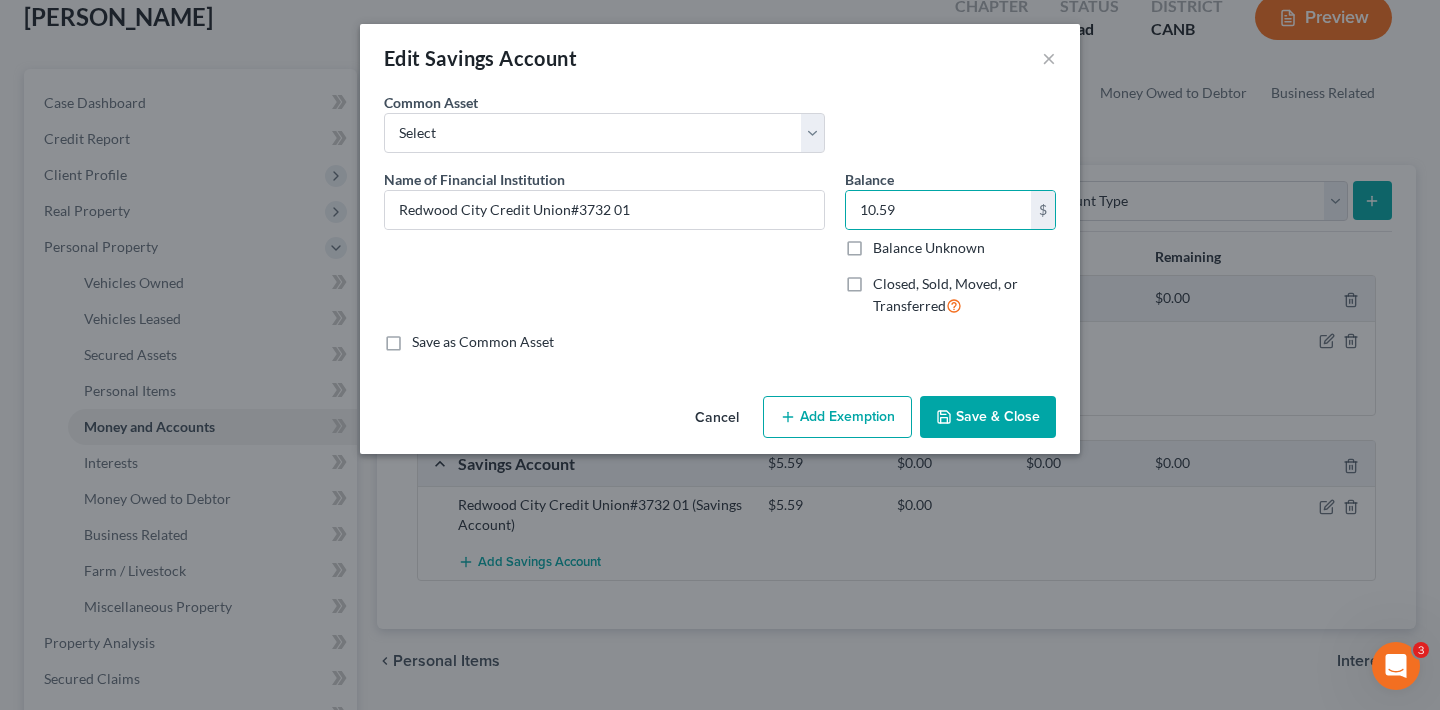 click on "Save & Close" at bounding box center [988, 417] 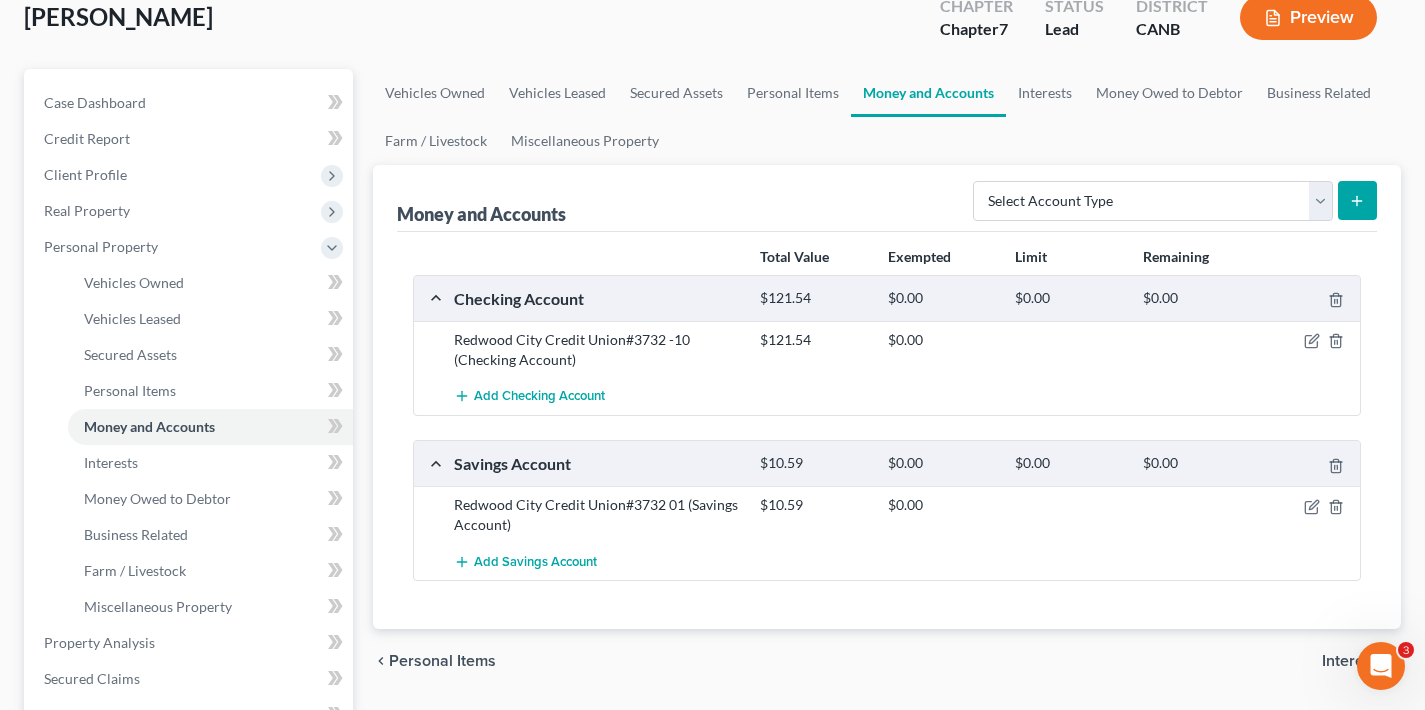 scroll, scrollTop: 282, scrollLeft: 0, axis: vertical 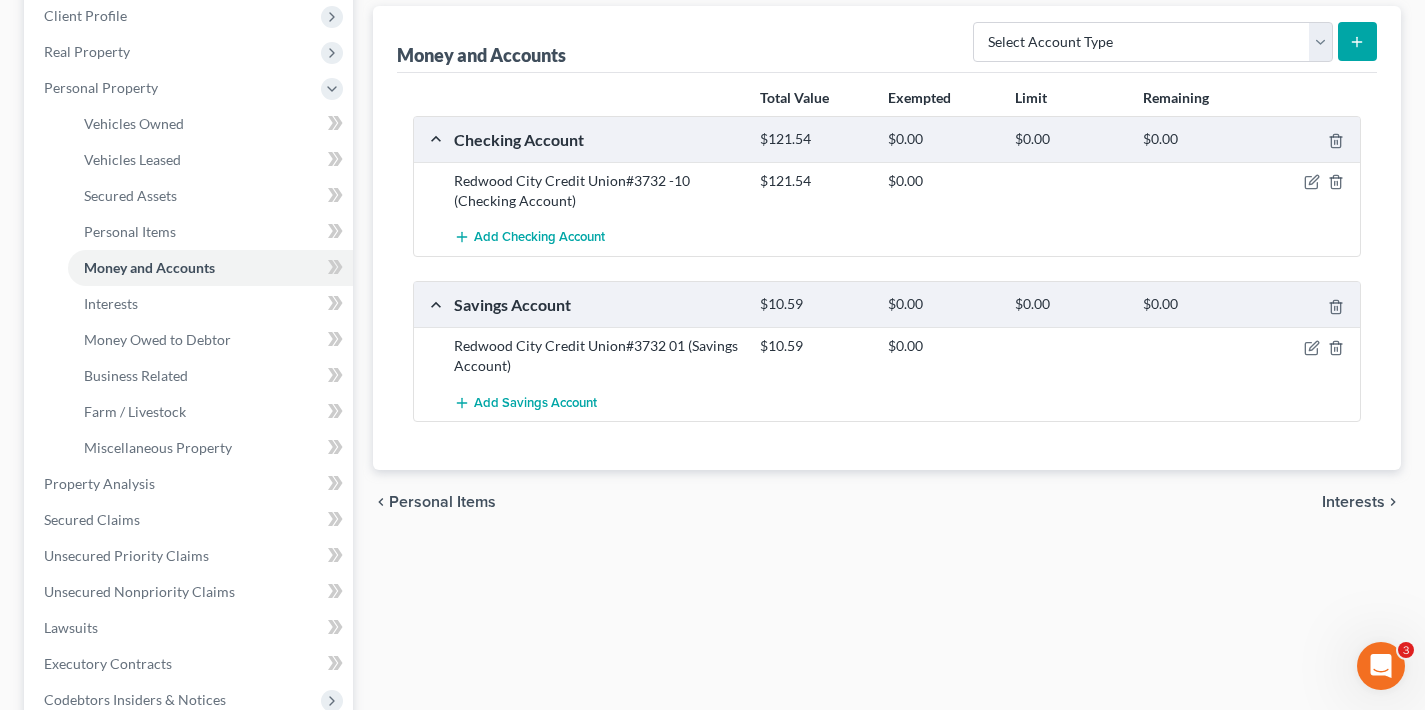 click on "Interests" at bounding box center (1353, 502) 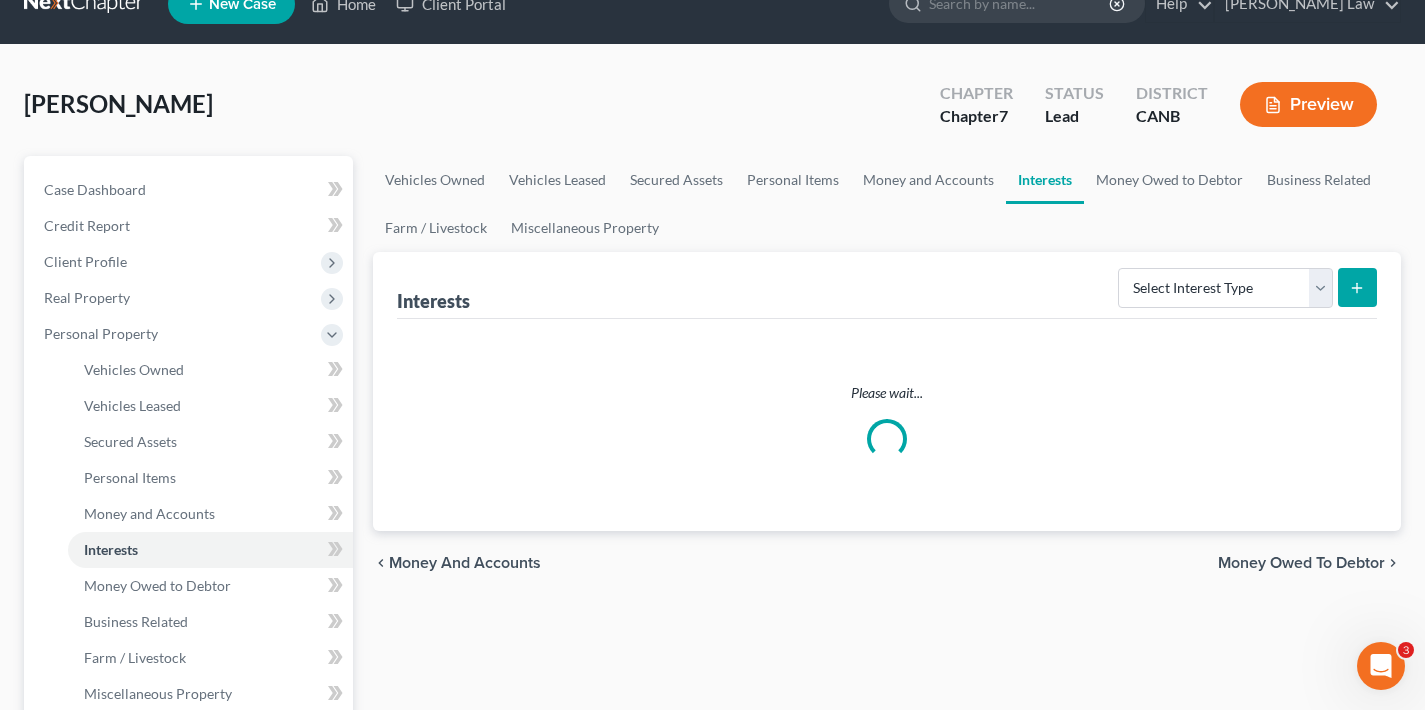 scroll, scrollTop: 0, scrollLeft: 0, axis: both 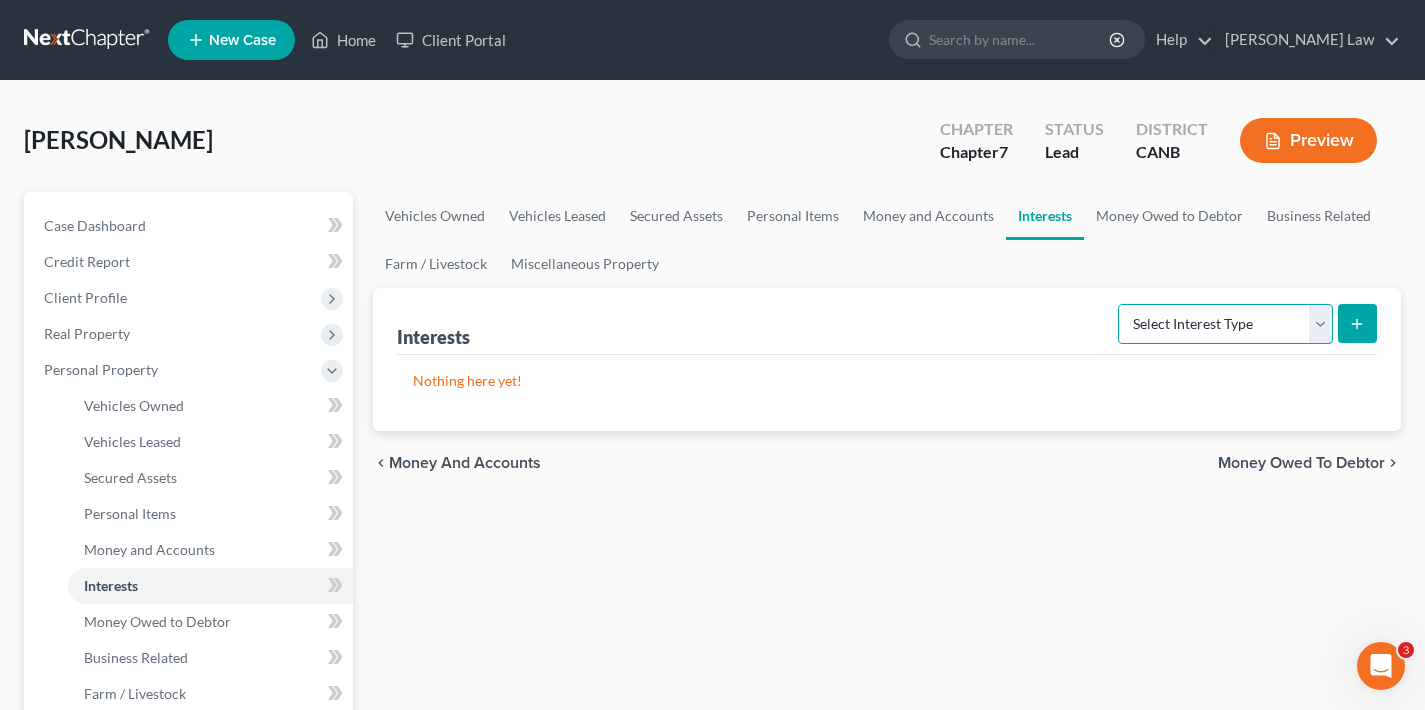 select on "401k" 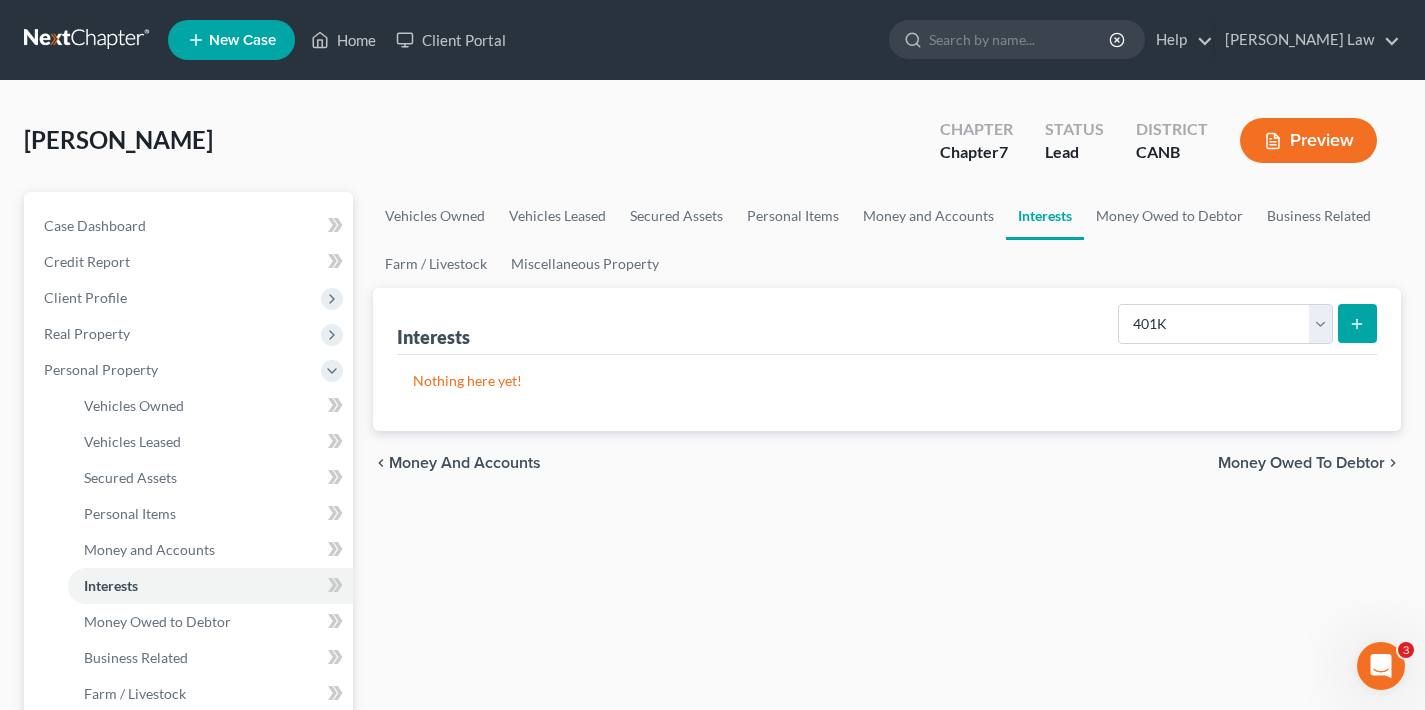 click 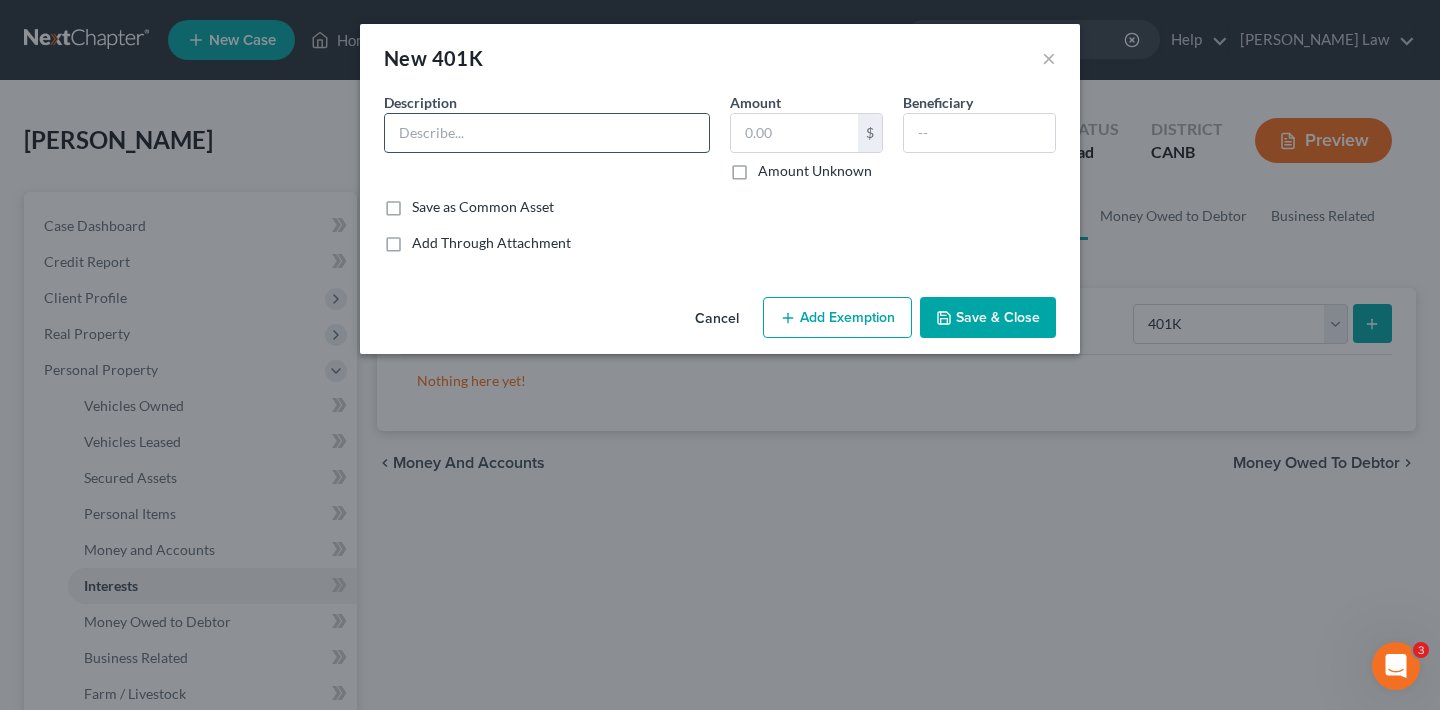 click at bounding box center [547, 133] 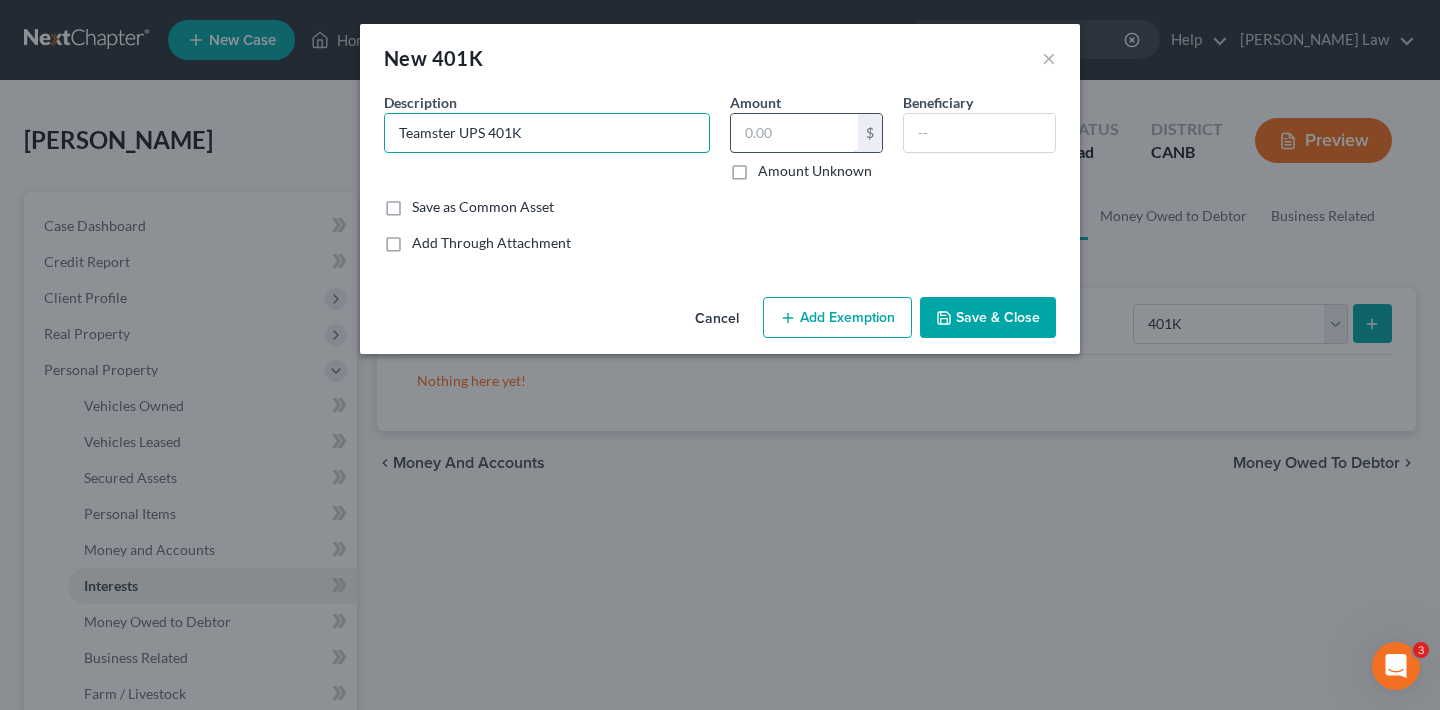 type on "Teamster UPS 401K" 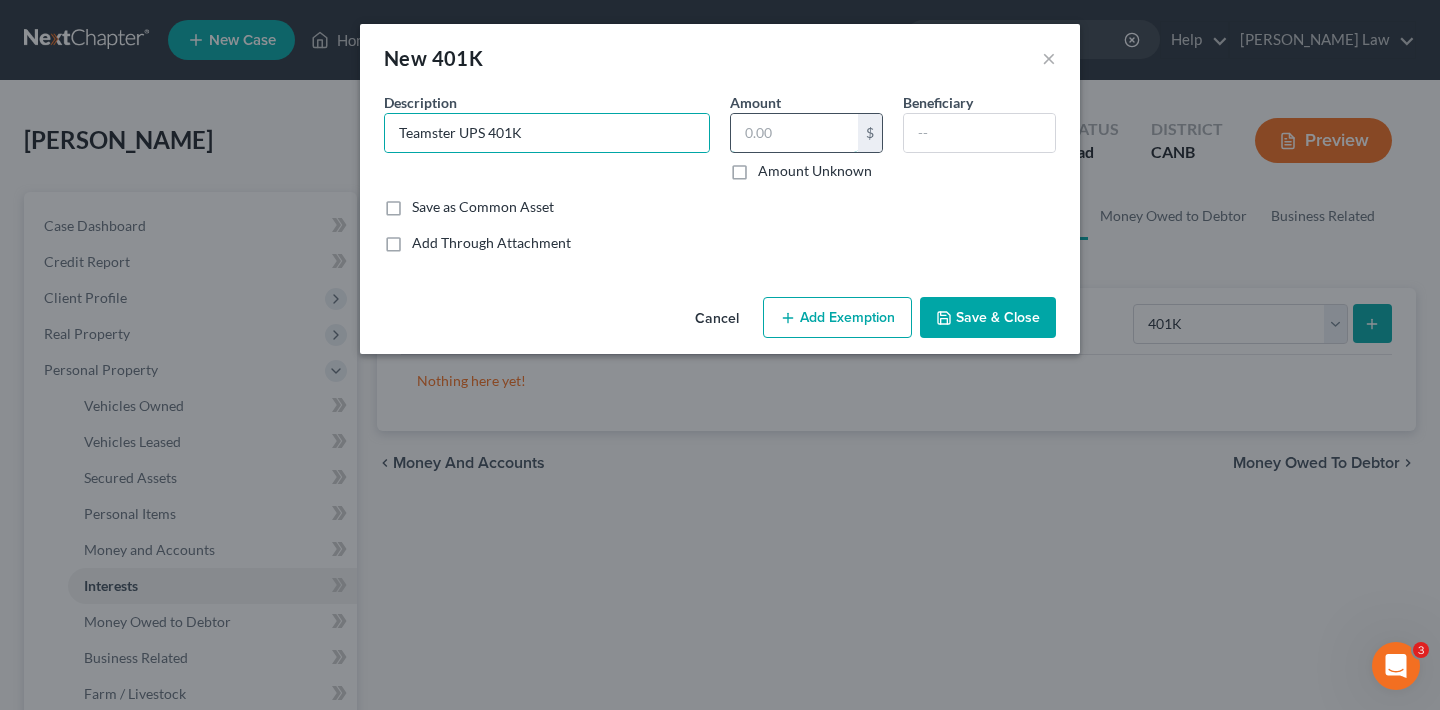 click at bounding box center (794, 133) 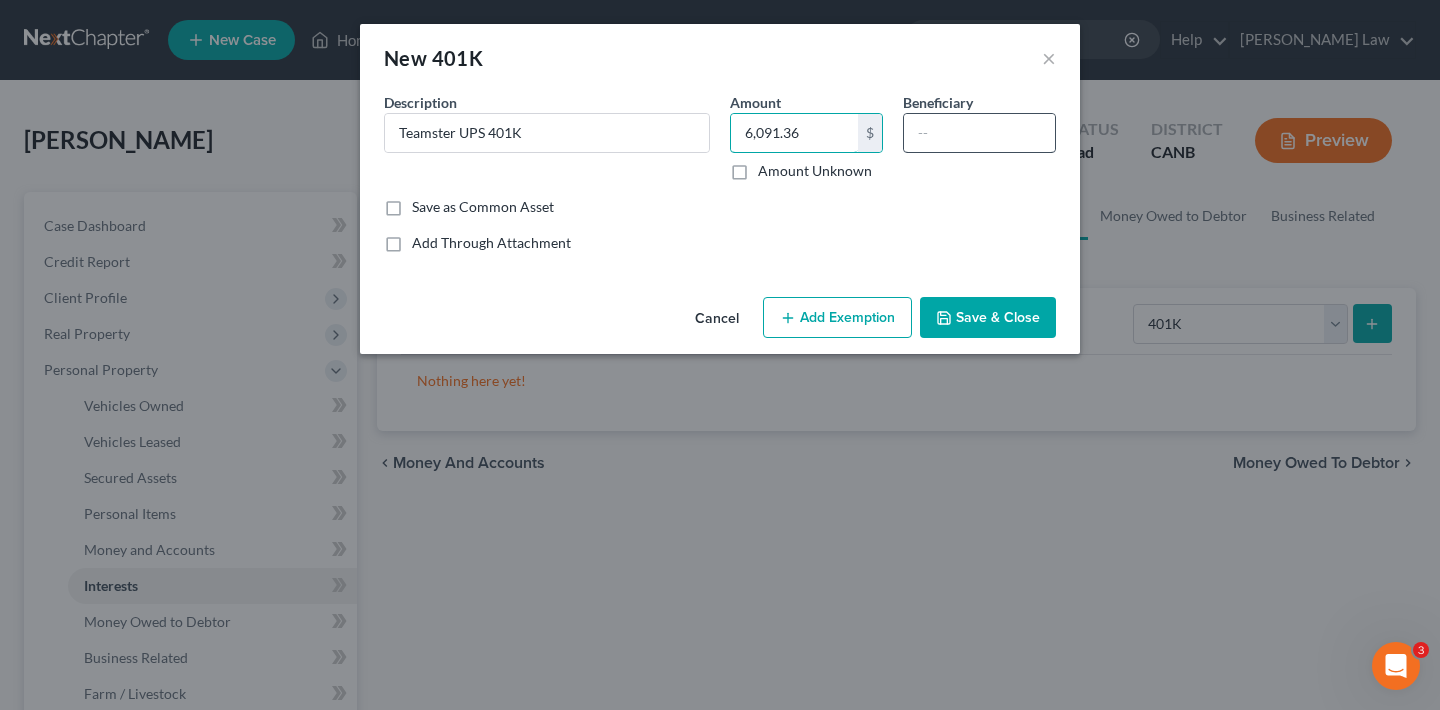 type on "6,091.36" 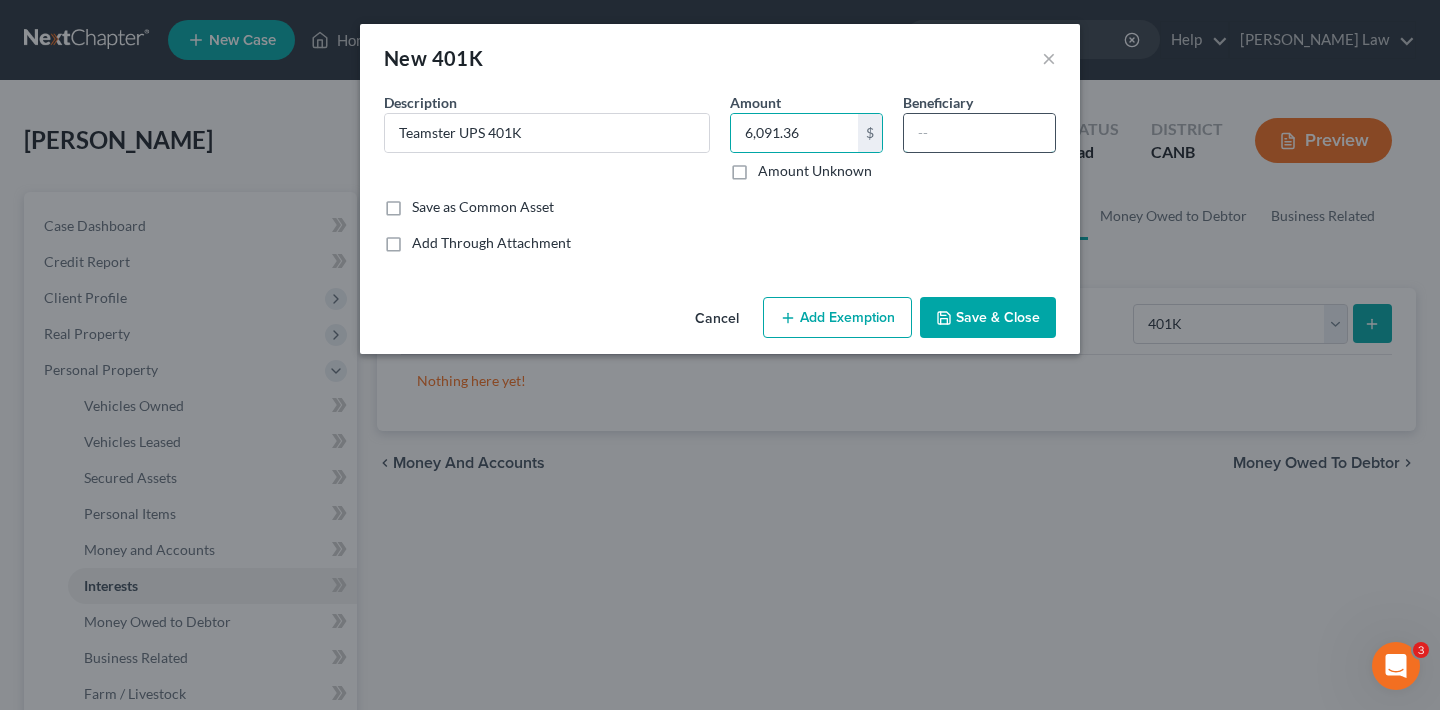 click at bounding box center (979, 133) 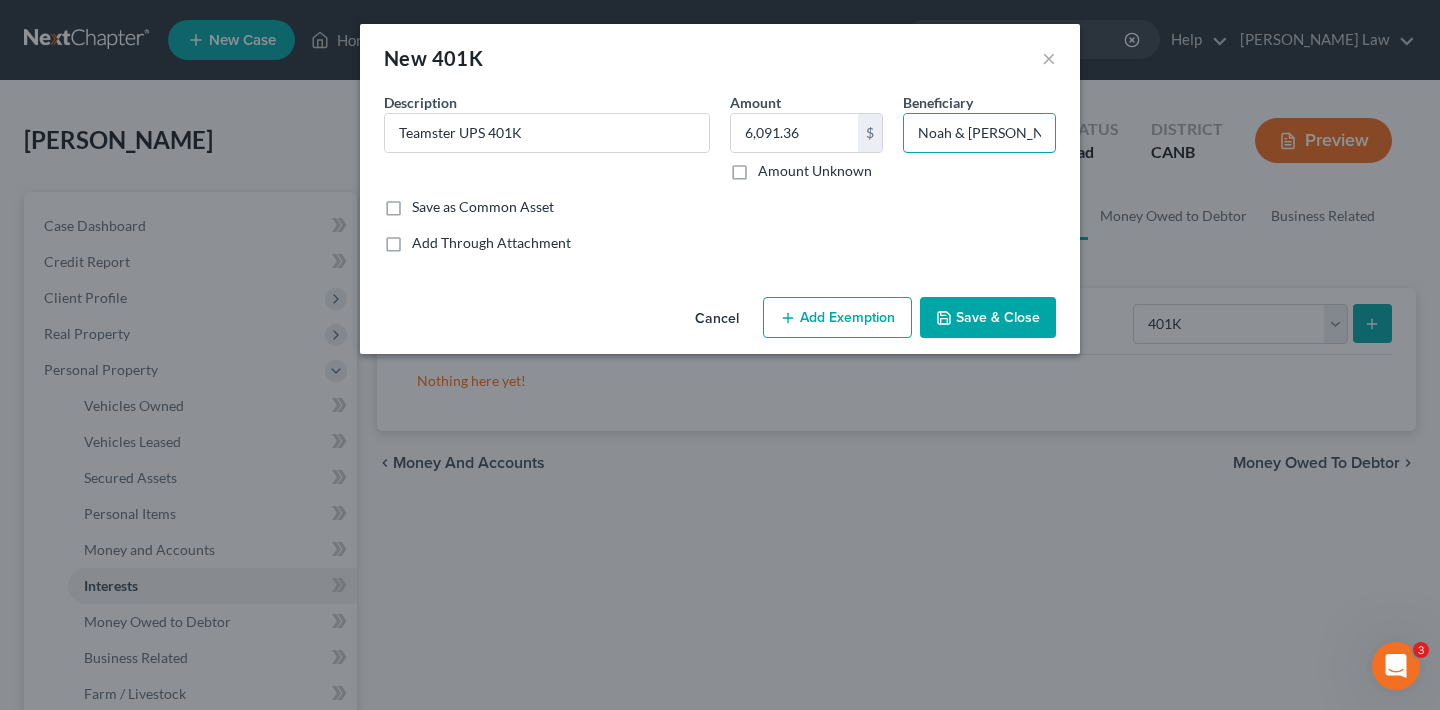 type on "Noah & [PERSON_NAME]" 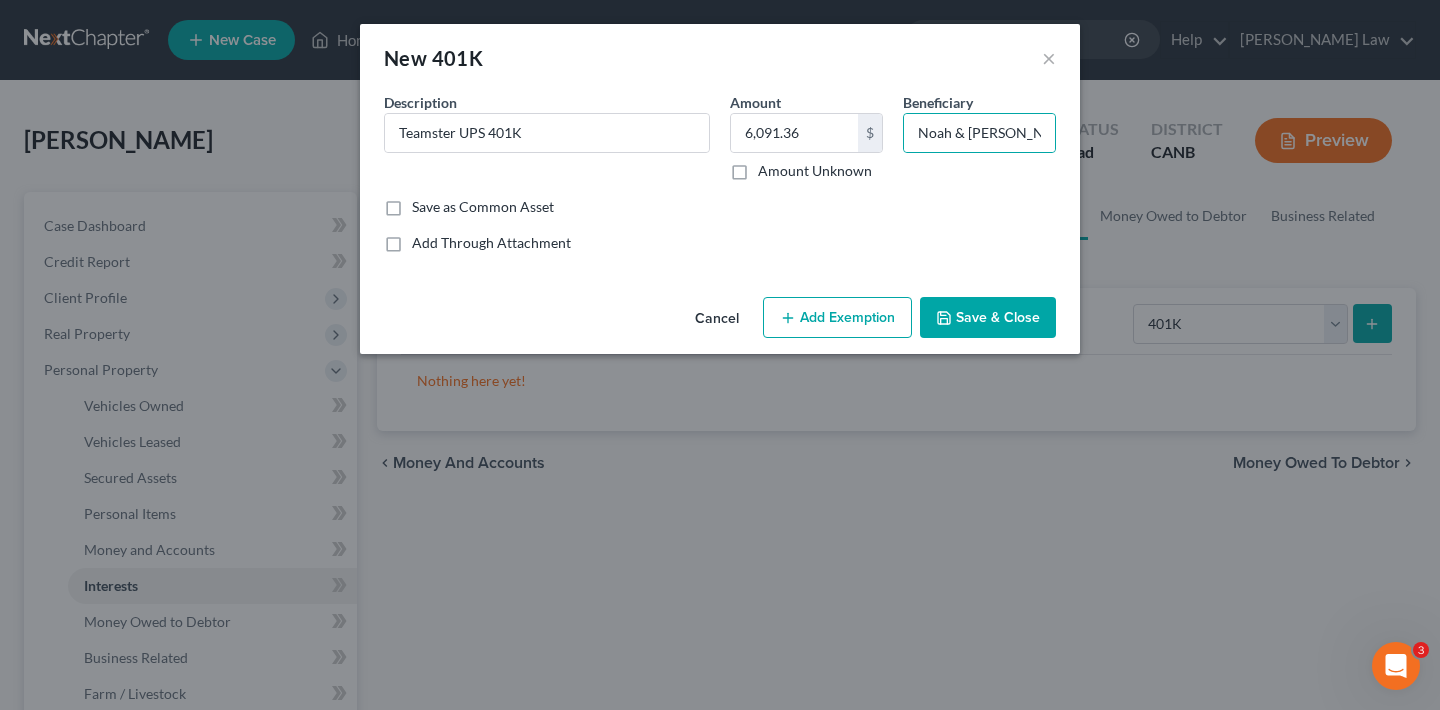 click on "Save & Close" at bounding box center [988, 318] 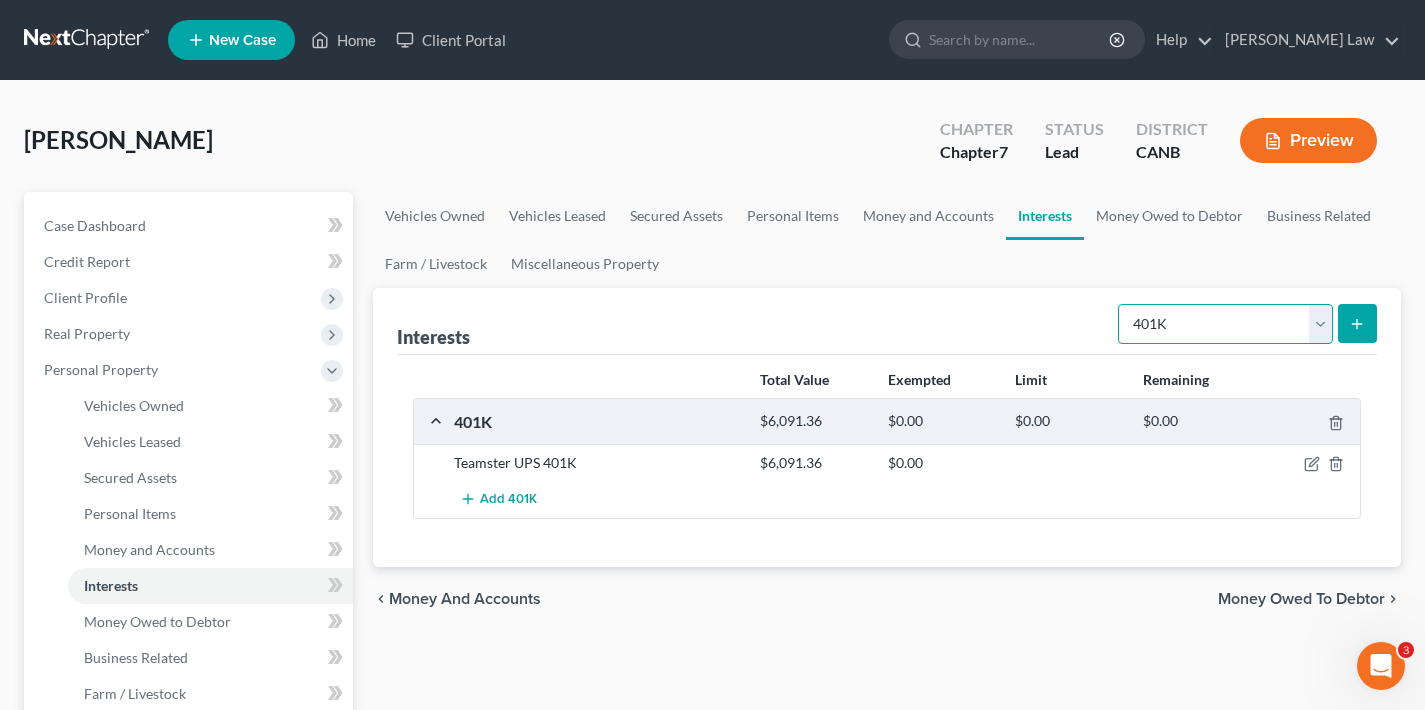 select on "term_life_insurance" 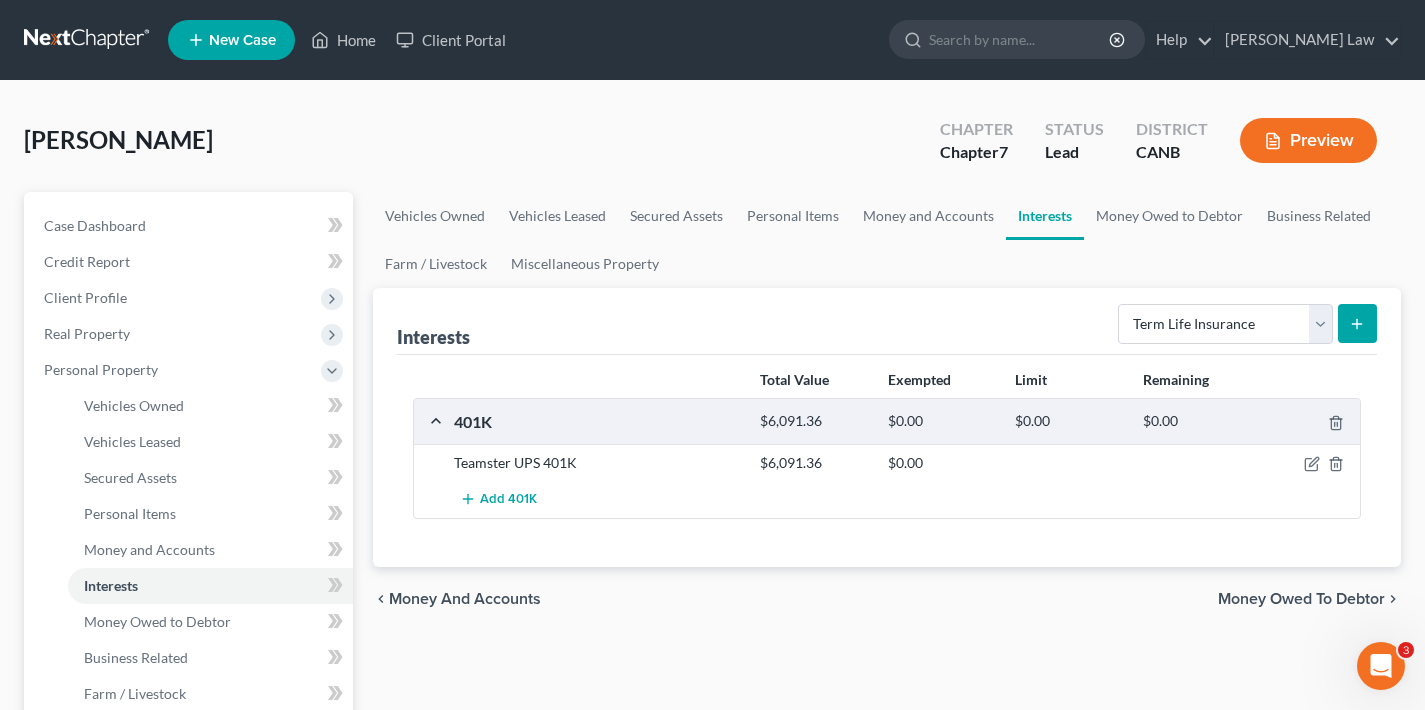 click at bounding box center (1357, 323) 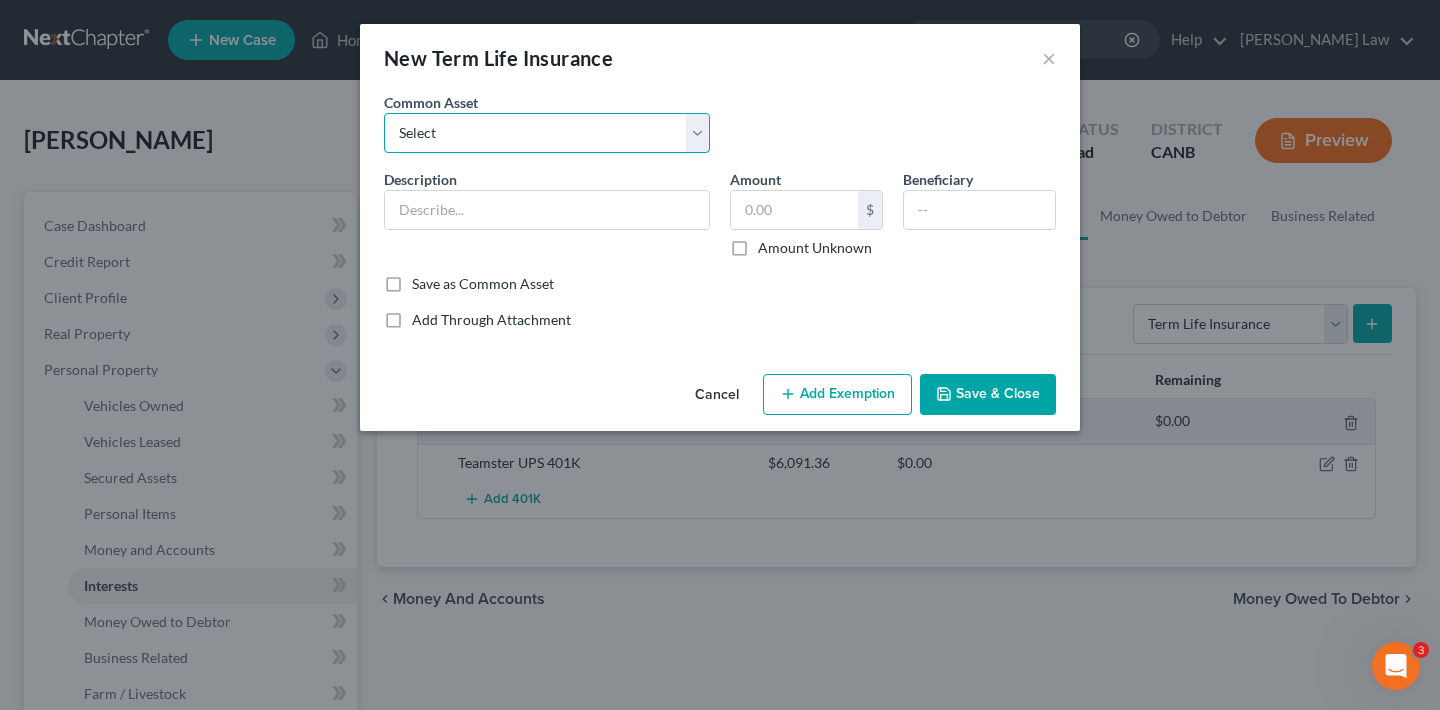 select on "1" 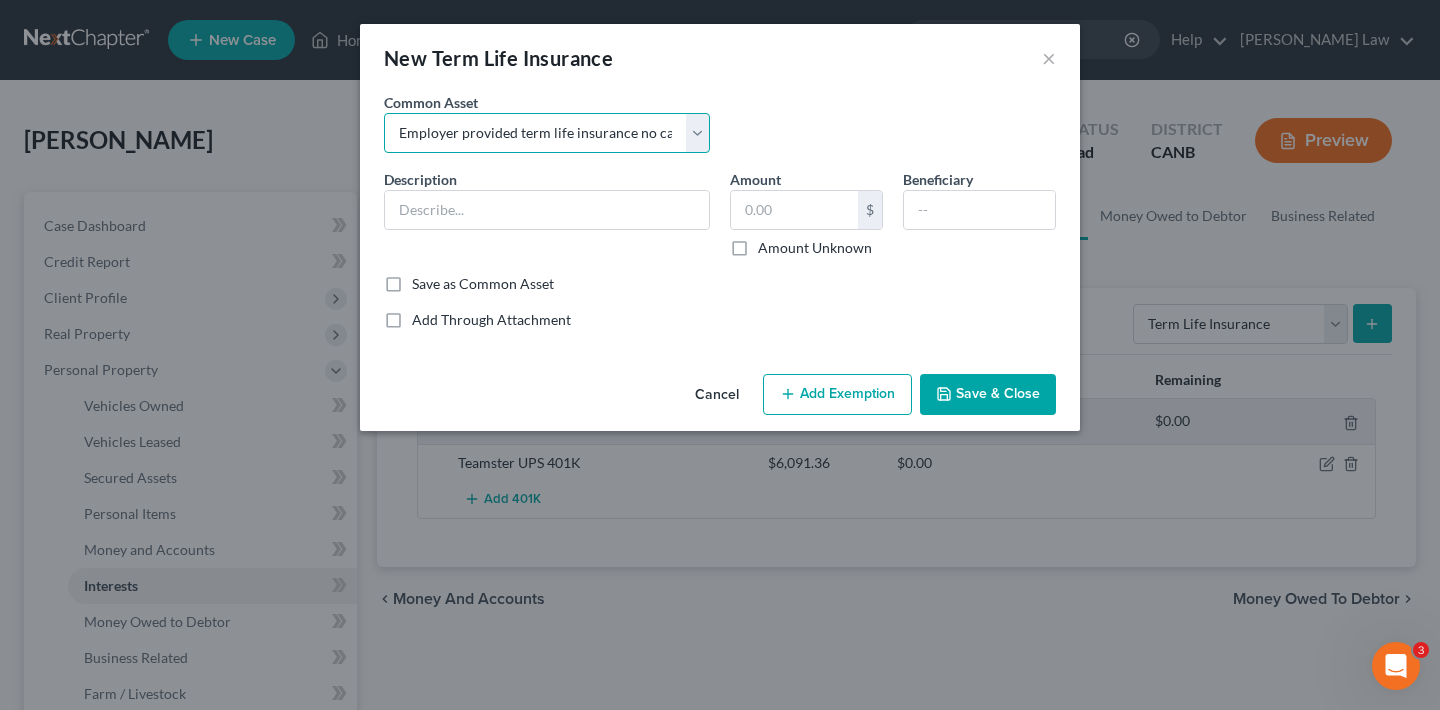 type on "Employer provided term life insurance no cash value" 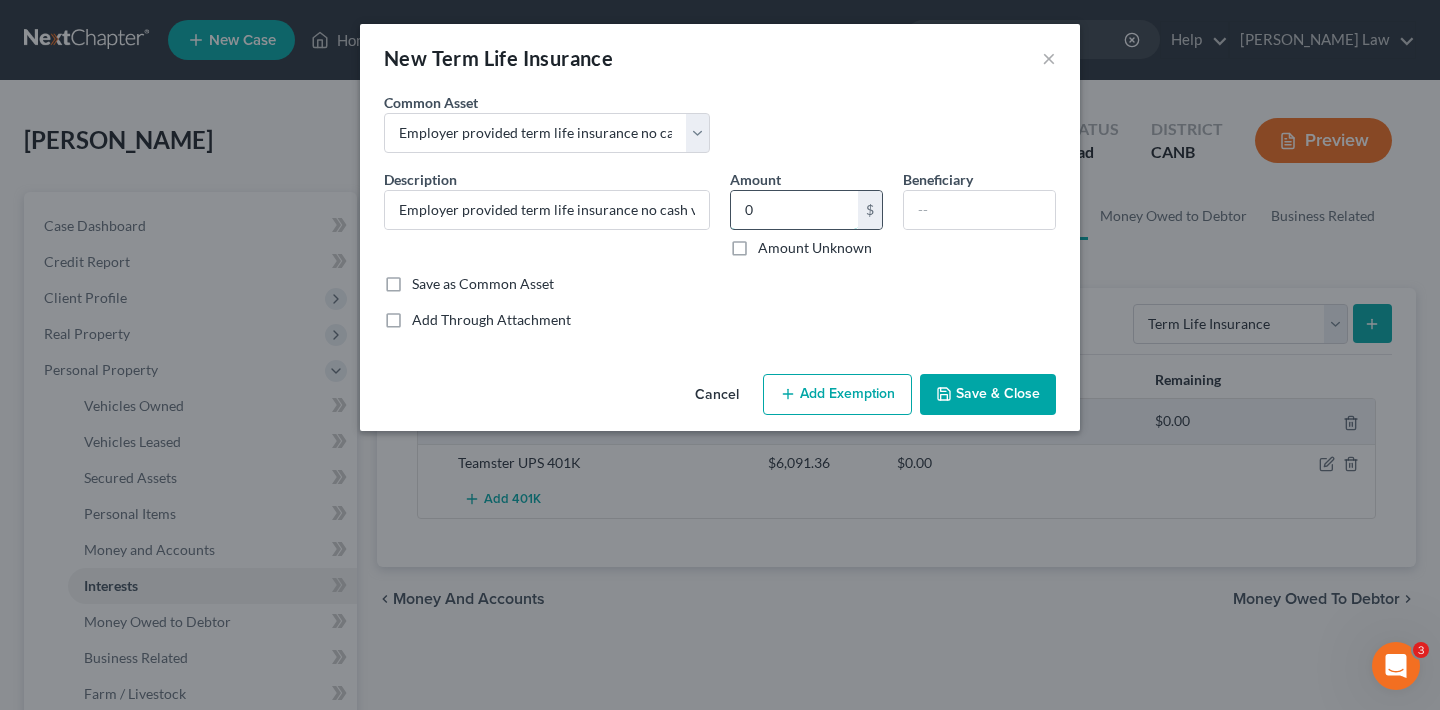 click on "0" at bounding box center [794, 210] 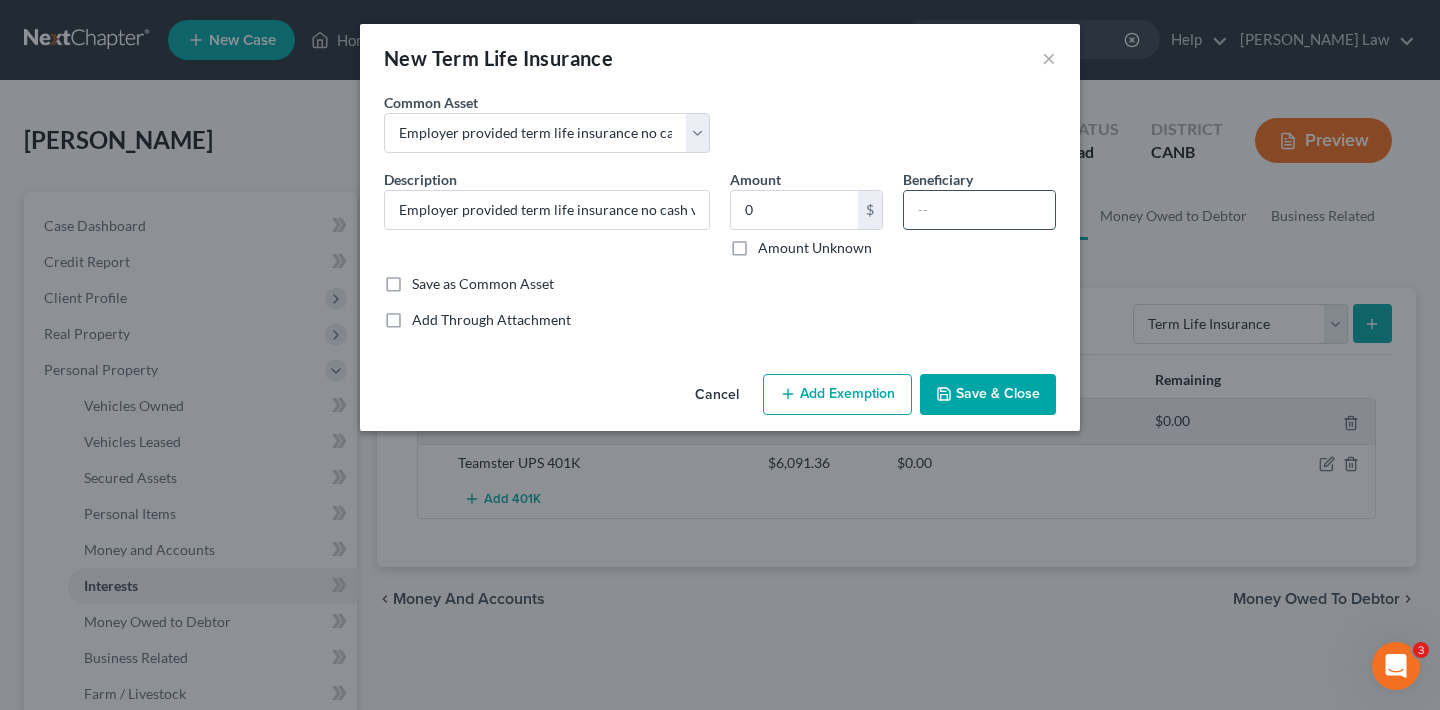 click at bounding box center [979, 210] 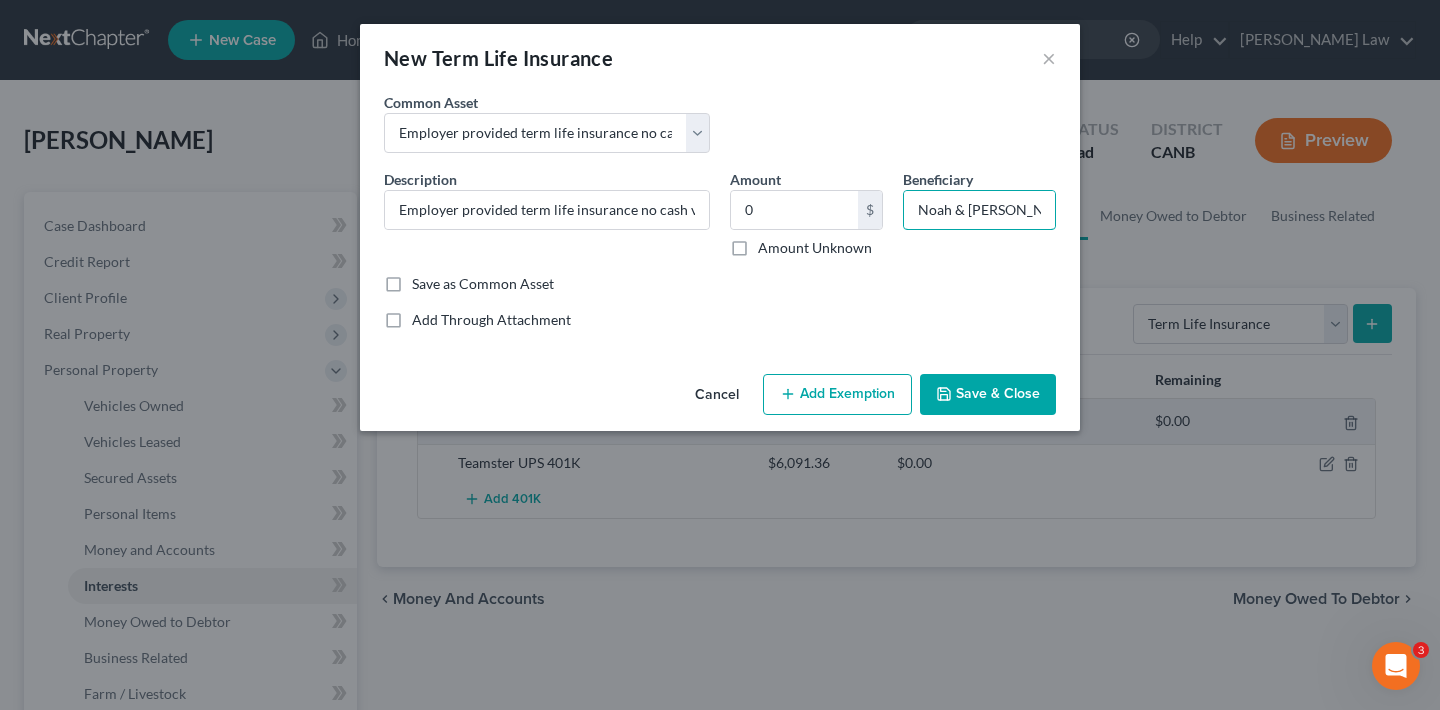type on "Noah & [PERSON_NAME]" 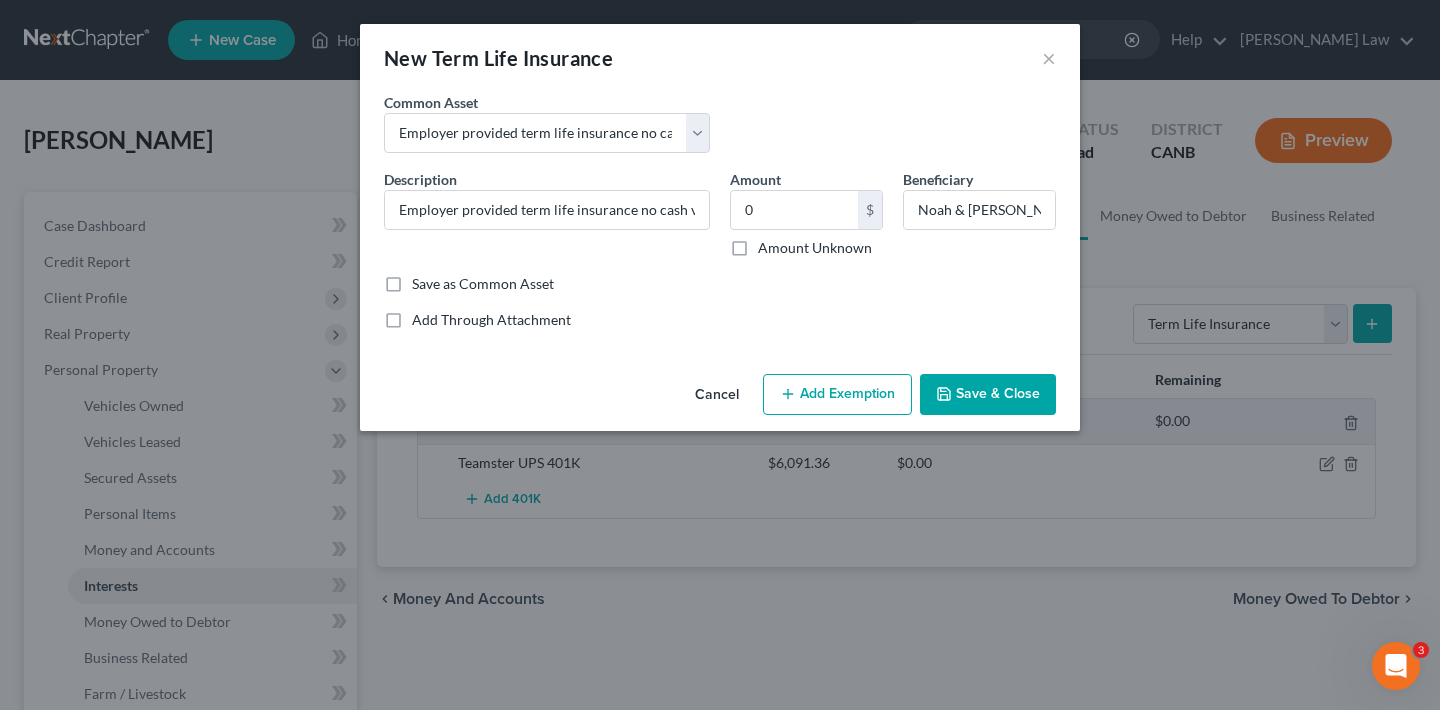 click on "Save & Close" at bounding box center (988, 395) 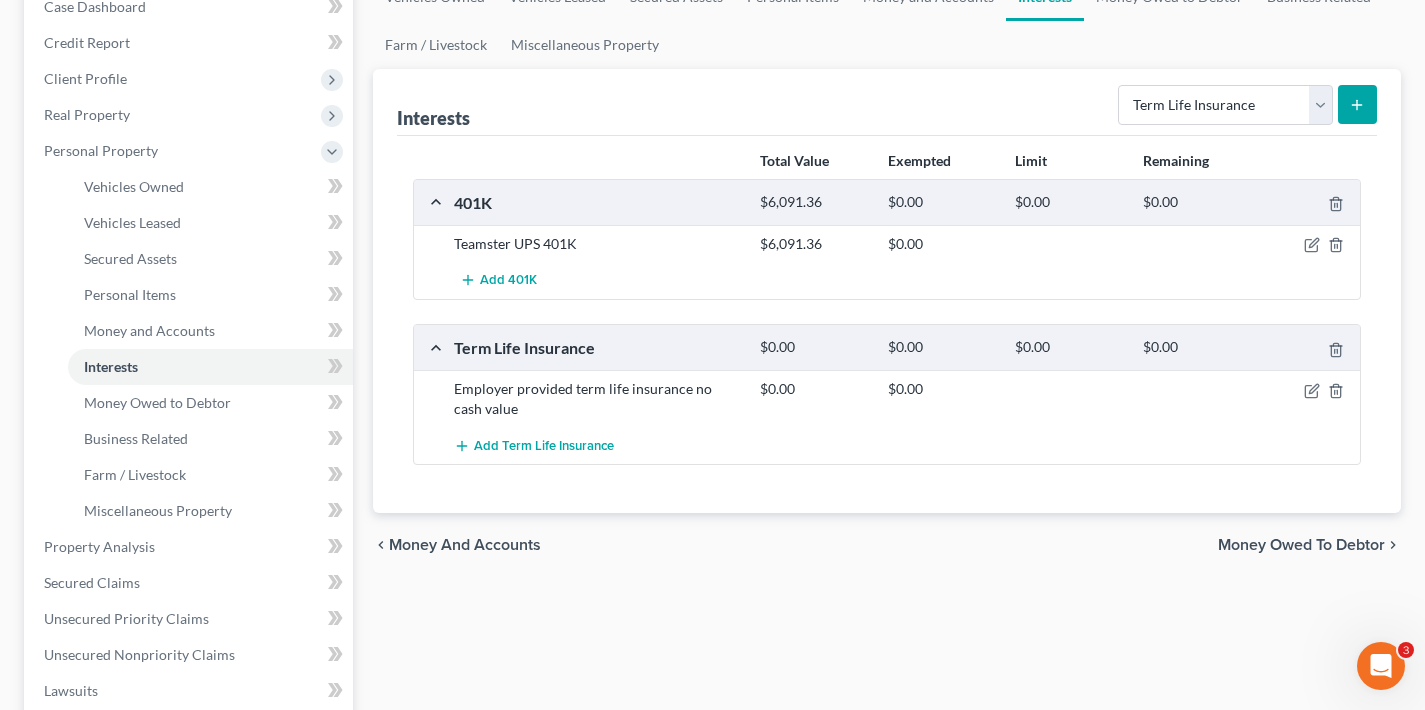 scroll, scrollTop: 143, scrollLeft: 0, axis: vertical 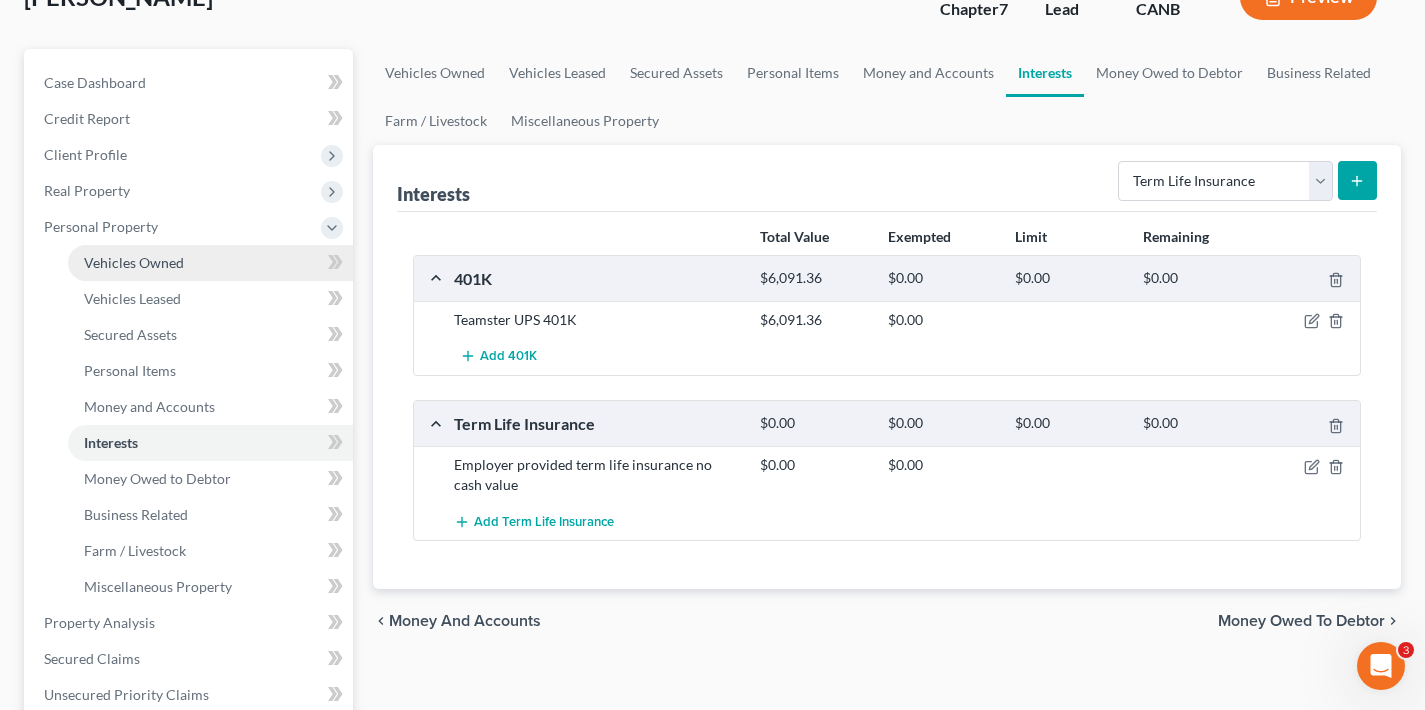 click on "Vehicles Owned" at bounding box center [134, 262] 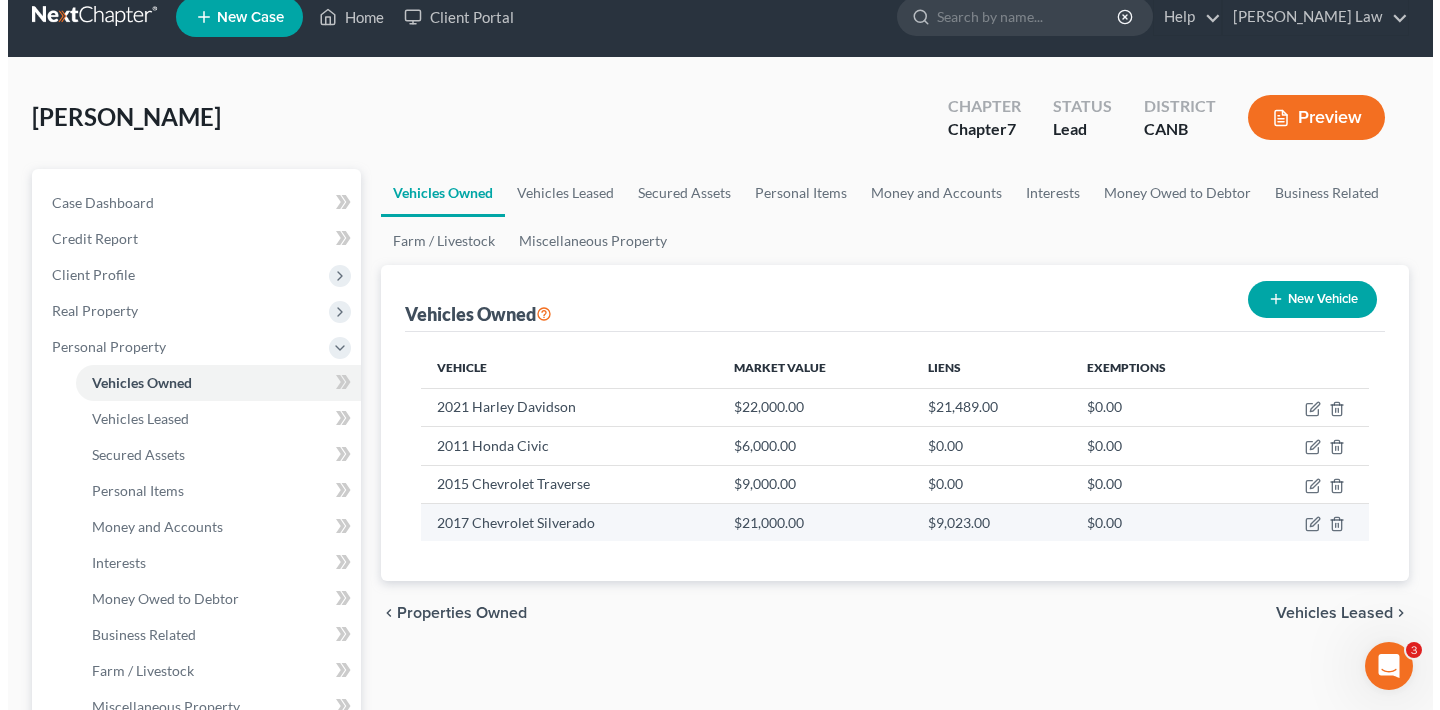 scroll, scrollTop: 74, scrollLeft: 0, axis: vertical 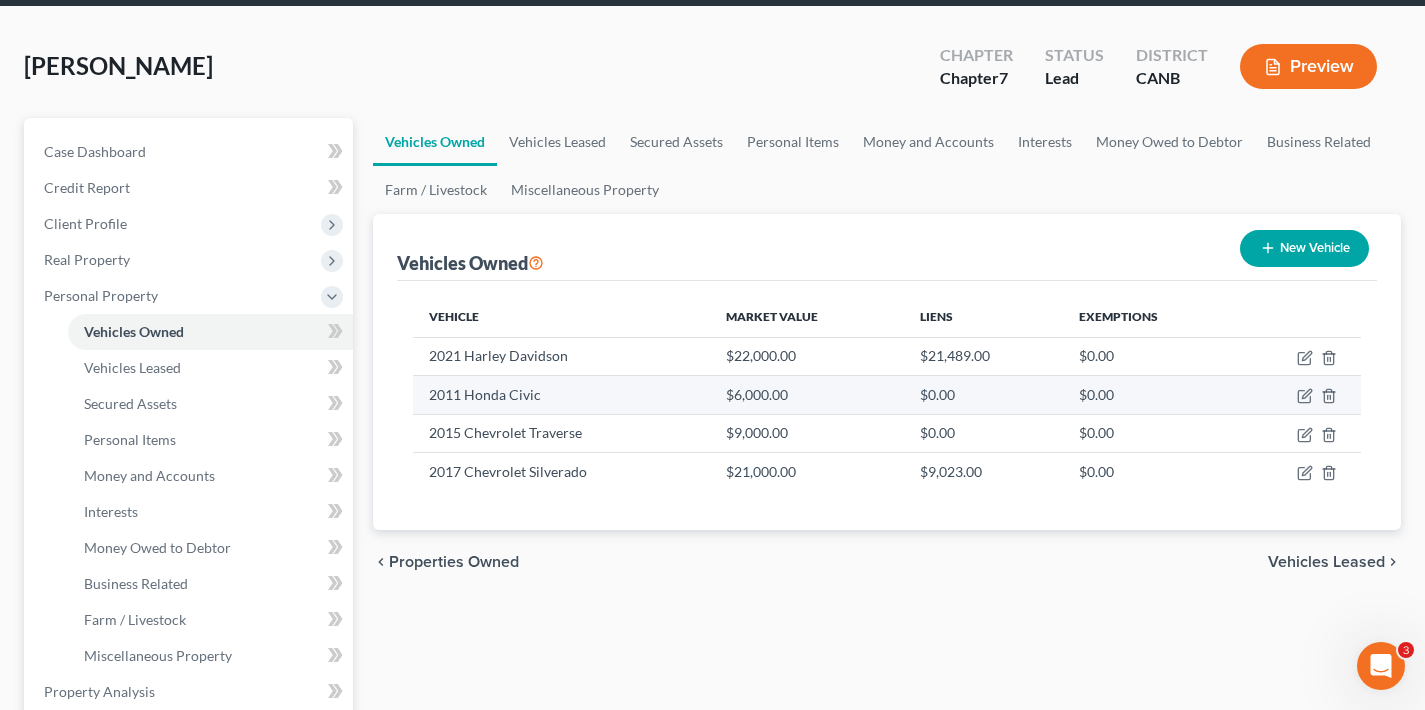 click on "2011 Honda Civic" at bounding box center (561, 395) 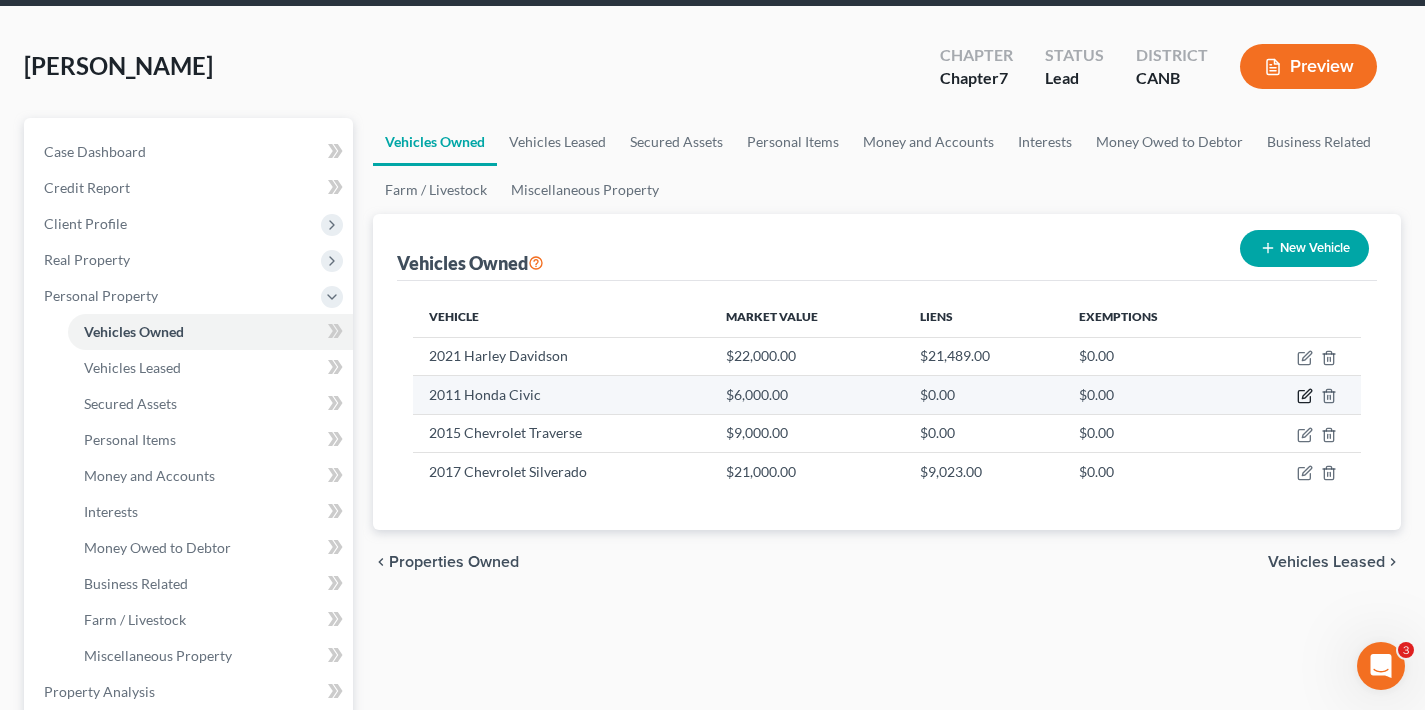 click 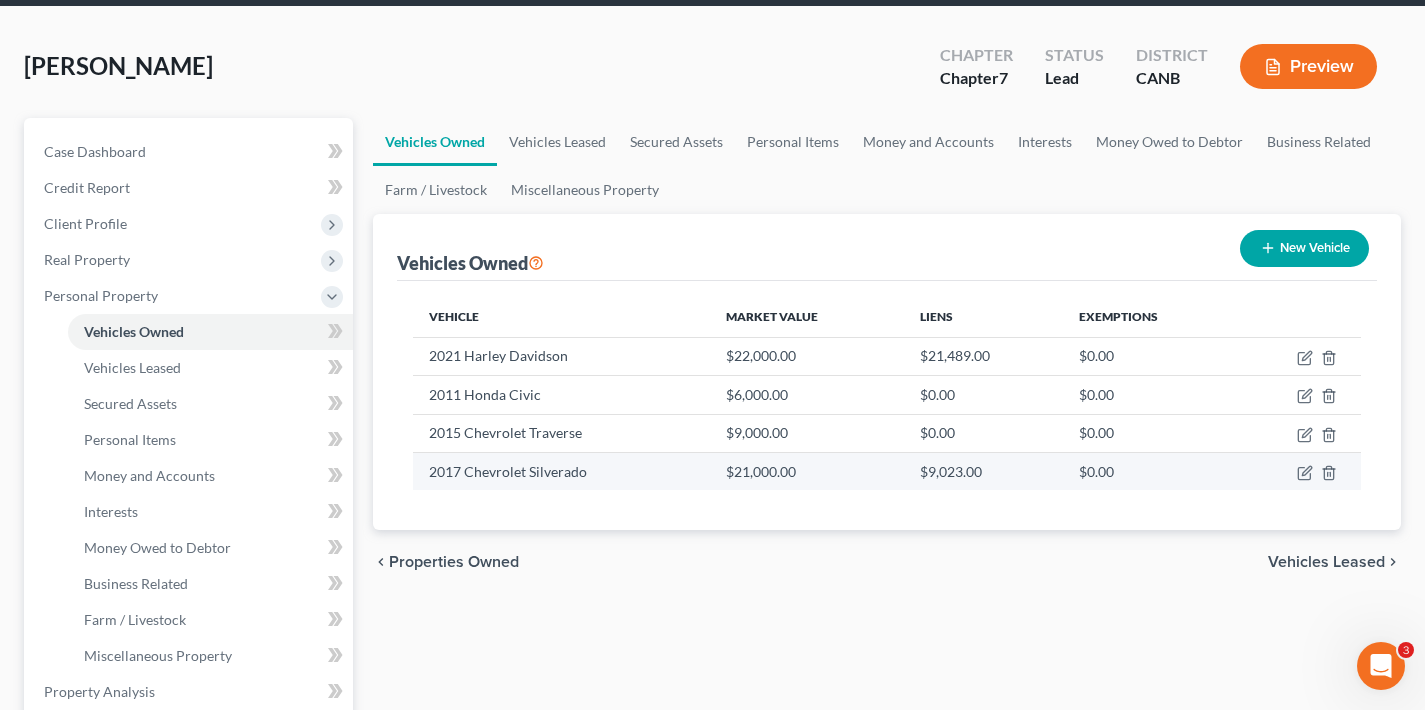 select on "0" 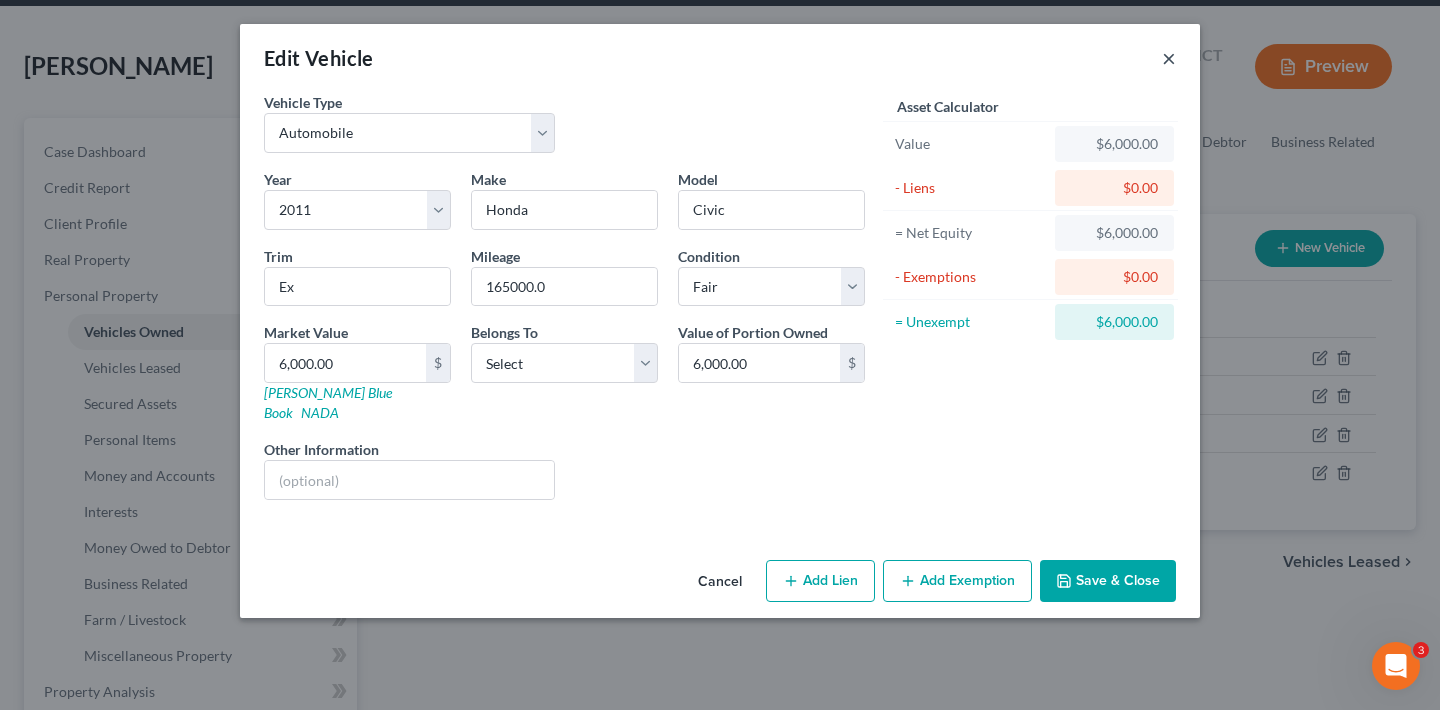 click on "×" at bounding box center (1169, 58) 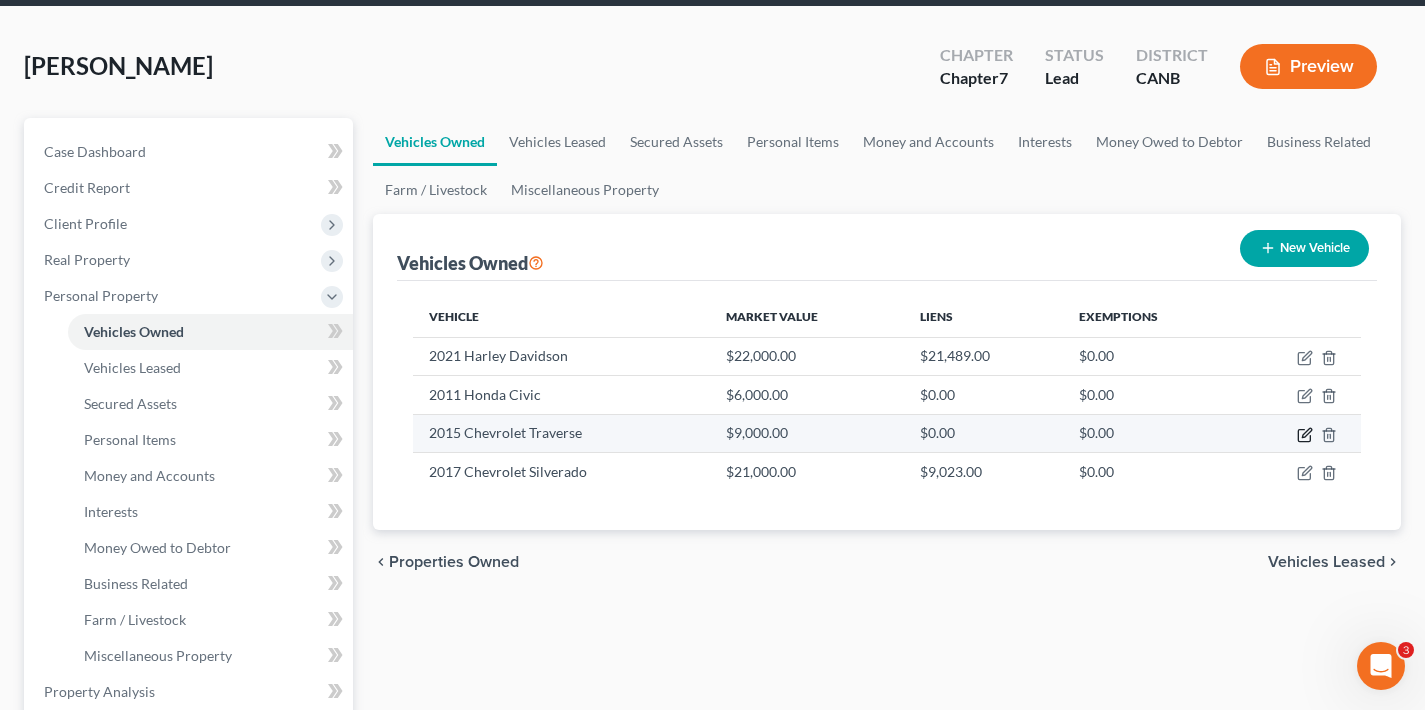 click 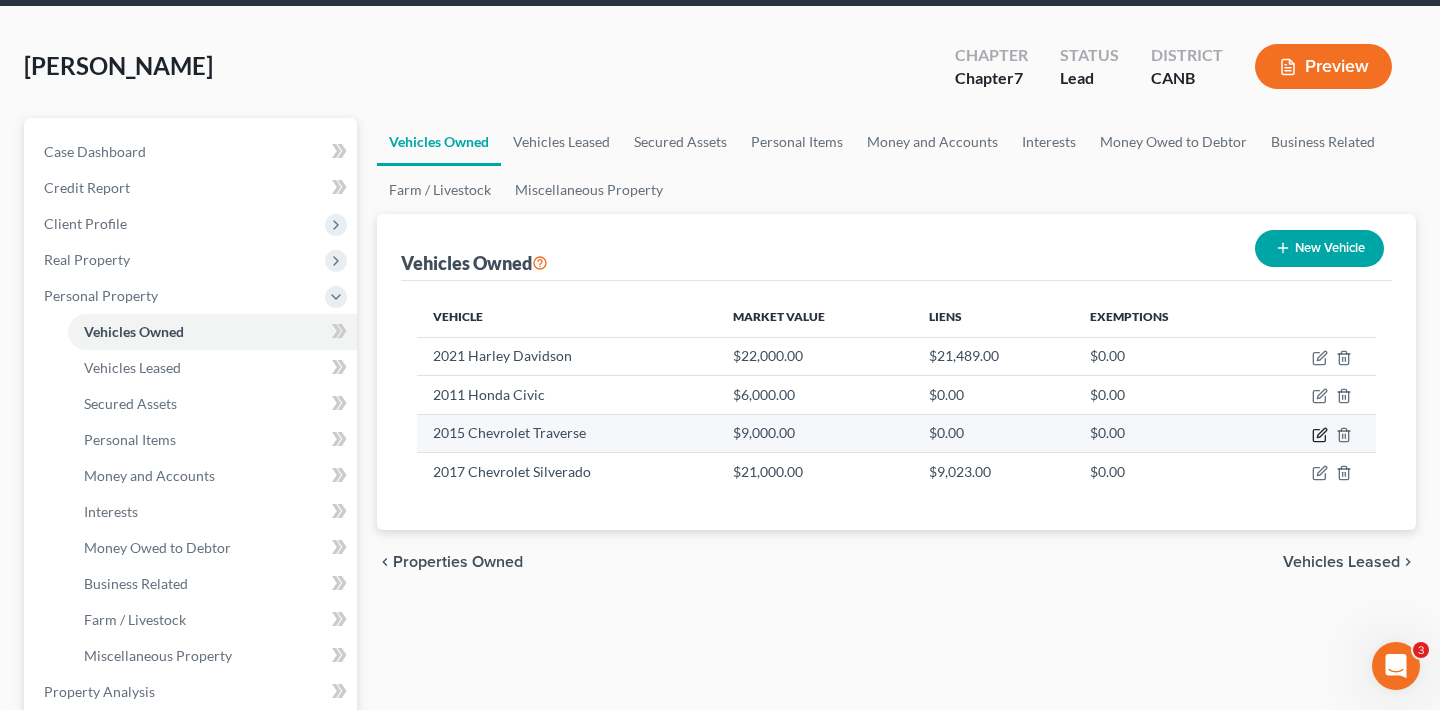 select on "0" 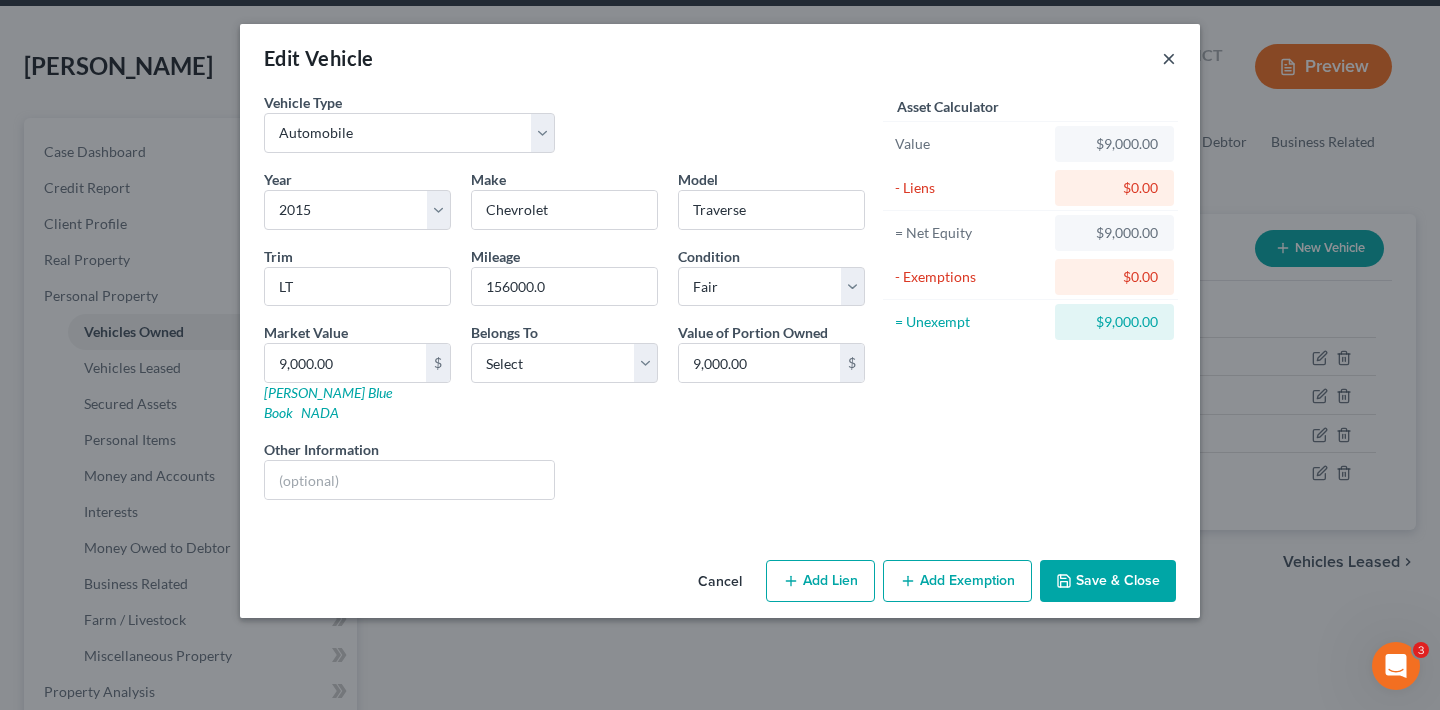 click on "×" at bounding box center [1169, 58] 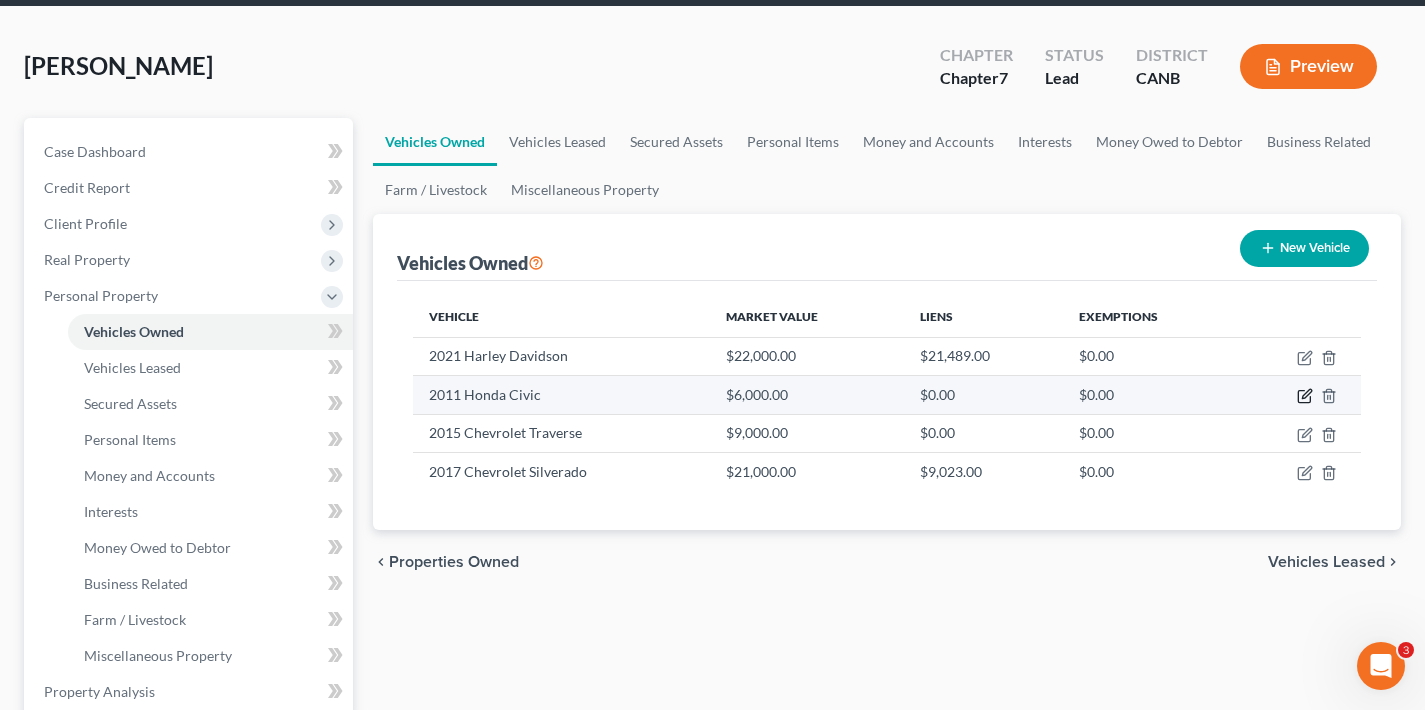 click 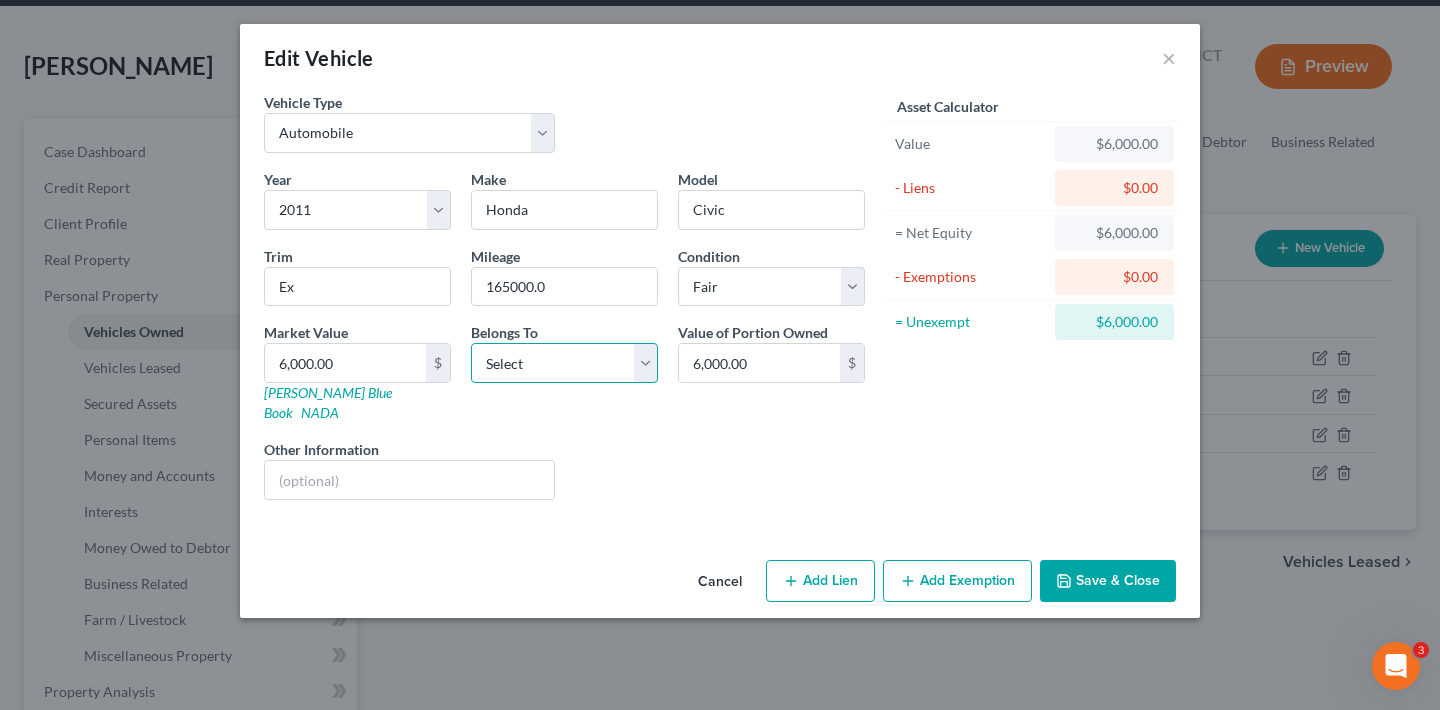 select on "0" 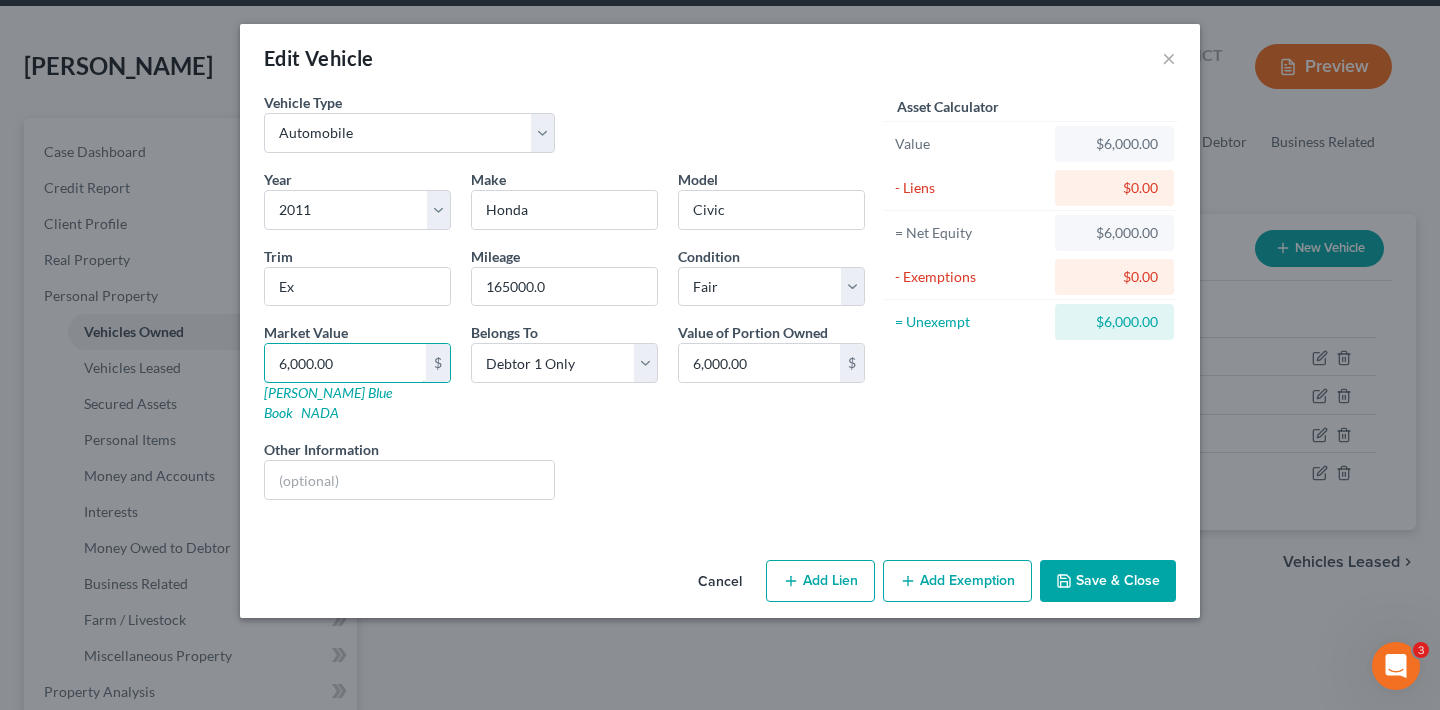 drag, startPoint x: 363, startPoint y: 361, endPoint x: 228, endPoint y: 365, distance: 135.05925 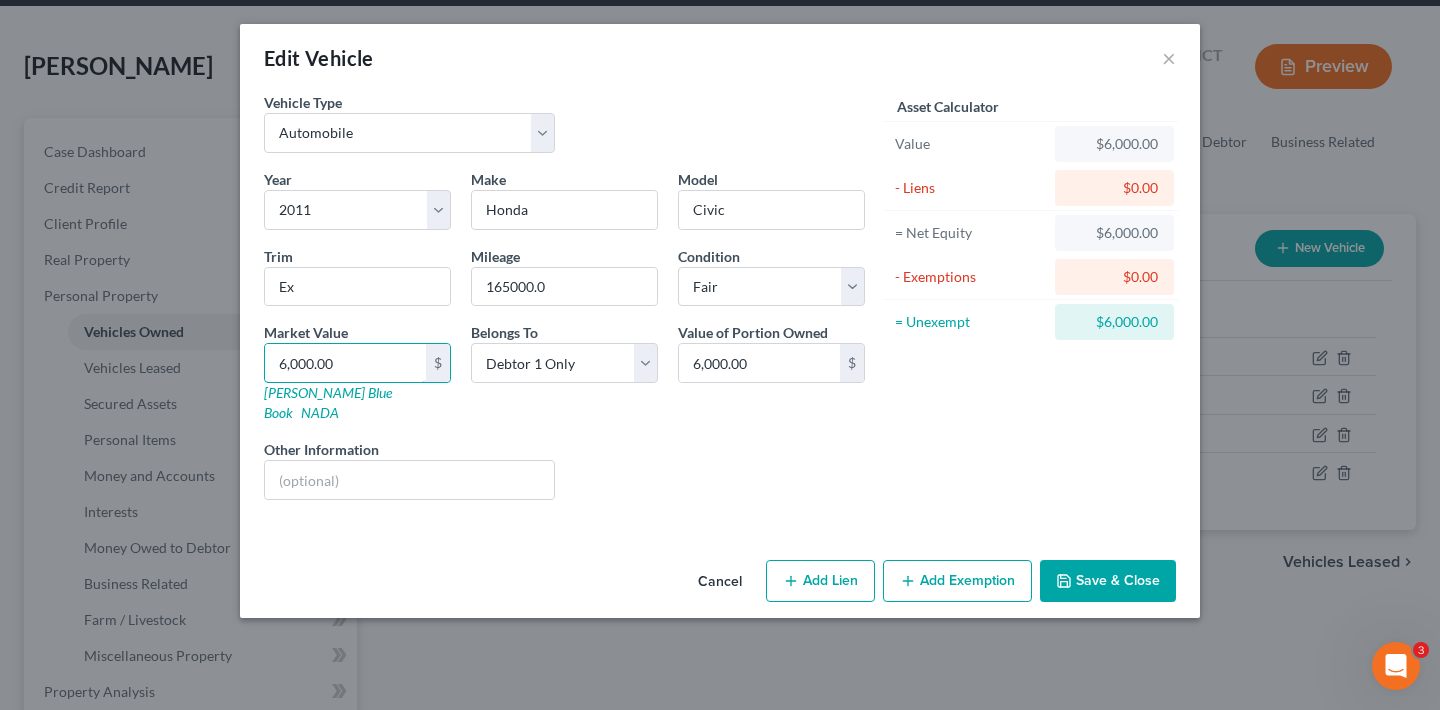 type on "3" 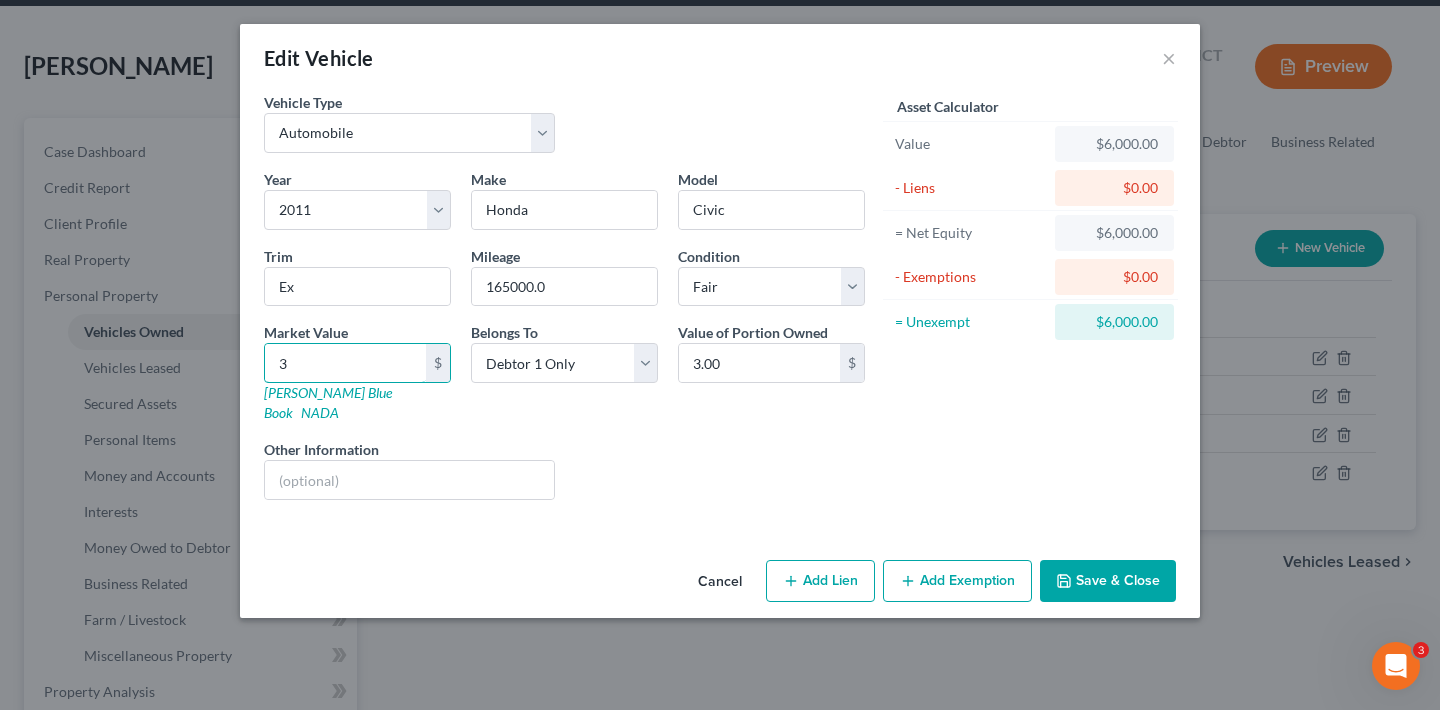 type on "38" 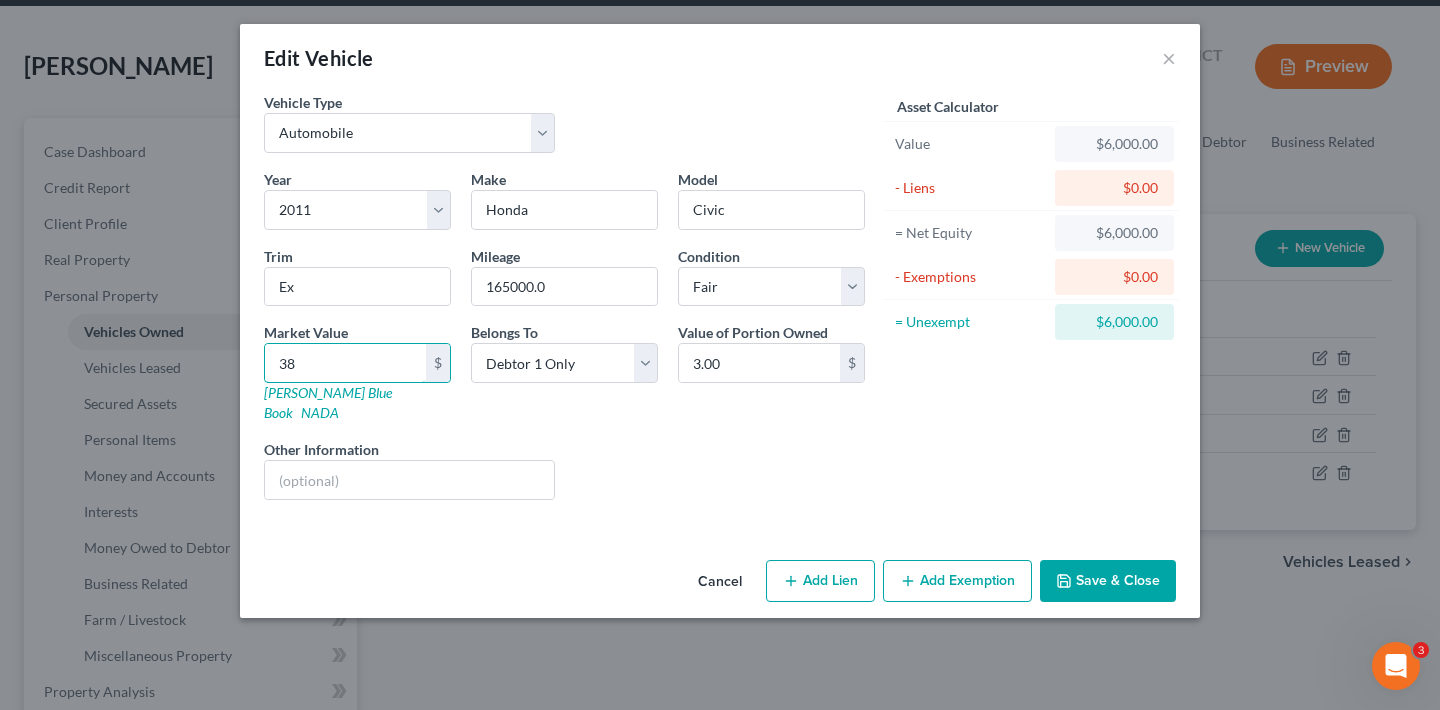 type on "38.00" 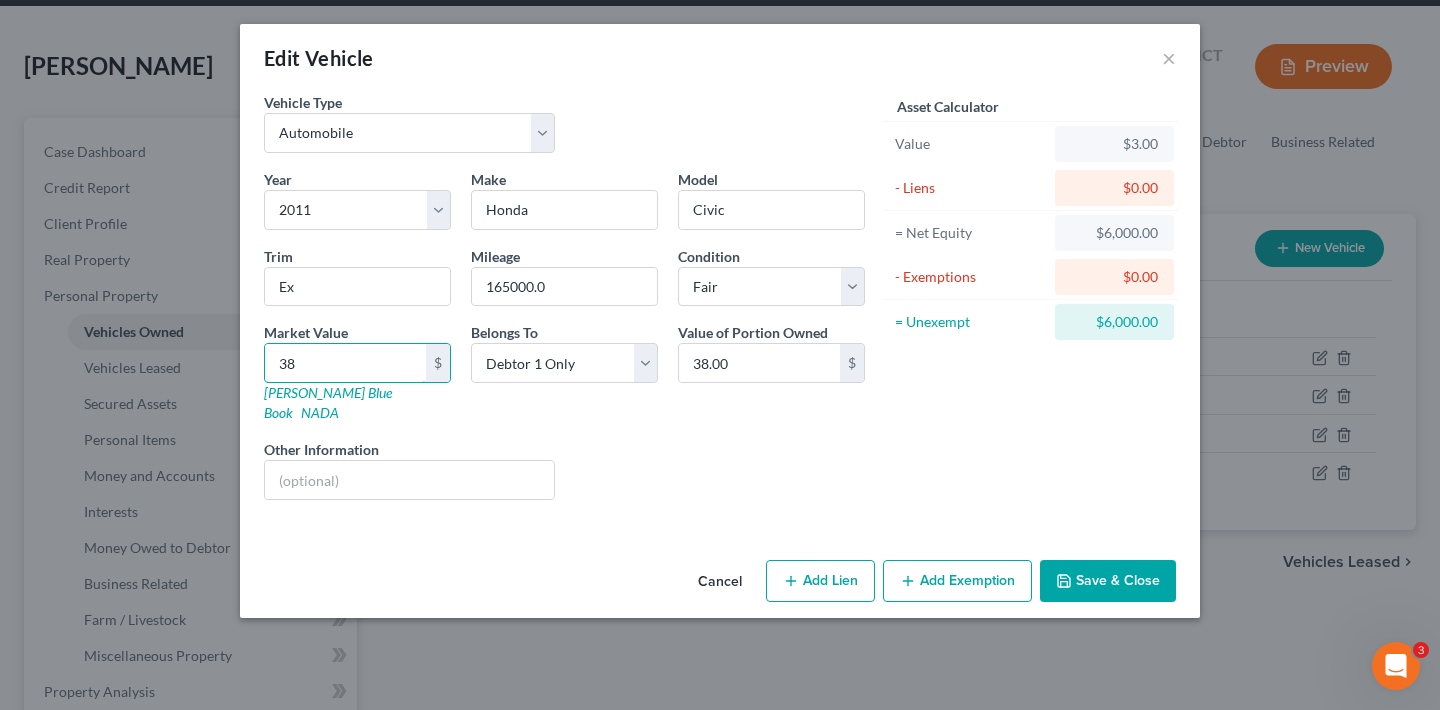 type on "389" 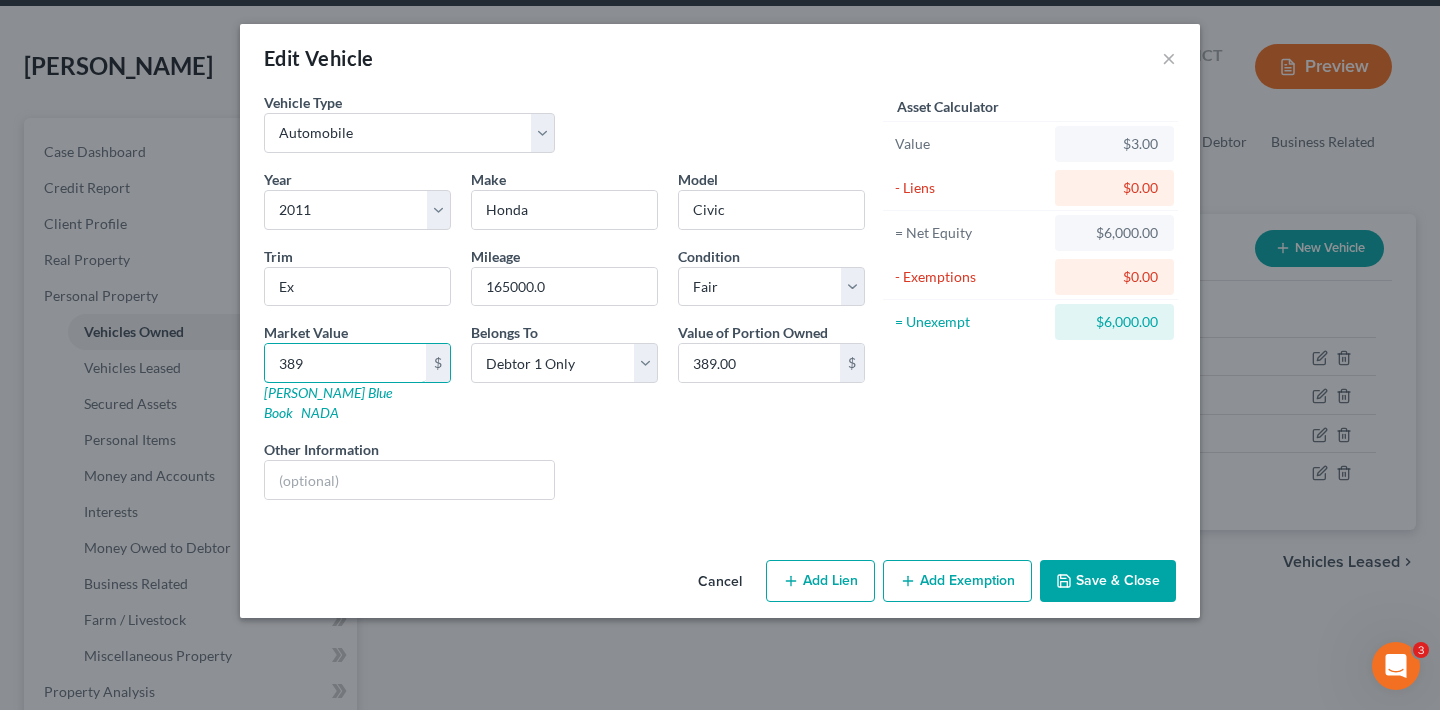type on "3895" 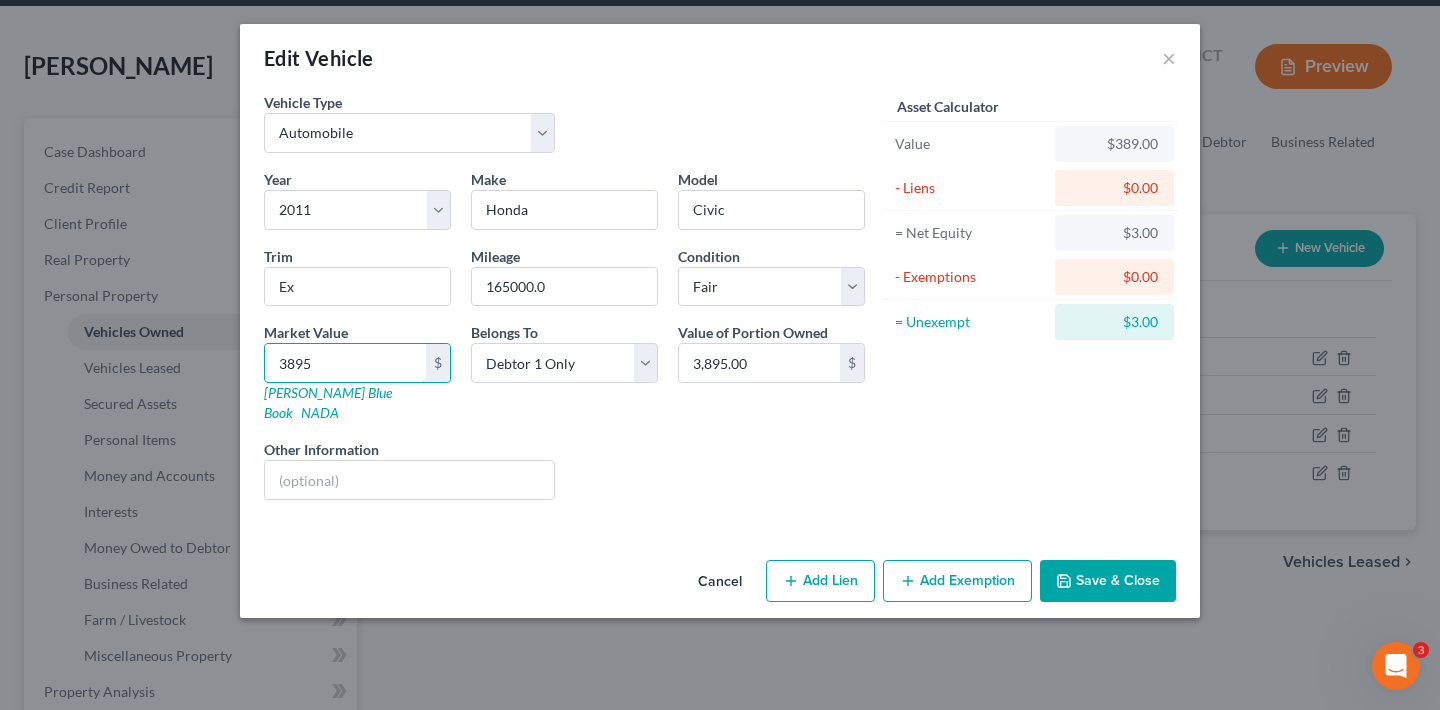 type on "3,895" 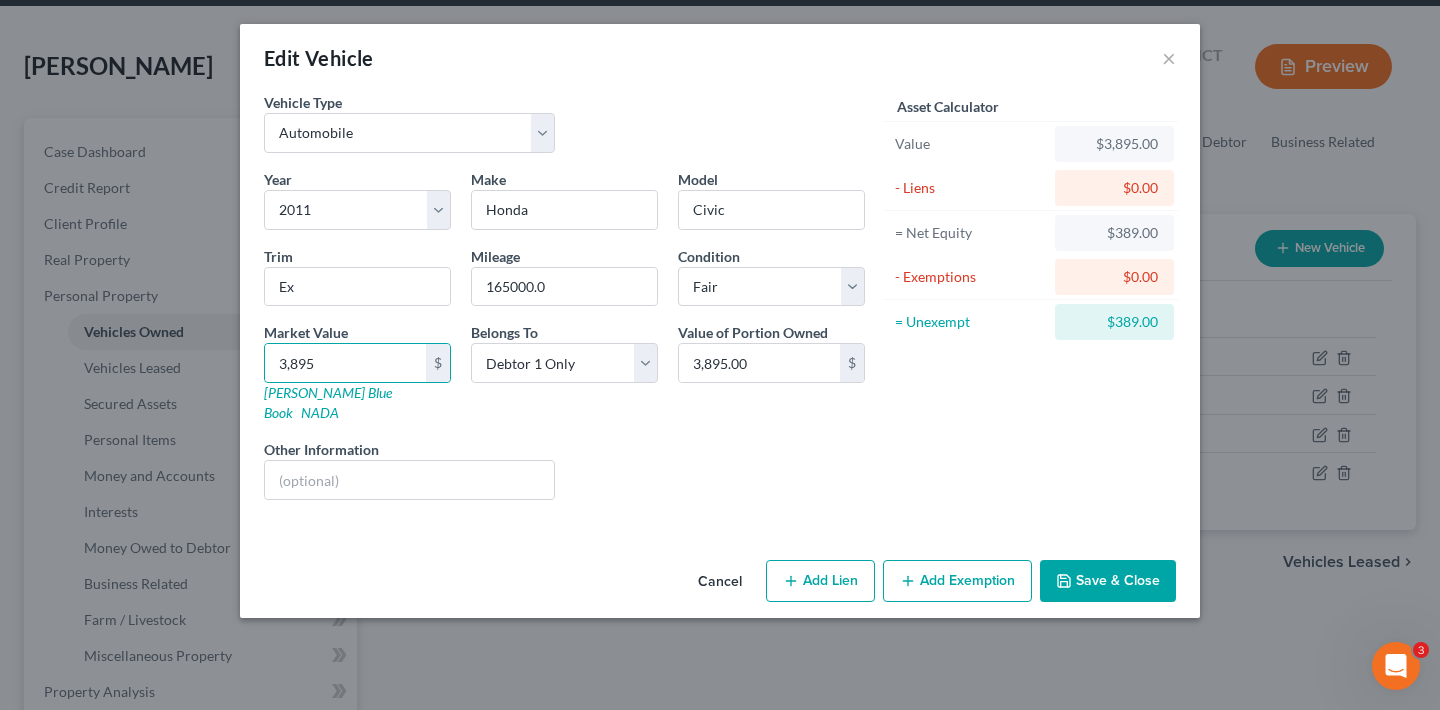 click on "Year Select 2026 2025 2024 2023 2022 2021 2020 2019 2018 2017 2016 2015 2014 2013 2012 2011 2010 2009 2008 2007 2006 2005 2004 2003 2002 2001 2000 1999 1998 1997 1996 1995 1994 1993 1992 1991 1990 1989 1988 1987 1986 1985 1984 1983 1982 1981 1980 1979 1978 1977 1976 1975 1974 1973 1972 1971 1970 1969 1968 1967 1966 1965 1964 1963 1962 1961 1960 1959 1958 1957 1956 1955 1954 1953 1952 1951 1950 1949 1948 1947 1946 1945 1944 1943 1942 1941 1940 1939 1938 1937 1936 1935 1934 1933 1932 1931 1930 1929 1928 1927 1926 1925 1924 1923 1922 1921 1920 1919 1918 1917 1916 1915 1914 1913 1912 1911 1910 1909 1908 1907 1906 1905 1904 1903 1902 1901
Make
*
Honda Model Civic Trim Ex Mileage 165000.0 Condition Select Excellent Very Good Good Fair Poor Market Value 3,895 $ [PERSON_NAME] Blue Book NADA
Belongs To
*
Select Debtor 1 Only Debtor 2 Only Debtor 1 And Debtor 2 Only At Least One Of The Debtors And Another Community Property Value of Portion Owned 3,895.00 $ Other Information
Liens
Select" at bounding box center [564, 342] 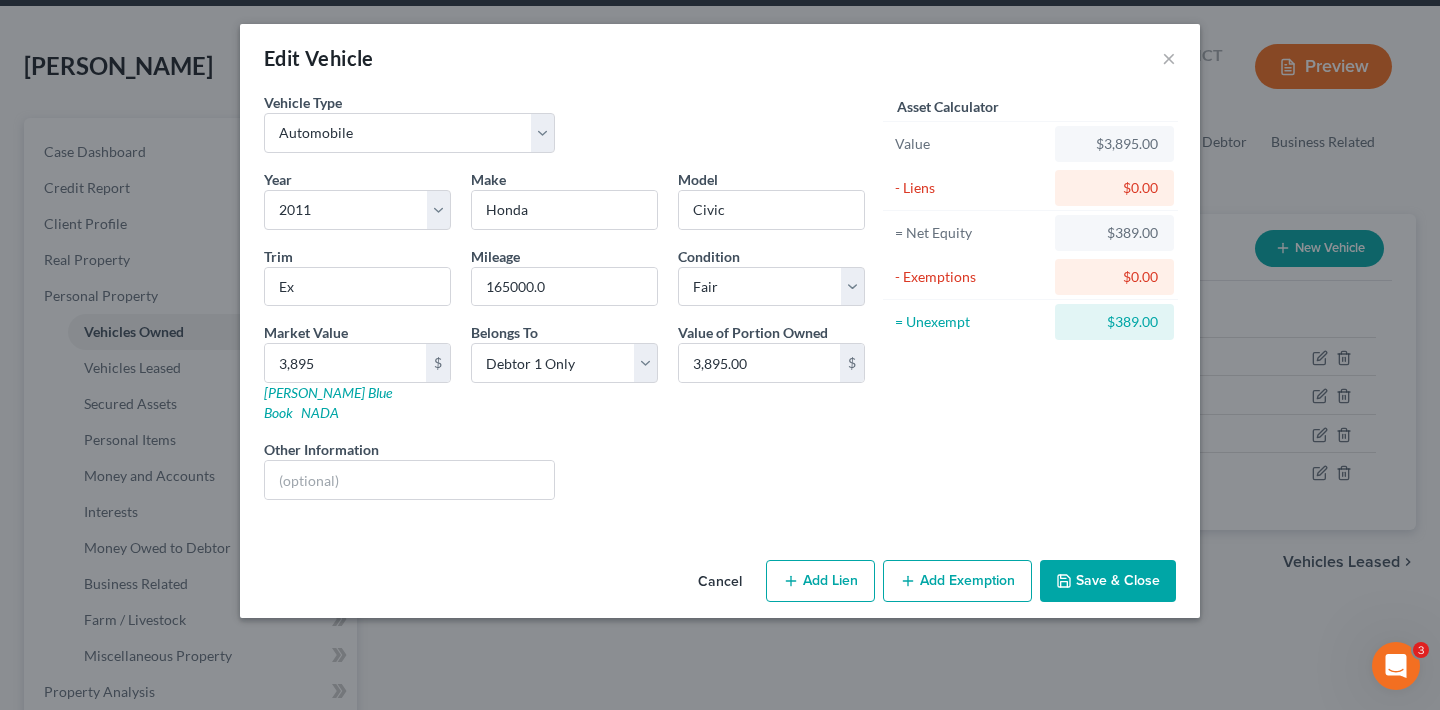 click on "Save & Close" at bounding box center (1108, 581) 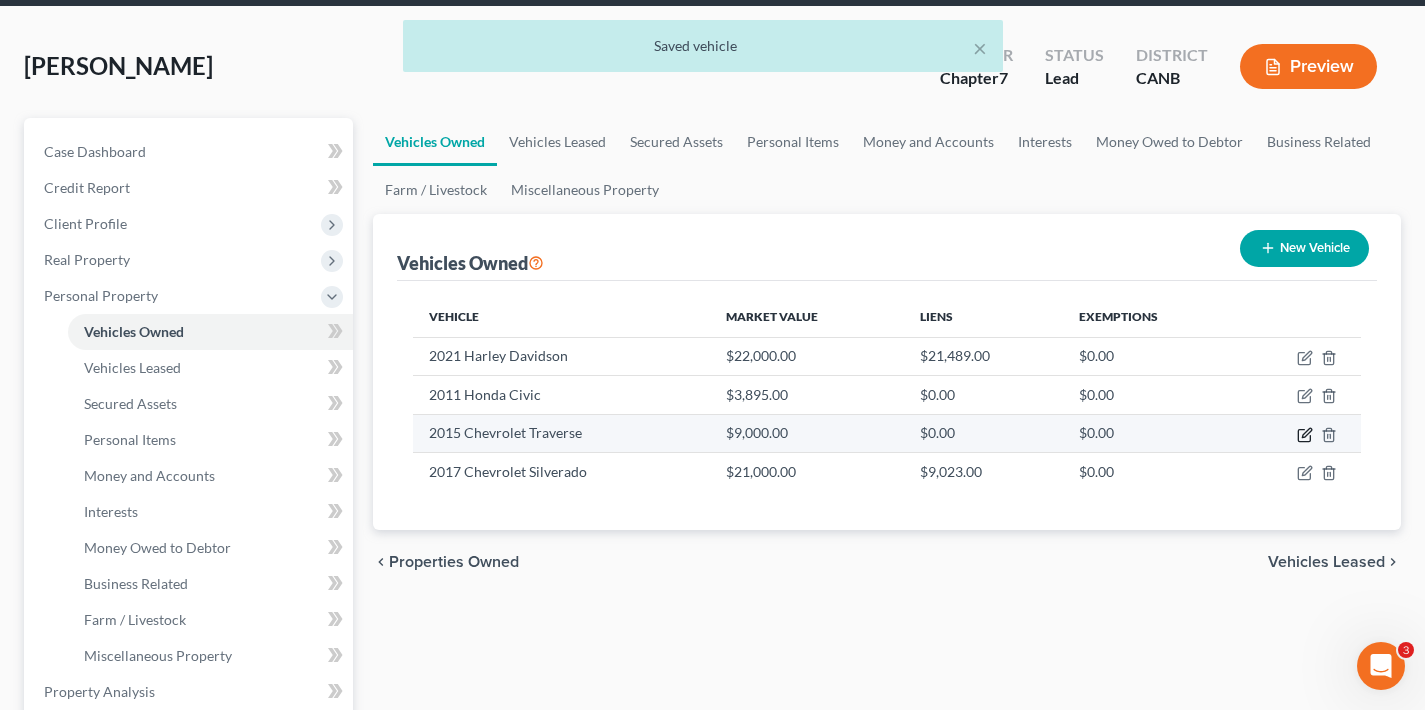 click 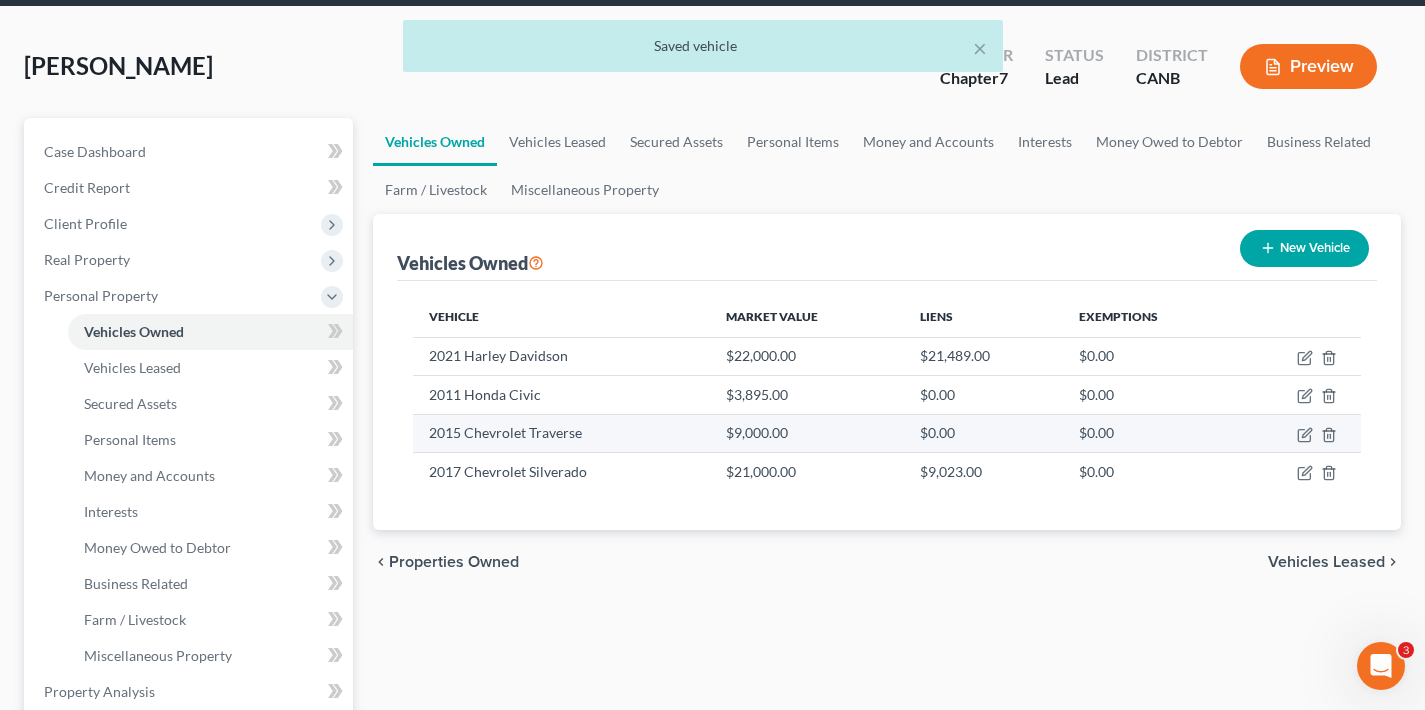 select on "0" 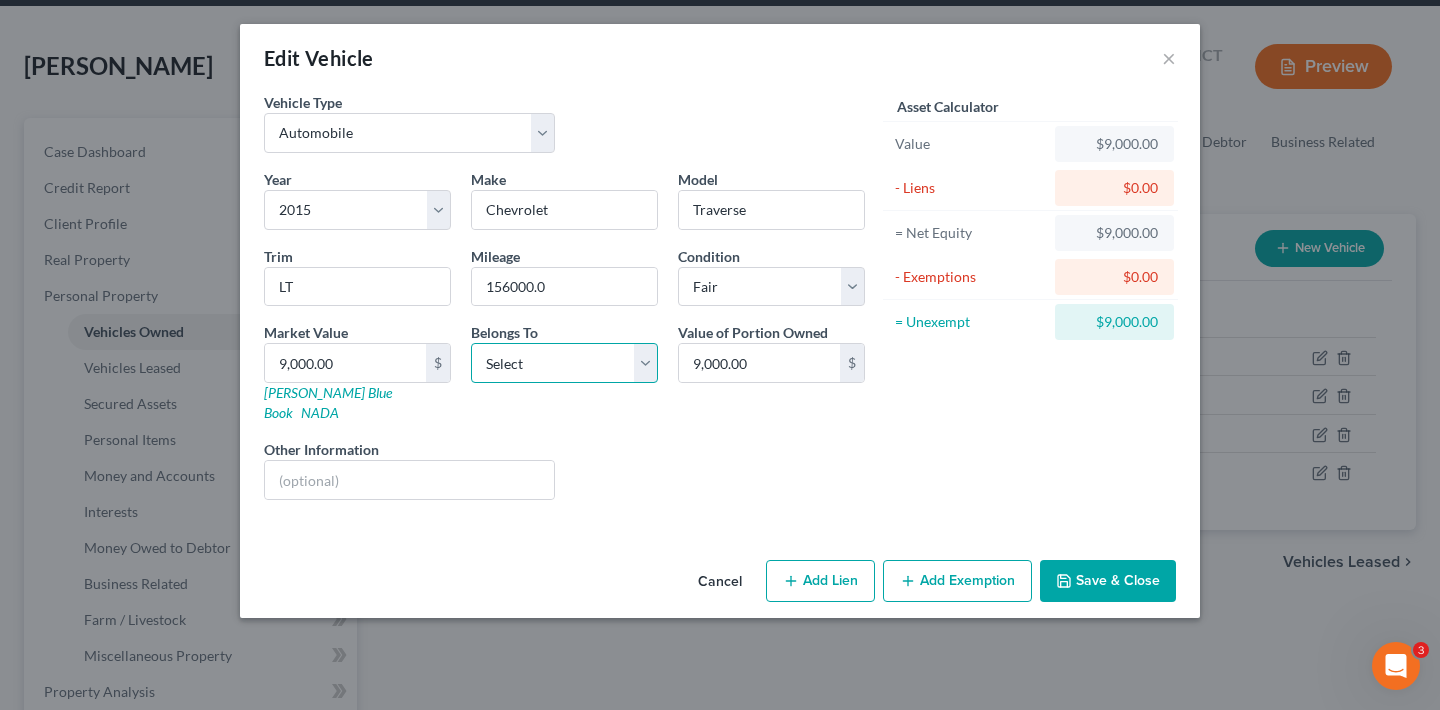 select on "0" 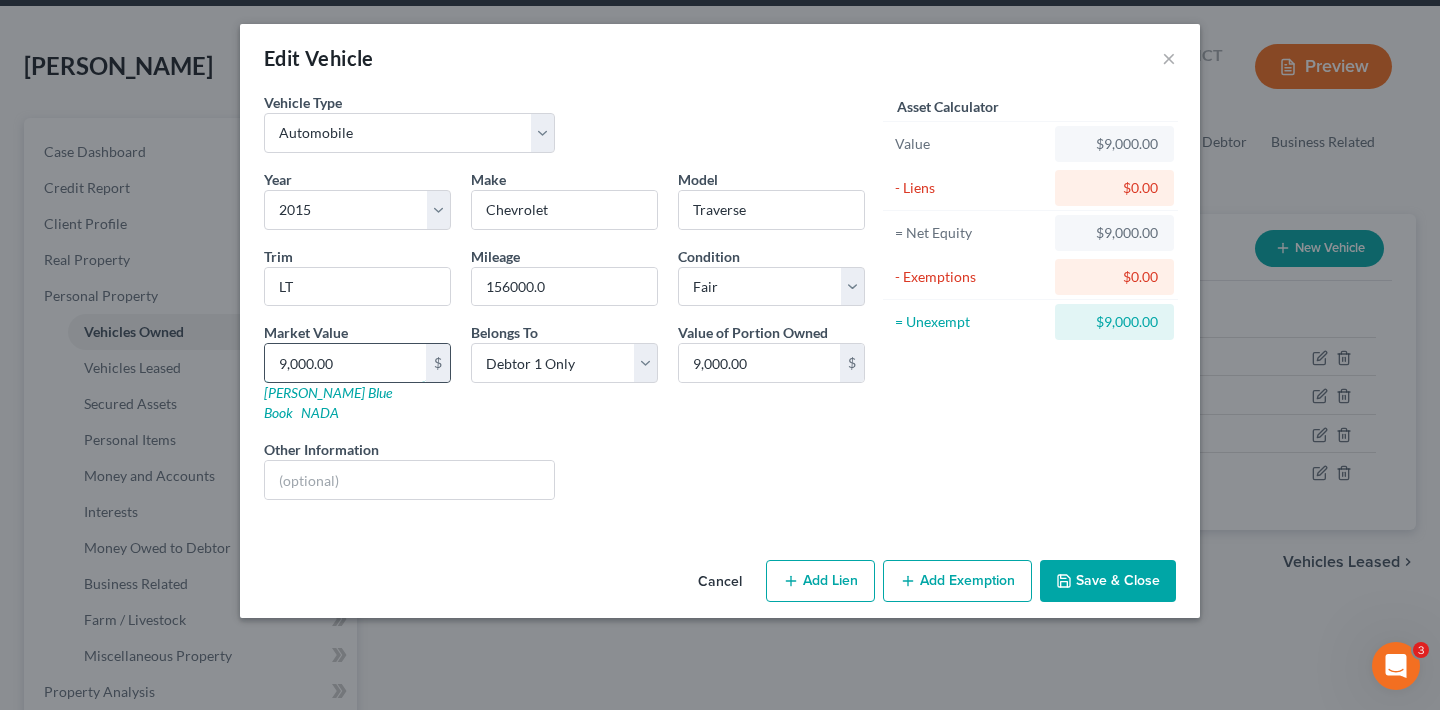 click on "9,000.00" at bounding box center [345, 363] 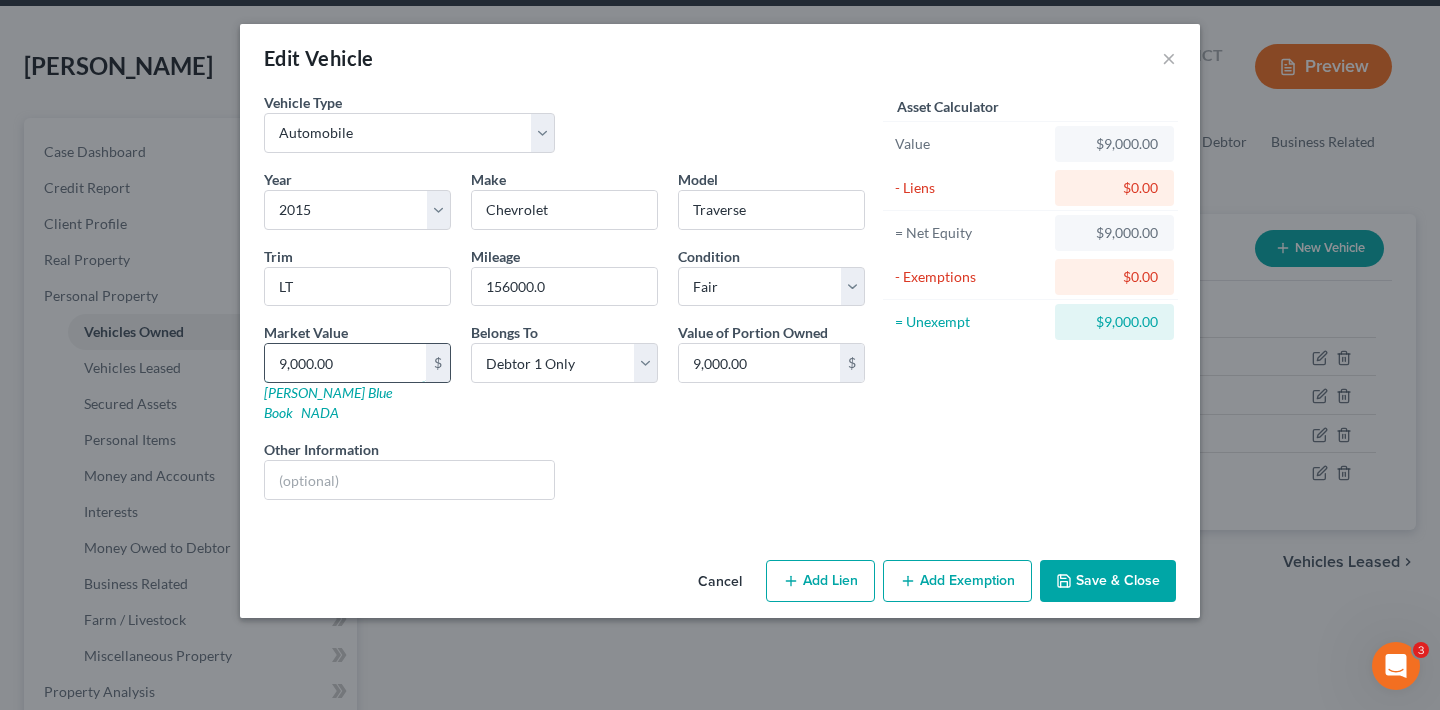 type on "4" 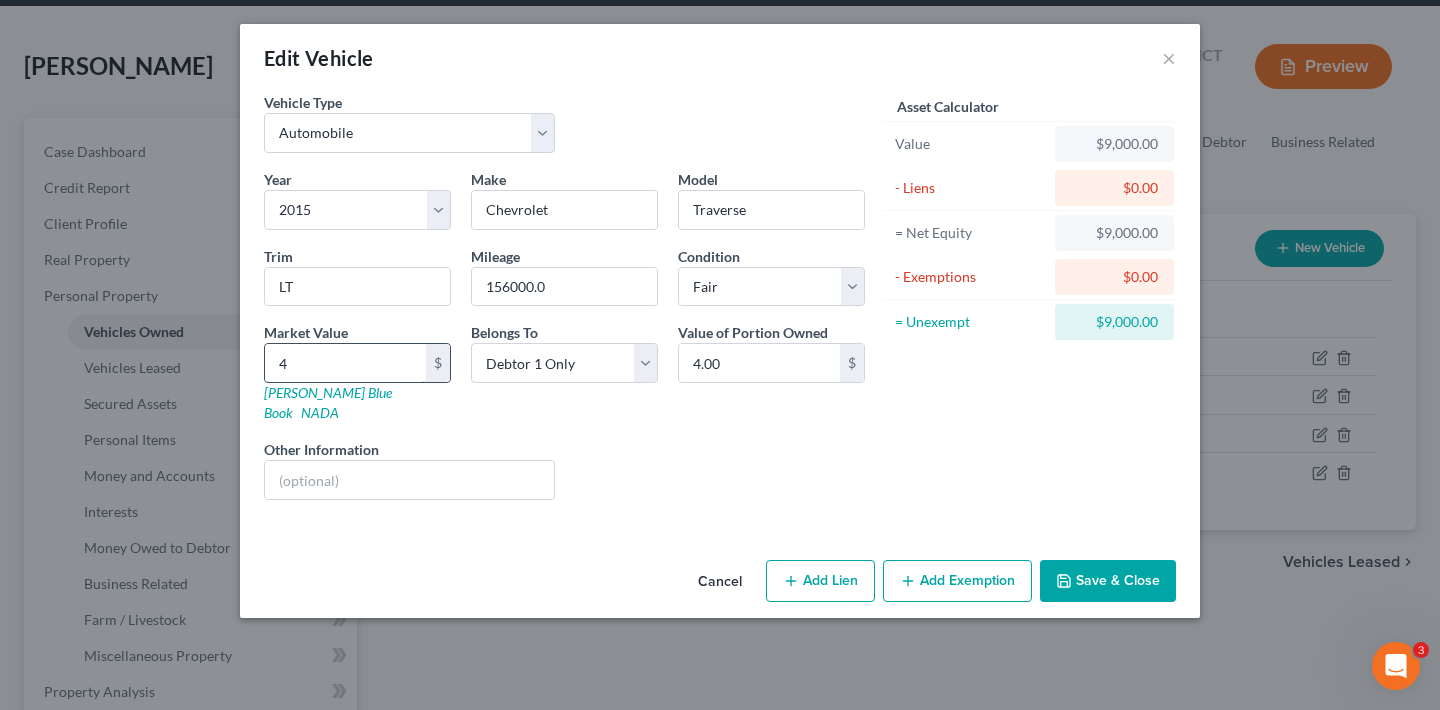 type on "44" 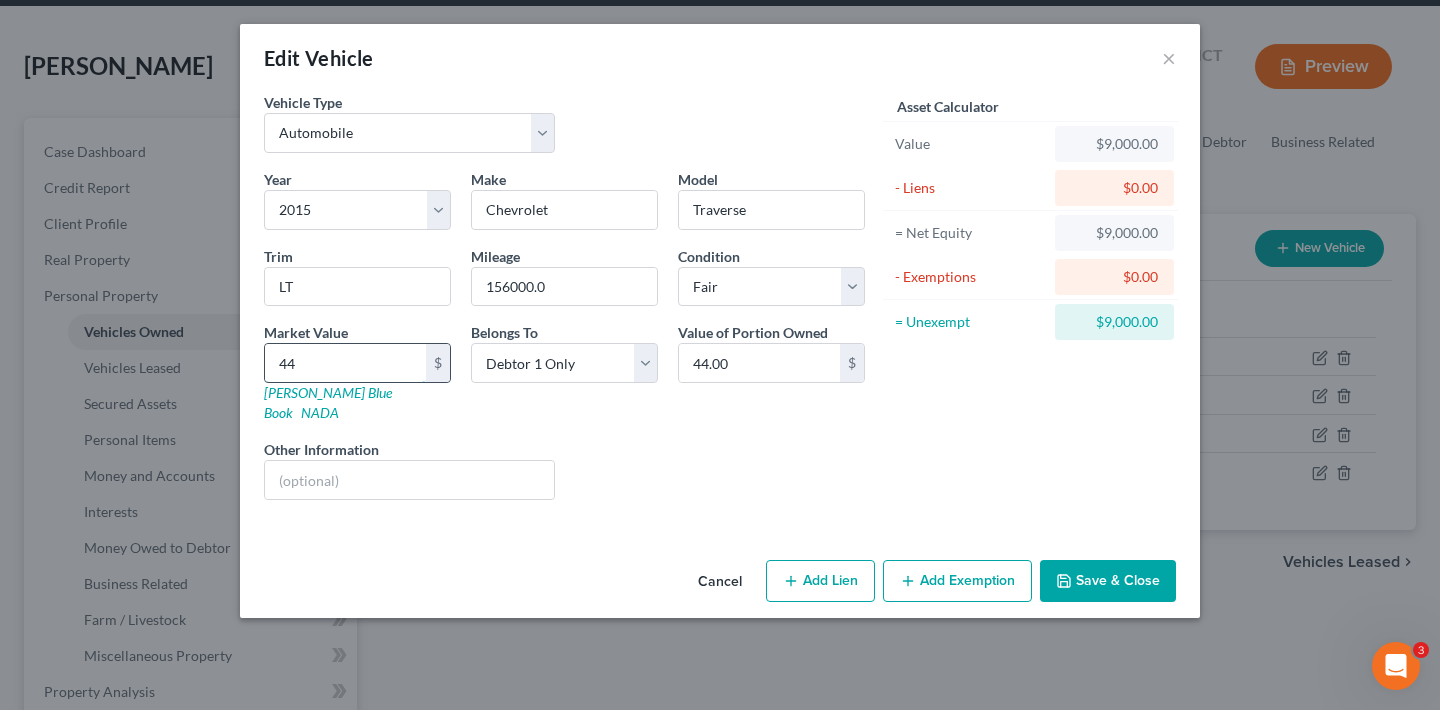 type on "445" 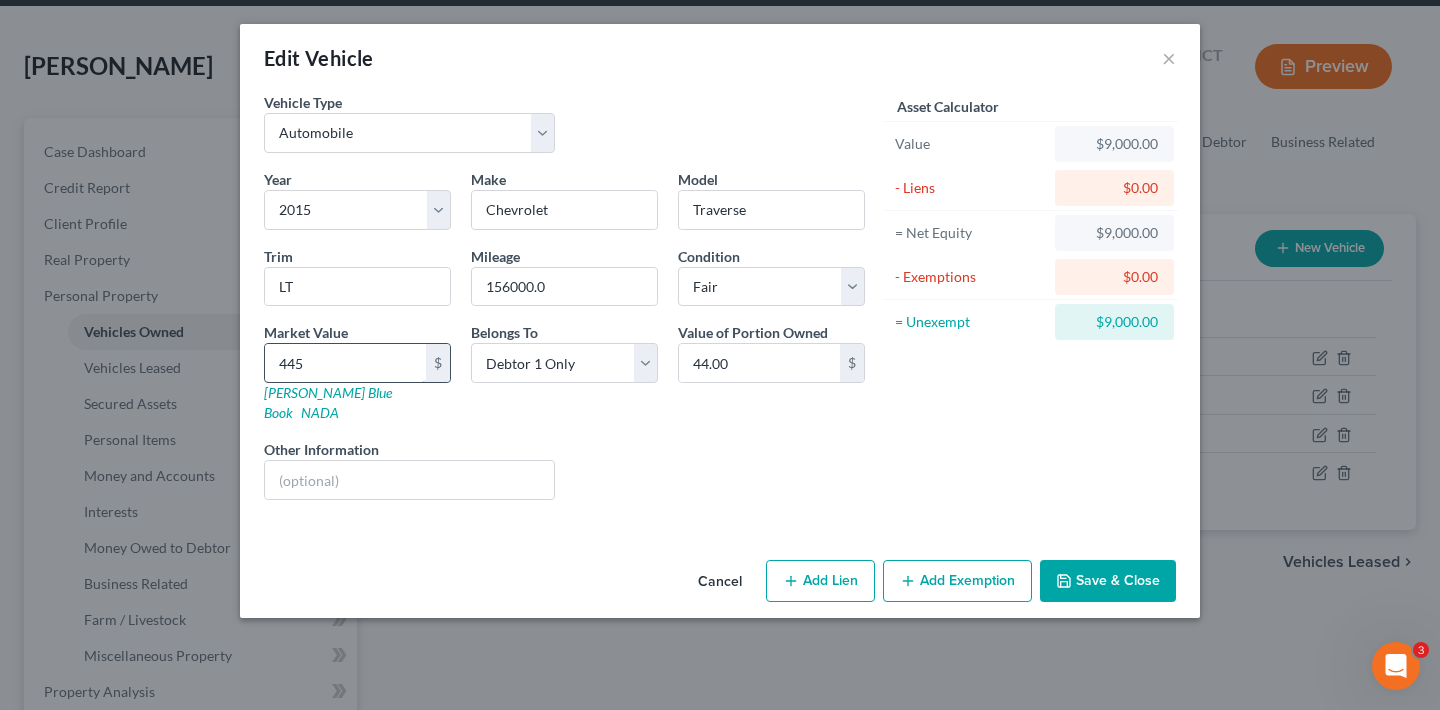 type on "445.00" 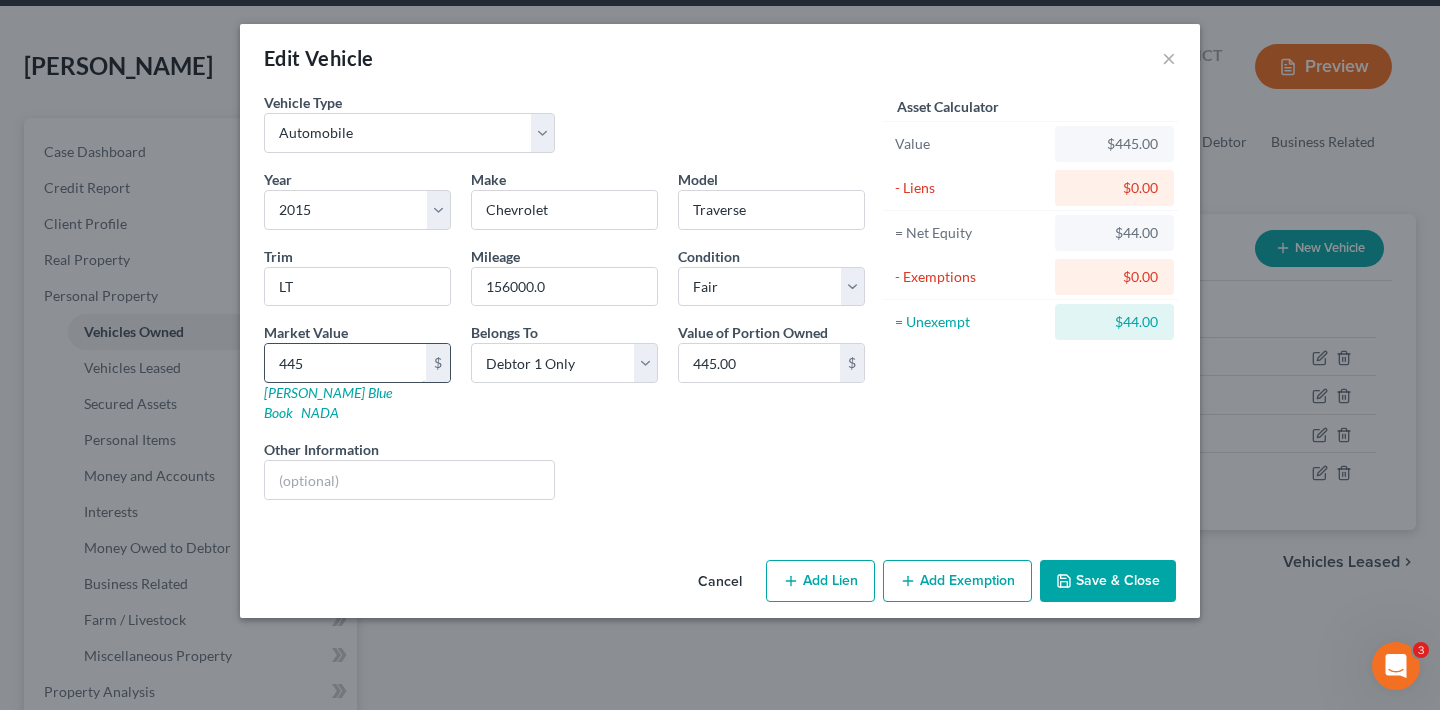 type on "4454" 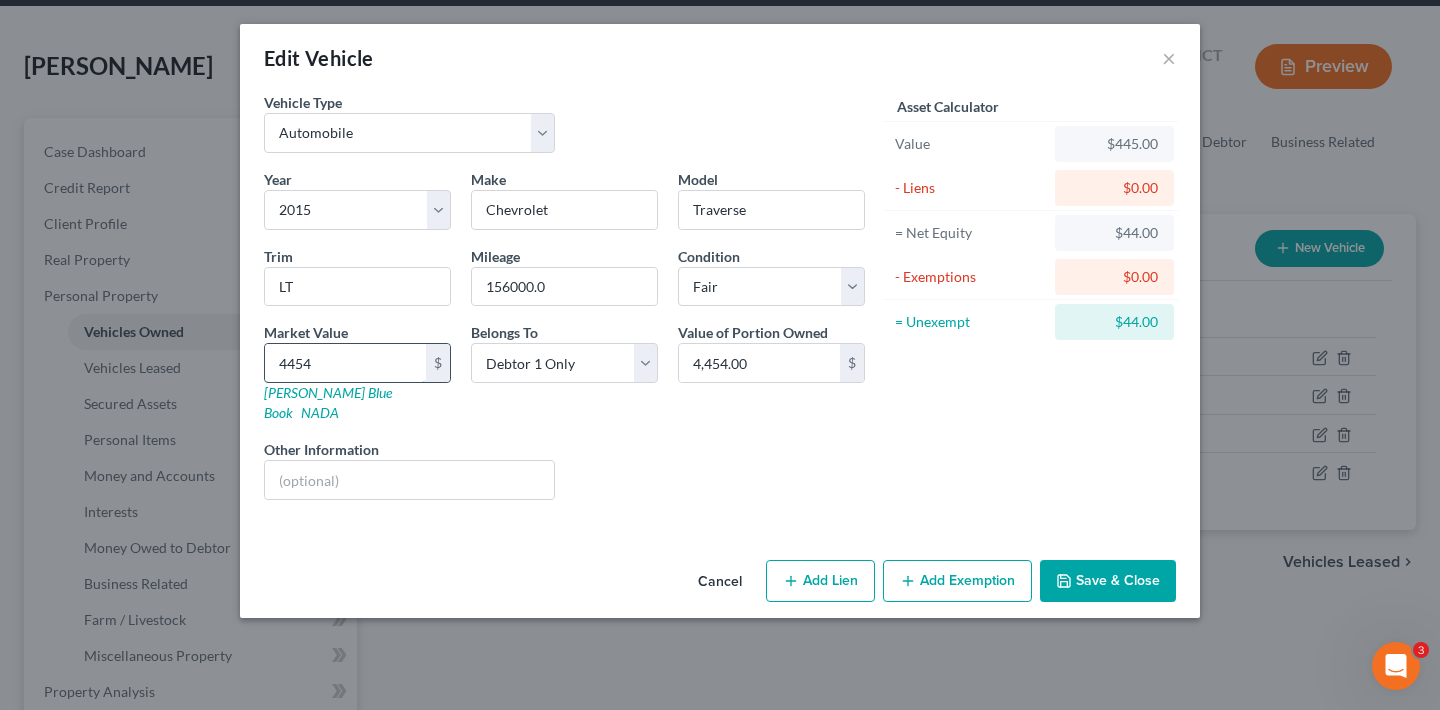 type on "4,454" 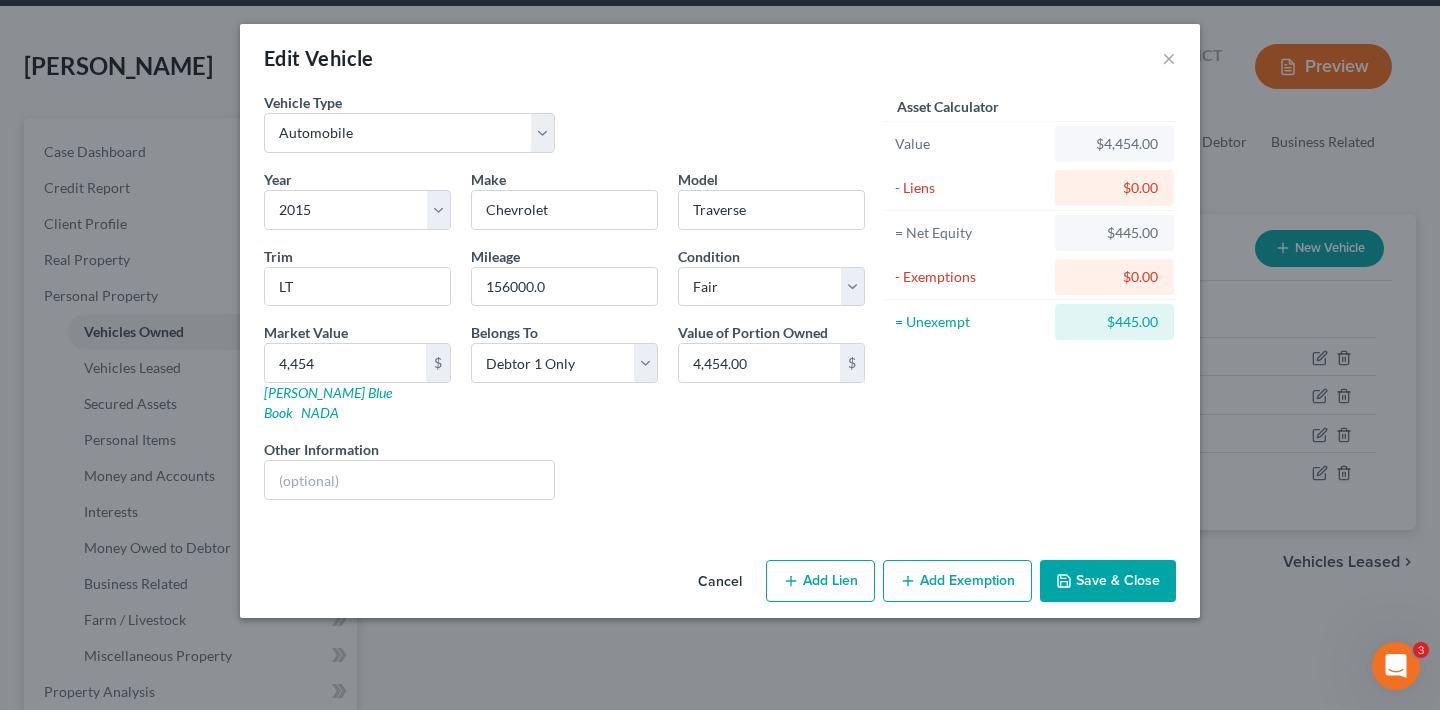 click on "Save & Close" at bounding box center (1108, 581) 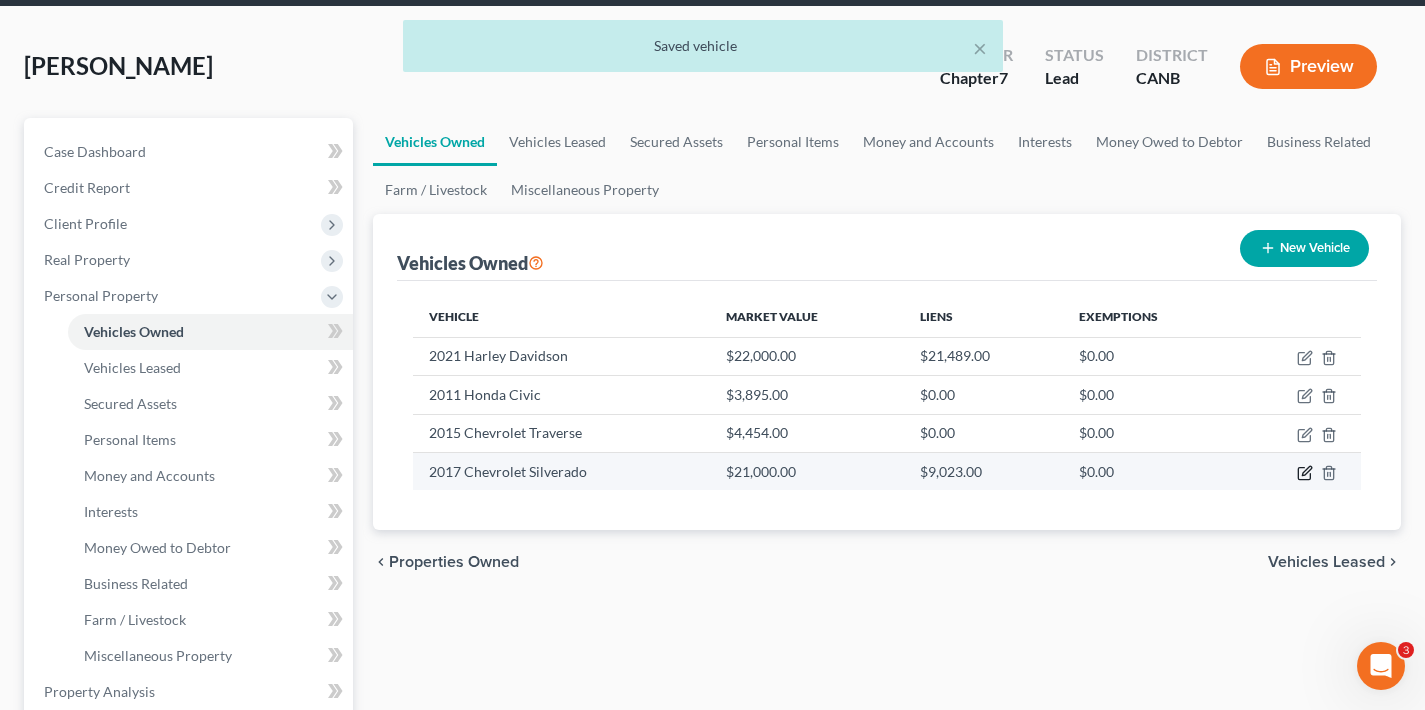 click 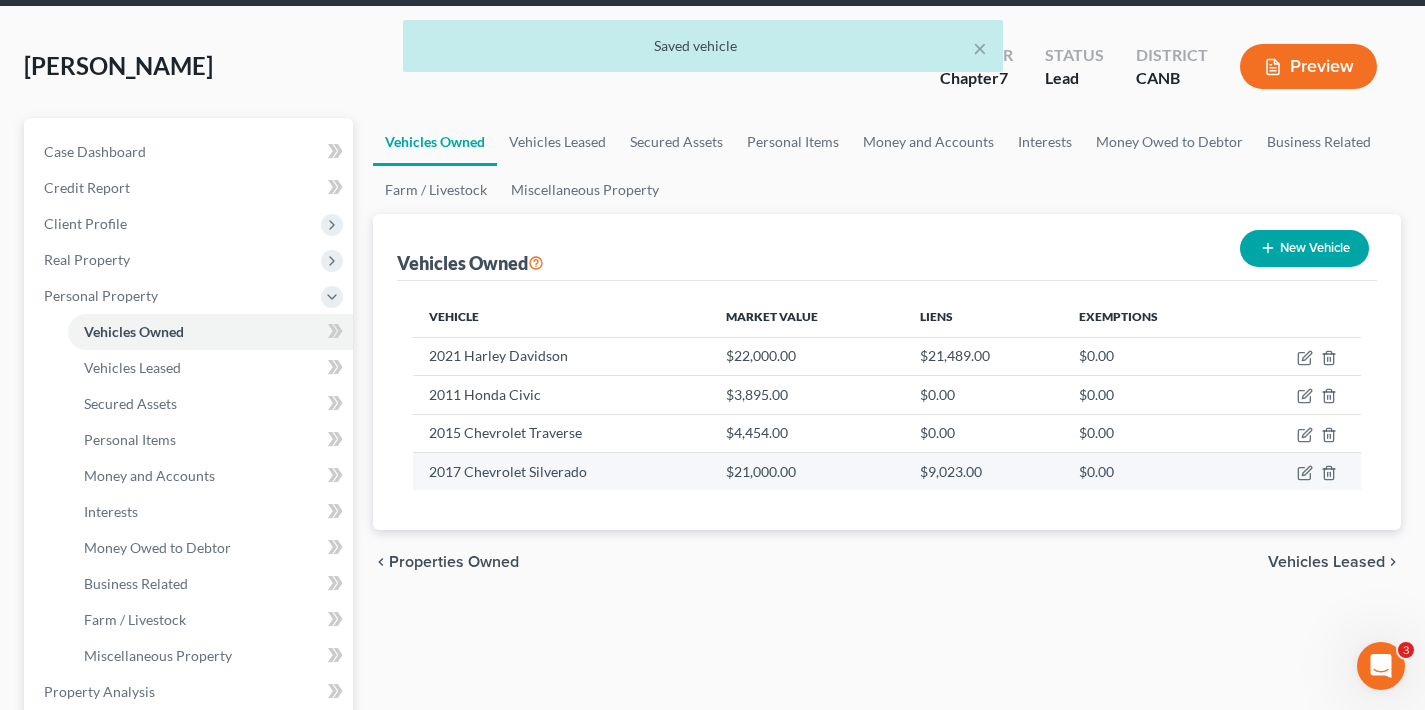 select on "0" 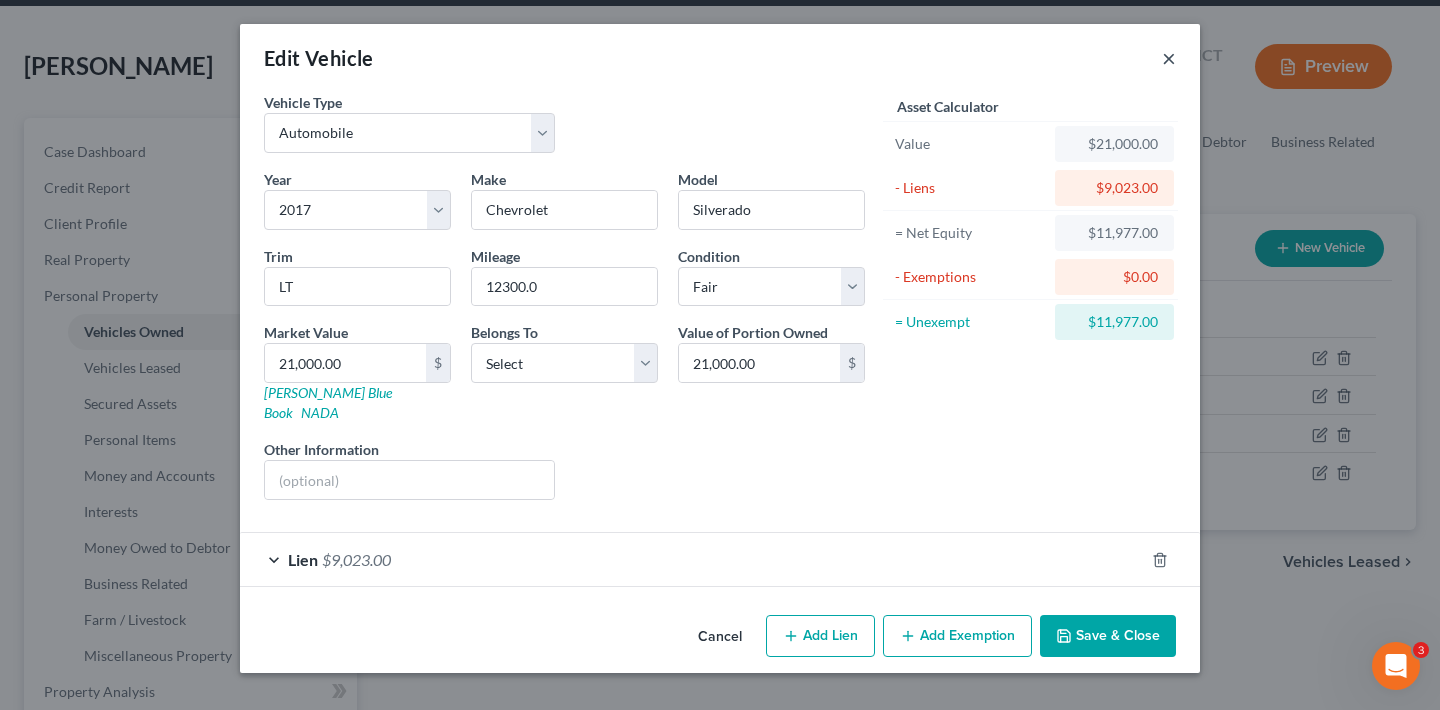 click on "×" at bounding box center (1169, 58) 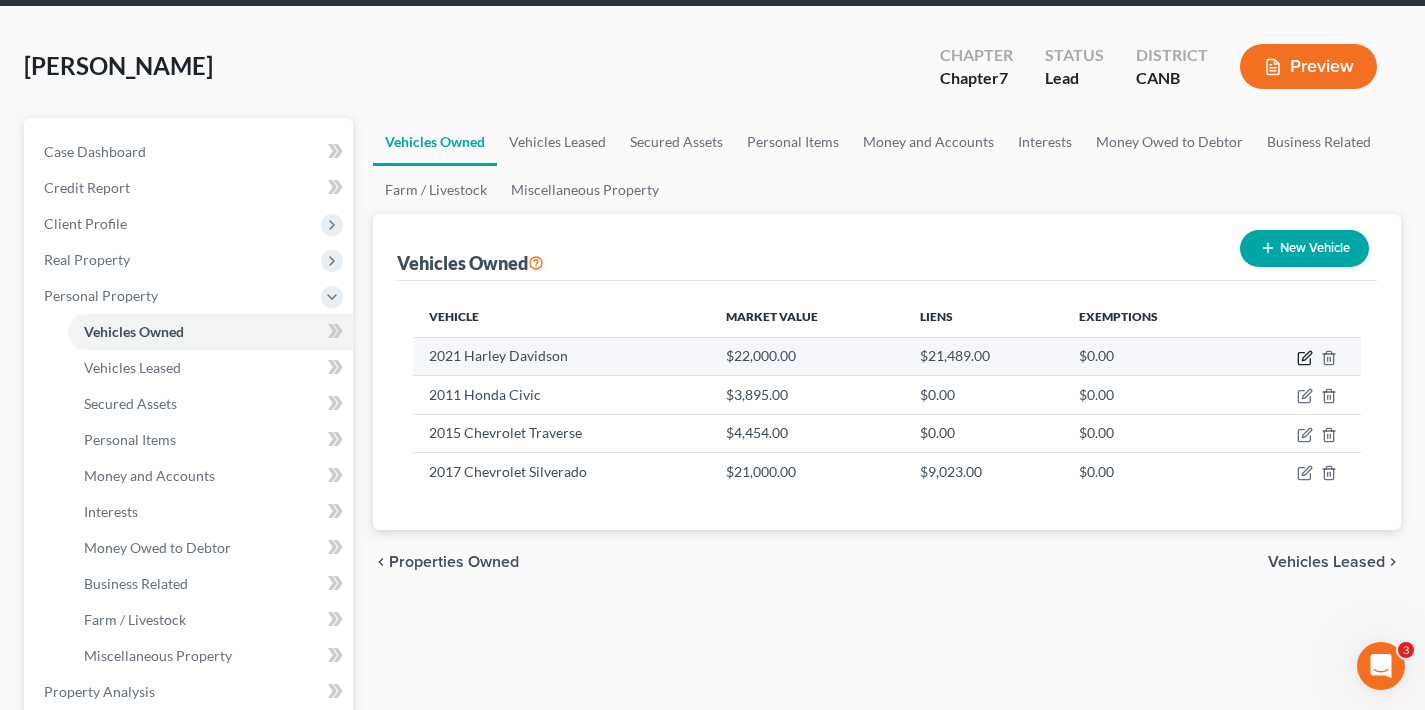 click 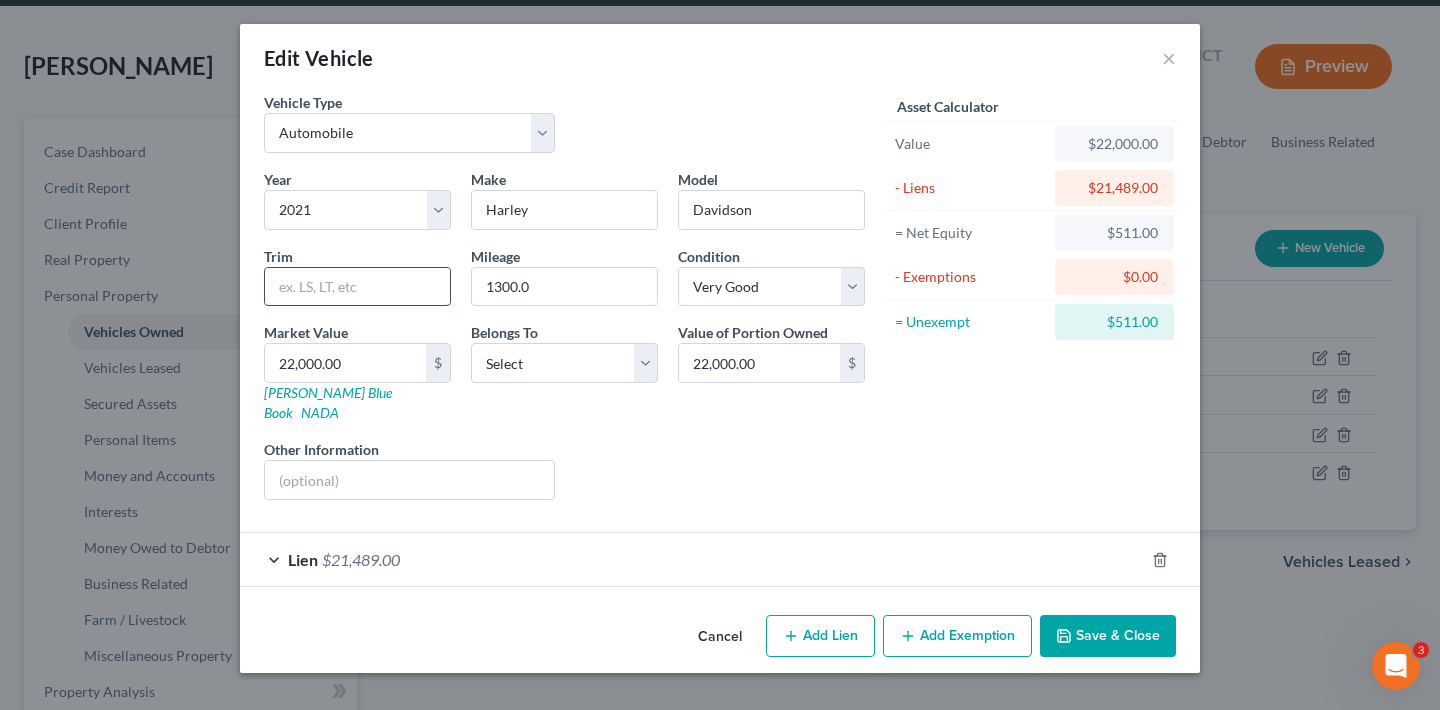 click at bounding box center (357, 287) 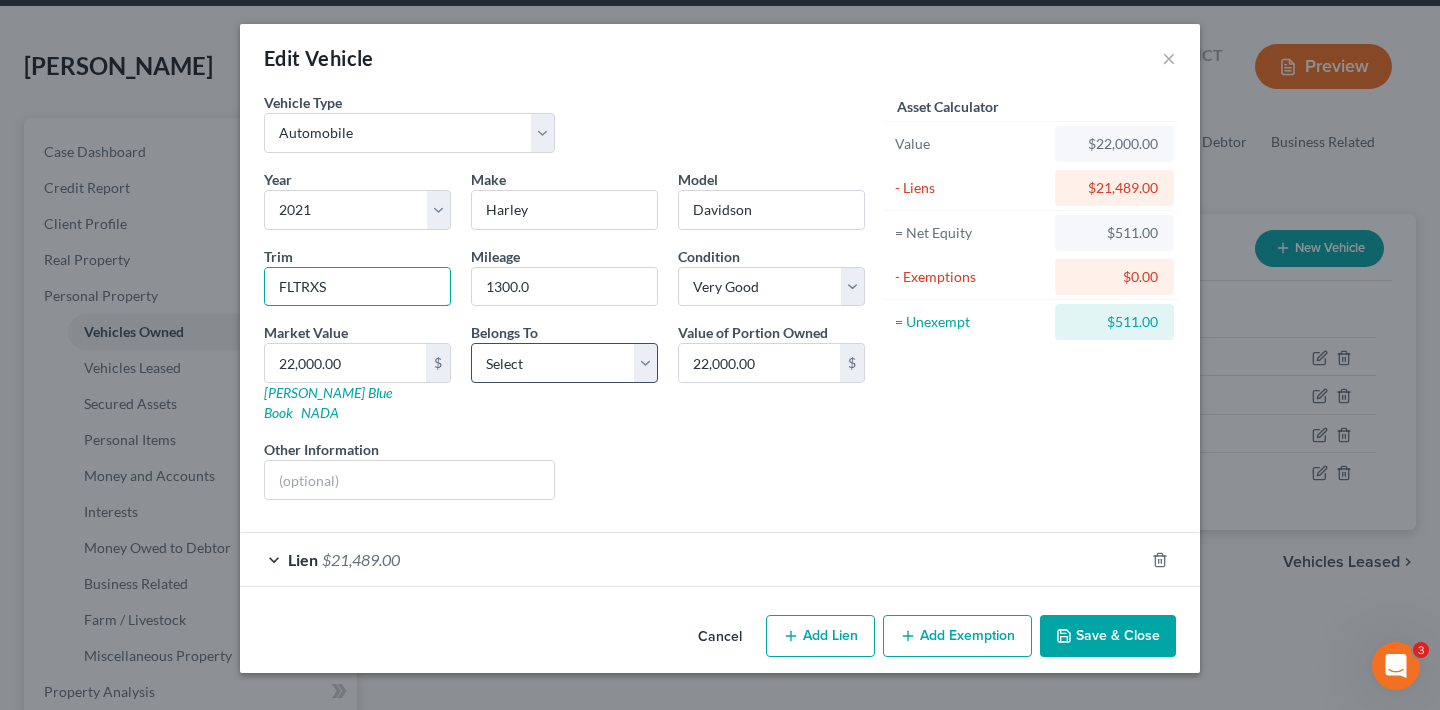 type on "FLTRXS" 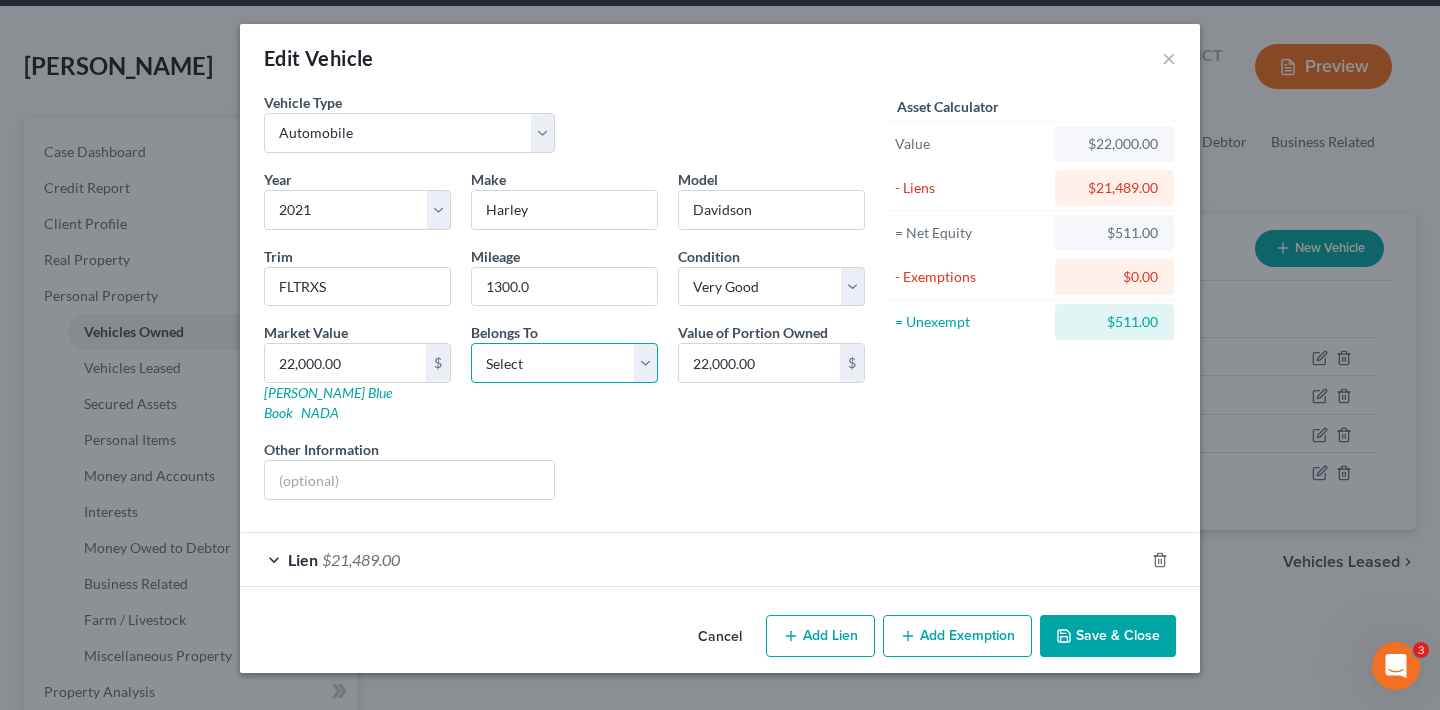 select on "0" 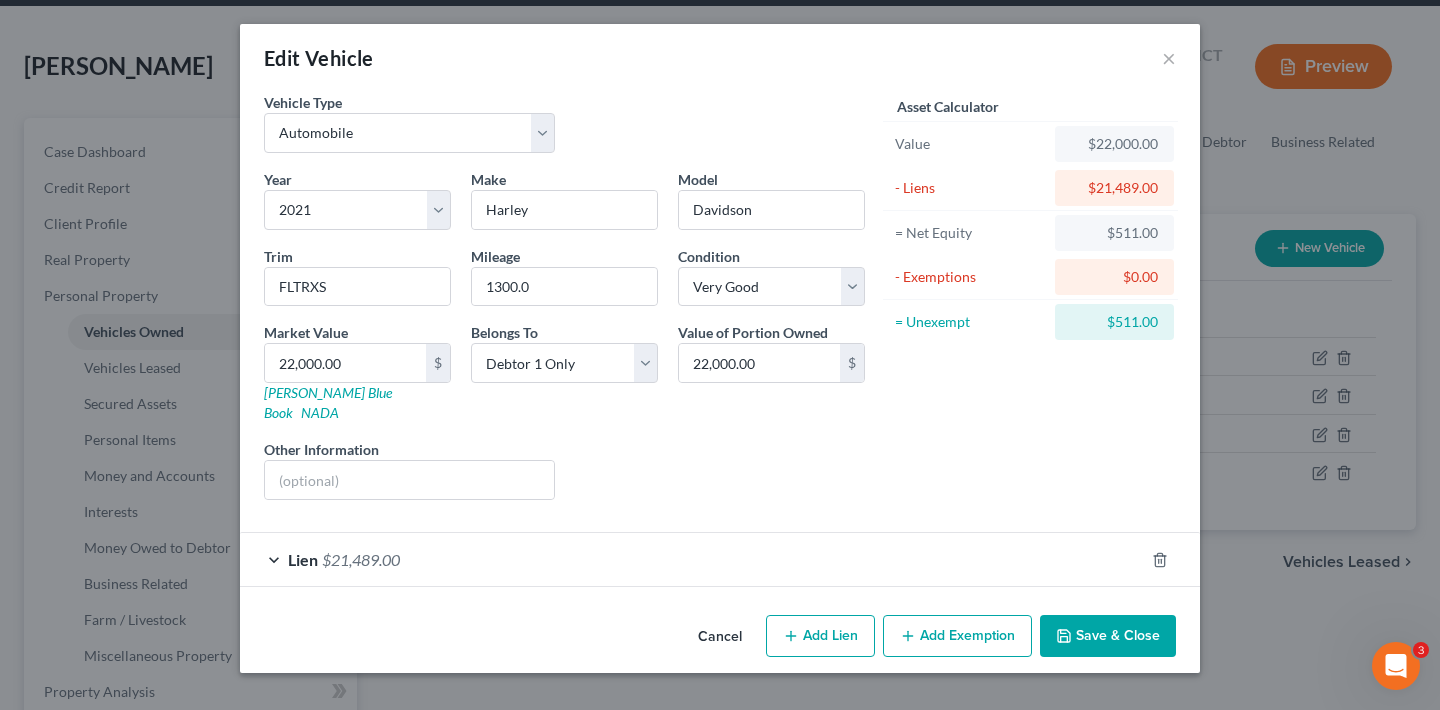 click on "Lien $21,489.00" at bounding box center [692, 559] 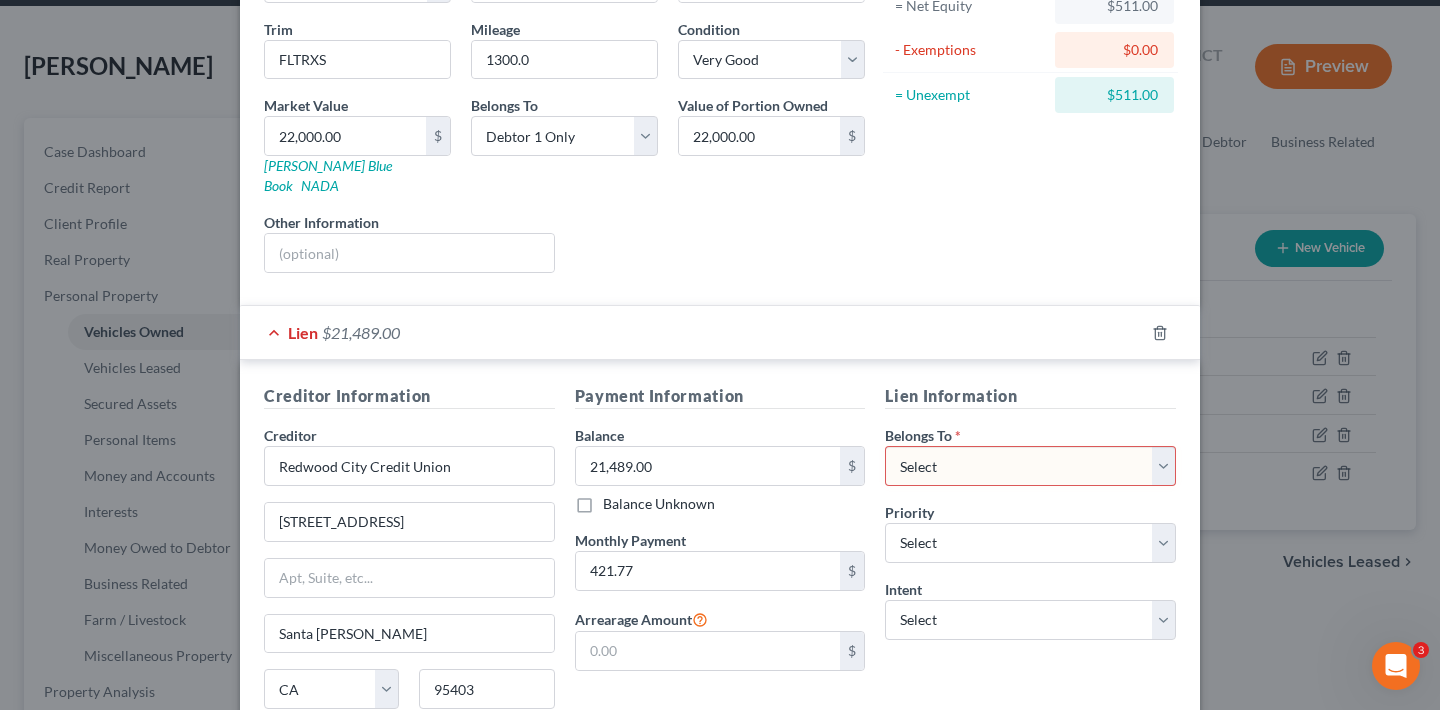 scroll, scrollTop: 312, scrollLeft: 0, axis: vertical 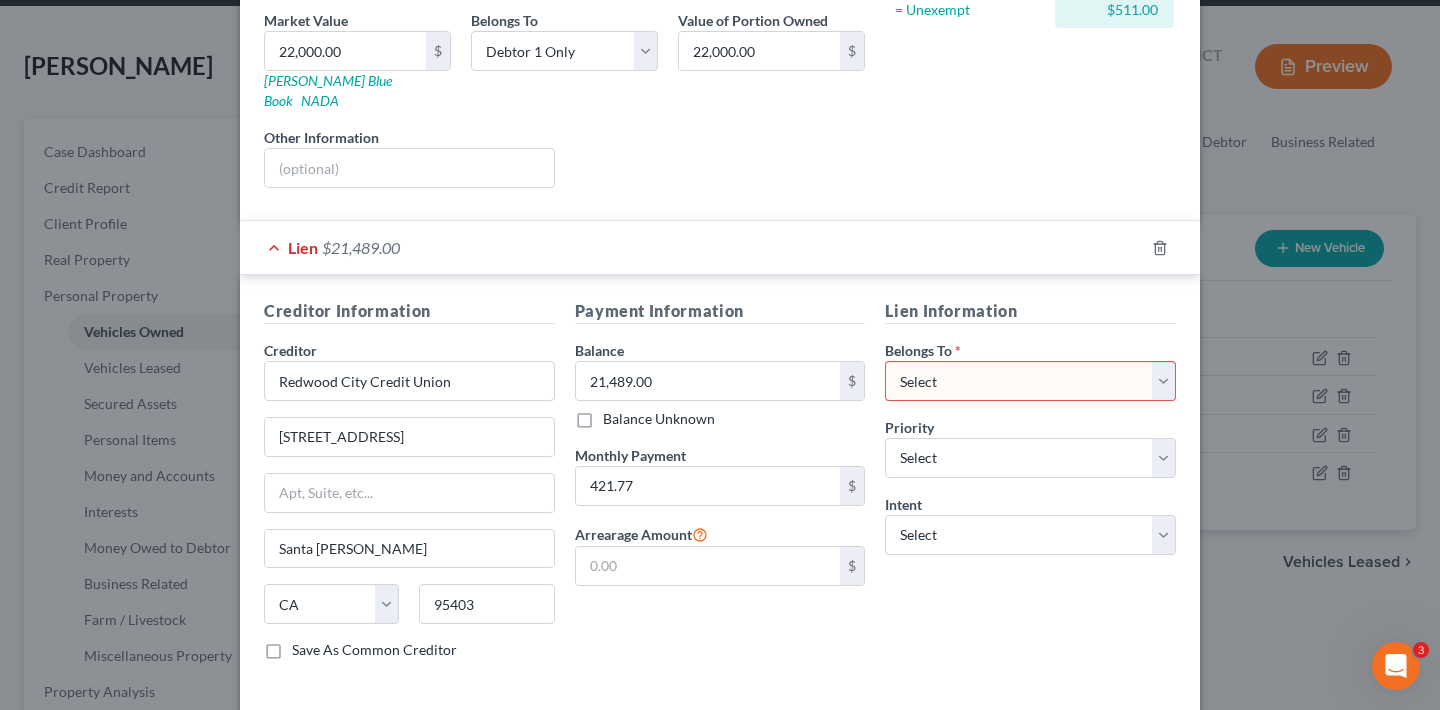 select on "0" 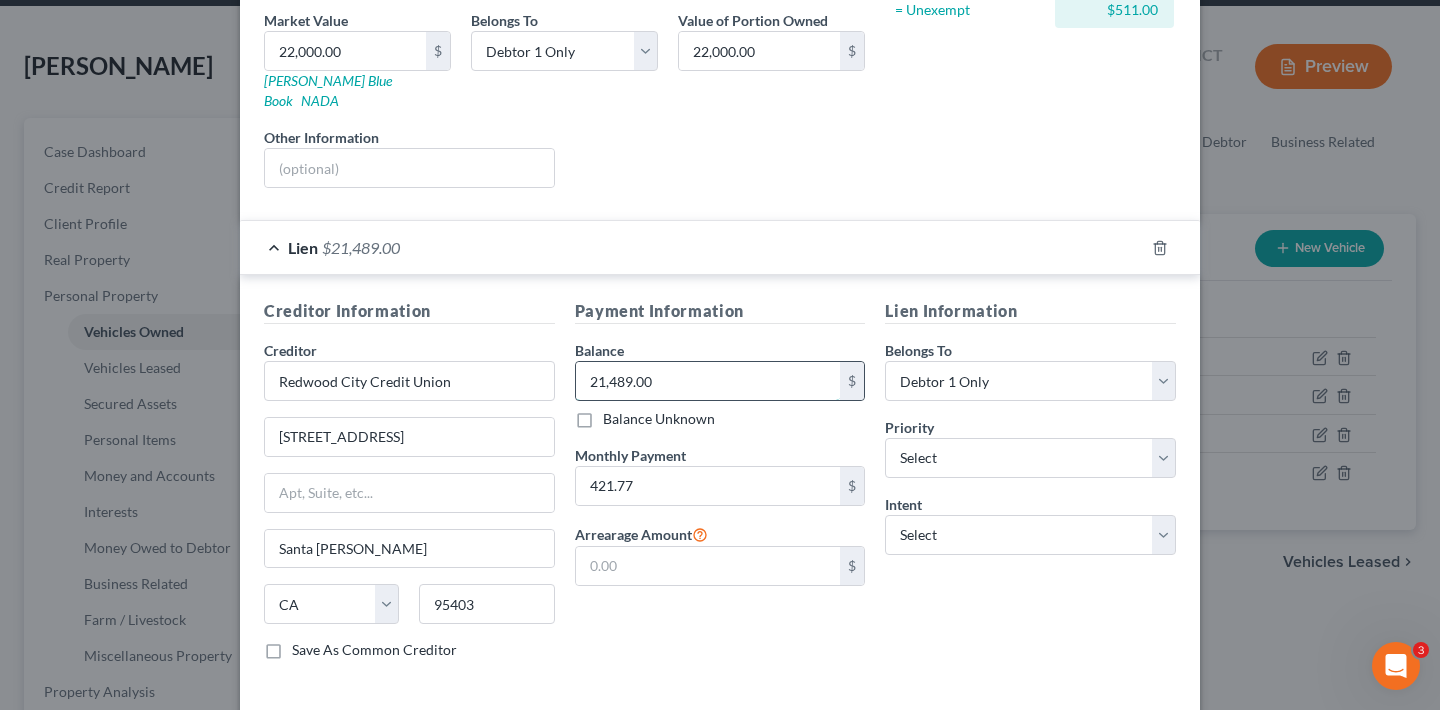 drag, startPoint x: 665, startPoint y: 365, endPoint x: 574, endPoint y: 361, distance: 91.08787 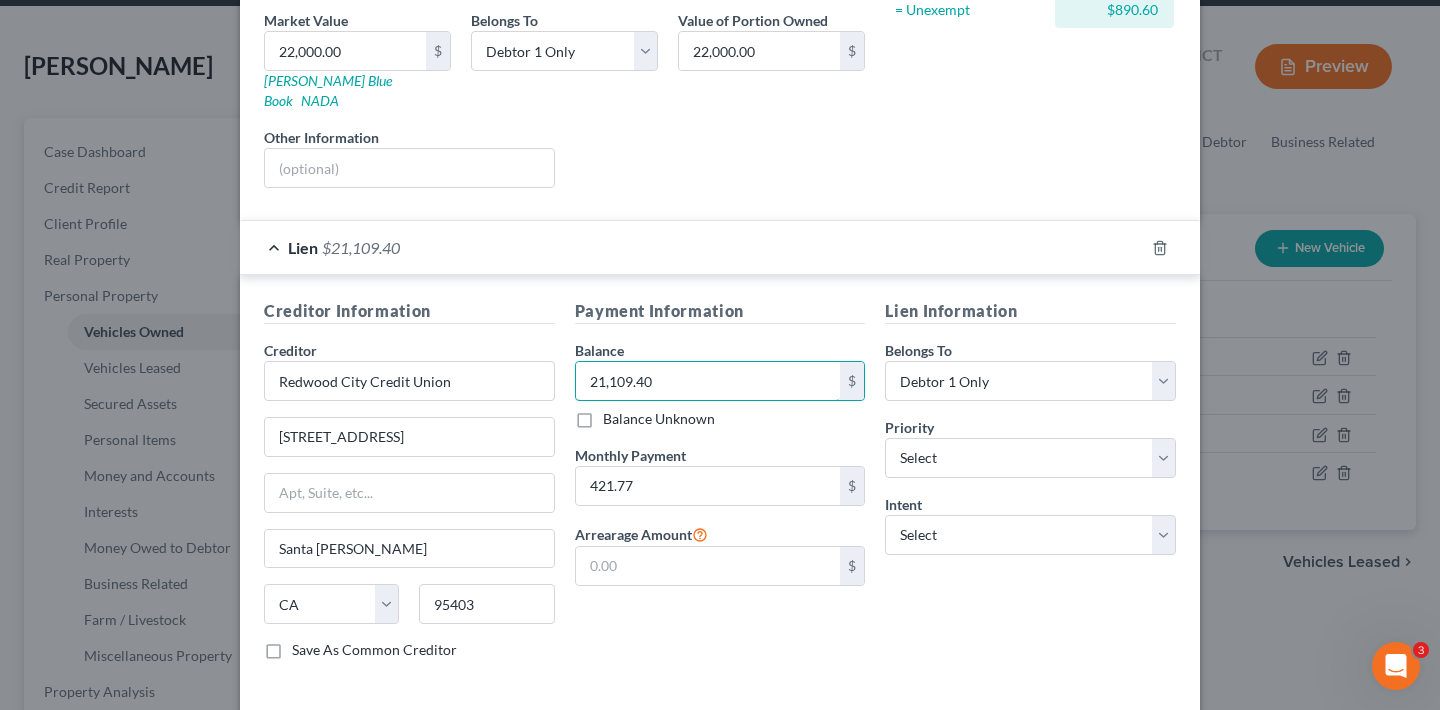 type on "21,109.40" 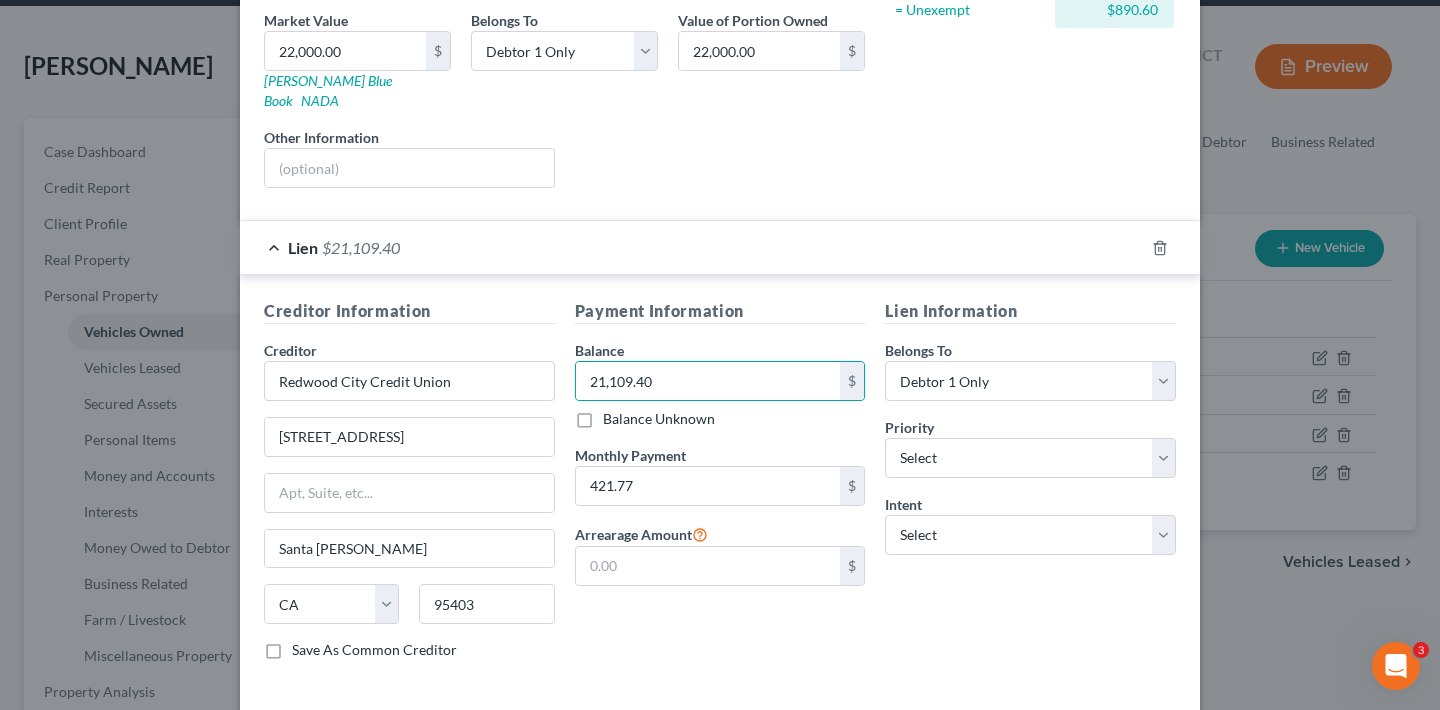 click on "Save As Common Creditor" at bounding box center [374, 650] 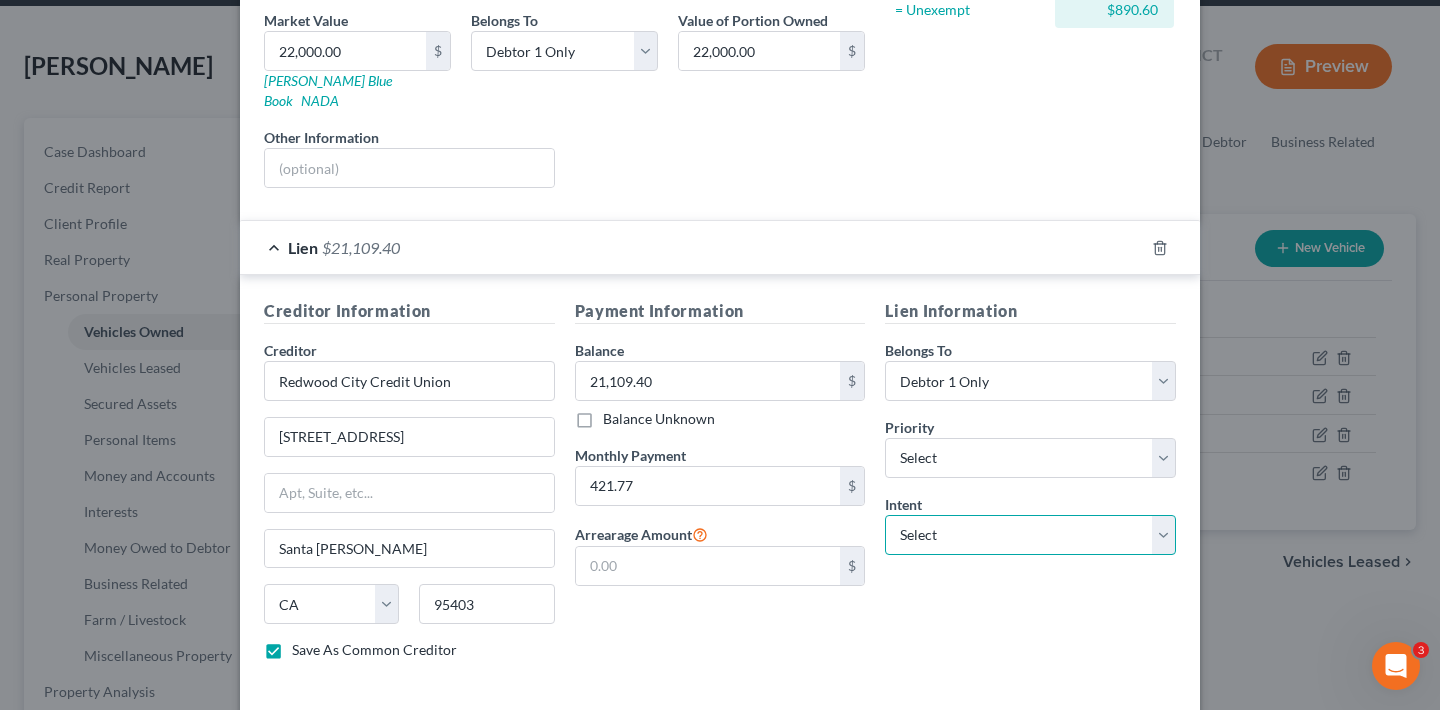 select on "4" 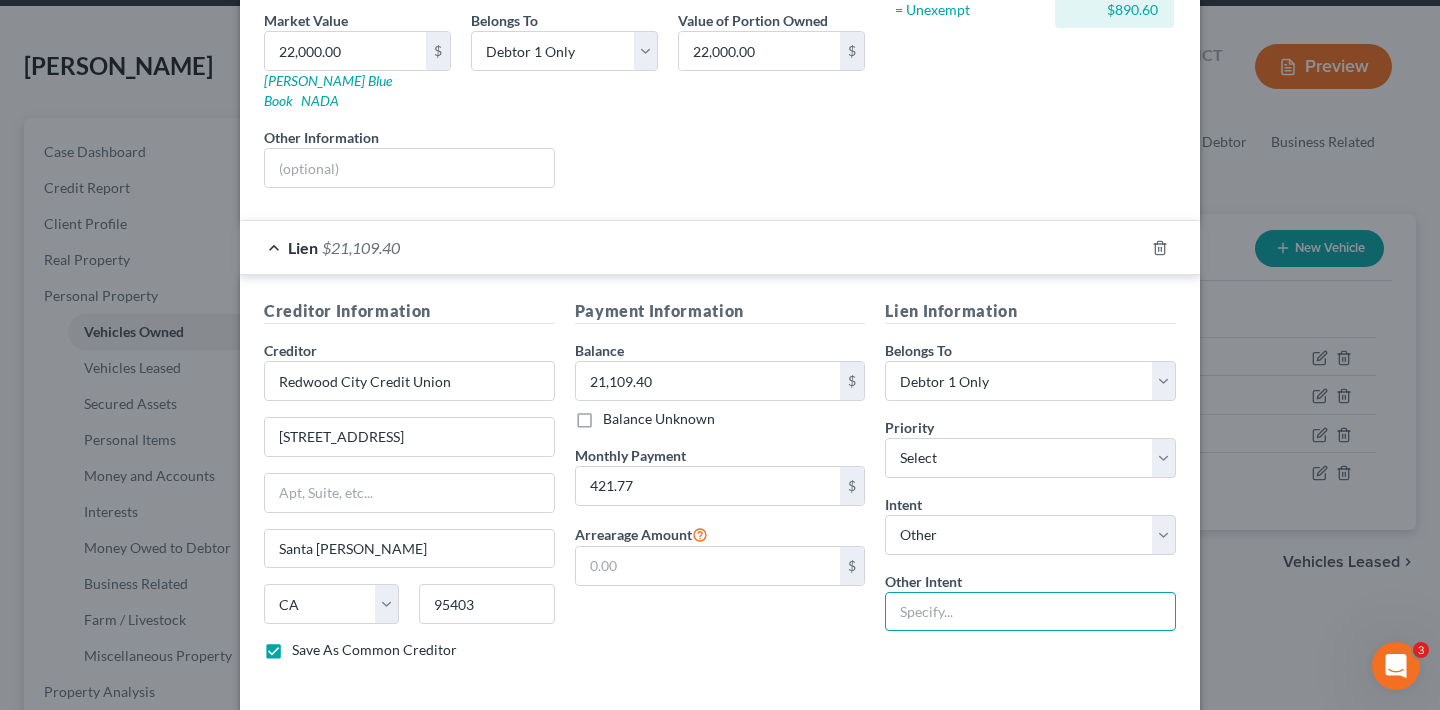 click at bounding box center [1030, 612] 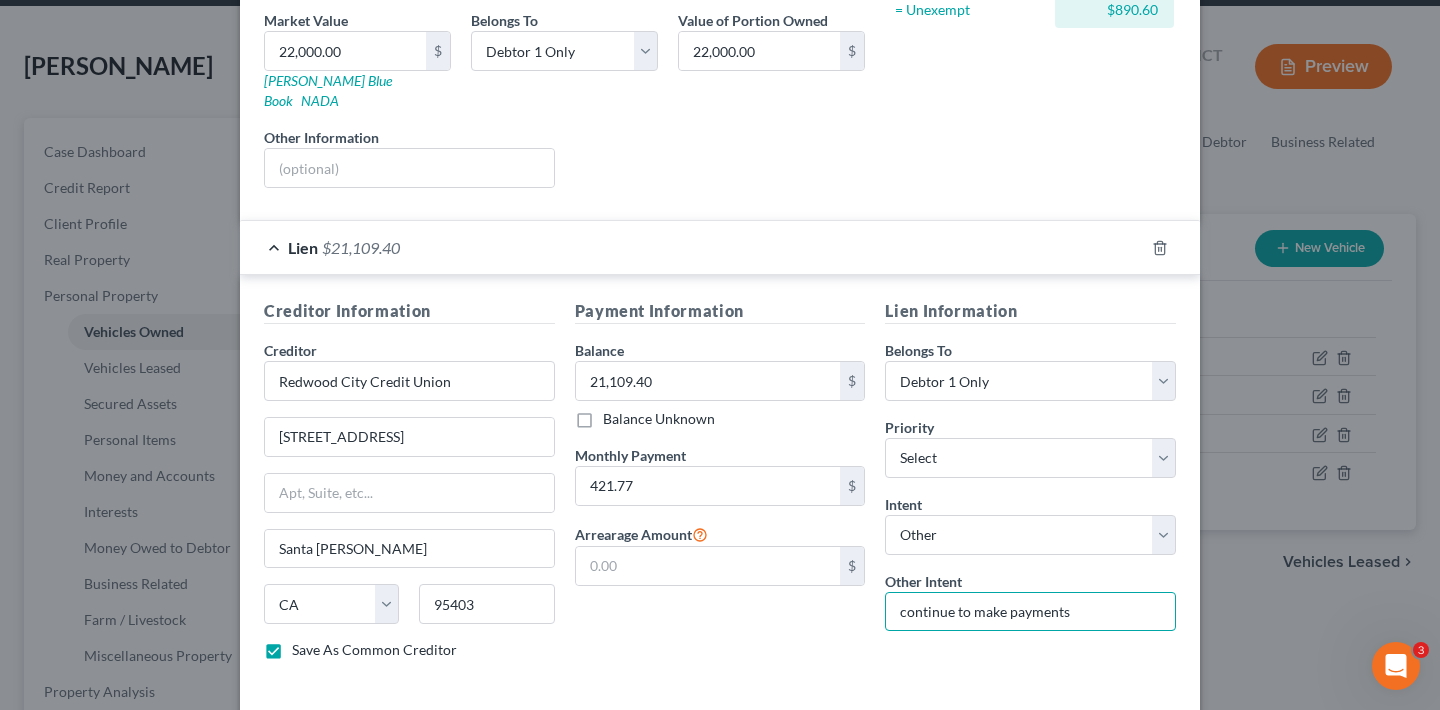 click on "continue to make payments" at bounding box center (1030, 612) 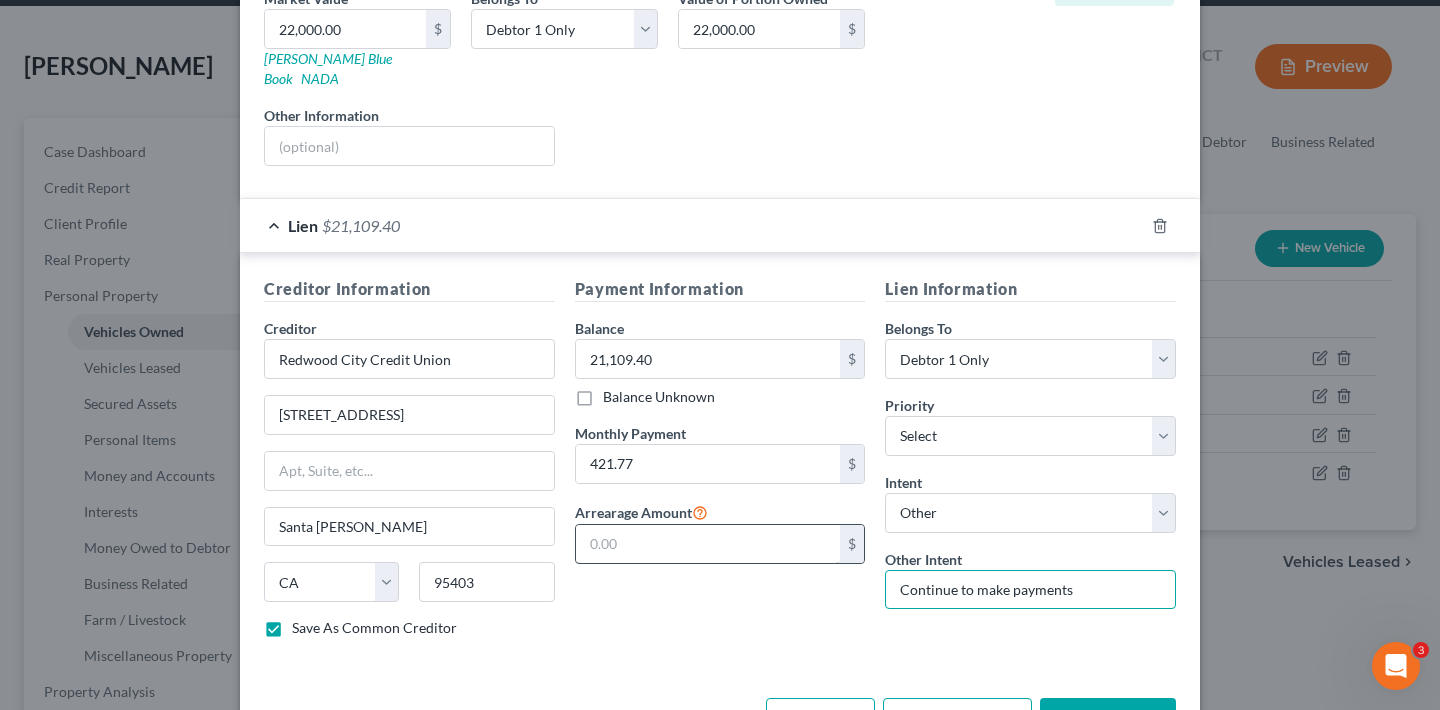 scroll, scrollTop: 383, scrollLeft: 0, axis: vertical 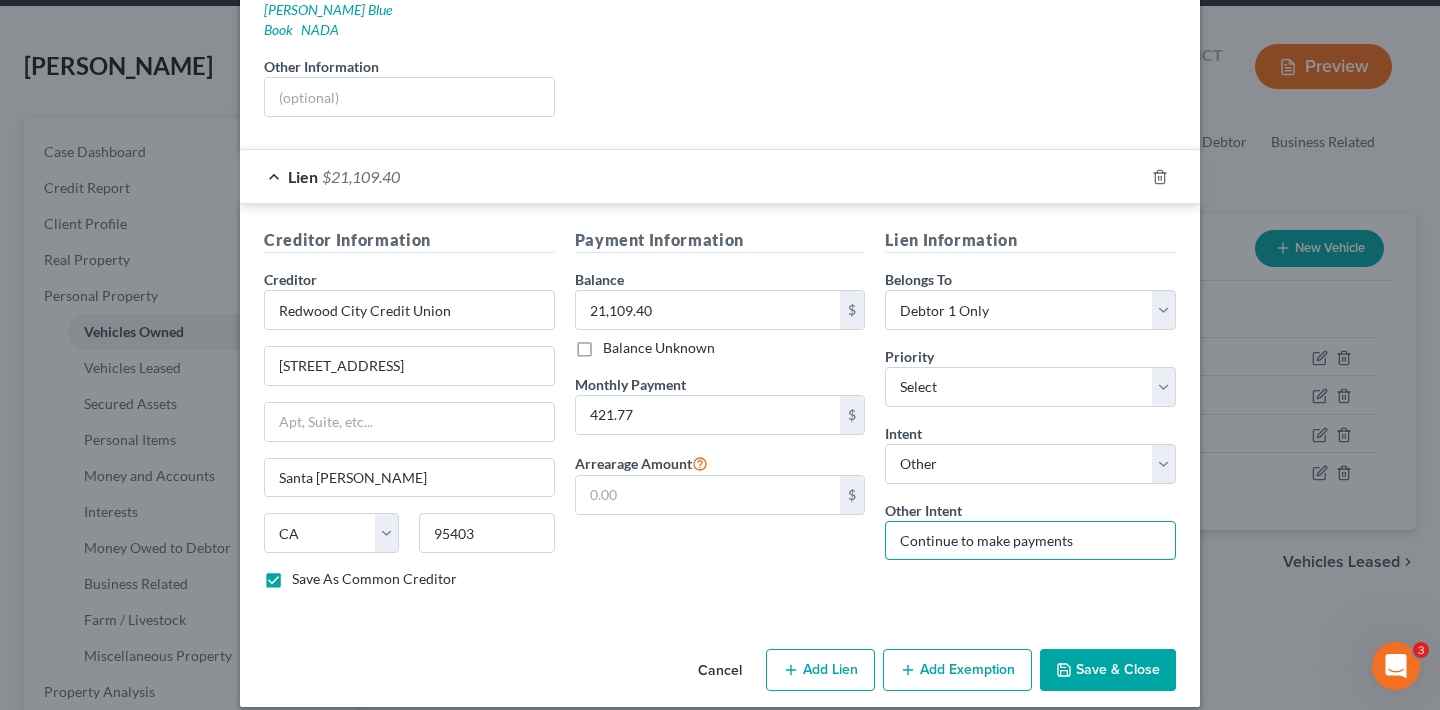 type on "Continue to make payments" 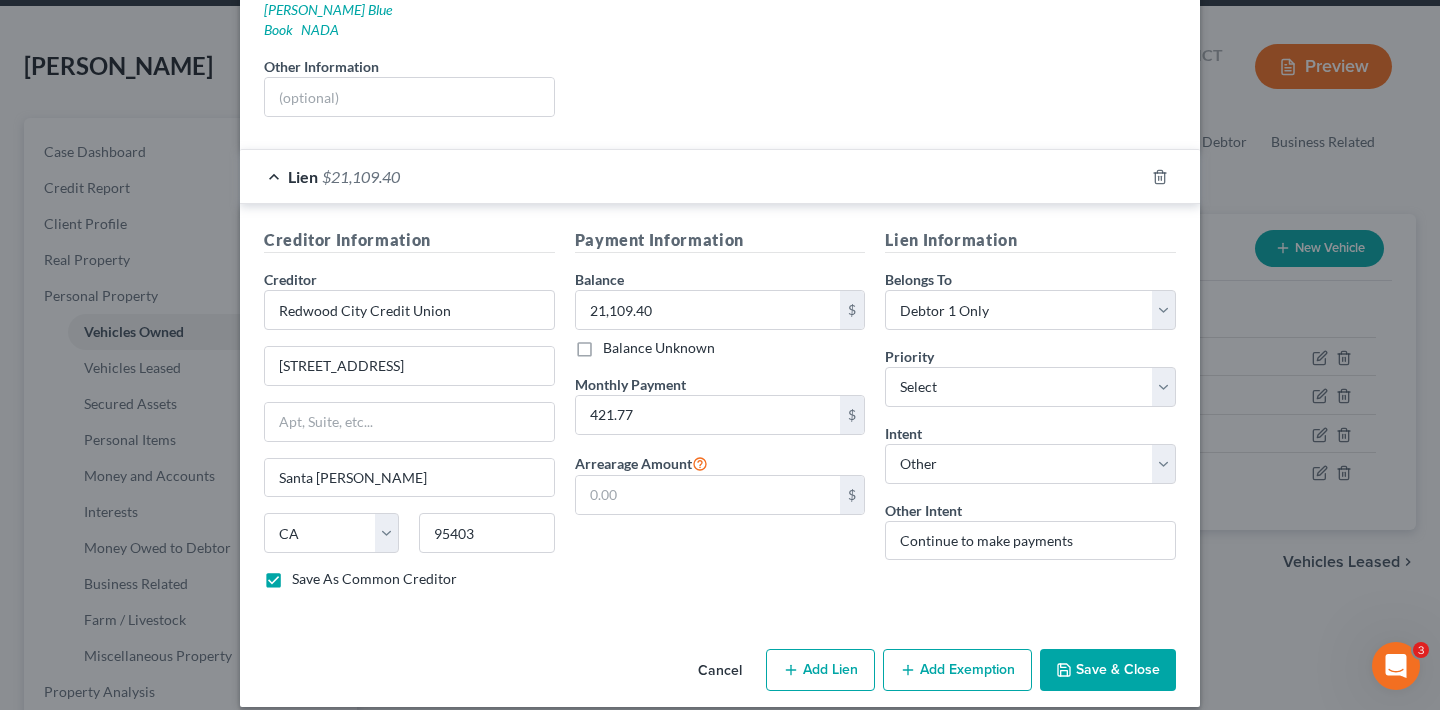 click on "Save & Close" at bounding box center (1108, 670) 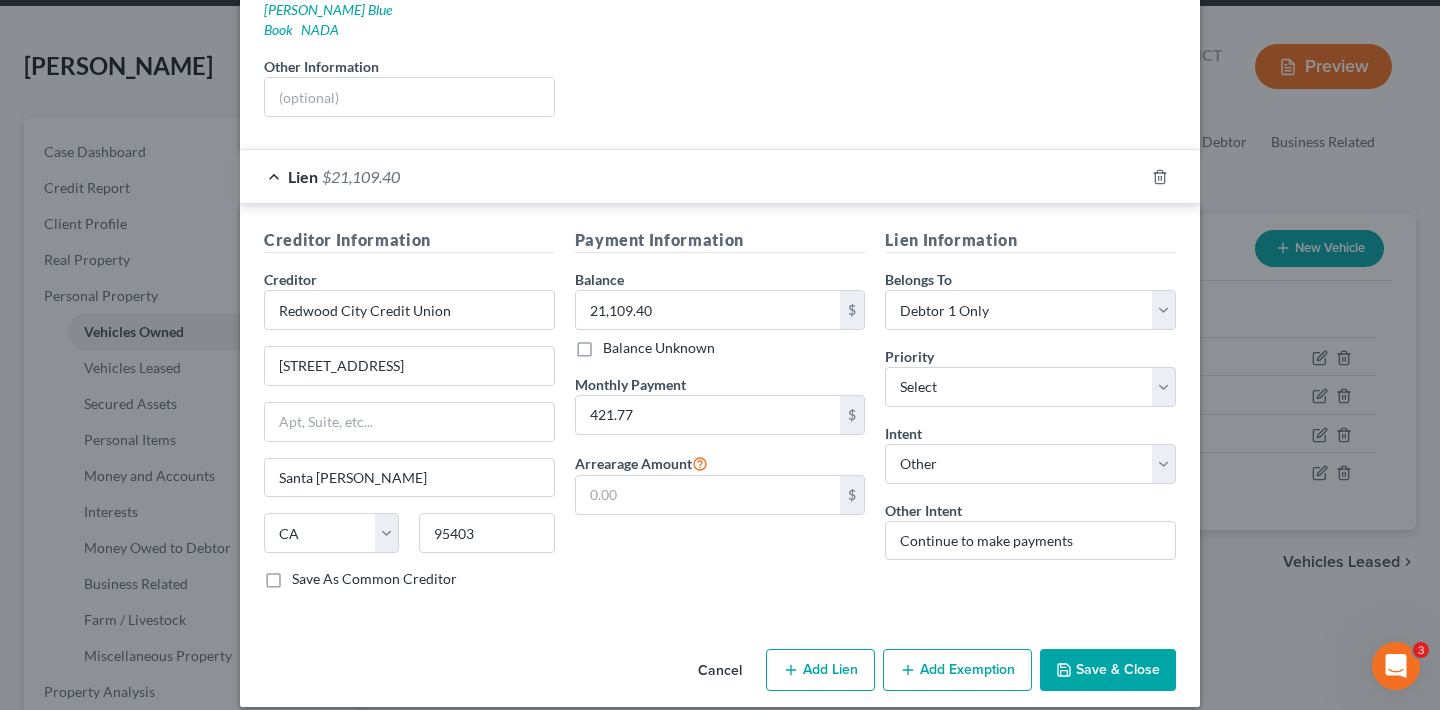 checkbox on "false" 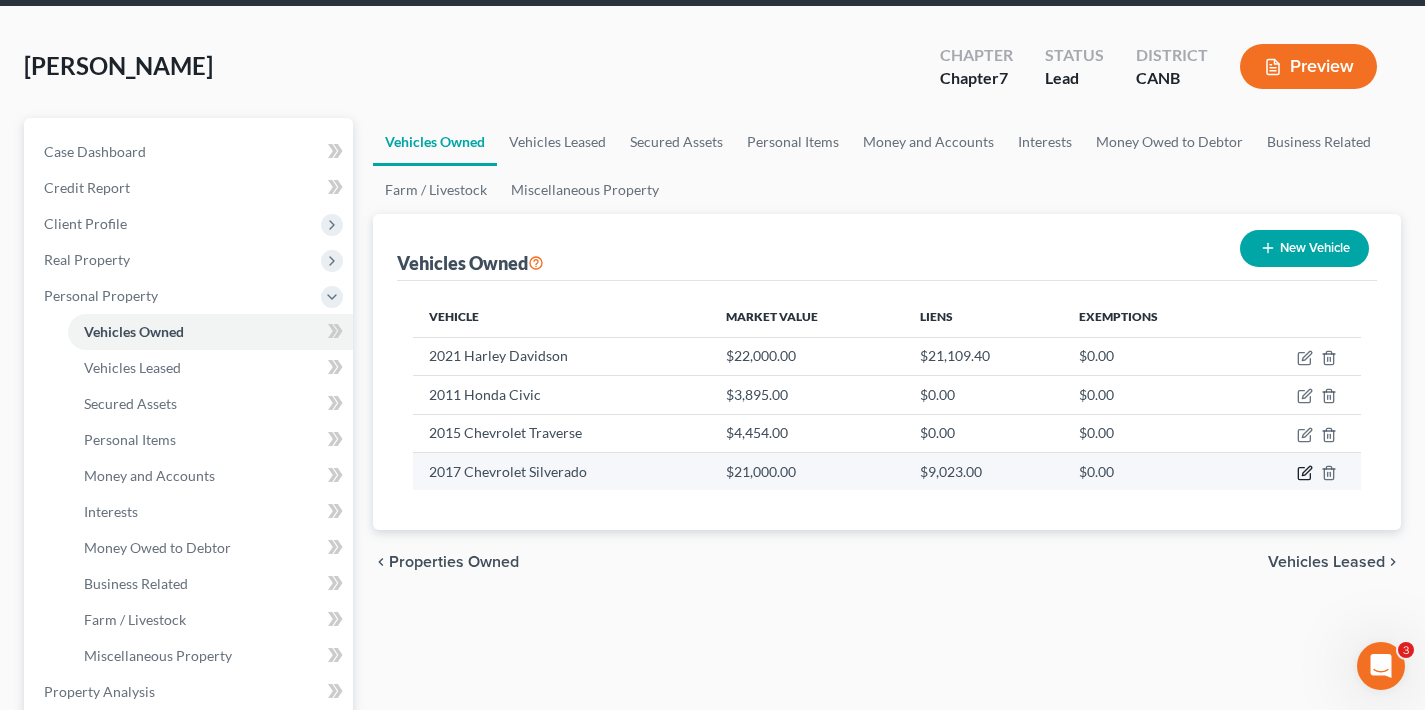 click 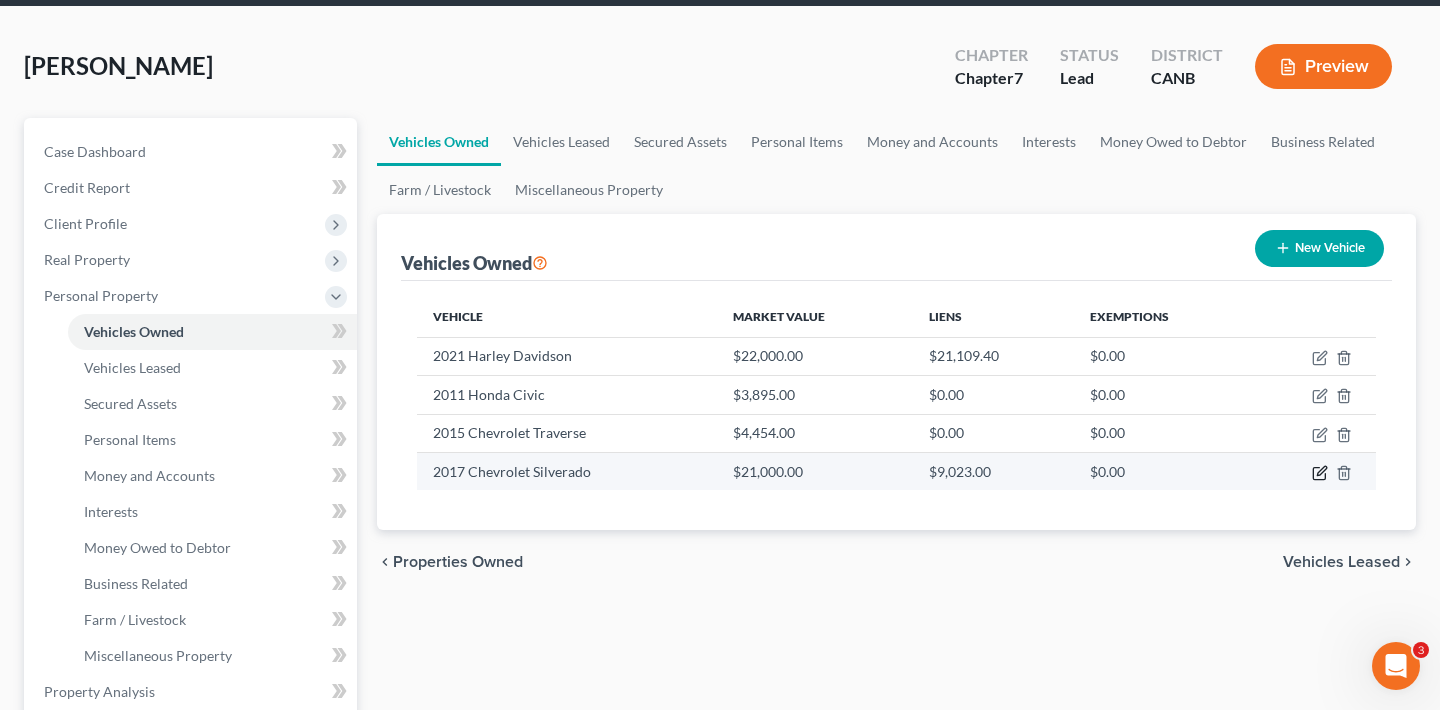 select on "0" 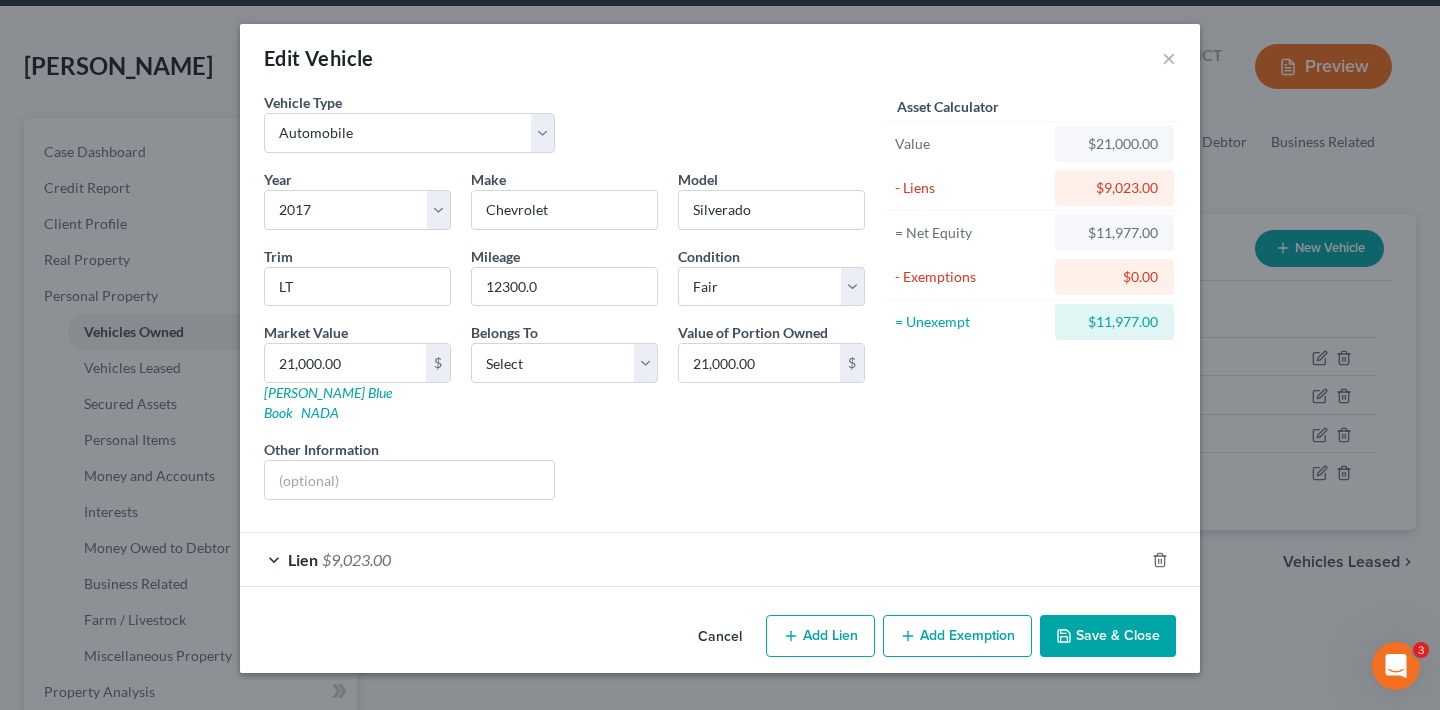 click on "Lien $9,023.00" at bounding box center (692, 559) 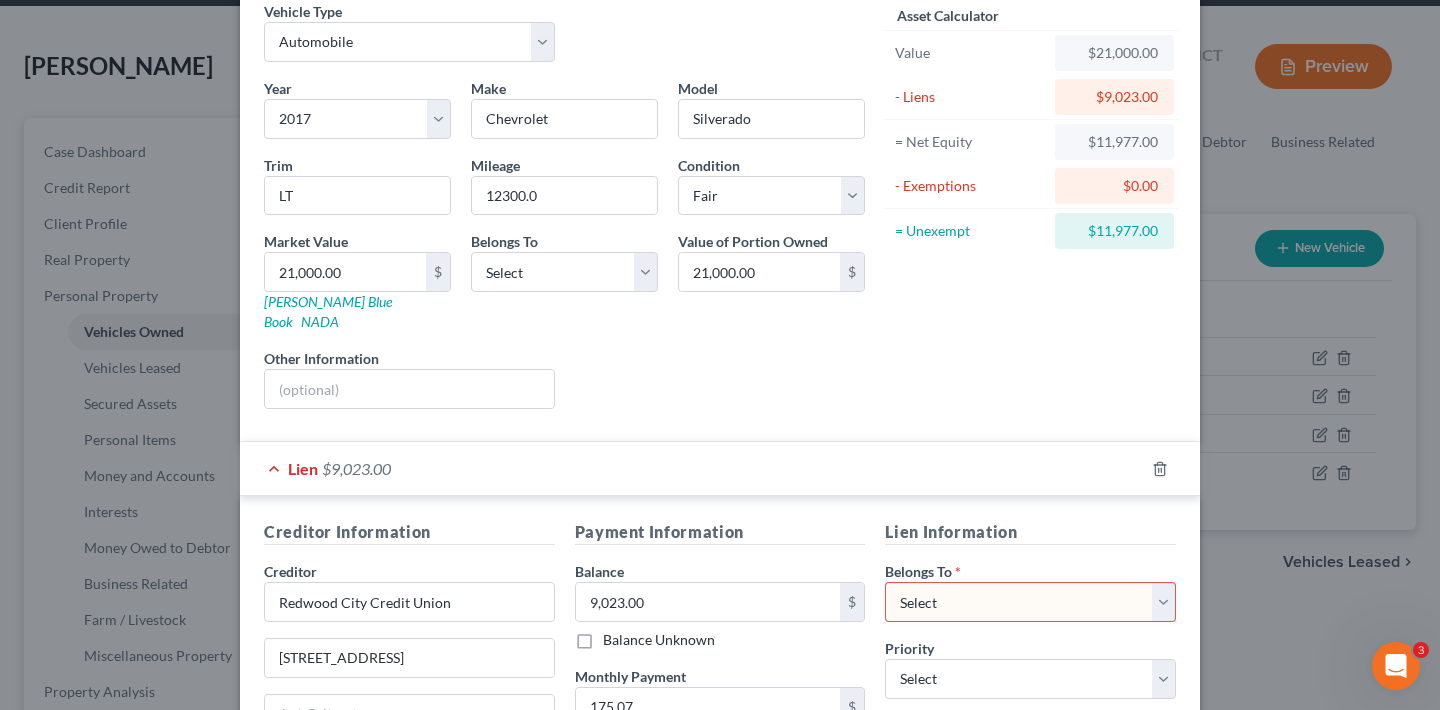 scroll, scrollTop: 383, scrollLeft: 0, axis: vertical 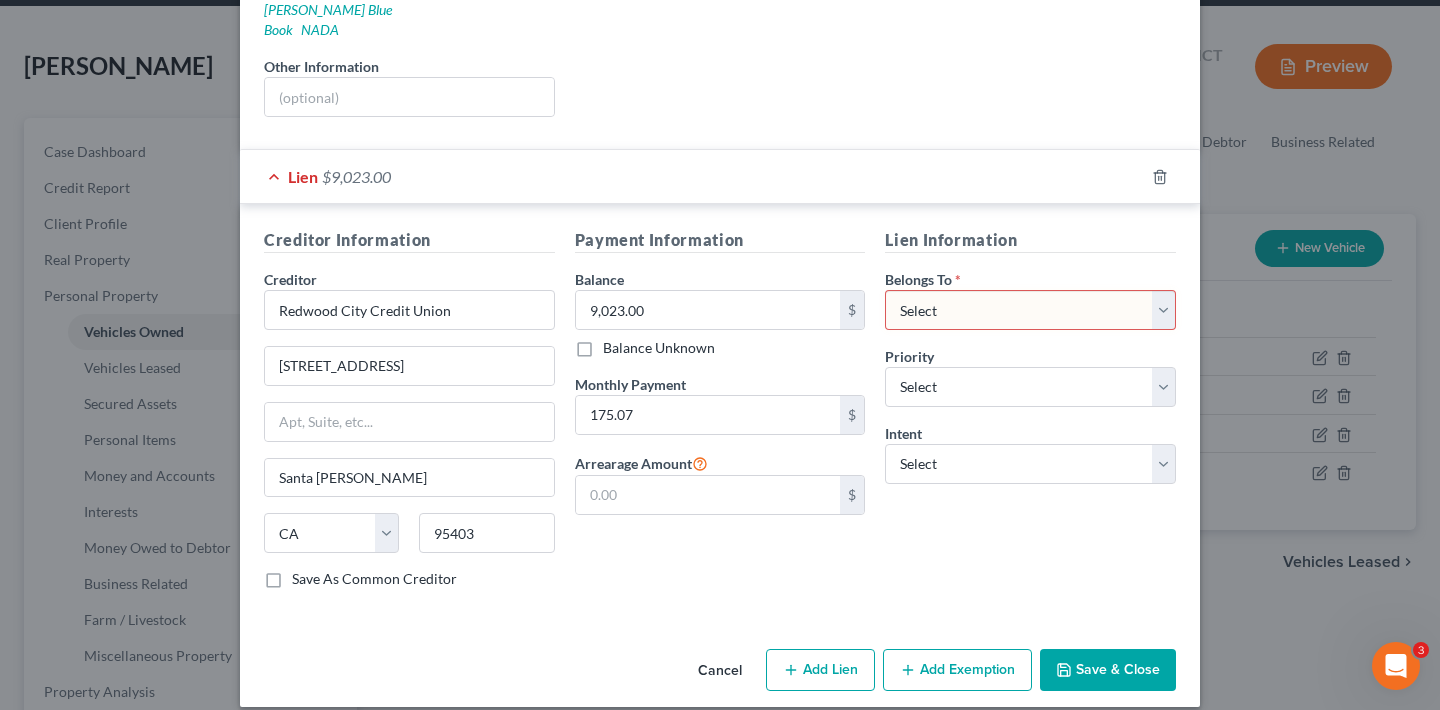 select on "0" 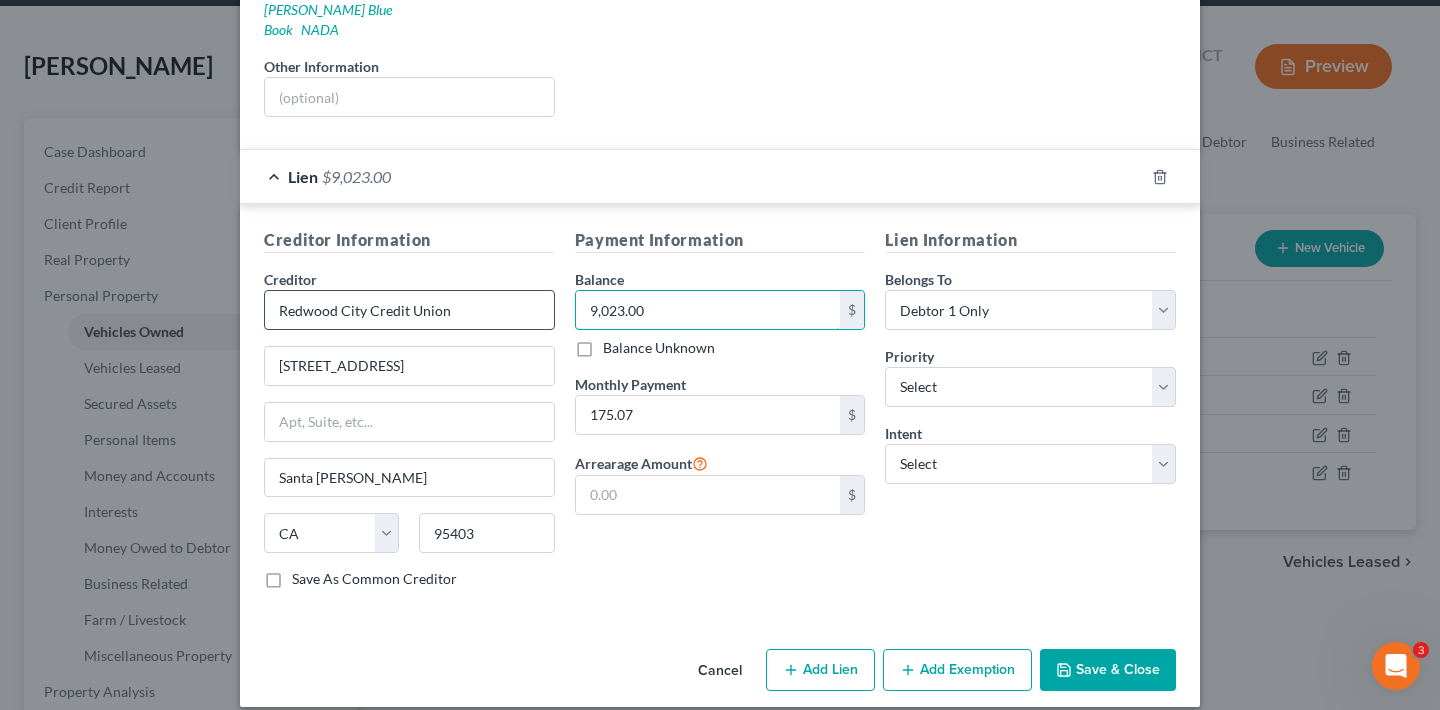 drag, startPoint x: 678, startPoint y: 290, endPoint x: 528, endPoint y: 289, distance: 150.00333 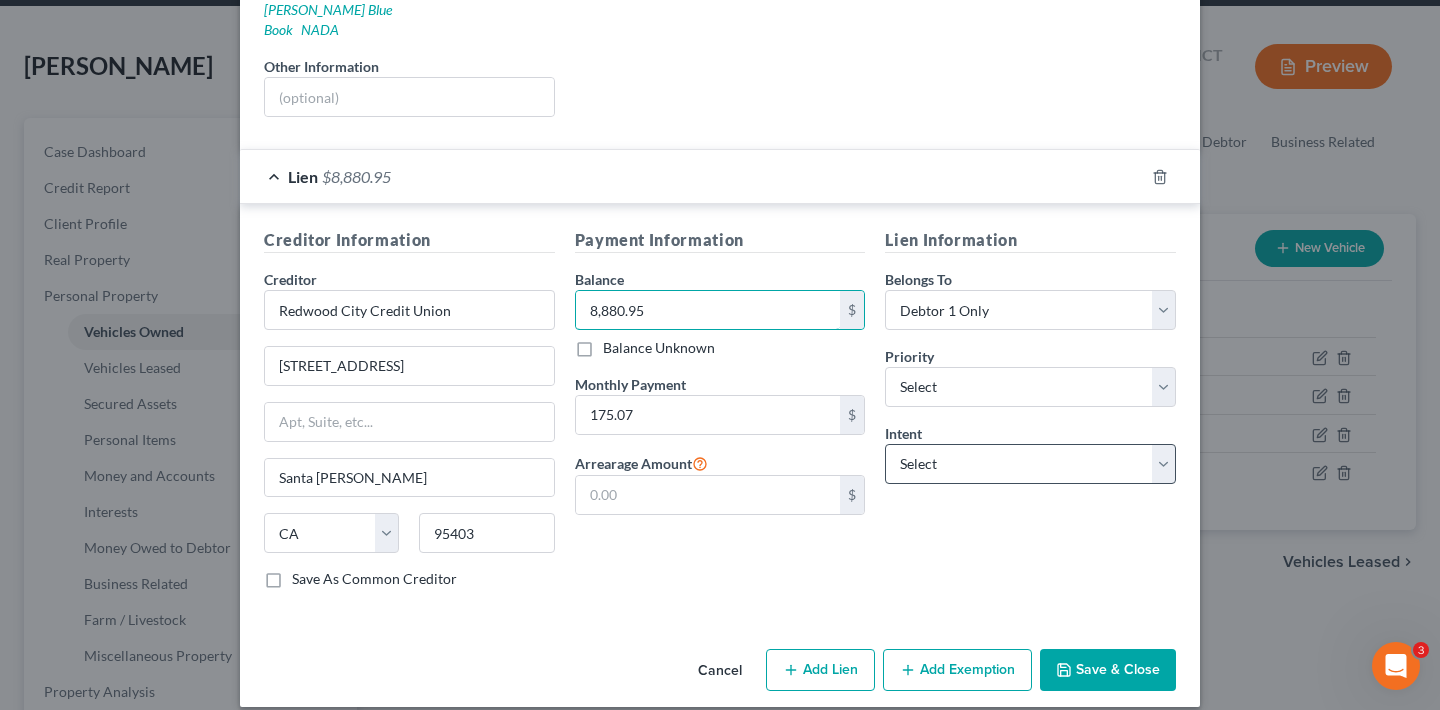 type on "8,880.95" 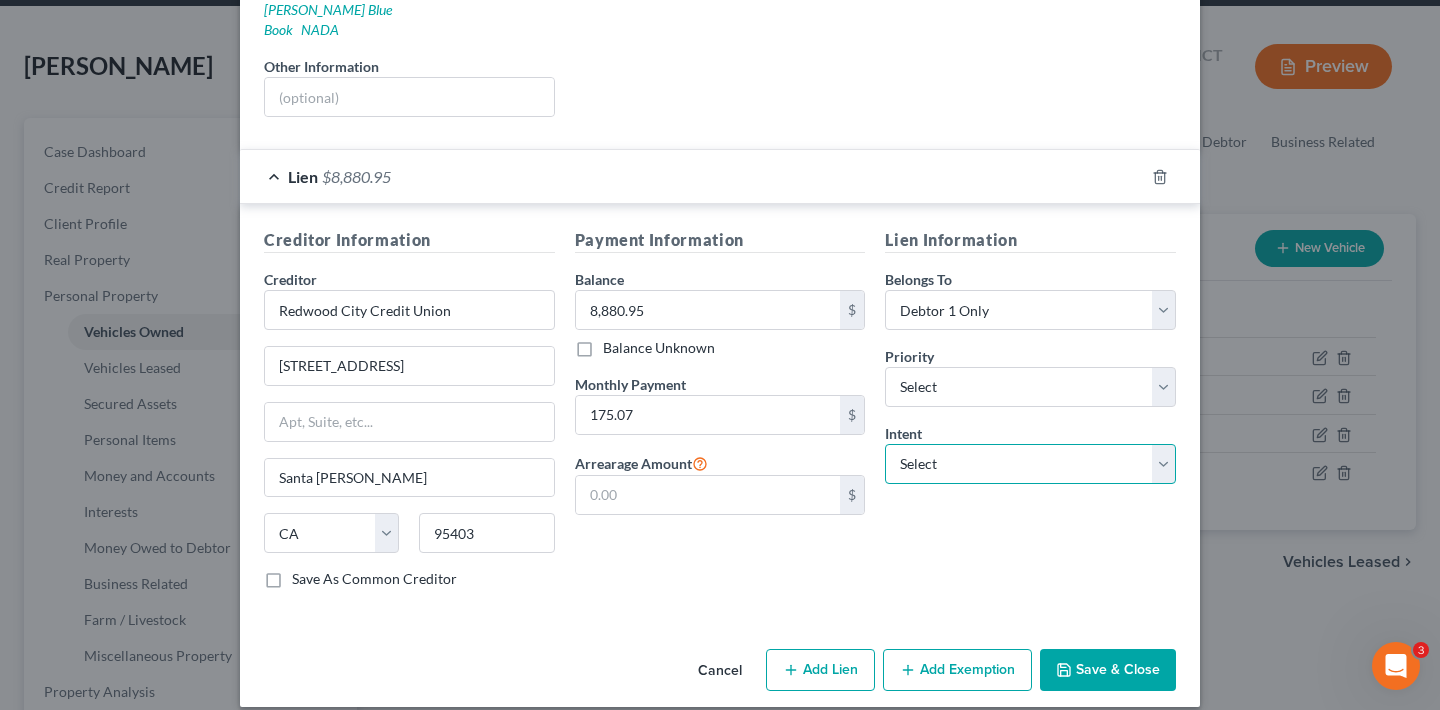 select on "4" 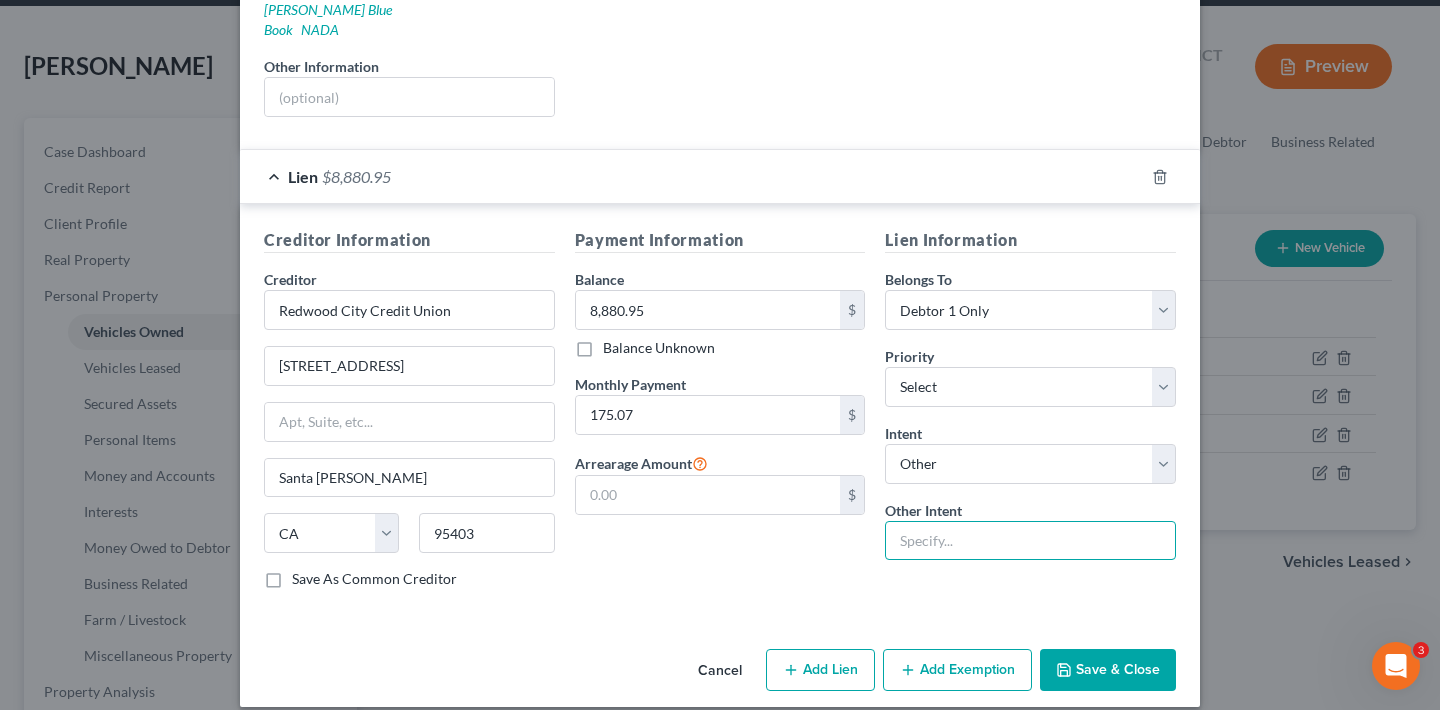 click at bounding box center [1030, 541] 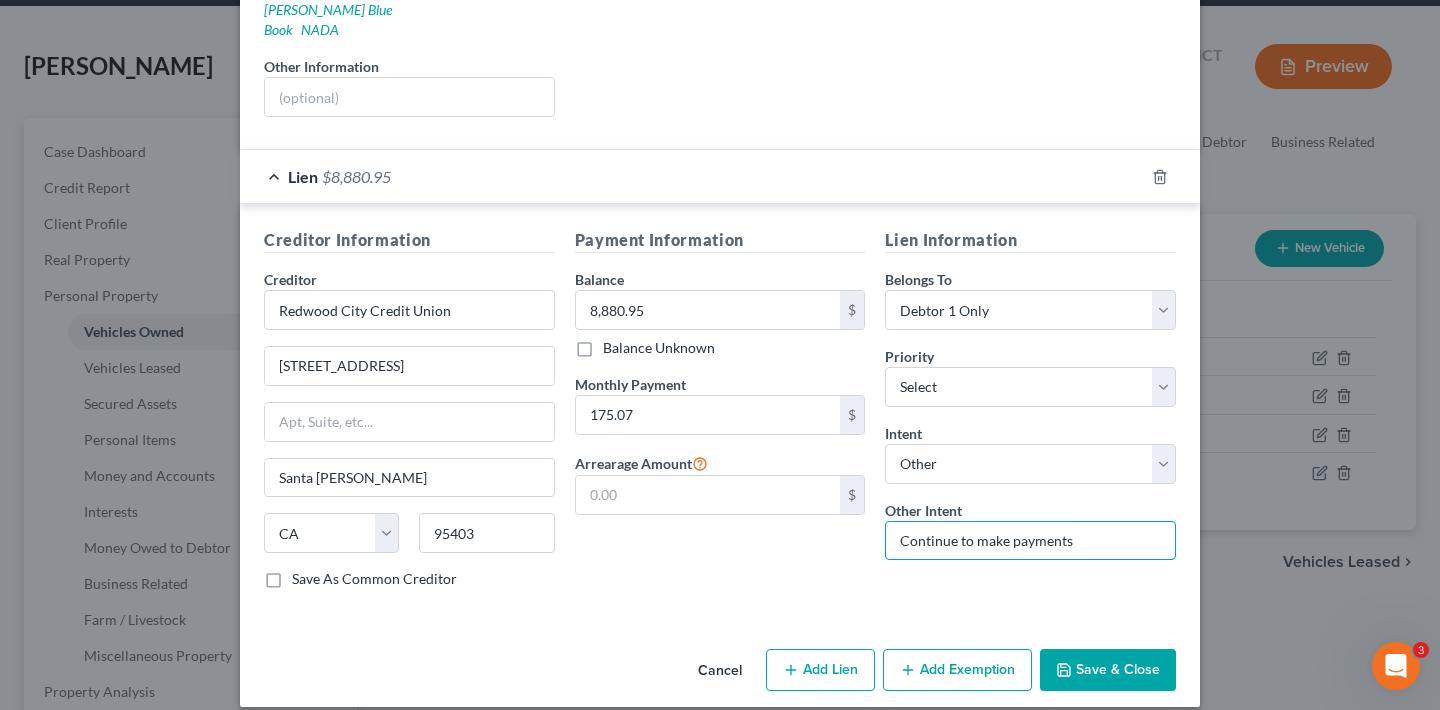 type on "Continue to make payments" 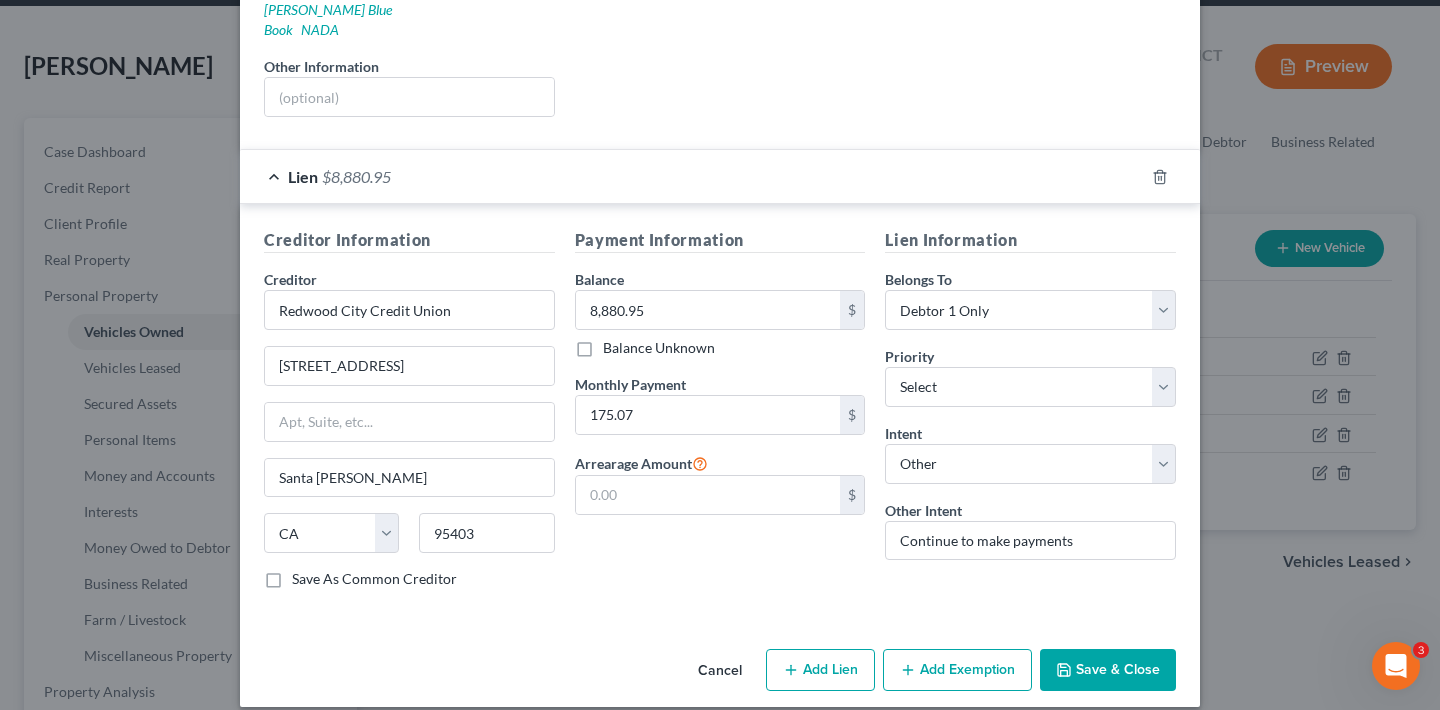 click on "Save & Close" at bounding box center (1108, 670) 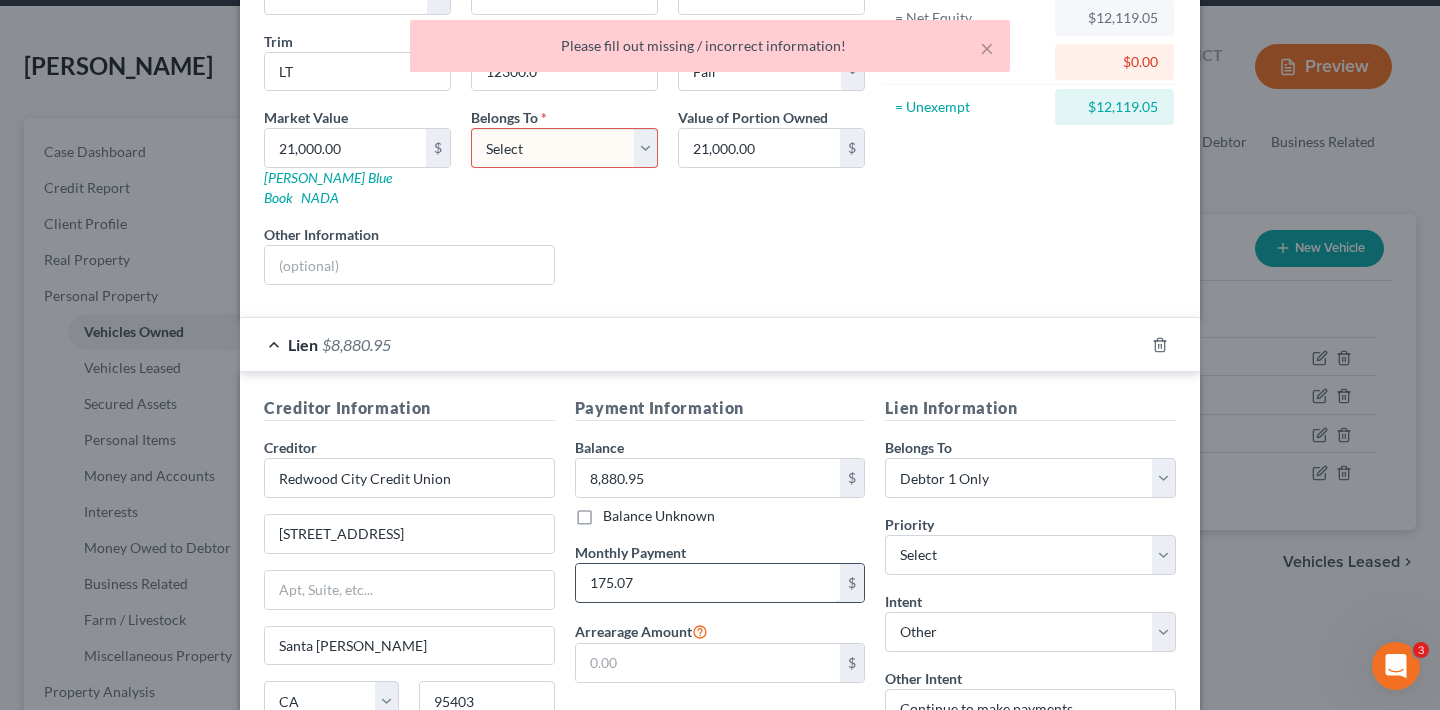 scroll, scrollTop: 33, scrollLeft: 0, axis: vertical 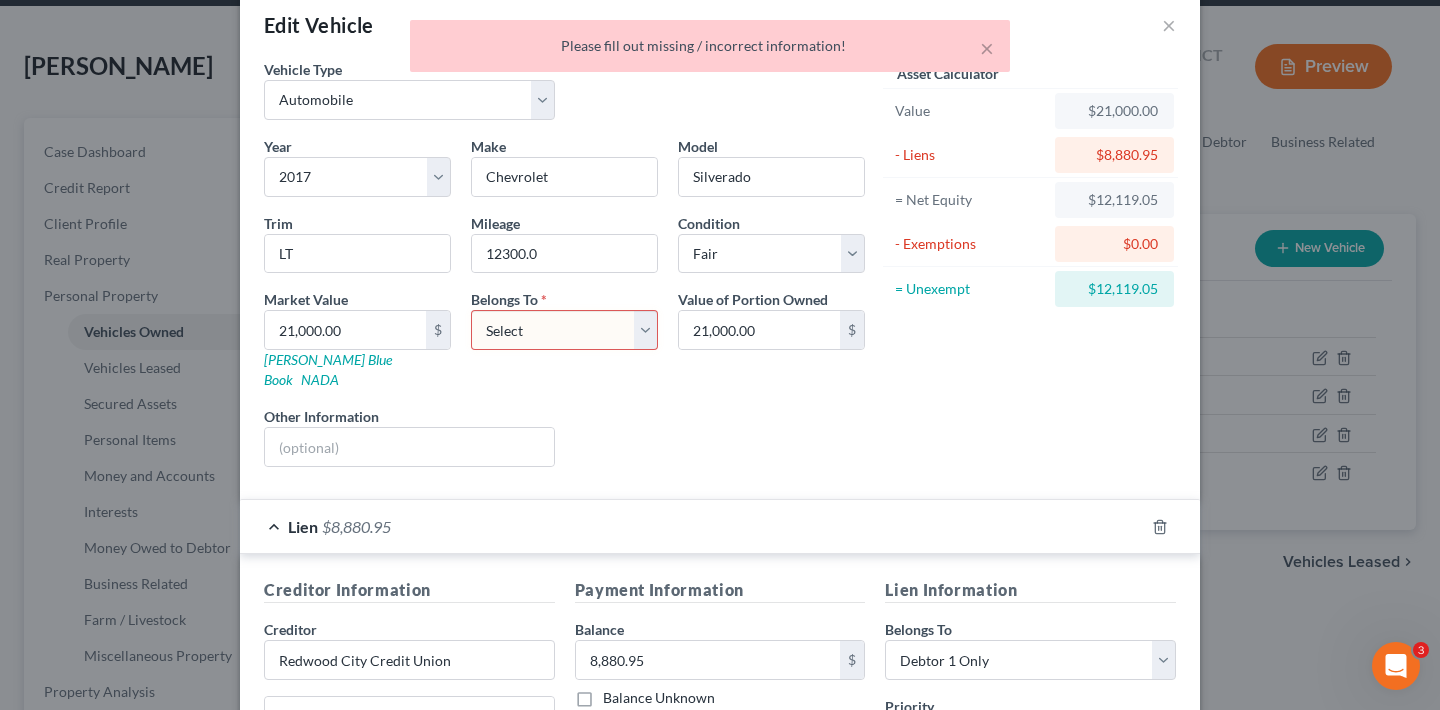 select on "0" 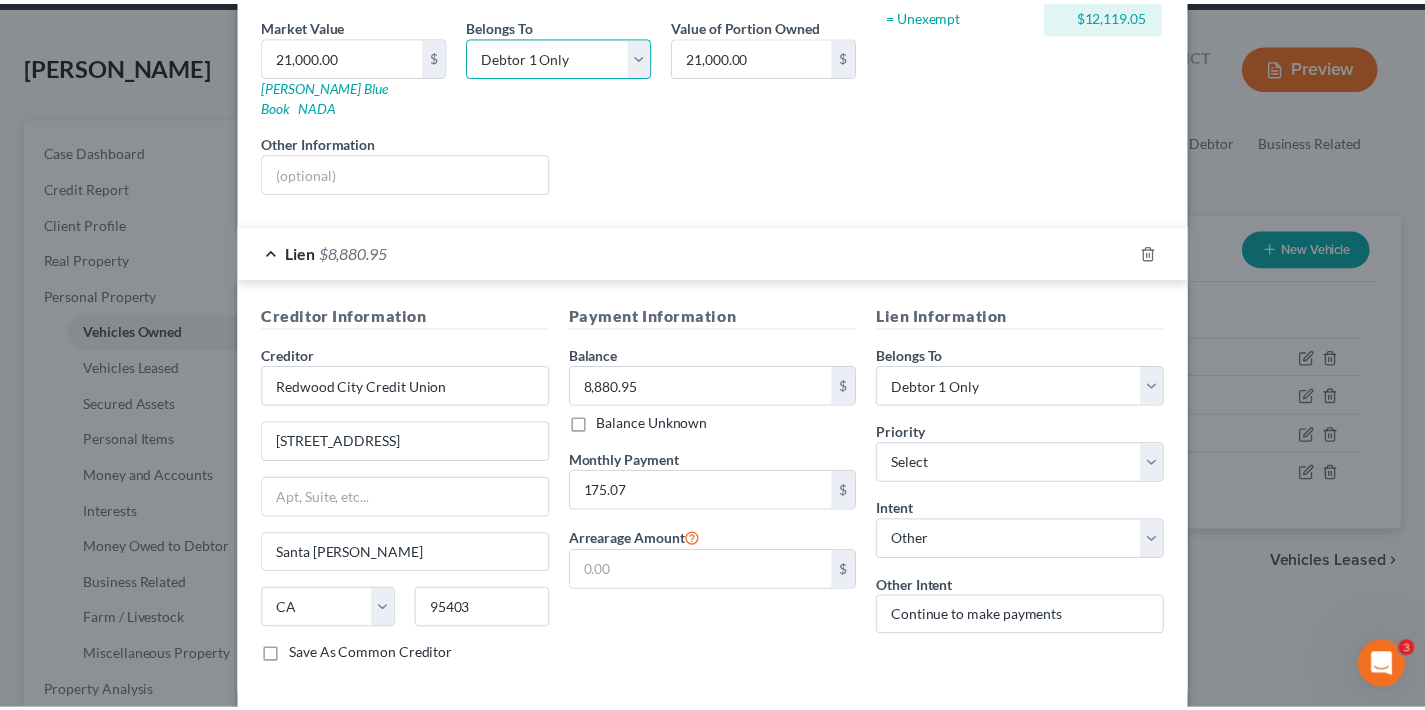 scroll, scrollTop: 383, scrollLeft: 0, axis: vertical 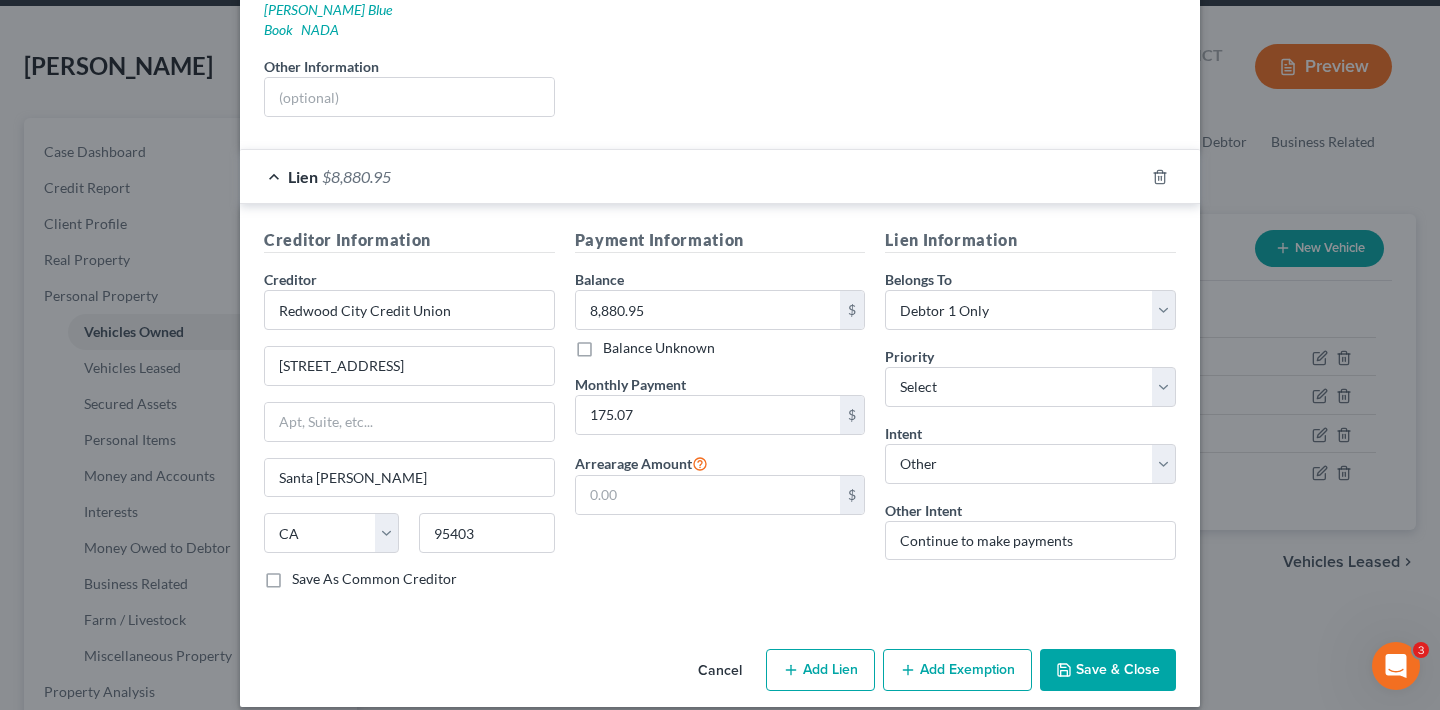 click on "Save & Close" at bounding box center [1108, 670] 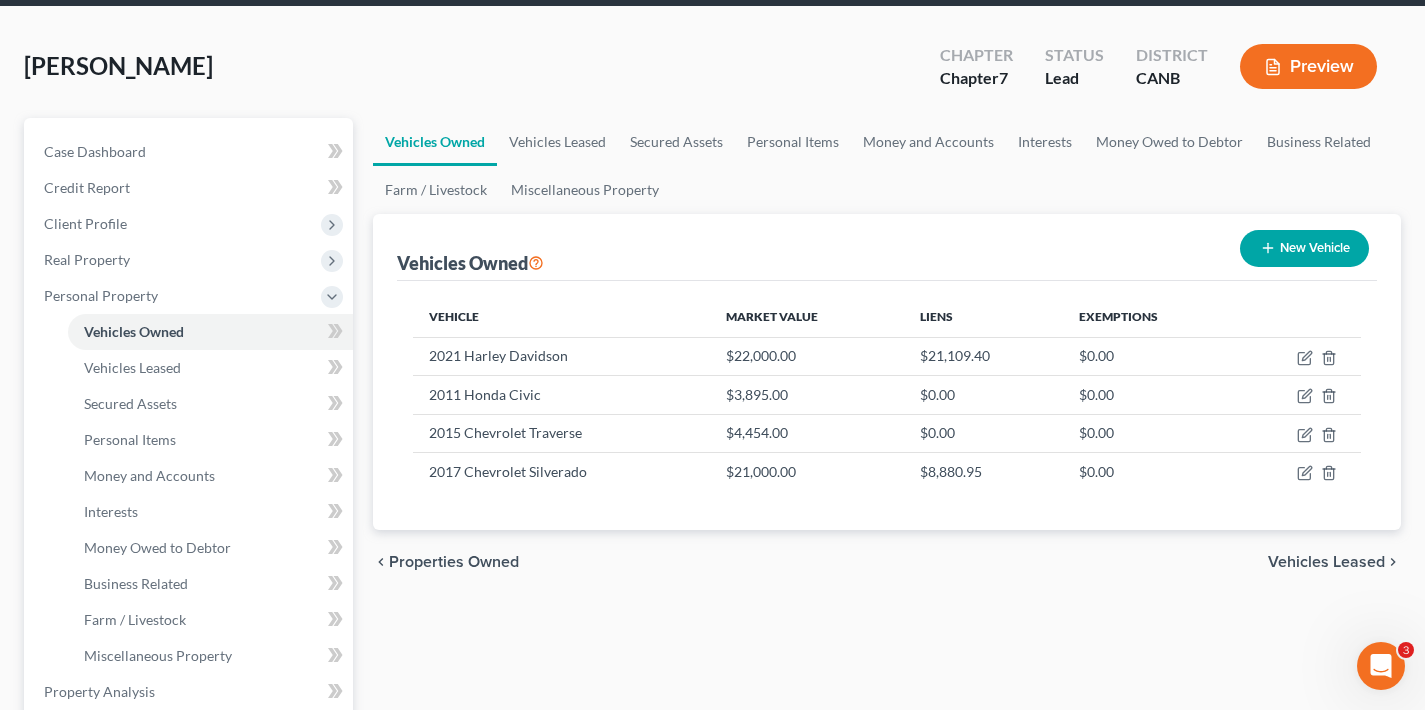 click on "Vehicles Leased" at bounding box center (1326, 562) 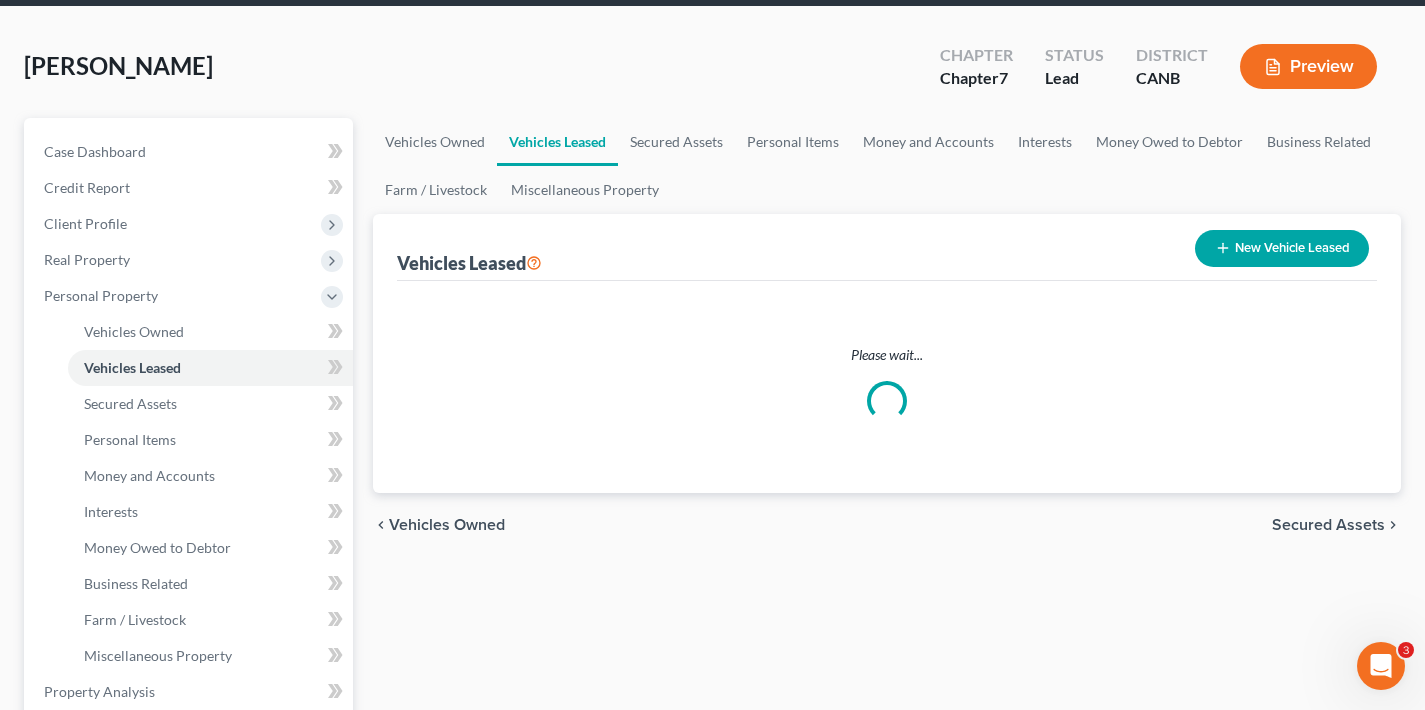 scroll, scrollTop: 0, scrollLeft: 0, axis: both 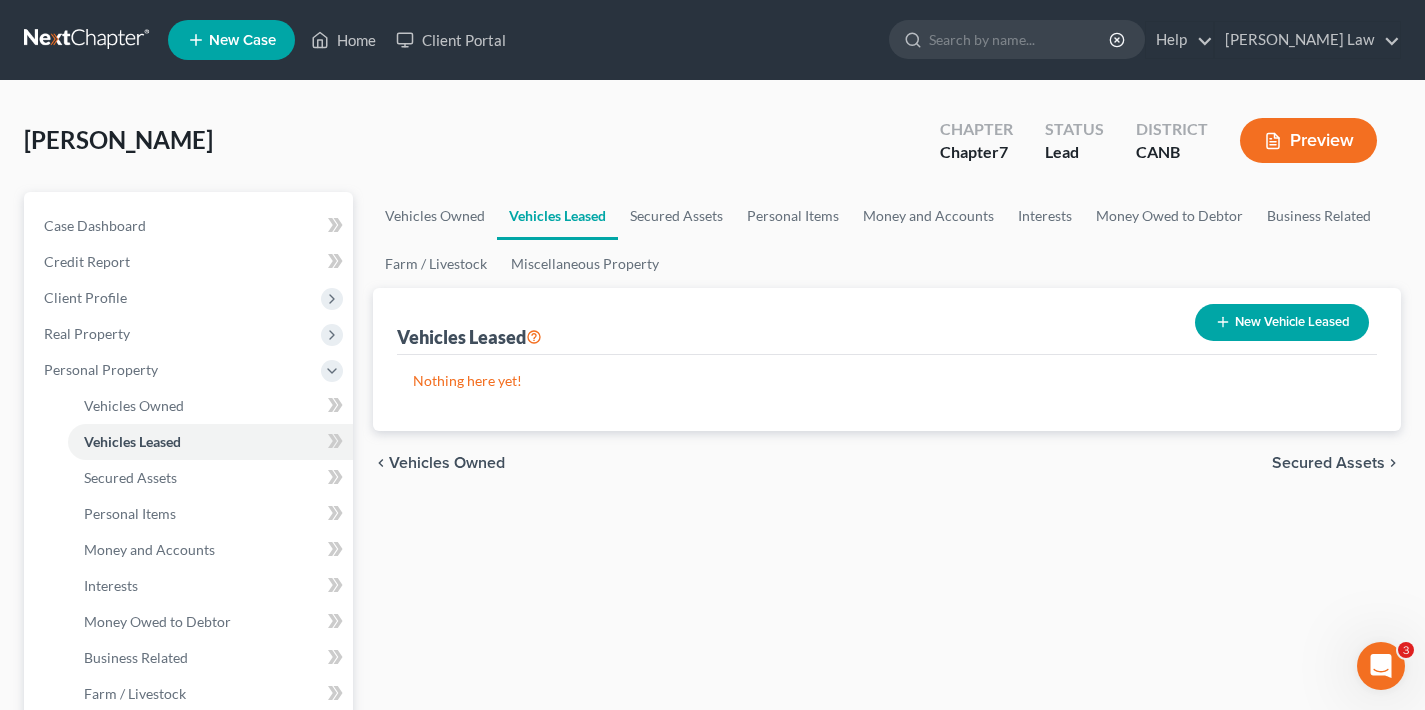click on "Secured Assets" at bounding box center (1328, 463) 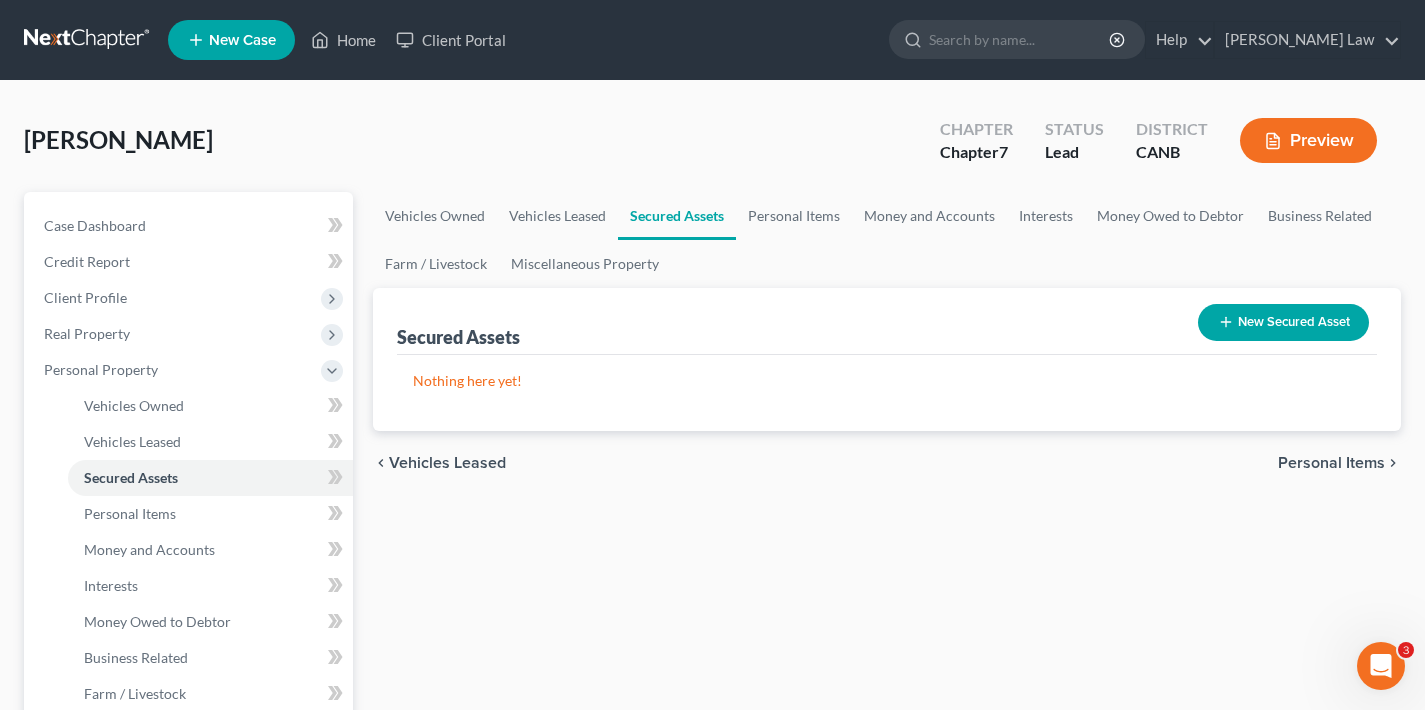 click on "Personal Items" at bounding box center (1331, 463) 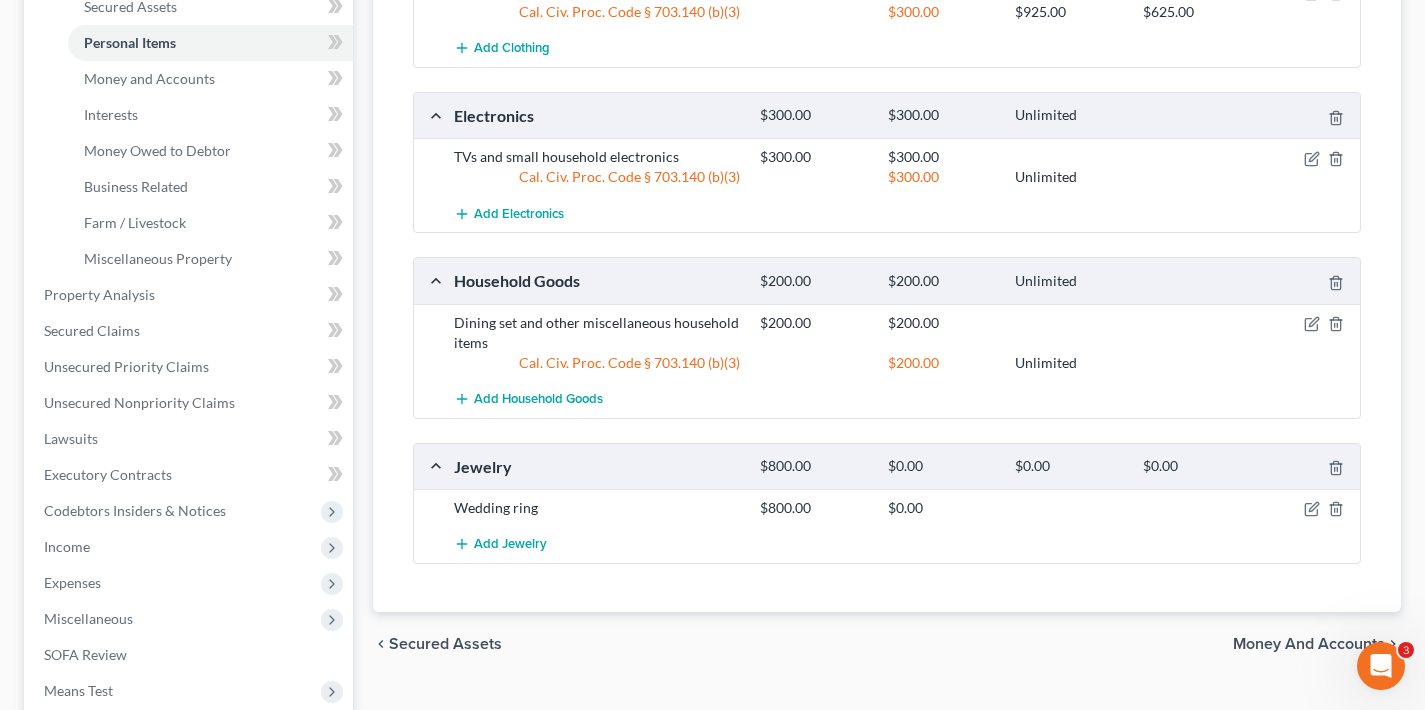 scroll, scrollTop: 625, scrollLeft: 0, axis: vertical 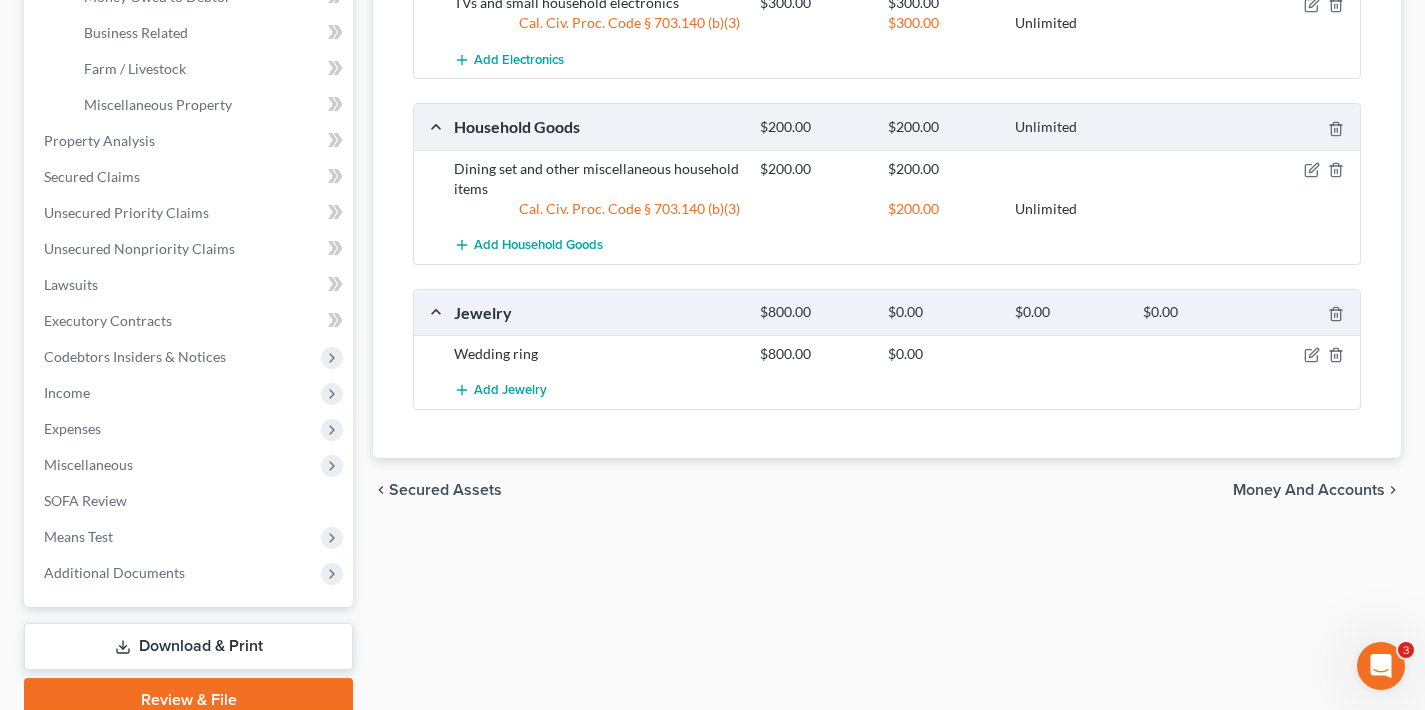 click on "Money and Accounts" at bounding box center (1309, 490) 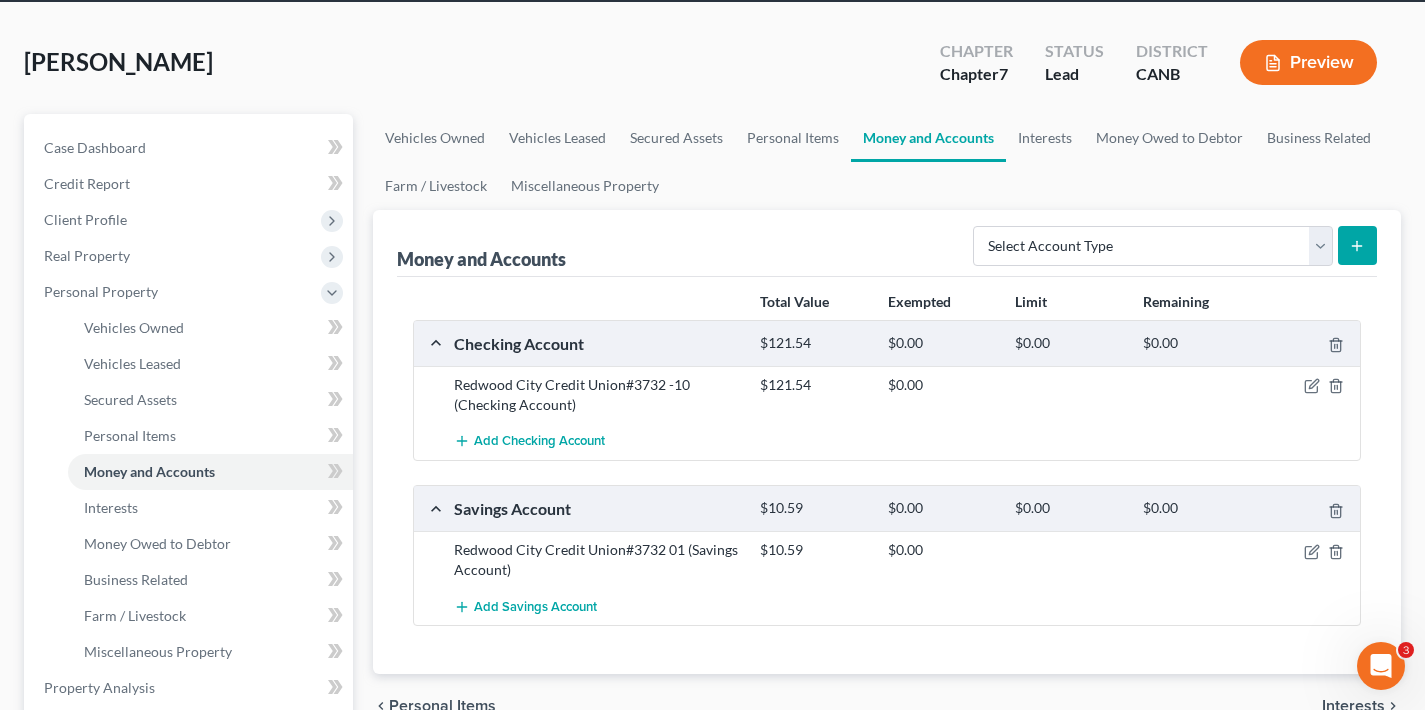 scroll, scrollTop: 207, scrollLeft: 0, axis: vertical 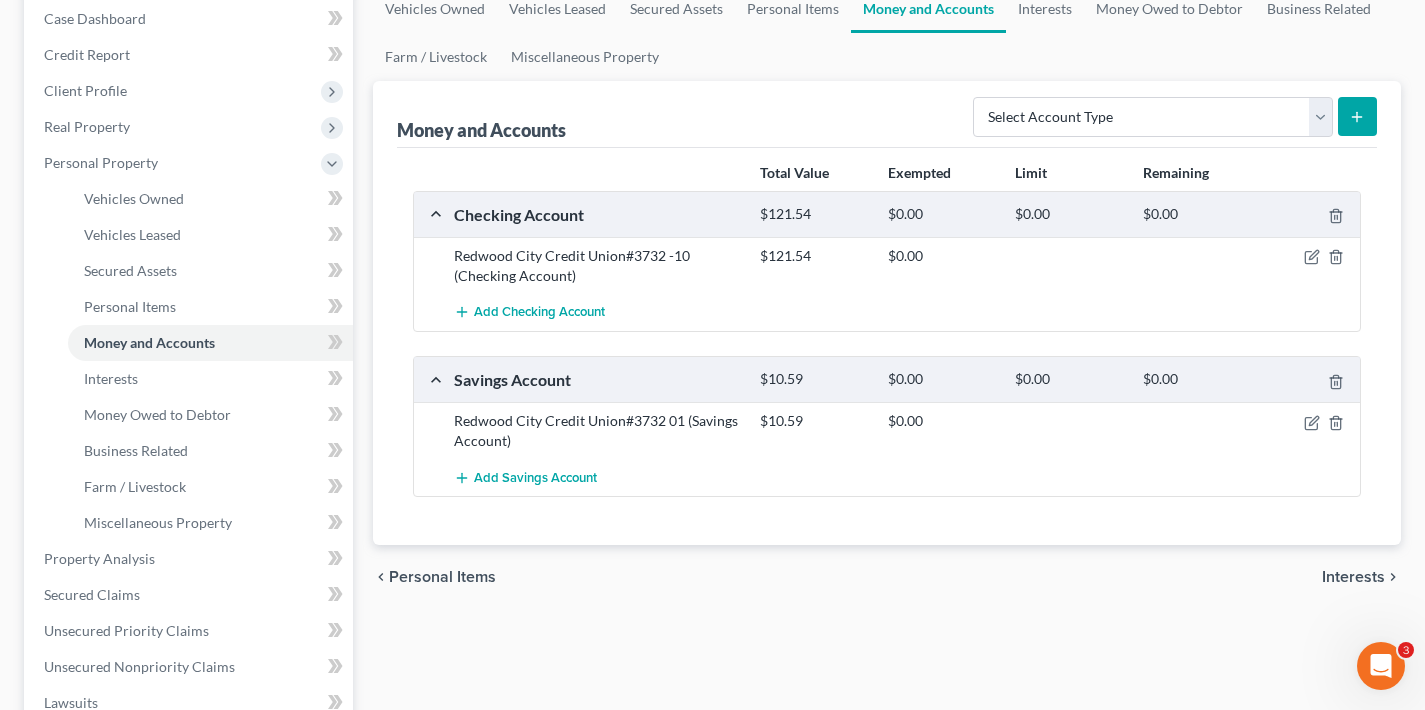 click on "Interests" at bounding box center [1353, 577] 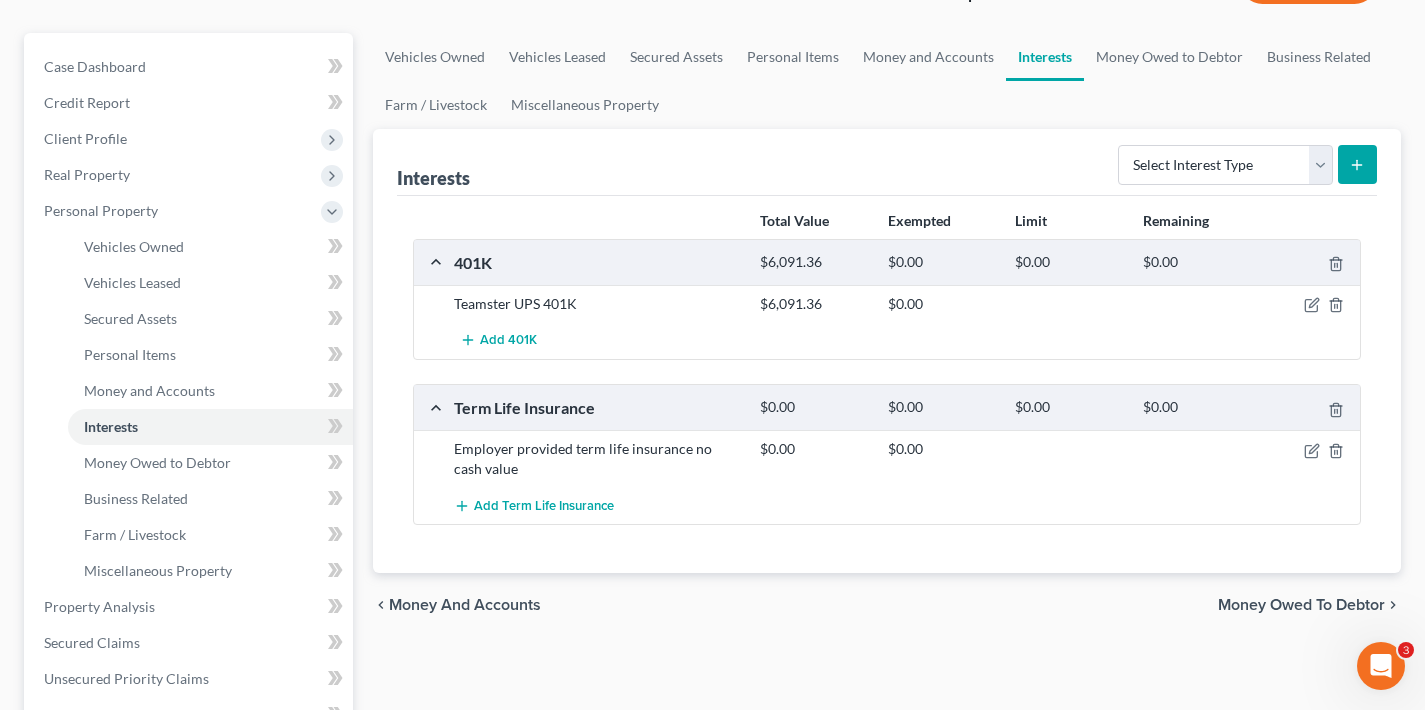 scroll, scrollTop: 290, scrollLeft: 0, axis: vertical 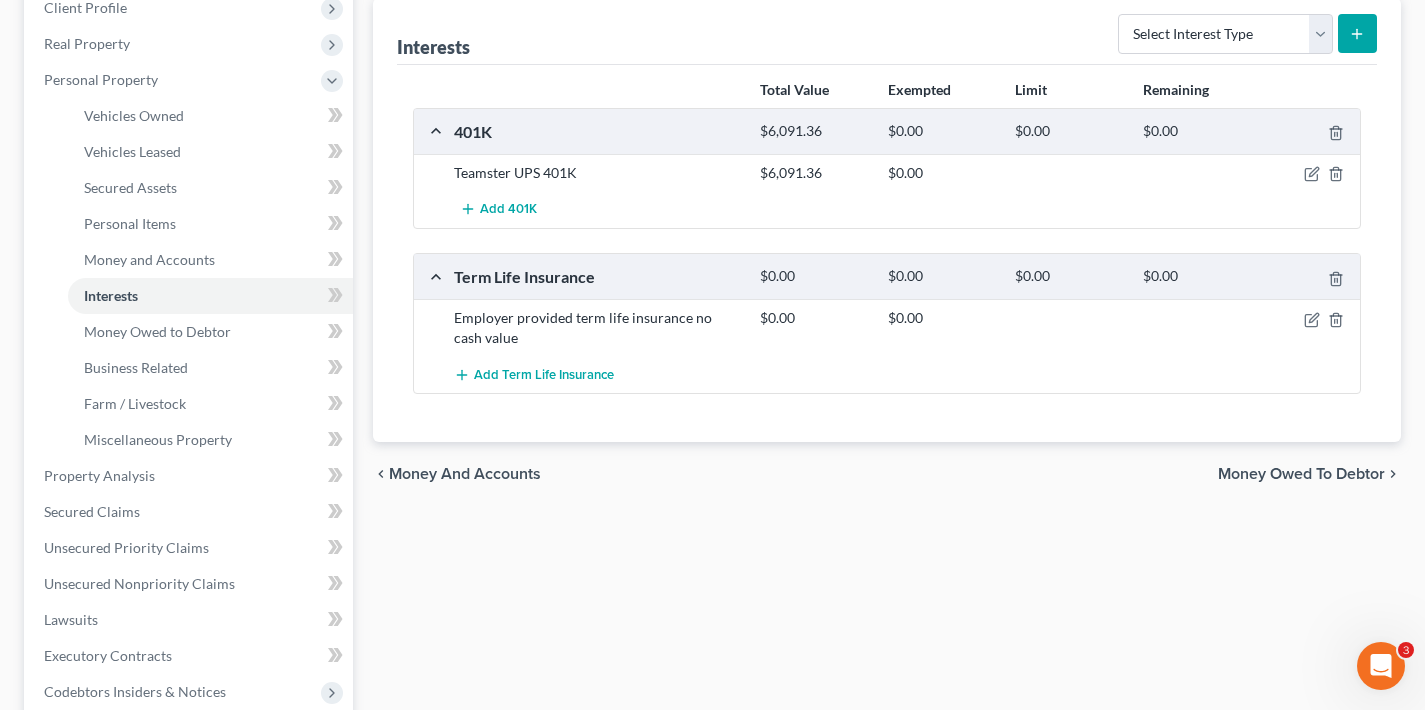 click on "Money Owed to Debtor" at bounding box center [1301, 474] 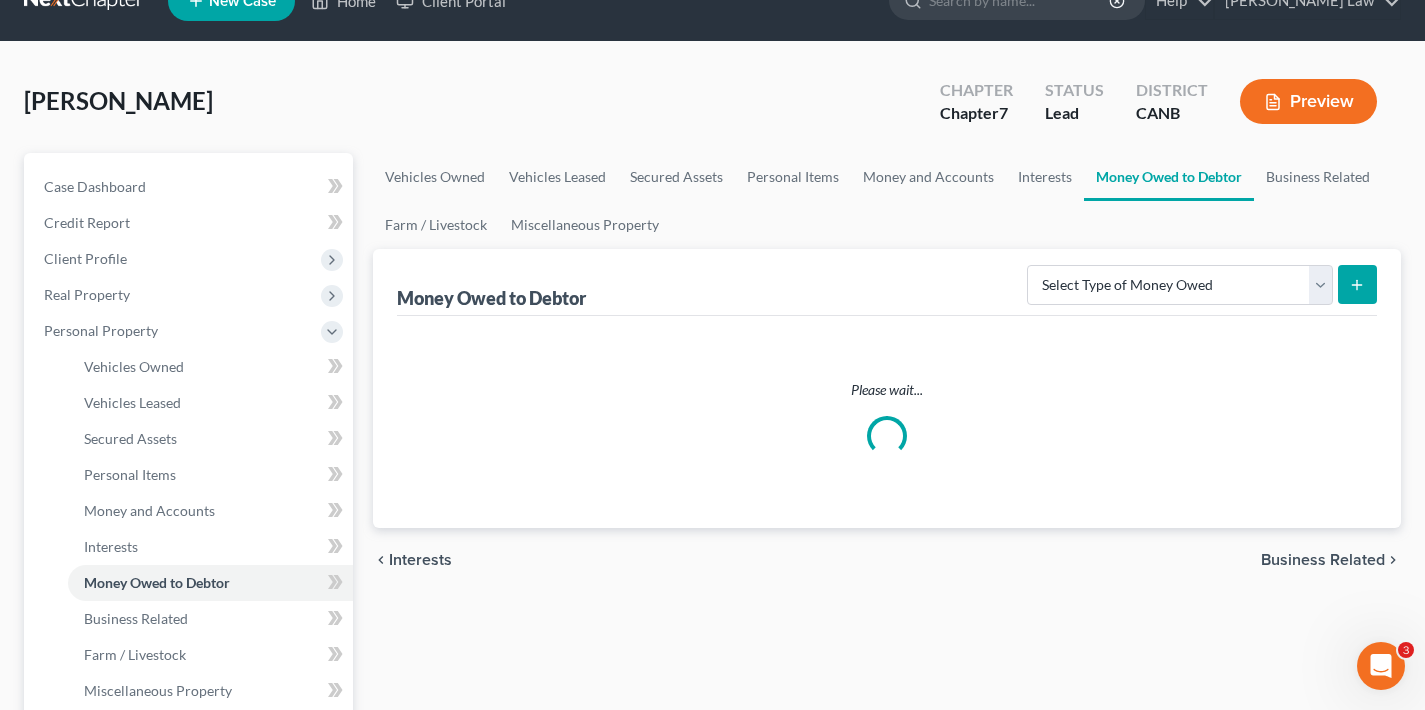 scroll, scrollTop: 0, scrollLeft: 0, axis: both 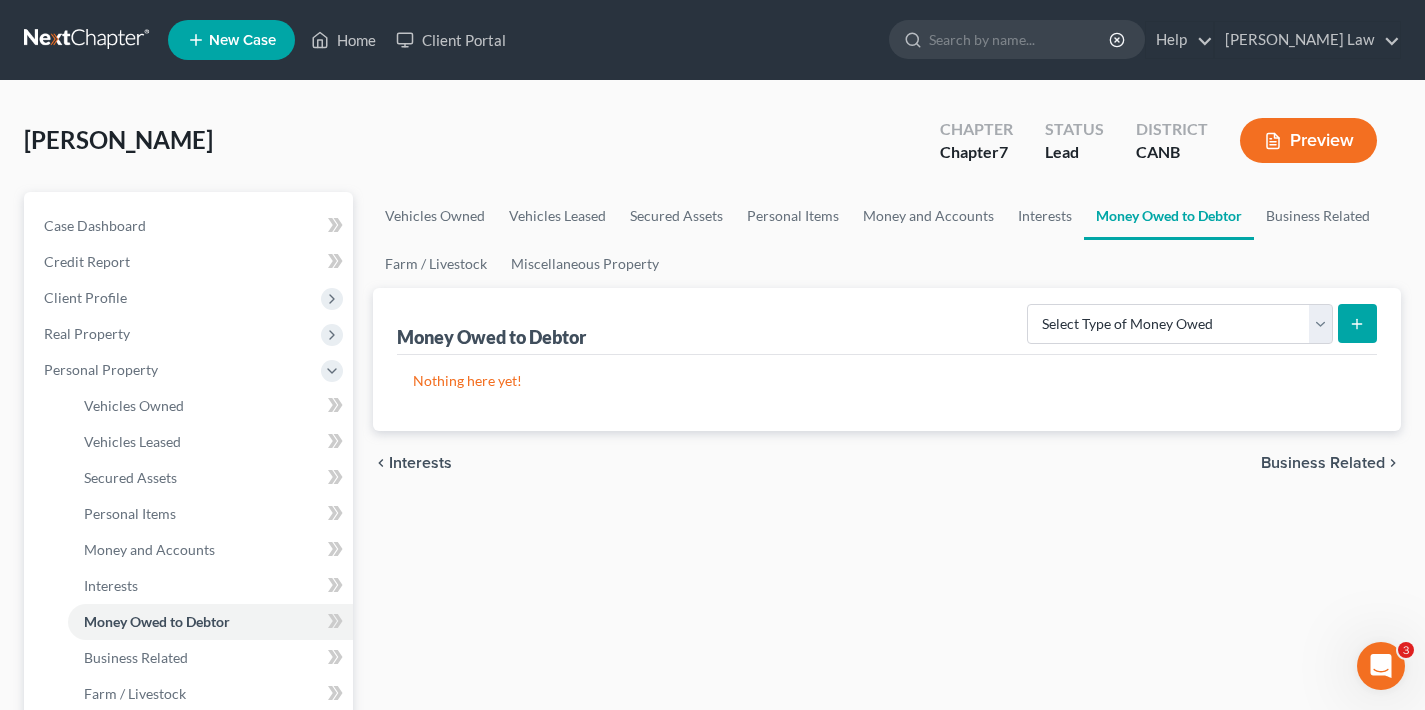 click on "Business Related" at bounding box center [1323, 463] 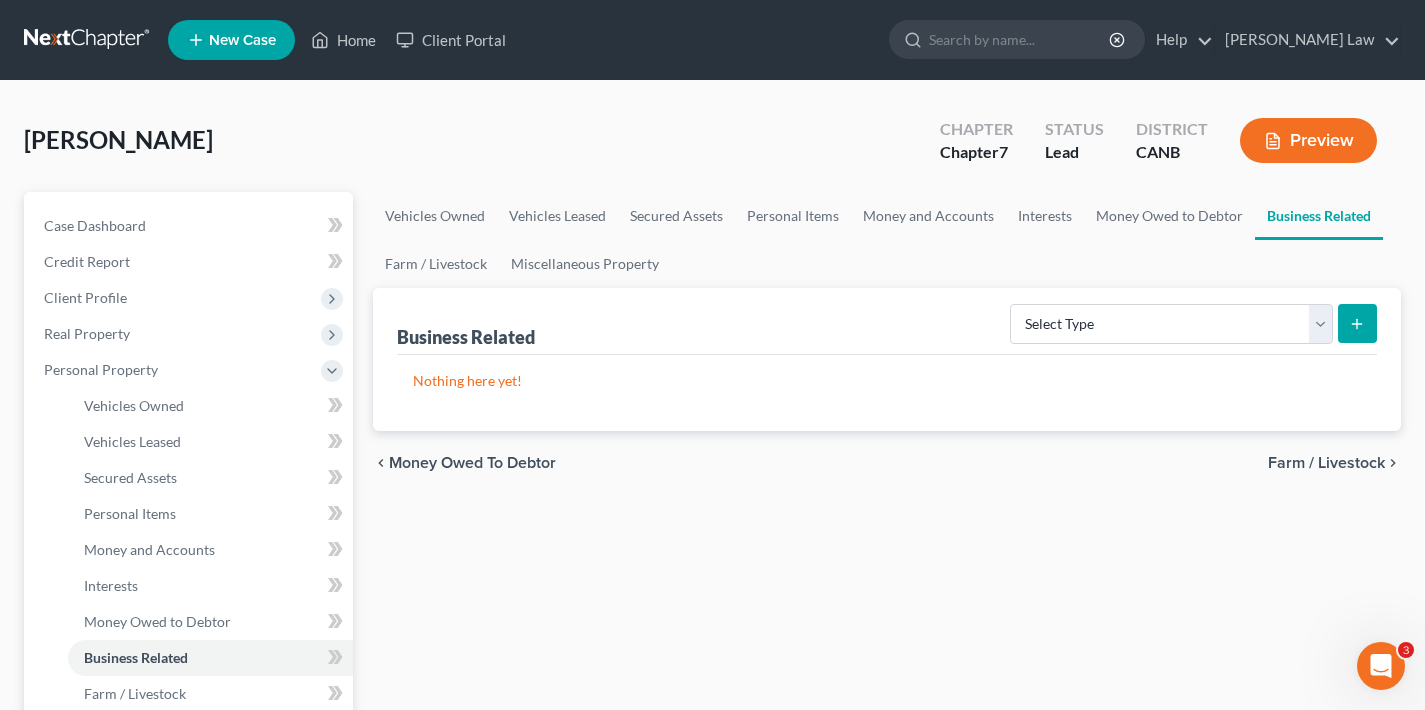 click on "Farm / Livestock" at bounding box center (1326, 463) 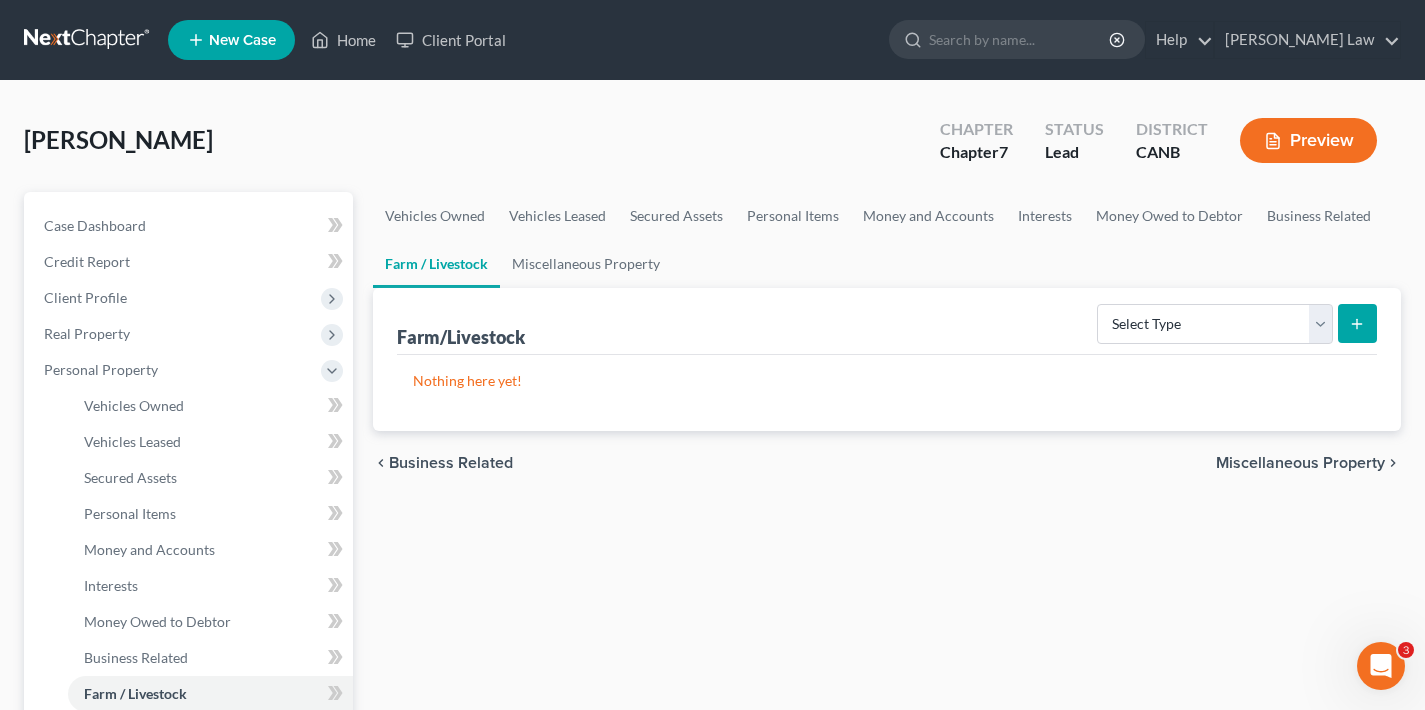 click on "Miscellaneous Property" at bounding box center (1300, 463) 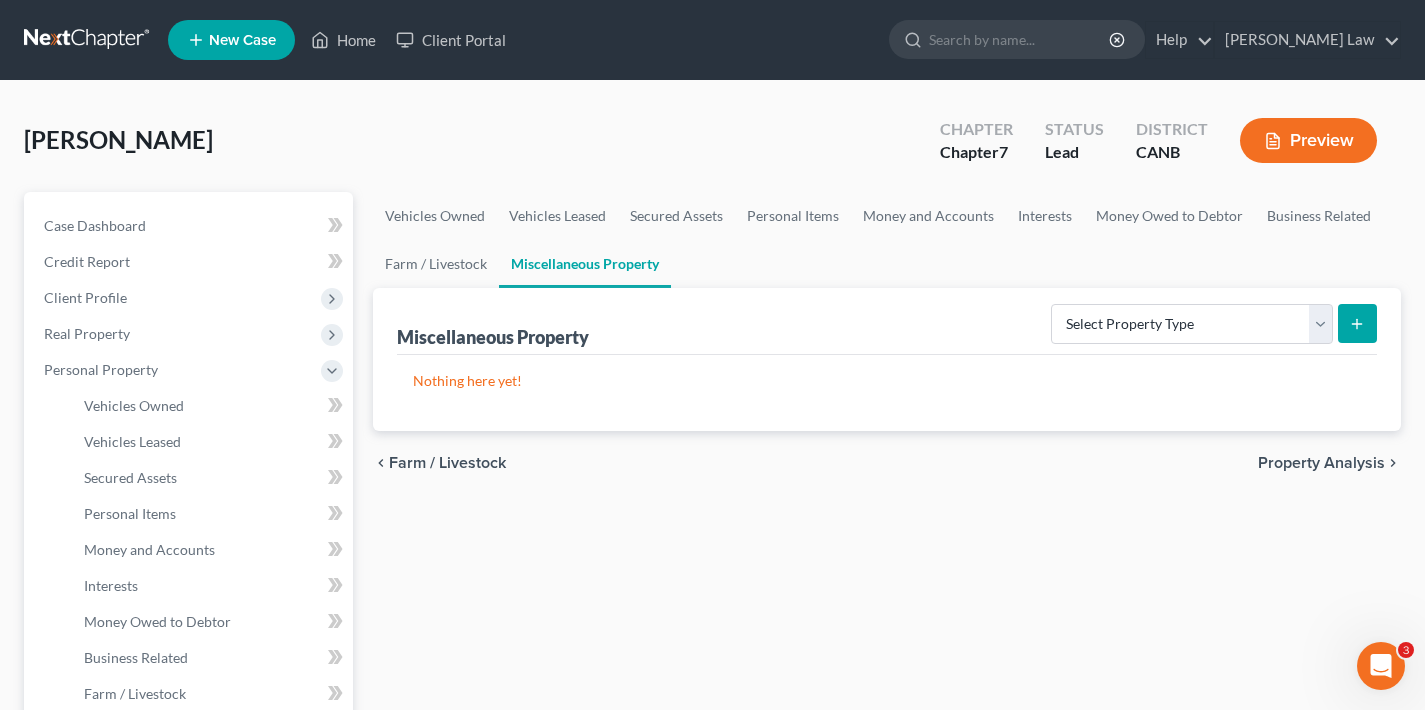 click on "Property Analysis" at bounding box center (1321, 463) 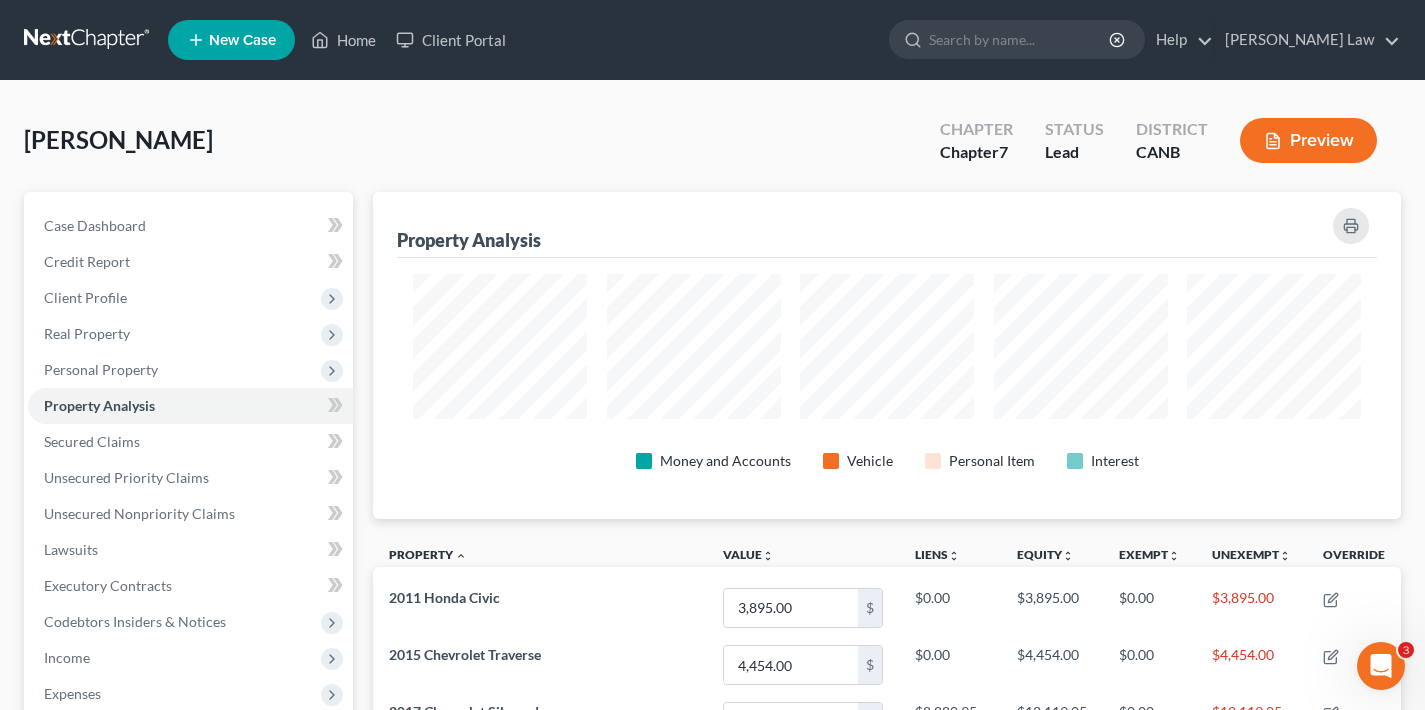 scroll, scrollTop: 999673, scrollLeft: 998972, axis: both 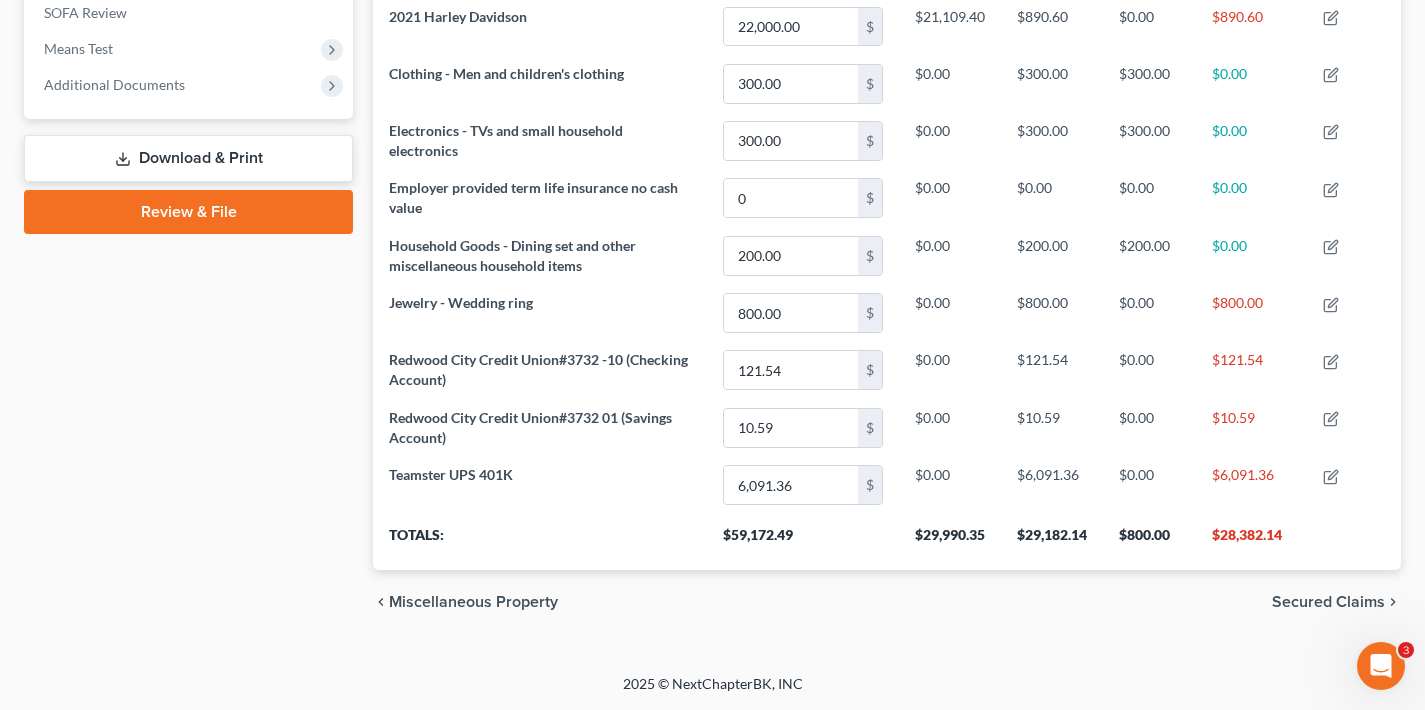 click on "Secured Claims" at bounding box center (1328, 602) 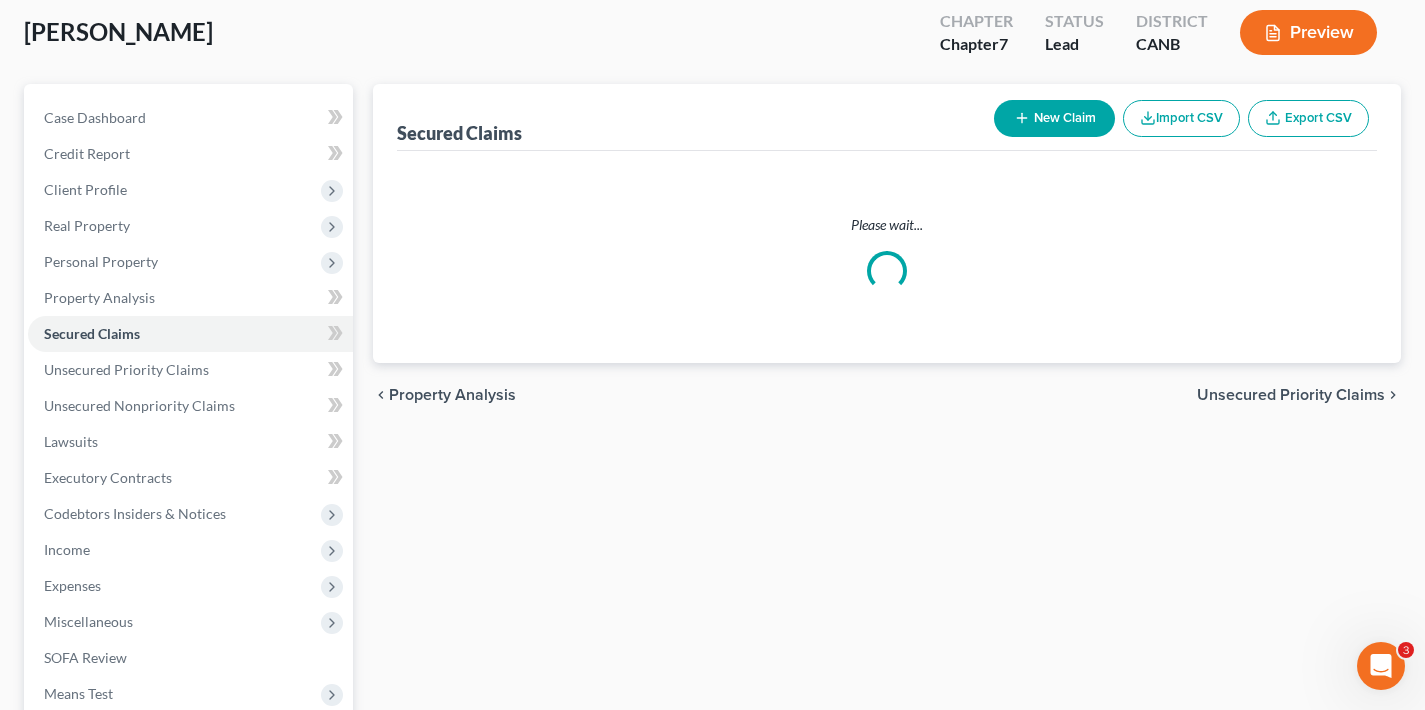scroll, scrollTop: 0, scrollLeft: 0, axis: both 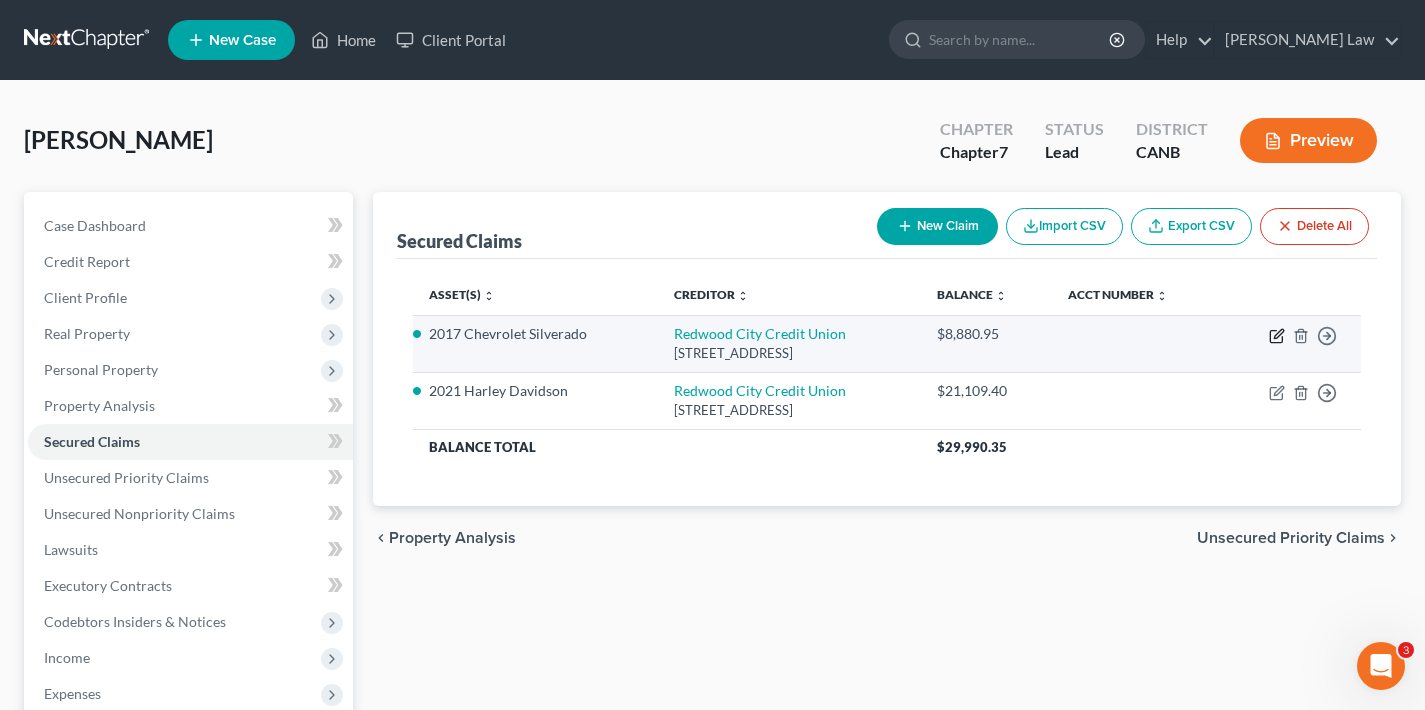 click 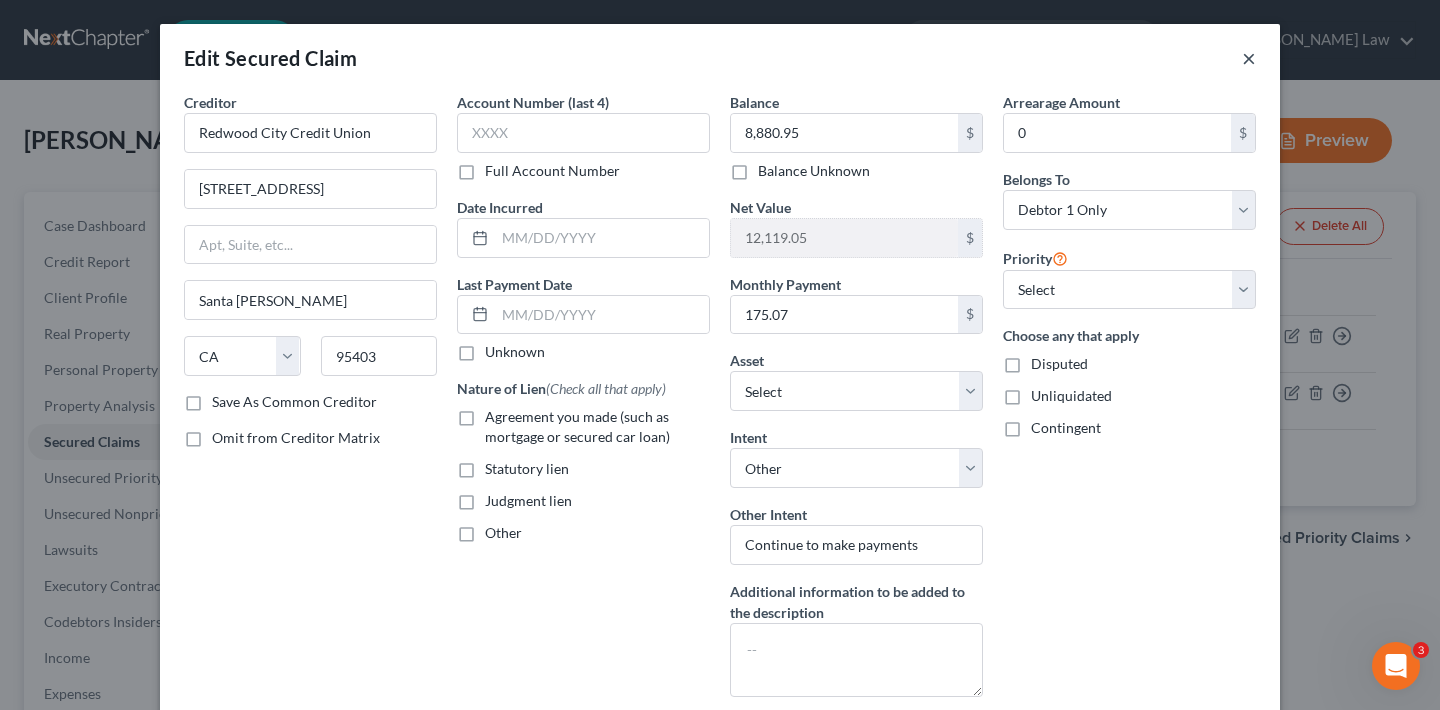 click on "×" at bounding box center (1249, 58) 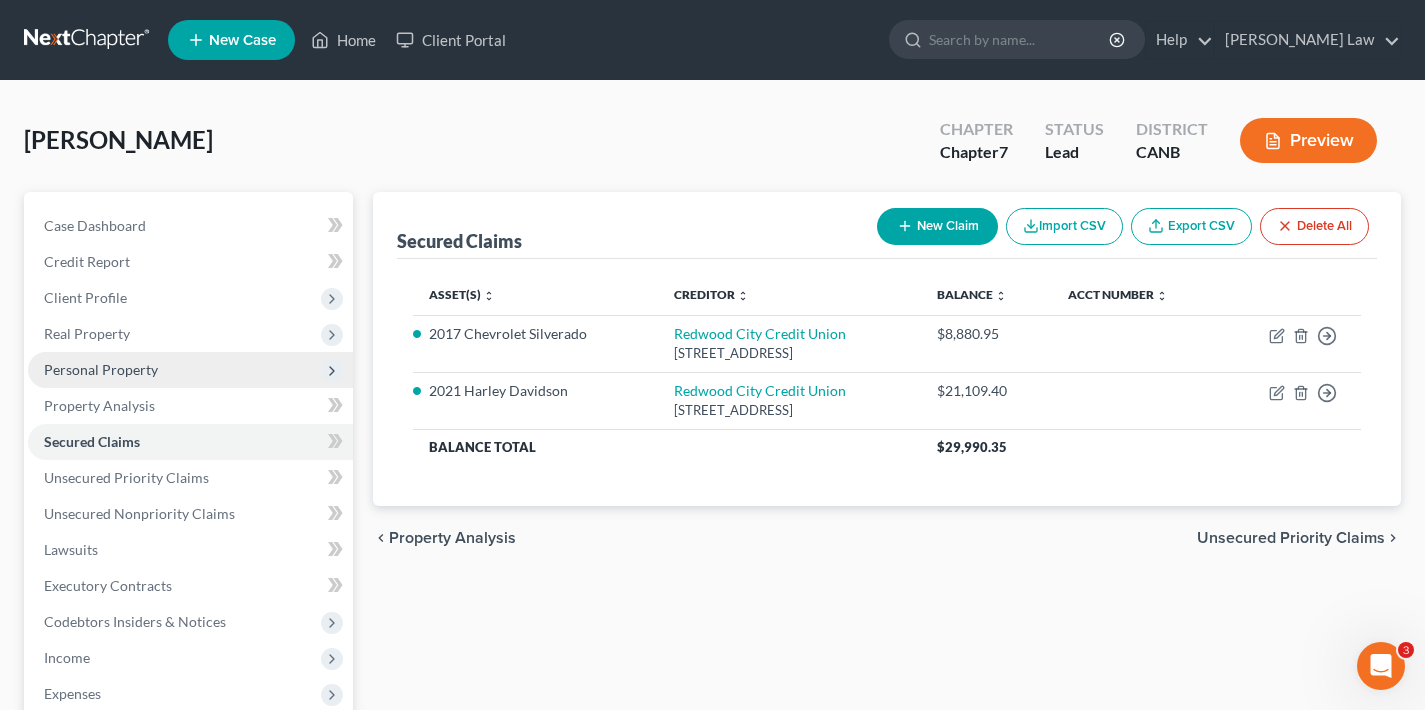 click on "Personal Property" at bounding box center (101, 369) 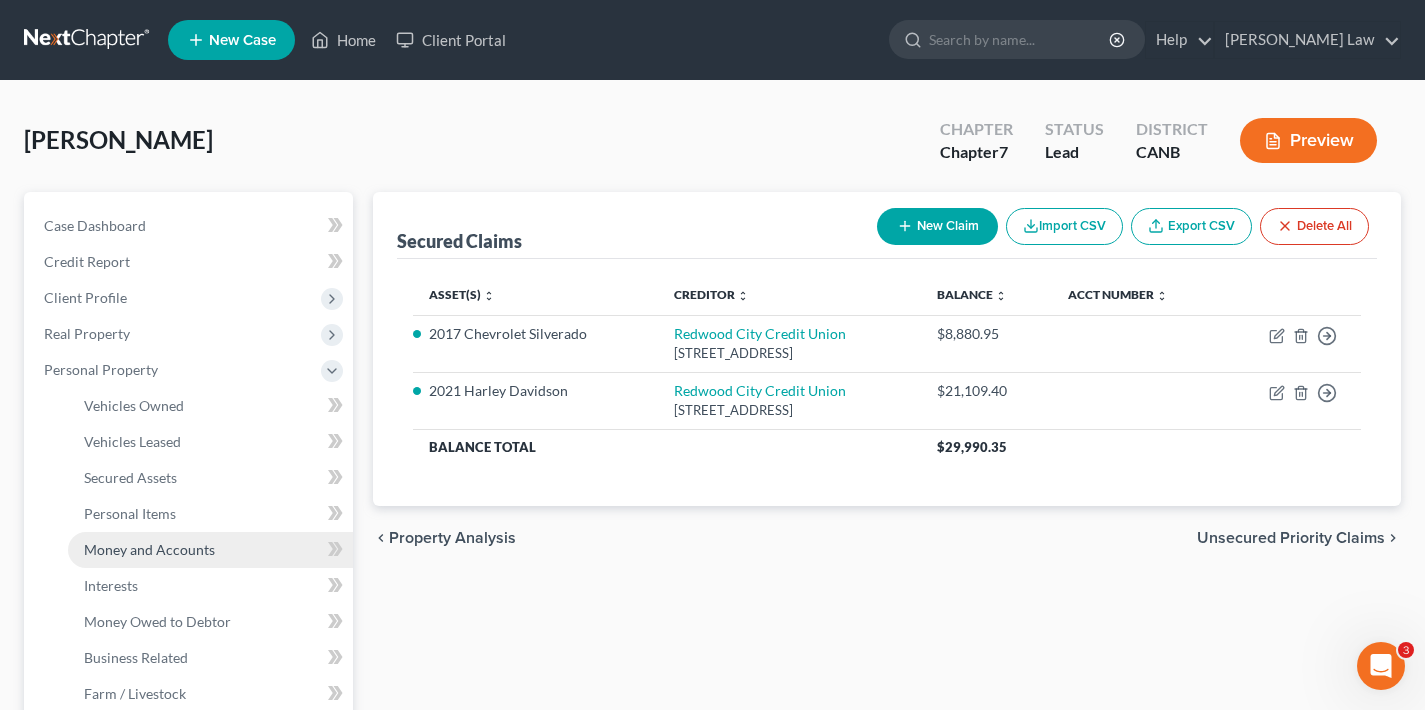 click on "Money and Accounts" at bounding box center [149, 549] 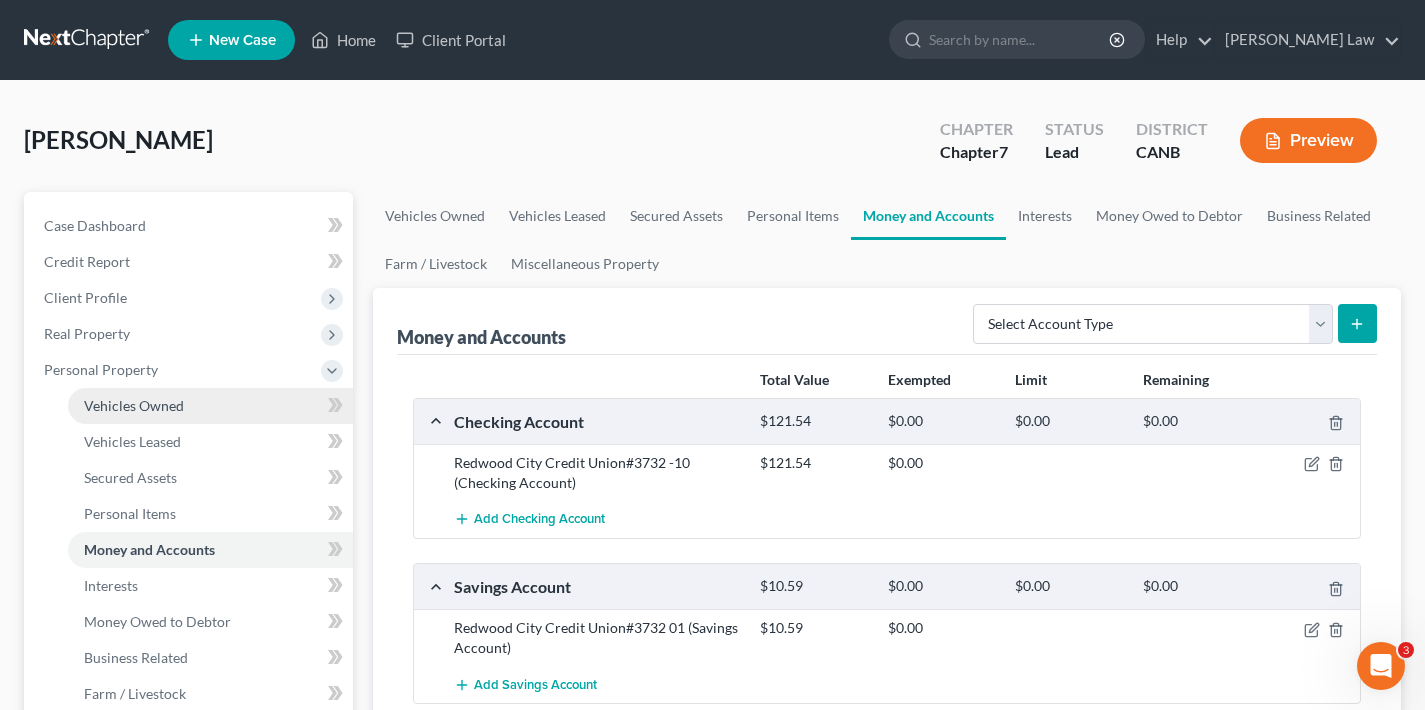 click on "Vehicles Owned" at bounding box center [134, 405] 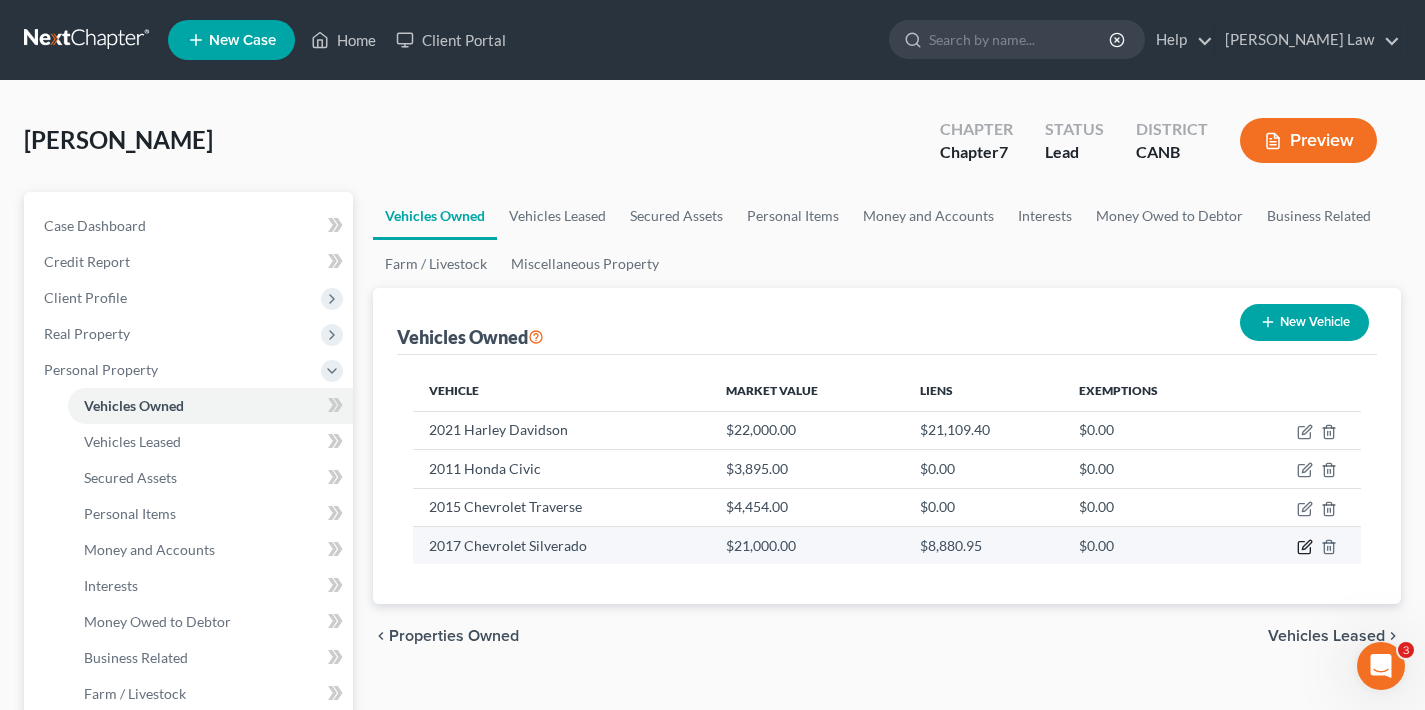 click 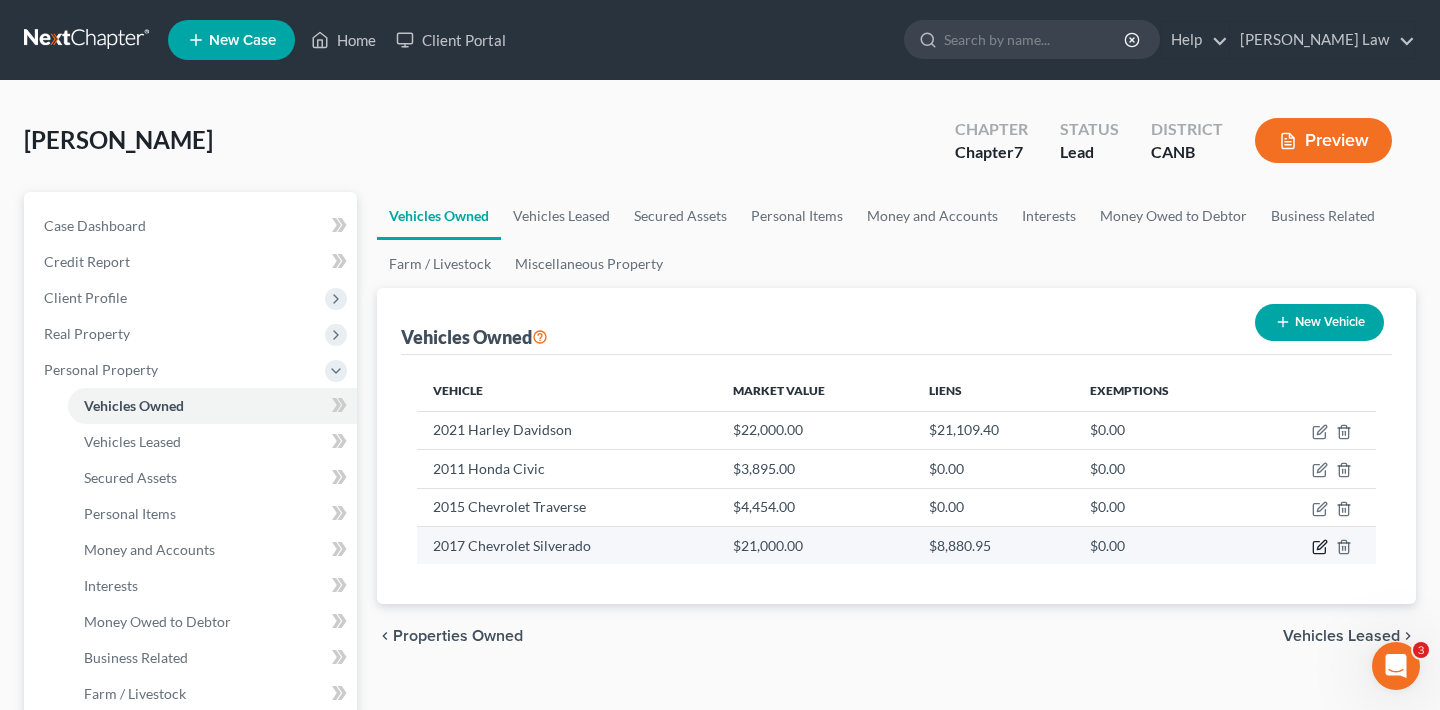 select on "0" 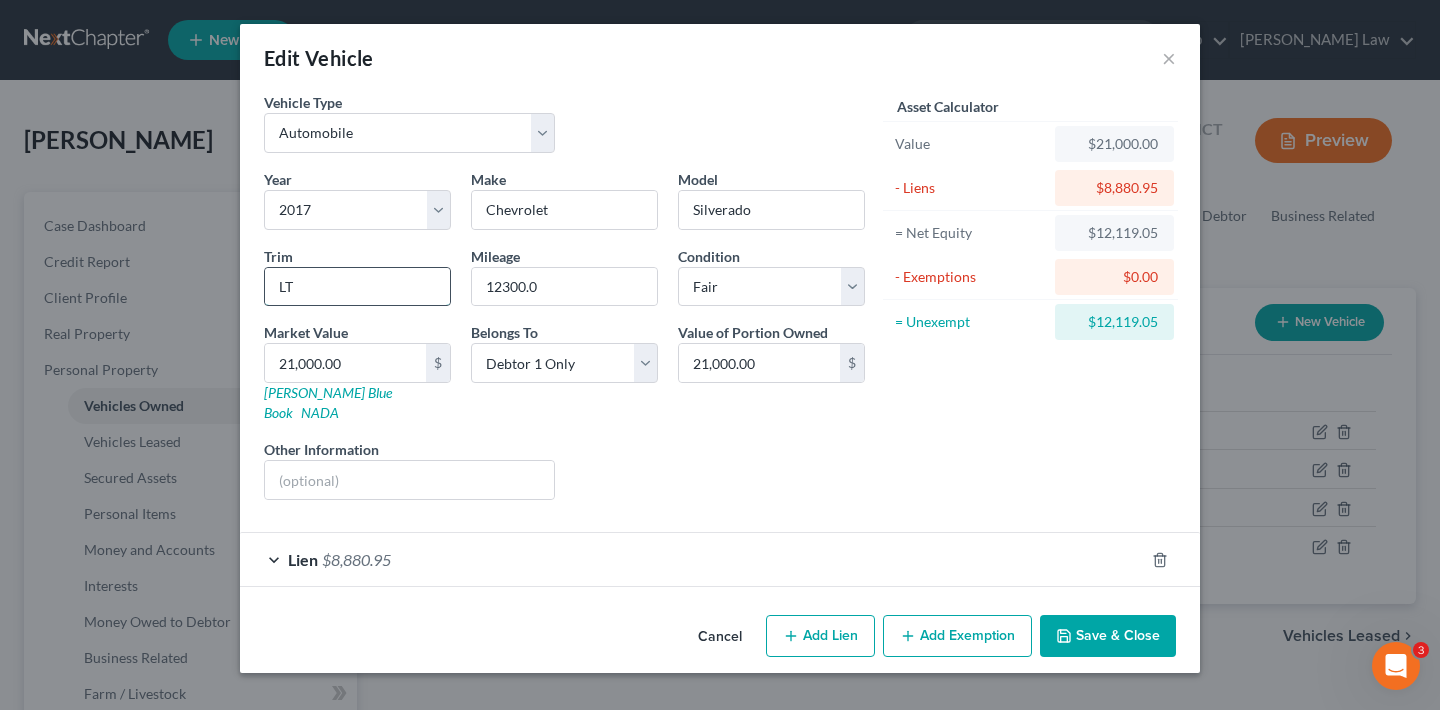 click on "LT" at bounding box center (357, 287) 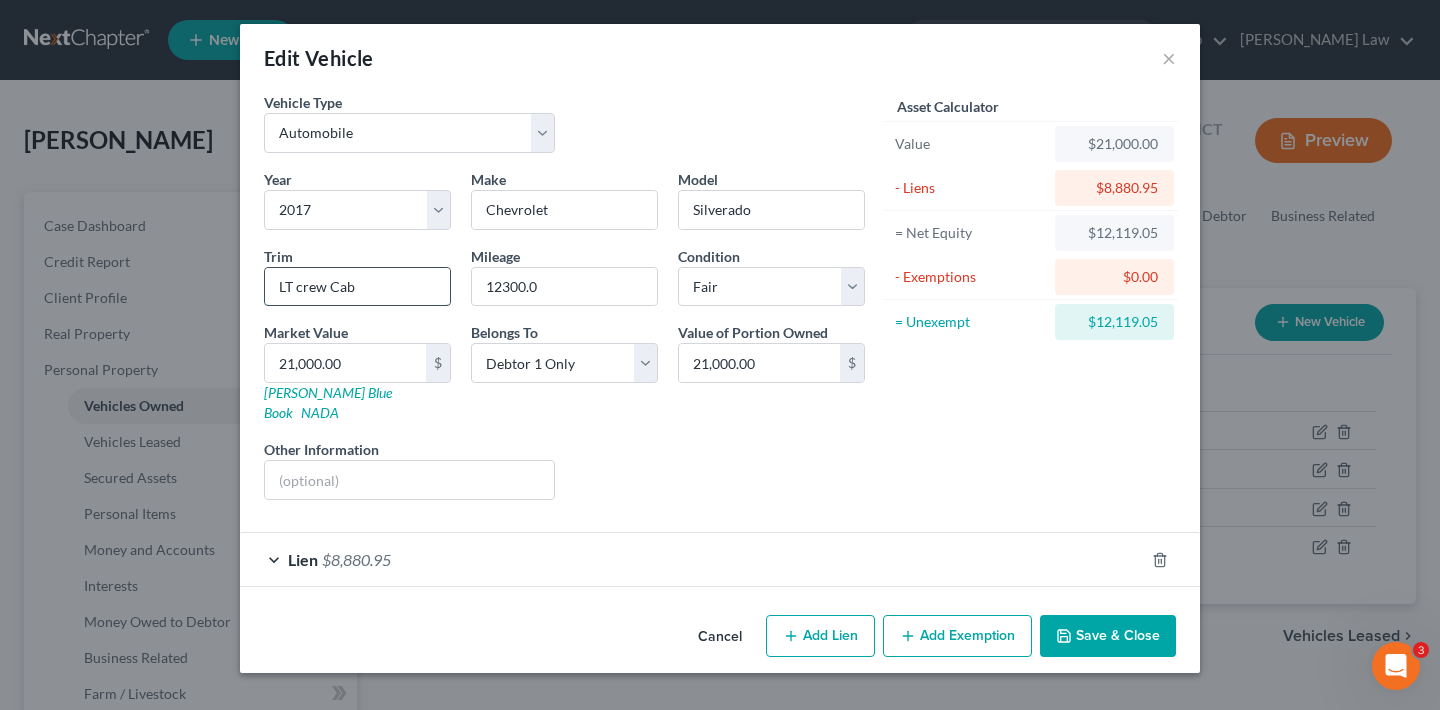 click on "LT crew Cab" at bounding box center (357, 287) 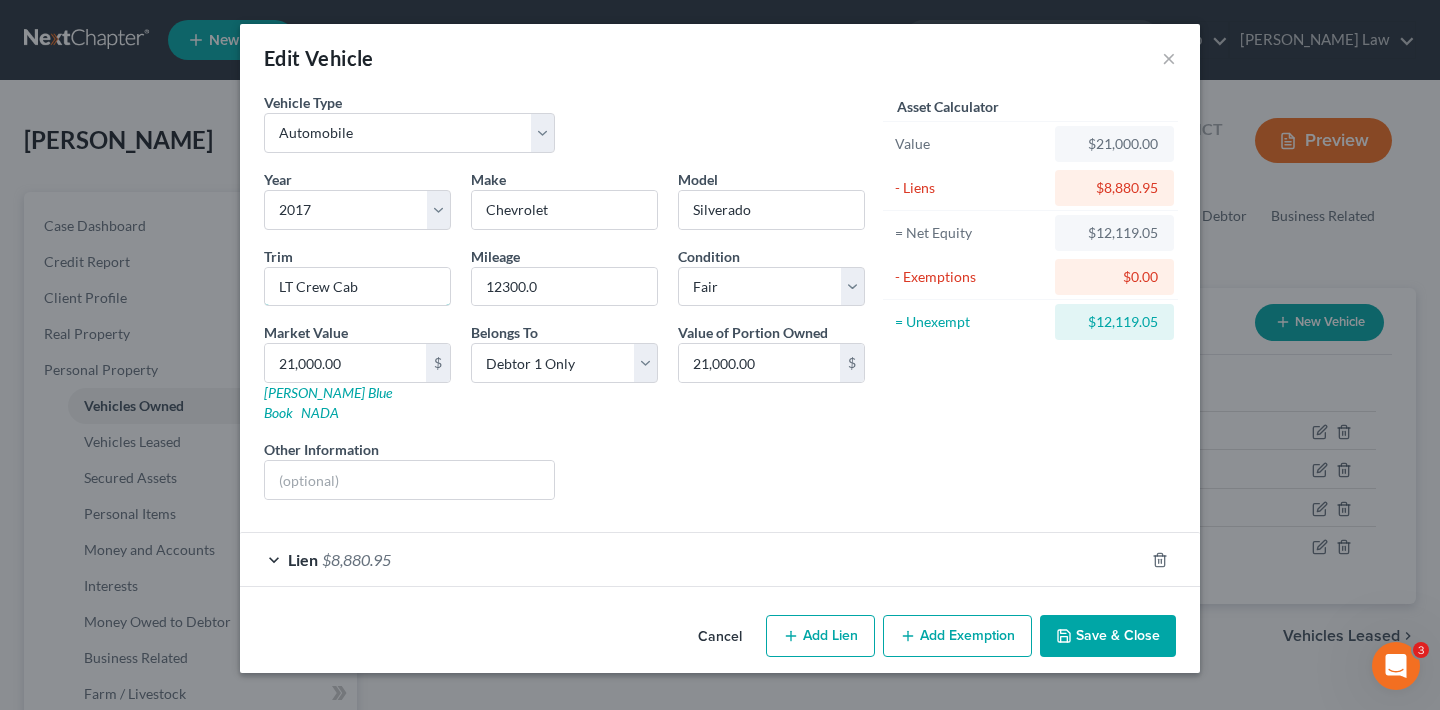 type on "LT Crew Cab" 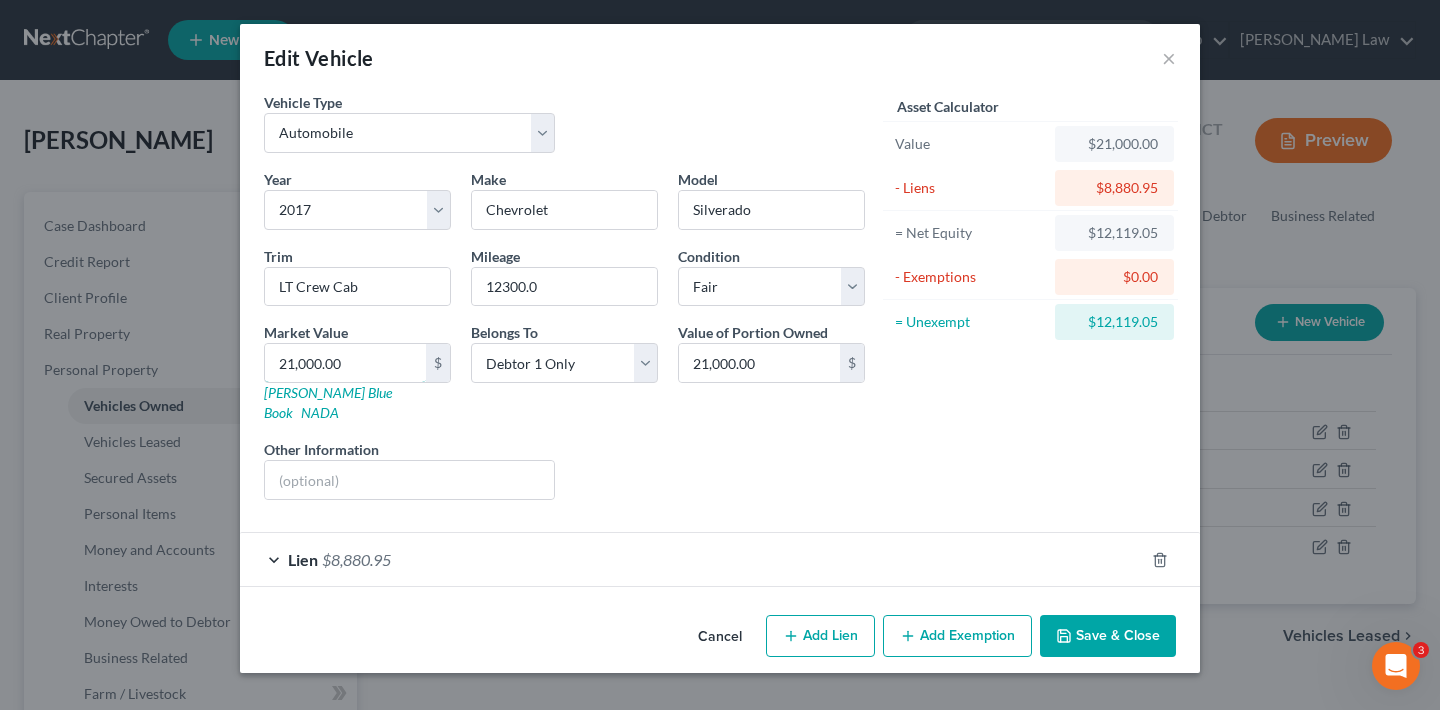 click on "21,000.00" at bounding box center [345, 363] 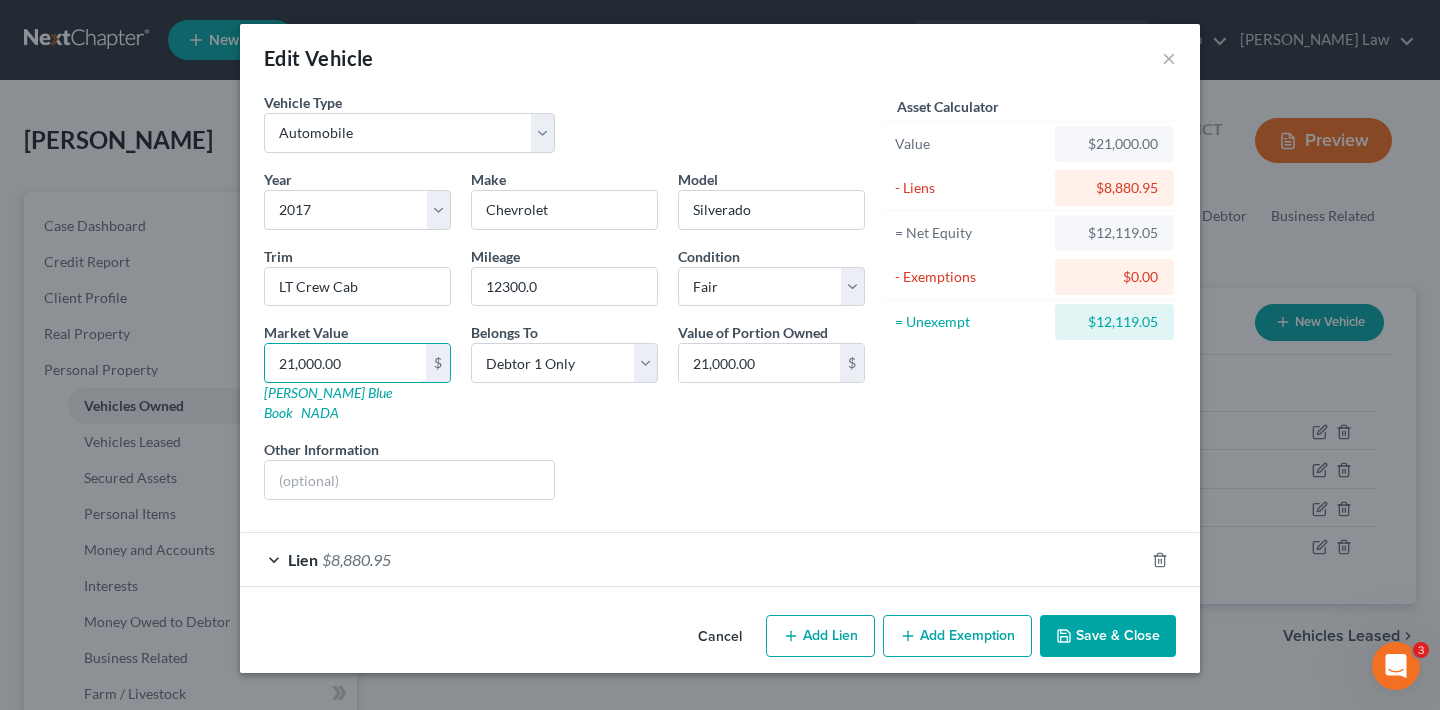 click on "21,000.00" at bounding box center (345, 363) 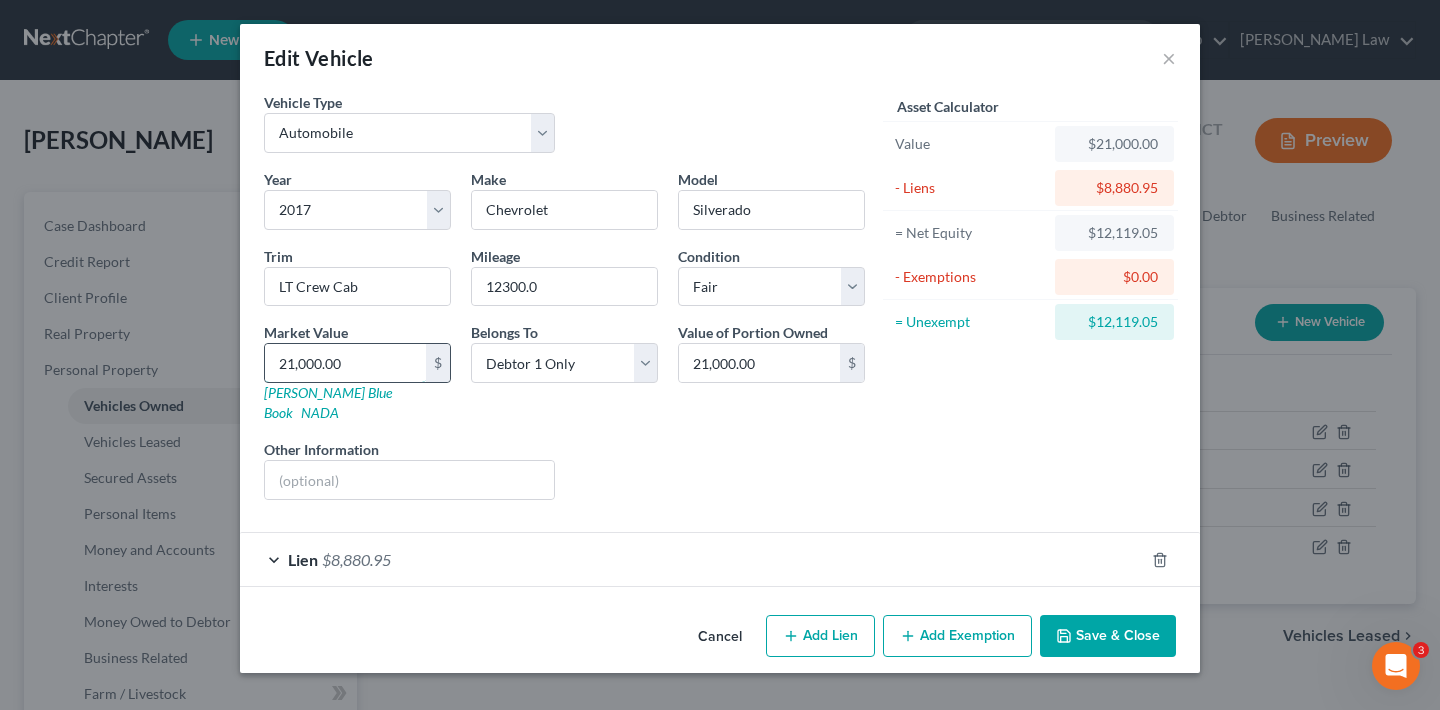 click on "21,000.00" at bounding box center [345, 363] 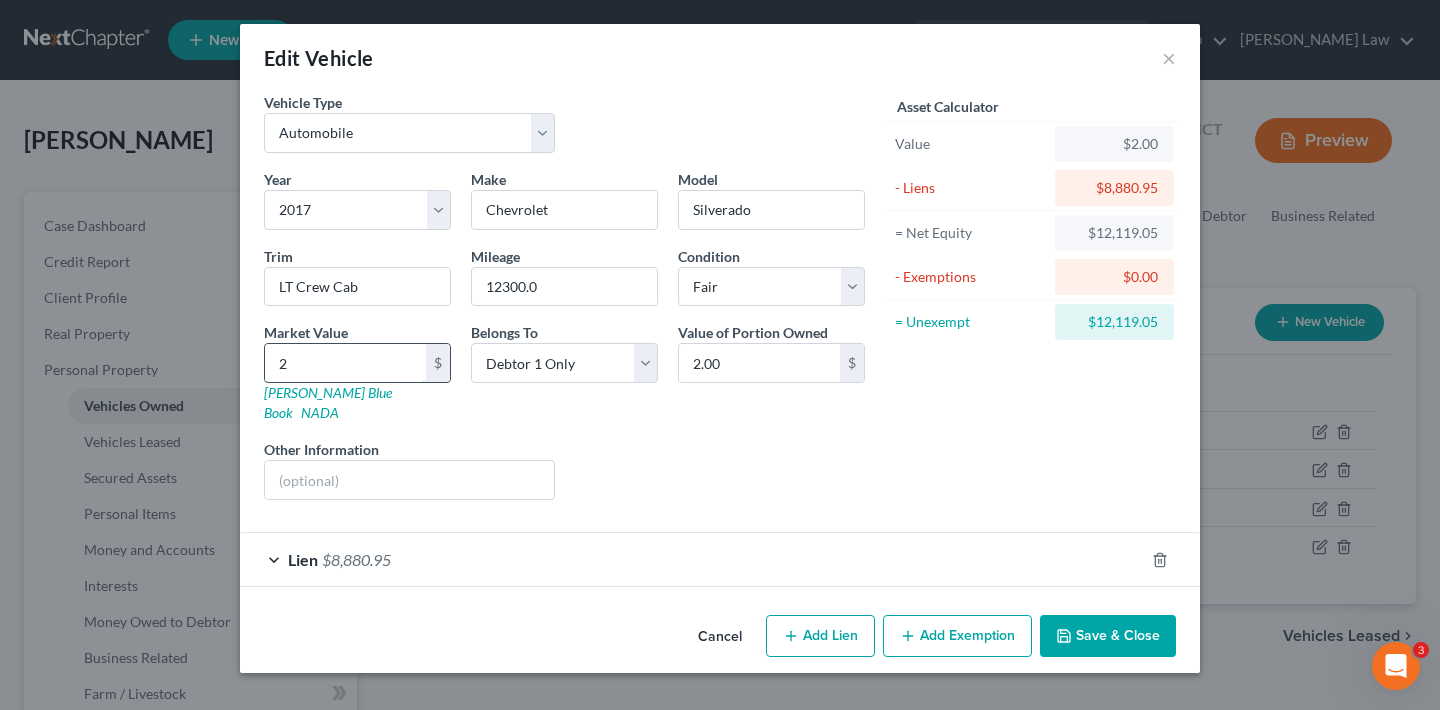 type on "24" 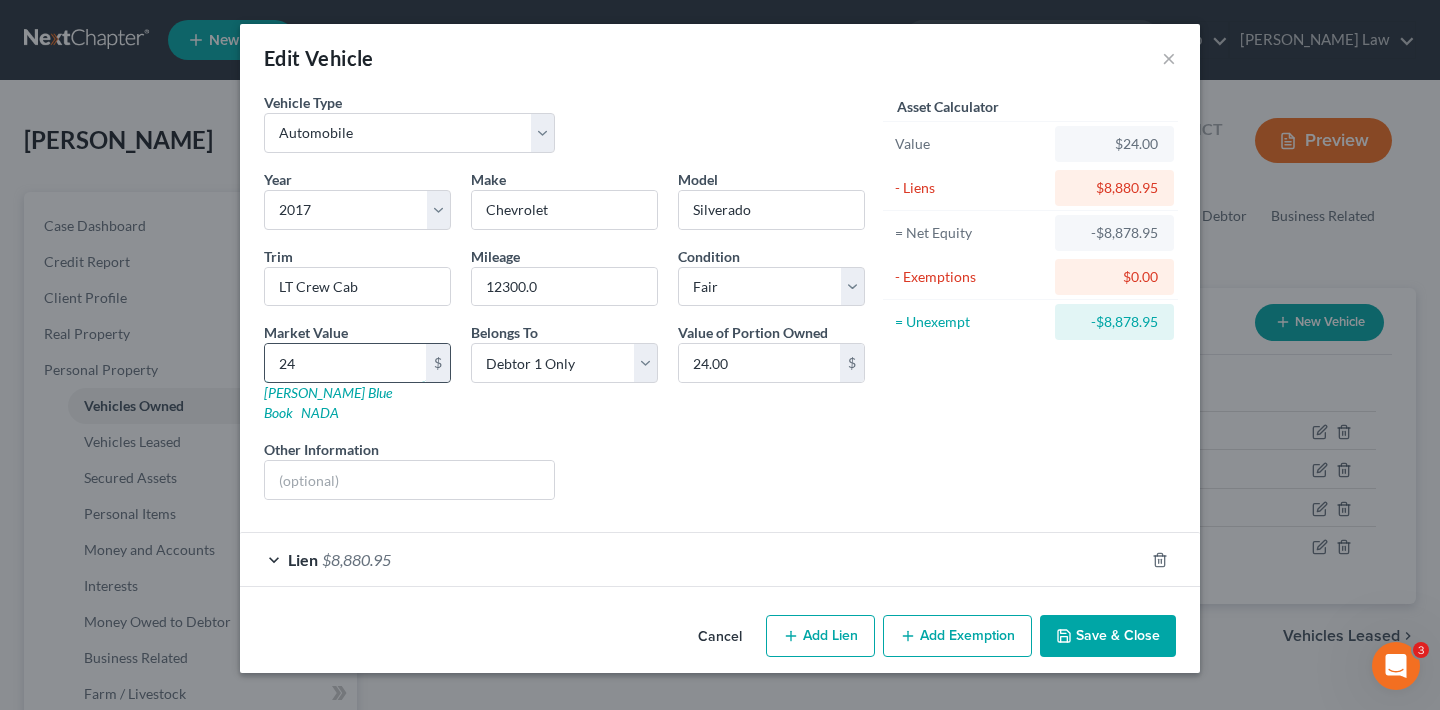 type on "245" 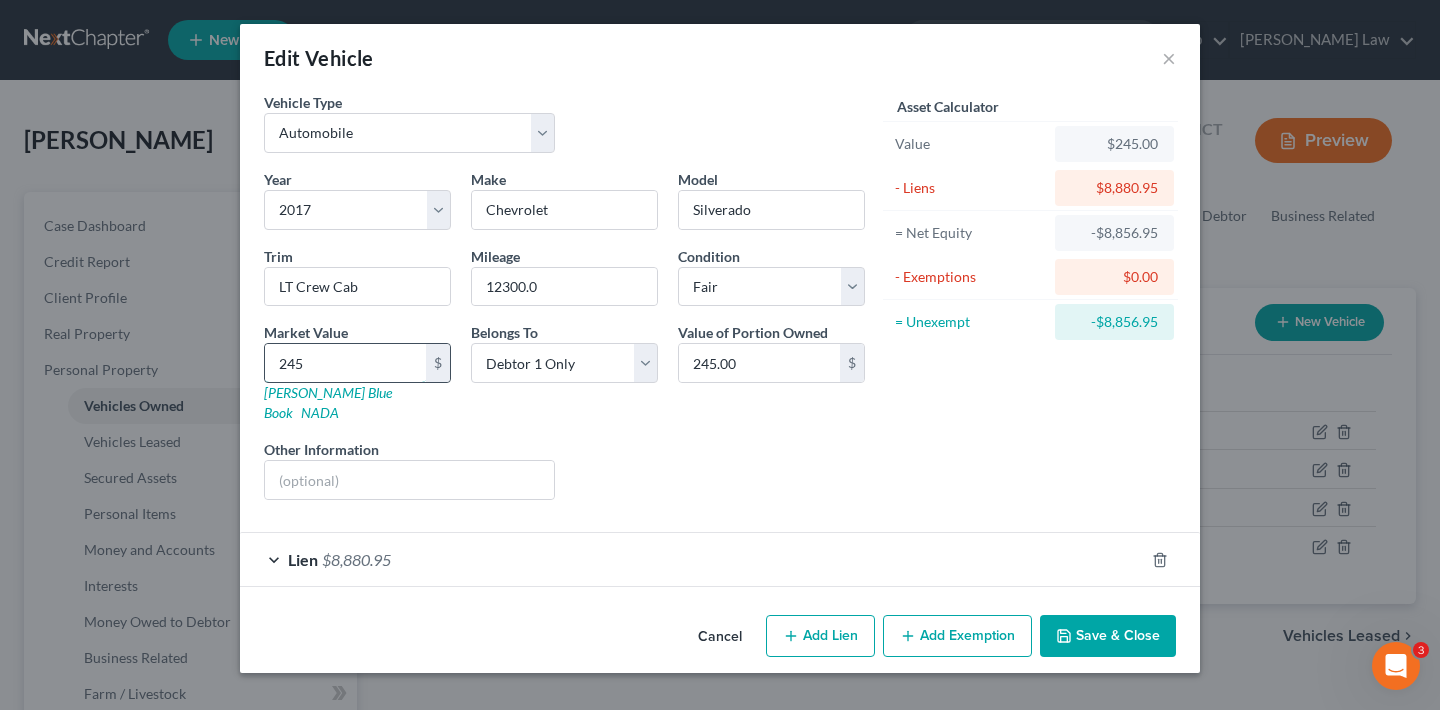 type on "2453" 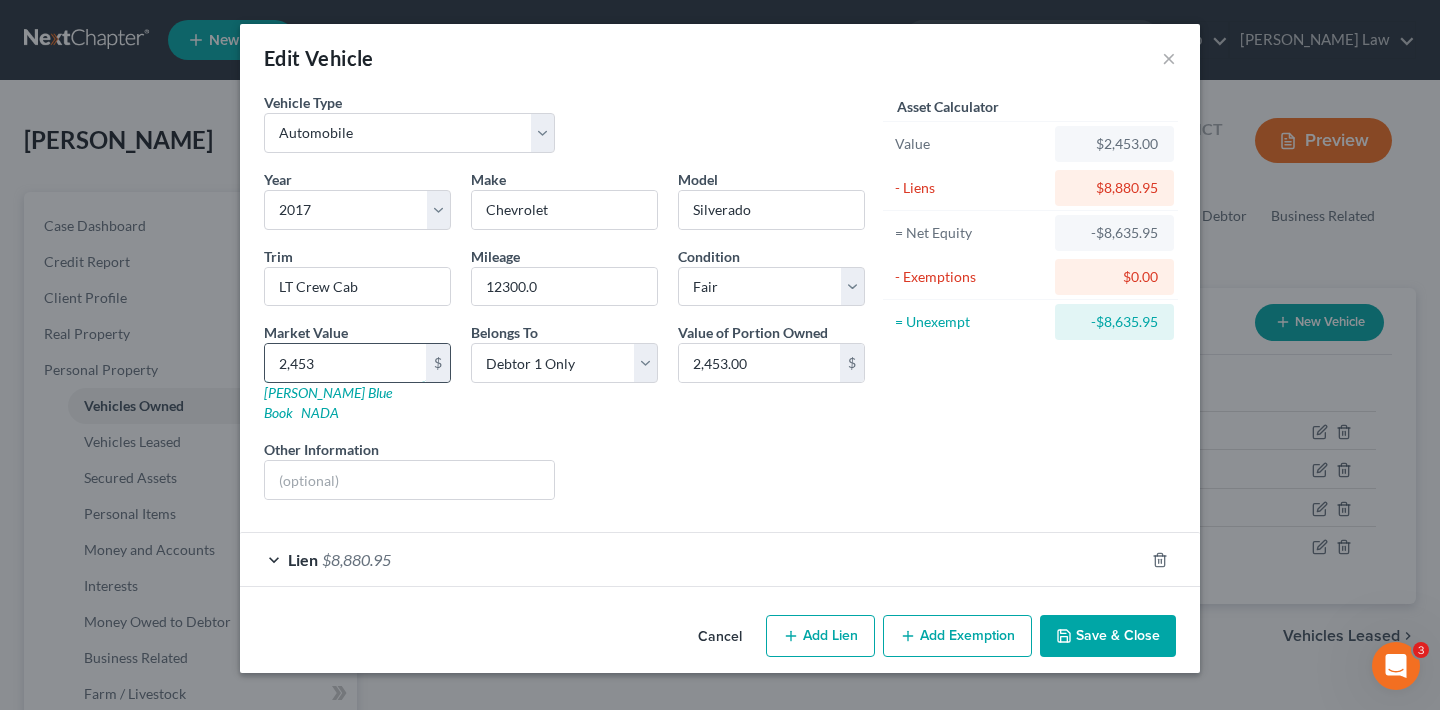 type on "2,4535" 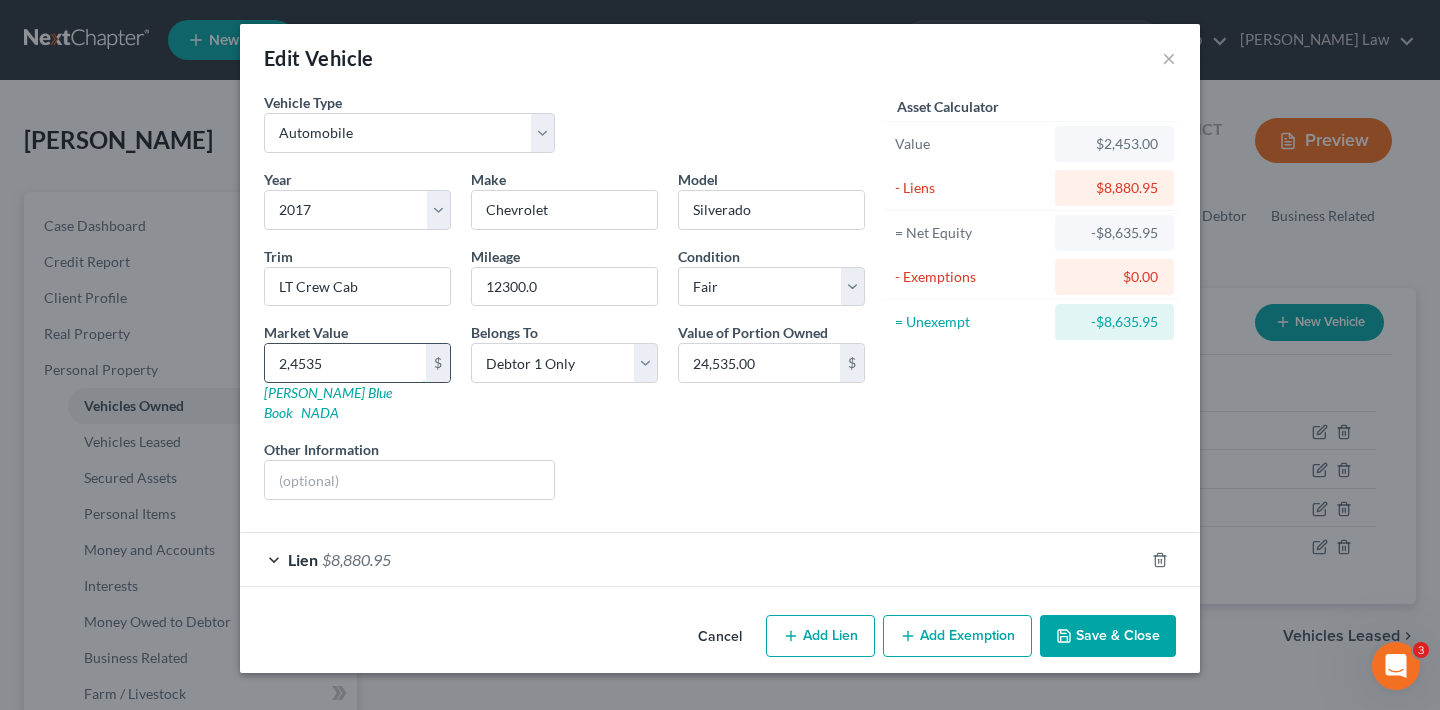type on "24,535" 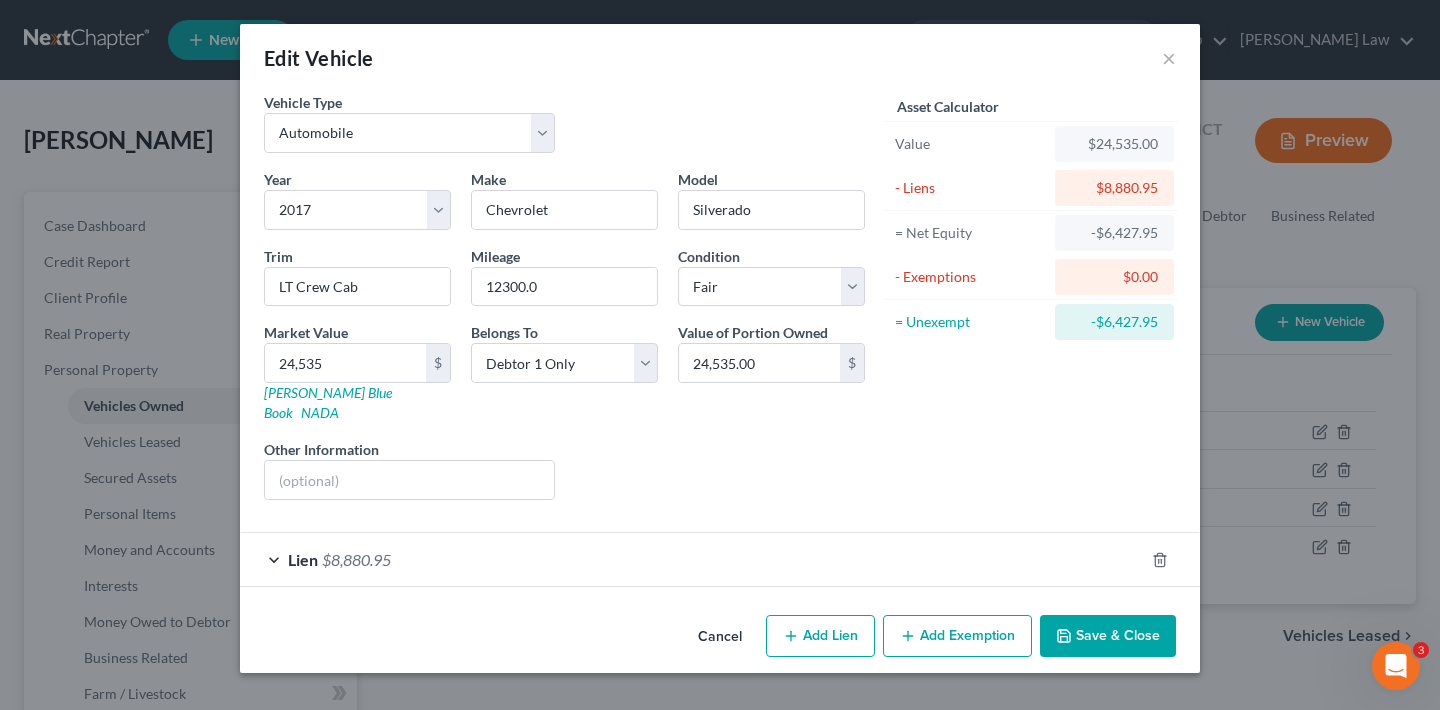 click on "Save & Close" at bounding box center (1108, 636) 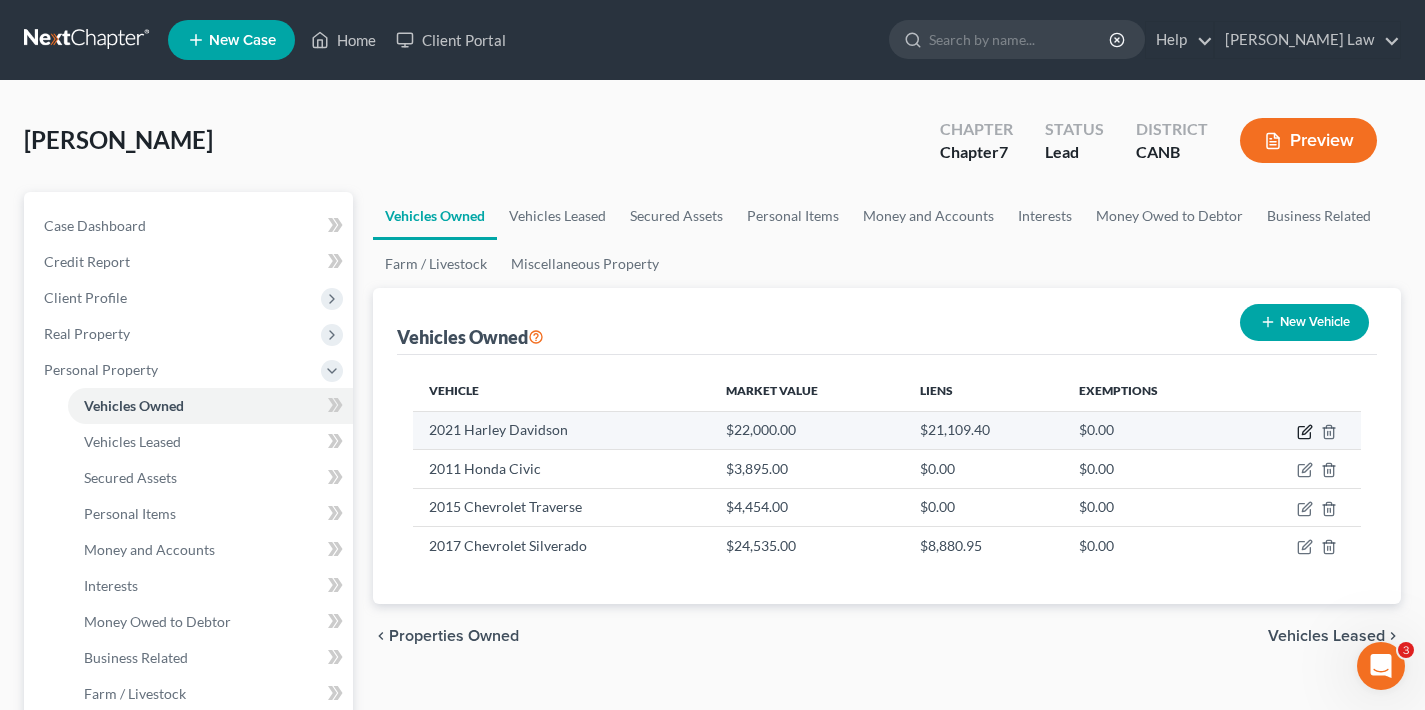 click 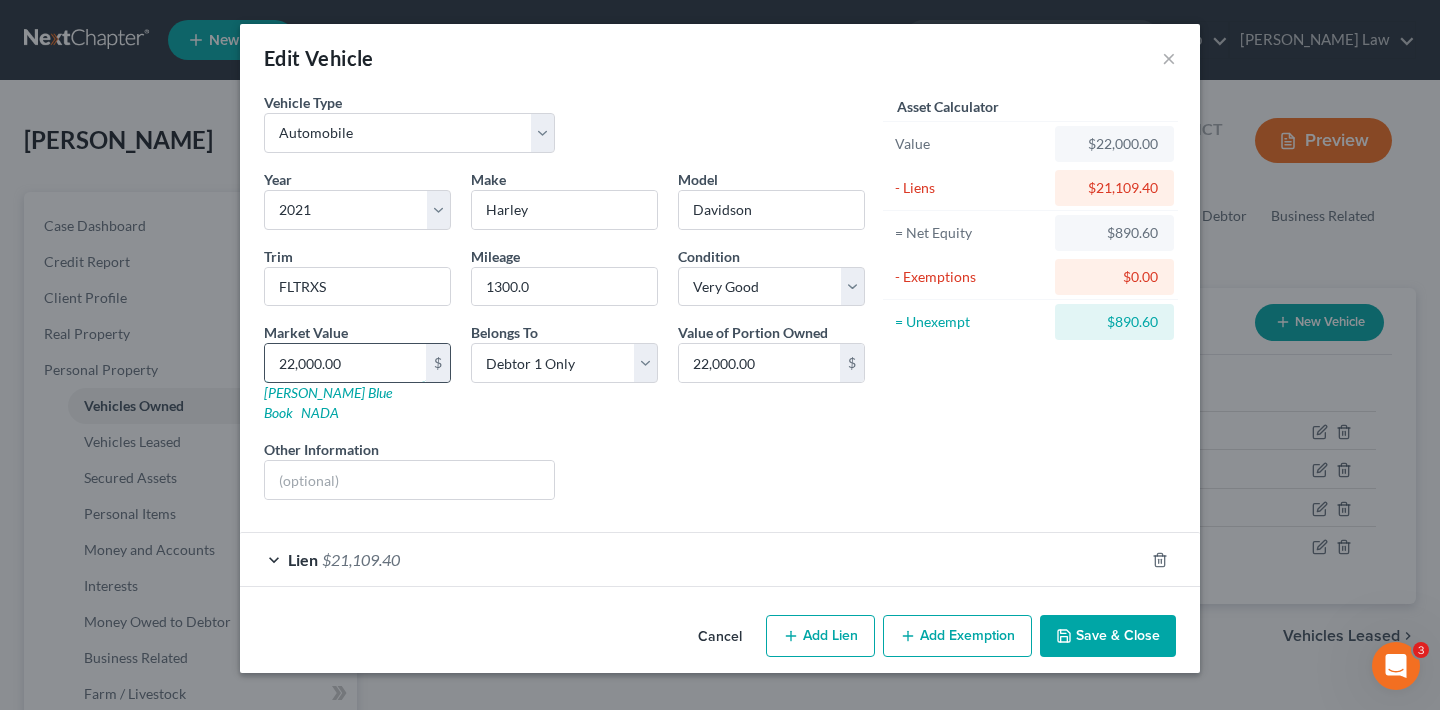 click on "22,000.00" at bounding box center (345, 363) 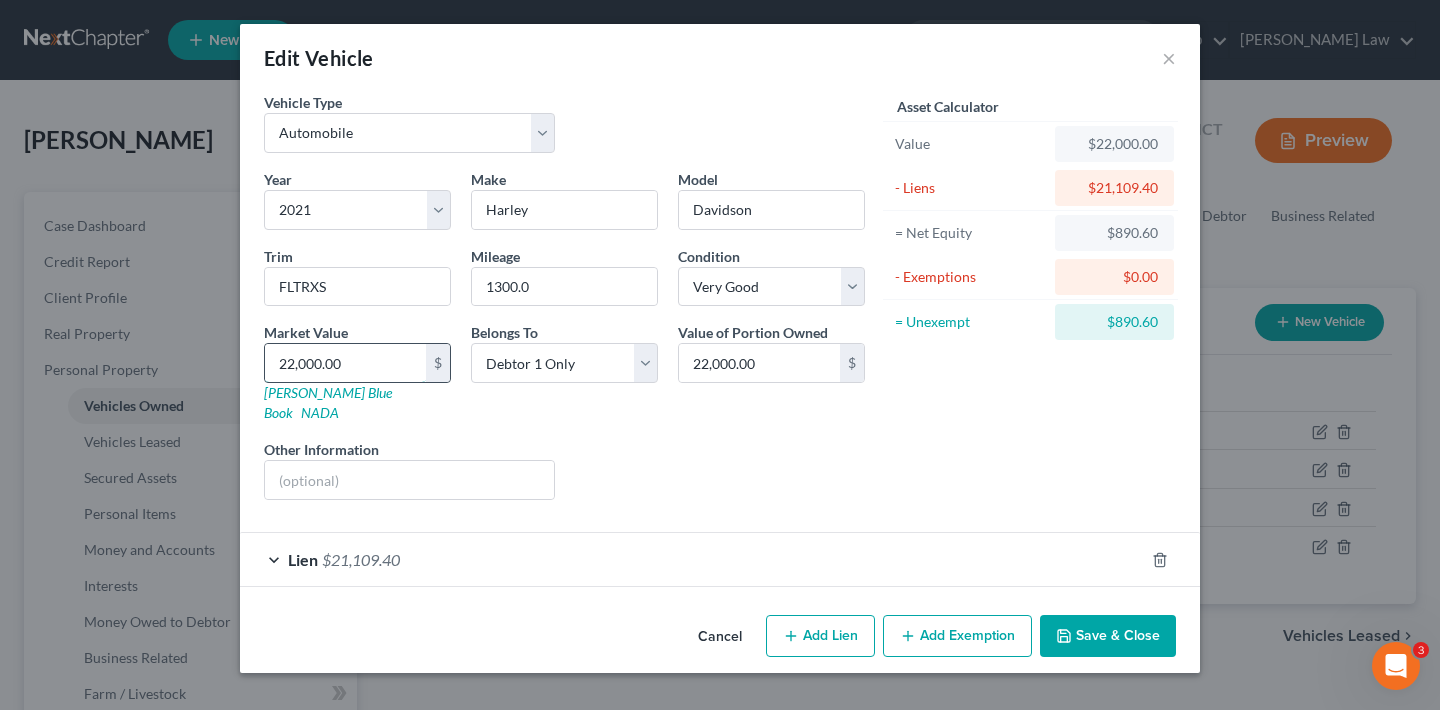 type on "2" 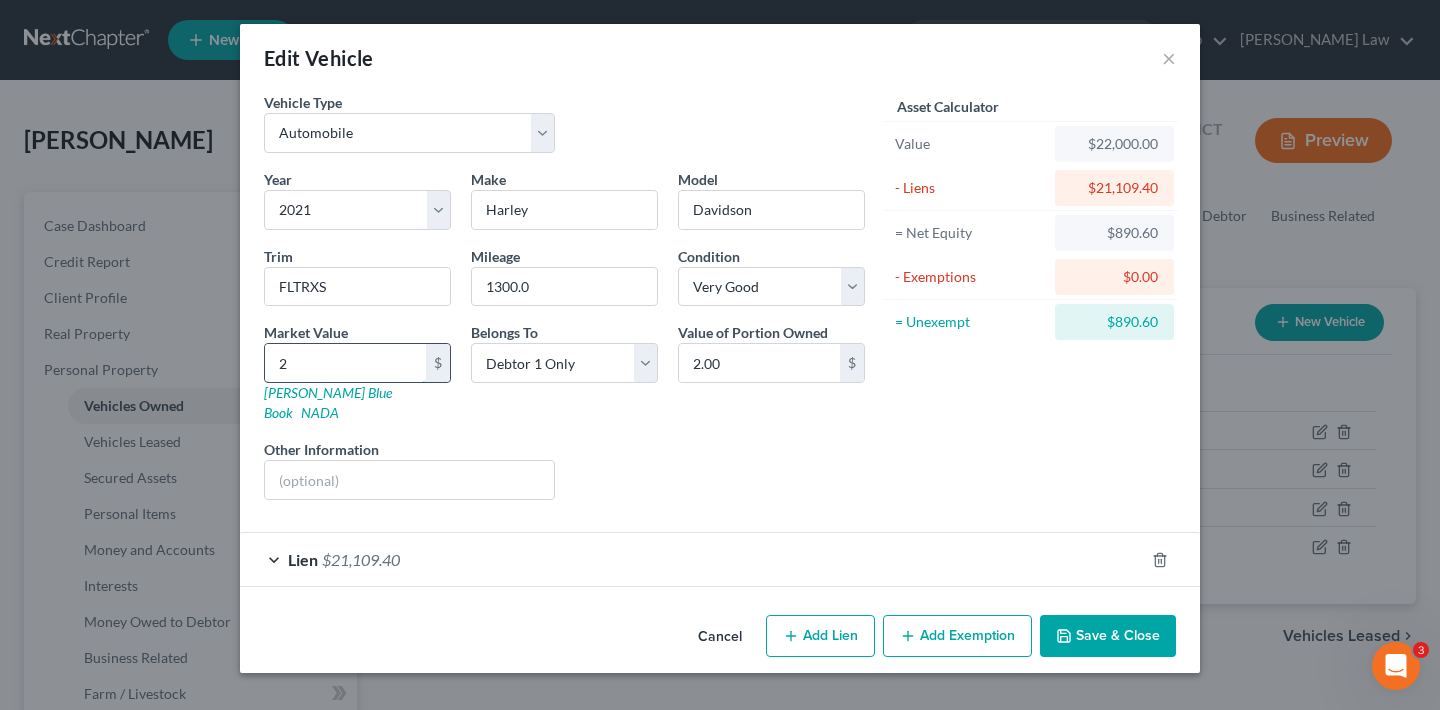 type on "21" 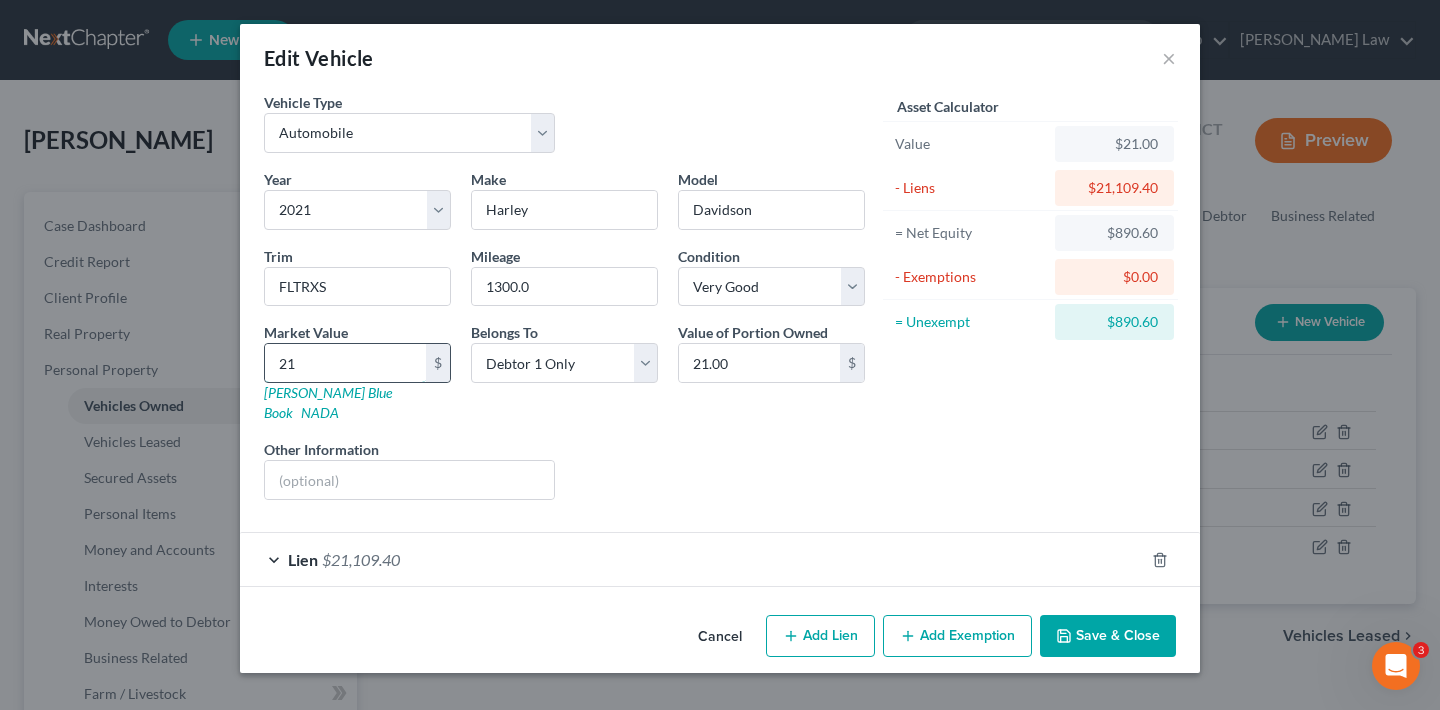 type on "217" 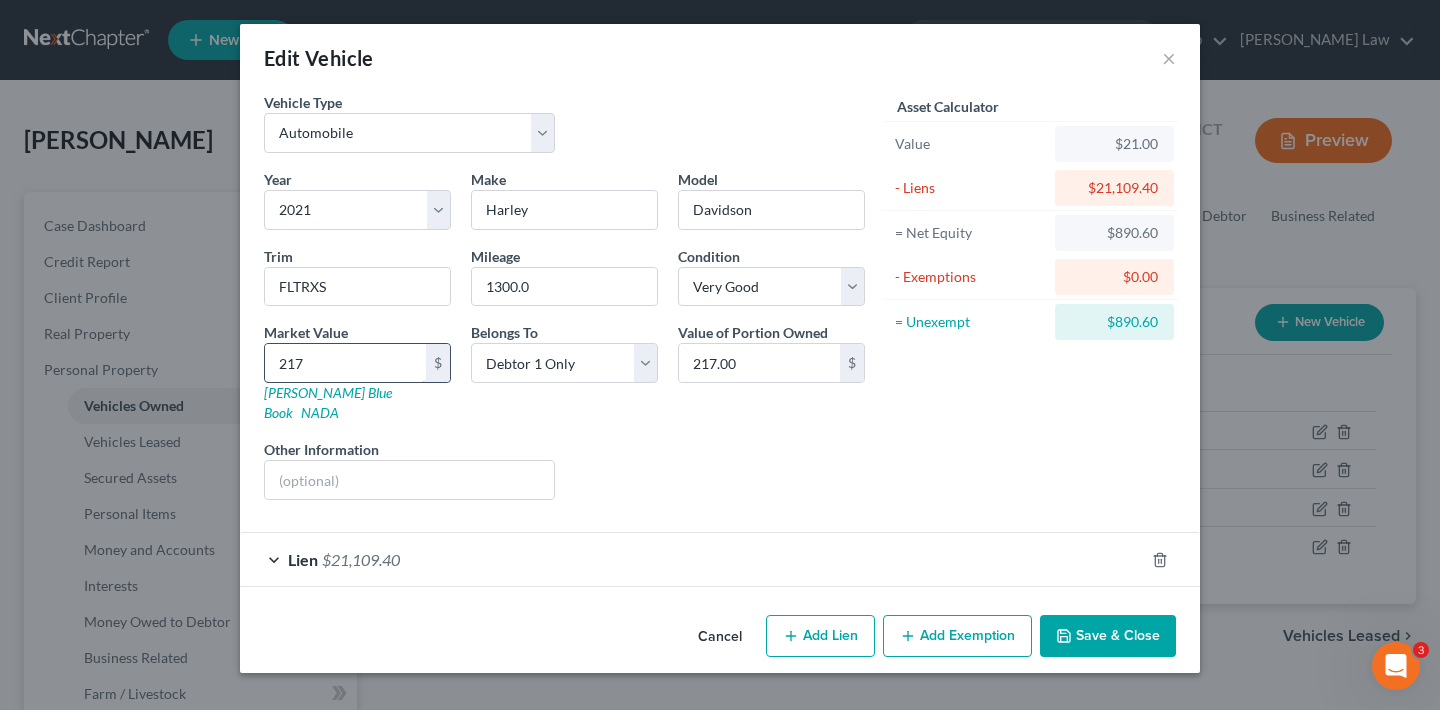 type on "2177" 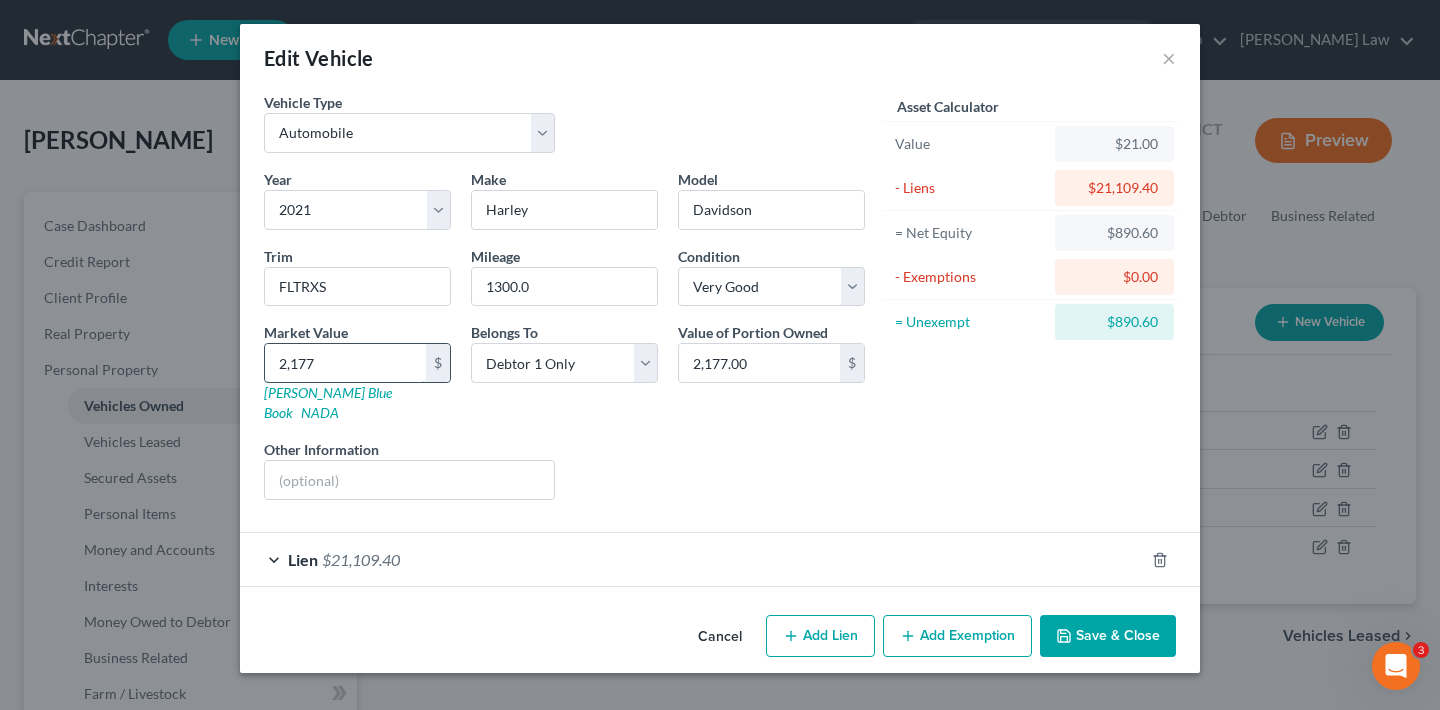 type on "2,1770" 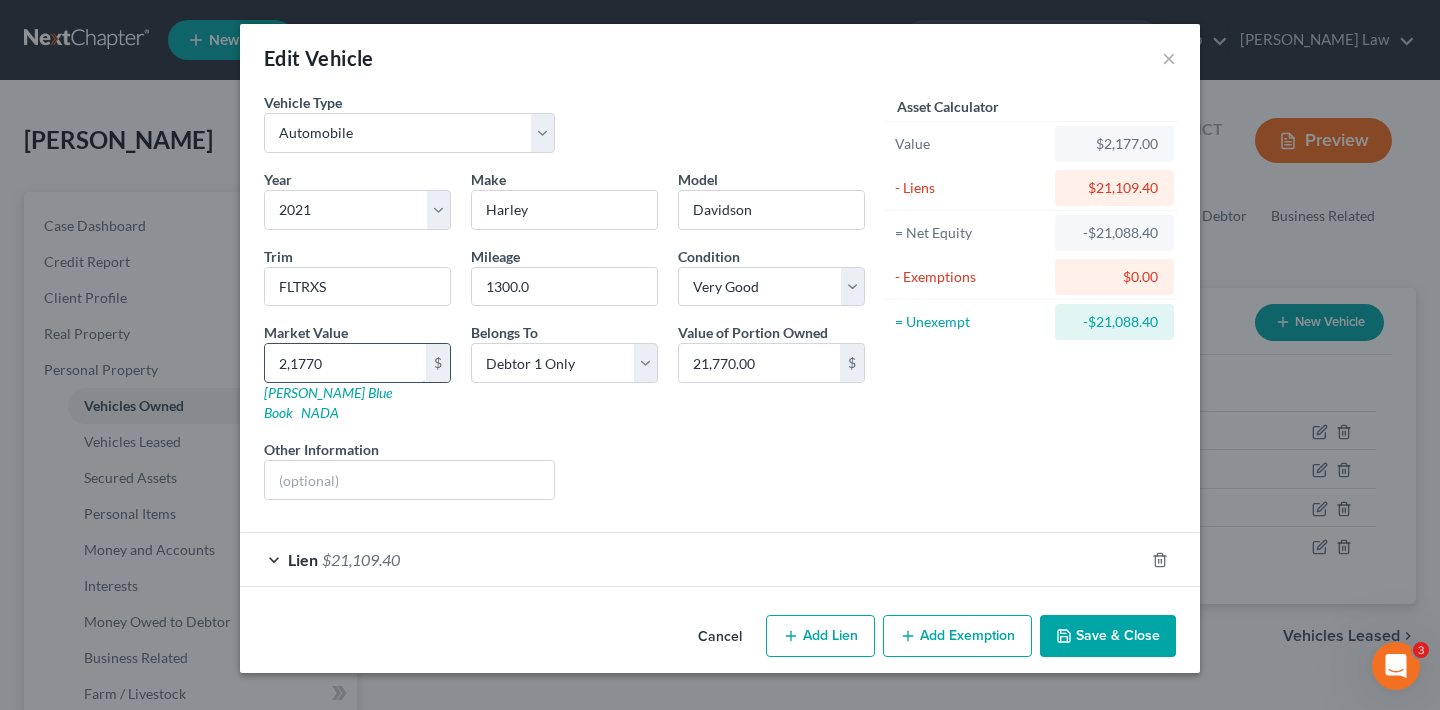 type on "21,770" 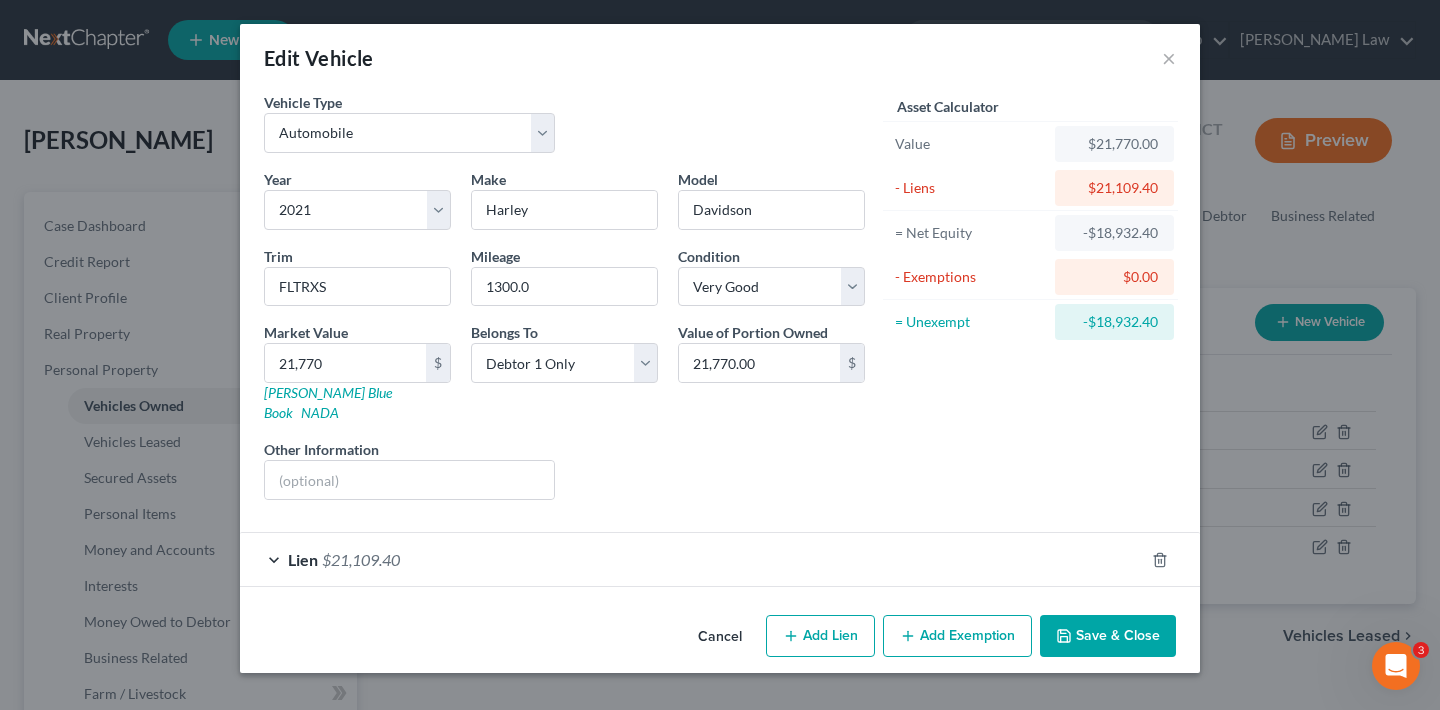 click on "Liens
Select" at bounding box center [720, 469] 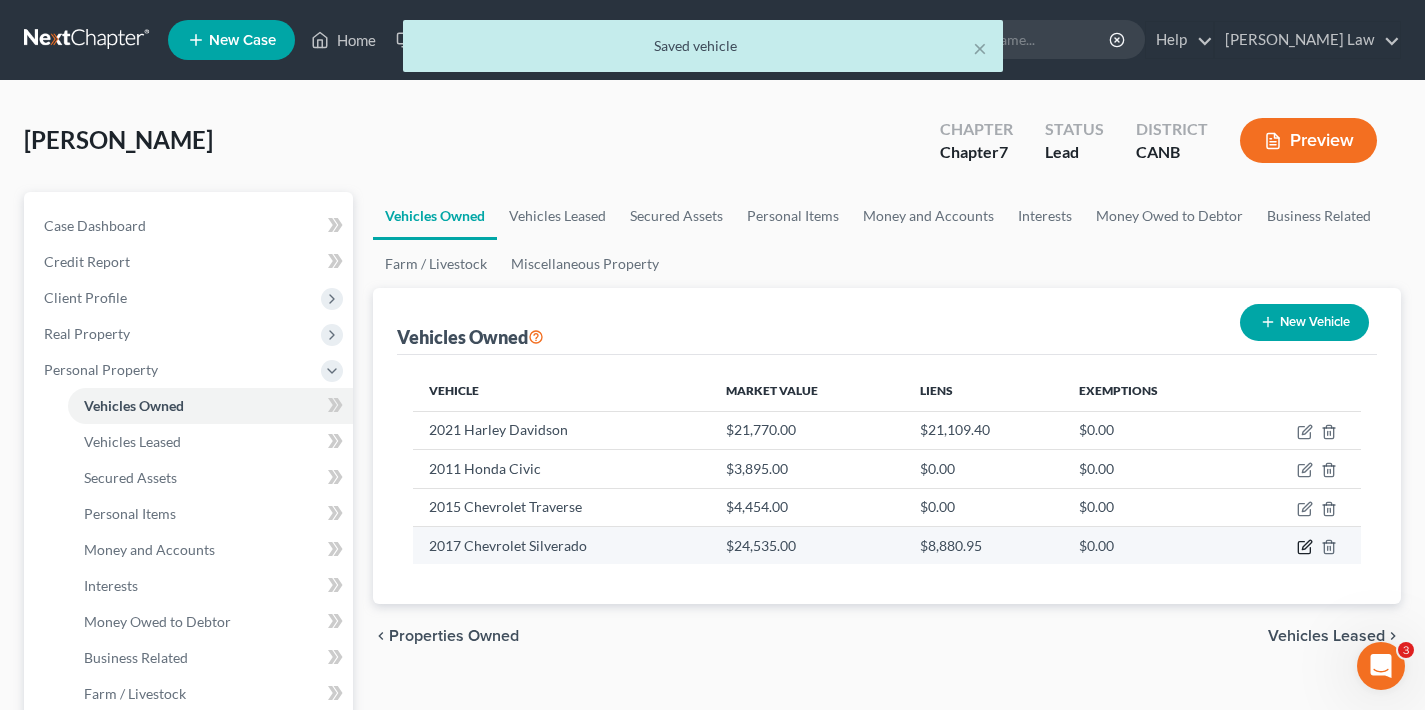 click 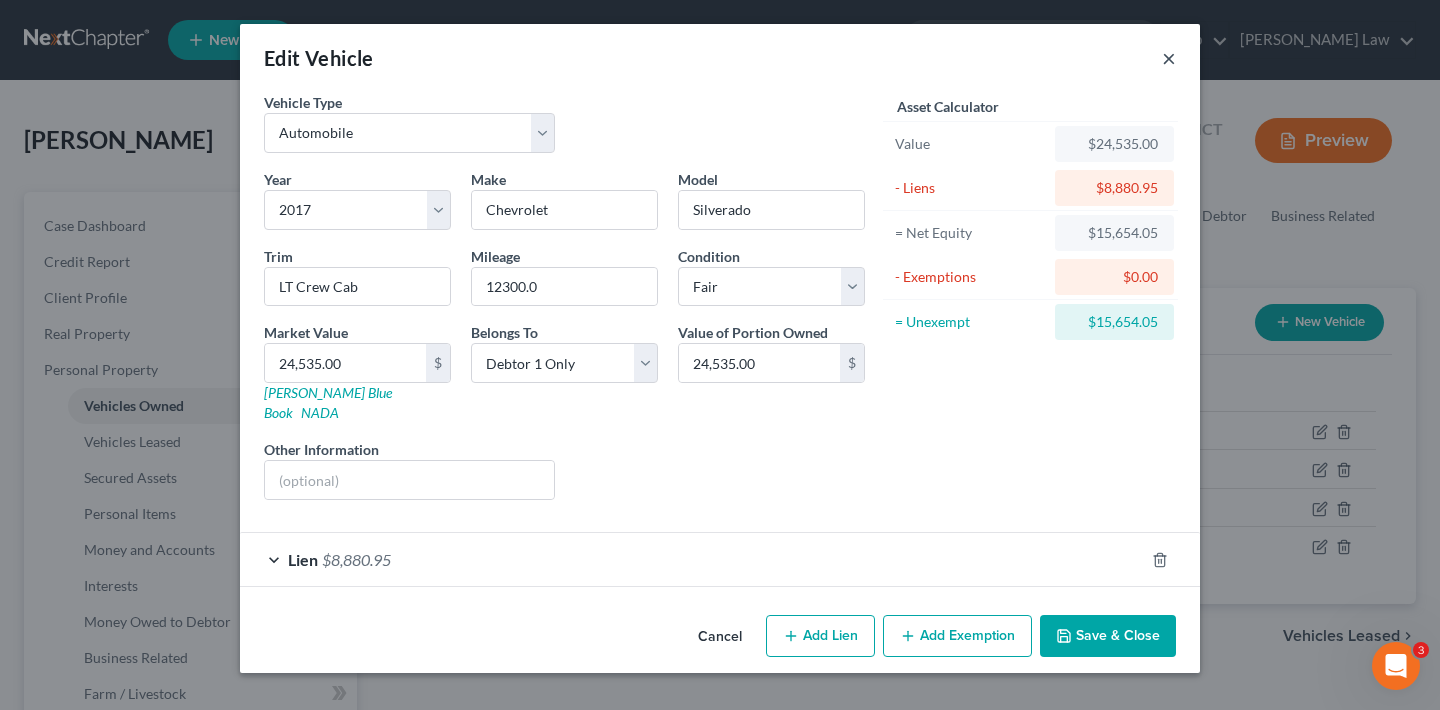 click on "×" at bounding box center (1169, 58) 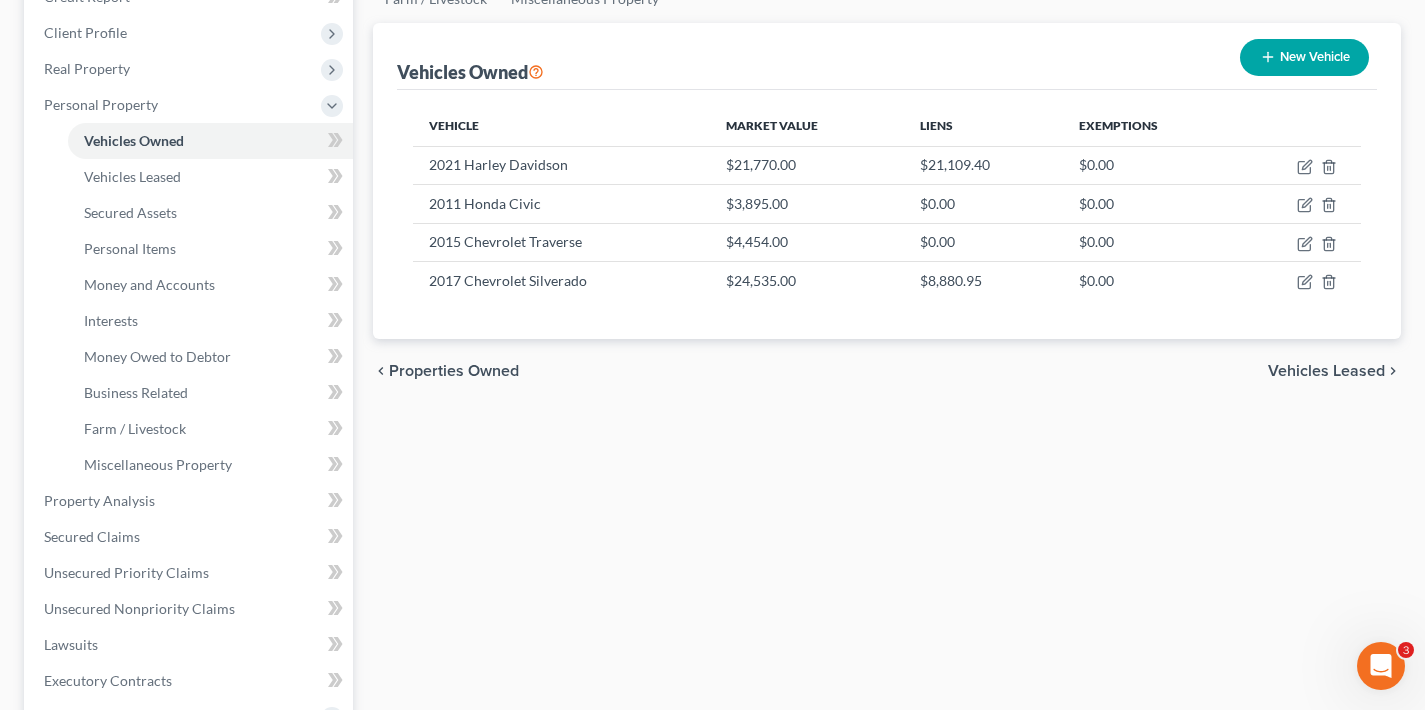 scroll, scrollTop: 364, scrollLeft: 0, axis: vertical 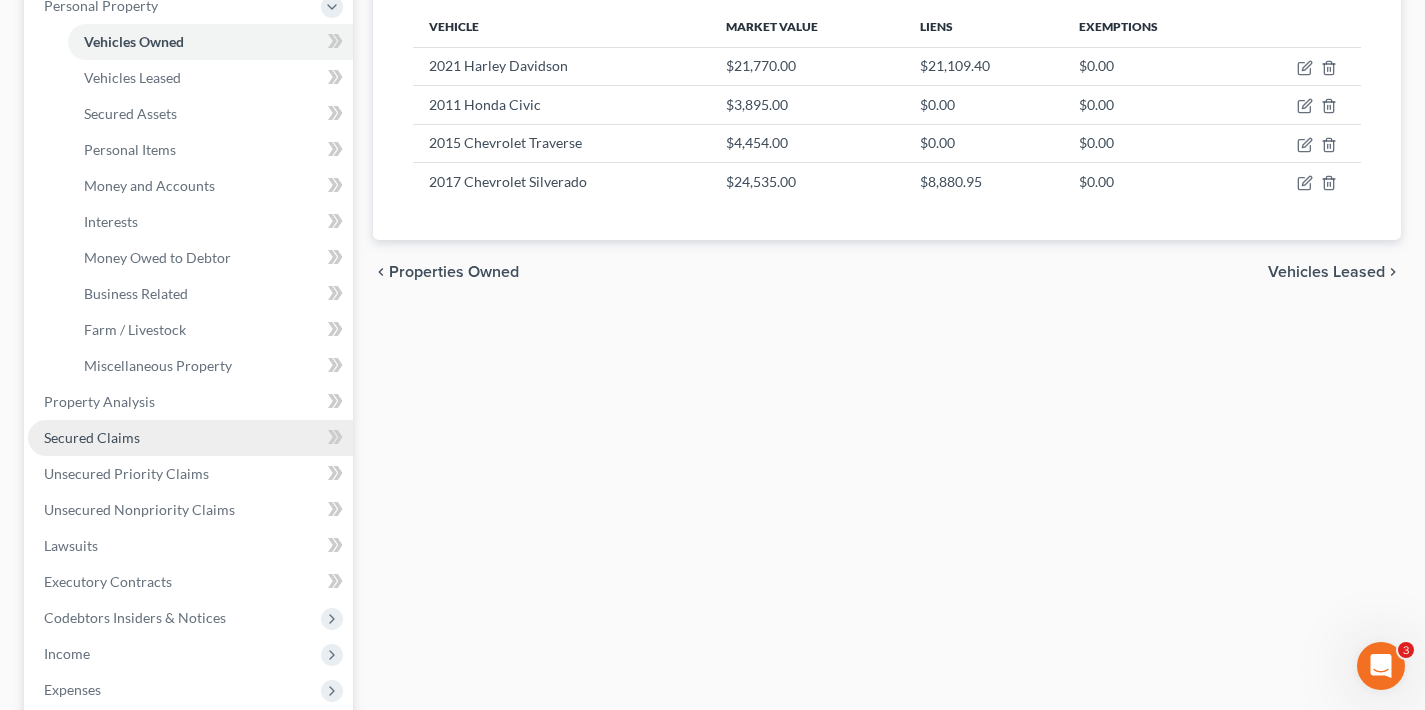 click on "Secured Claims" at bounding box center (92, 437) 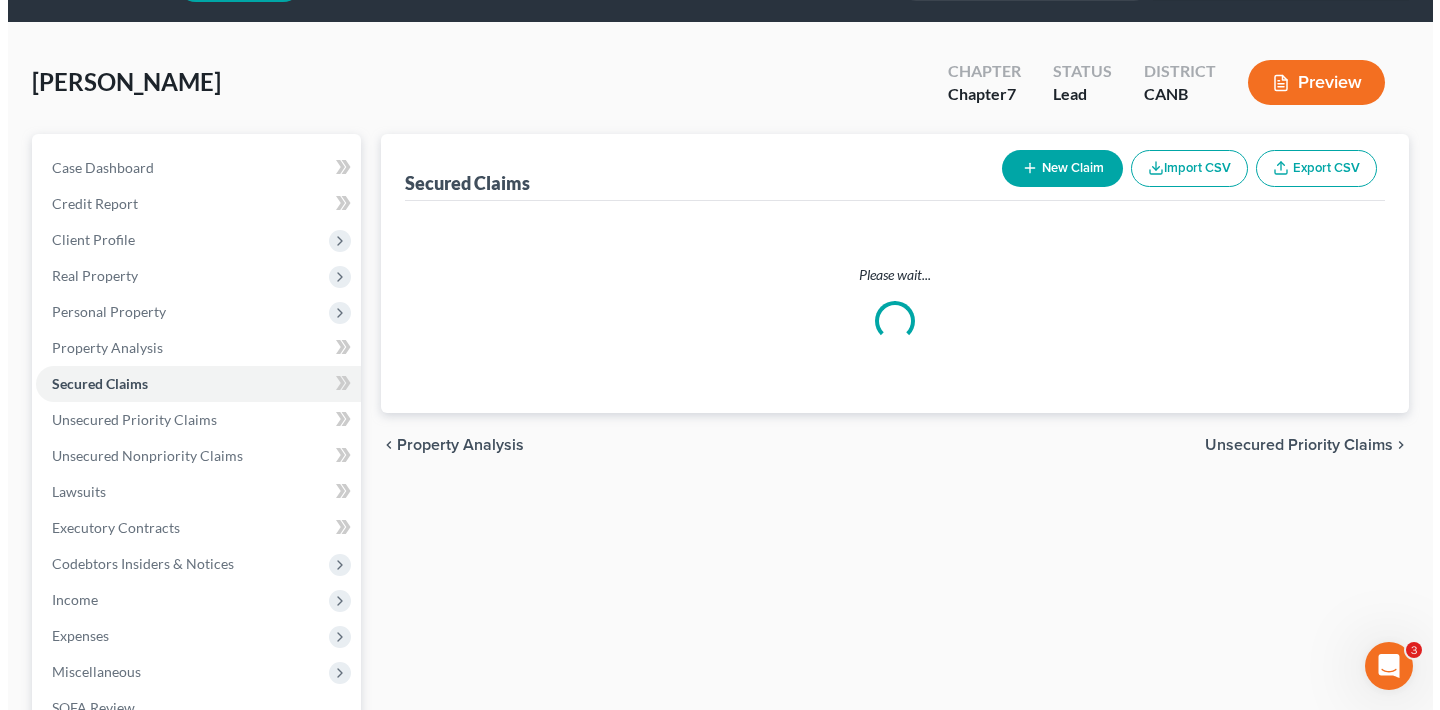 scroll, scrollTop: 0, scrollLeft: 0, axis: both 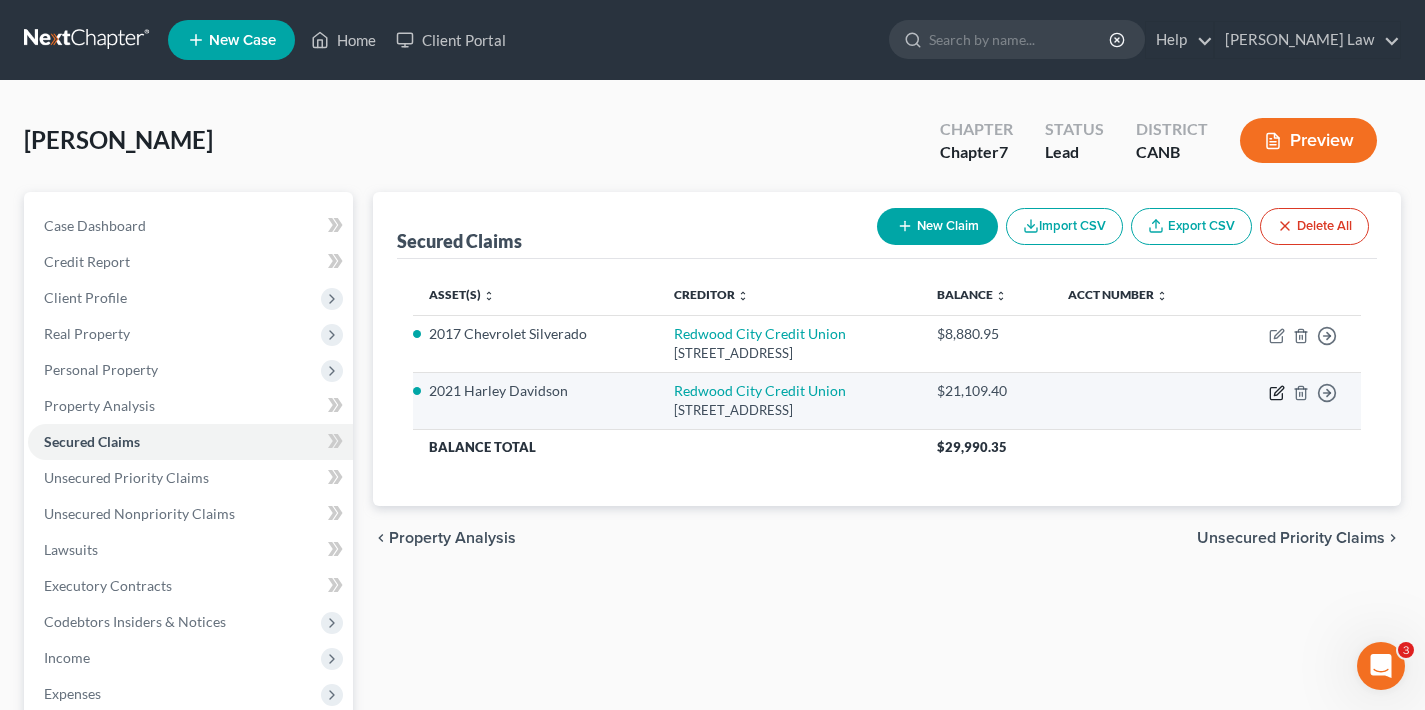 click 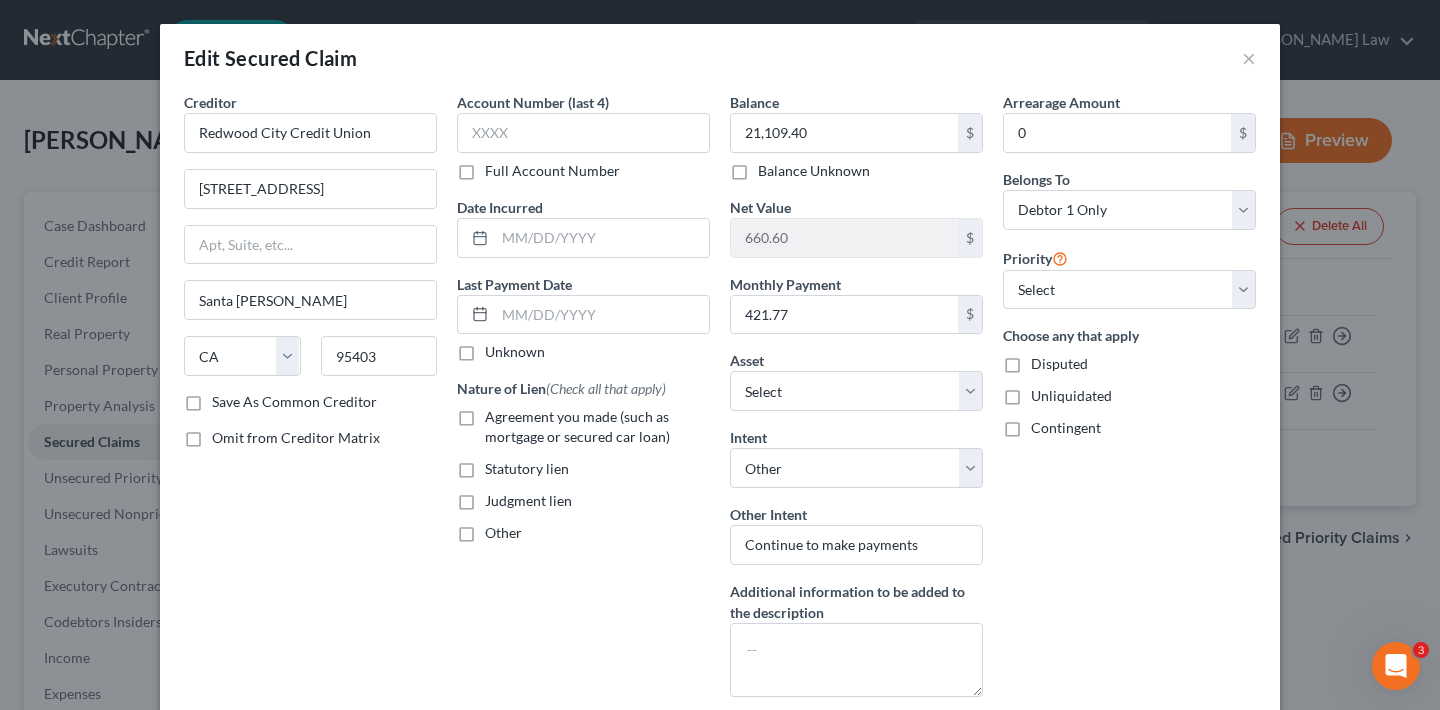 click on "Agreement you made (such as mortgage or secured car loan)" at bounding box center [597, 427] 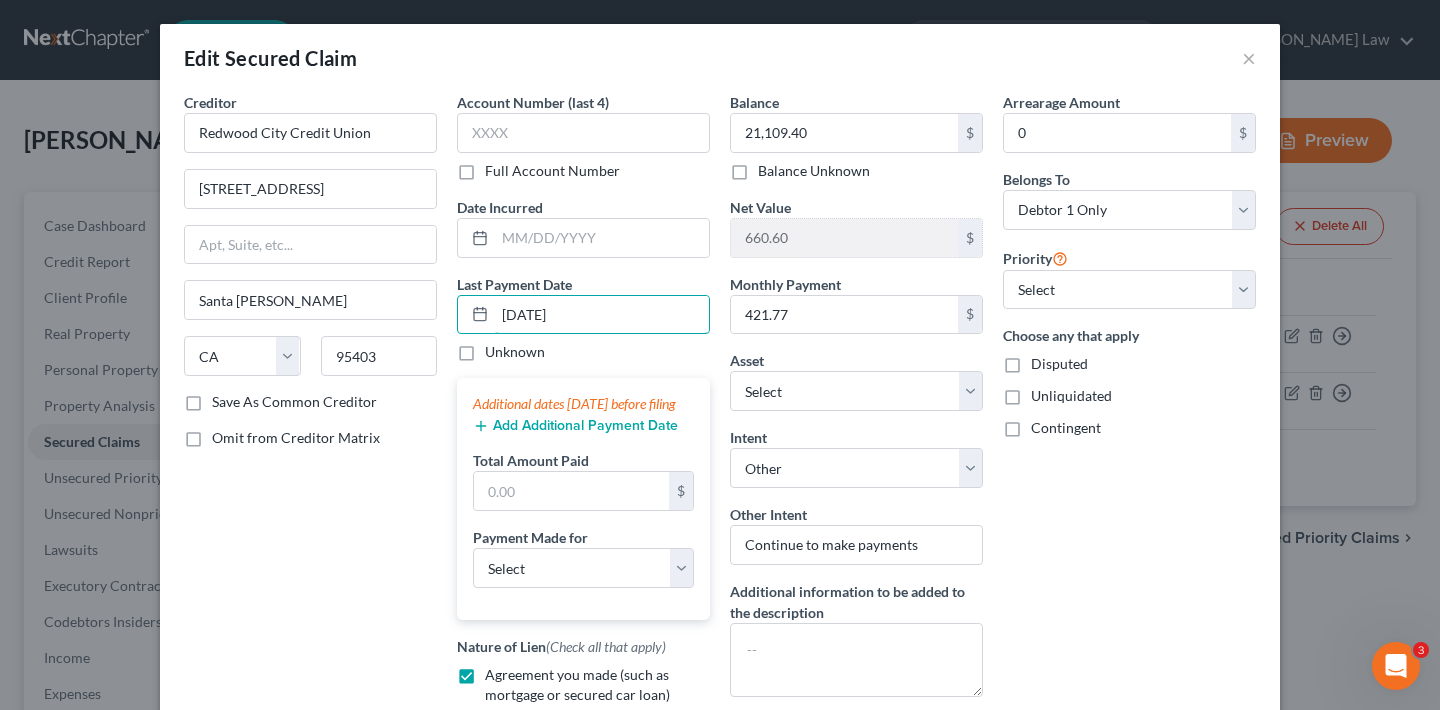 type on "[DATE]" 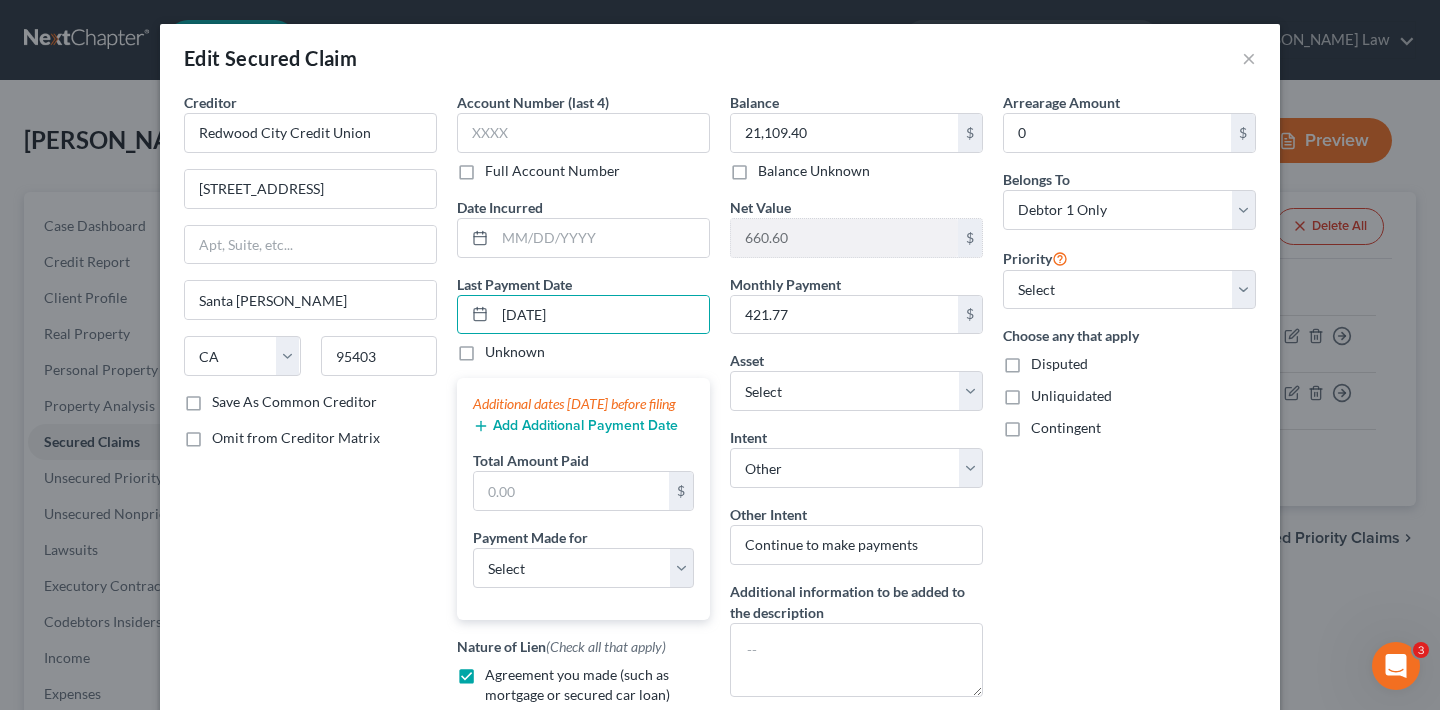 click on "Add Additional Payment Date" at bounding box center (575, 426) 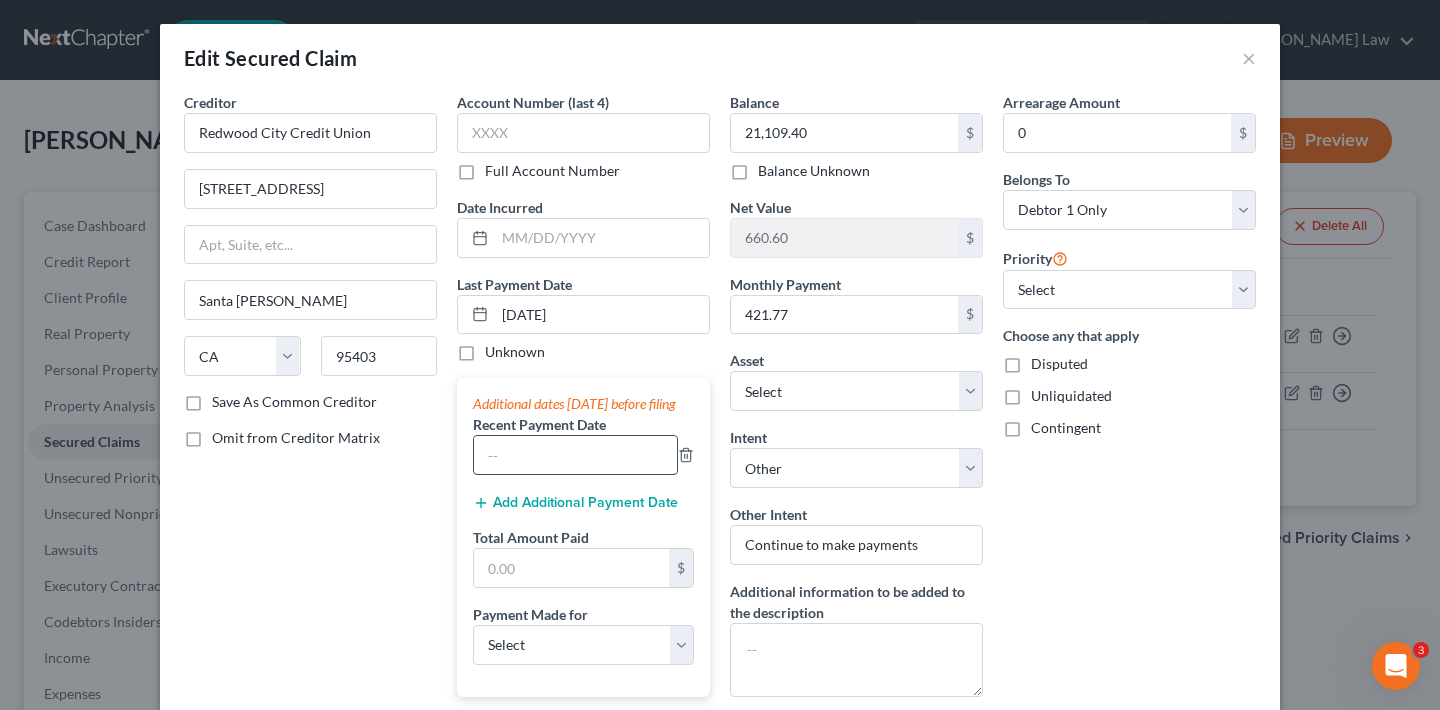 click at bounding box center [575, 455] 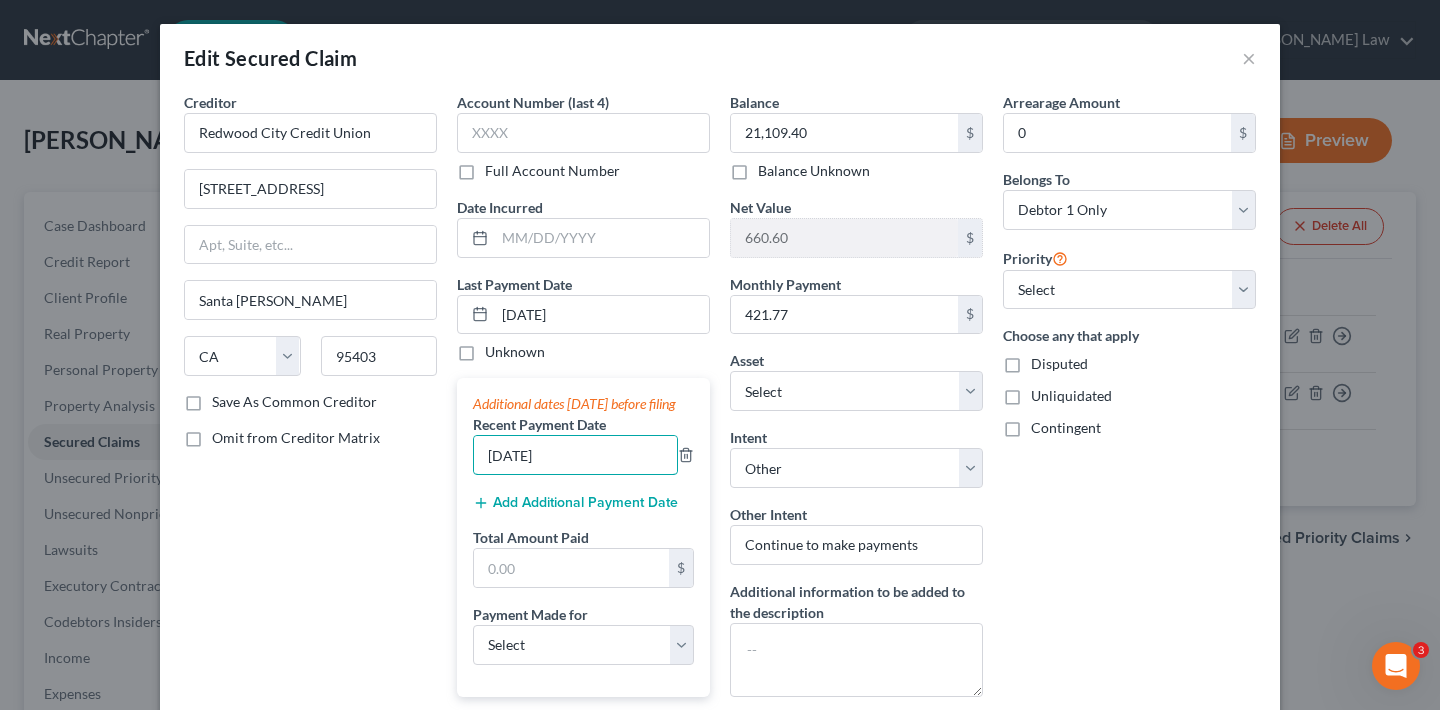 type on "[DATE]" 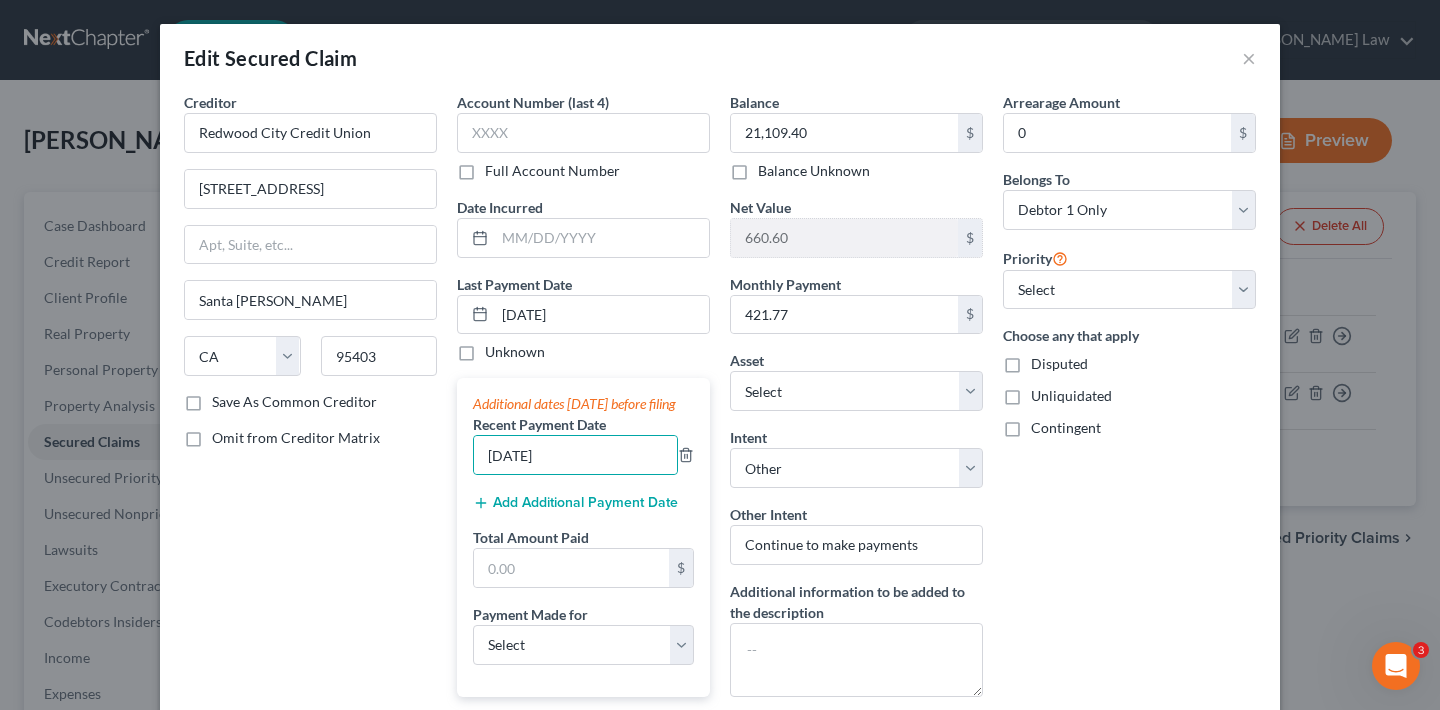 click on "Add Additional Payment Date" at bounding box center (575, 503) 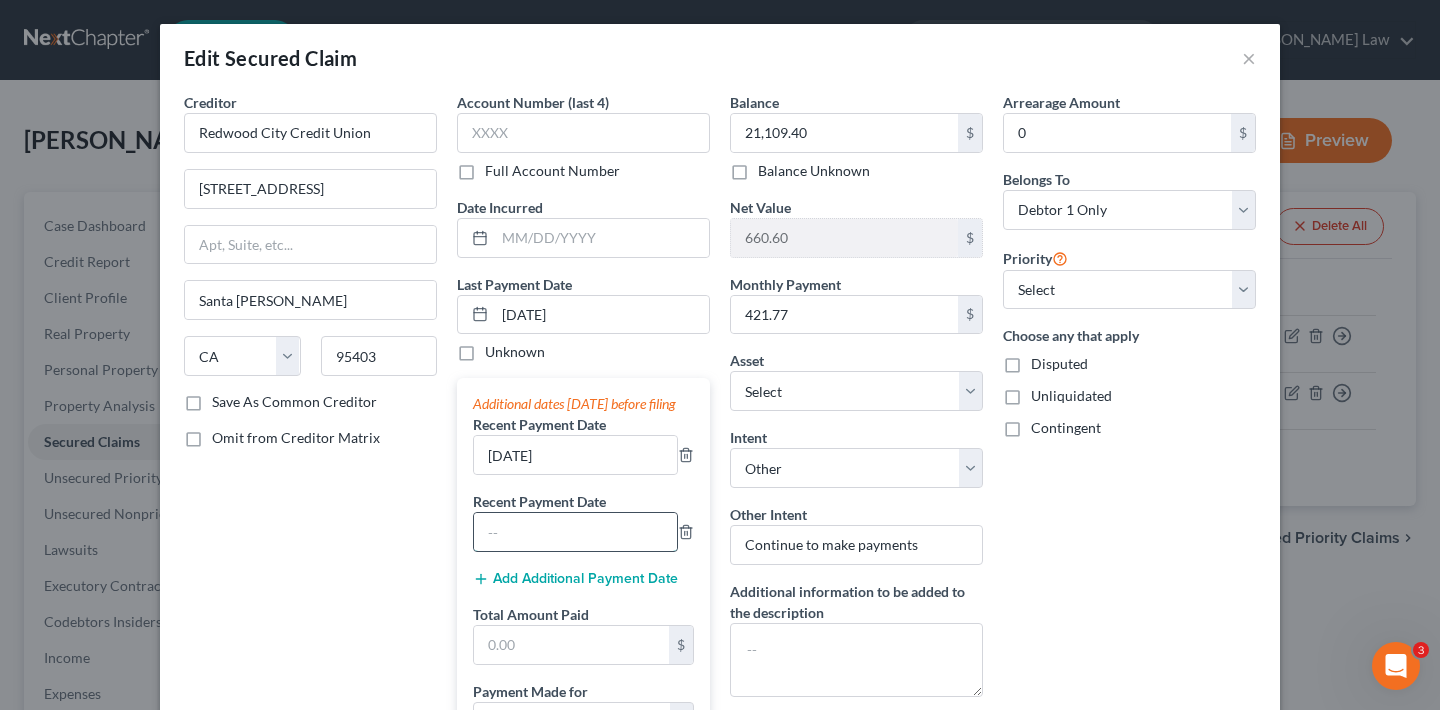 click at bounding box center (575, 532) 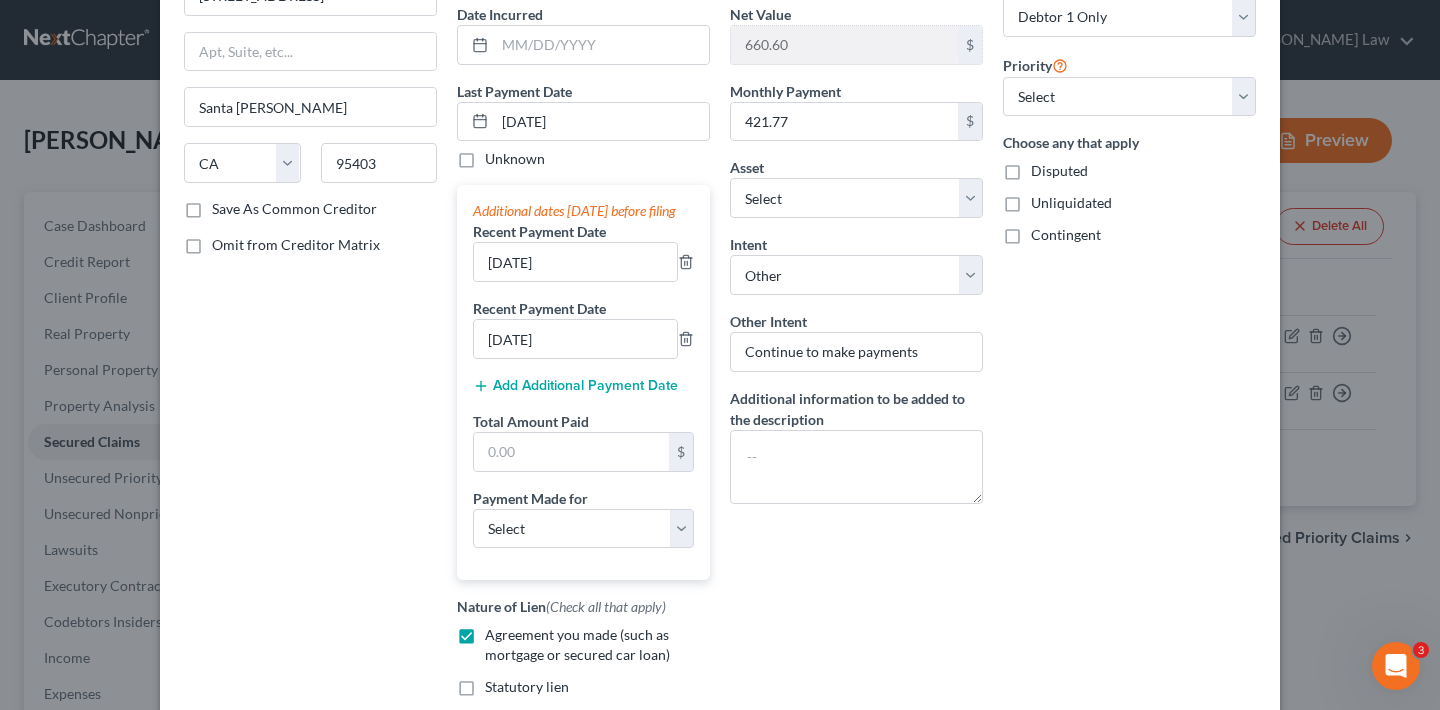 scroll, scrollTop: 337, scrollLeft: 0, axis: vertical 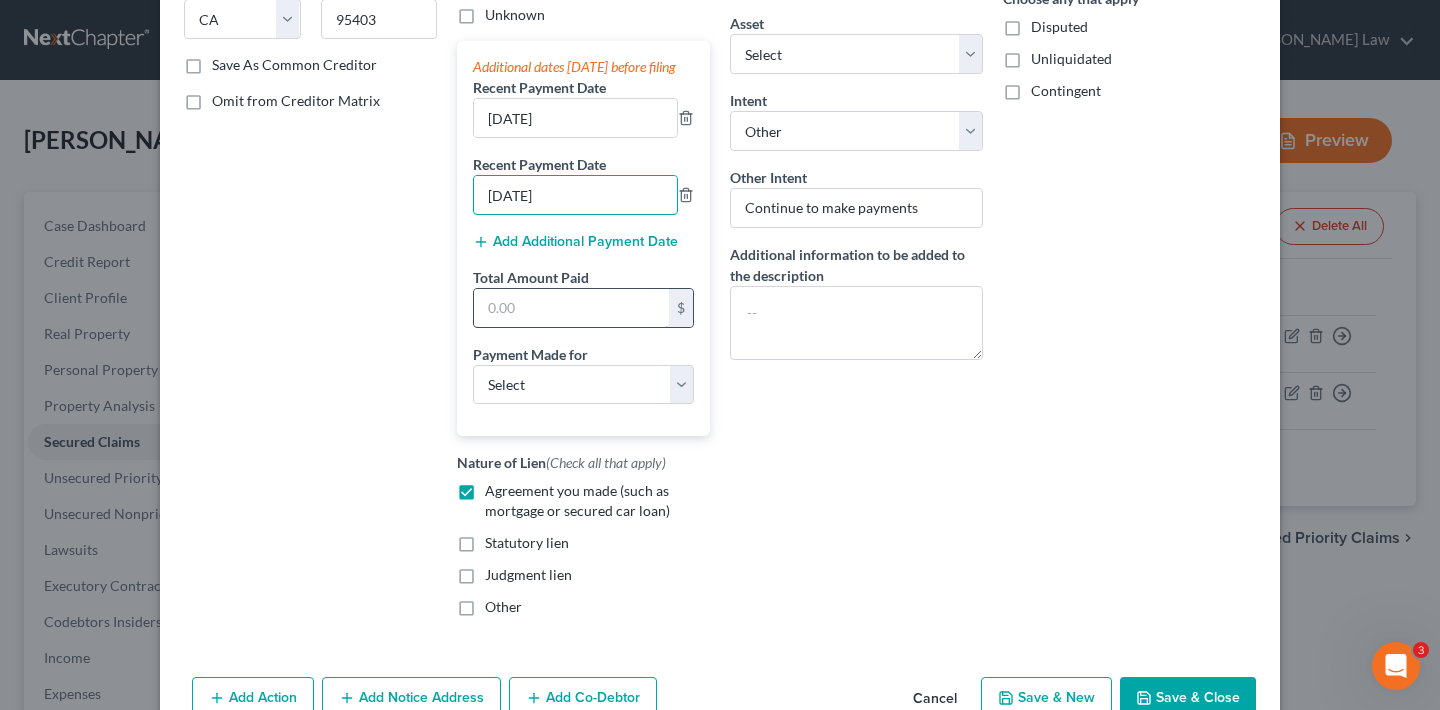 type on "[DATE]" 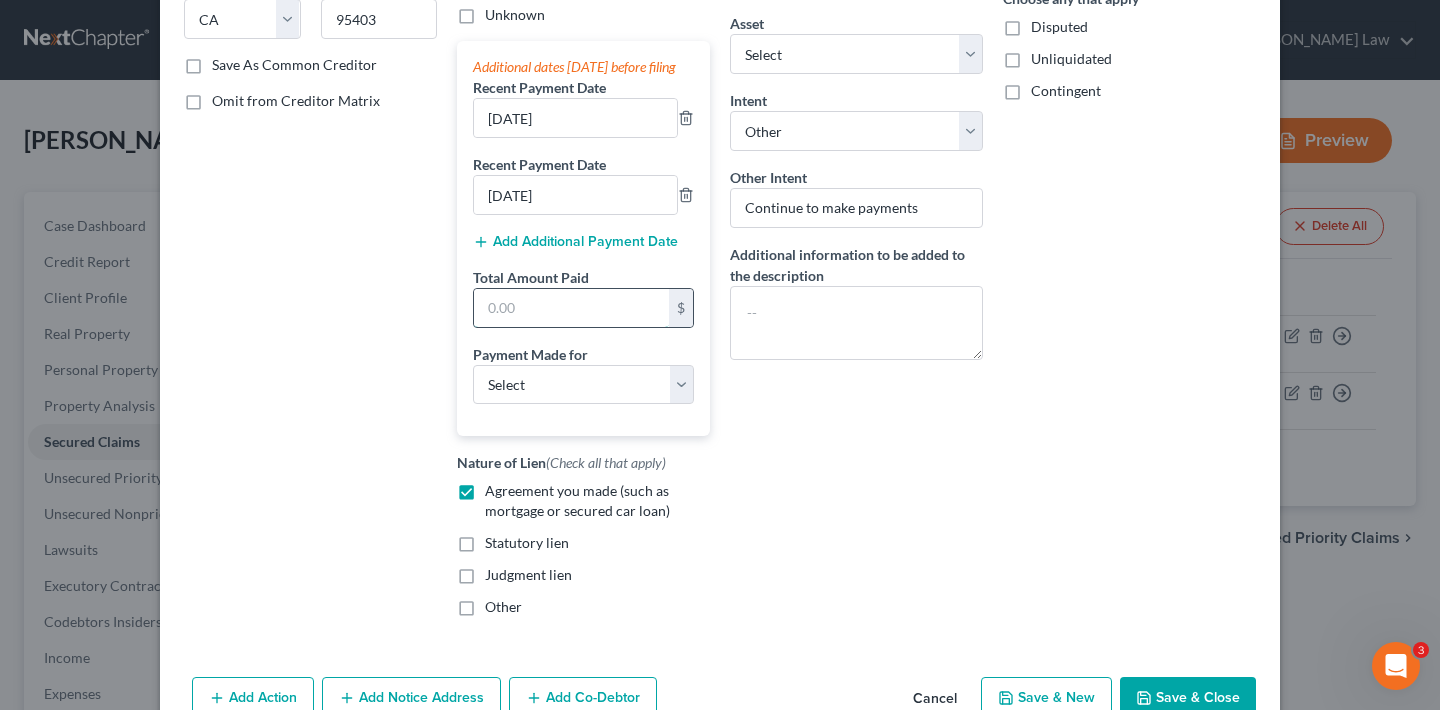 click at bounding box center (571, 308) 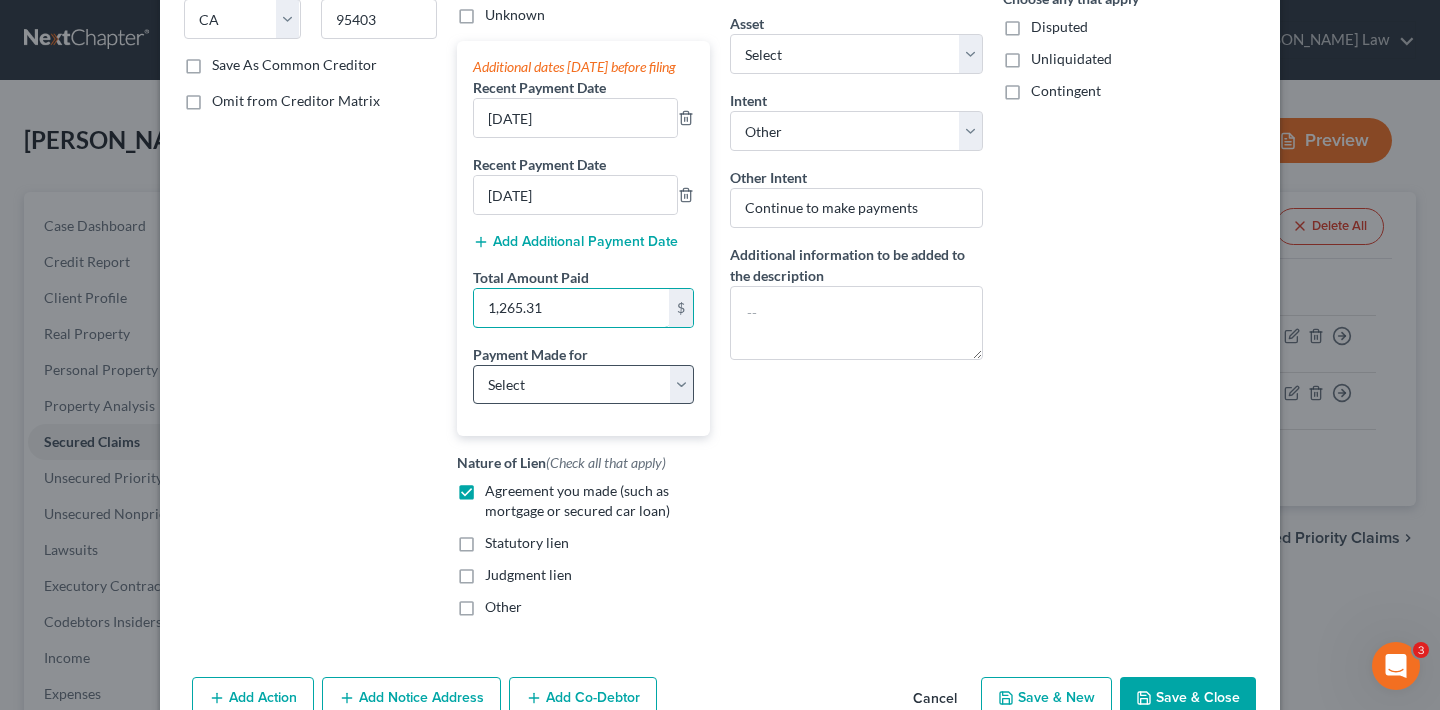 type on "1,265.31" 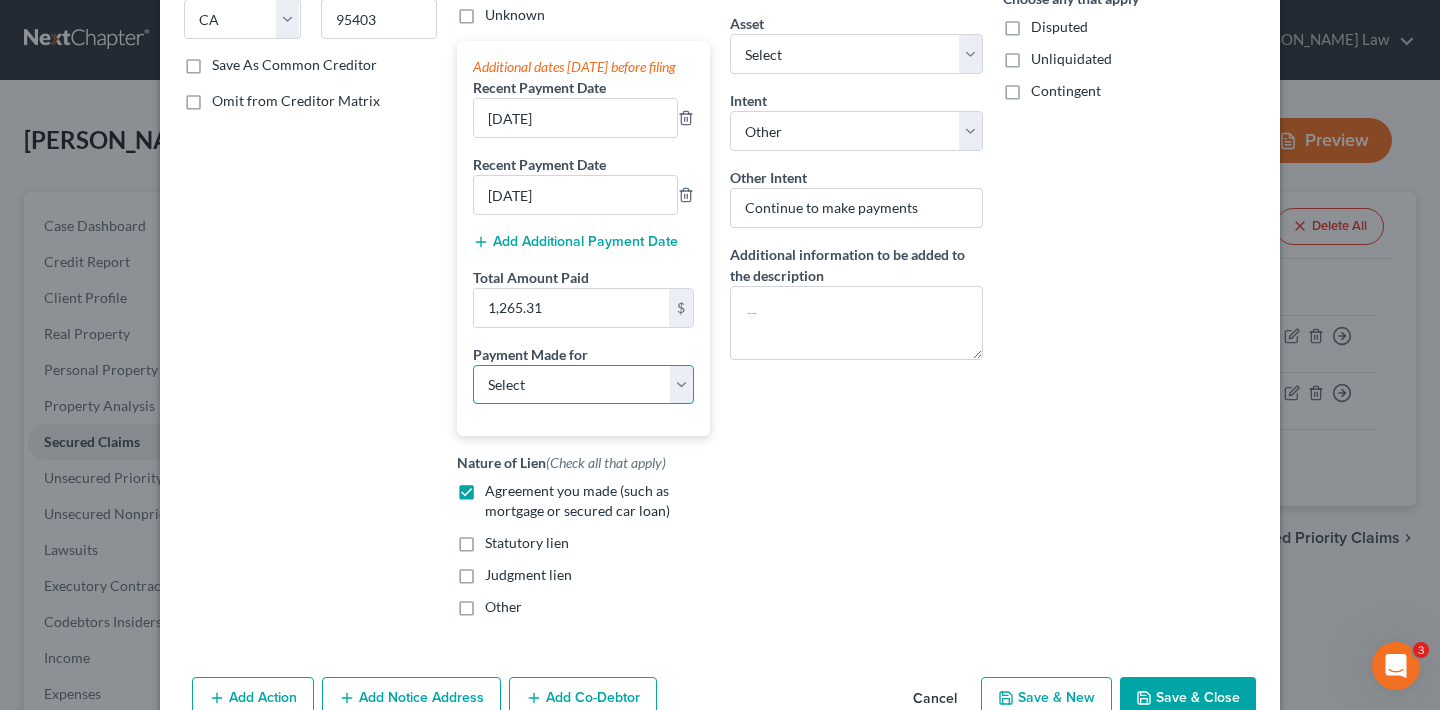 select on "4" 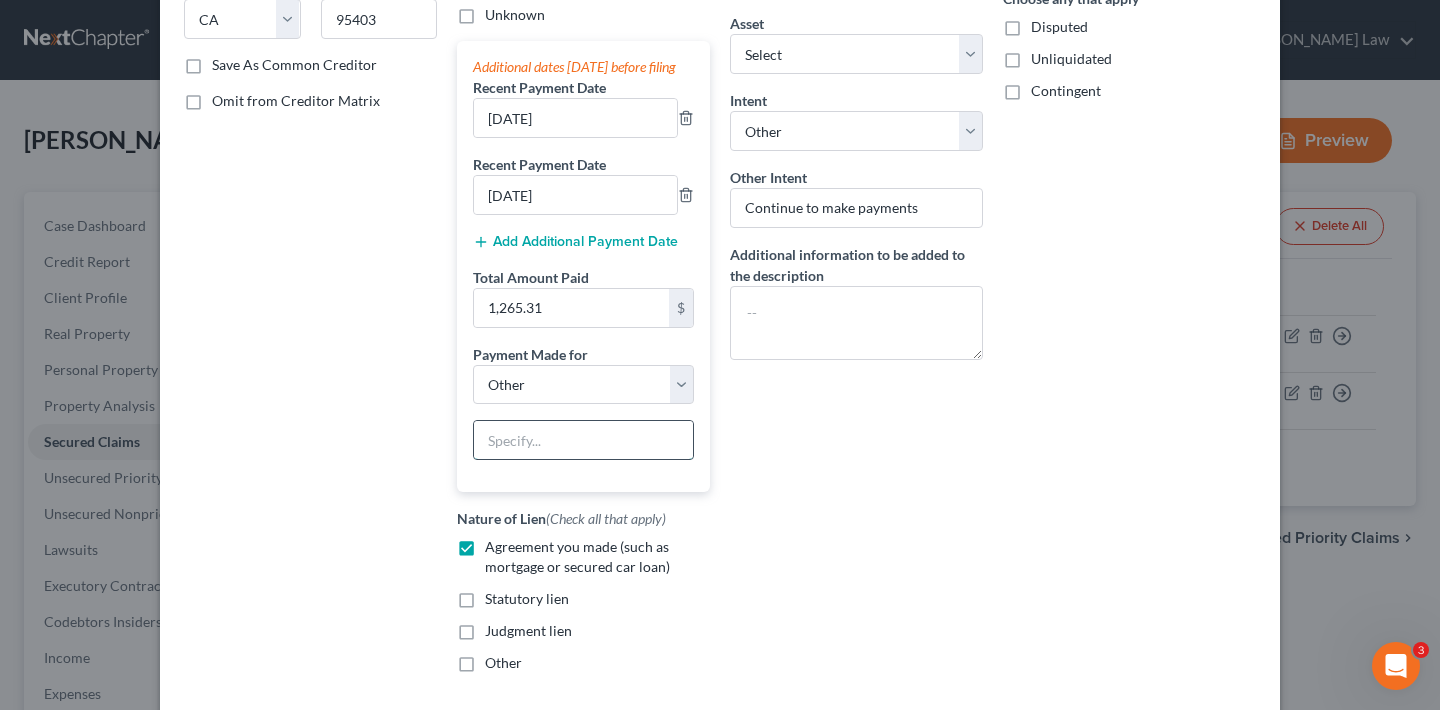 click at bounding box center (583, 440) 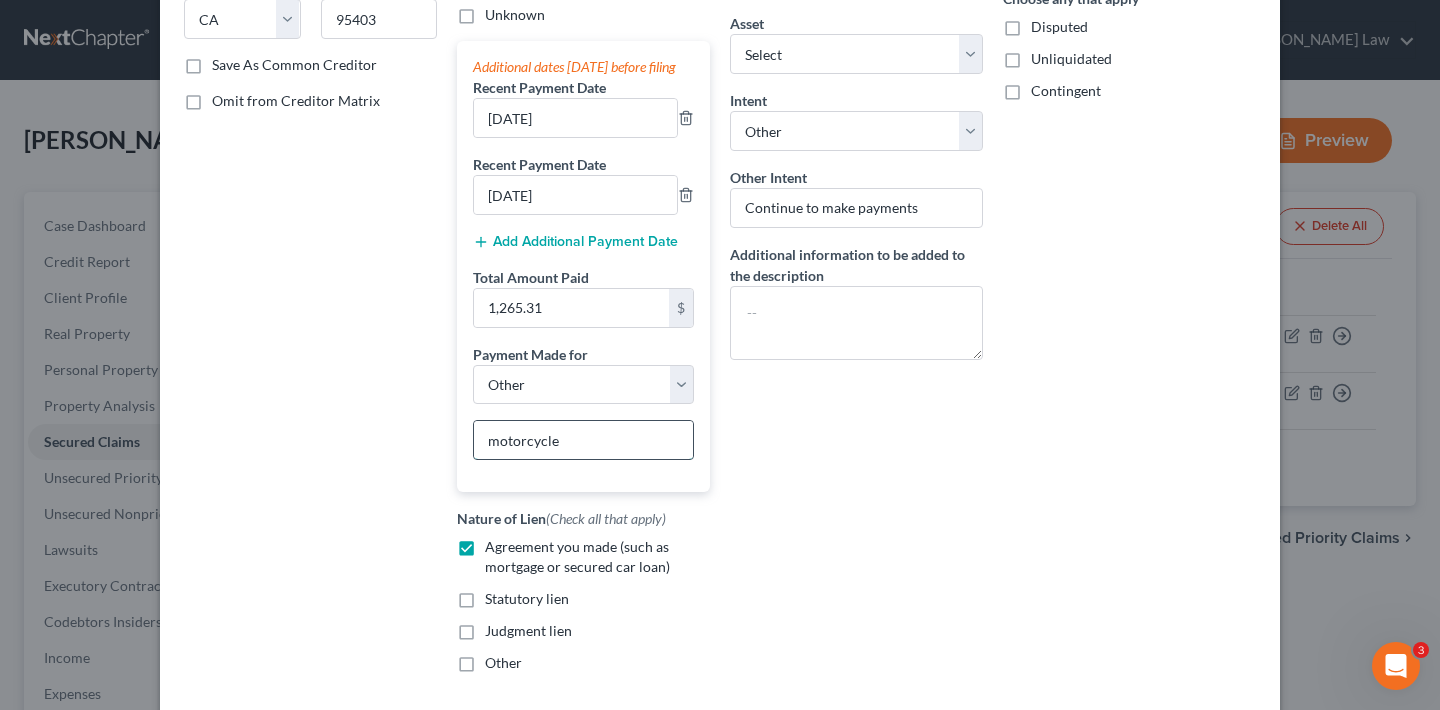 click on "motorcycle" at bounding box center (583, 440) 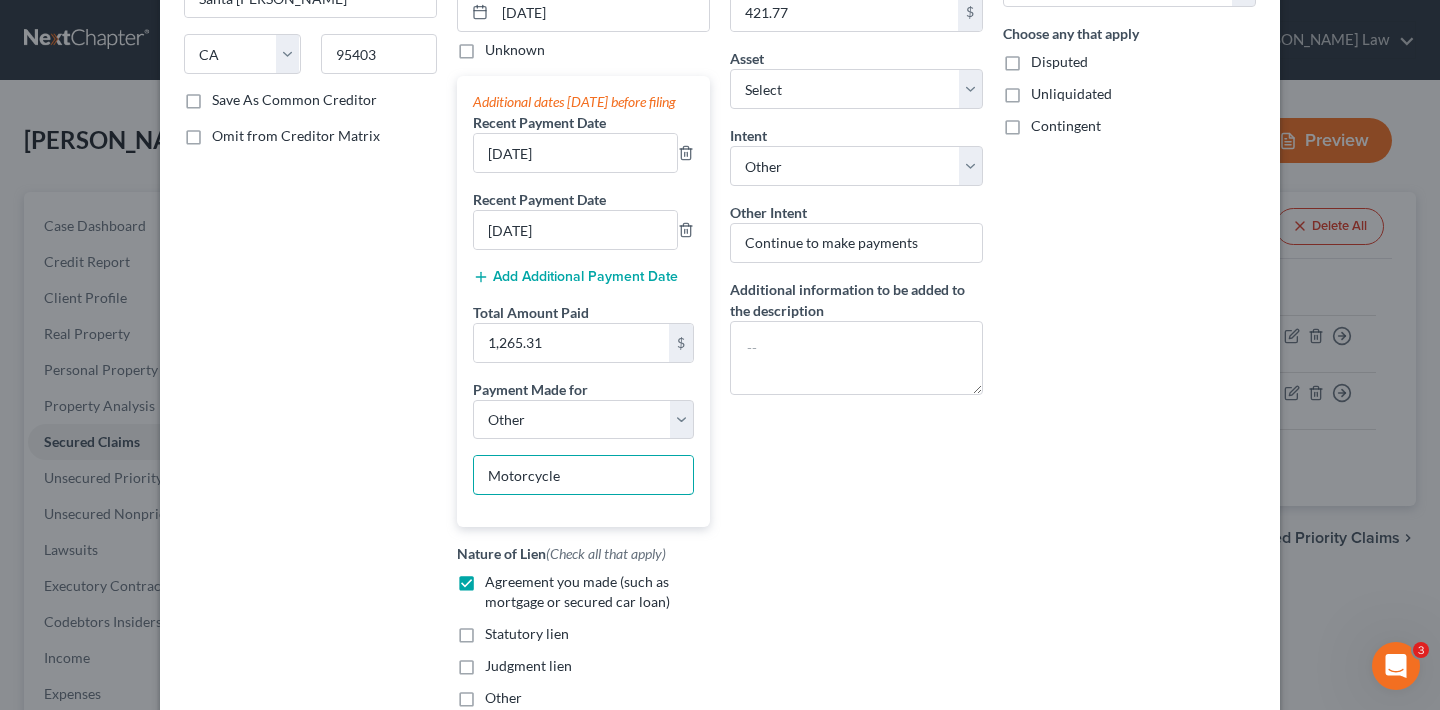 scroll, scrollTop: 510, scrollLeft: 0, axis: vertical 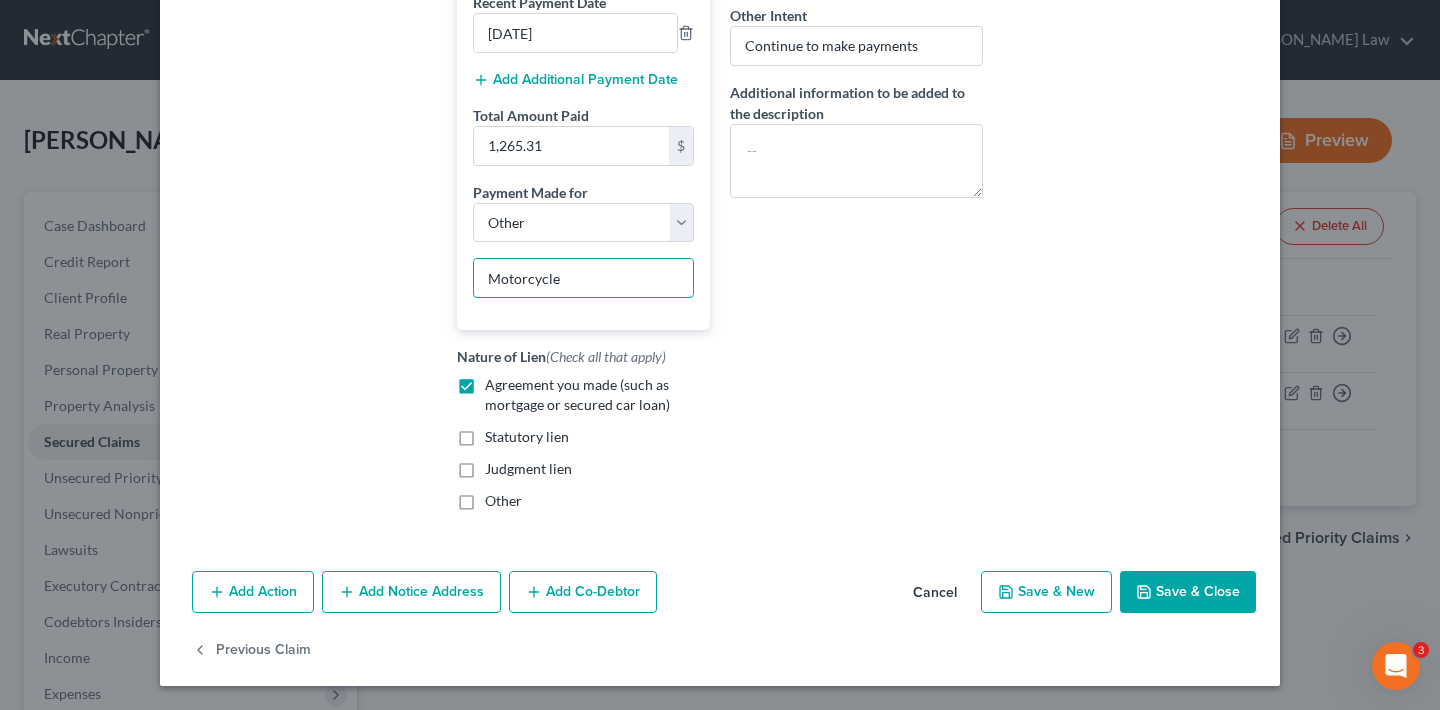 type on "Motorcycle" 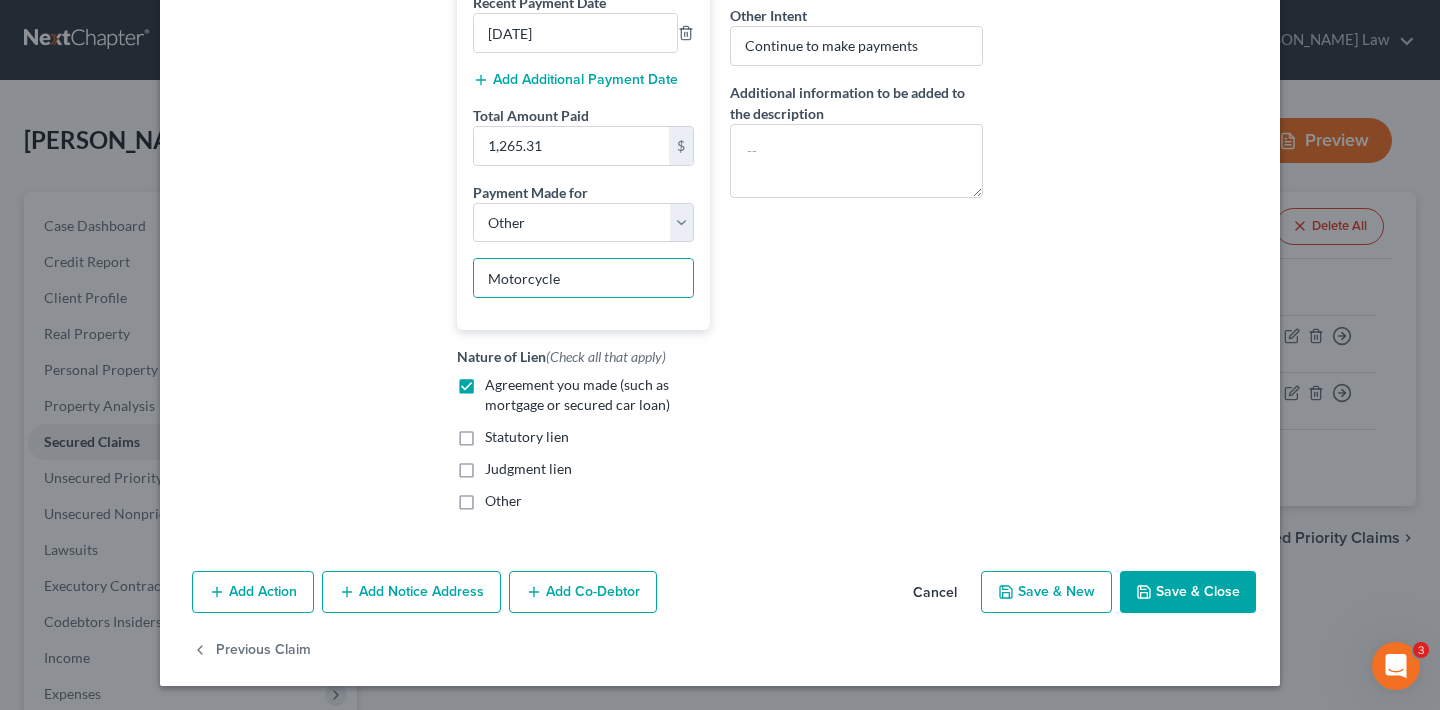 click on "Save & Close" at bounding box center (1188, 592) 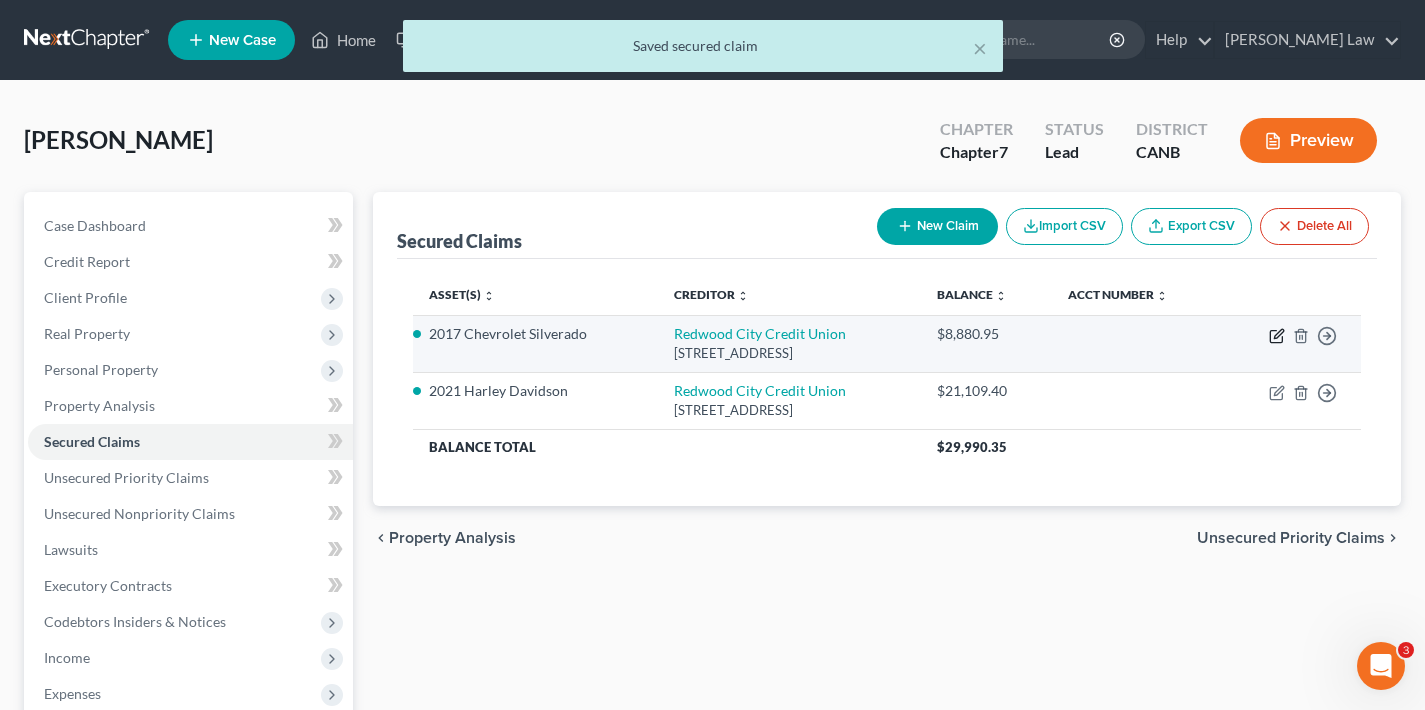 click 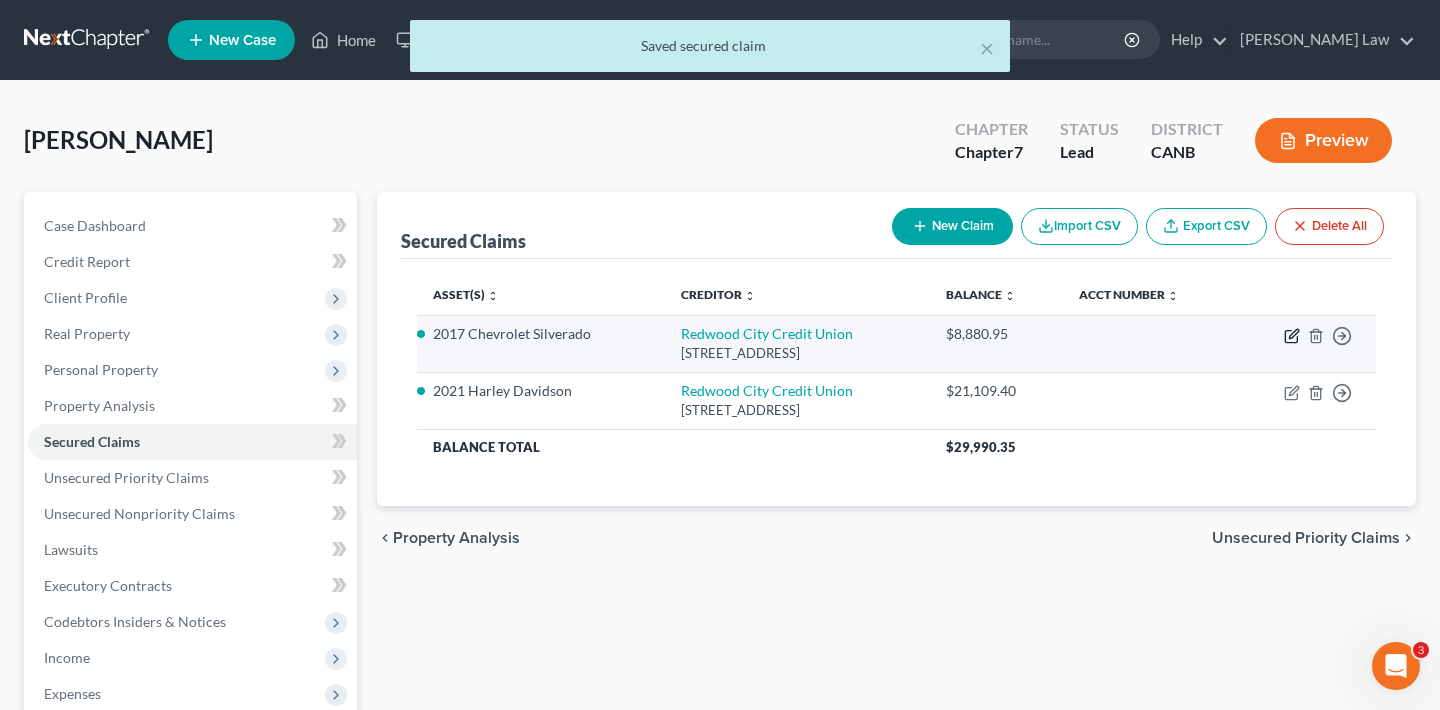 select on "4" 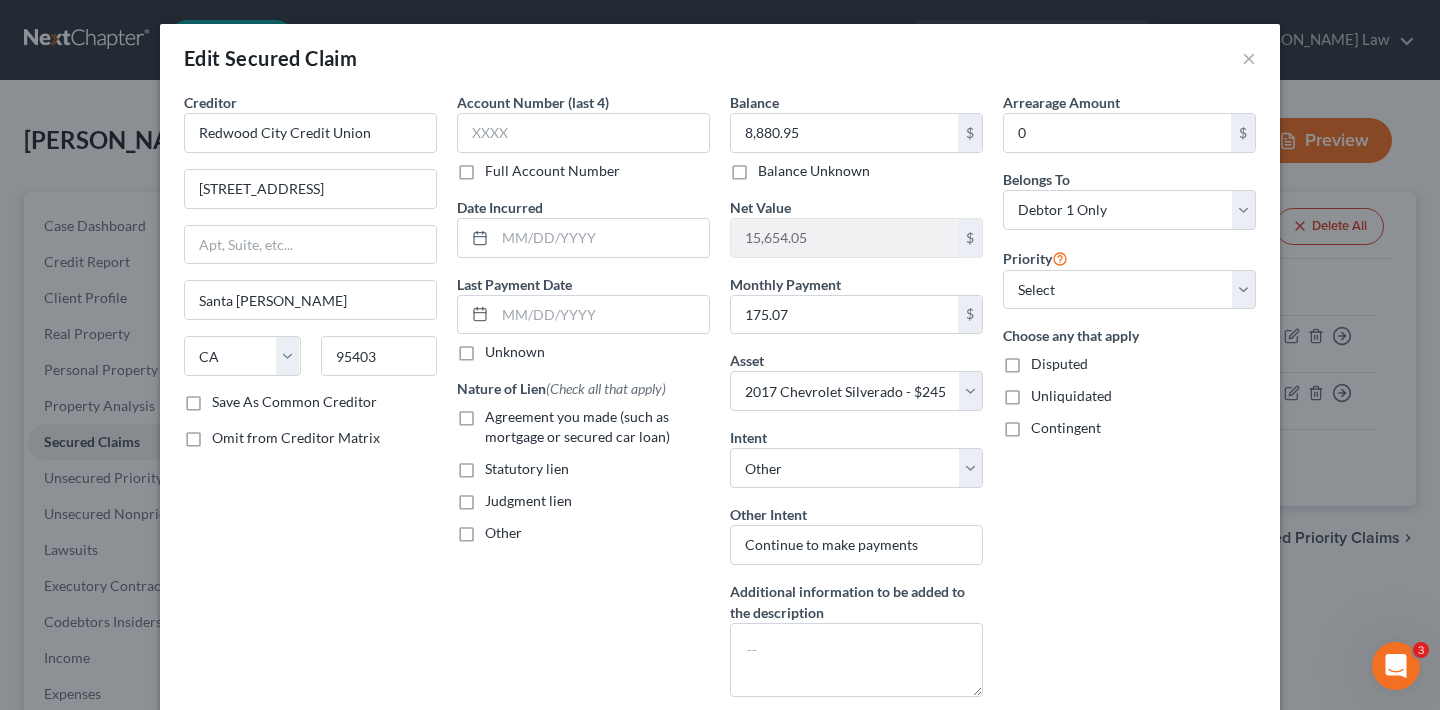 click on "Agreement you made (such as mortgage or secured car loan)" at bounding box center [597, 427] 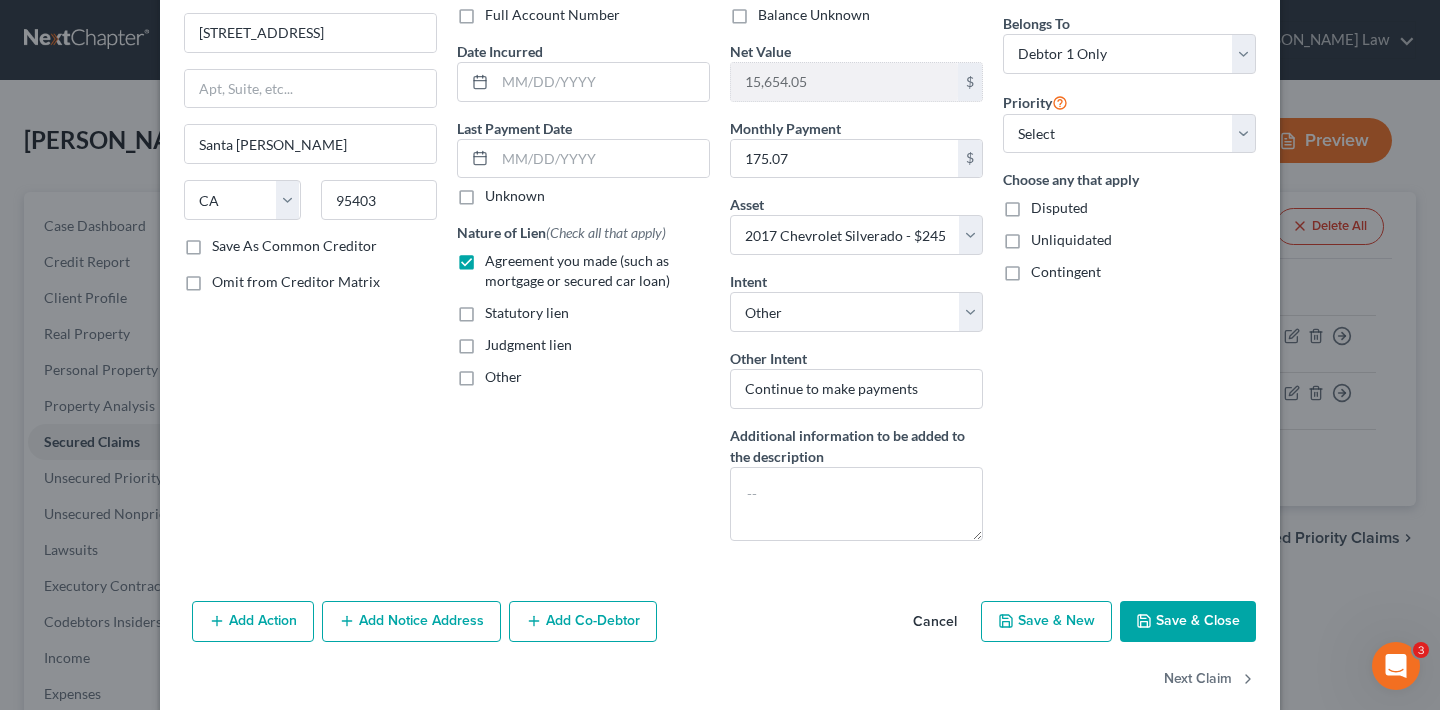 scroll, scrollTop: 124, scrollLeft: 0, axis: vertical 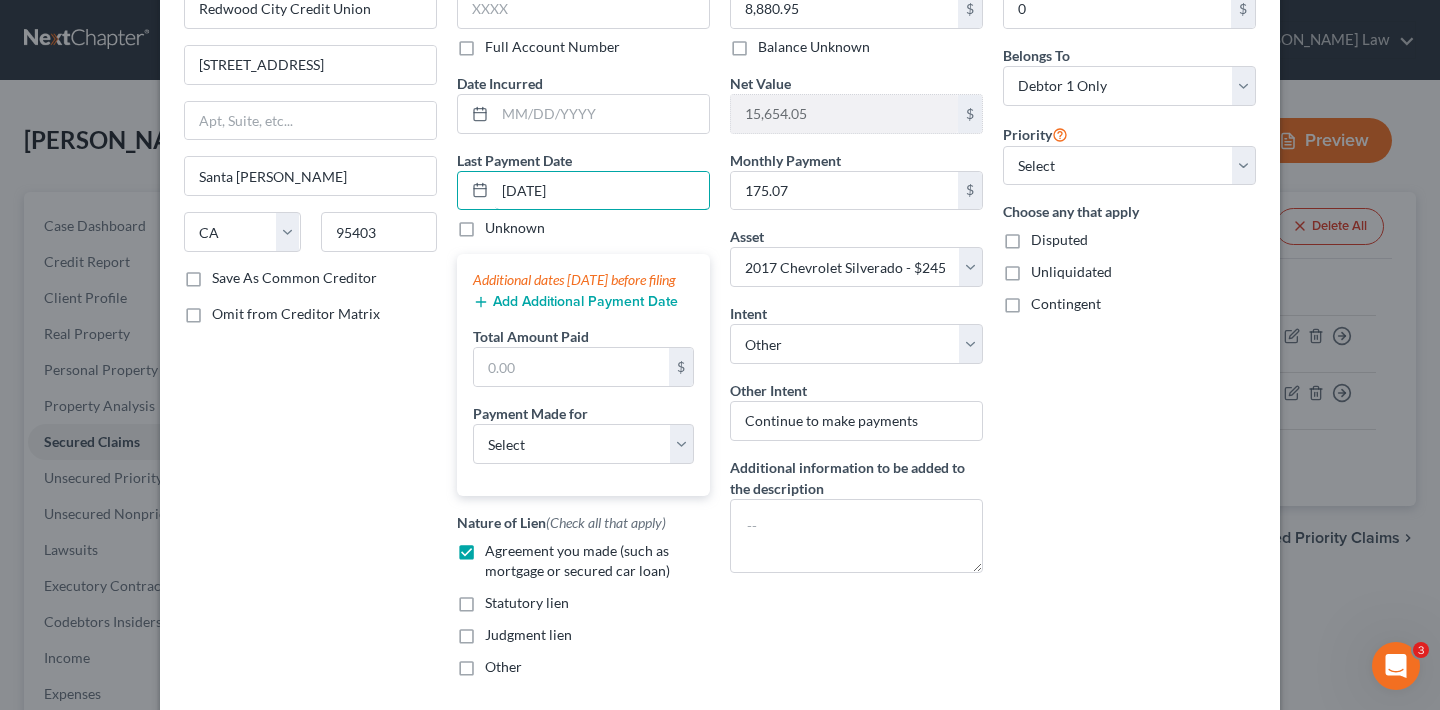 type on "[DATE]" 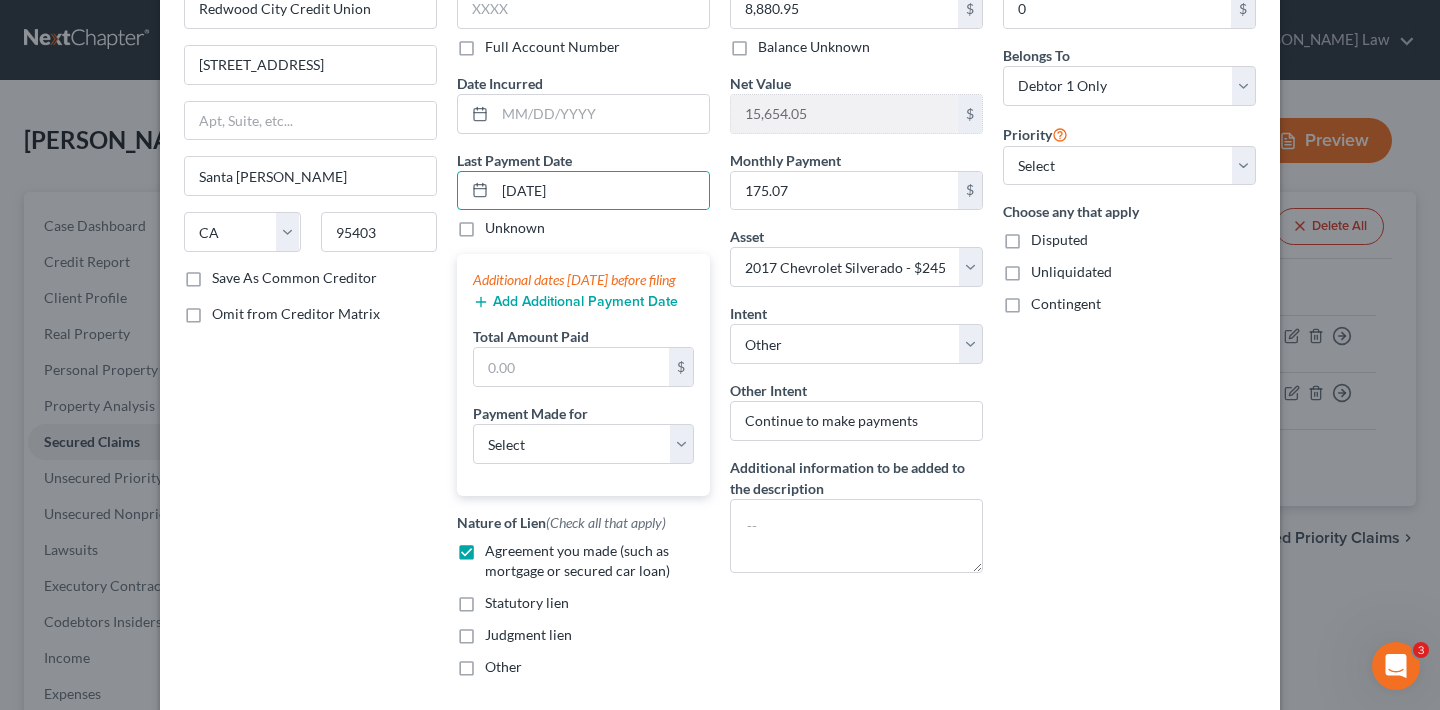 click on "Add Additional Payment Date" at bounding box center (575, 302) 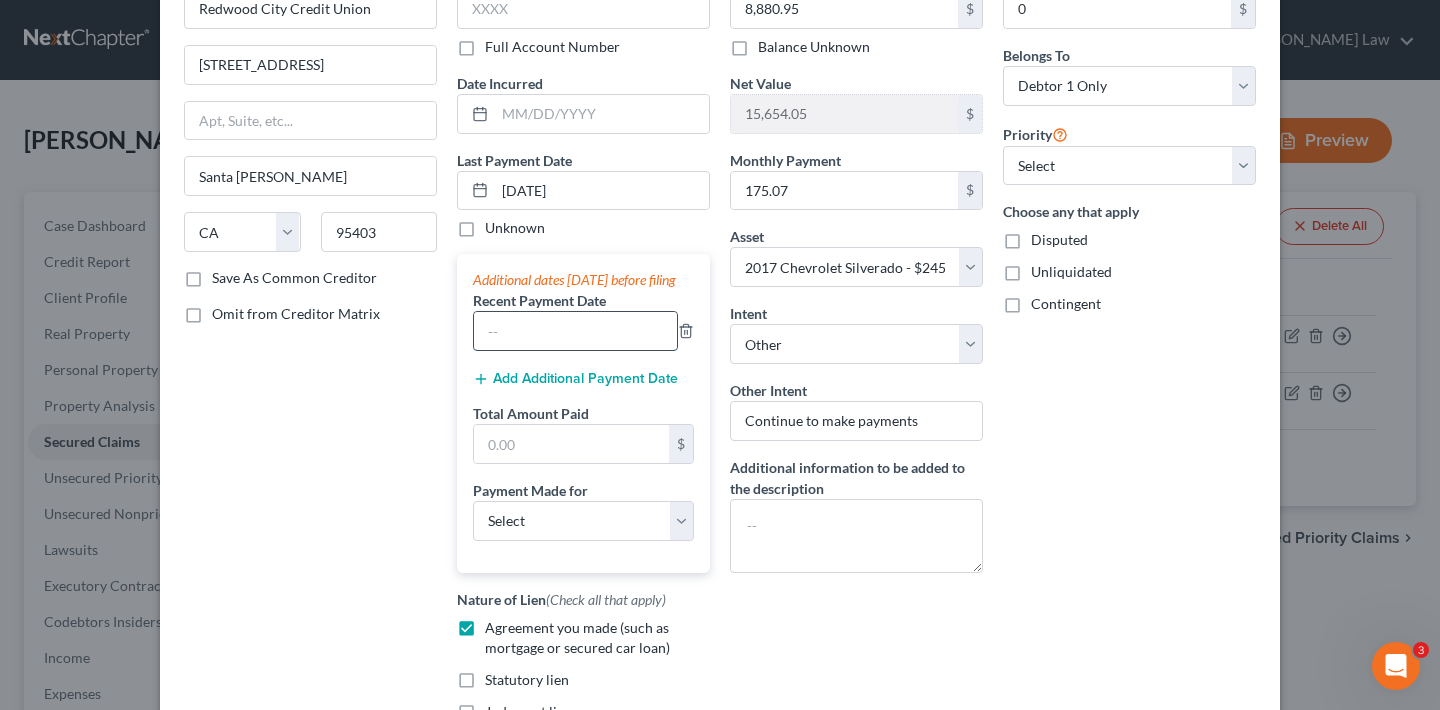 click at bounding box center (575, 331) 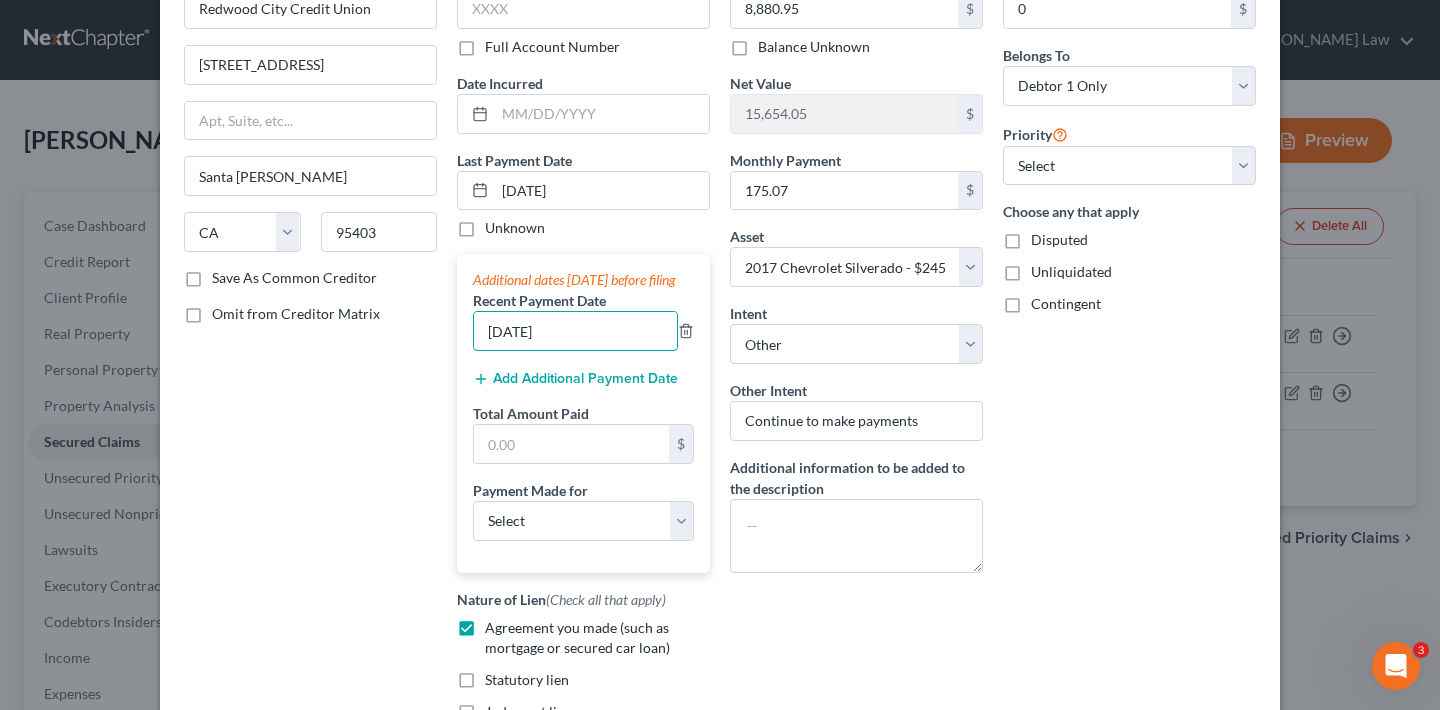type on "[DATE]" 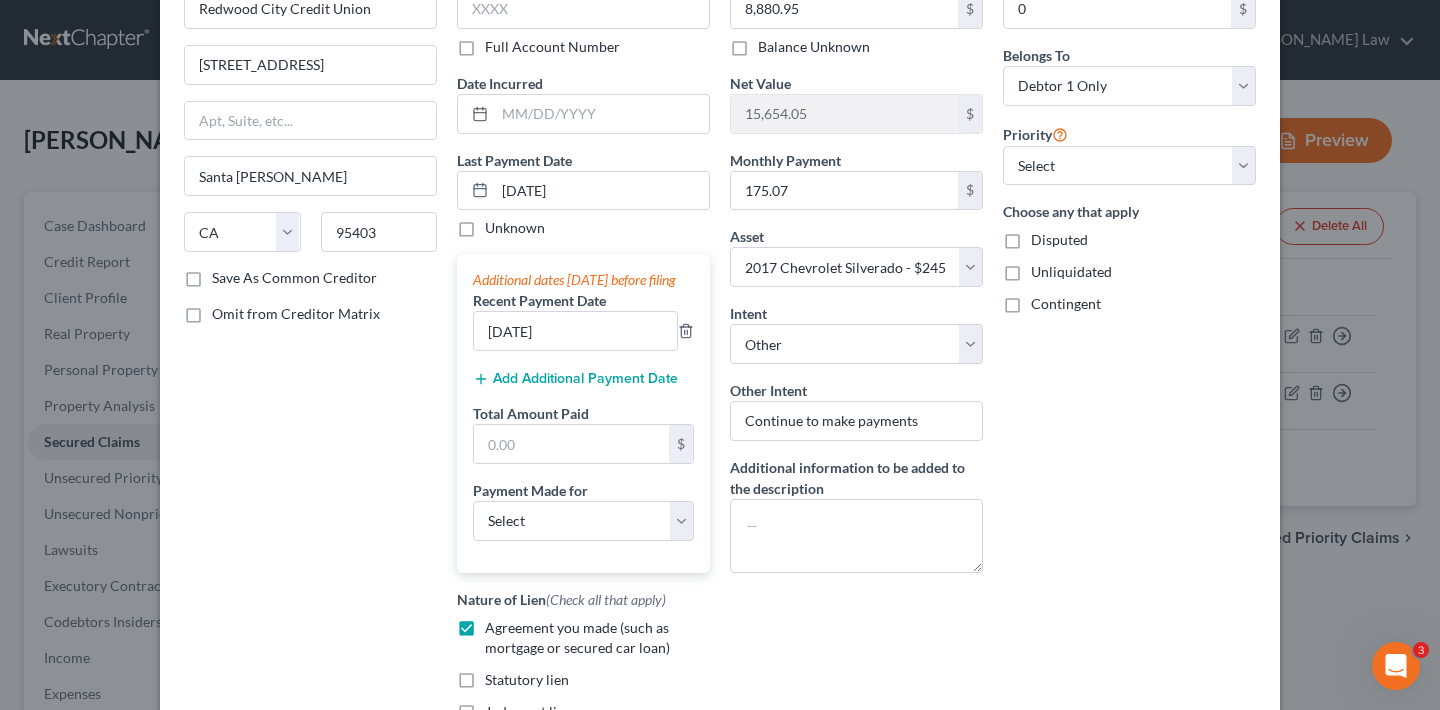 click on "Add Additional Payment Date" at bounding box center (575, 379) 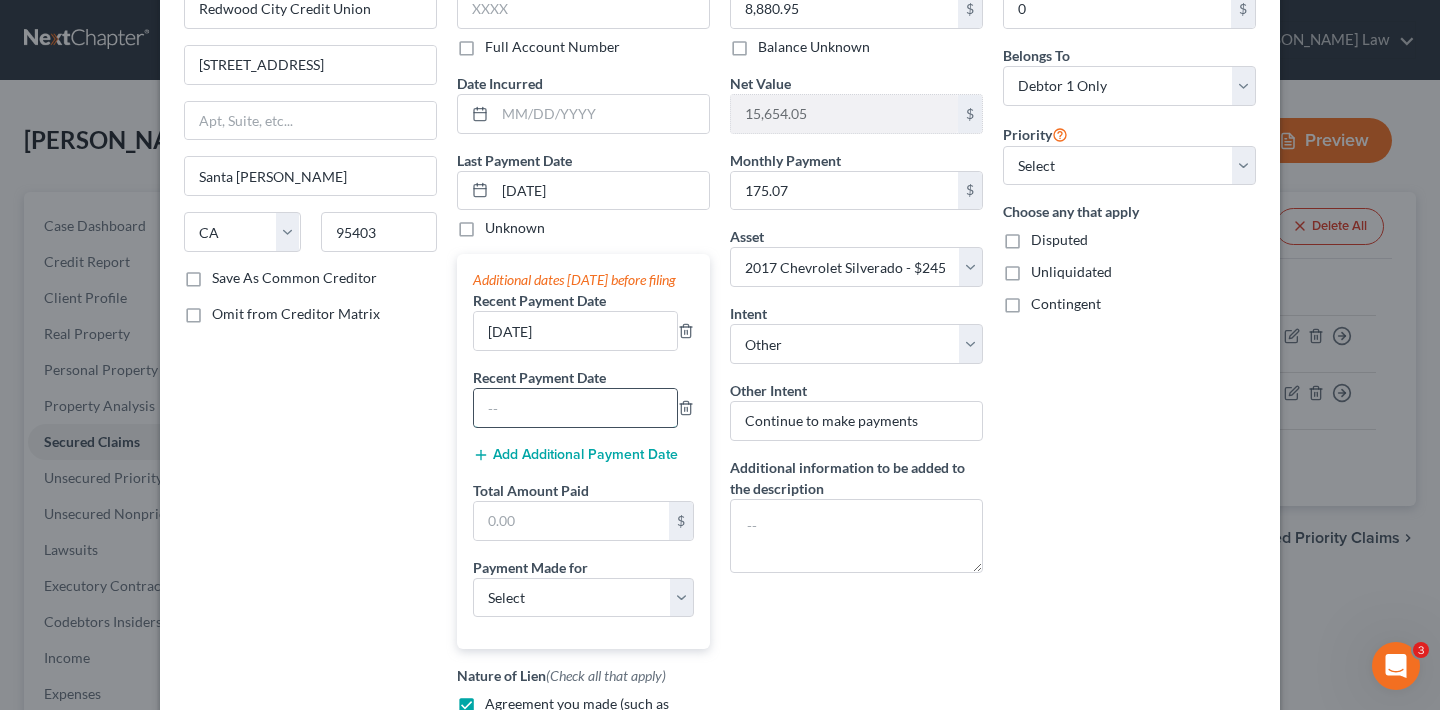 click at bounding box center (575, 408) 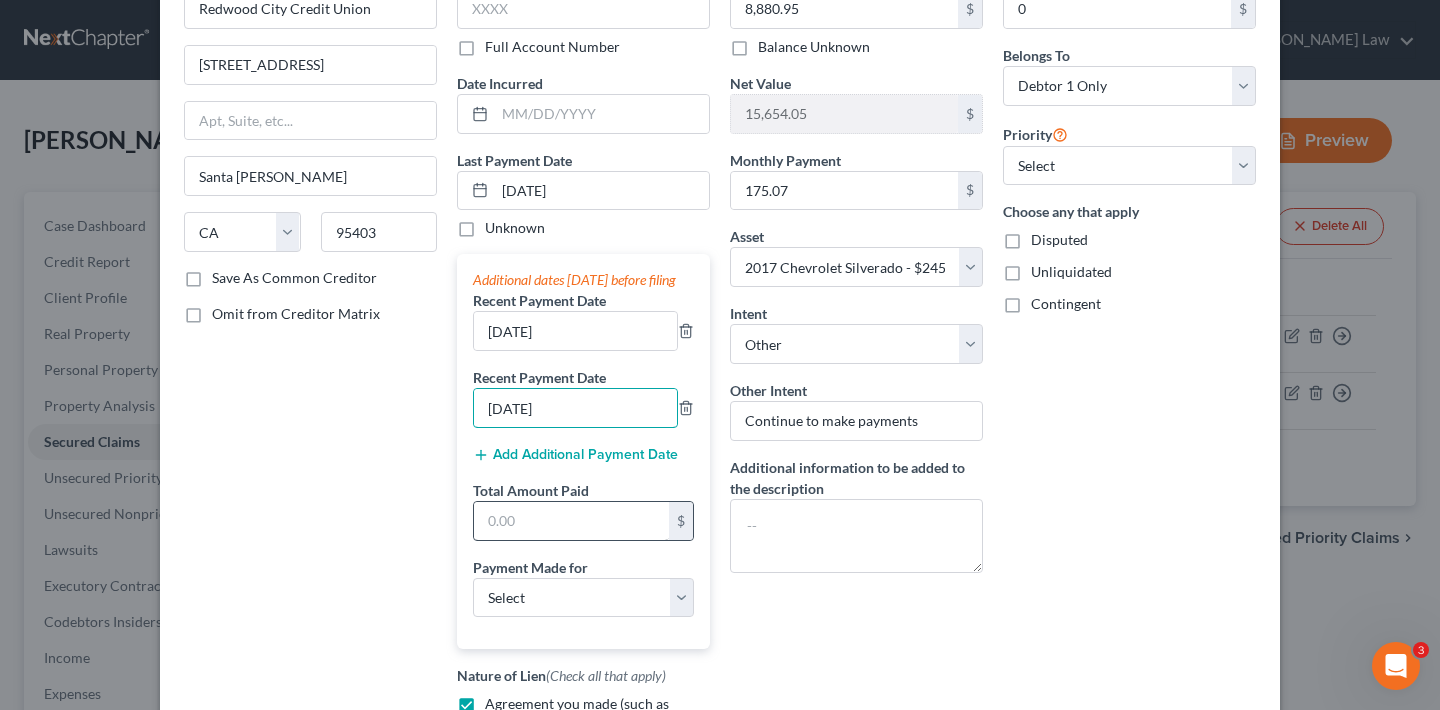 type on "[DATE]" 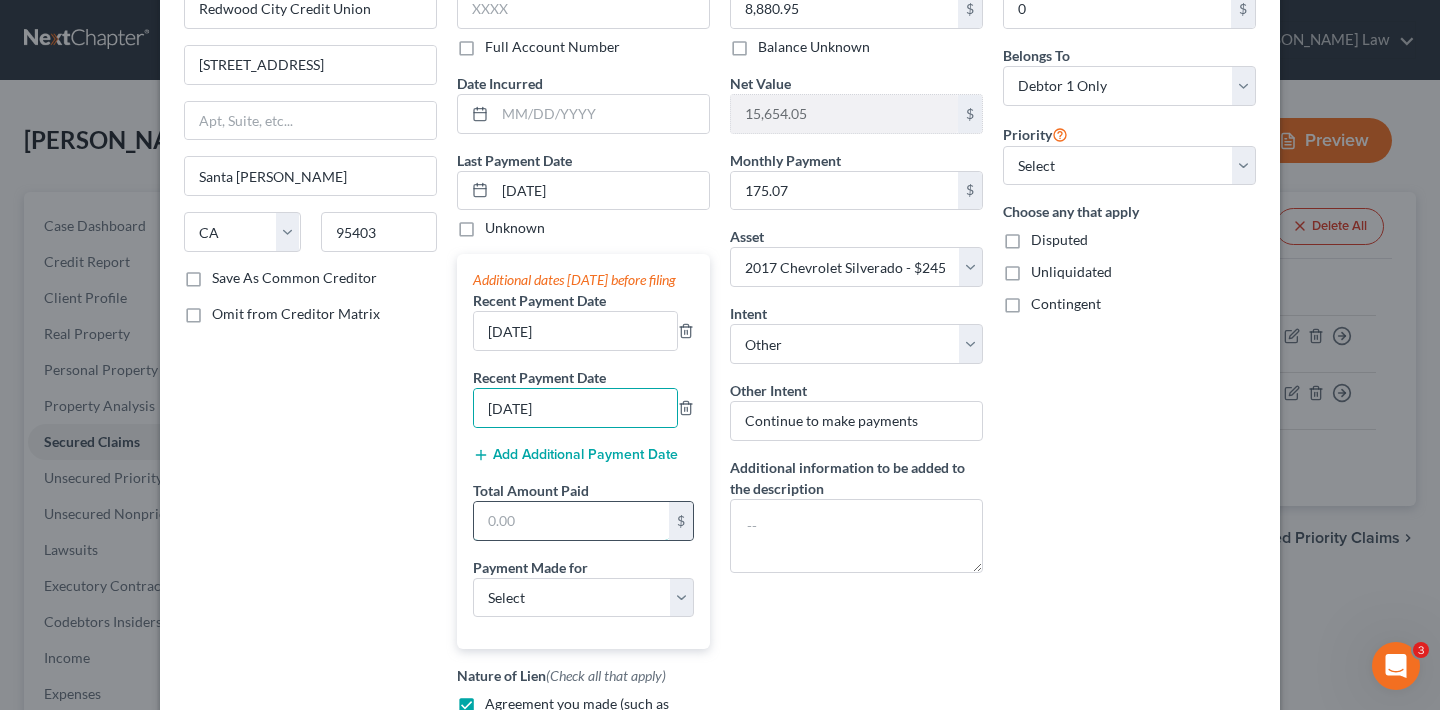 click at bounding box center (571, 521) 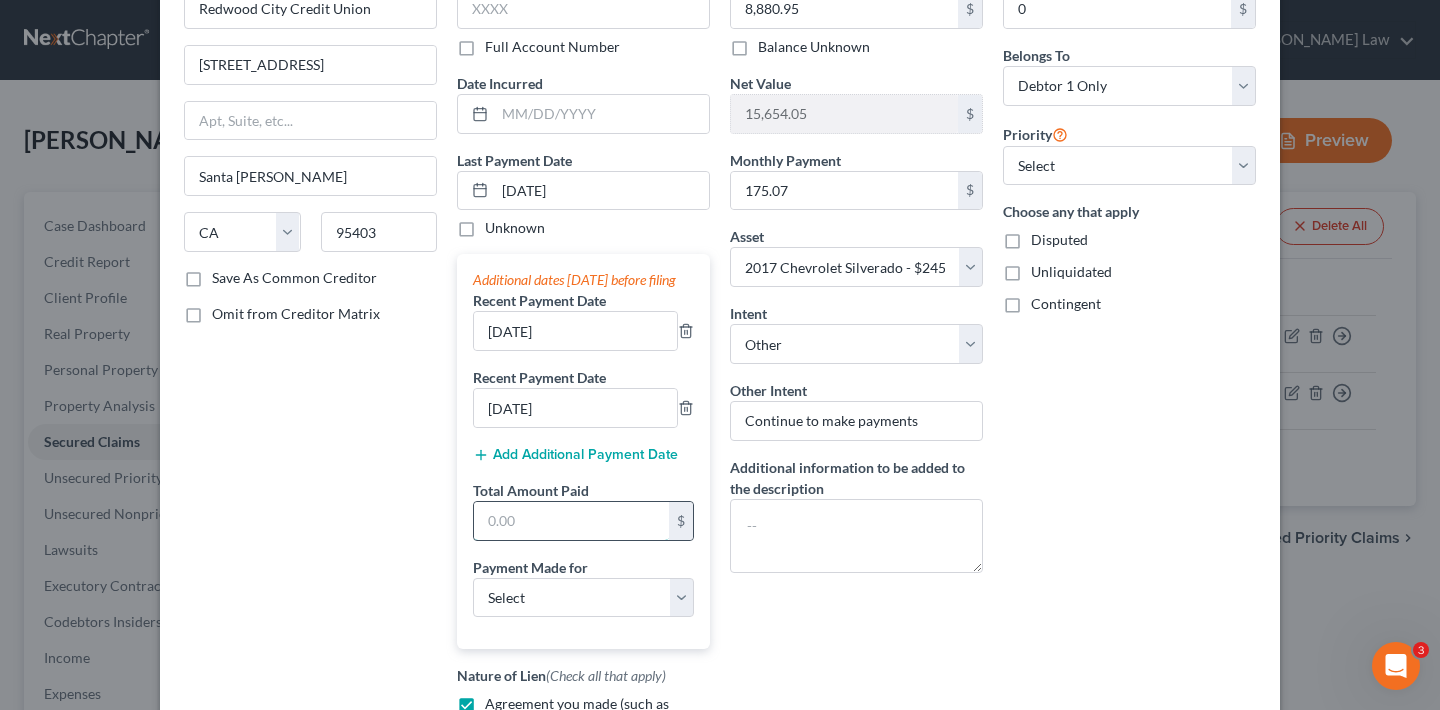 click at bounding box center (571, 521) 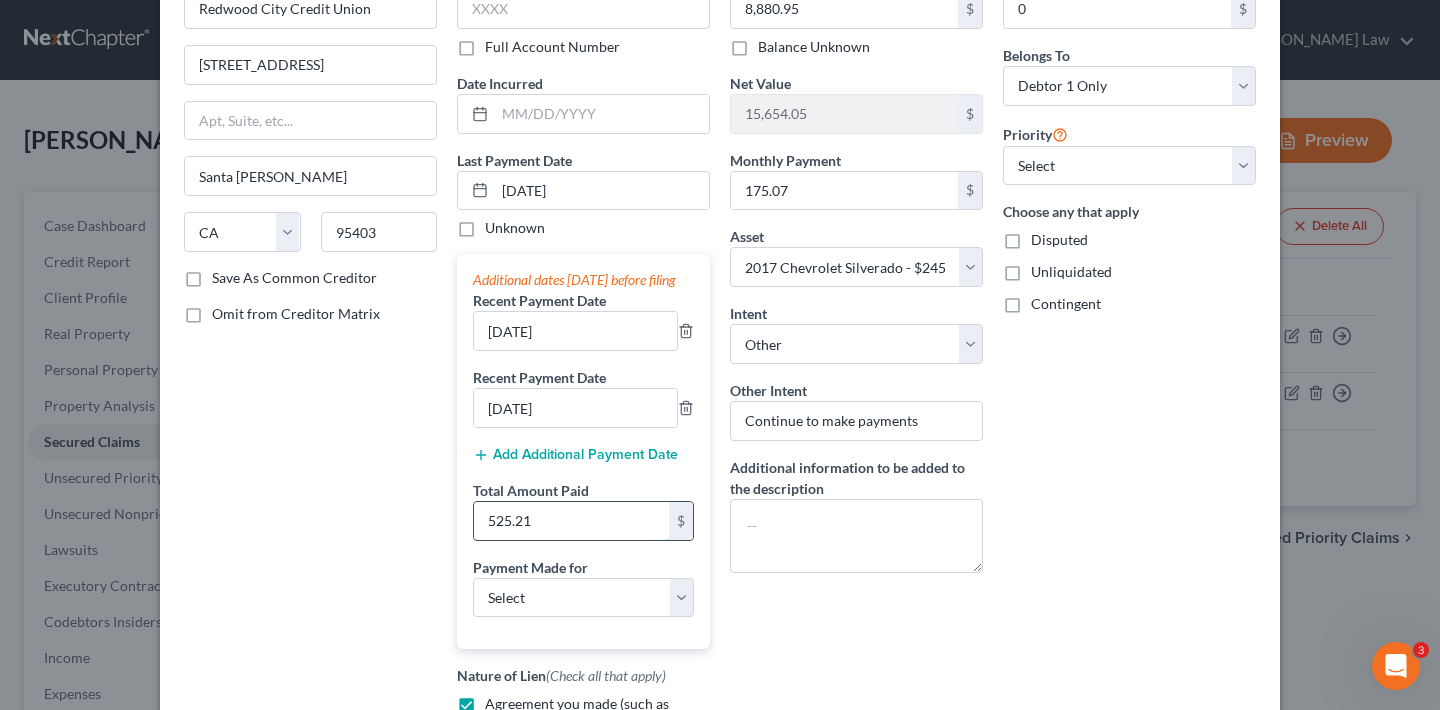 scroll, scrollTop: 128, scrollLeft: 0, axis: vertical 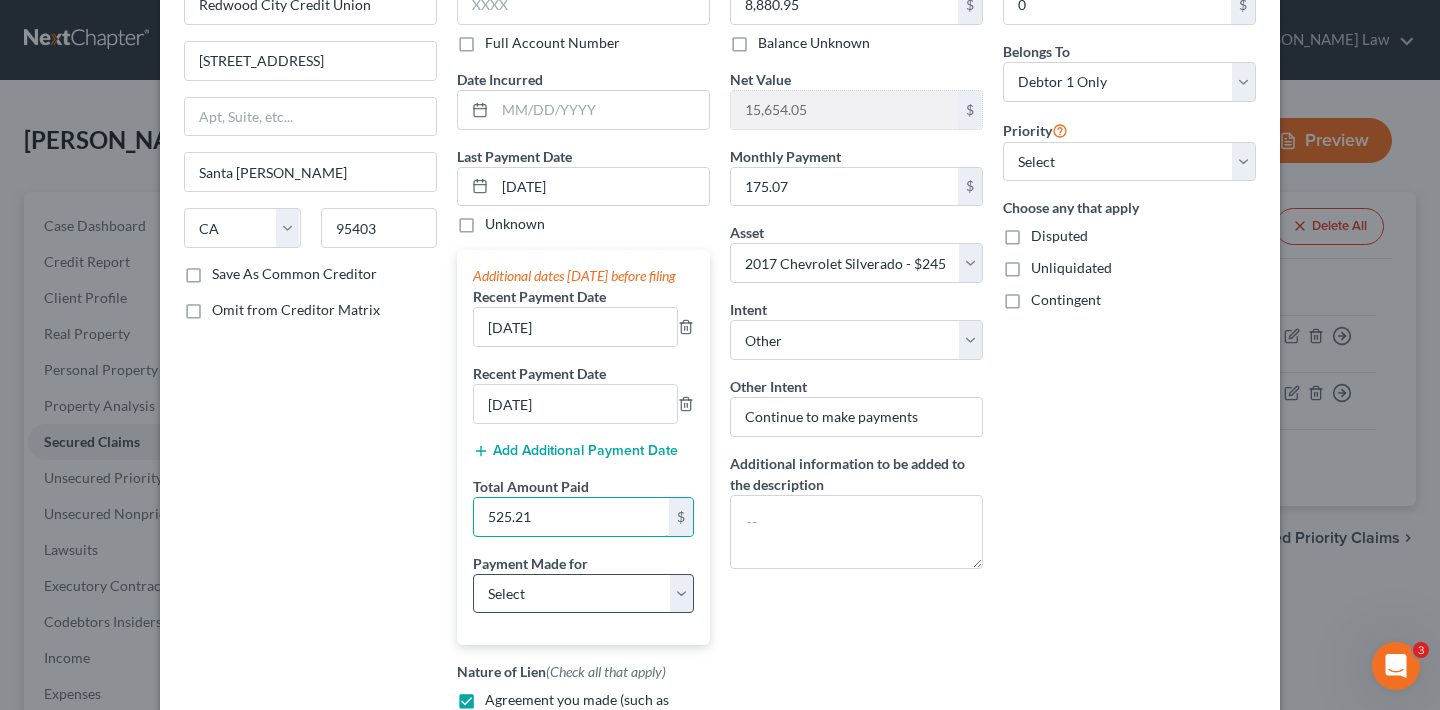 type on "525.21" 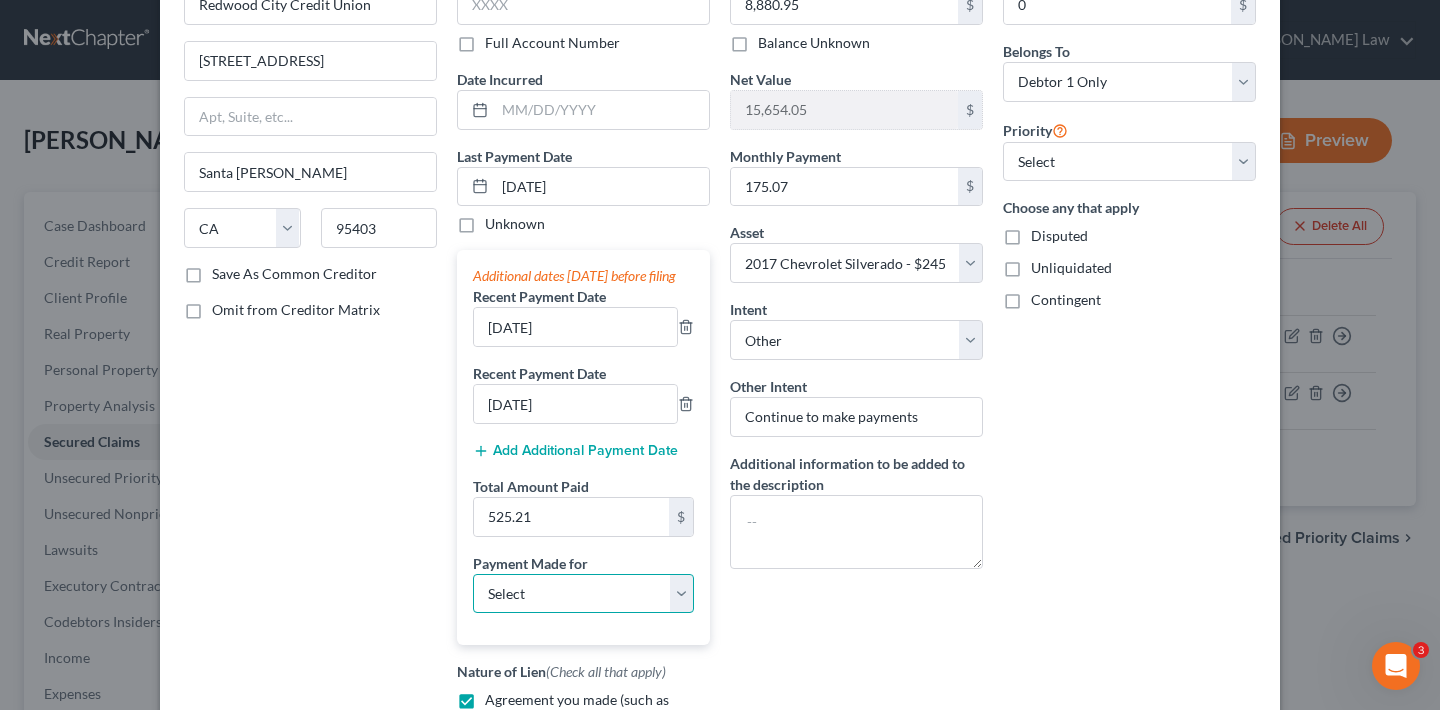 select on "0" 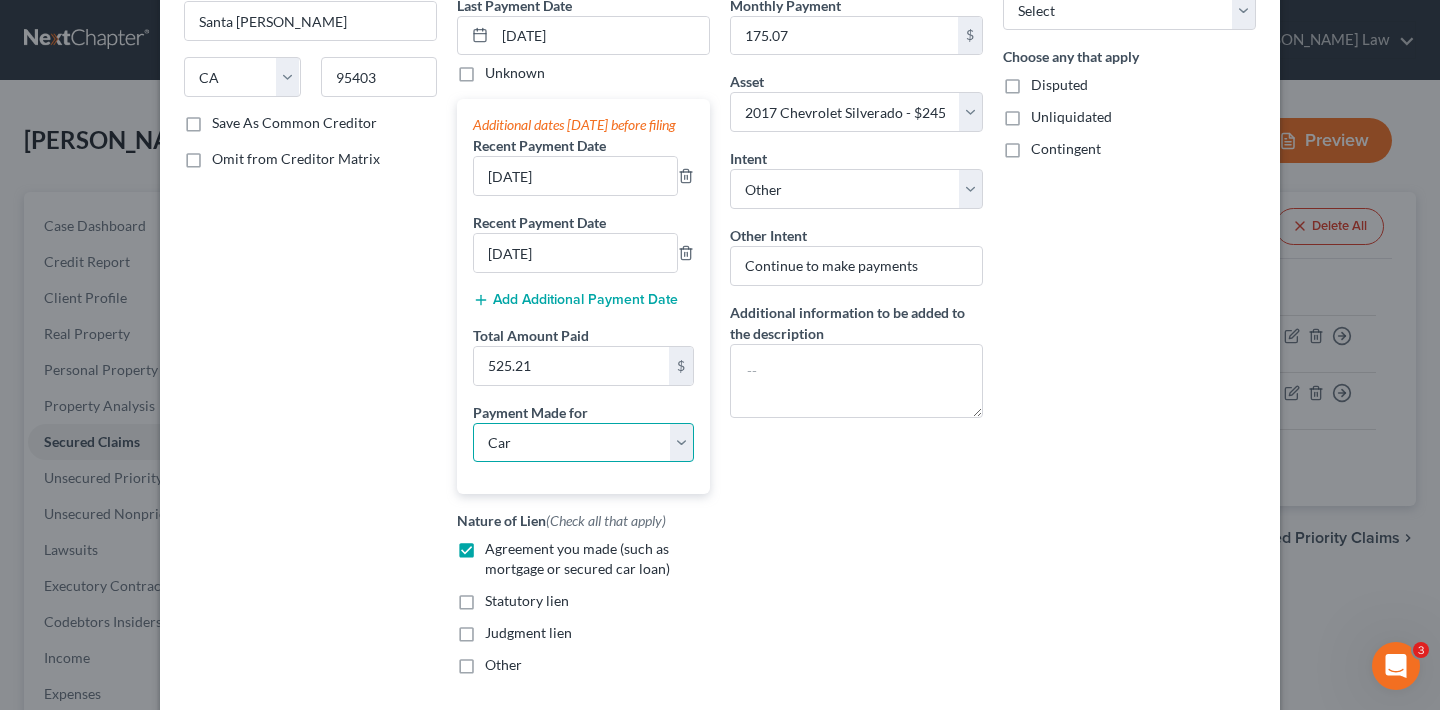 scroll, scrollTop: 461, scrollLeft: 0, axis: vertical 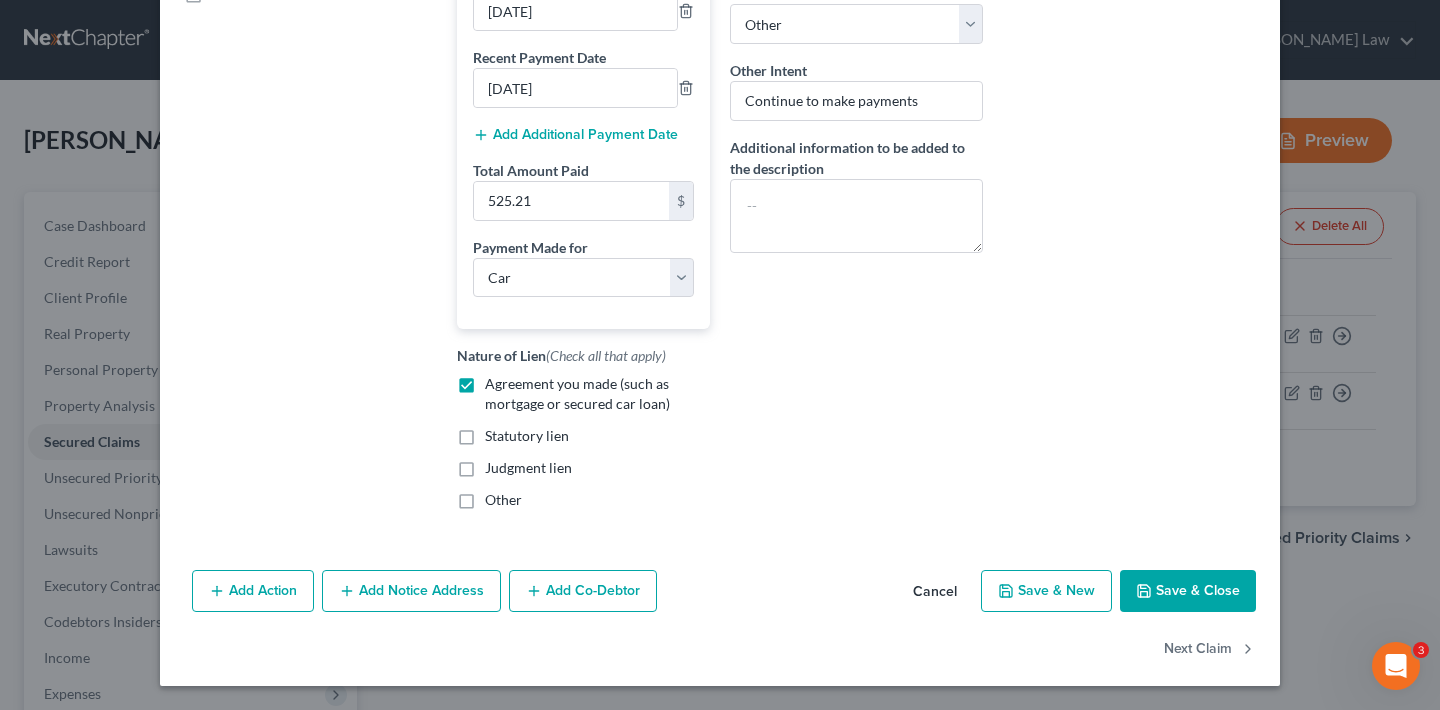 click on "Save & Close" at bounding box center (1188, 591) 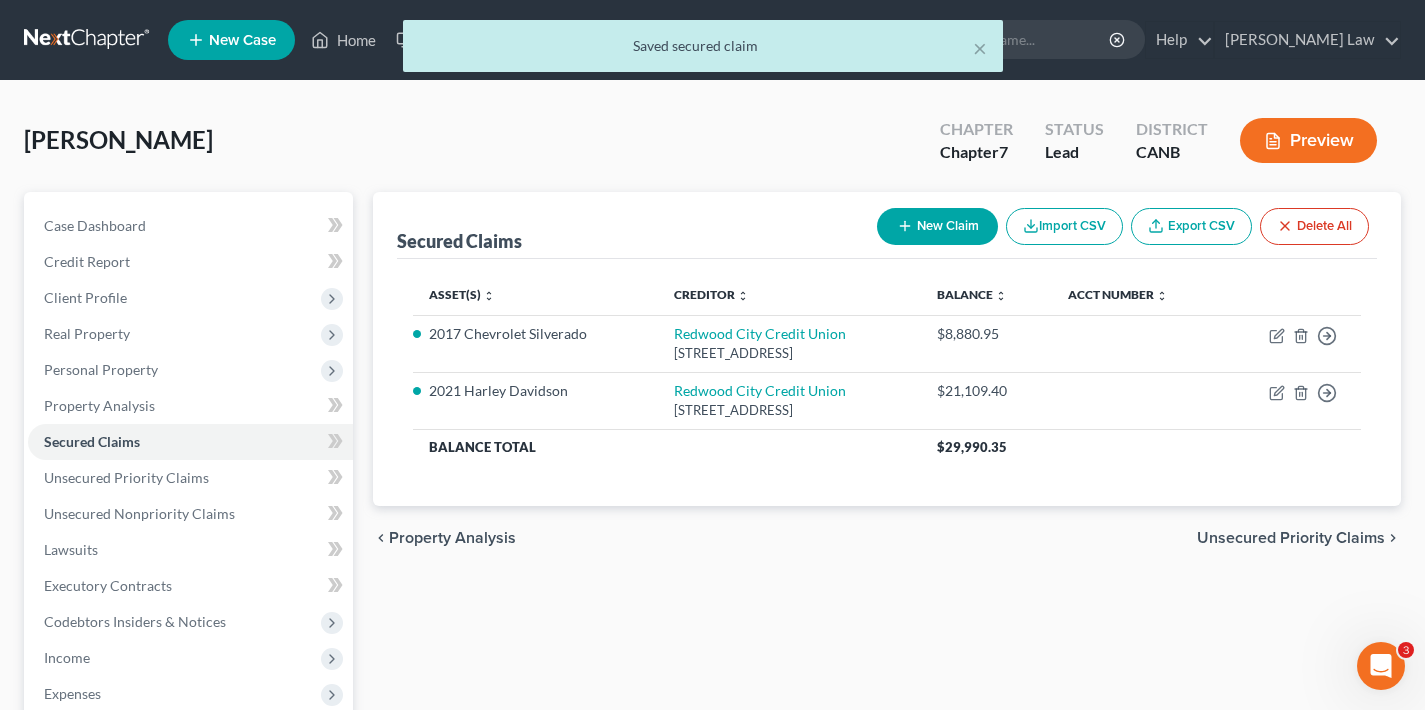 click on "Unsecured Priority Claims" at bounding box center (1291, 538) 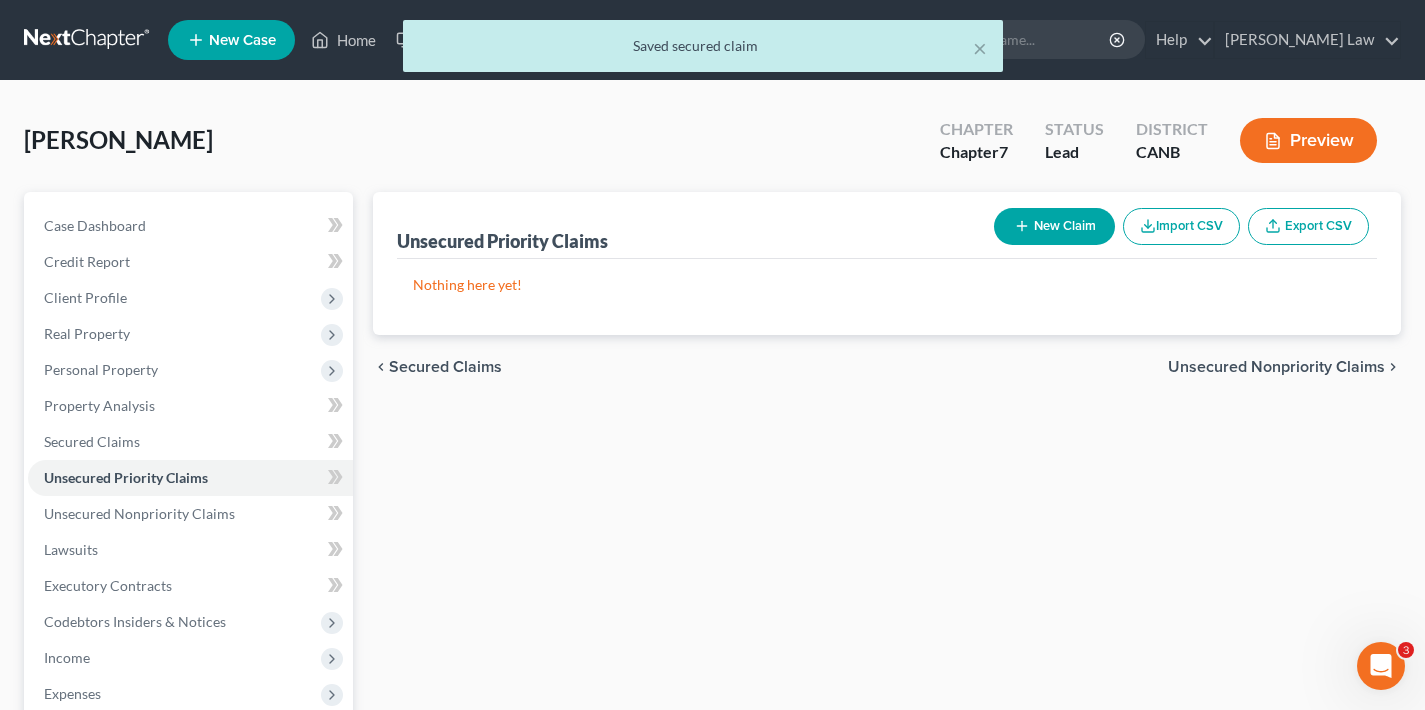 click on "New Claim" at bounding box center [1054, 226] 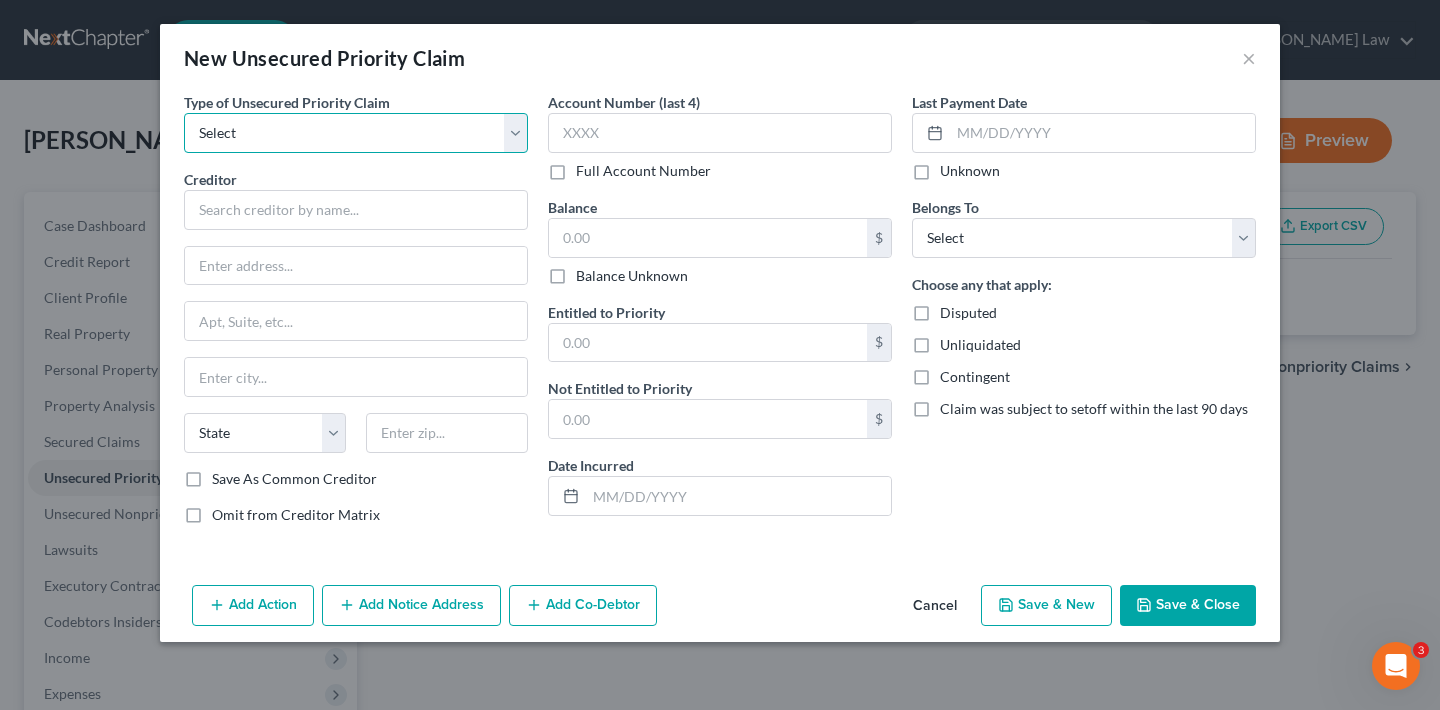 select on "0" 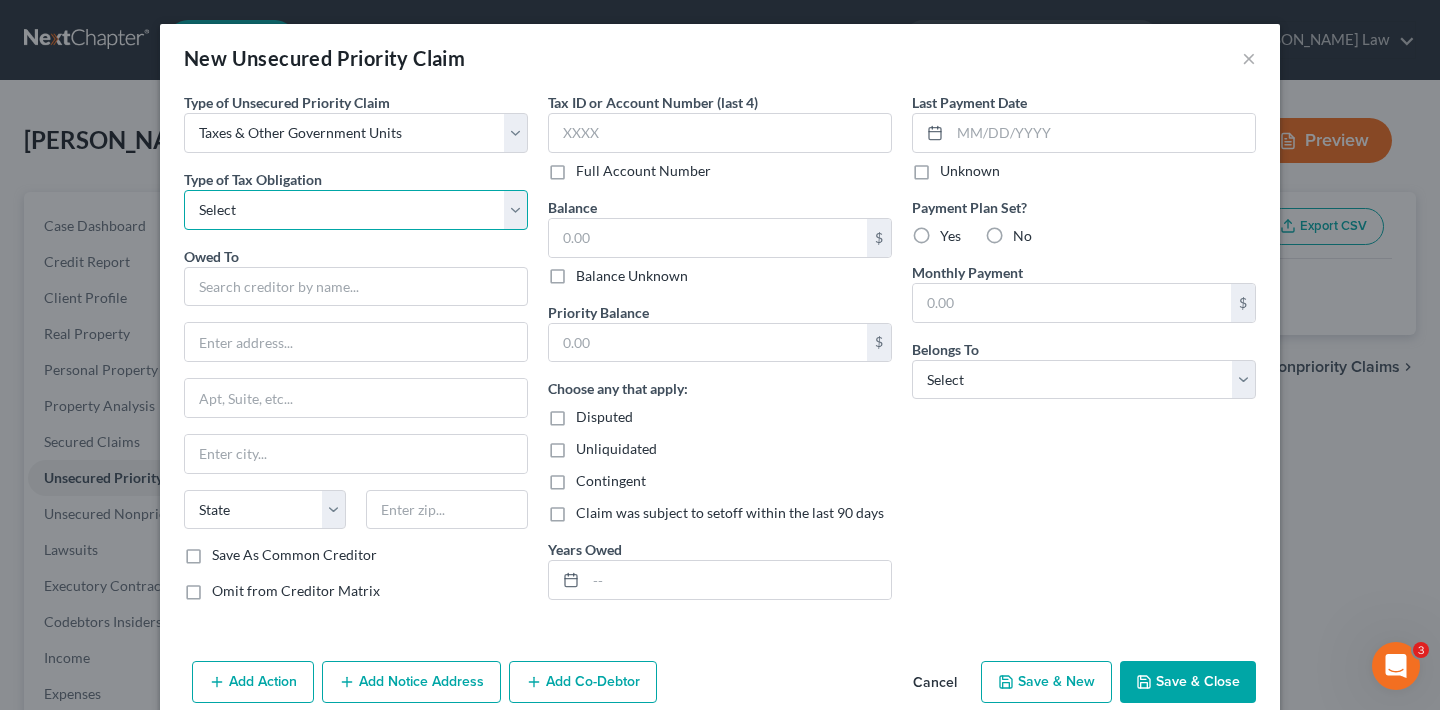 select on "0" 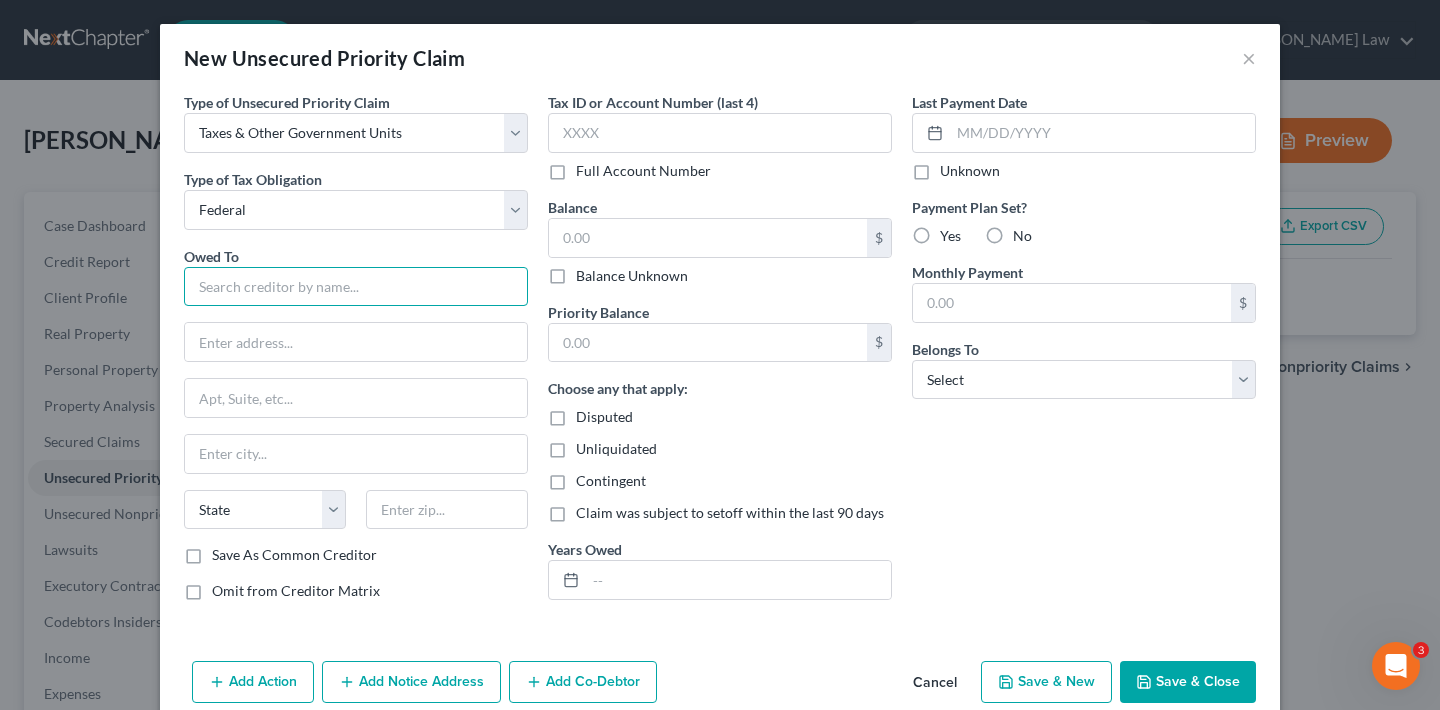 click at bounding box center (356, 287) 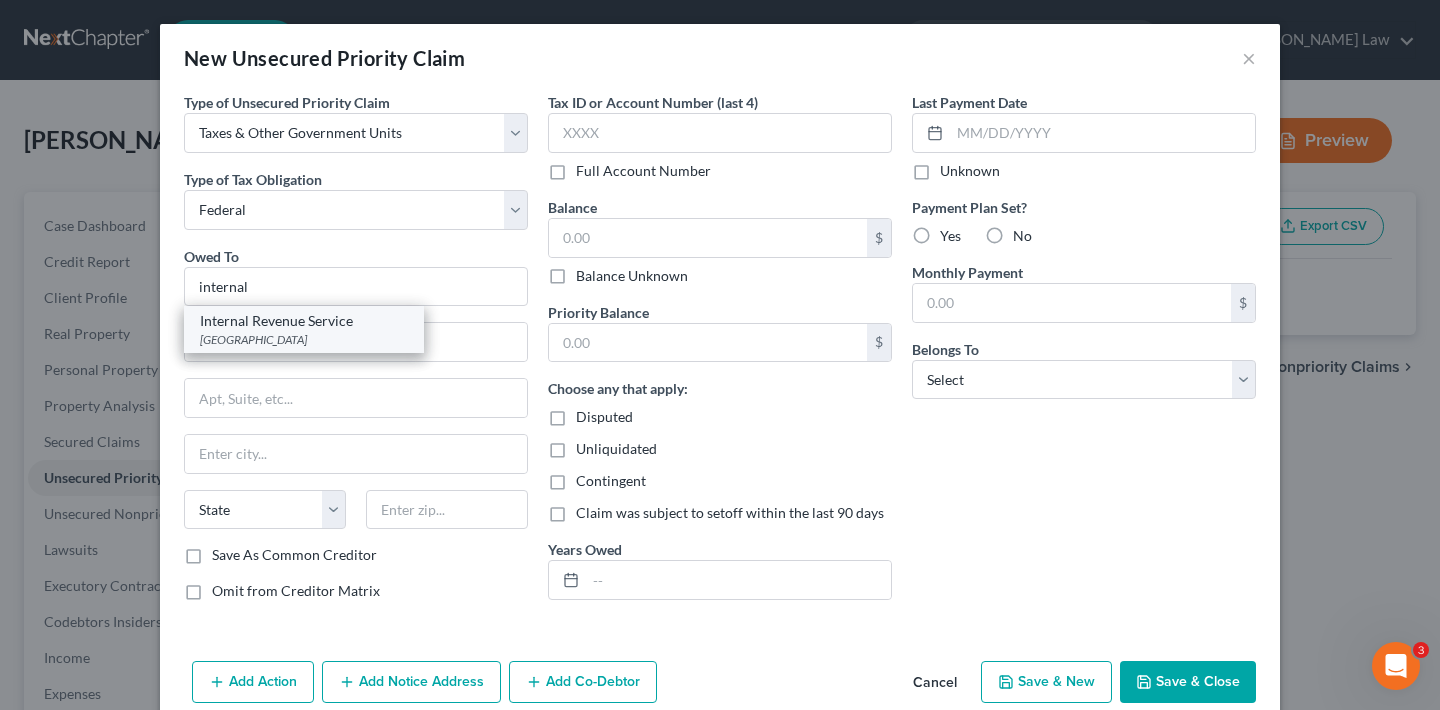 click on "Internal Revenue Service" at bounding box center (304, 321) 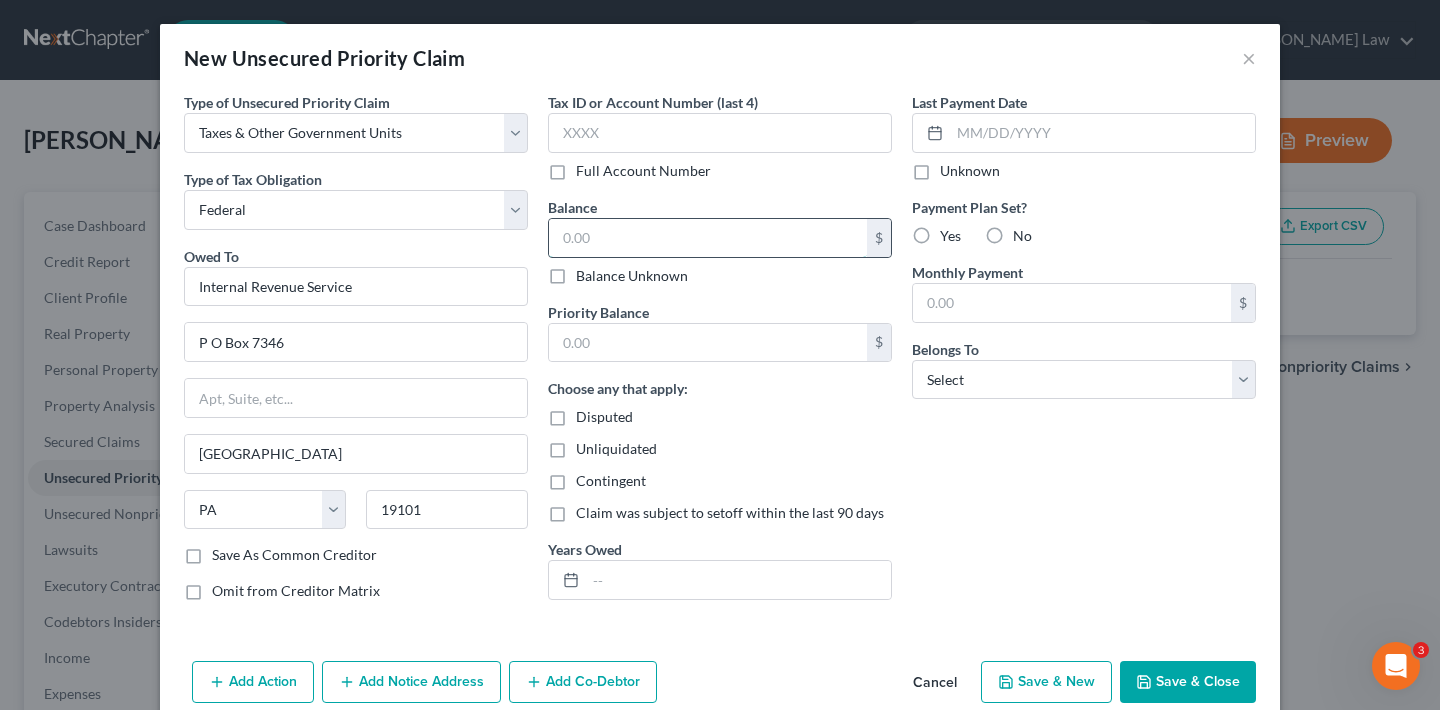 click at bounding box center [708, 238] 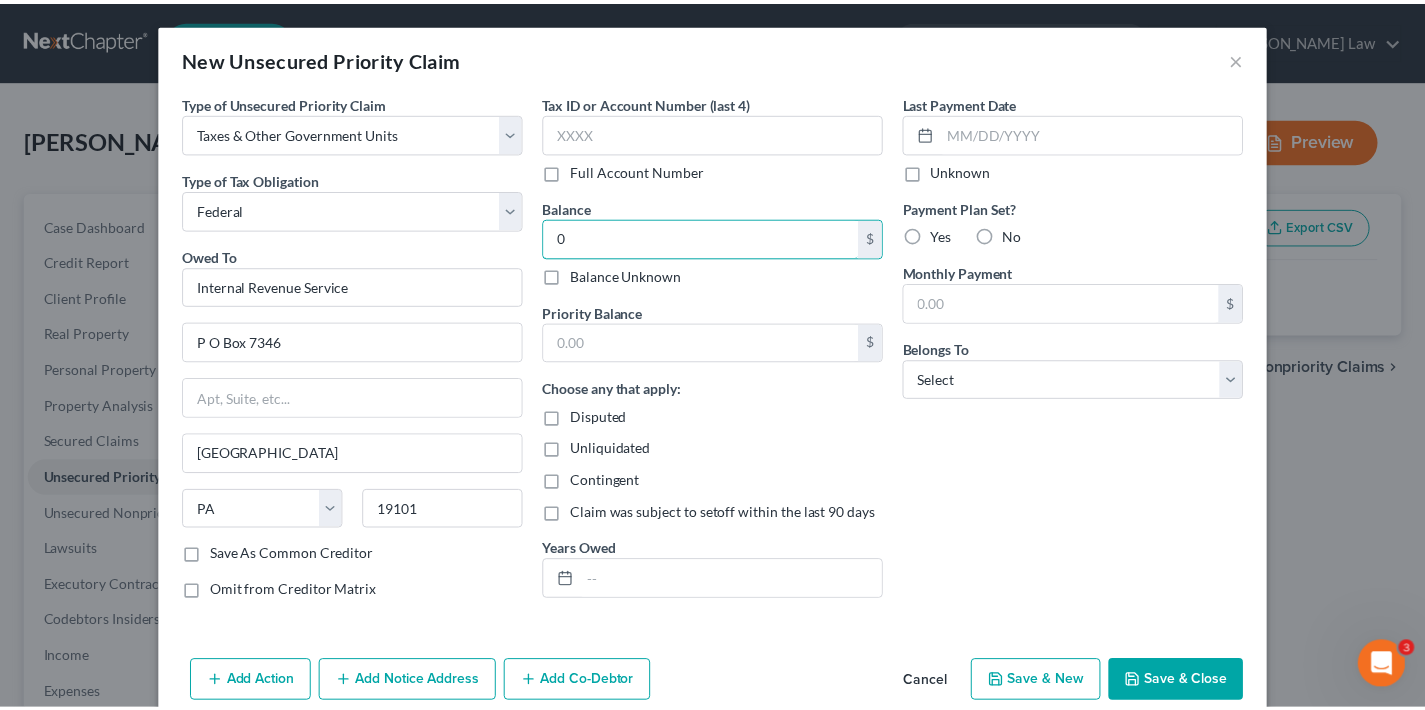 scroll, scrollTop: 33, scrollLeft: 0, axis: vertical 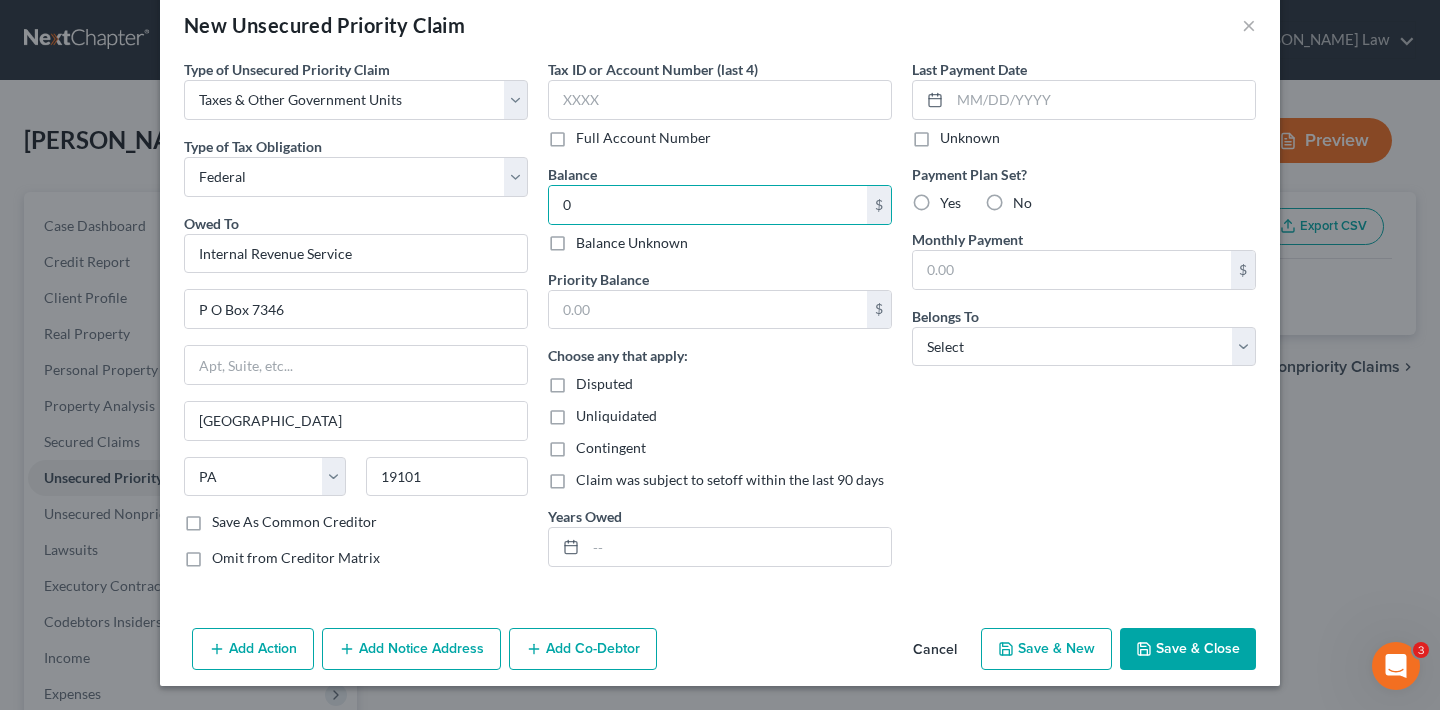click on "Save & Close" at bounding box center (1188, 649) 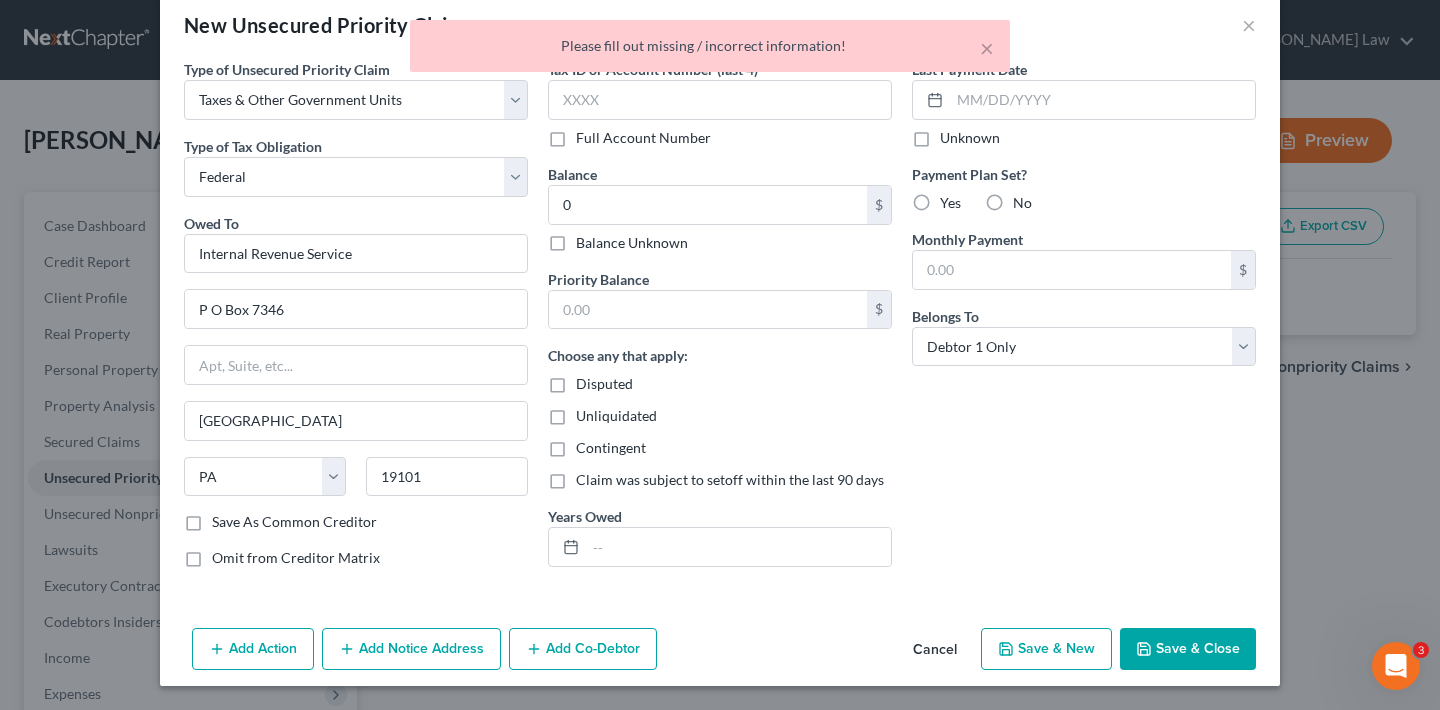 click on "Save & Close" at bounding box center (1188, 649) 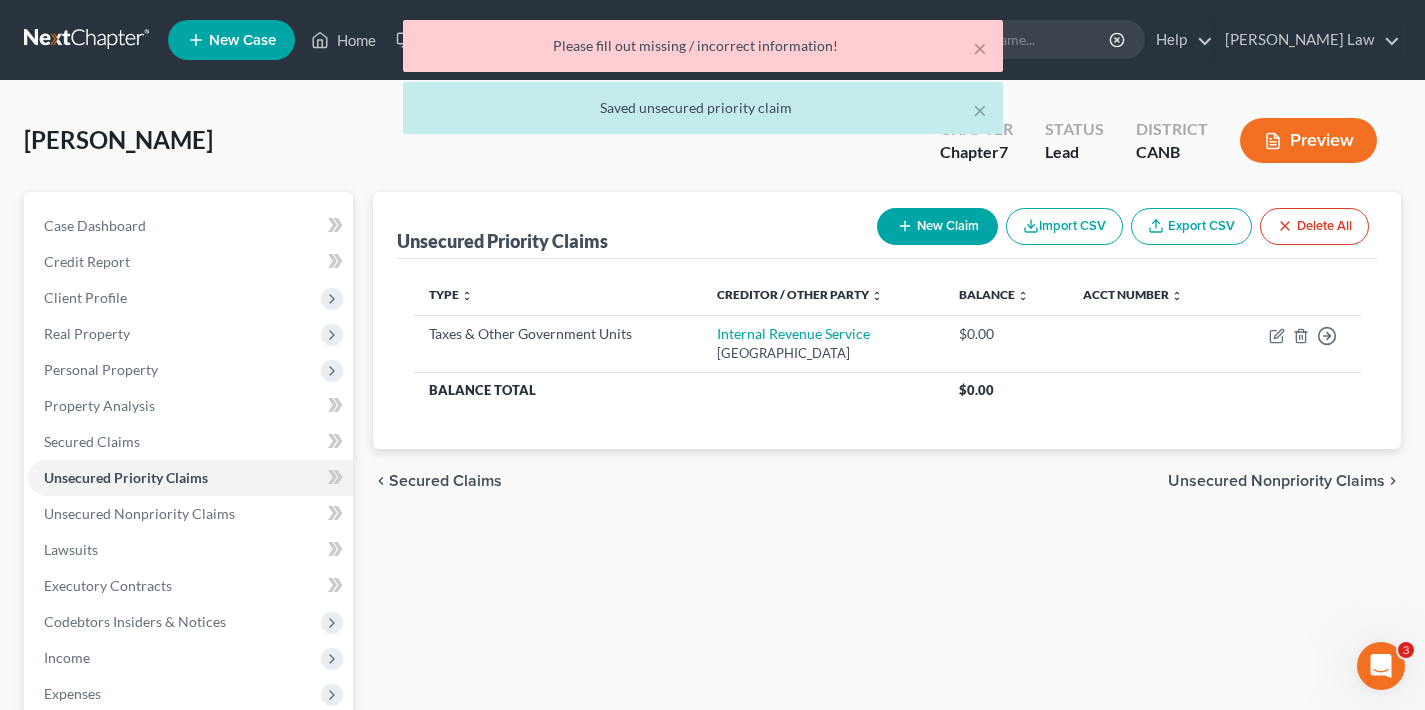 click on "New Claim" at bounding box center [937, 226] 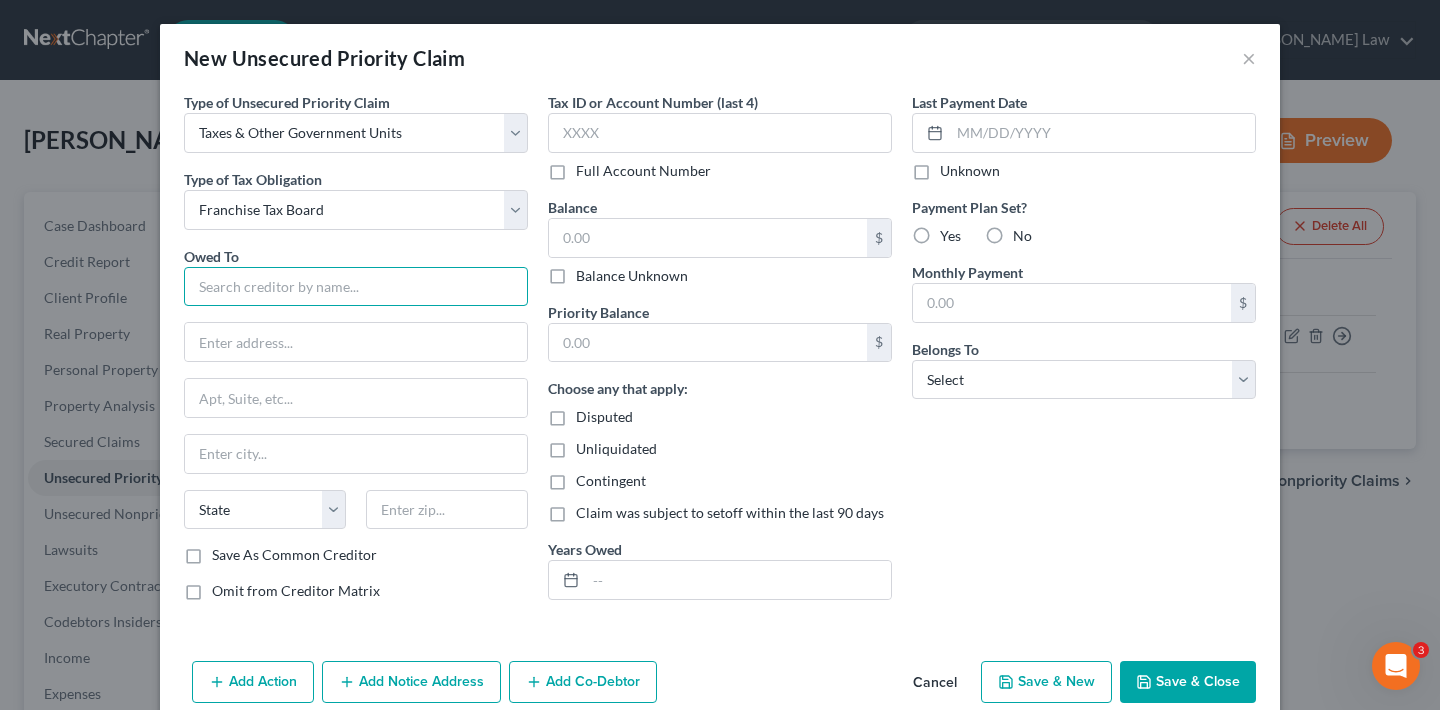 click at bounding box center (356, 287) 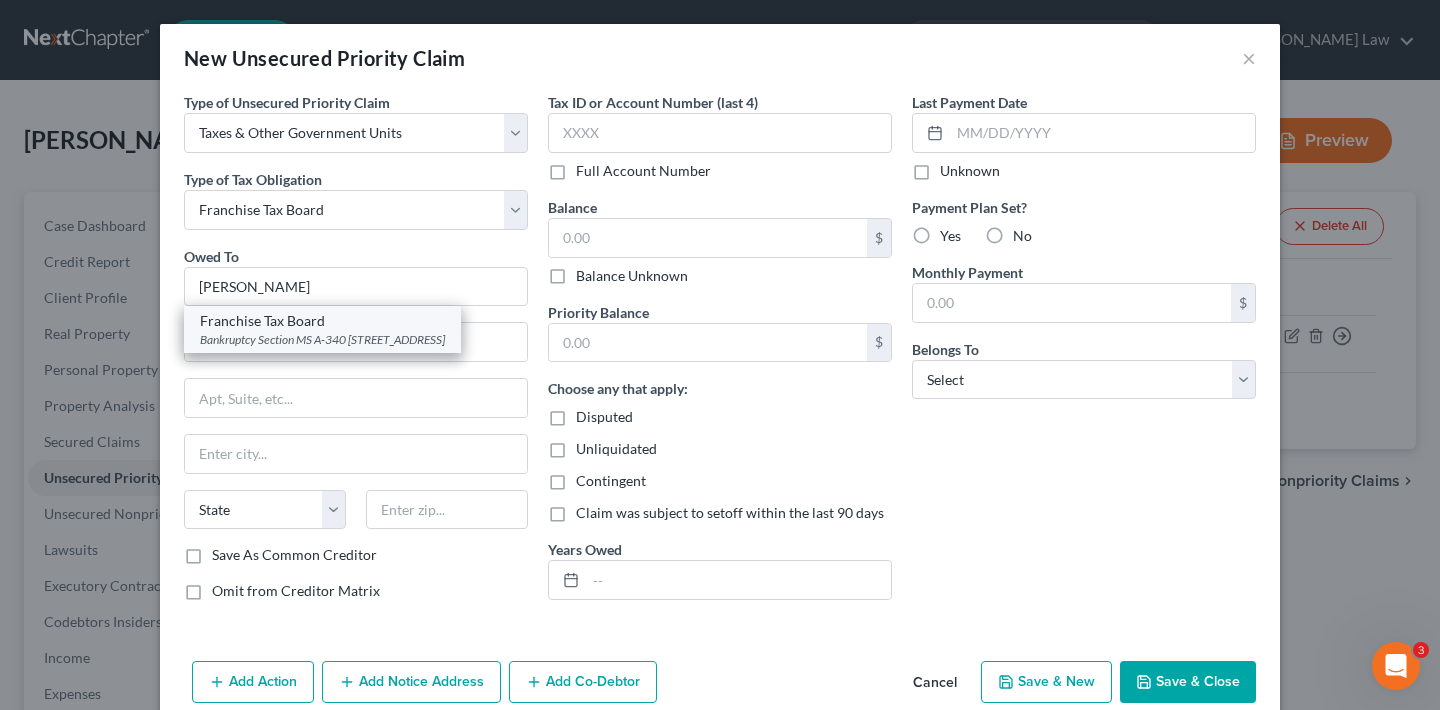 click on "Franchise Tax Board" at bounding box center (322, 321) 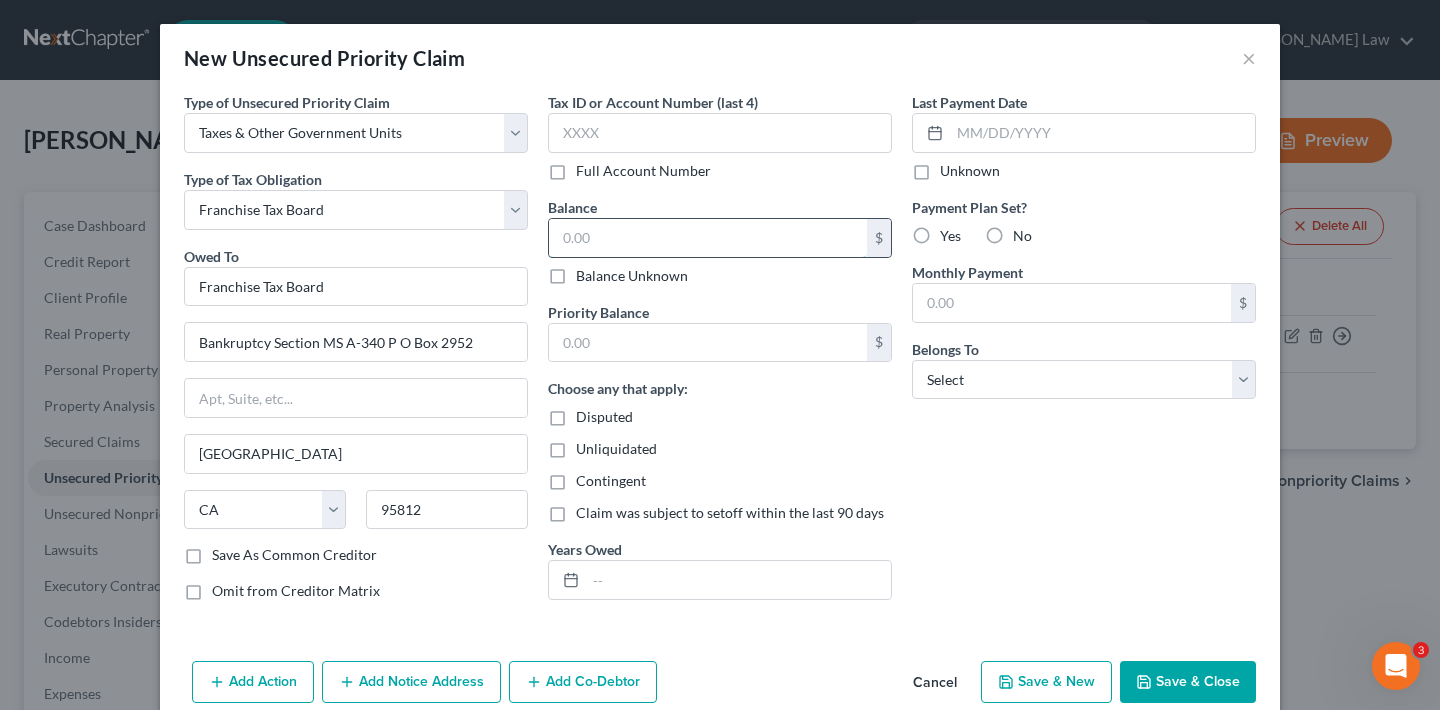 click at bounding box center (708, 238) 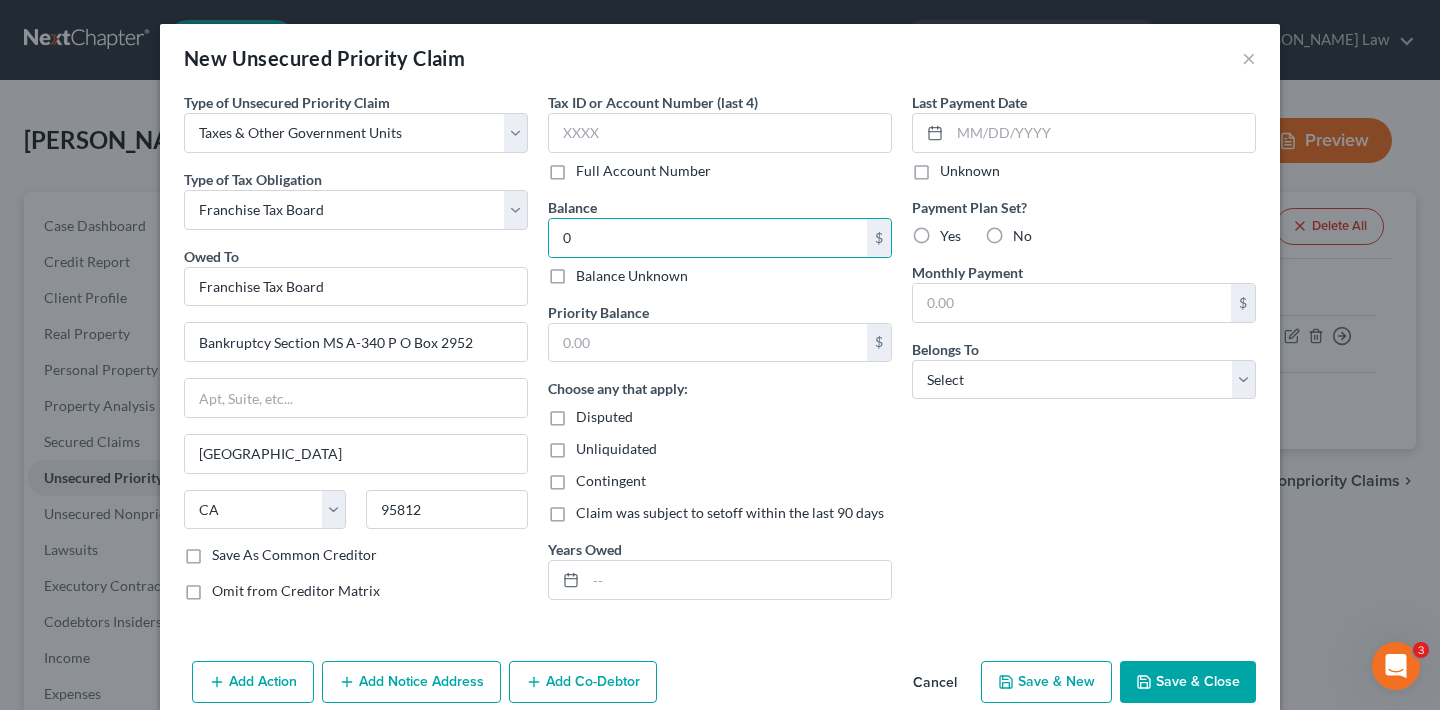 click on "Save & Close" at bounding box center (1188, 682) 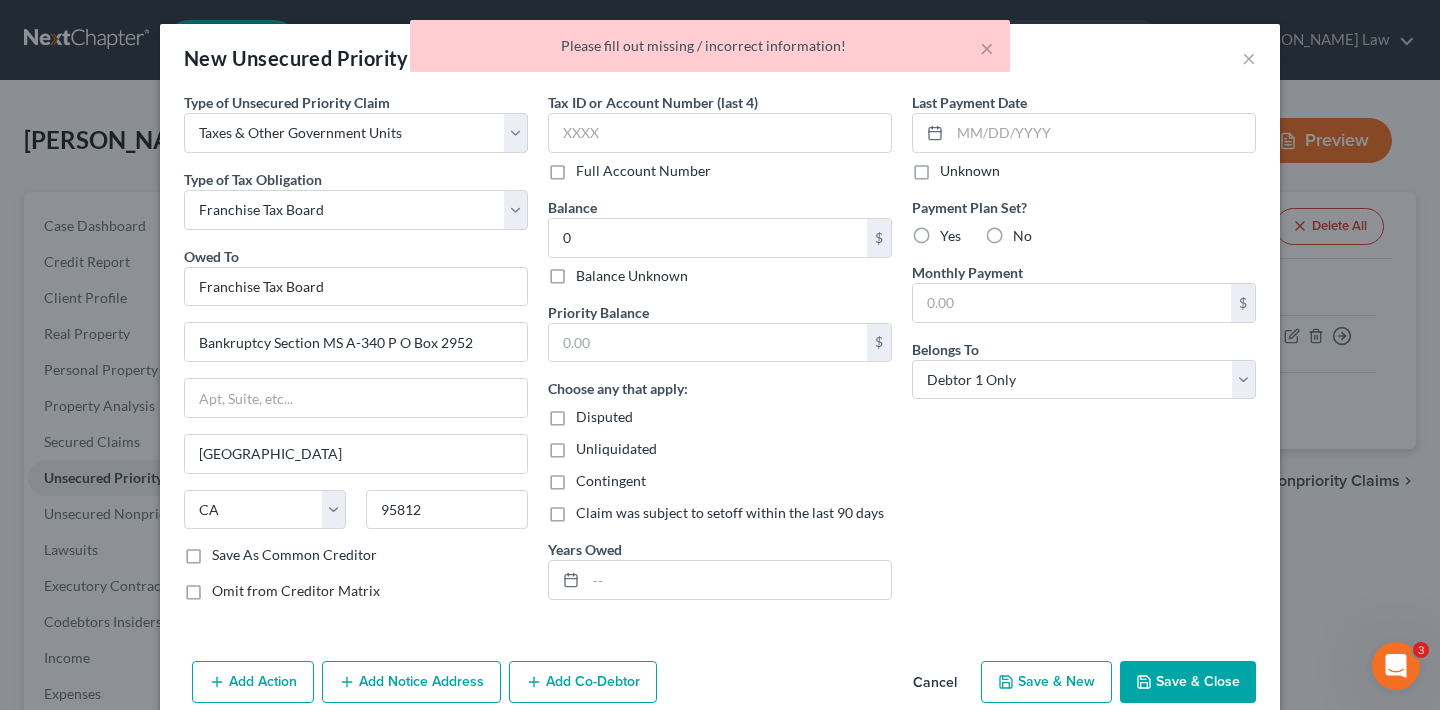 click on "Save & Close" at bounding box center [1188, 682] 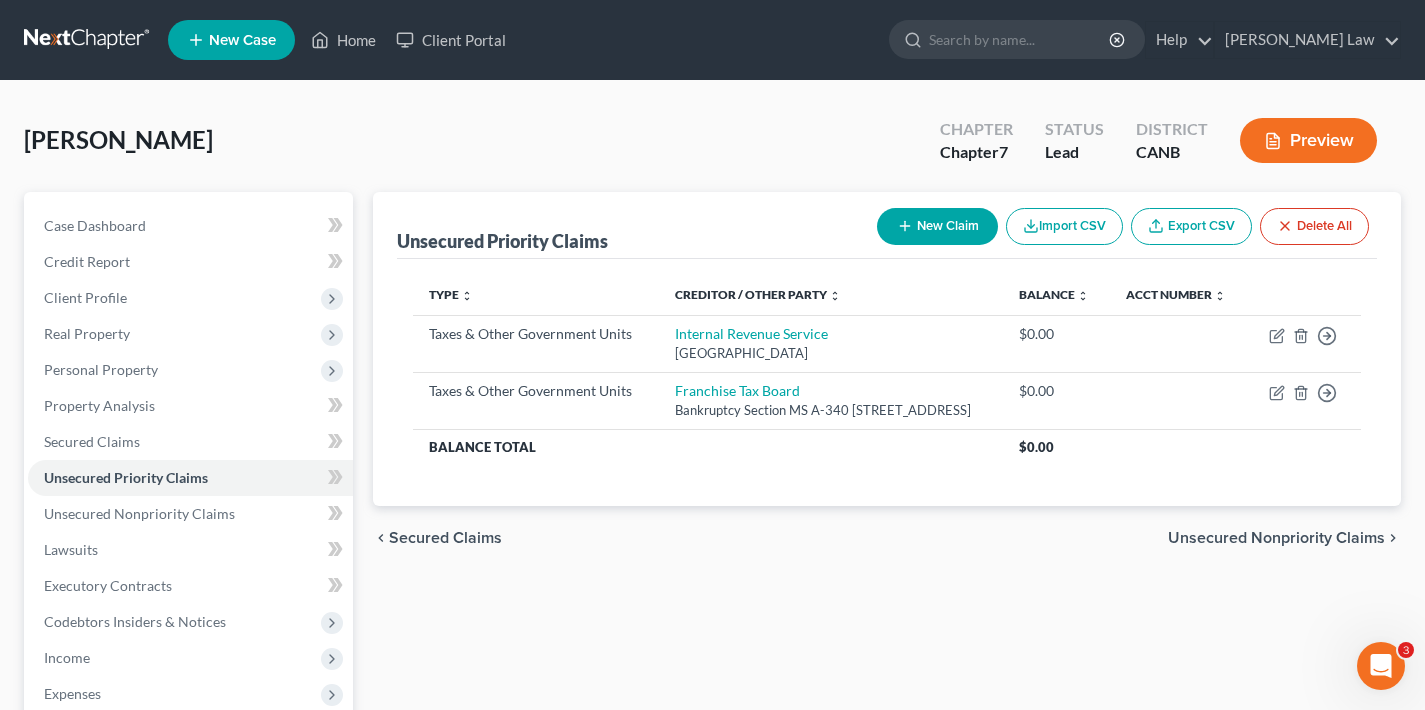 click on "New Claim" at bounding box center [937, 226] 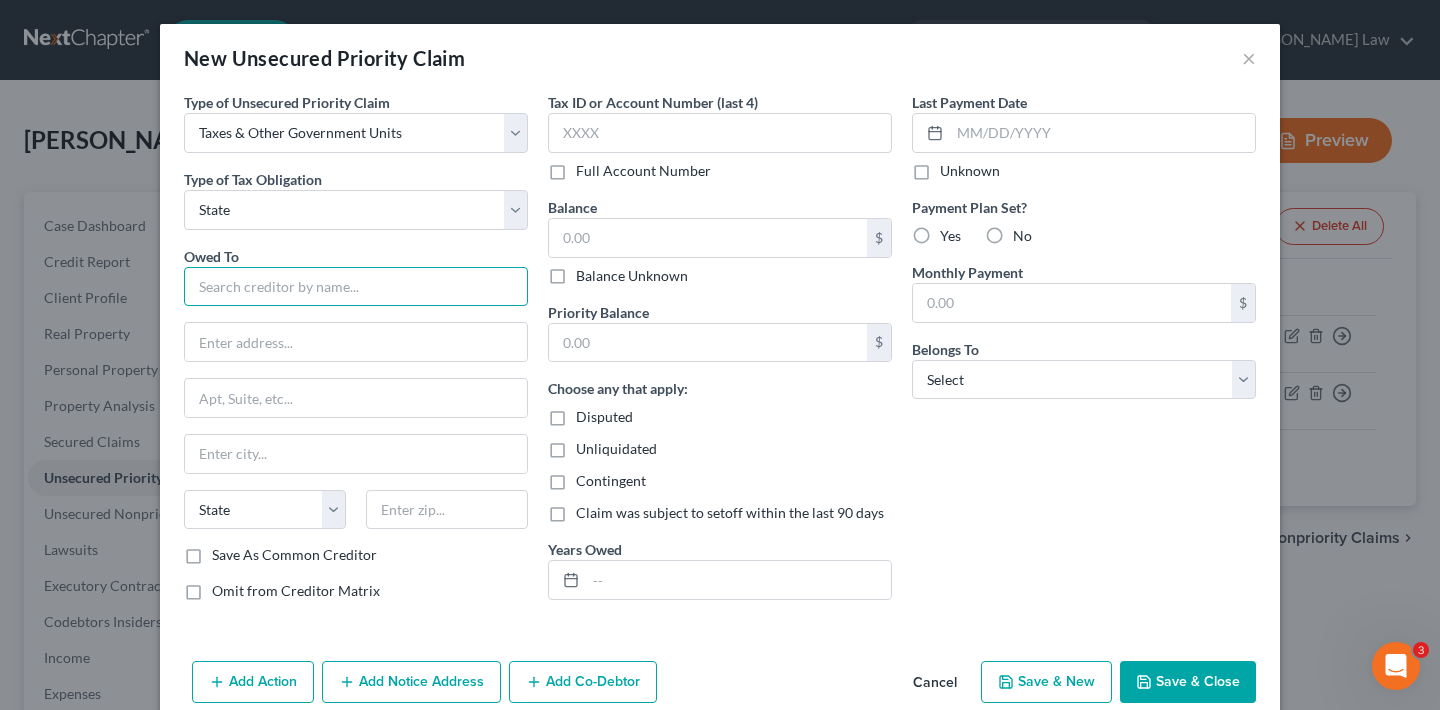 click at bounding box center (356, 287) 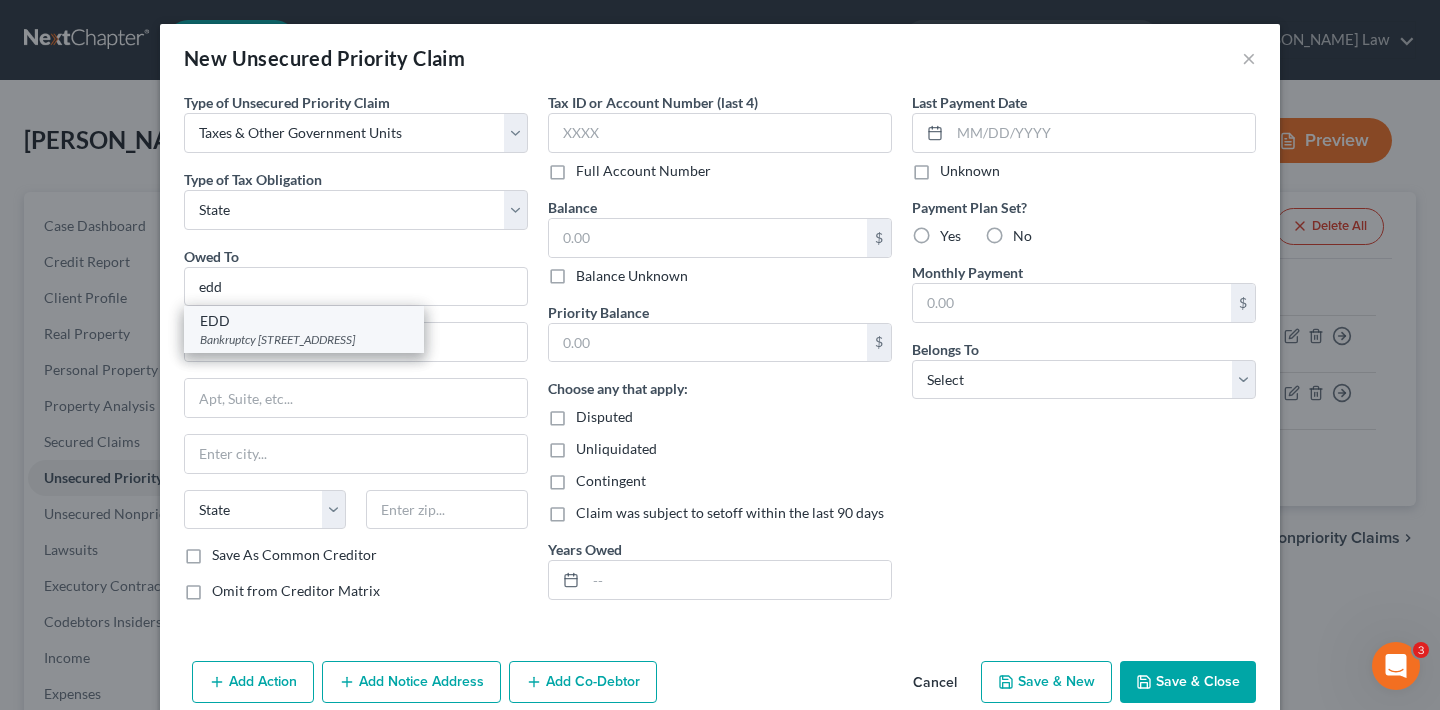 click on "Bankruptcy [STREET_ADDRESS]" at bounding box center [304, 339] 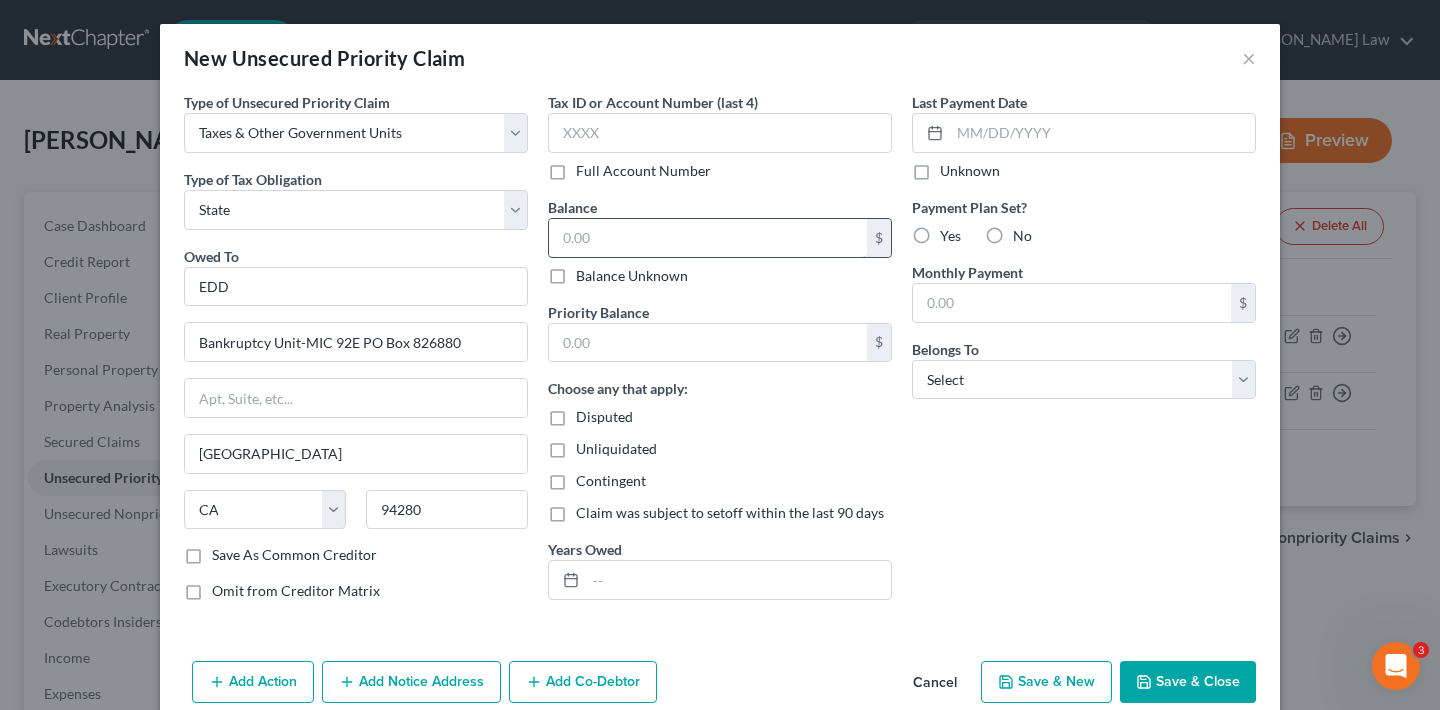 click at bounding box center (708, 238) 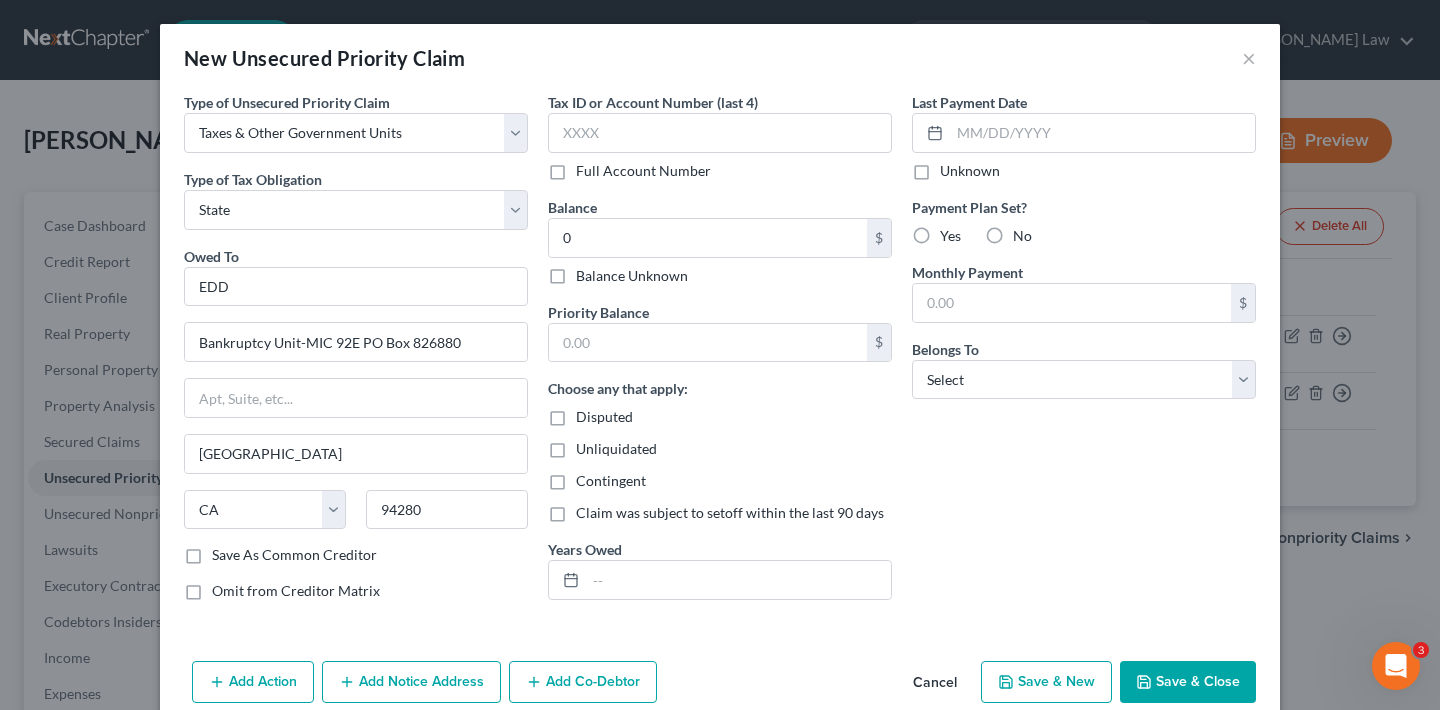 click on "Save & Close" at bounding box center [1188, 682] 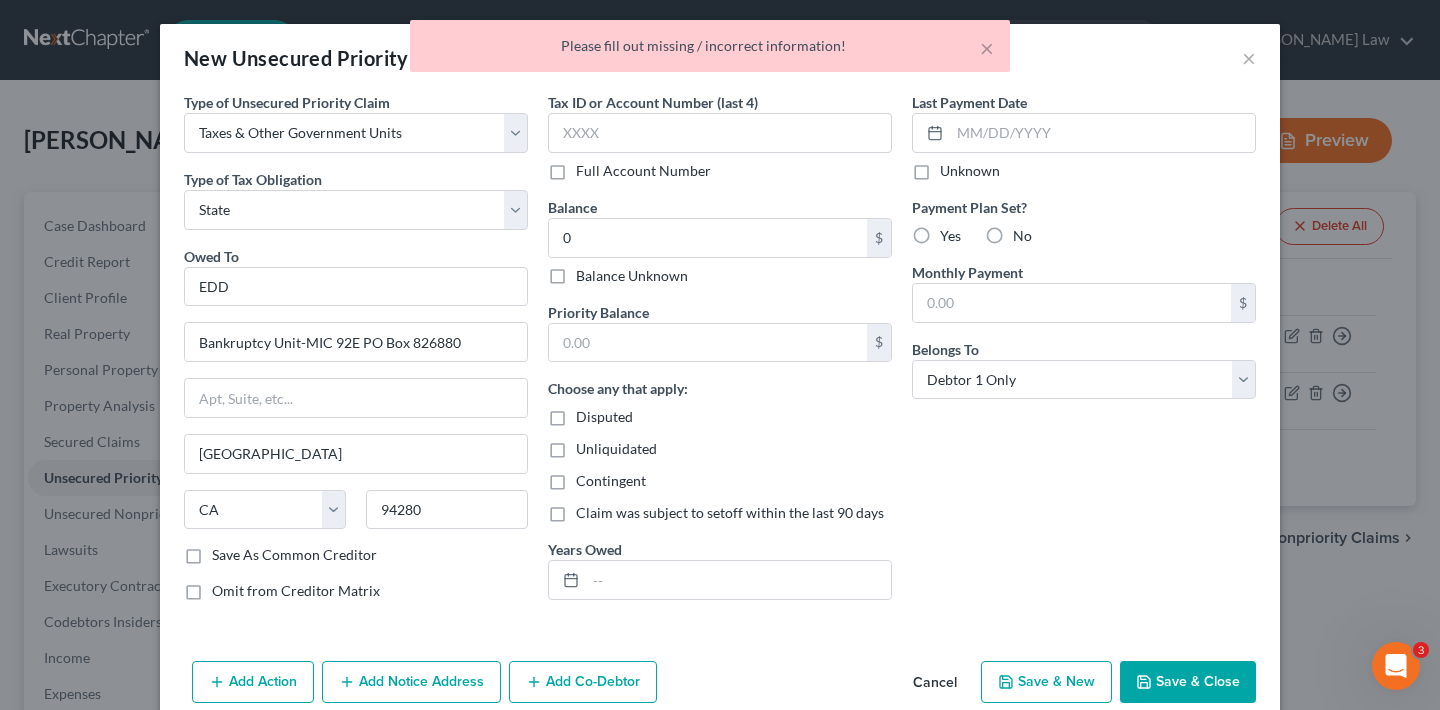 click on "Save & Close" at bounding box center [1188, 682] 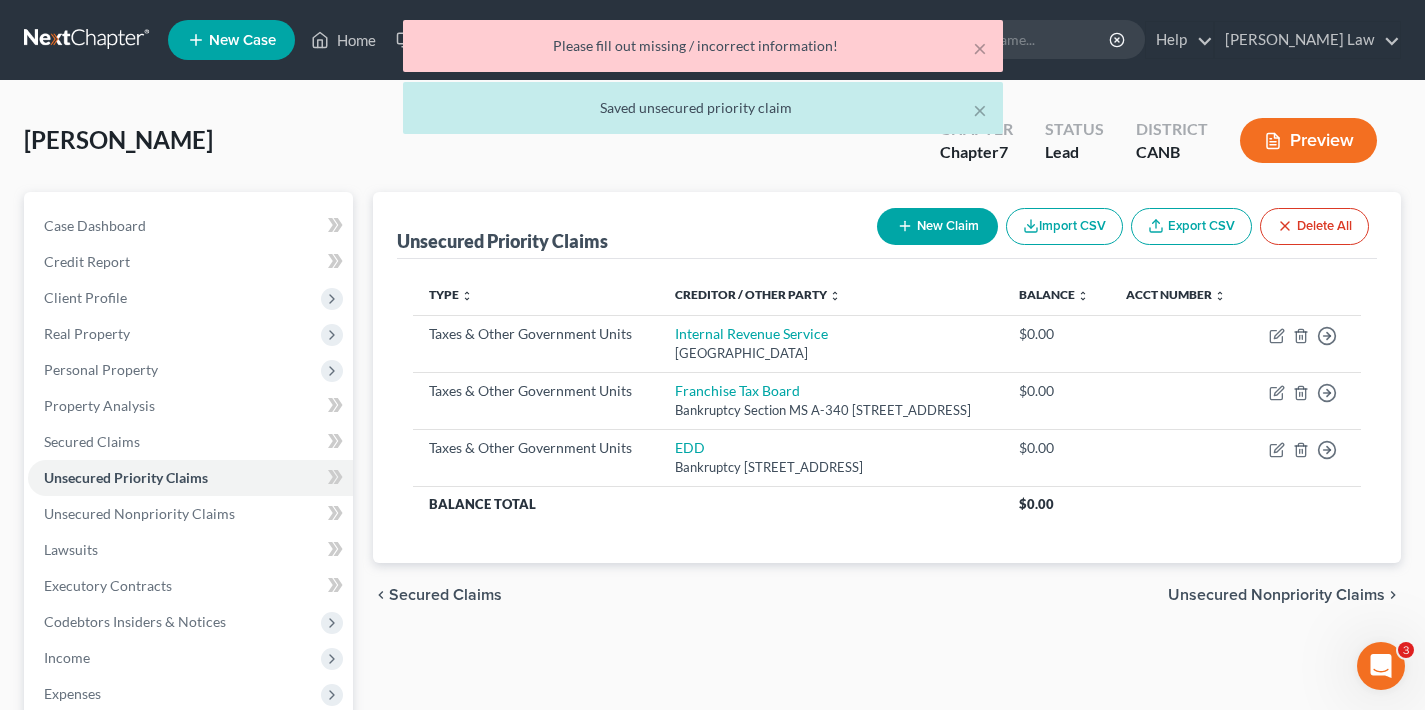 scroll, scrollTop: 190, scrollLeft: 0, axis: vertical 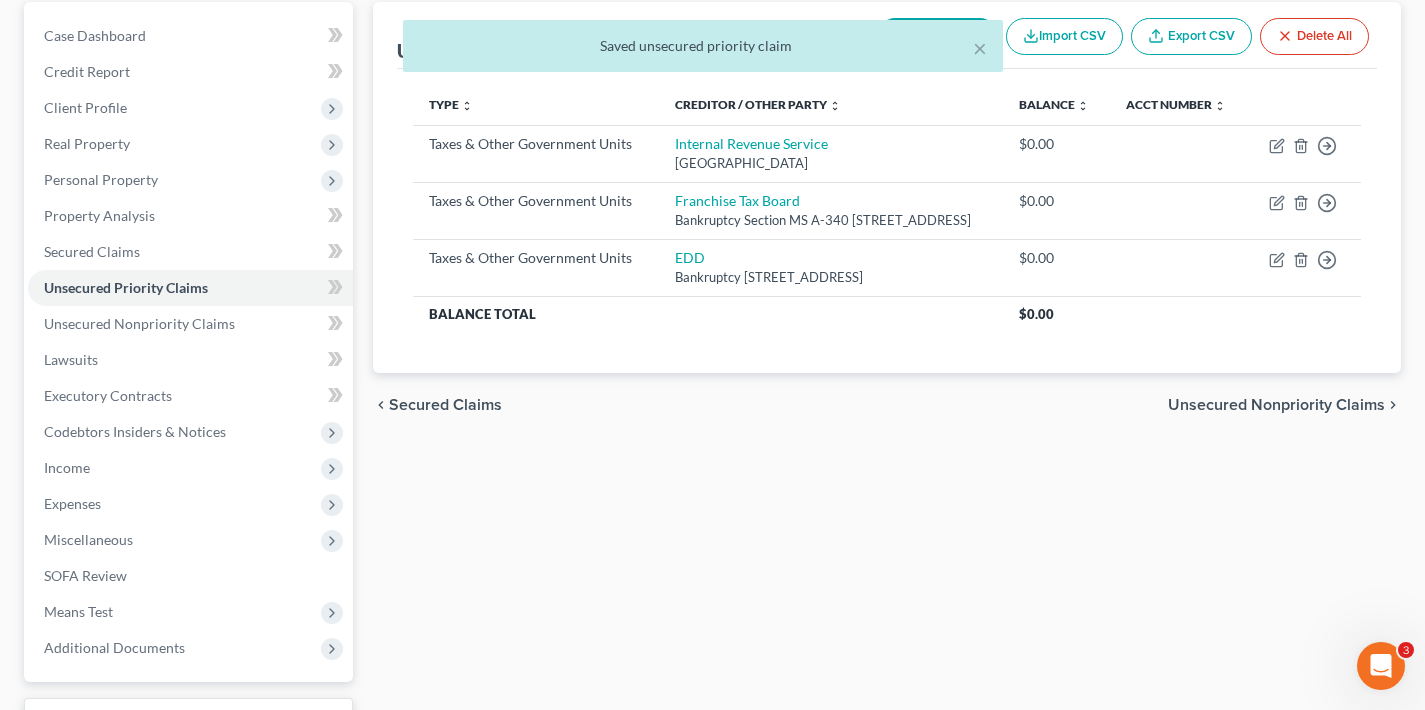 click on "Unsecured Nonpriority Claims" at bounding box center [1276, 405] 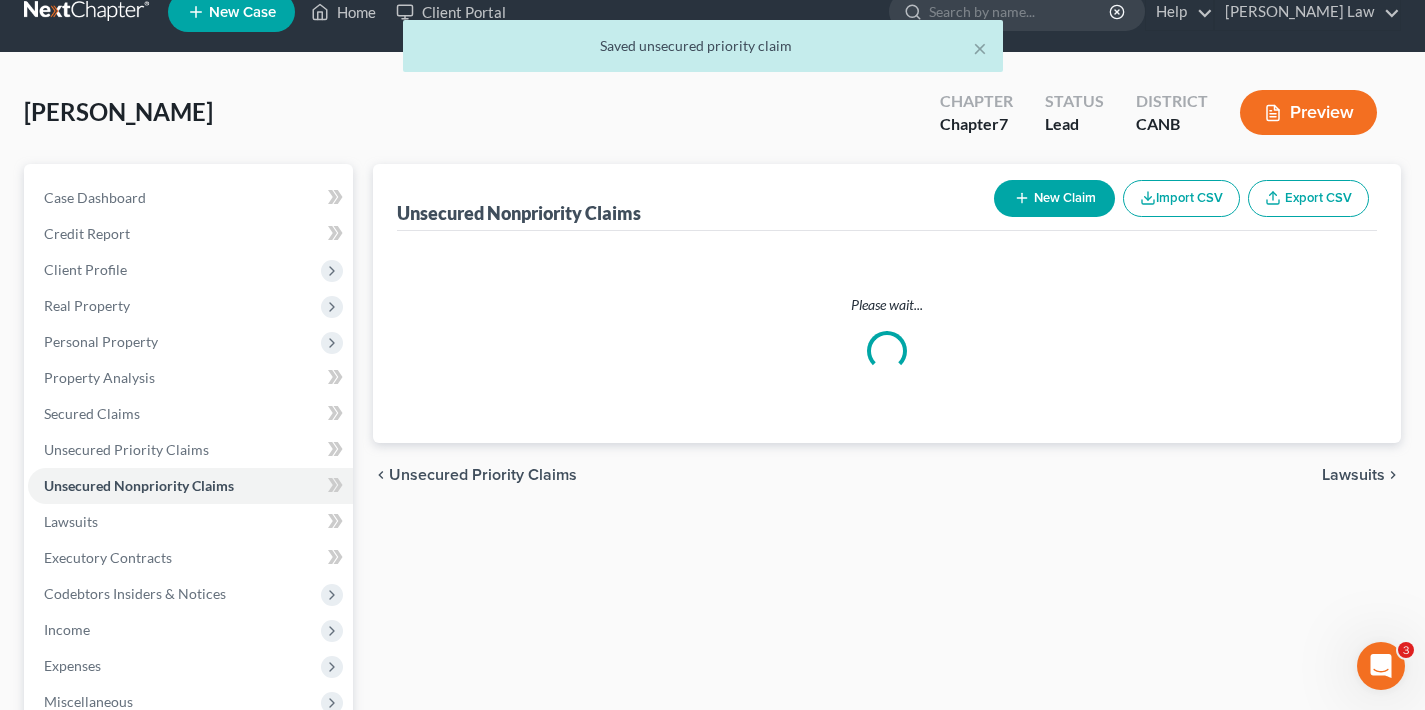 scroll, scrollTop: 0, scrollLeft: 0, axis: both 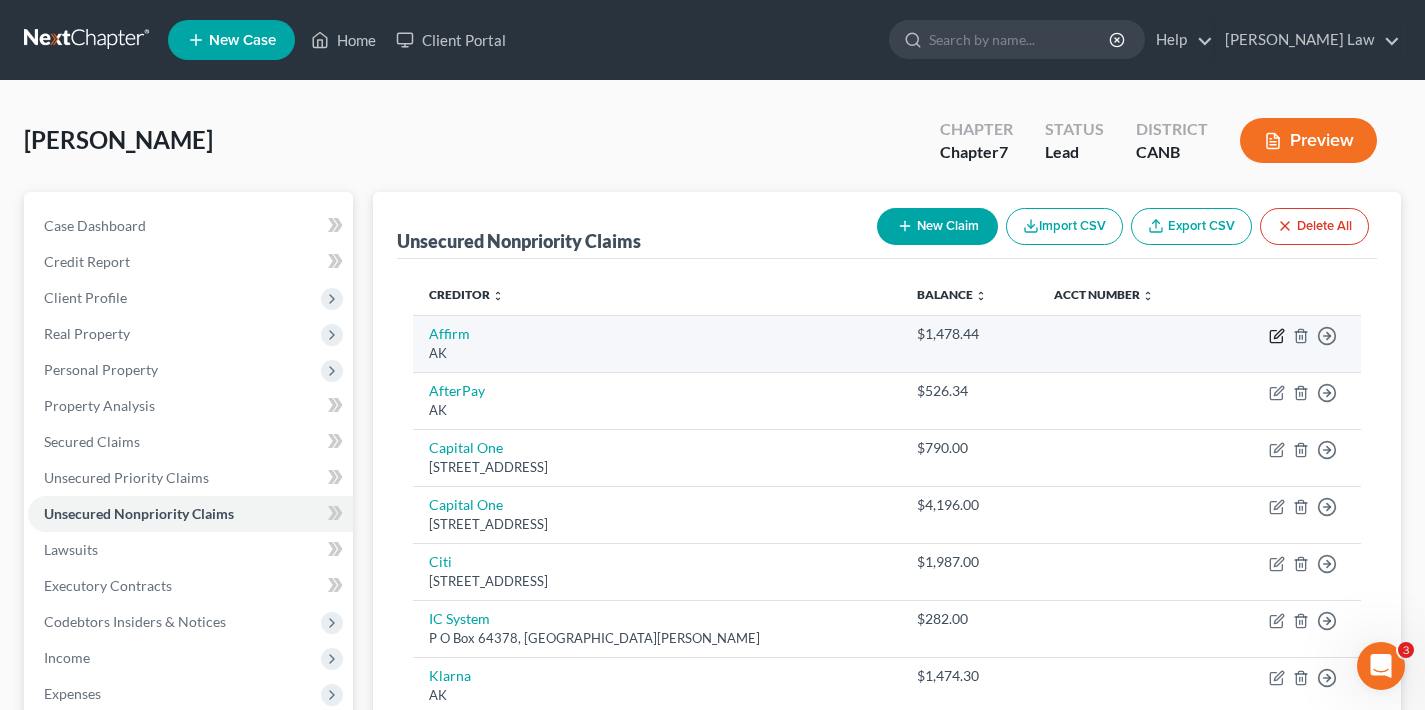 click 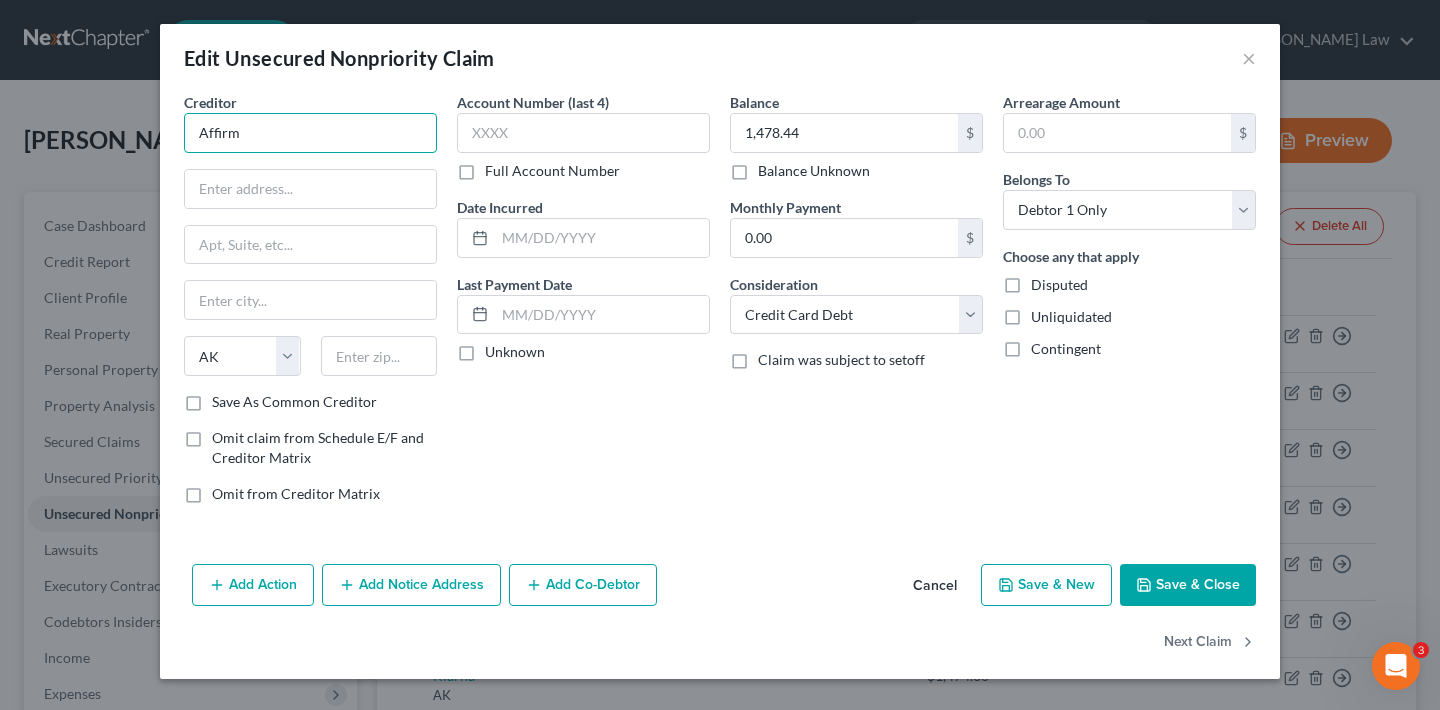 click on "Affirm" at bounding box center [310, 133] 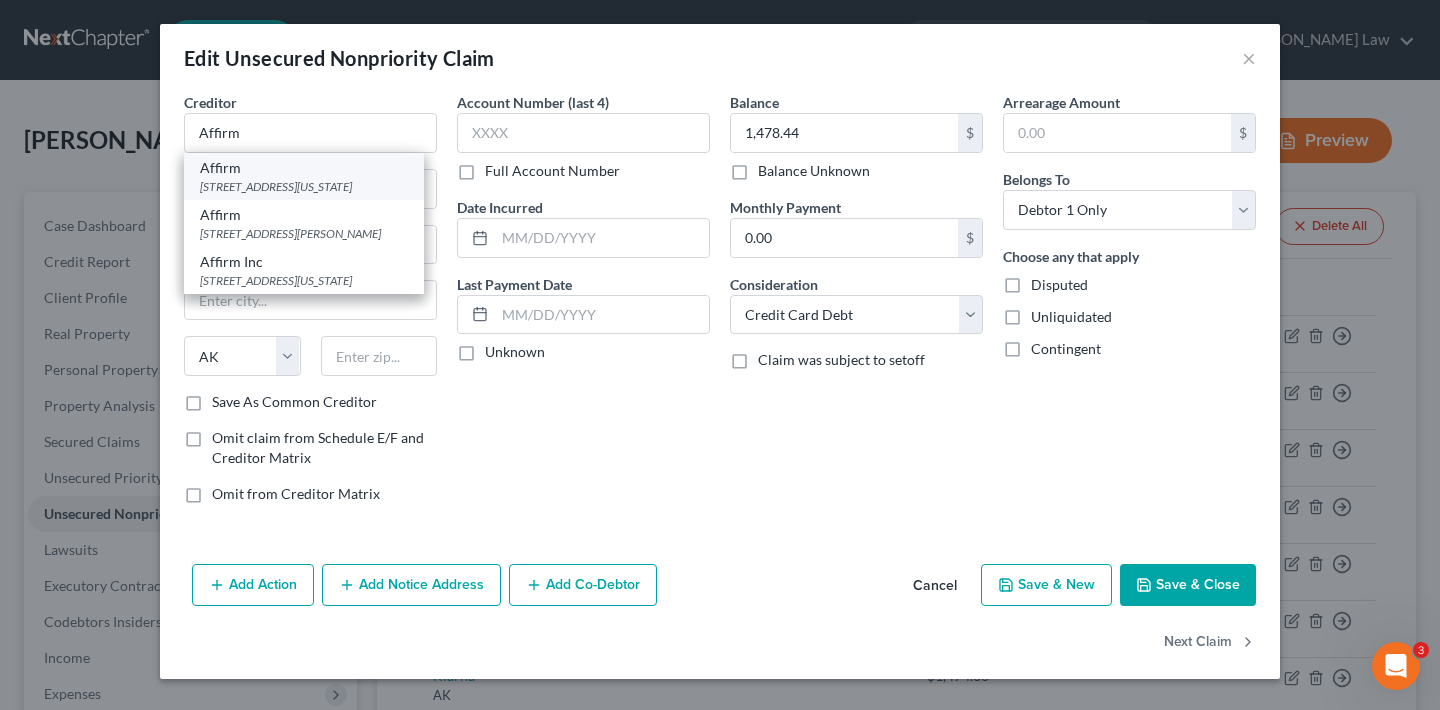 click on "Affirm" at bounding box center (304, 168) 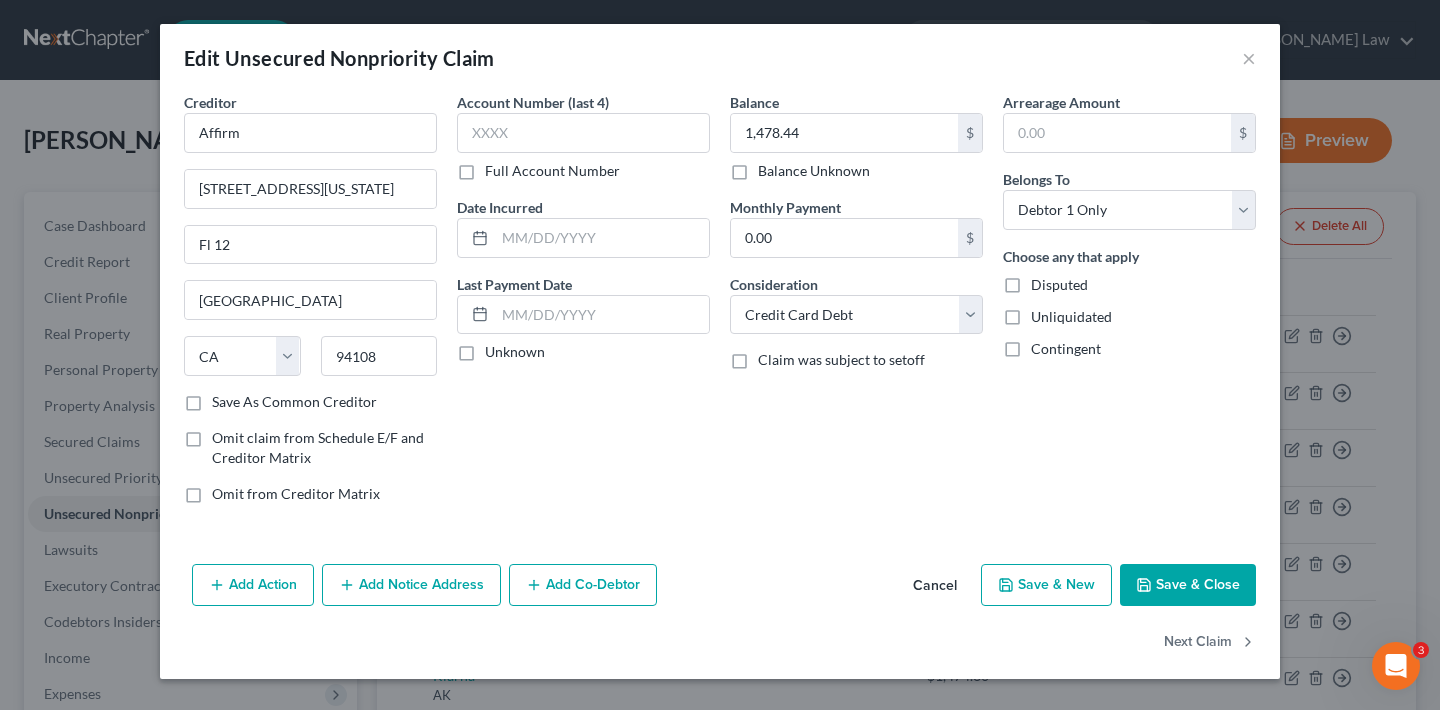 click on "Save & Close" at bounding box center (1188, 585) 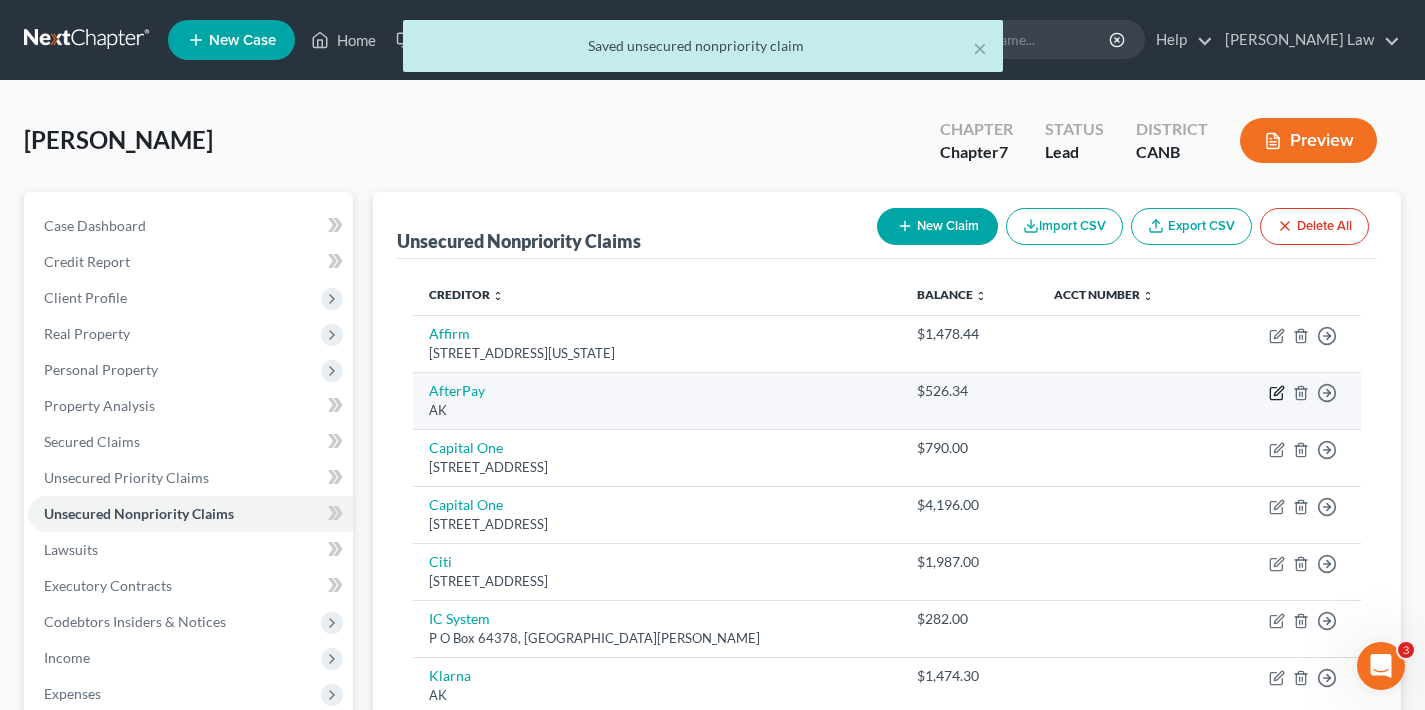 click 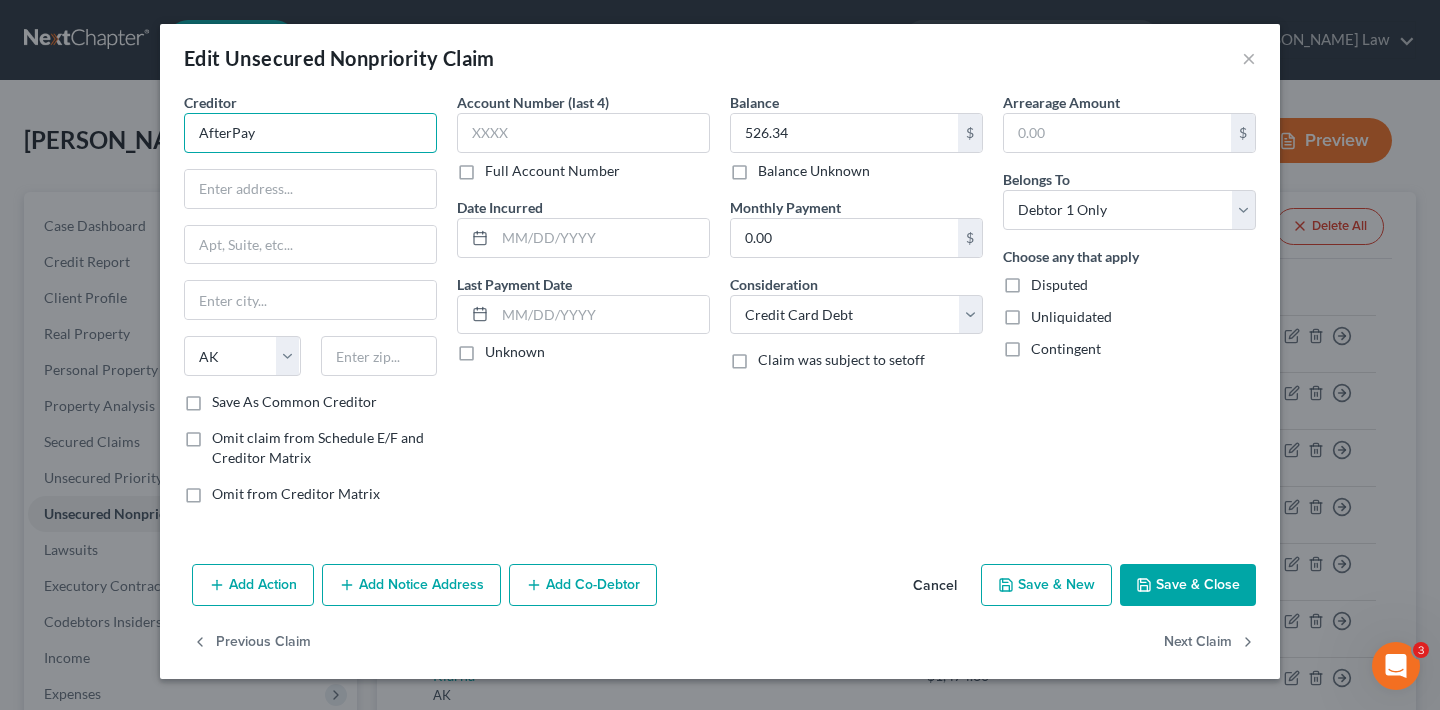 click on "AfterPay" at bounding box center (310, 133) 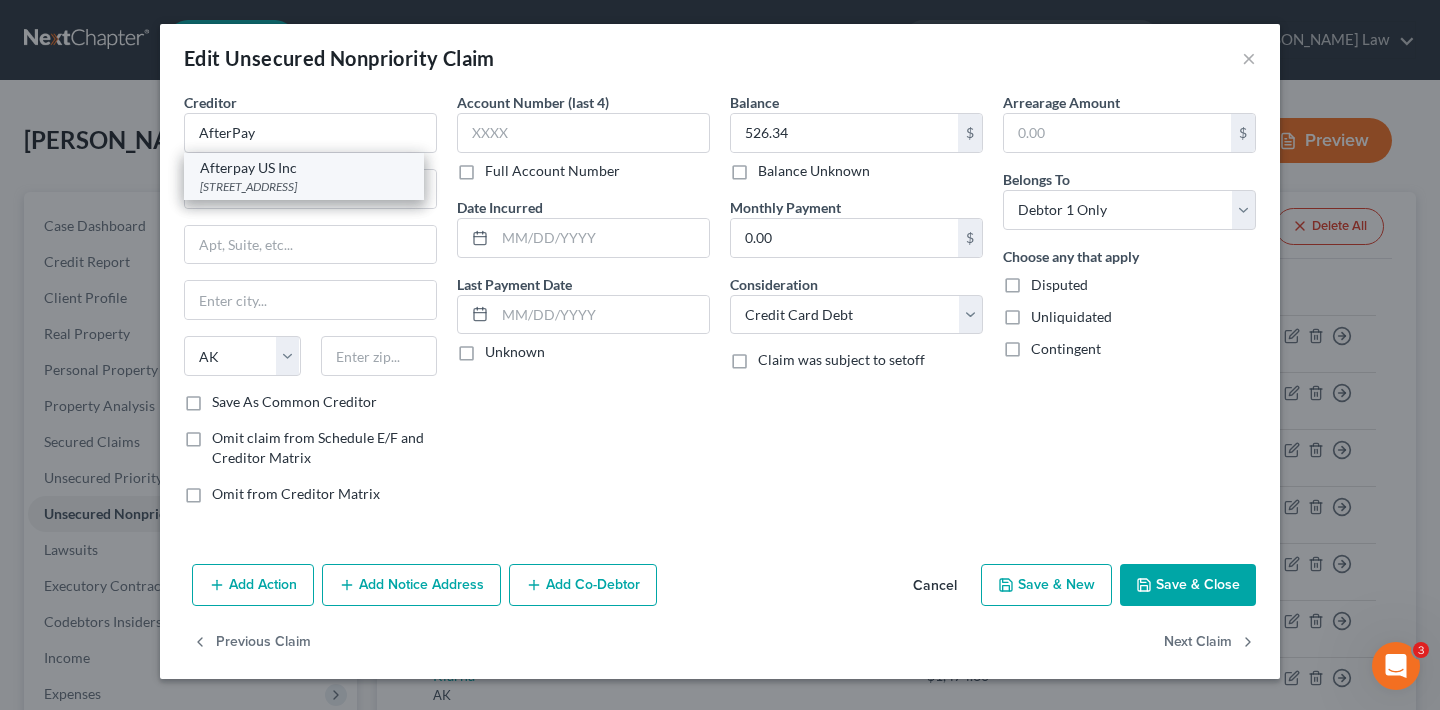 click on "Afterpay US Inc" at bounding box center [304, 168] 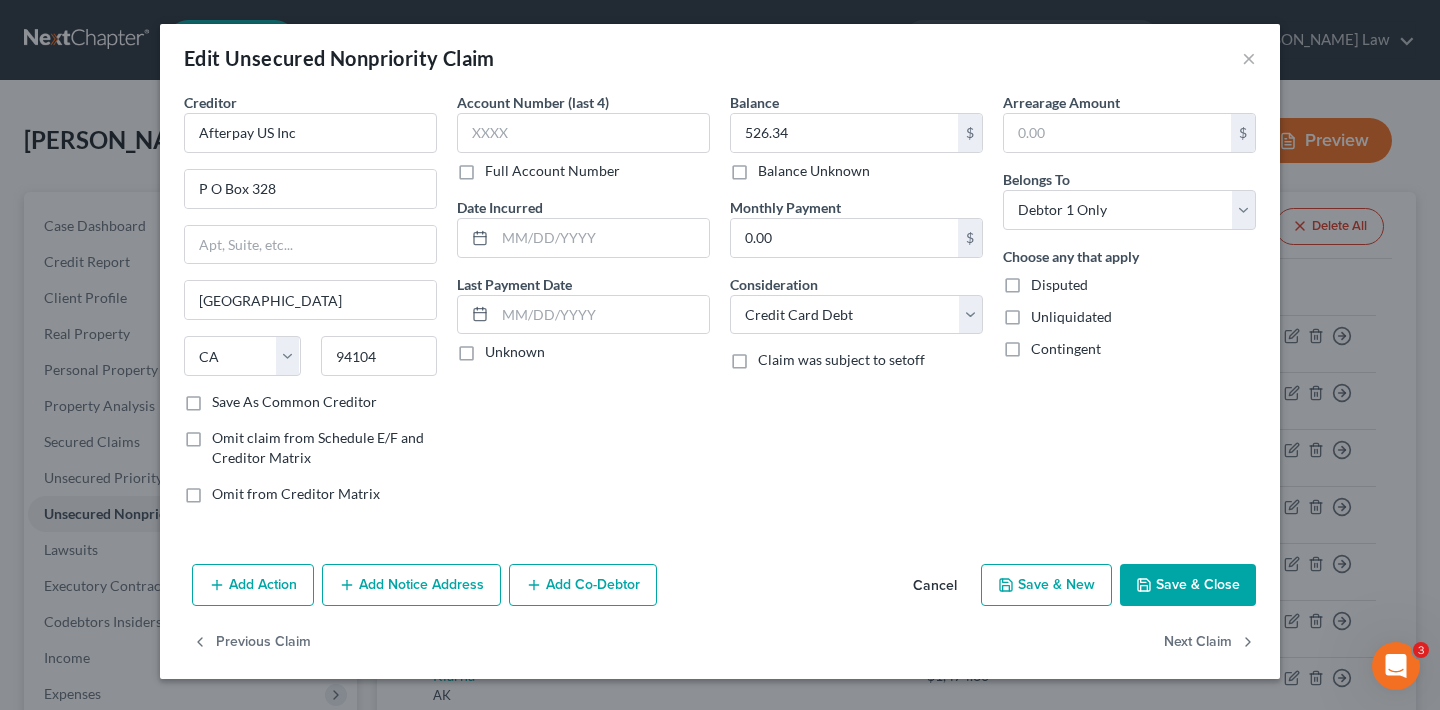 click on "Save & Close" at bounding box center [1188, 585] 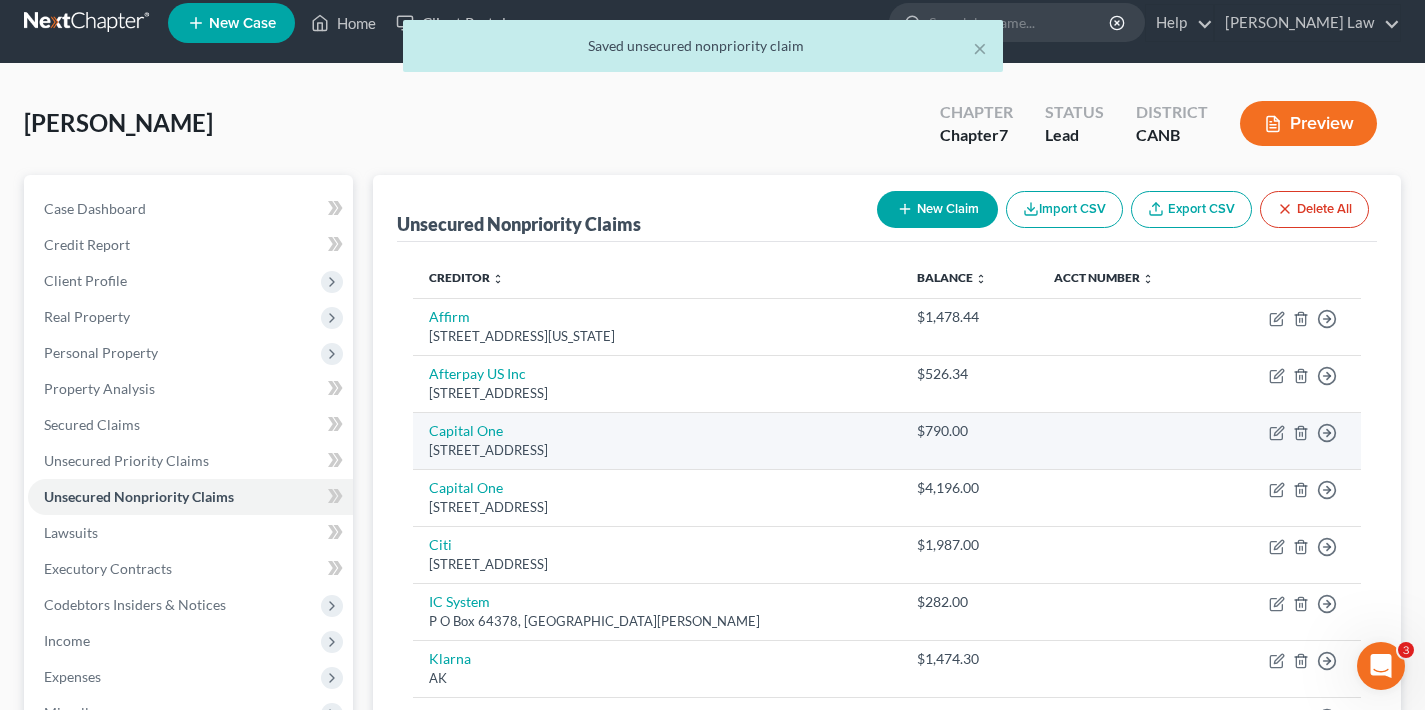 scroll, scrollTop: 322, scrollLeft: 0, axis: vertical 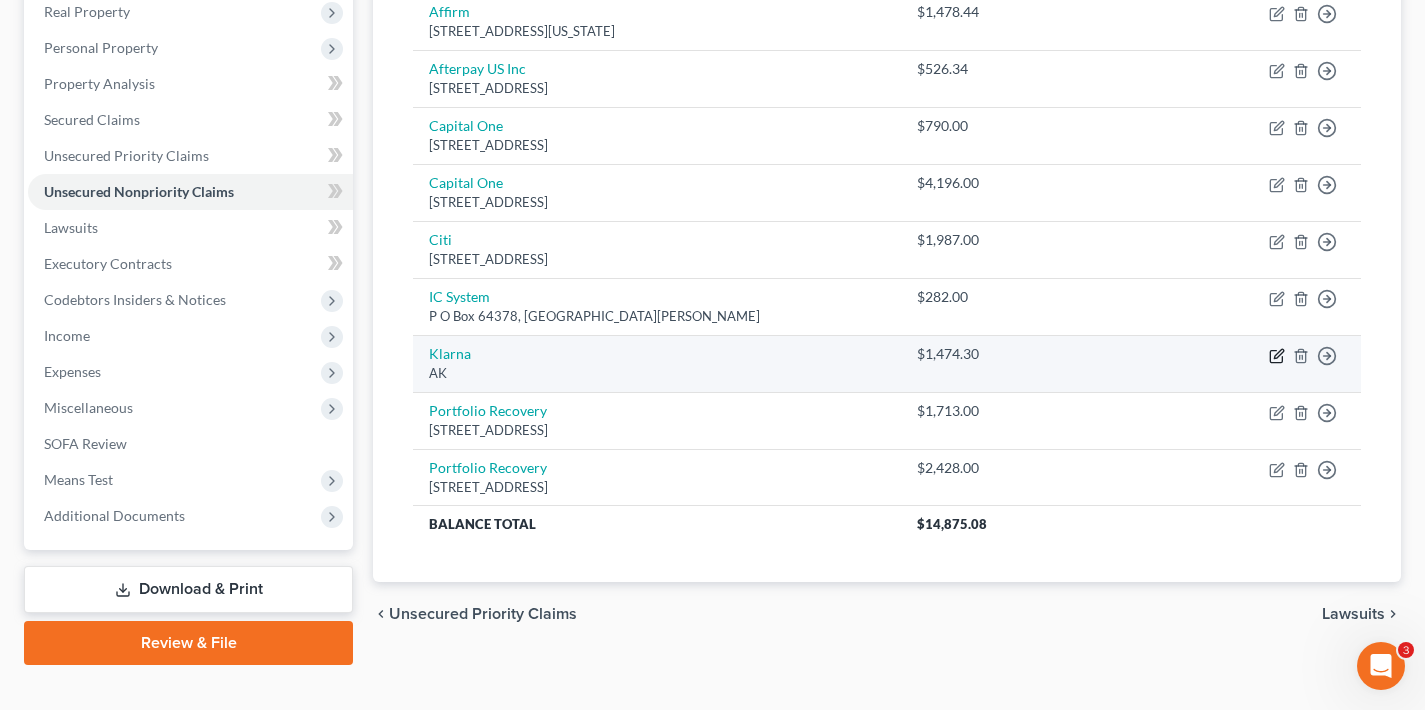 click 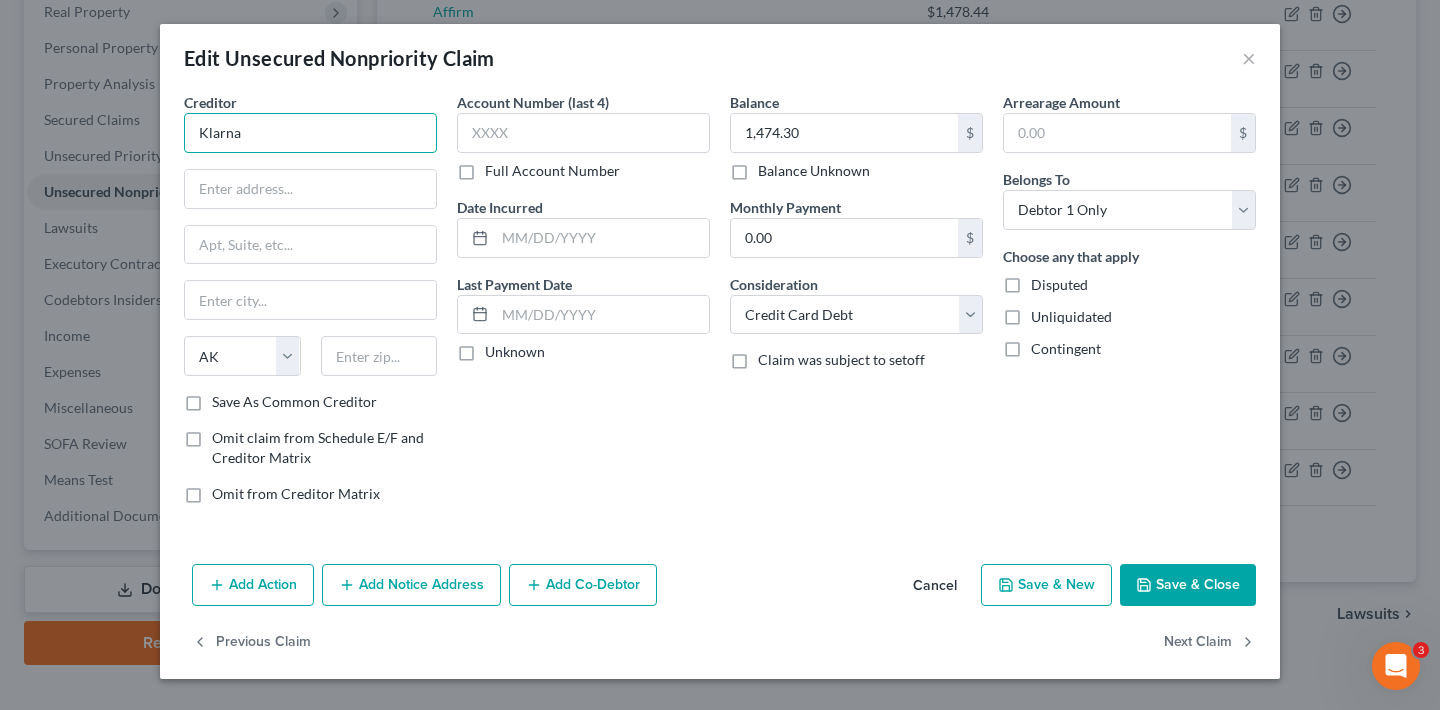 click on "Klarna" at bounding box center (310, 133) 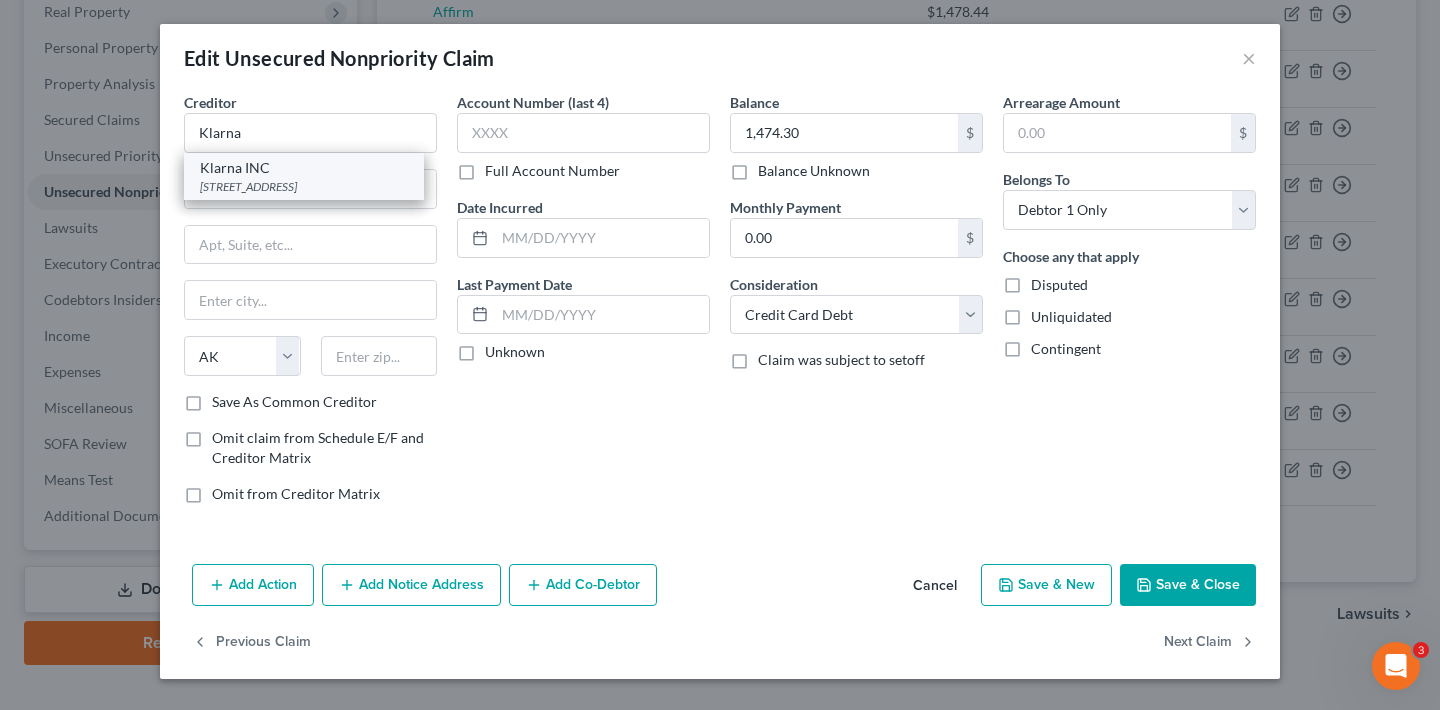 click on "[STREET_ADDRESS]" at bounding box center [304, 186] 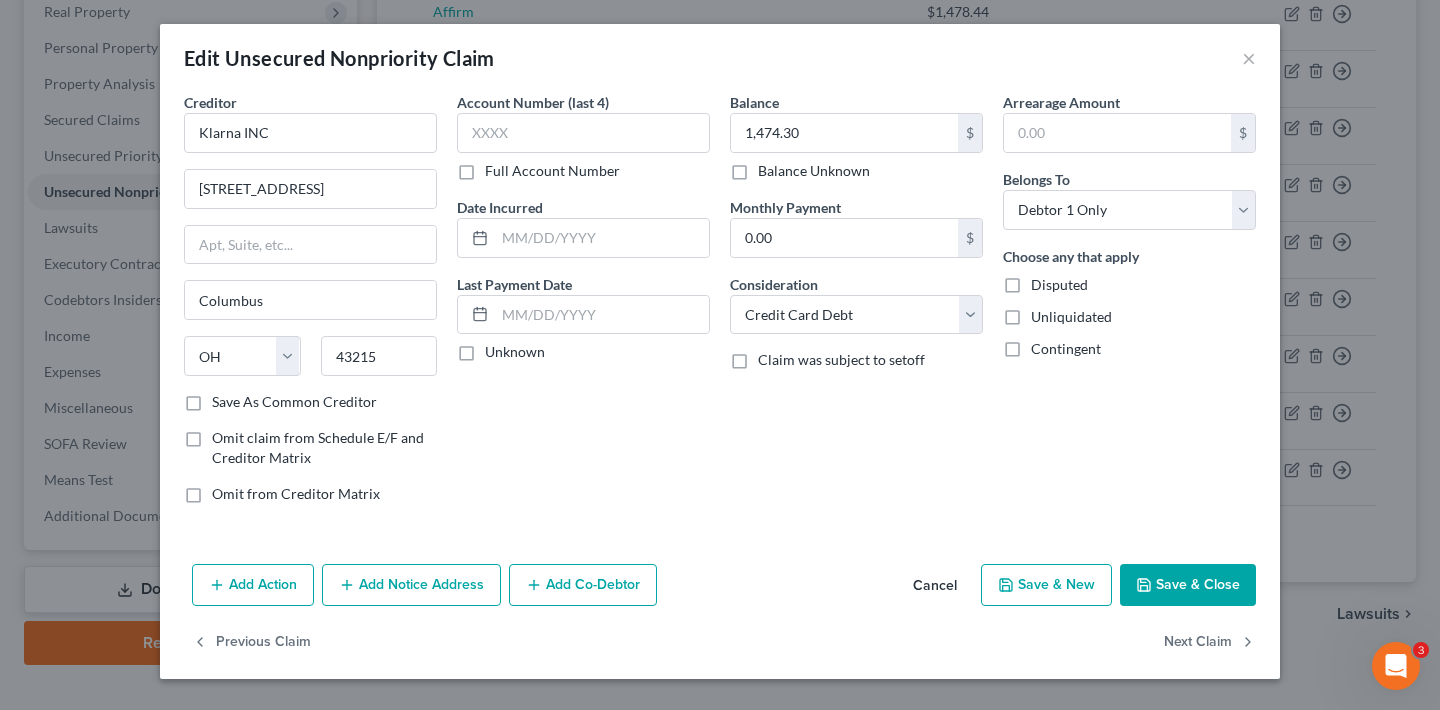click on "Save & Close" at bounding box center (1188, 585) 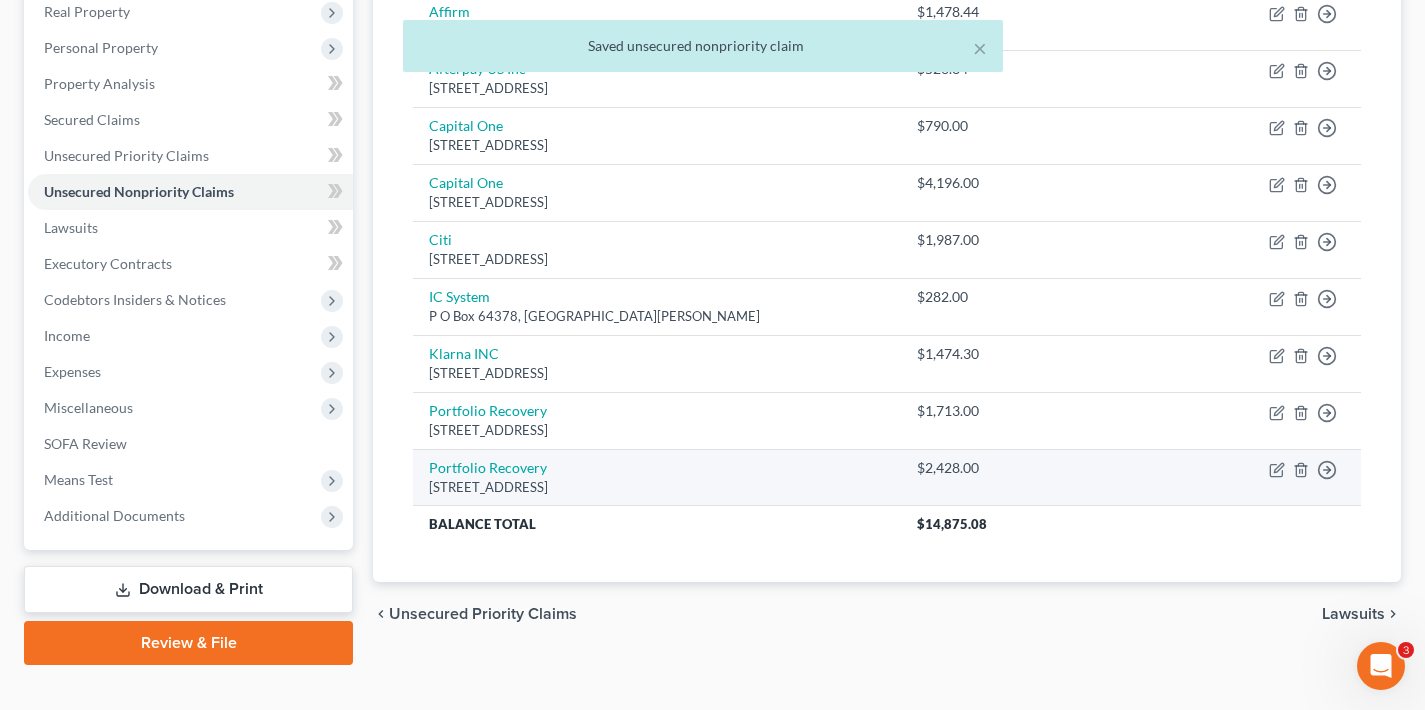 scroll, scrollTop: 136, scrollLeft: 0, axis: vertical 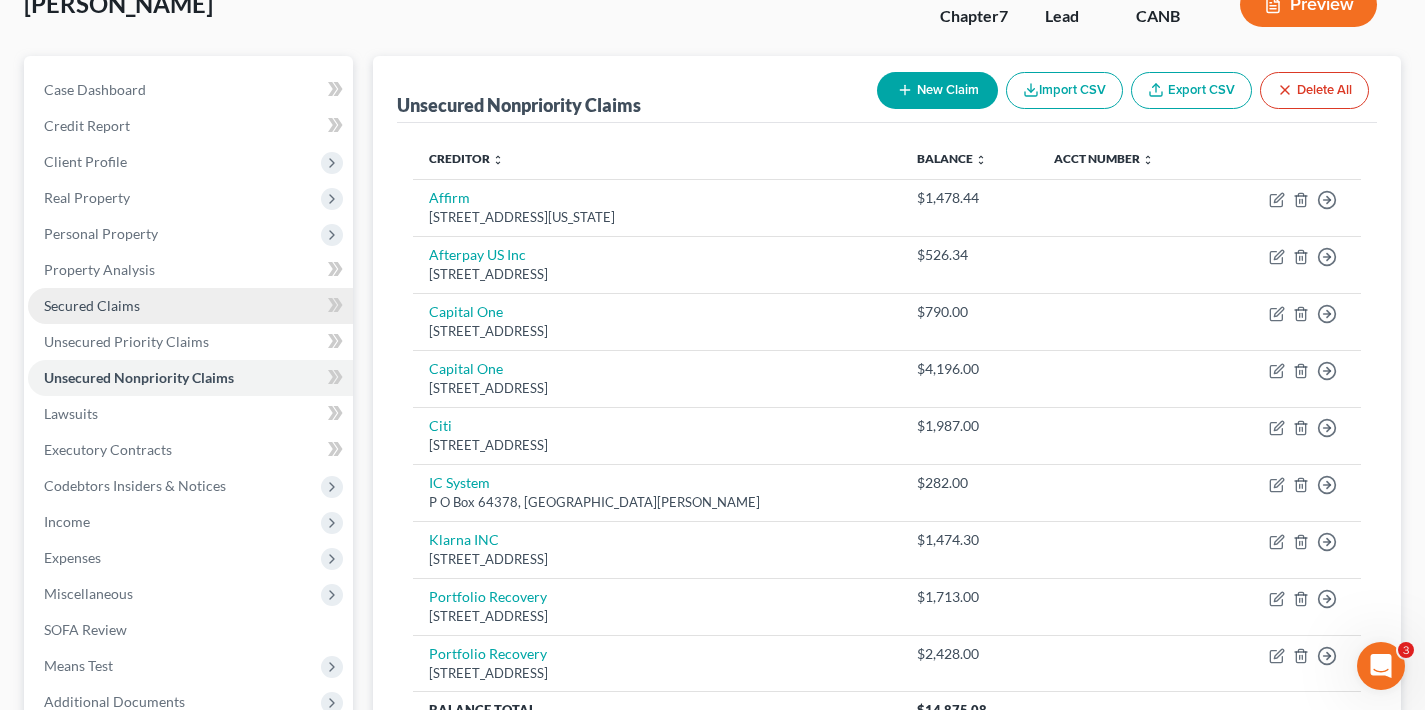 click on "Secured Claims" at bounding box center [92, 305] 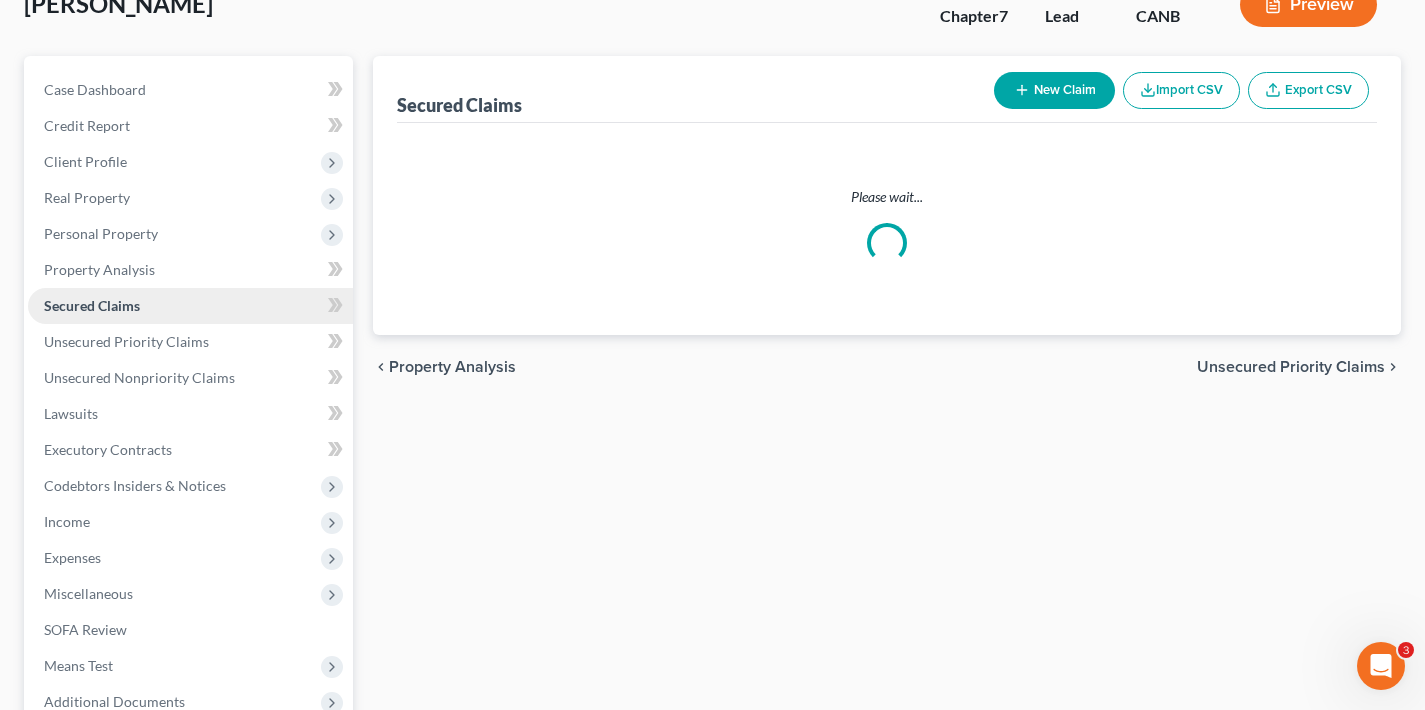 scroll, scrollTop: 0, scrollLeft: 0, axis: both 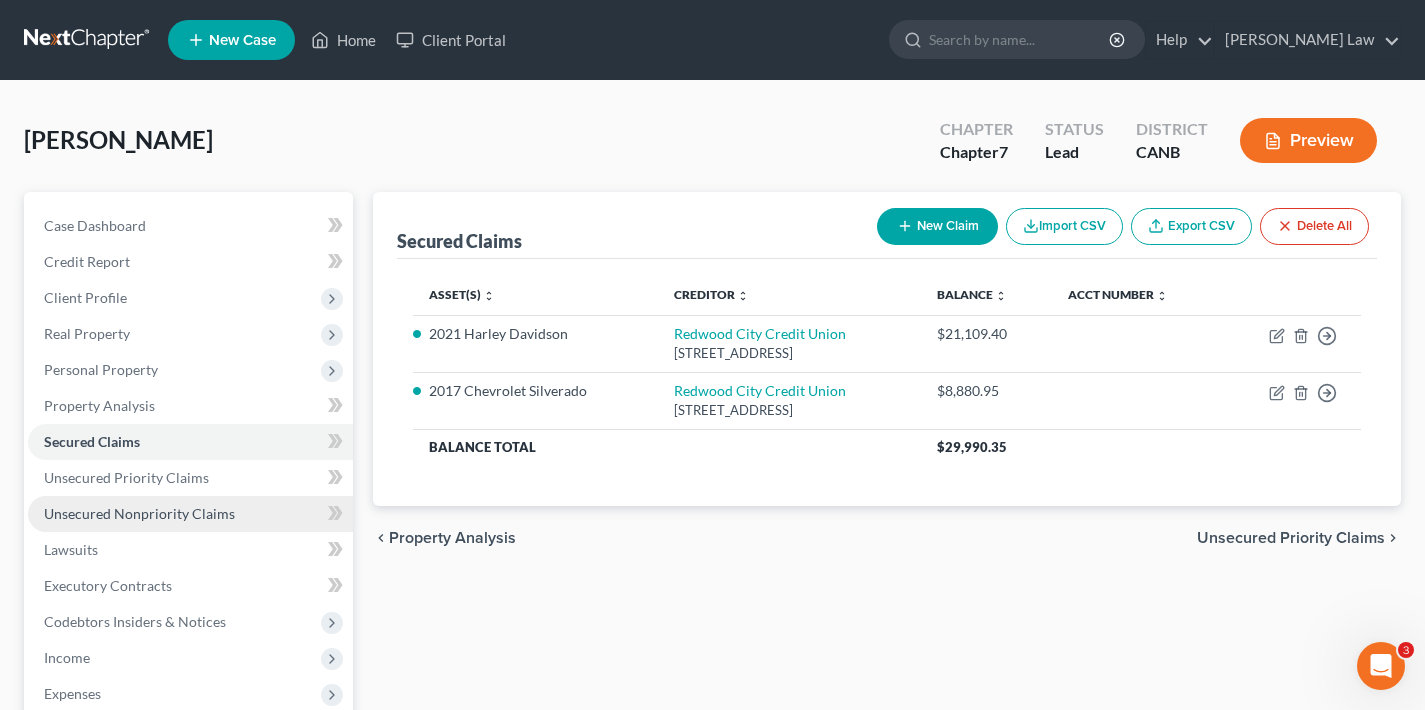 click on "Unsecured Nonpriority Claims" at bounding box center [139, 513] 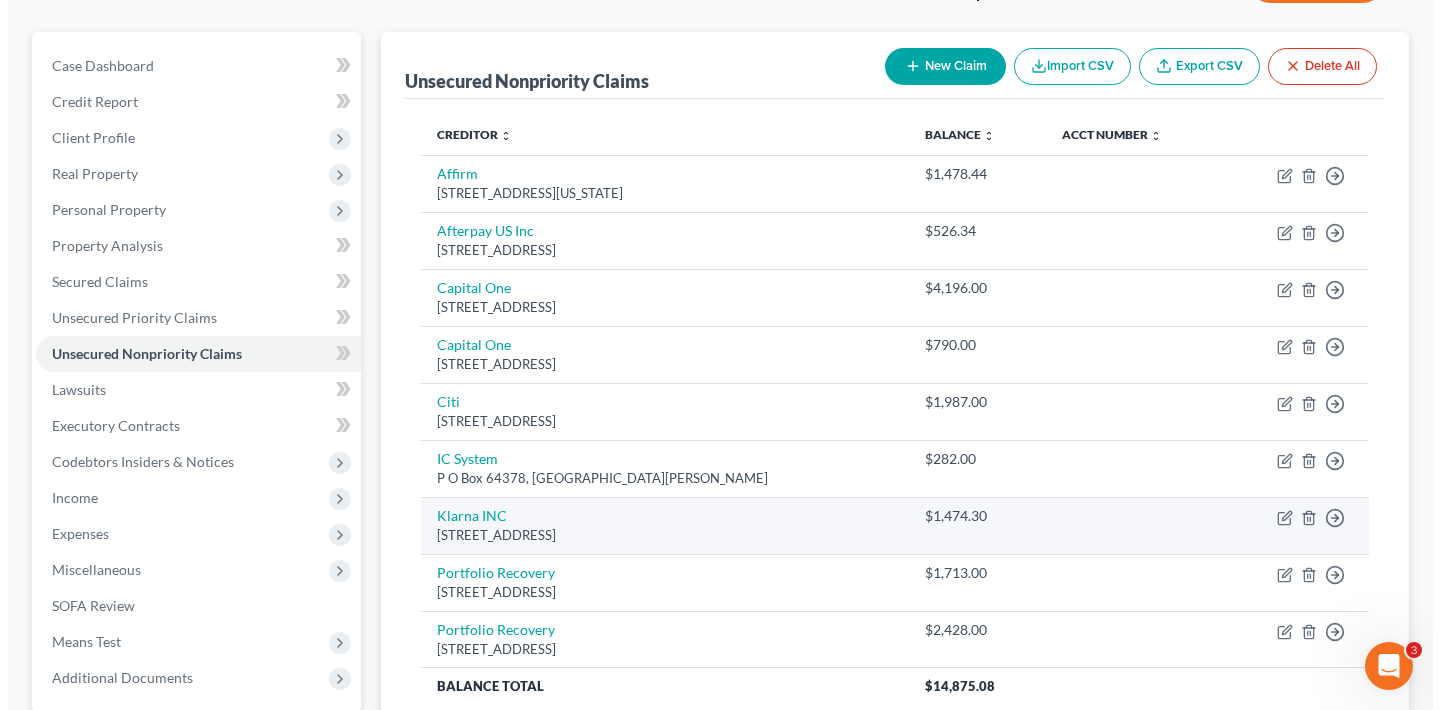 scroll, scrollTop: 353, scrollLeft: 0, axis: vertical 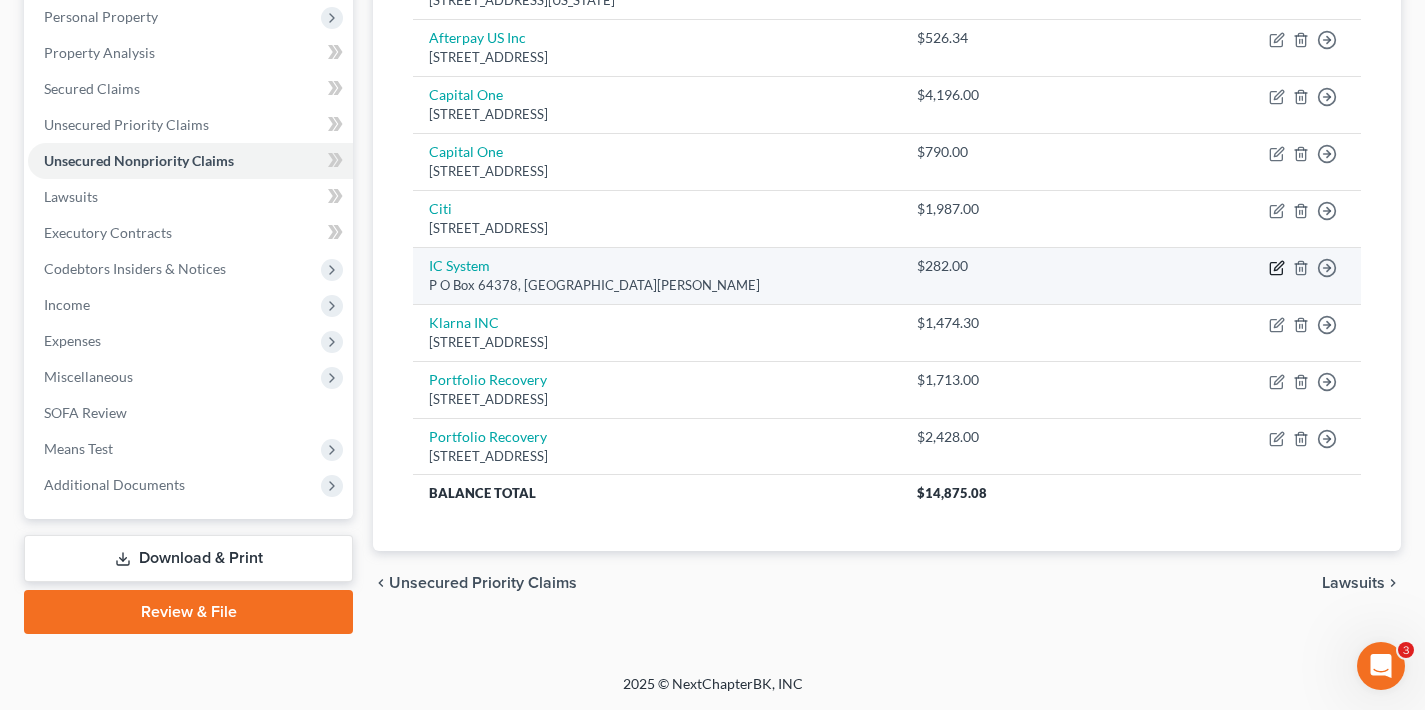 click 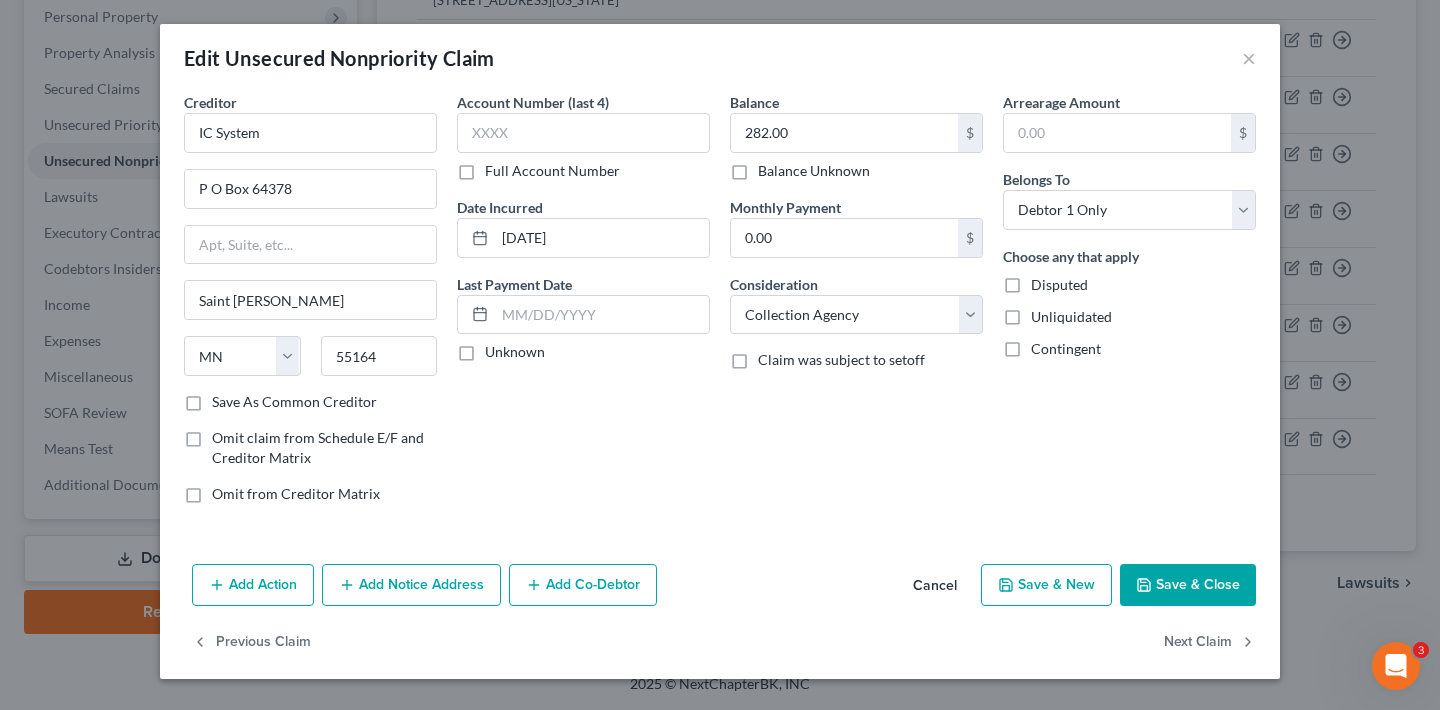click on "Add Notice Address" at bounding box center (411, 585) 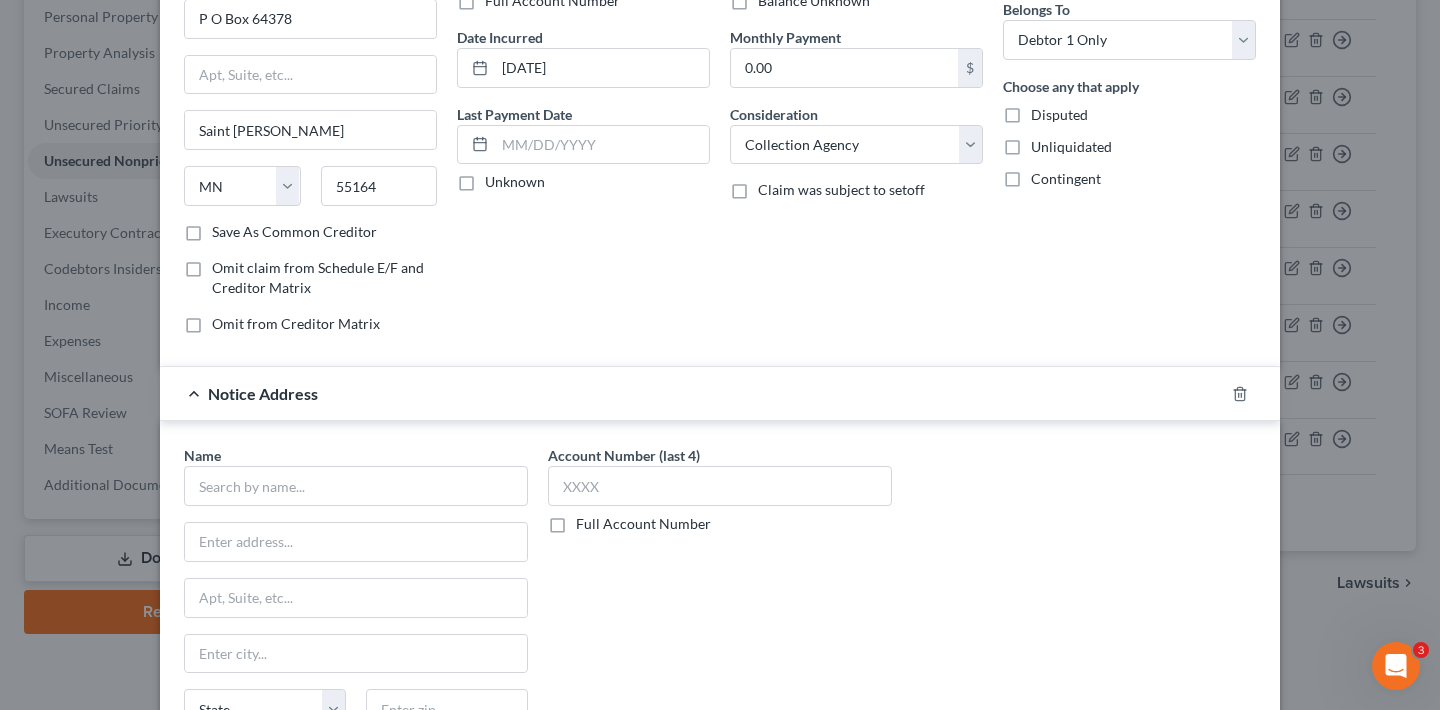scroll, scrollTop: 364, scrollLeft: 0, axis: vertical 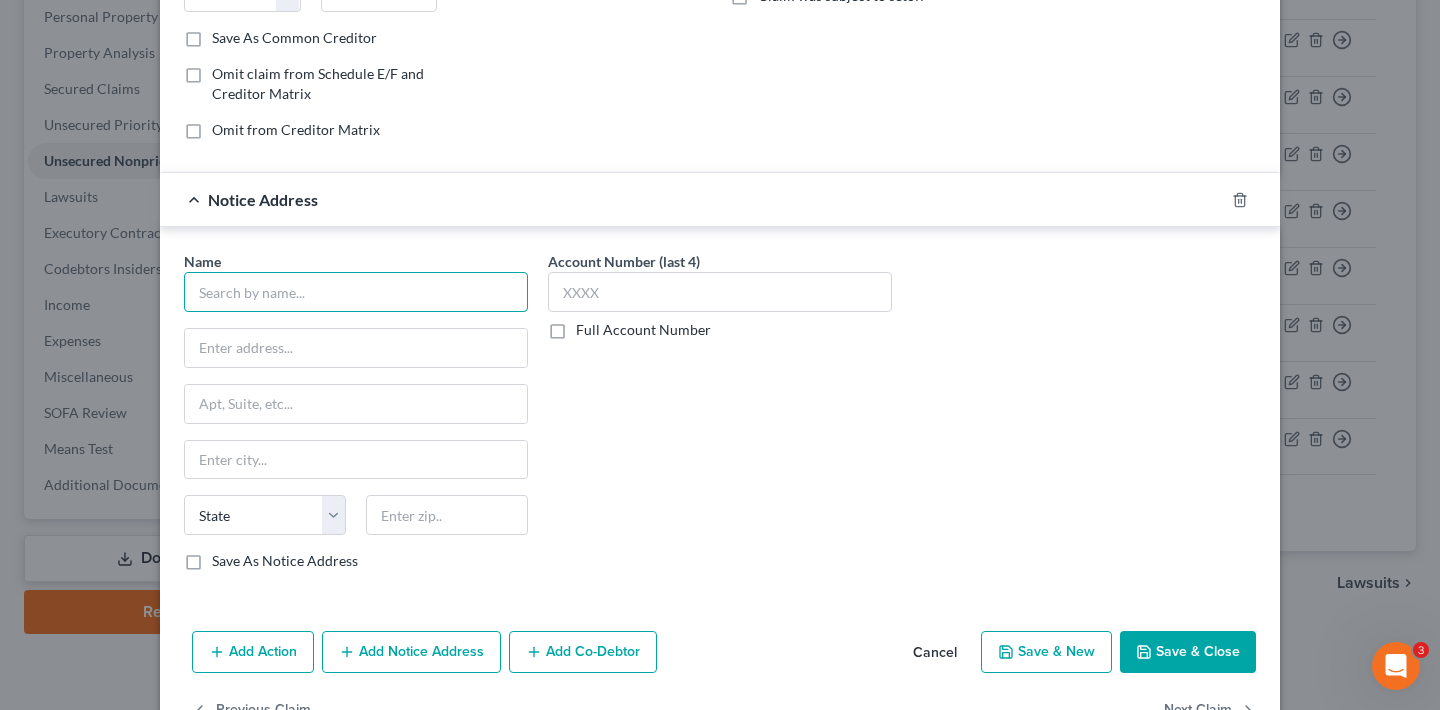 click at bounding box center [356, 292] 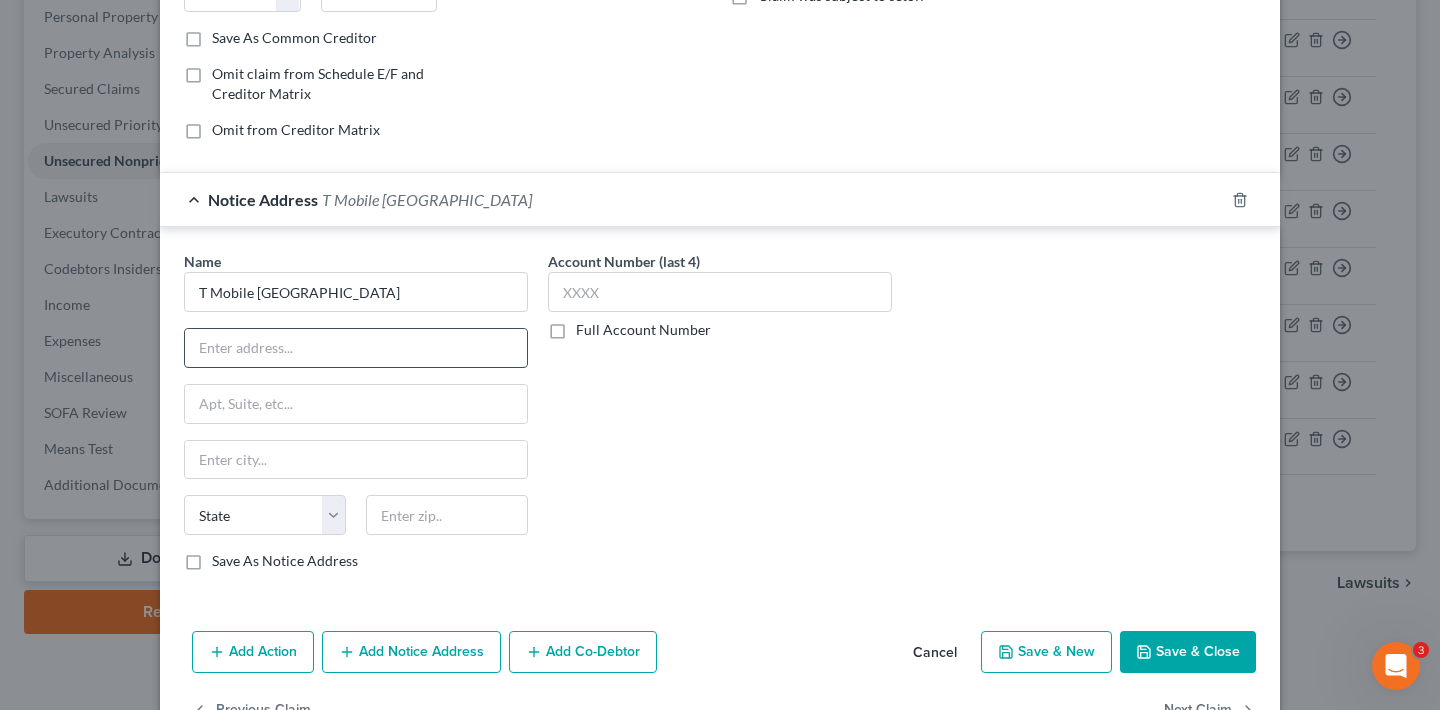 paste on "PO Box 37380" 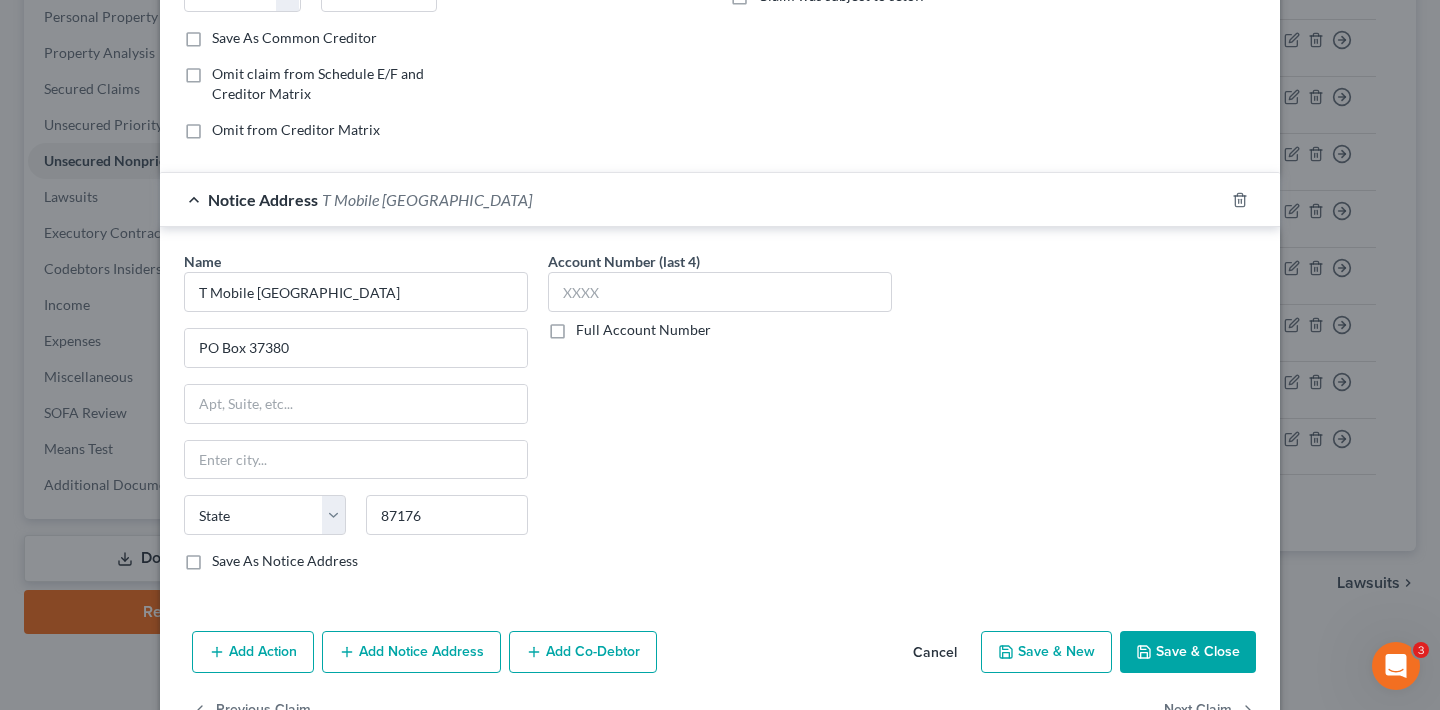 click on "Account Number (last 4)
Full Account Number" at bounding box center [720, 419] 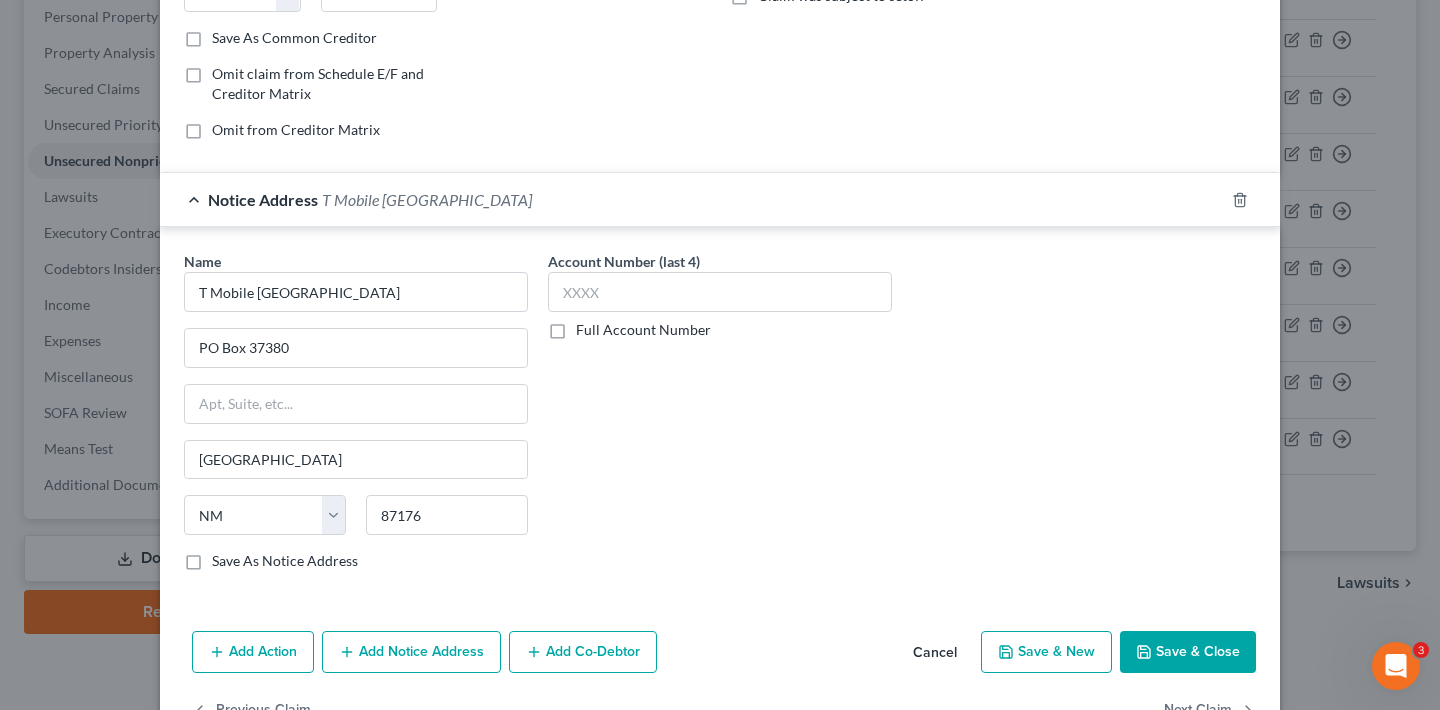 click on "Save As Notice Address" at bounding box center (285, 561) 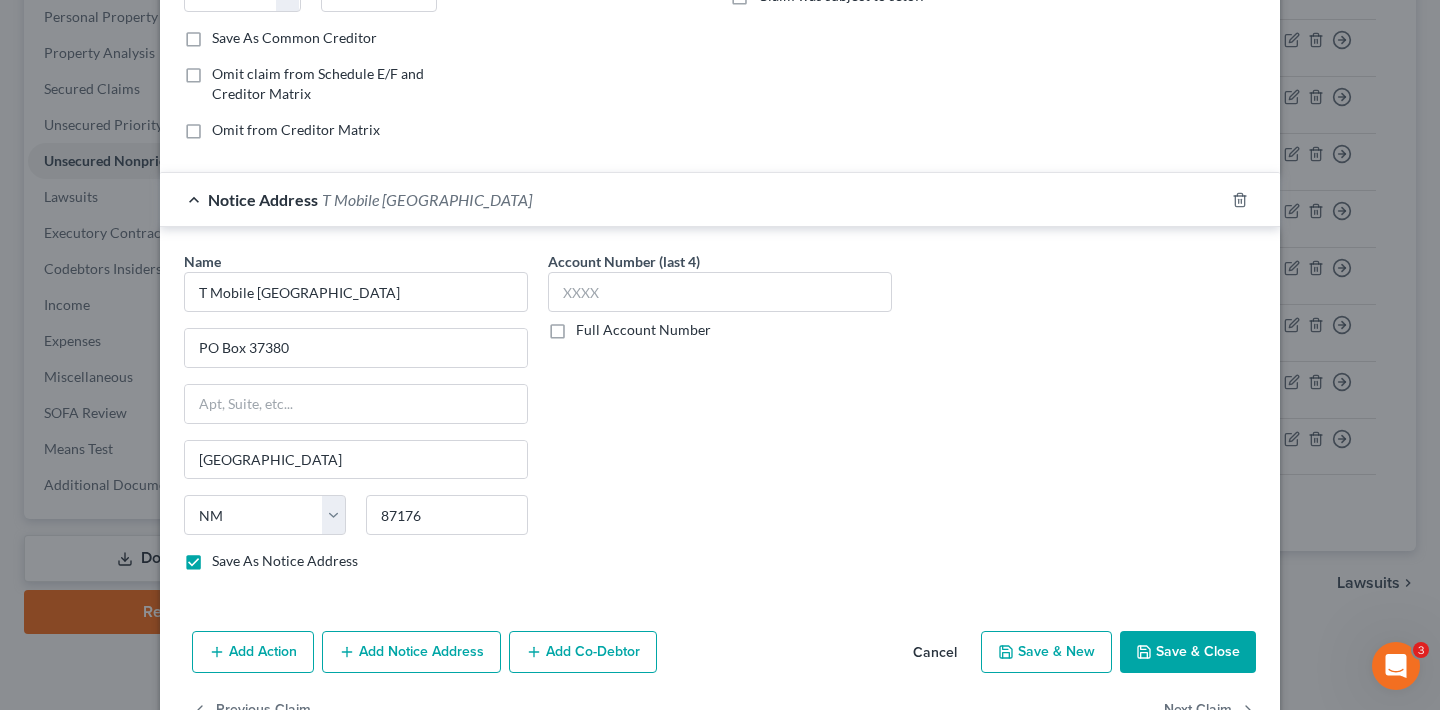 click on "Save & Close" at bounding box center (1188, 652) 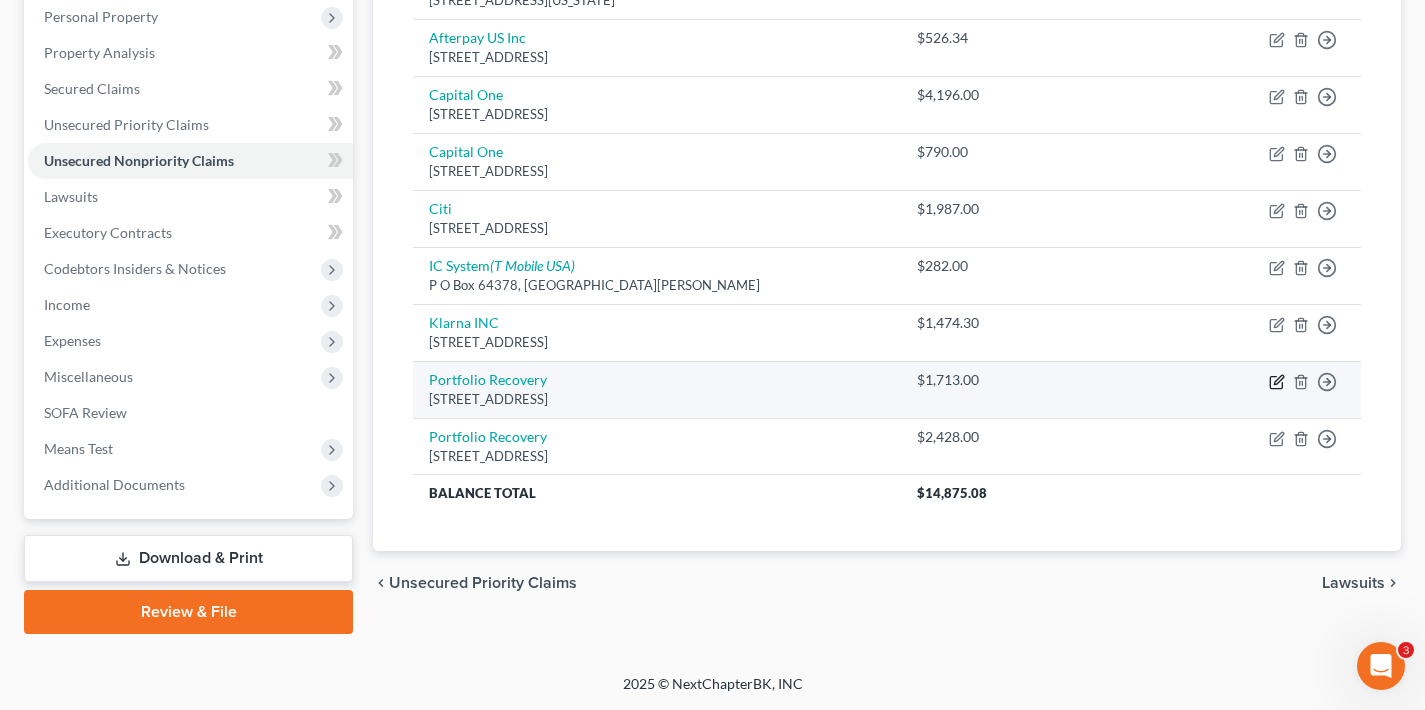 click 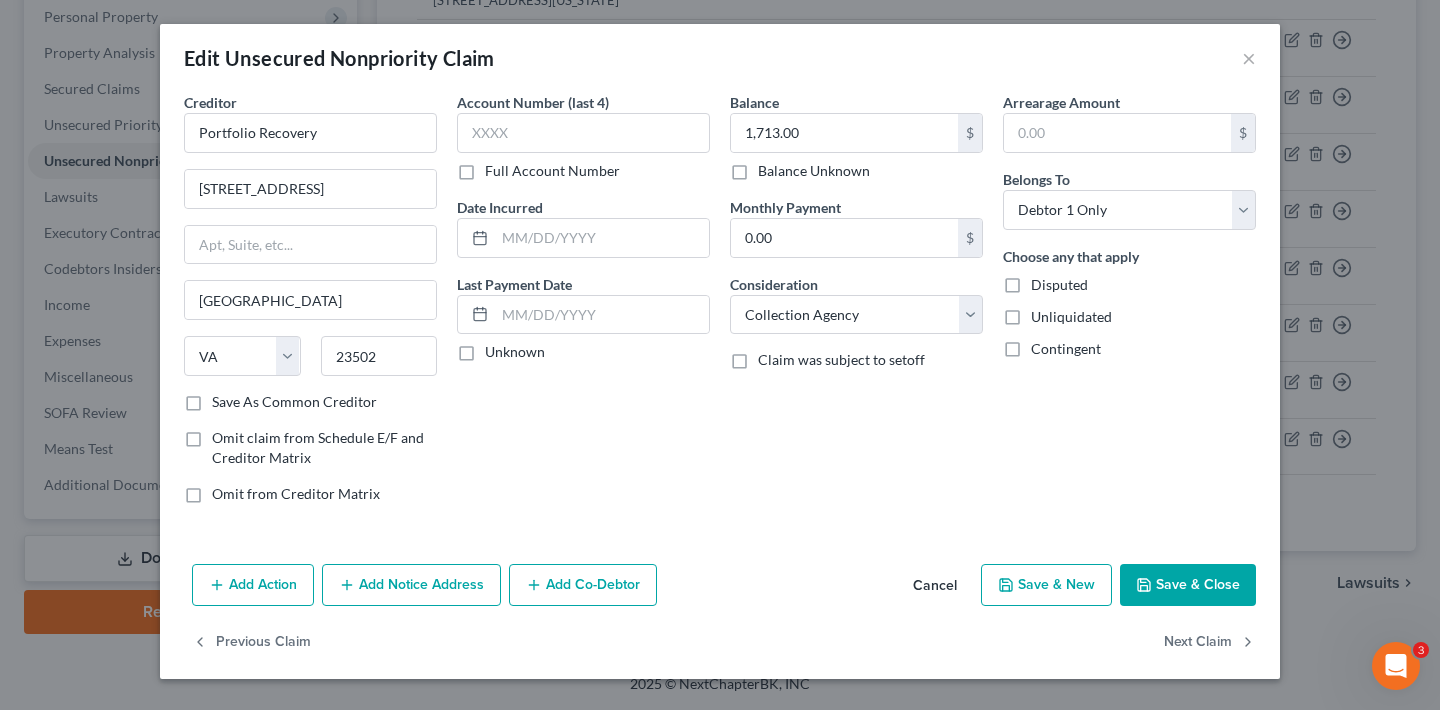 click on "Add Notice Address" at bounding box center [411, 585] 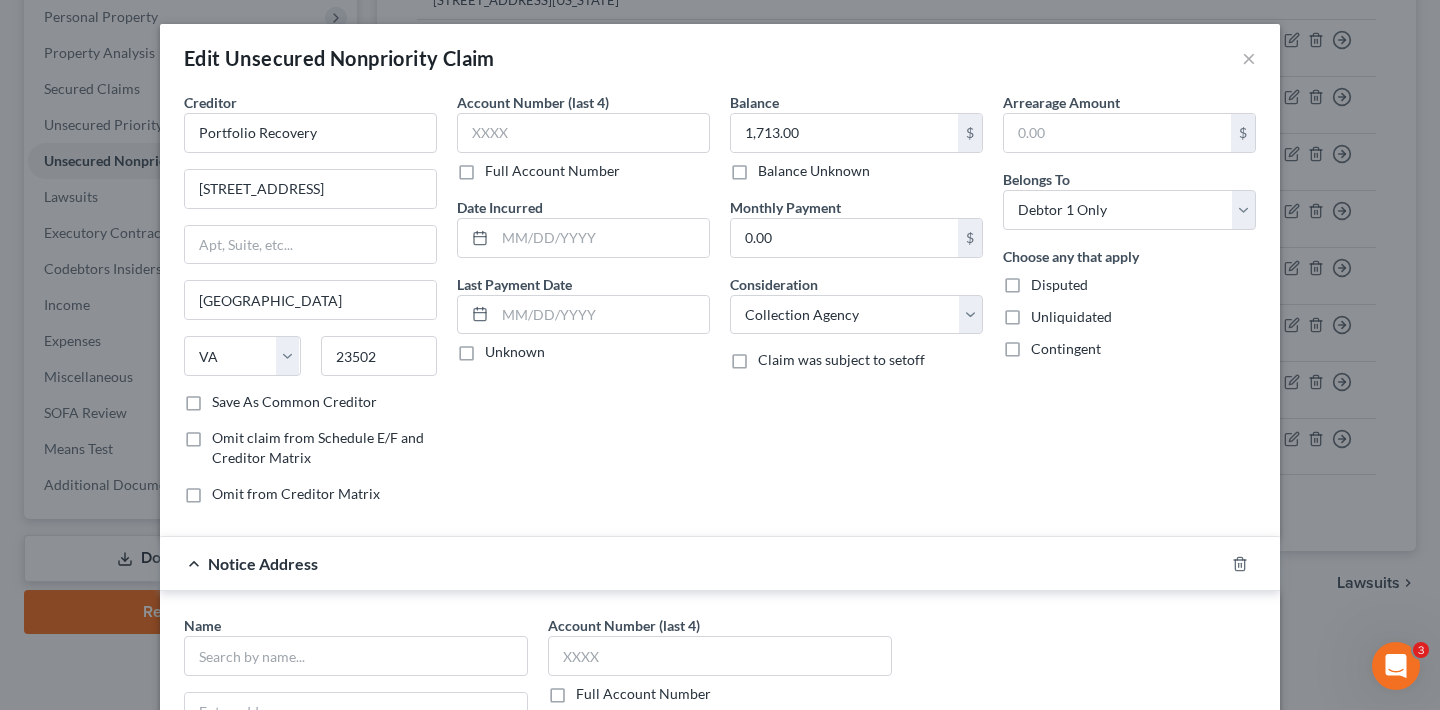 scroll, scrollTop: 381, scrollLeft: 0, axis: vertical 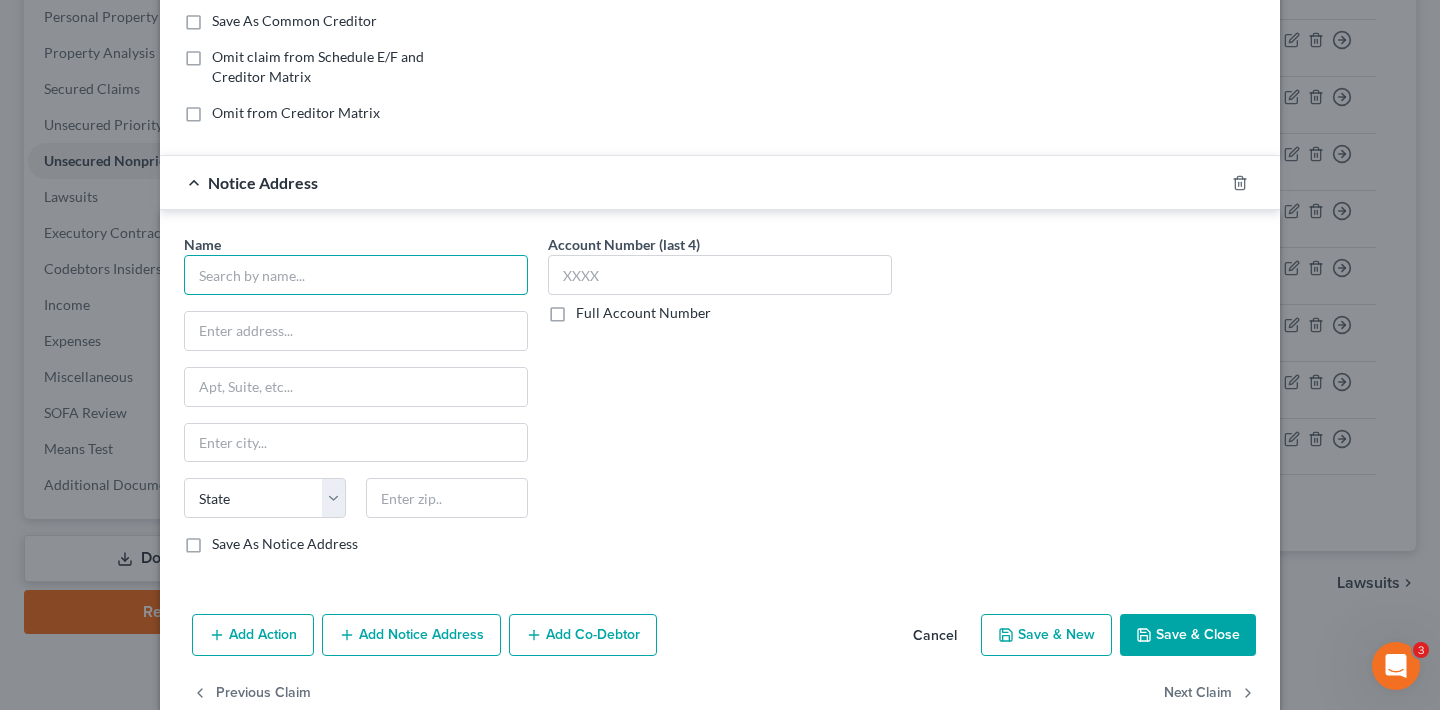 click at bounding box center (356, 275) 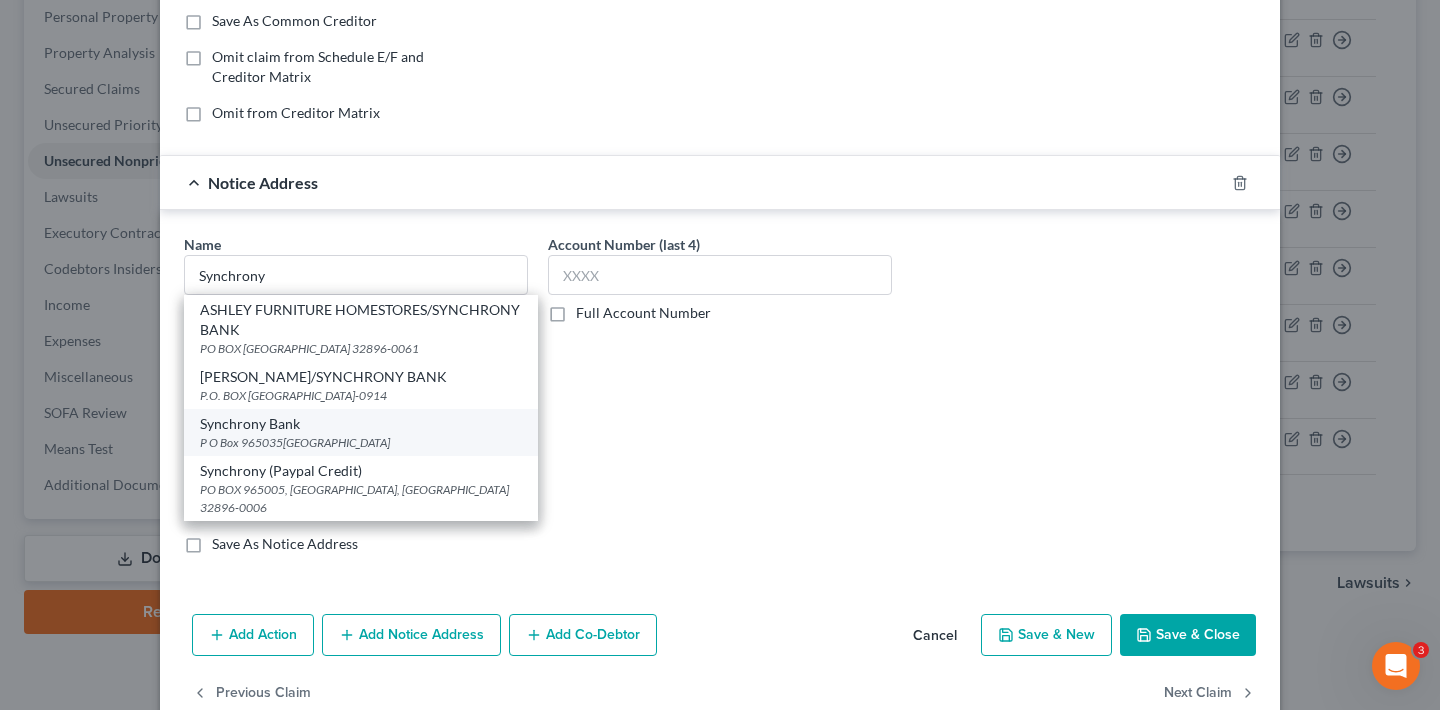 click on "Synchrony  Bank" at bounding box center [361, 424] 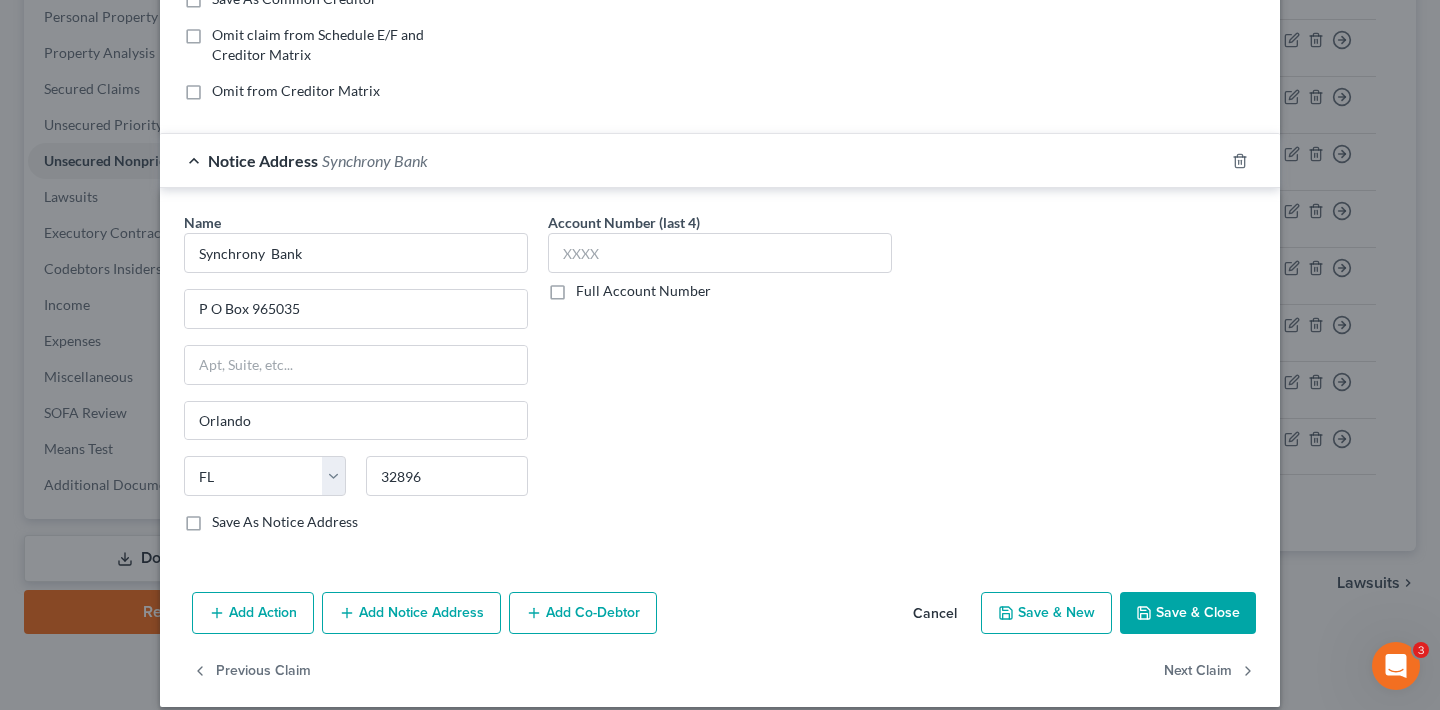 scroll, scrollTop: 424, scrollLeft: 0, axis: vertical 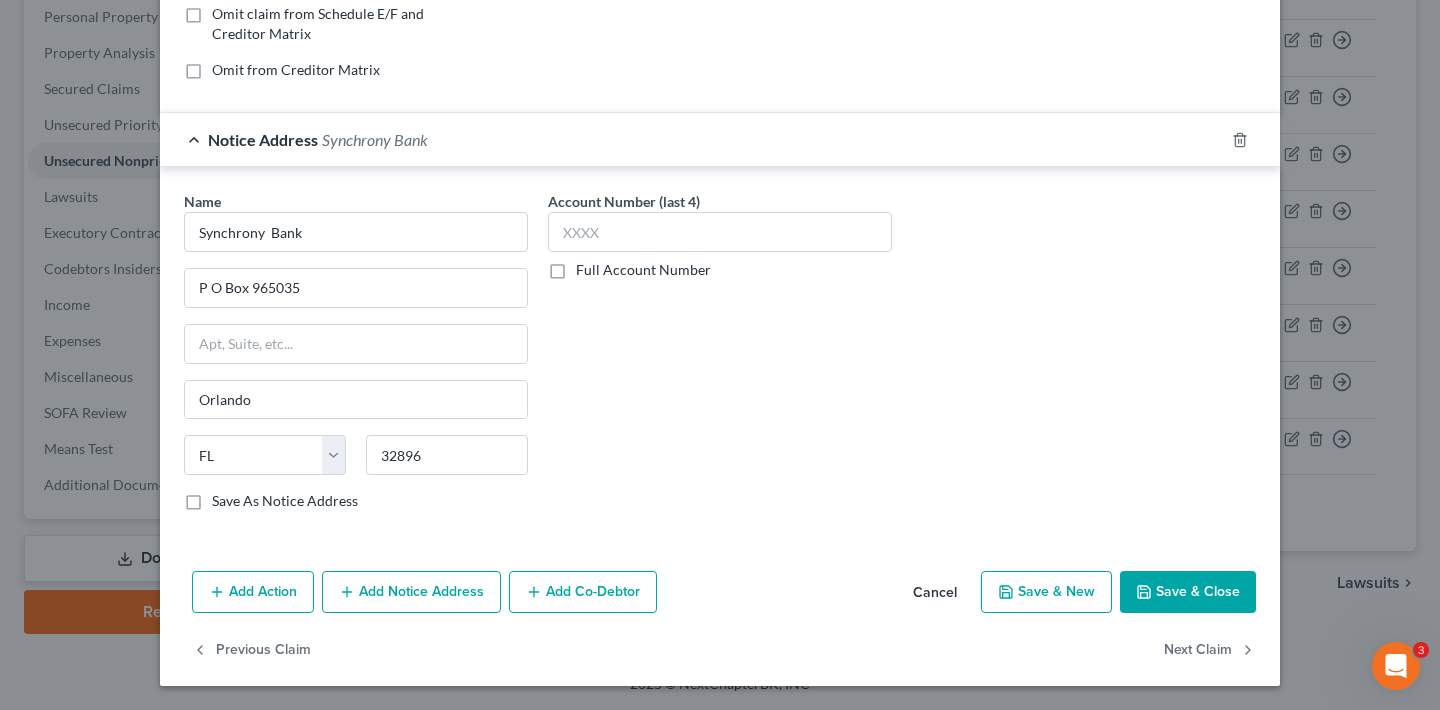 click on "Save & Close" at bounding box center (1188, 592) 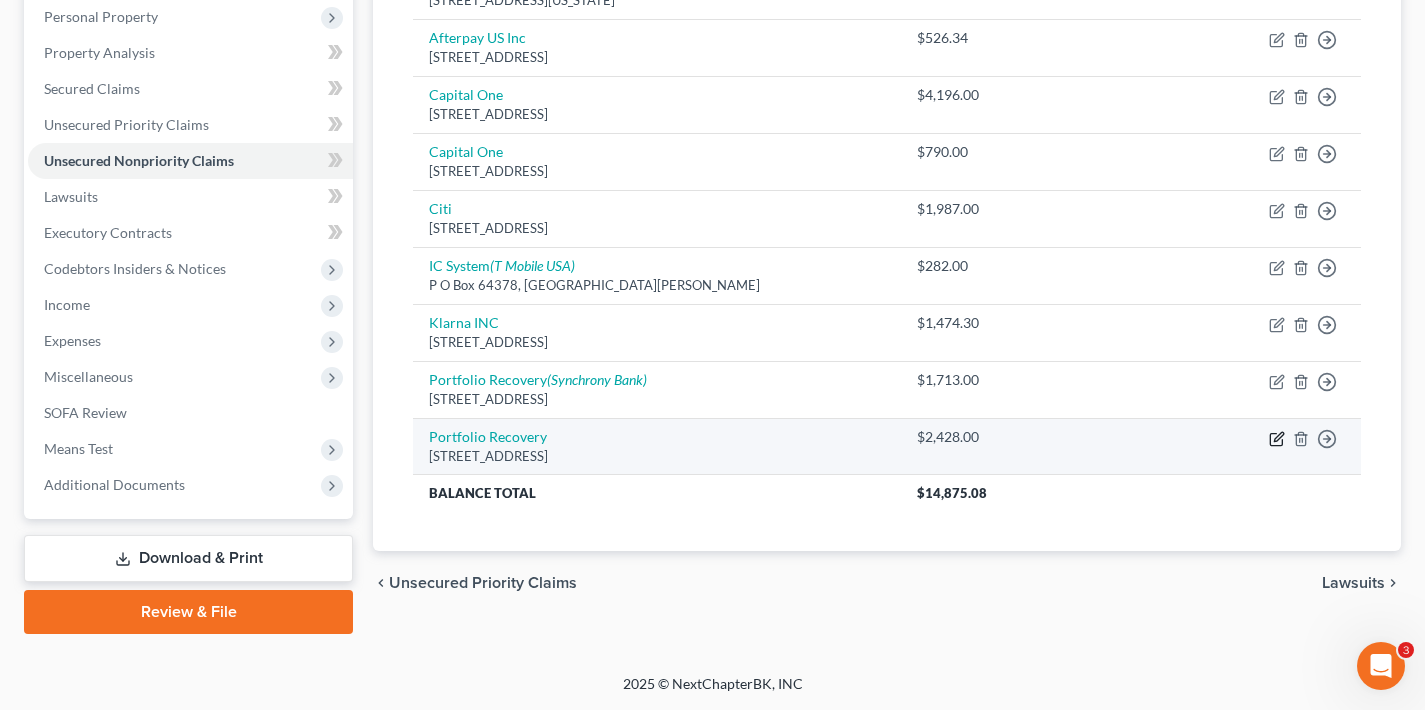 click 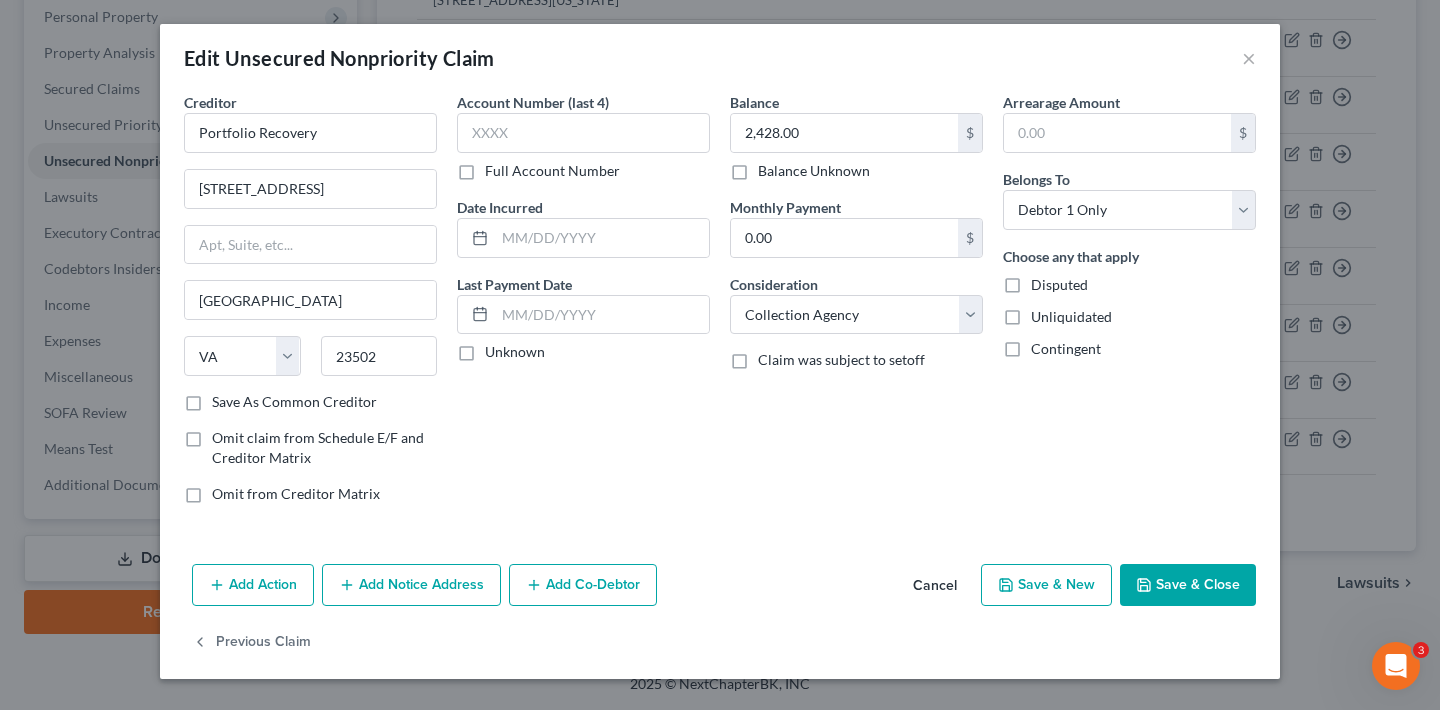 click on "Add Notice Address" at bounding box center [411, 585] 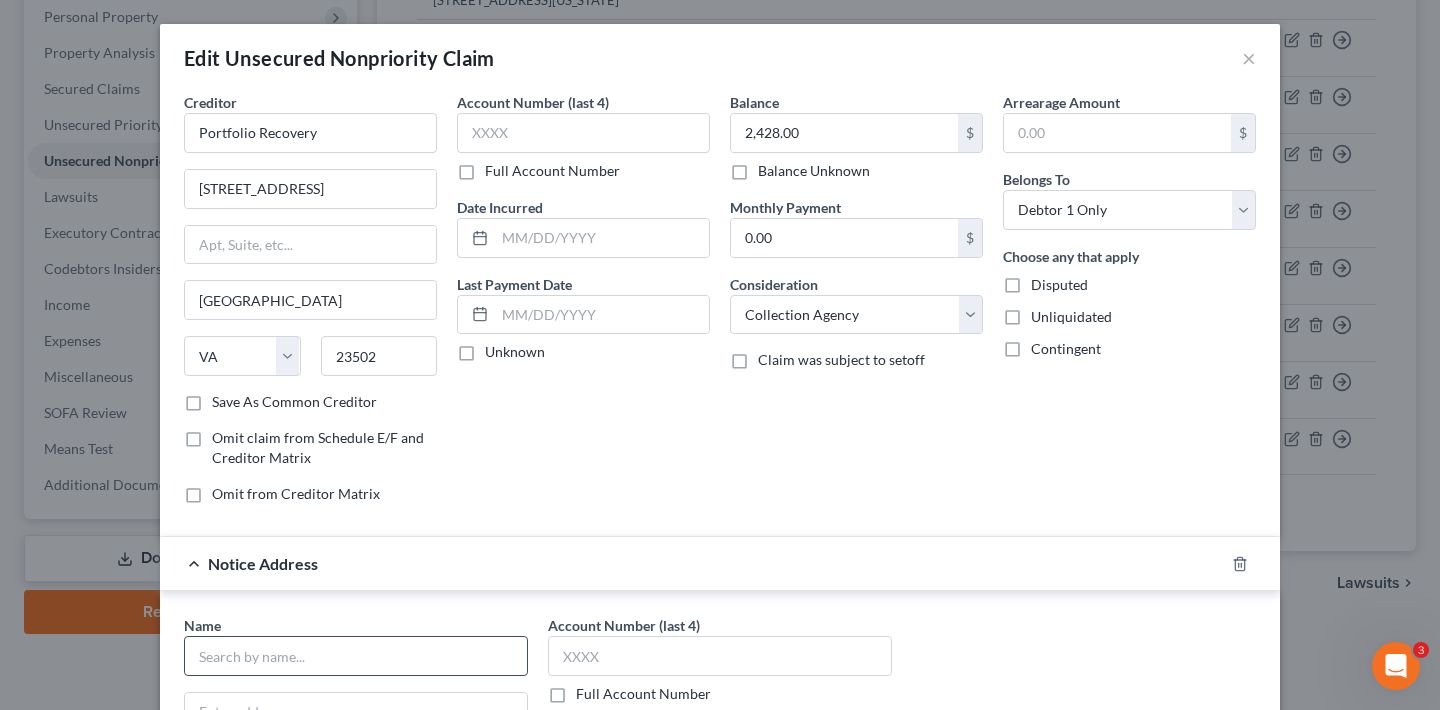 scroll, scrollTop: 172, scrollLeft: 0, axis: vertical 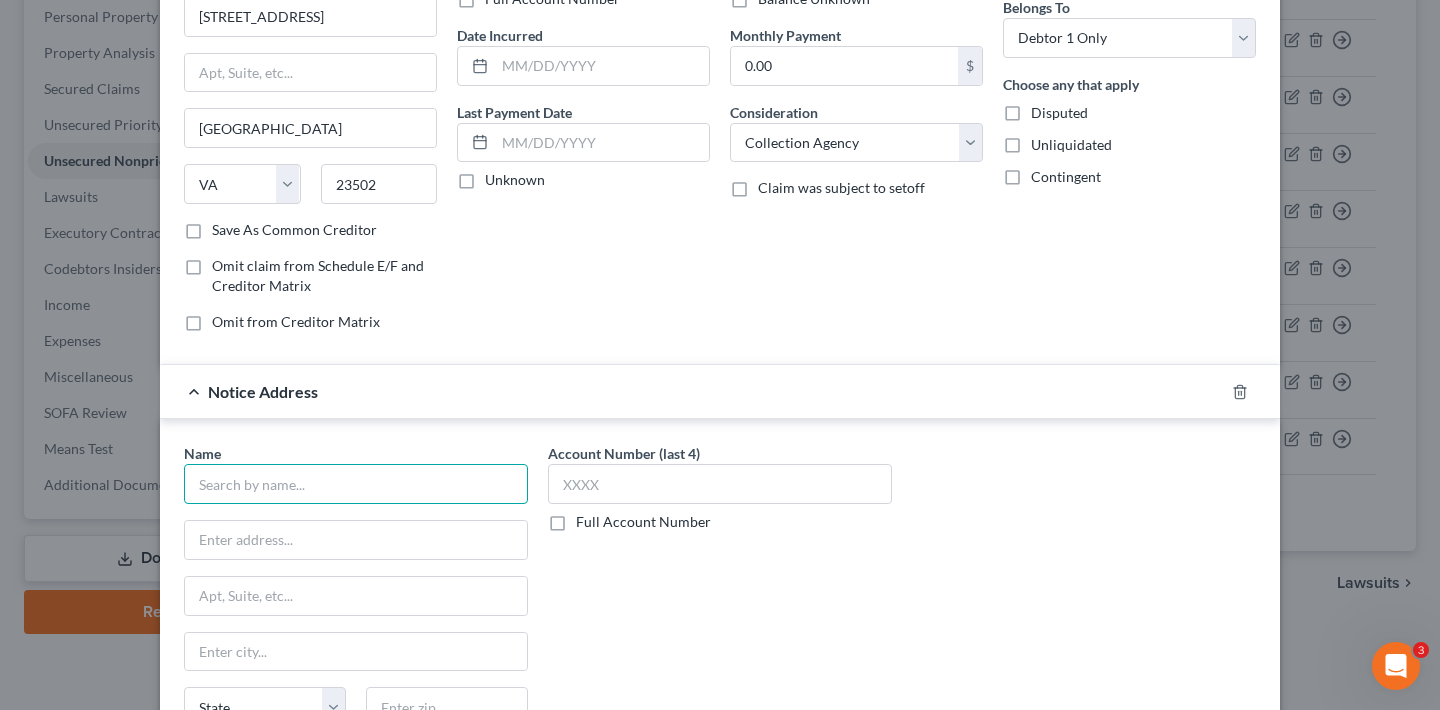 click at bounding box center (356, 484) 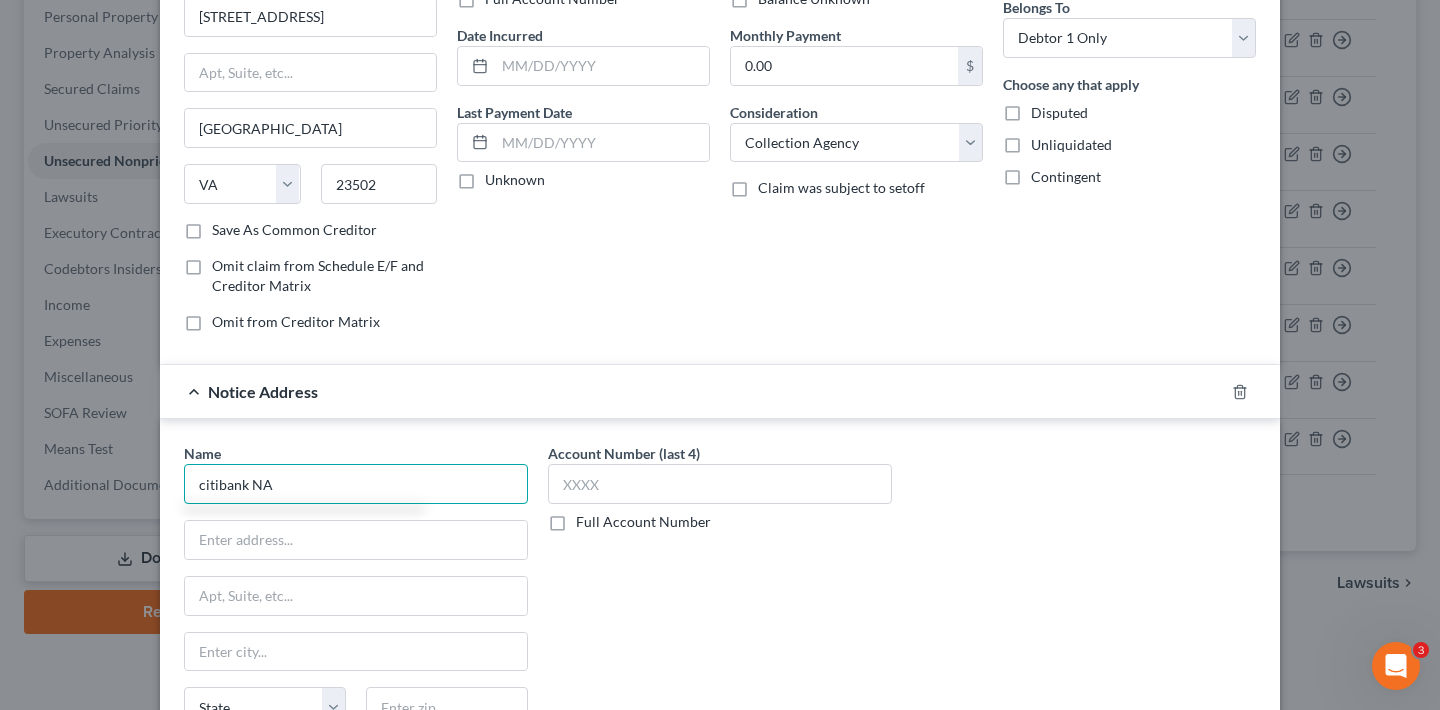 scroll, scrollTop: 308, scrollLeft: 0, axis: vertical 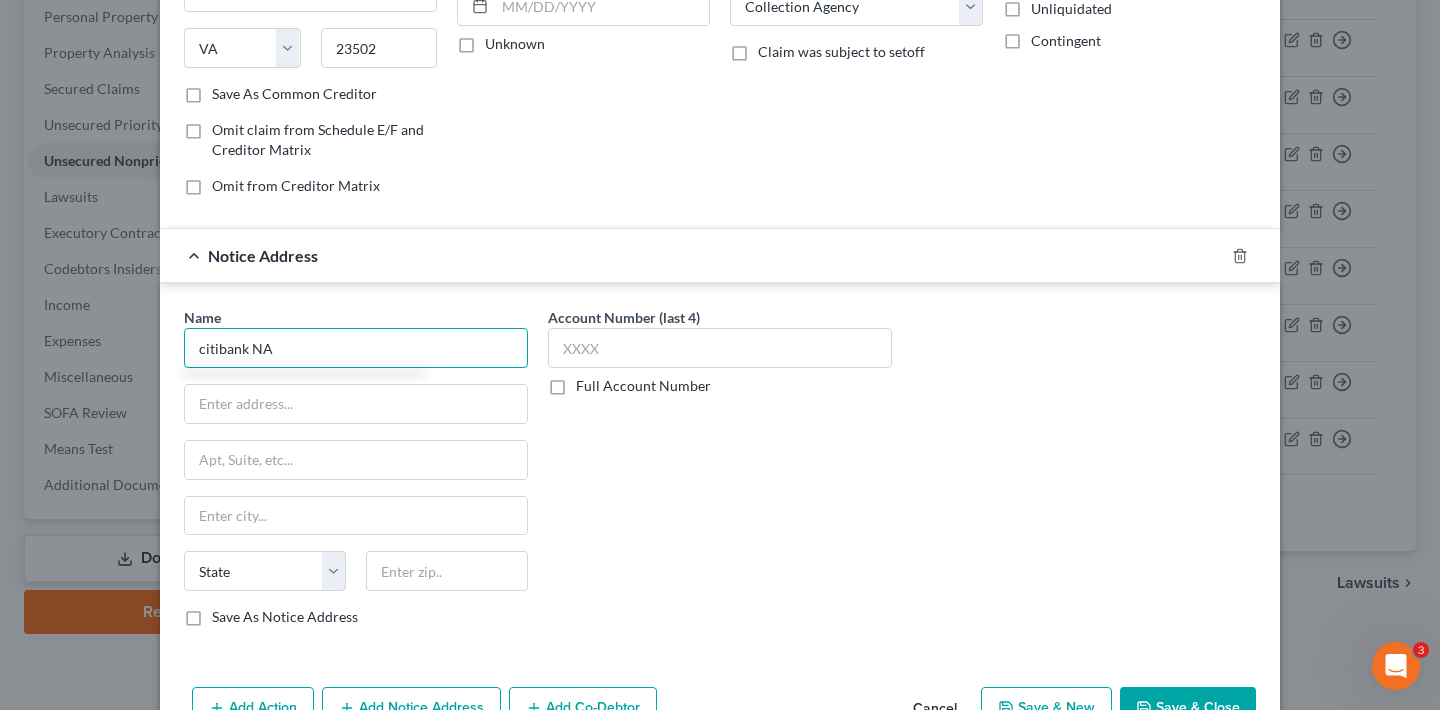 click on "citibank NA" at bounding box center [356, 348] 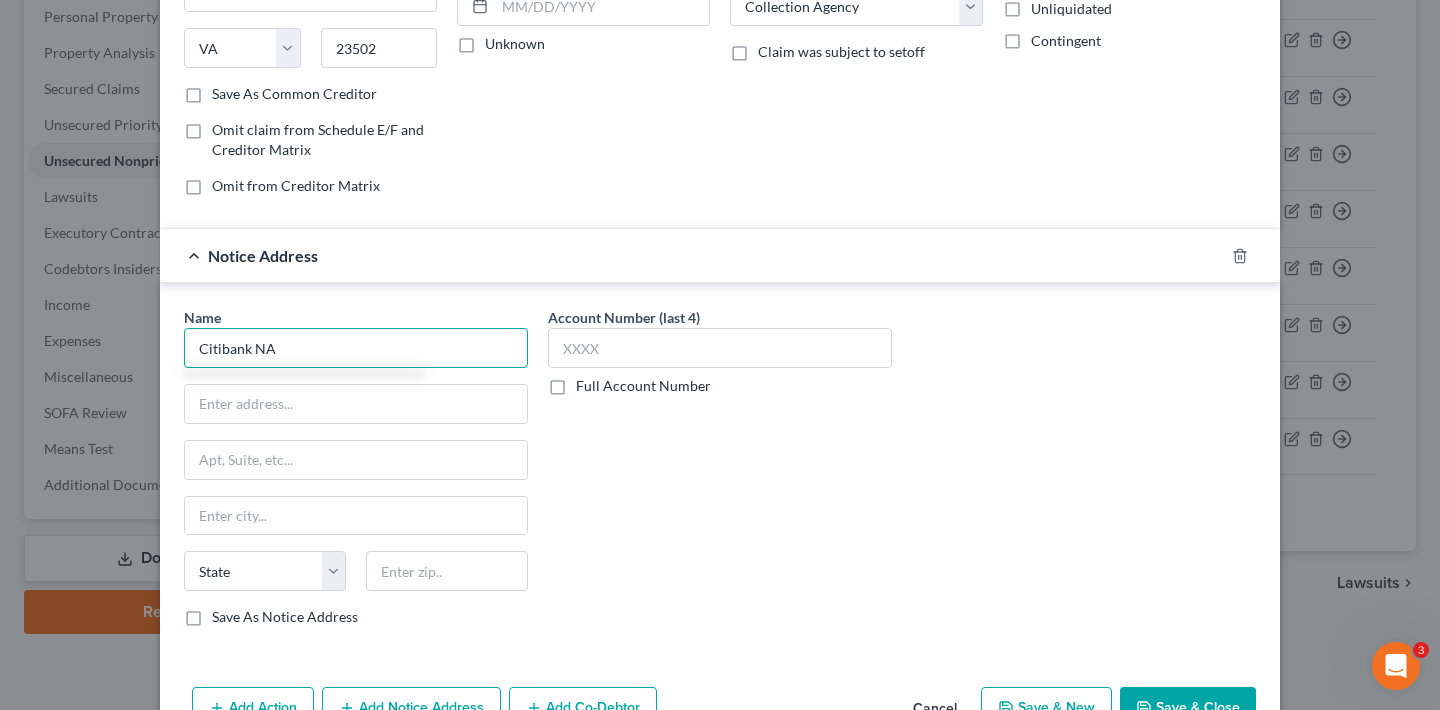click on "Citibank NA" at bounding box center [356, 348] 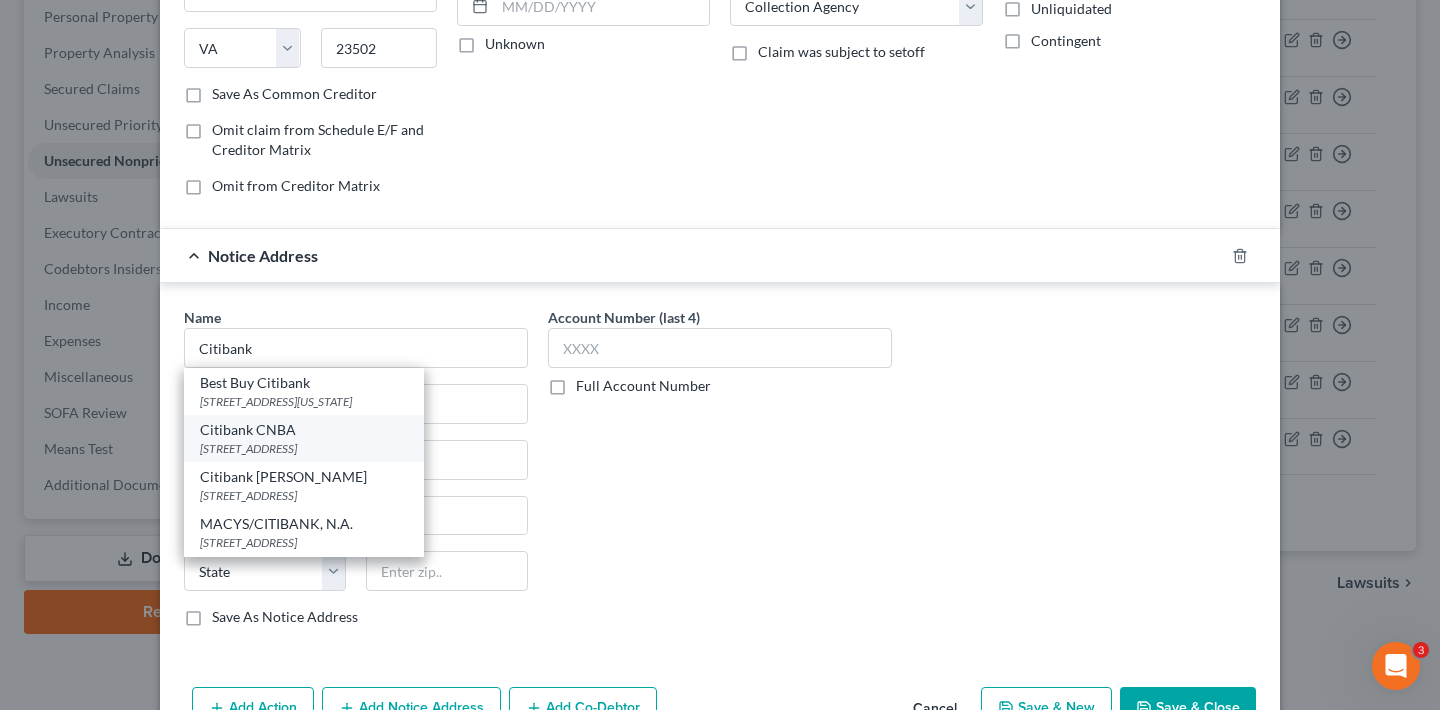 click on "[STREET_ADDRESS]" at bounding box center (304, 448) 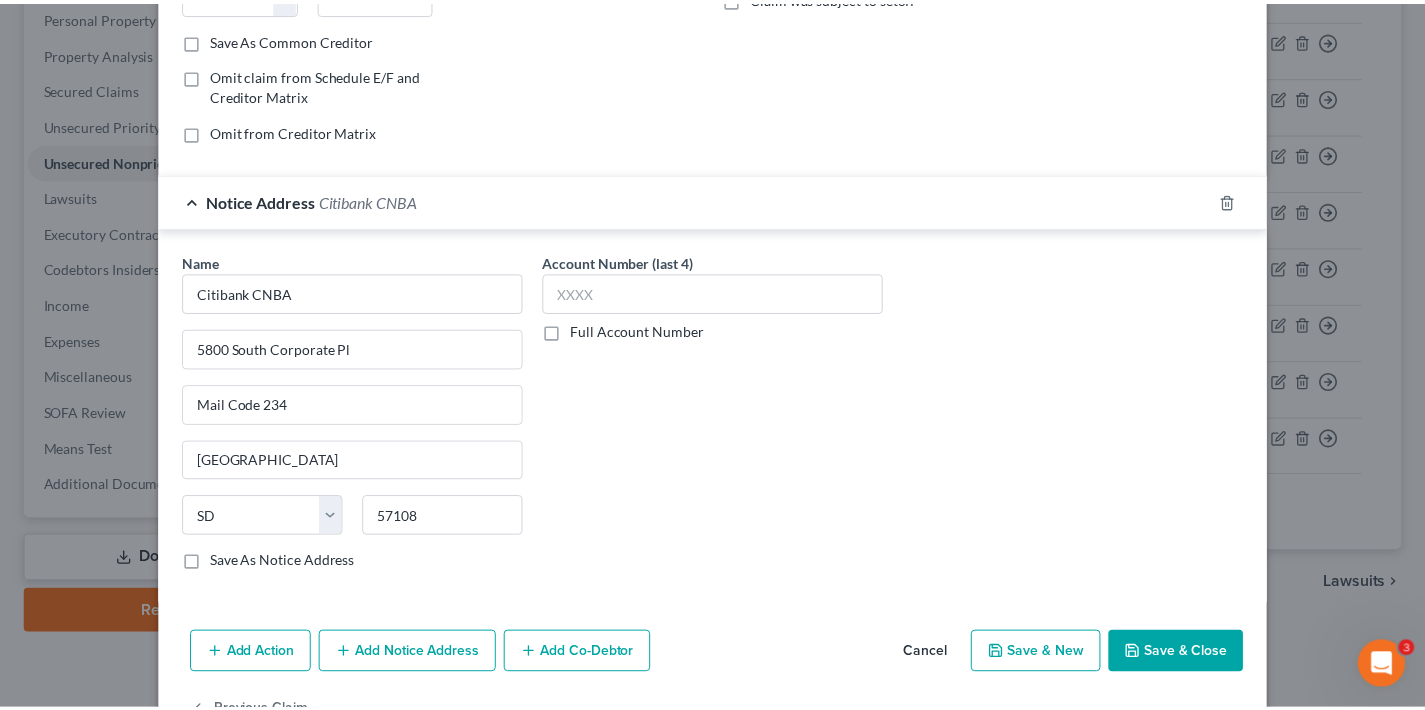 scroll, scrollTop: 368, scrollLeft: 0, axis: vertical 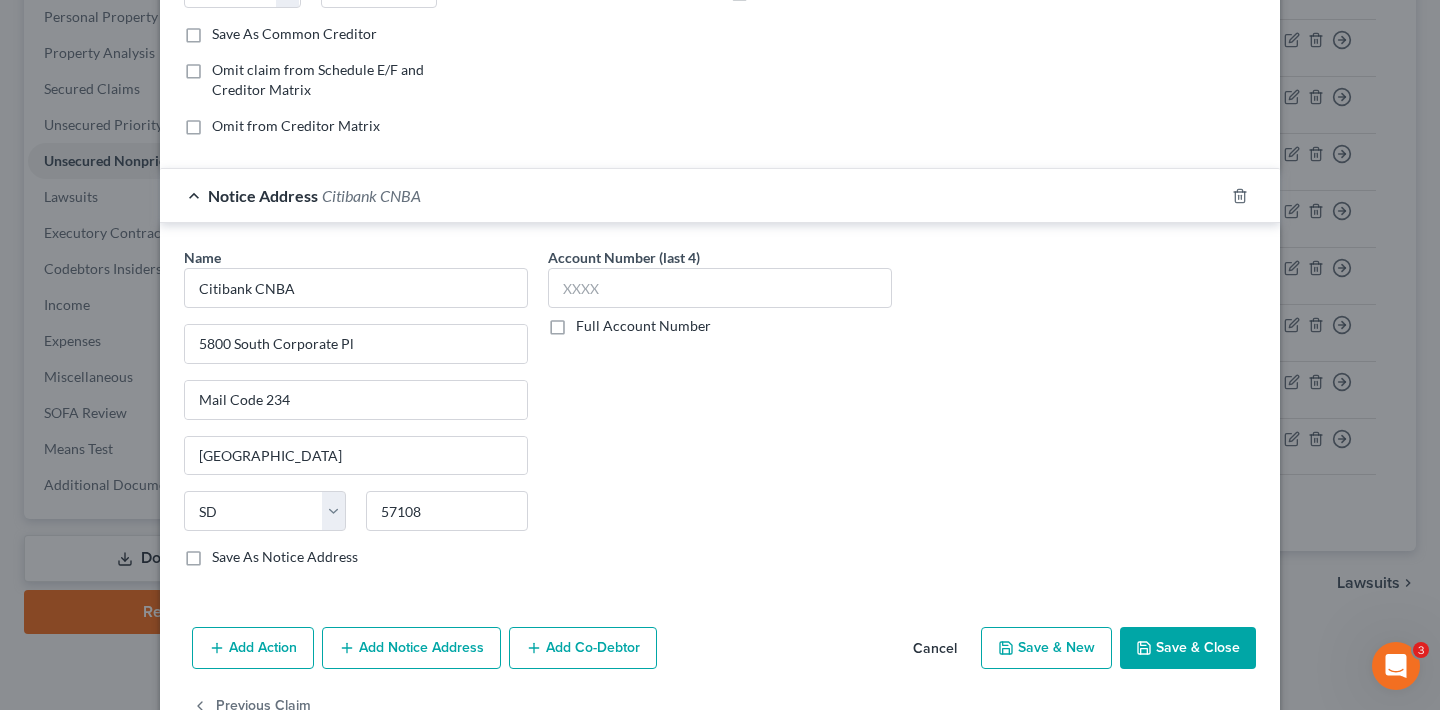 click on "Save & Close" at bounding box center (1188, 648) 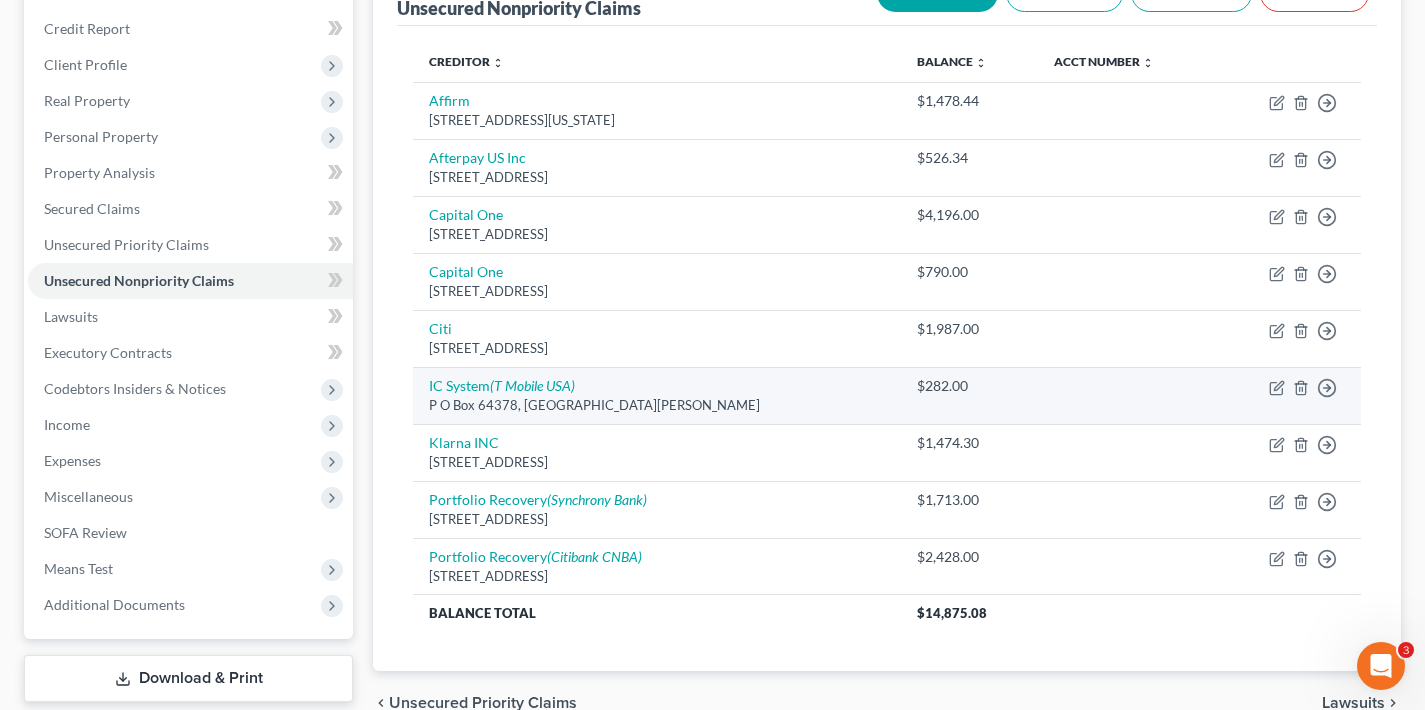 scroll, scrollTop: 97, scrollLeft: 0, axis: vertical 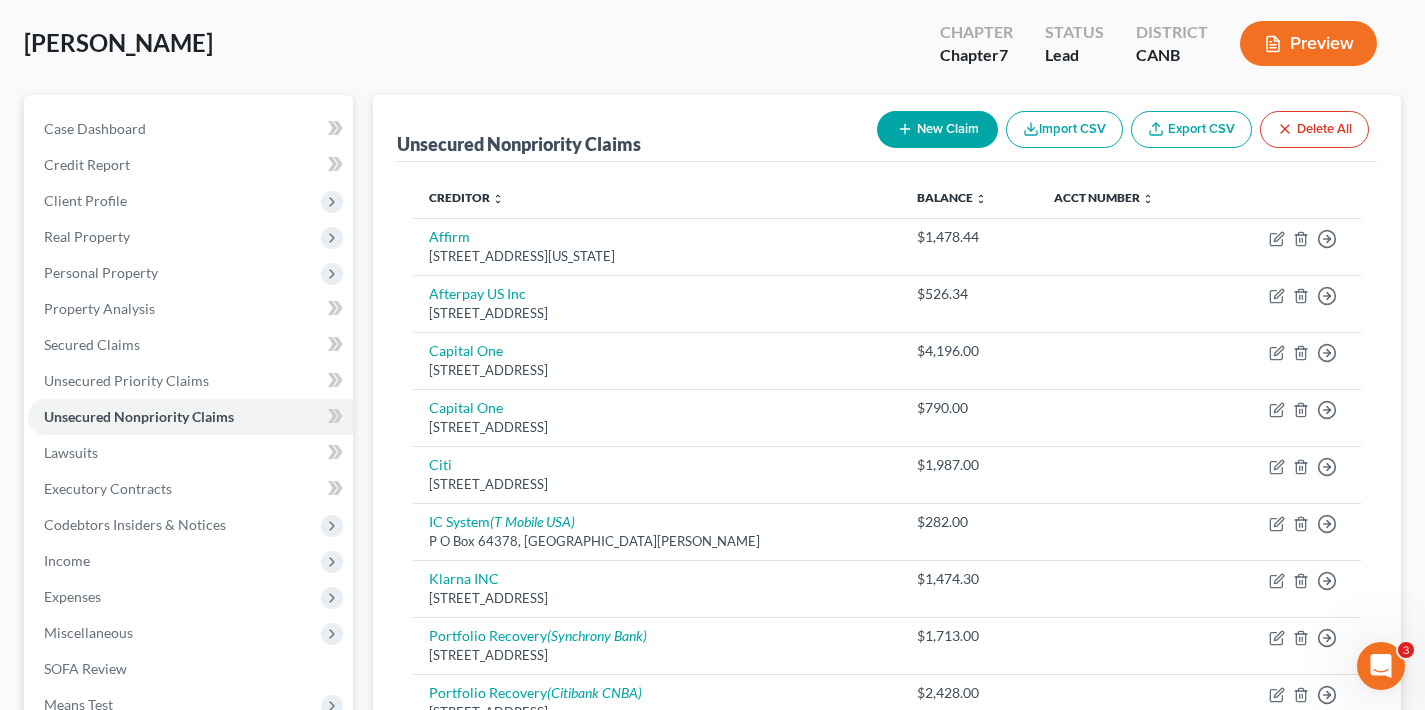 click on "New Claim" at bounding box center [937, 129] 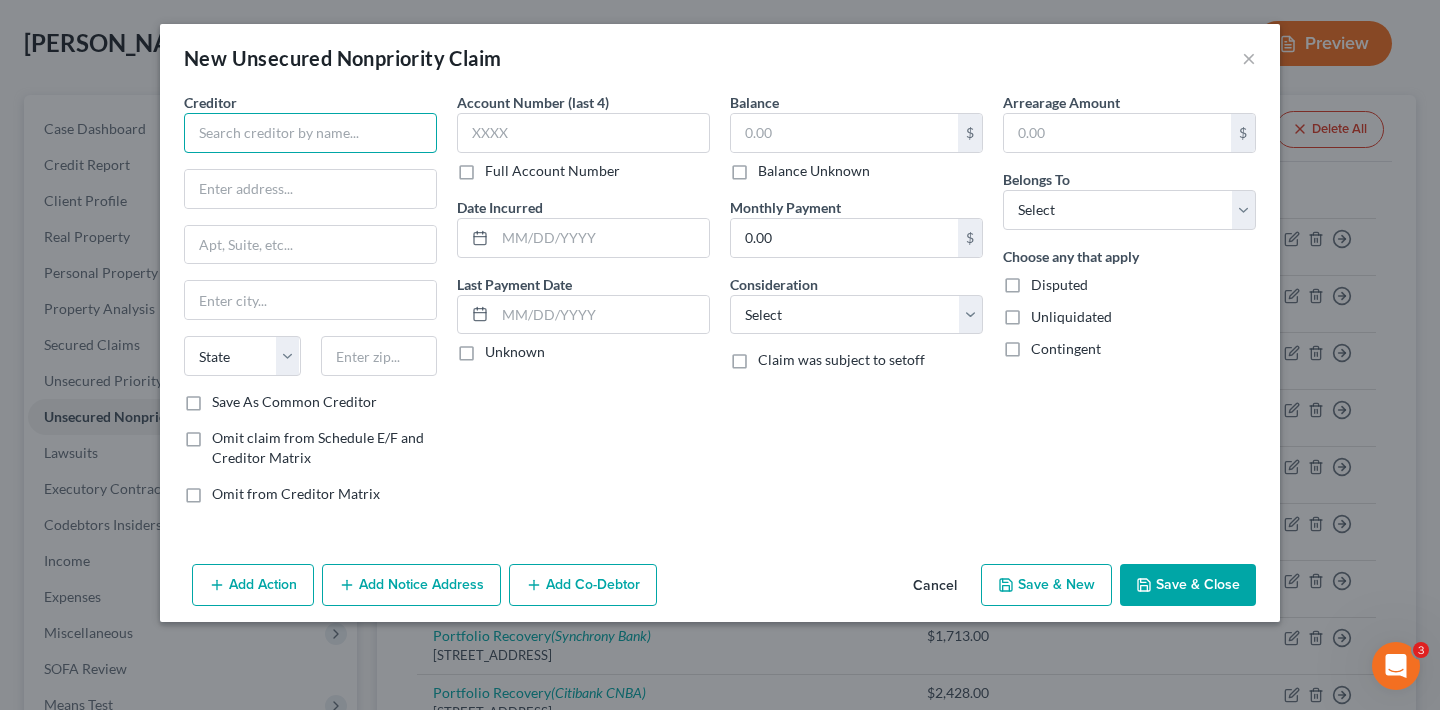 click at bounding box center [310, 133] 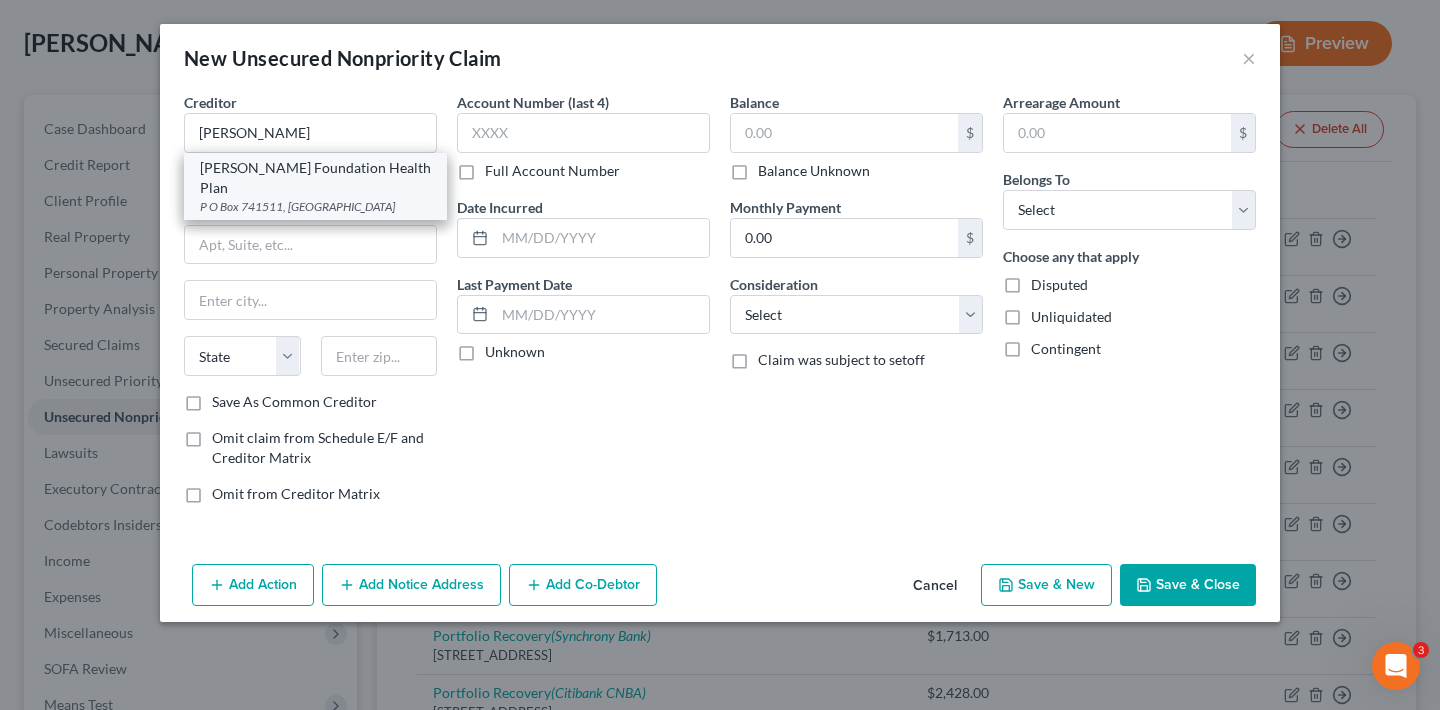 click on "[PERSON_NAME] Foundation Health Plan" at bounding box center (315, 178) 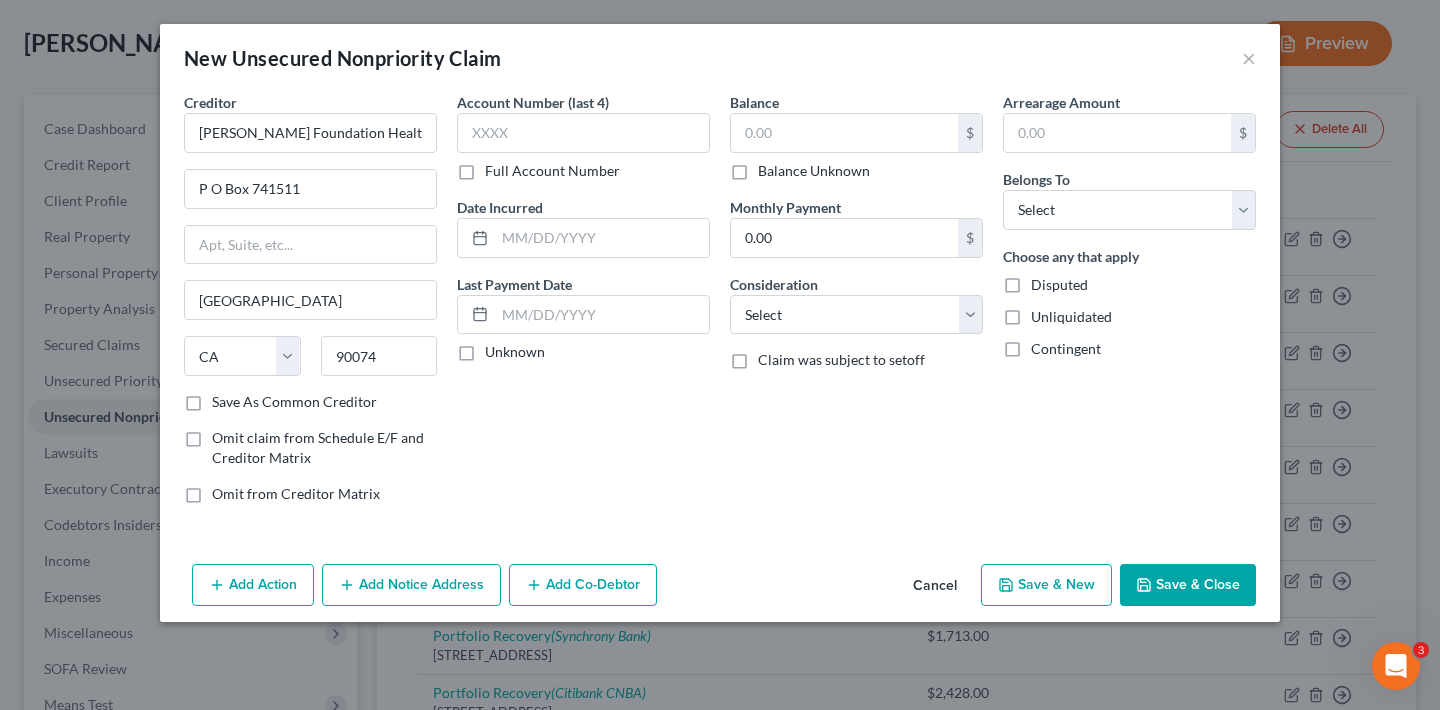 click on "Full Account Number" at bounding box center [552, 171] 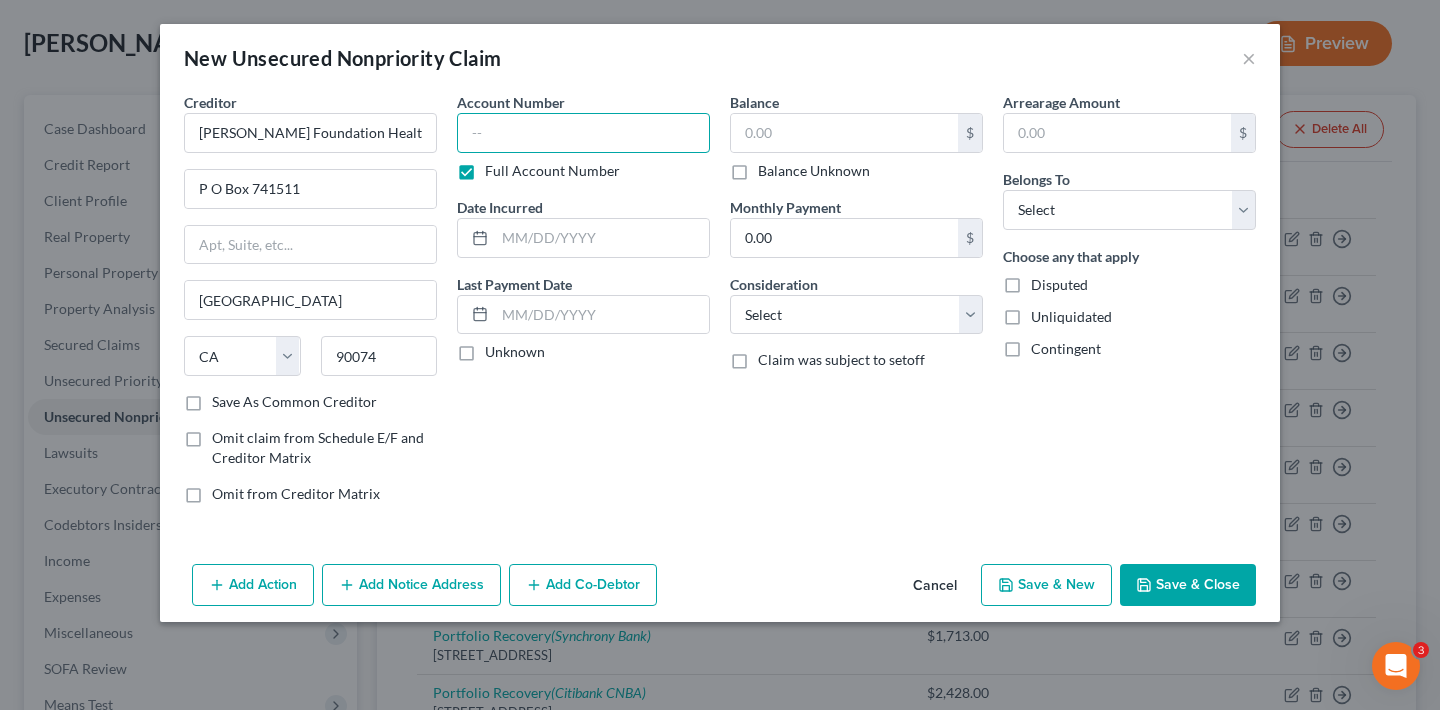 click at bounding box center [583, 133] 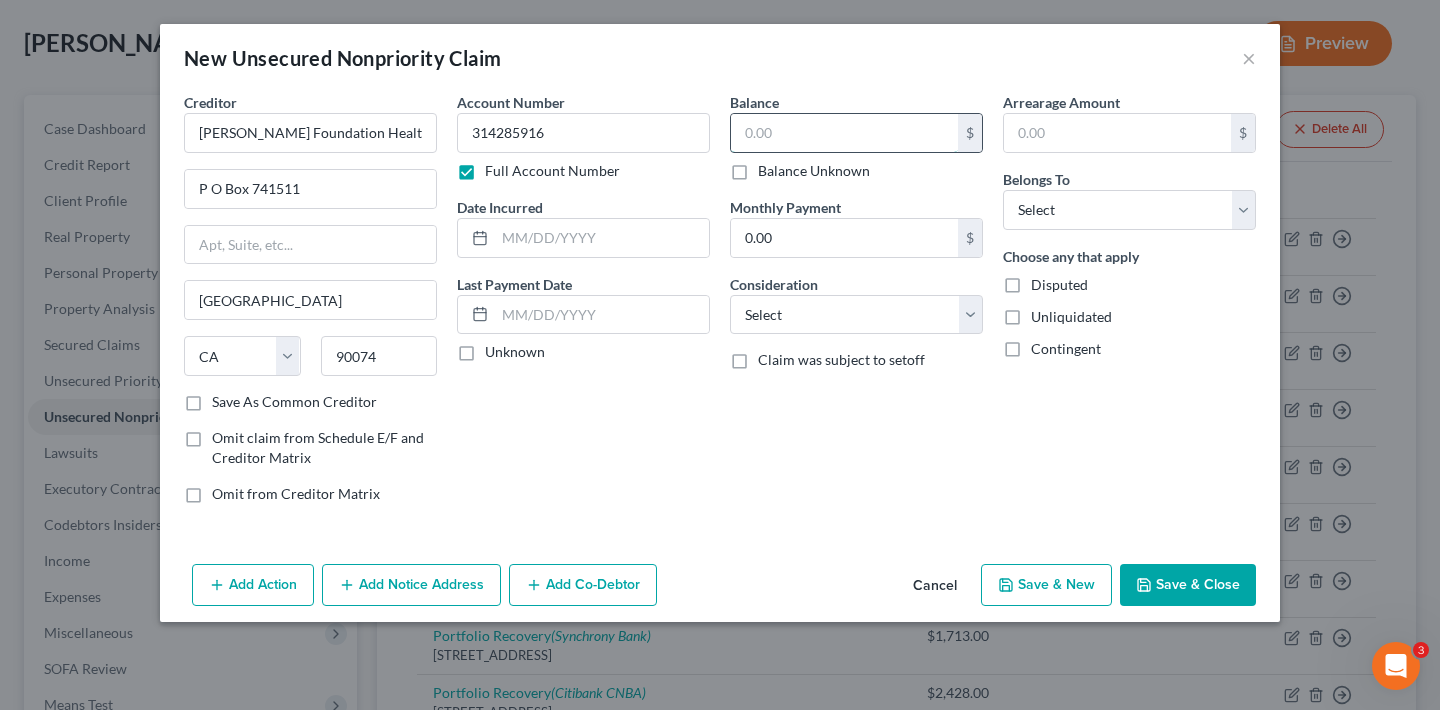 click at bounding box center (844, 133) 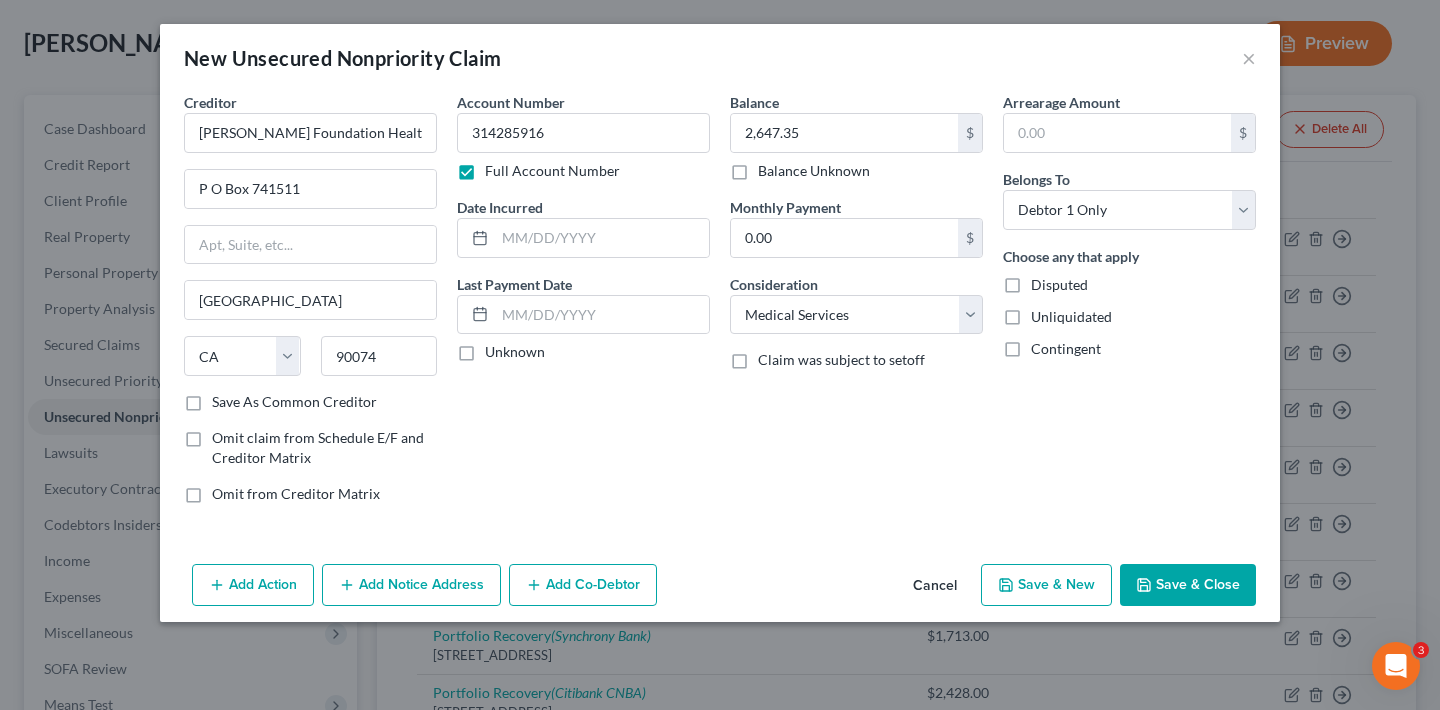 click on "Save & Close" at bounding box center [1188, 585] 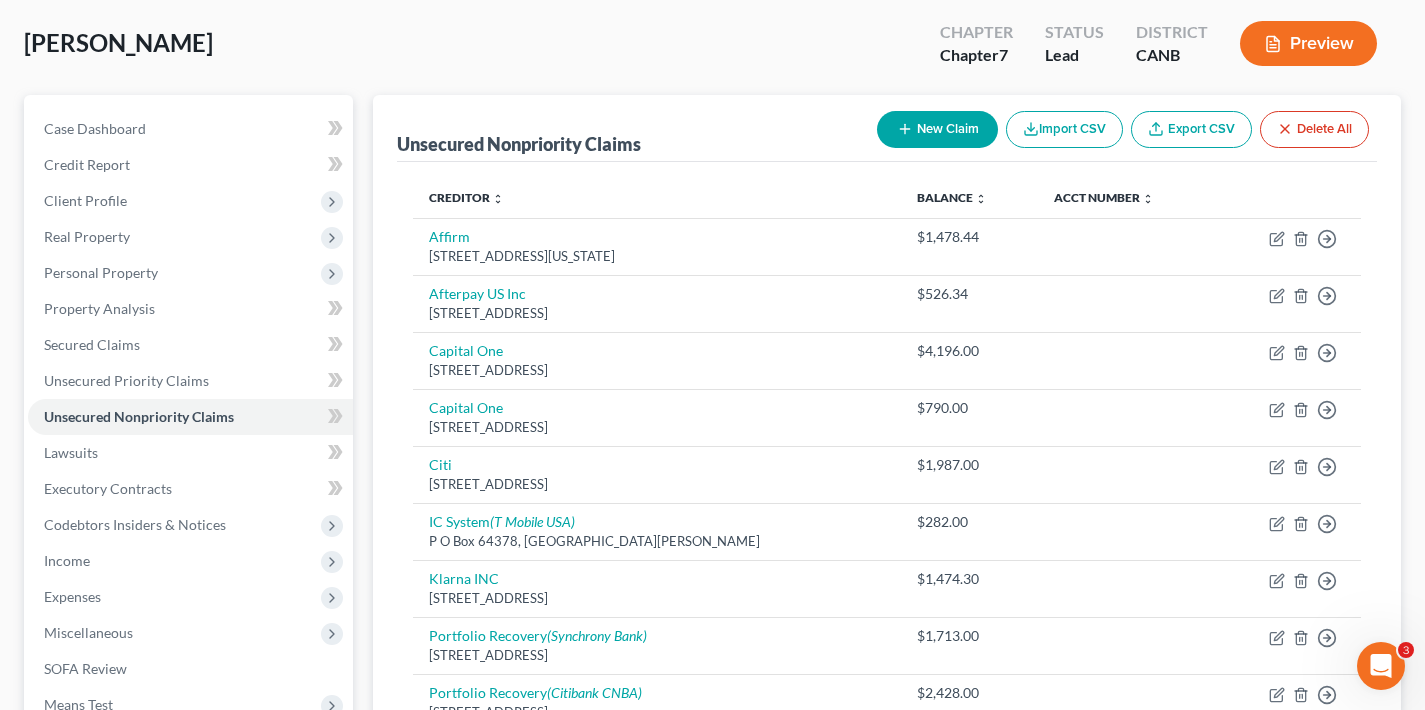 click on "New Claim" at bounding box center (937, 129) 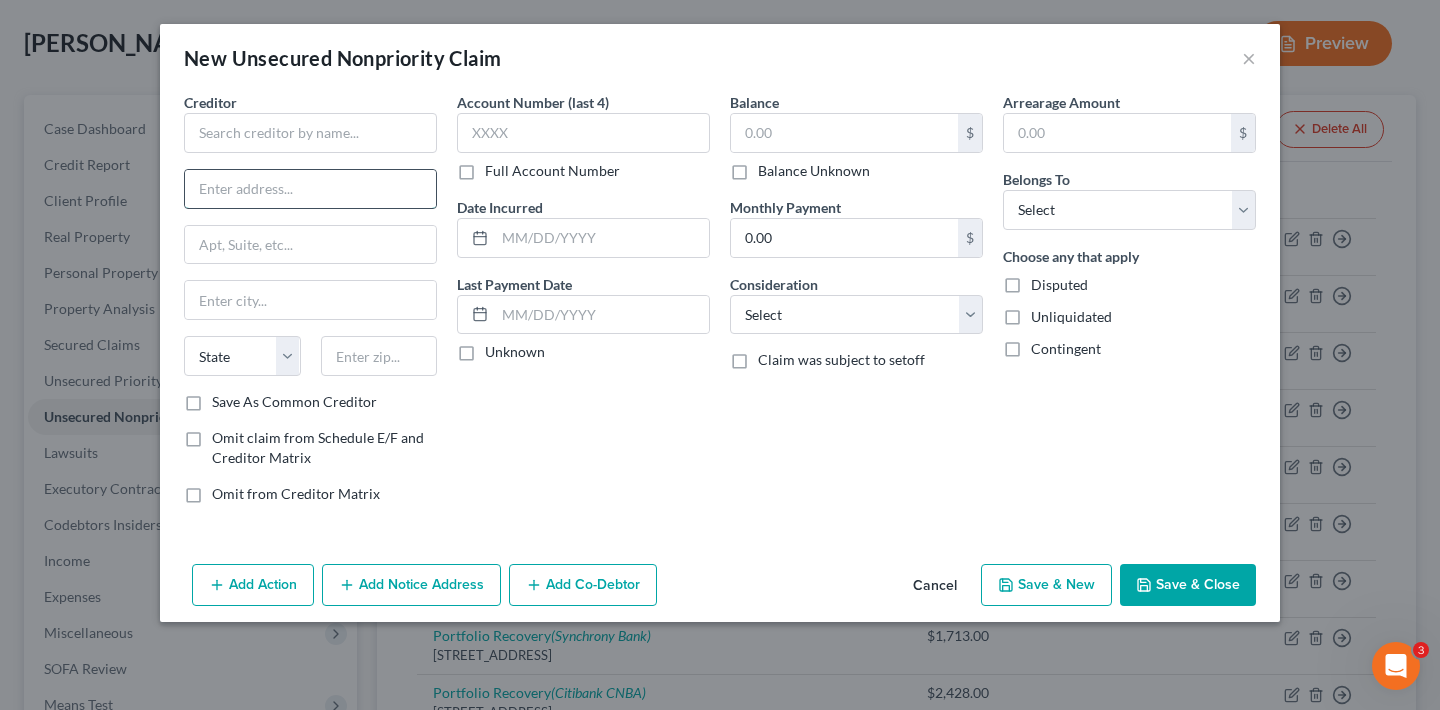 paste on "[STREET_ADDRESS]" 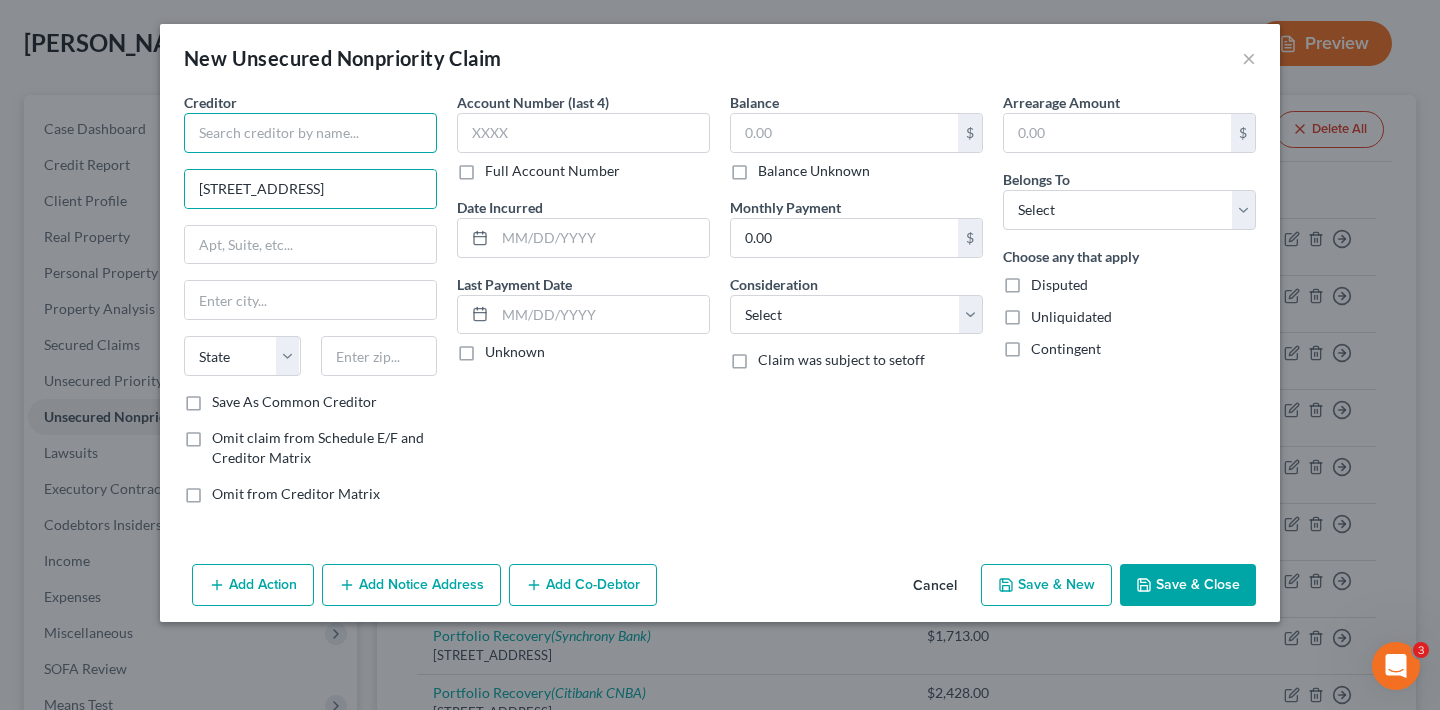 click at bounding box center [310, 133] 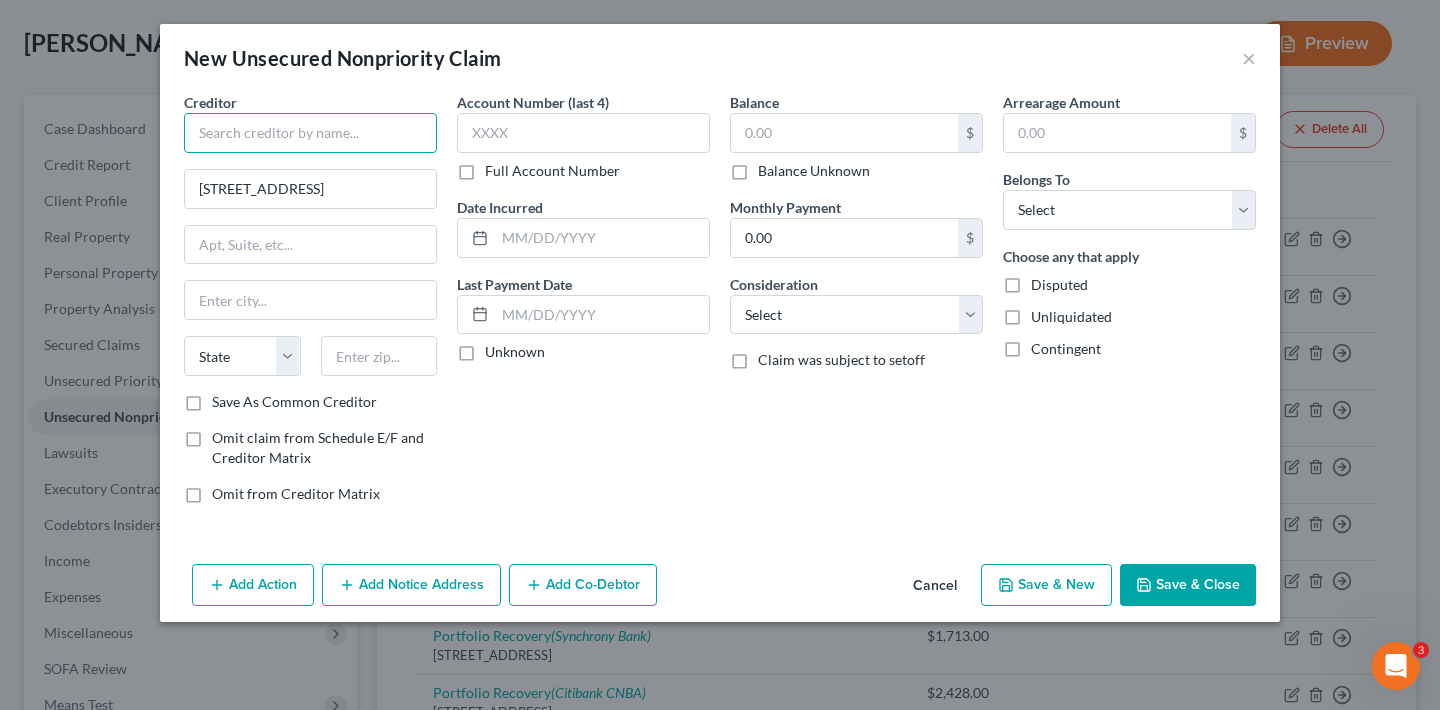 paste on "Sahouria Pediatric Dentistry & Orthodontics" 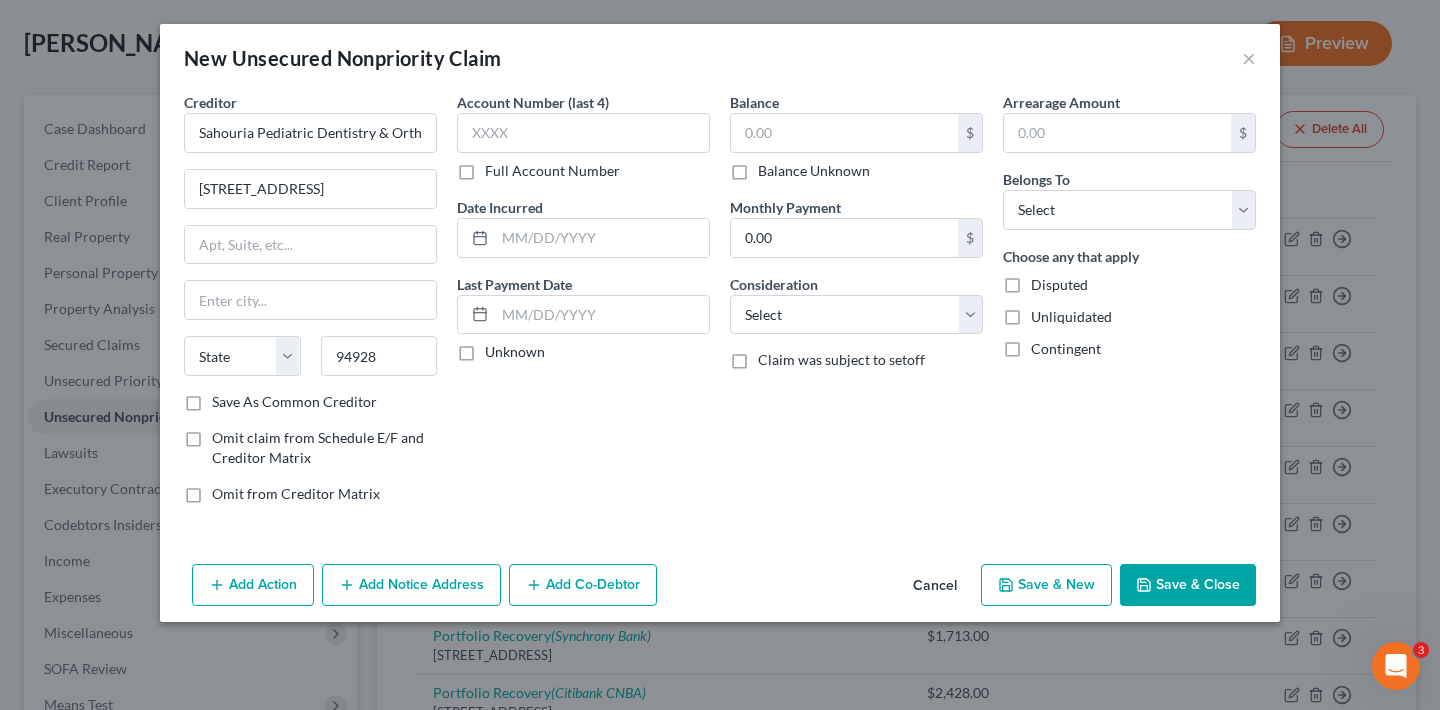 click on "Account Number (last 4)
Full Account Number
Date Incurred         Last Payment Date         Unknown" at bounding box center (583, 306) 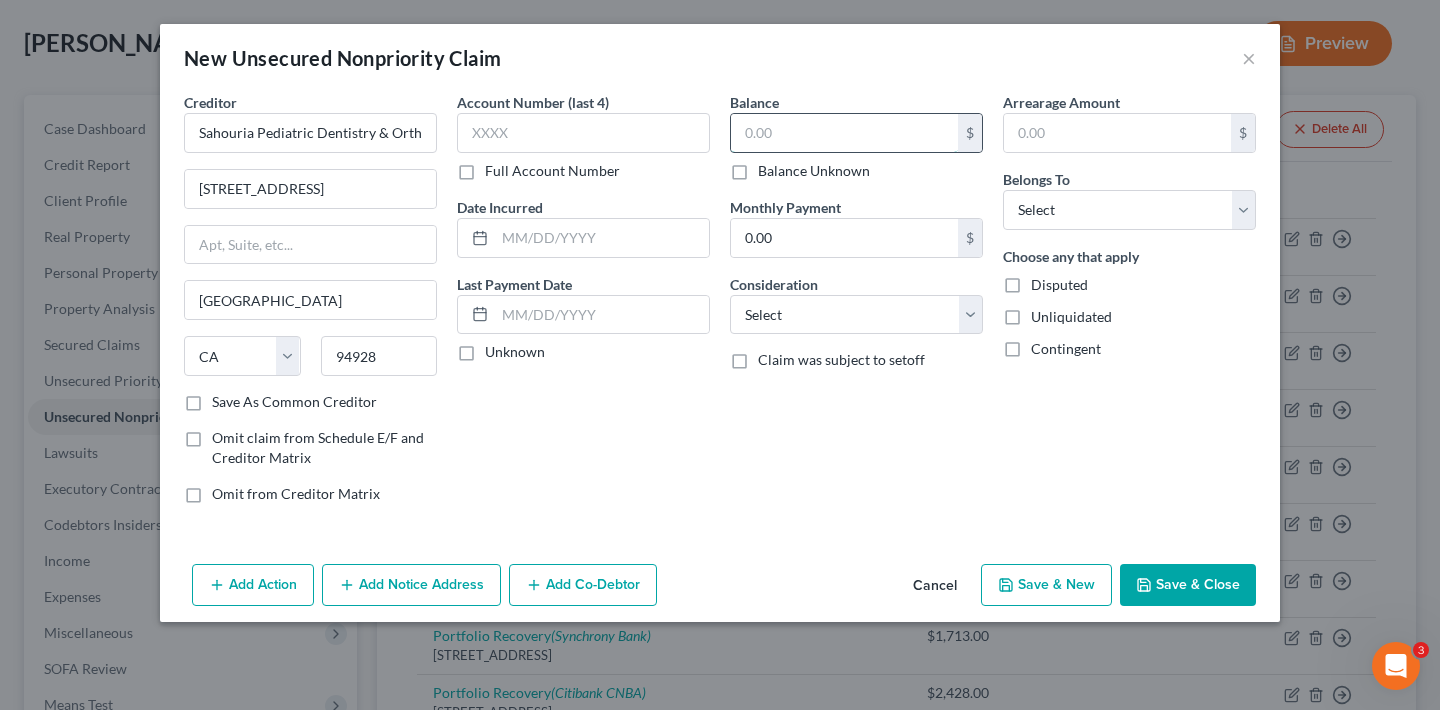 click at bounding box center (844, 133) 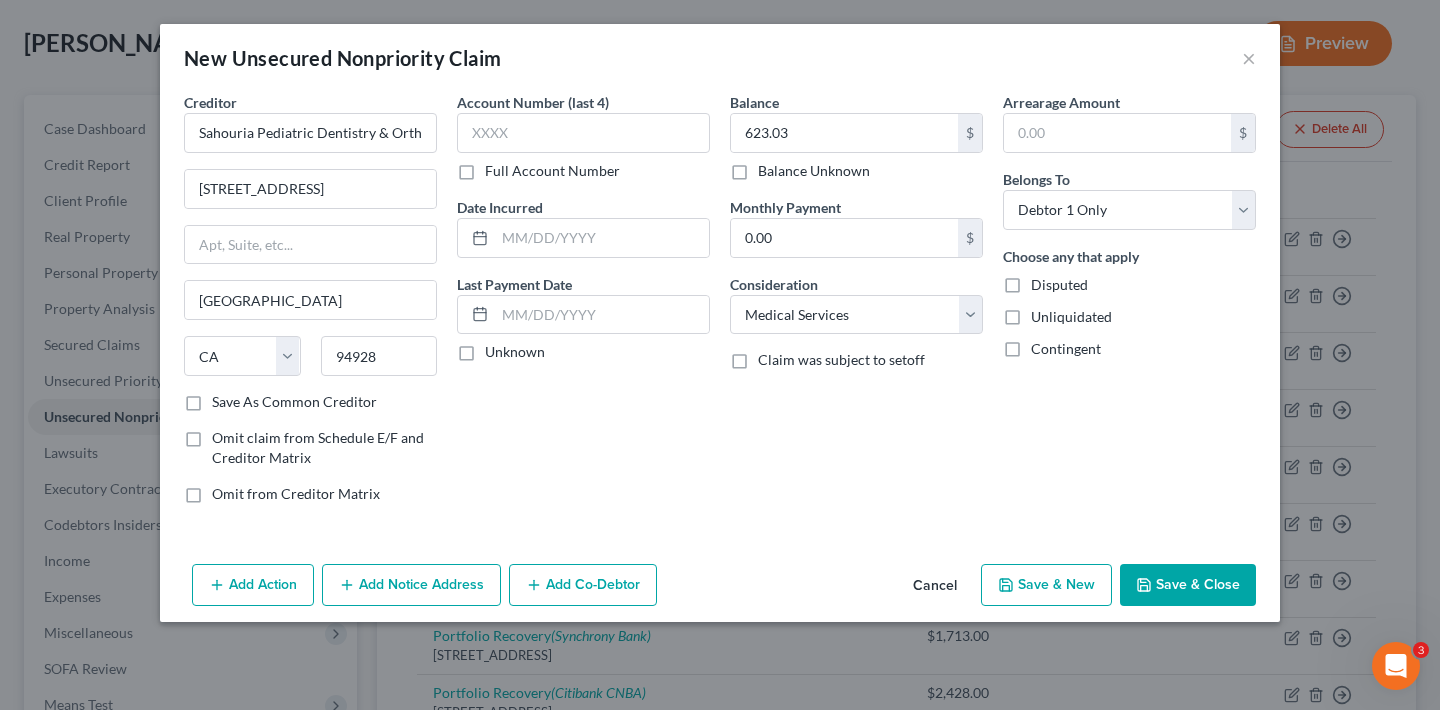 click on "Save & Close" at bounding box center (1188, 585) 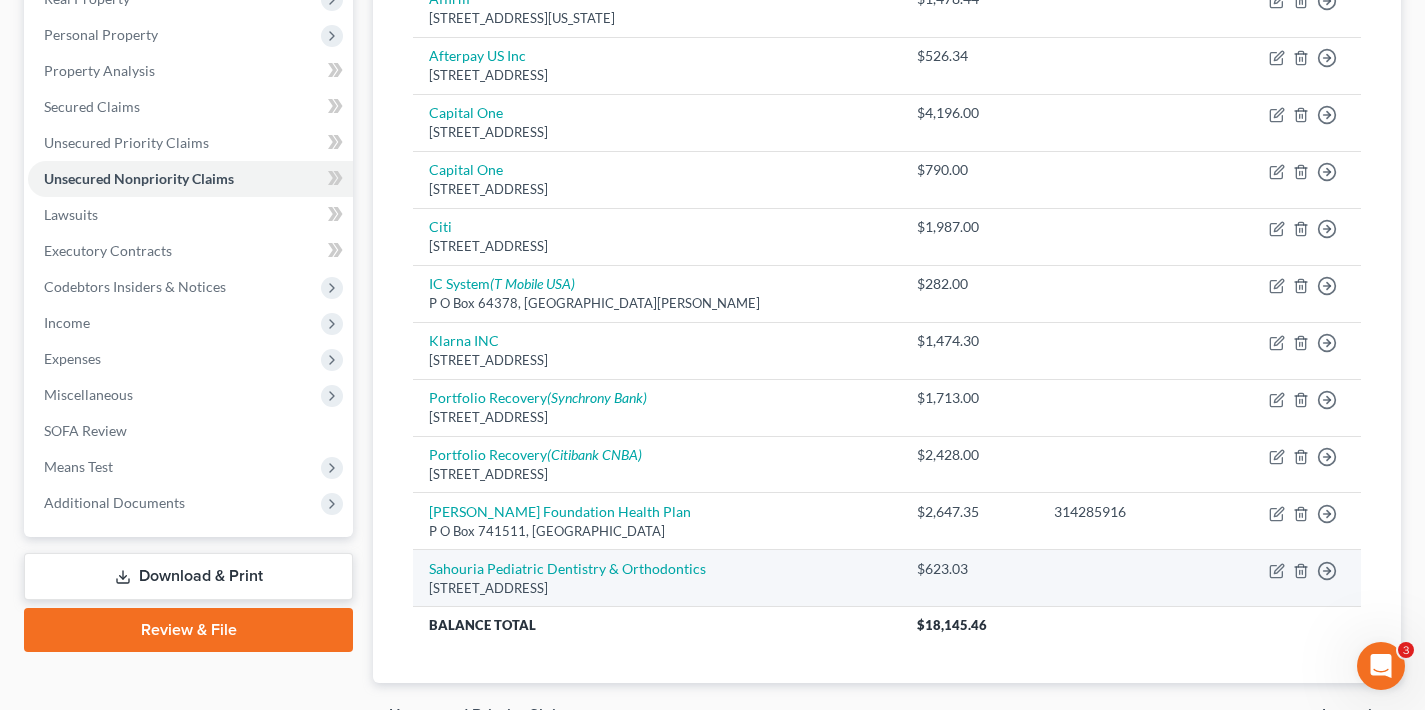 scroll, scrollTop: 442, scrollLeft: 0, axis: vertical 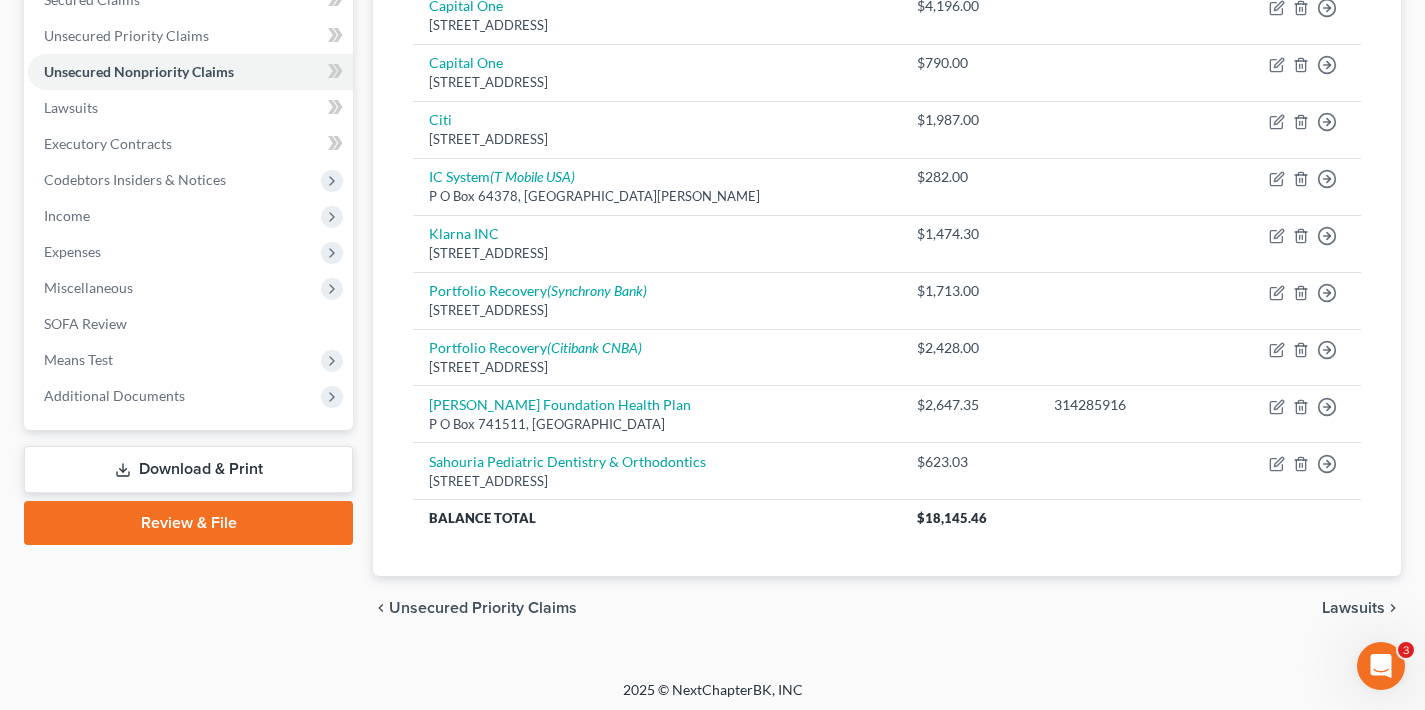 click on "Lawsuits" at bounding box center (1353, 608) 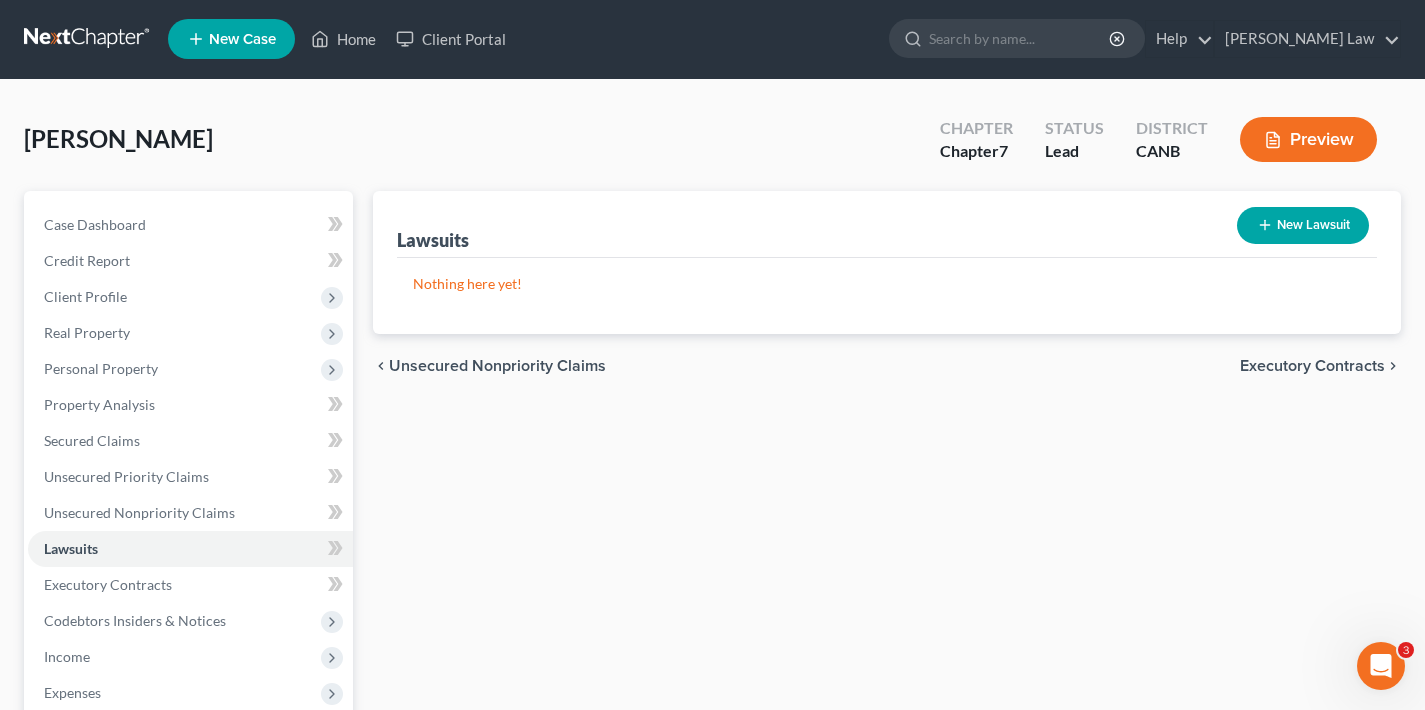 scroll, scrollTop: 0, scrollLeft: 0, axis: both 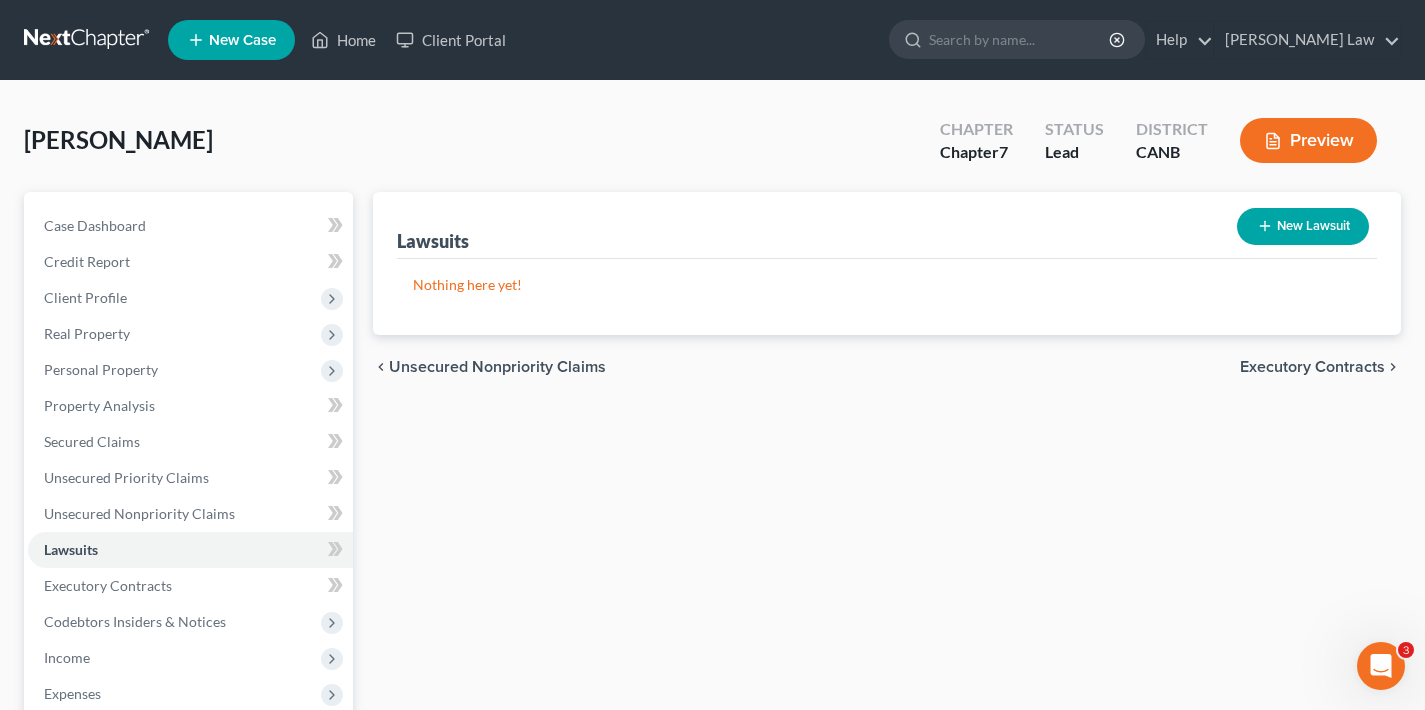click on "Executory Contracts" at bounding box center (1312, 367) 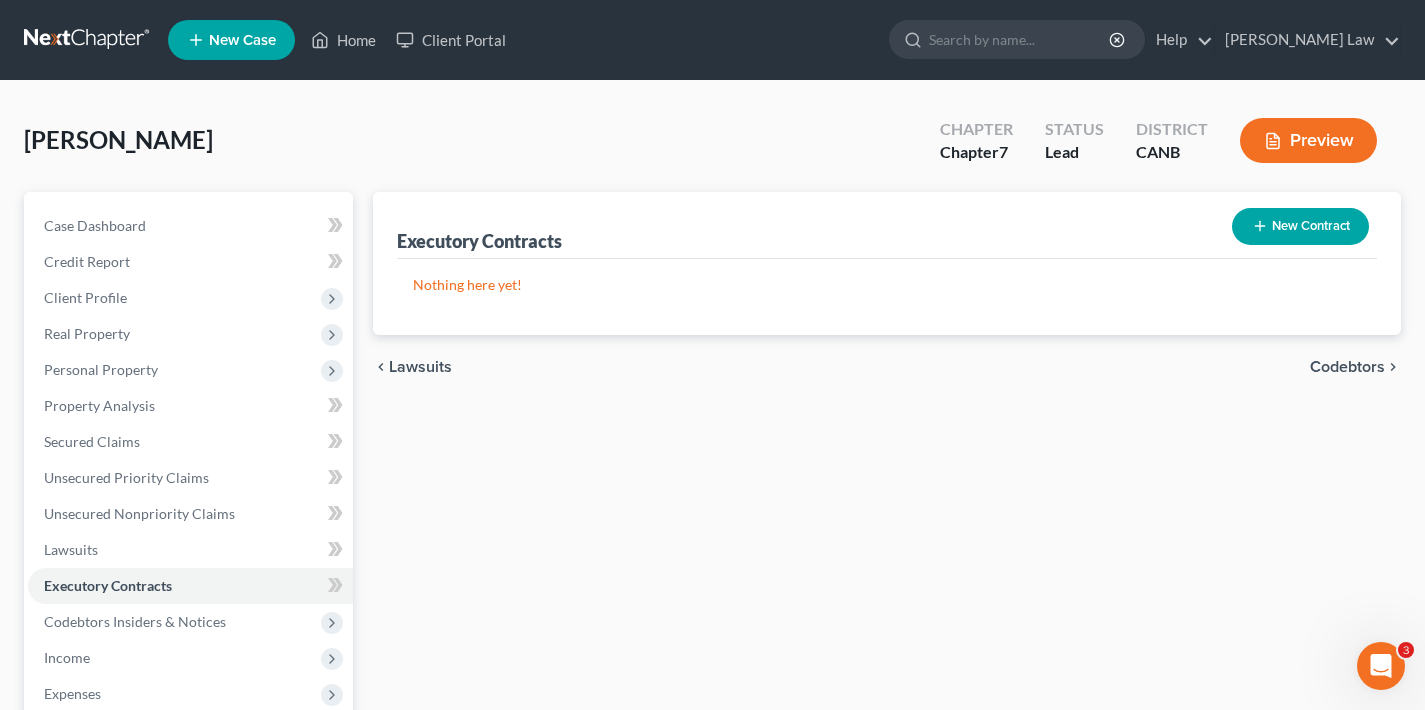 click on "Codebtors" at bounding box center (1347, 367) 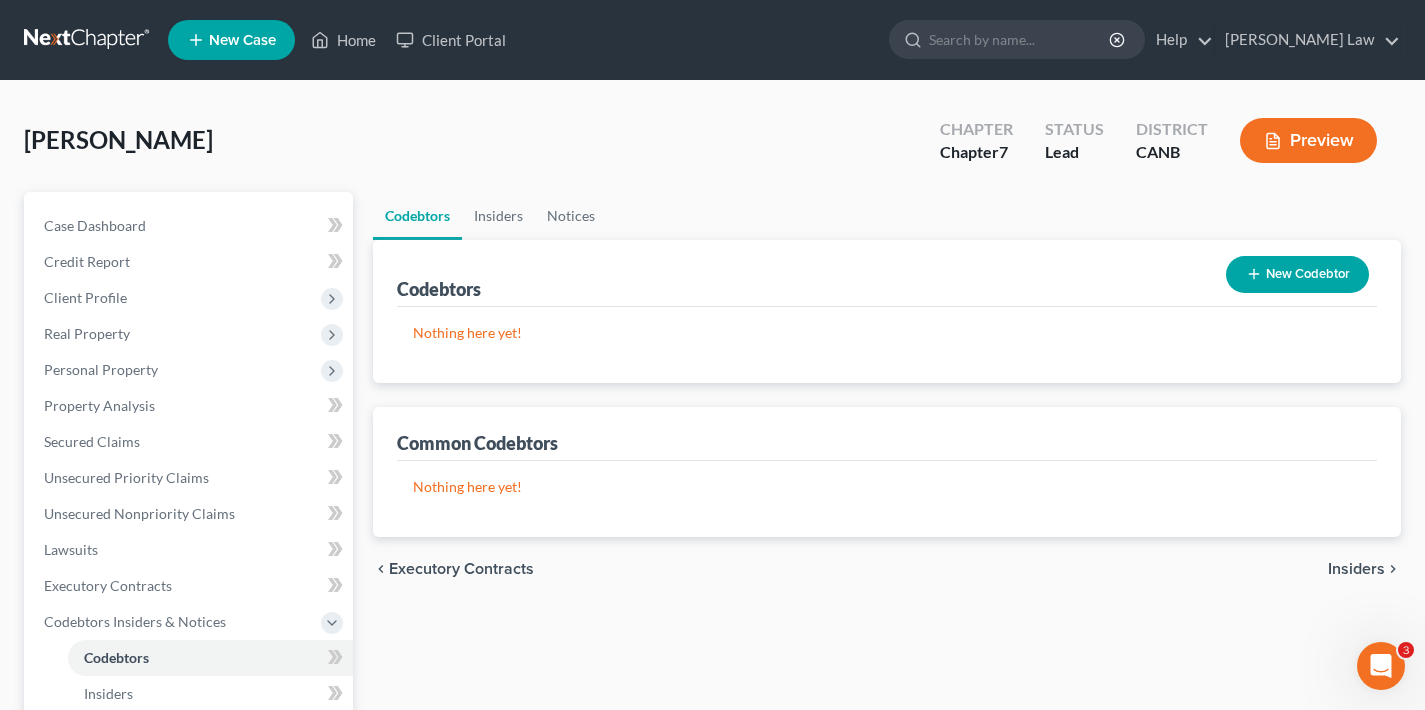 click on "Insiders" at bounding box center (1356, 569) 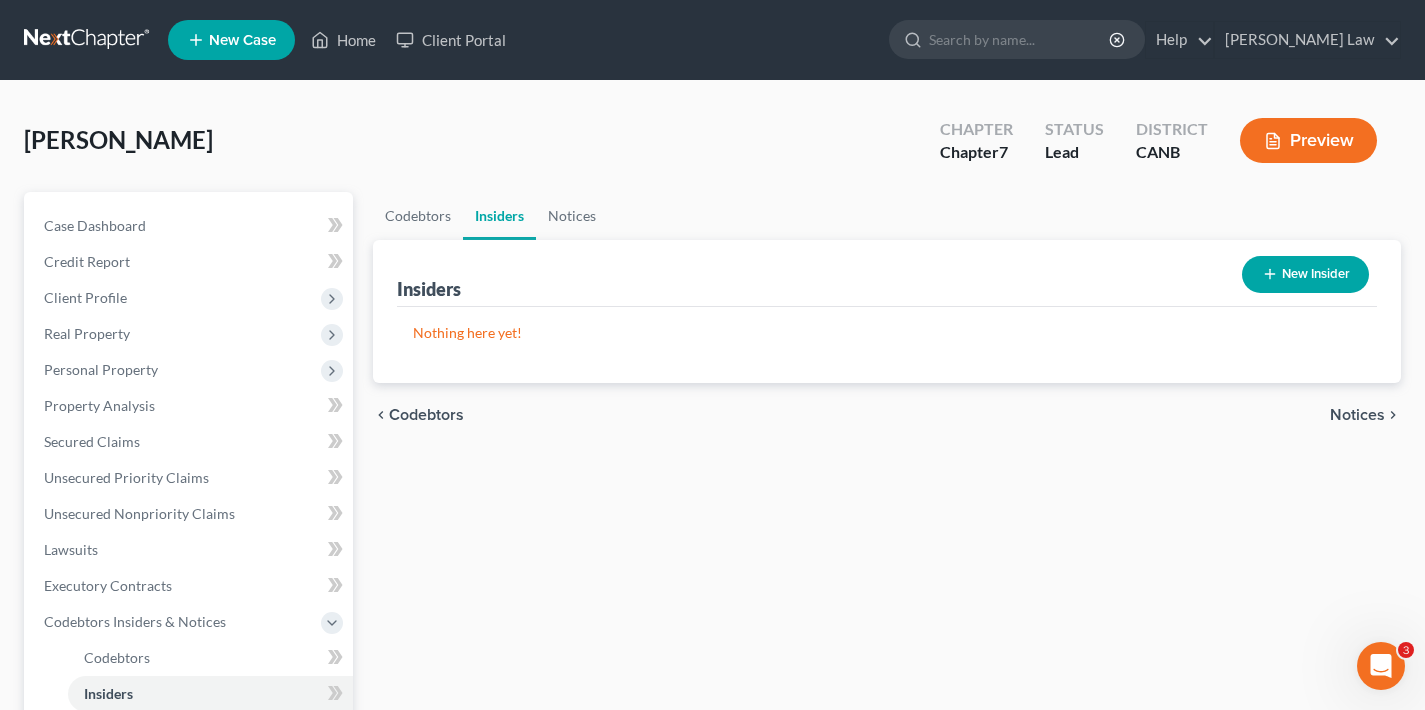 click on "Notices" at bounding box center [1357, 415] 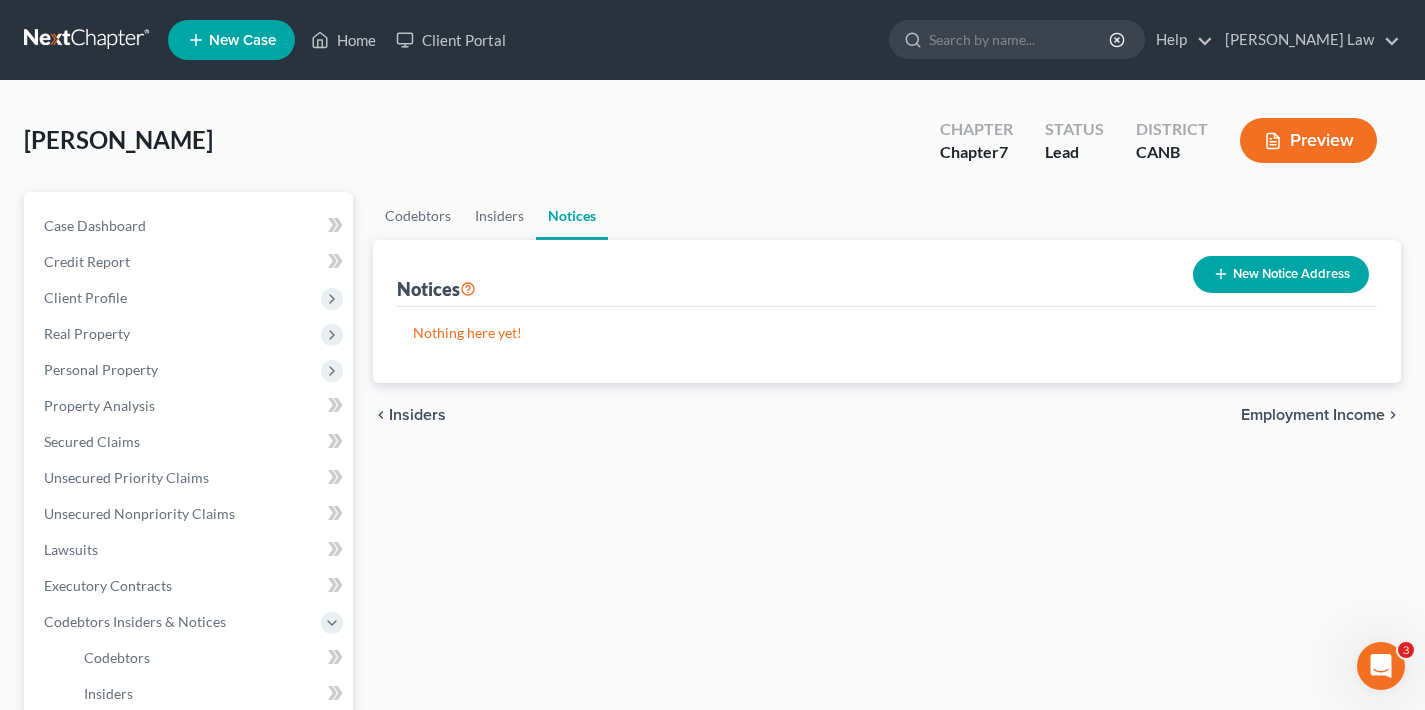 click on "Employment Income" at bounding box center (1313, 415) 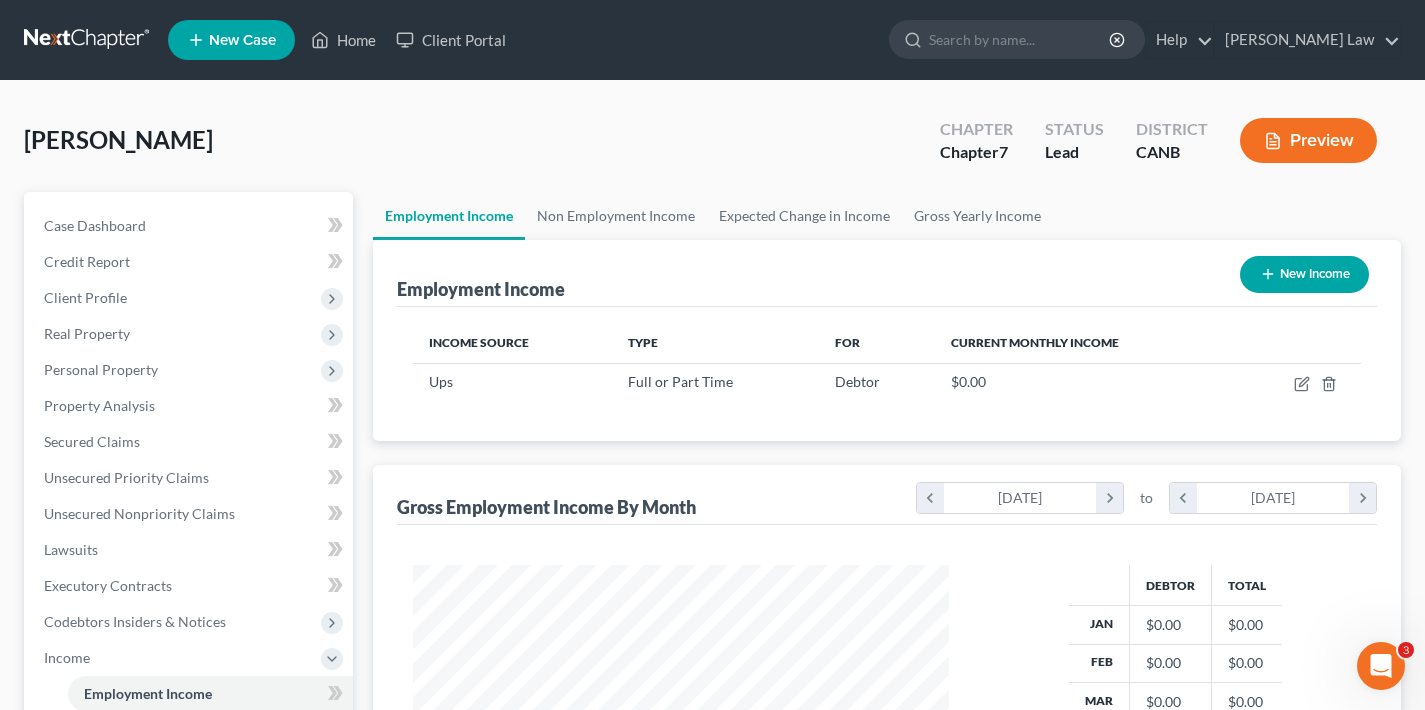 scroll, scrollTop: 999642, scrollLeft: 999424, axis: both 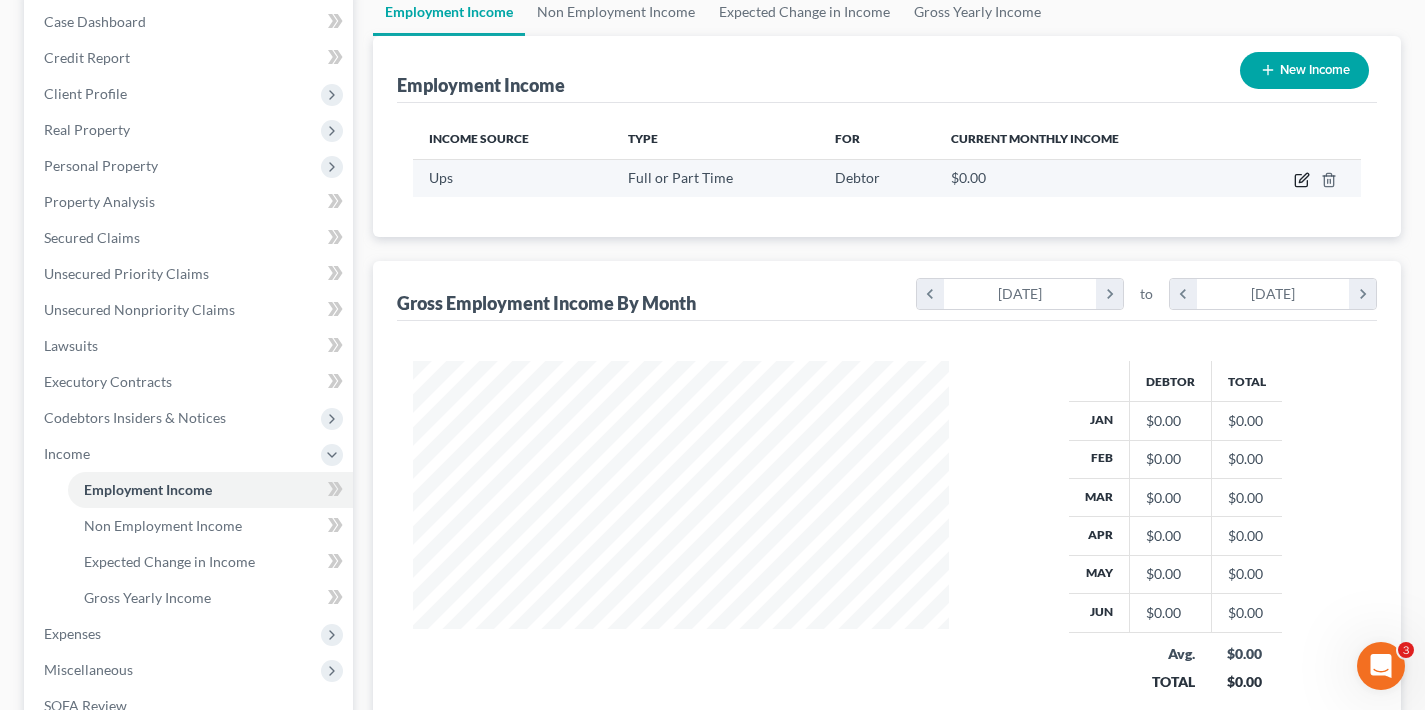 click 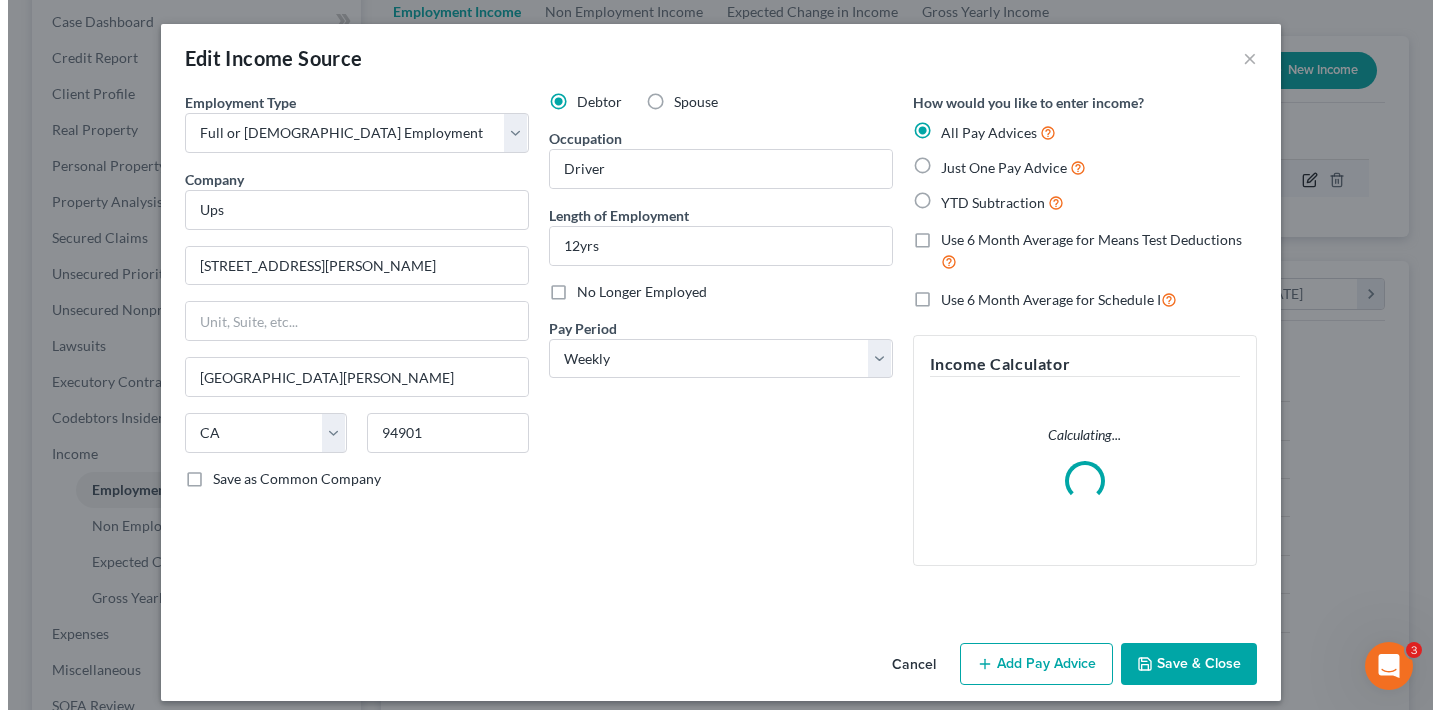 scroll, scrollTop: 999642, scrollLeft: 999417, axis: both 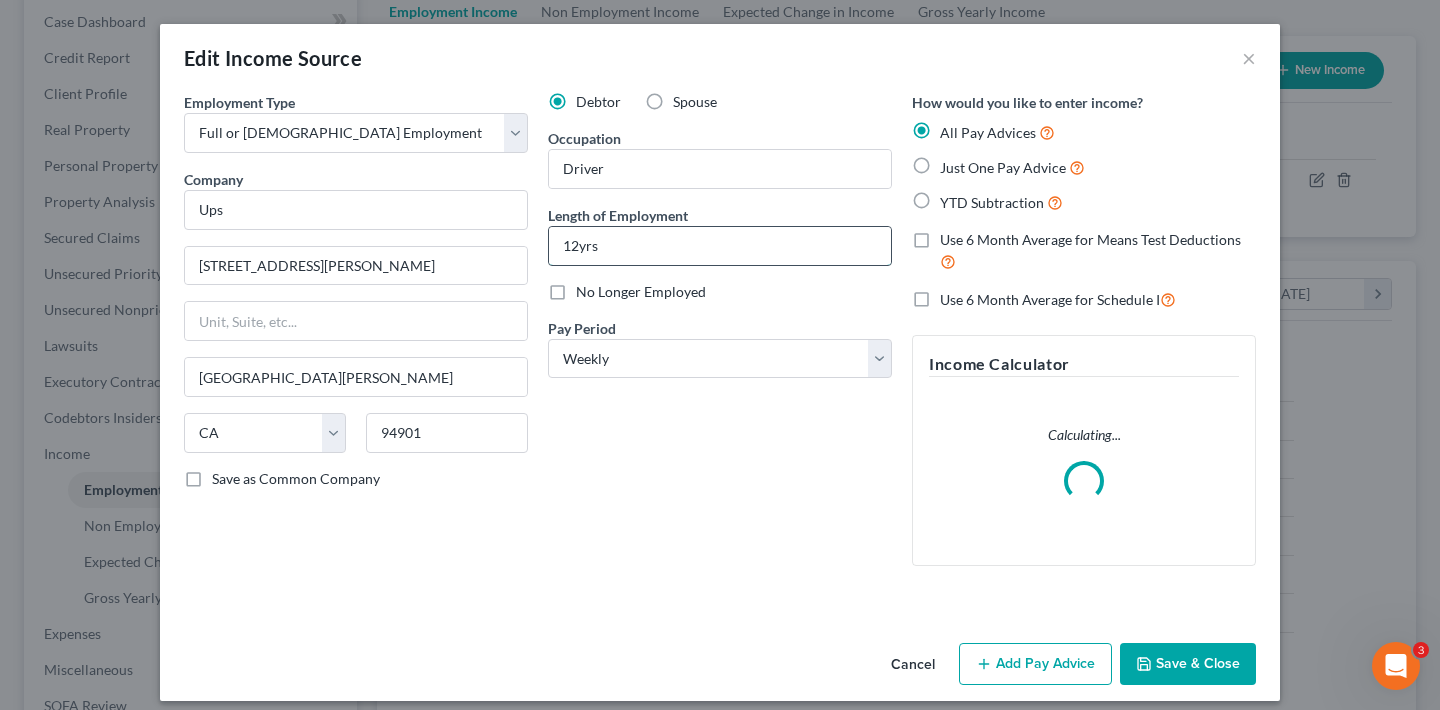 click on "12yrs" at bounding box center (720, 246) 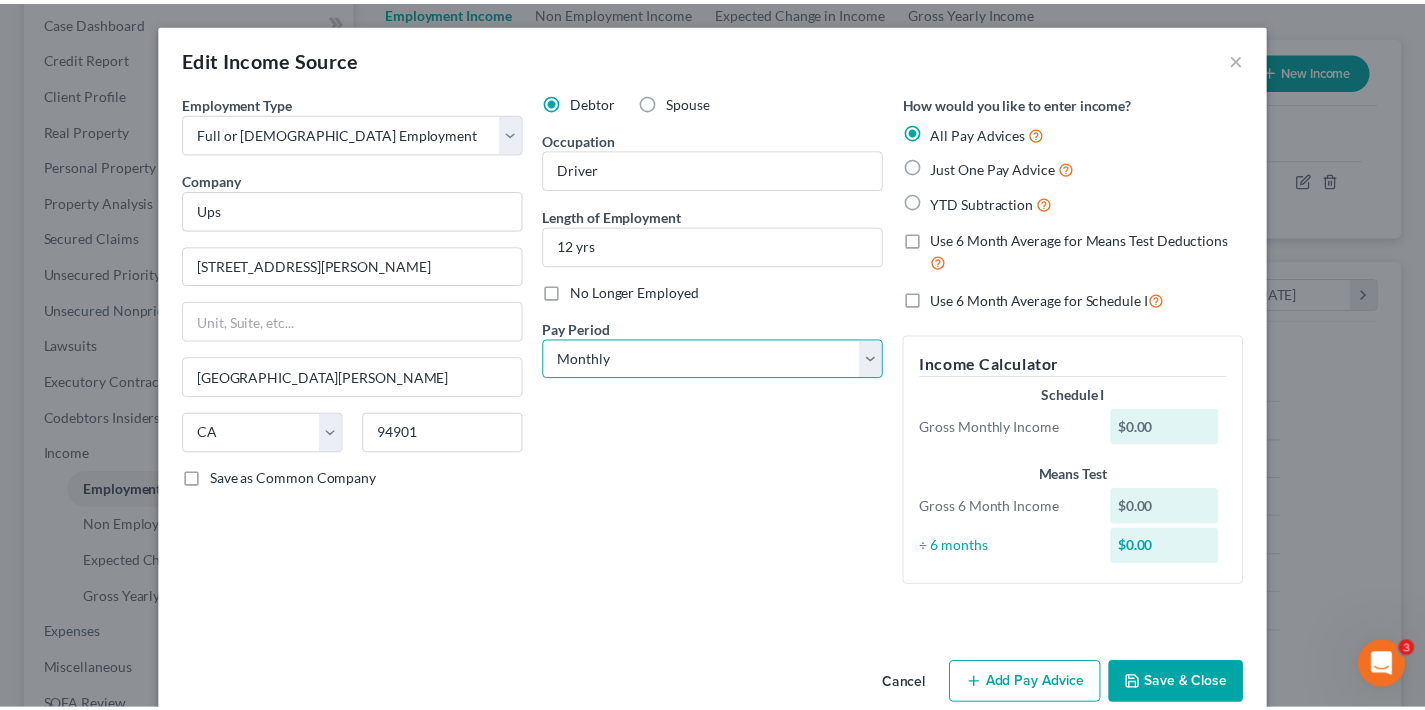 scroll, scrollTop: 31, scrollLeft: 0, axis: vertical 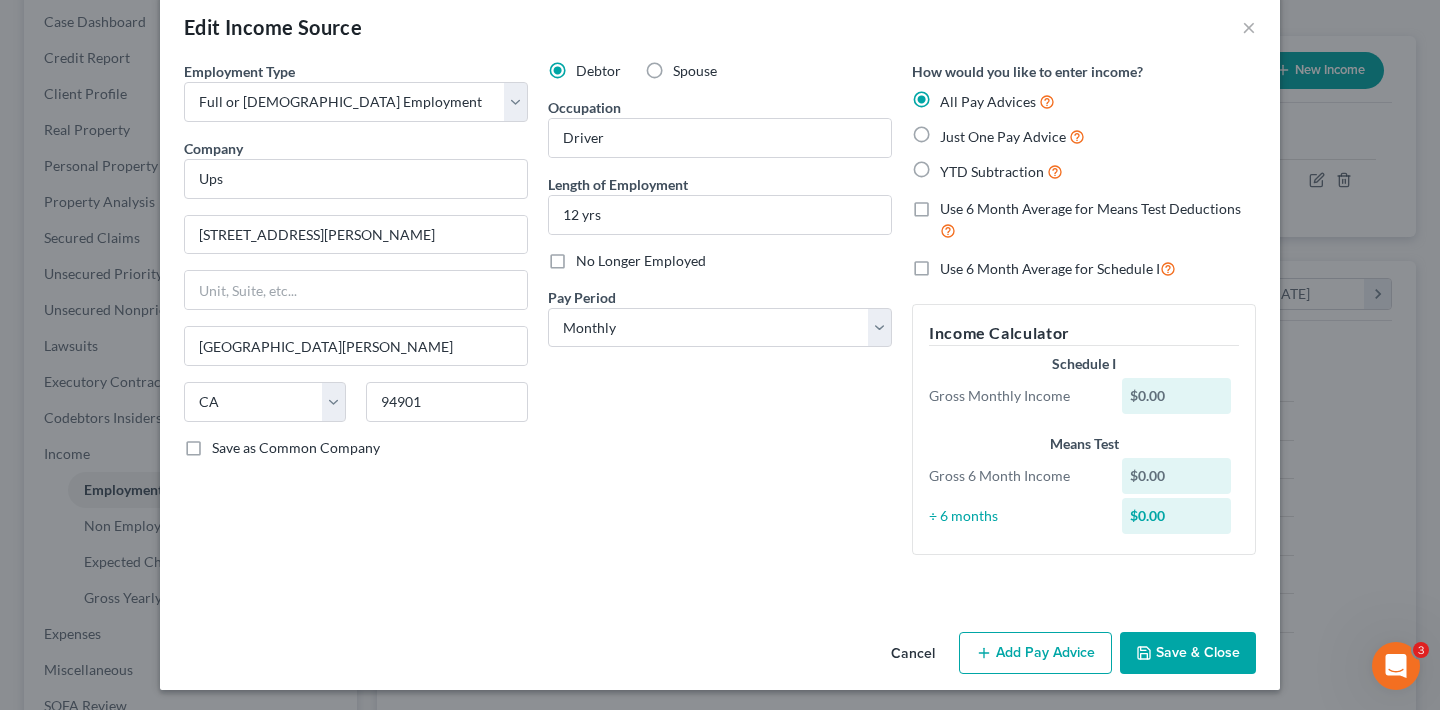 click on "Save & Close" at bounding box center [1188, 653] 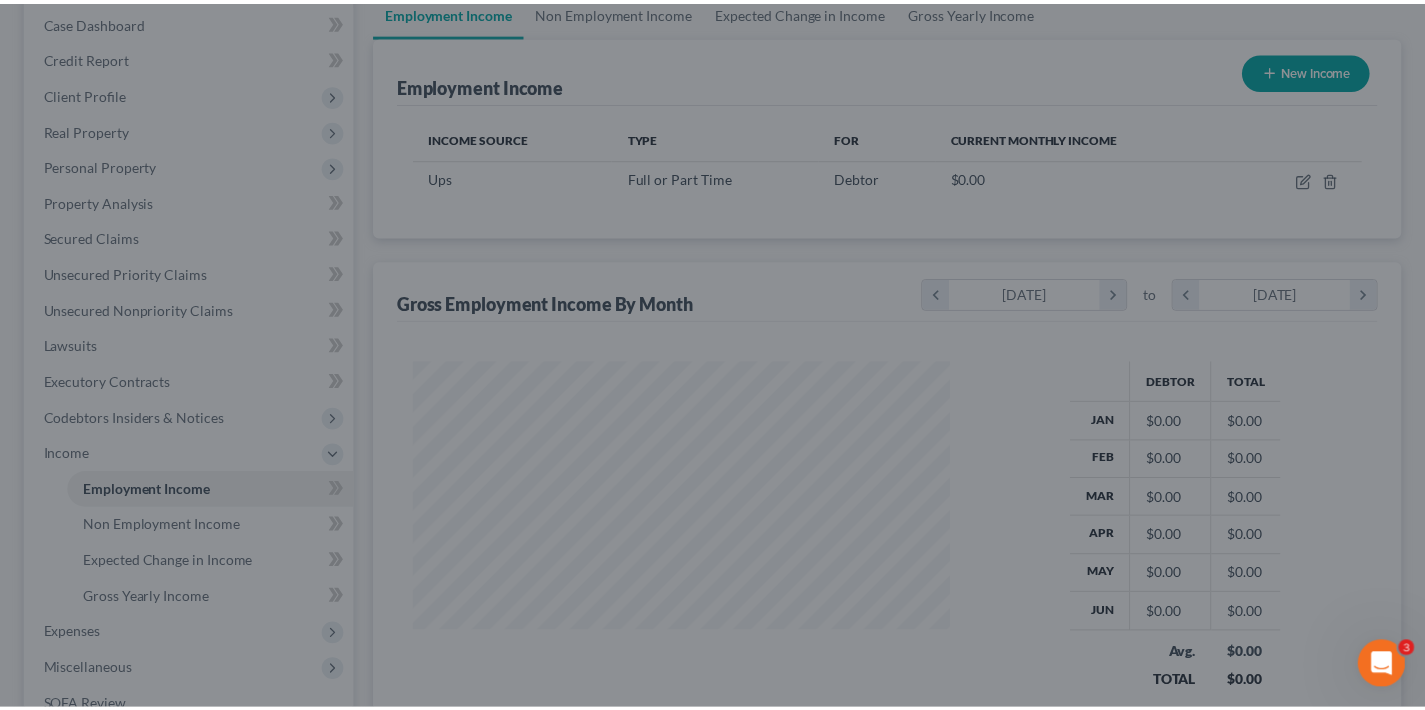 scroll, scrollTop: 358, scrollLeft: 576, axis: both 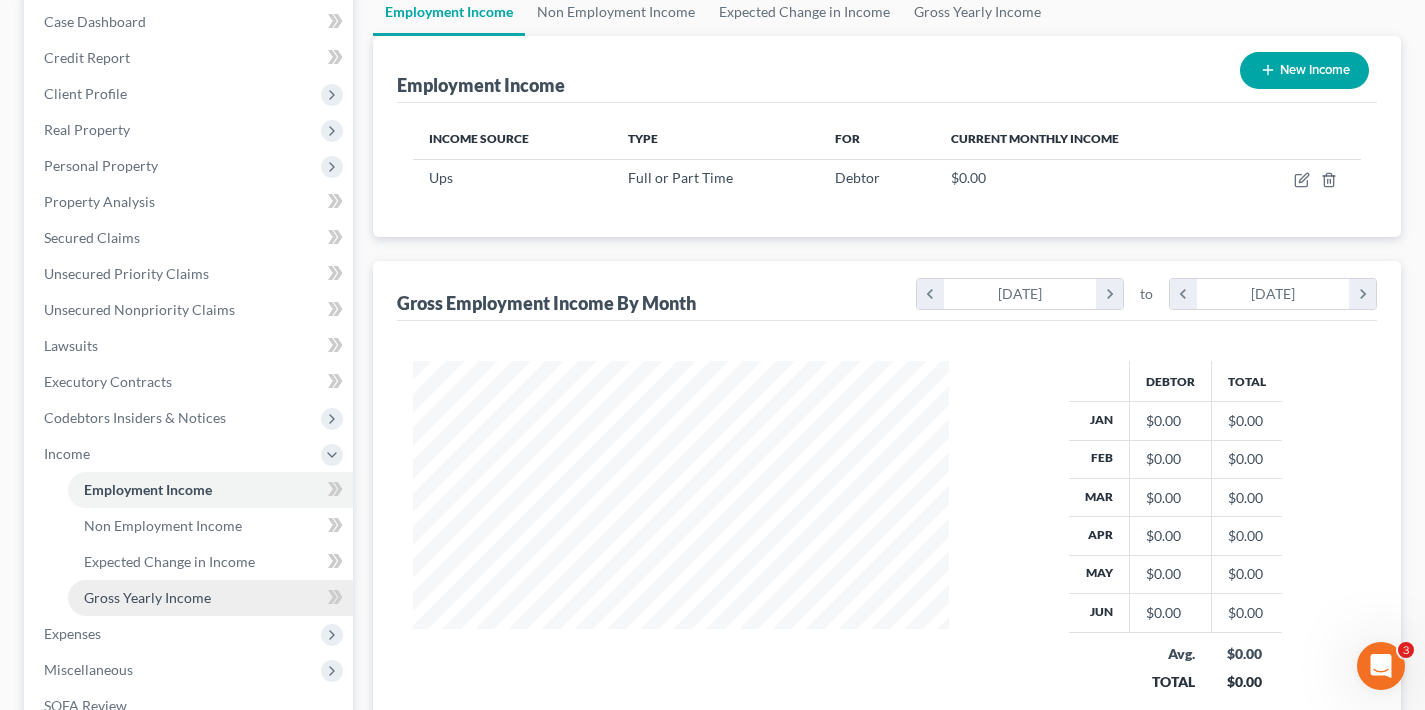 click on "Gross Yearly Income" at bounding box center (147, 597) 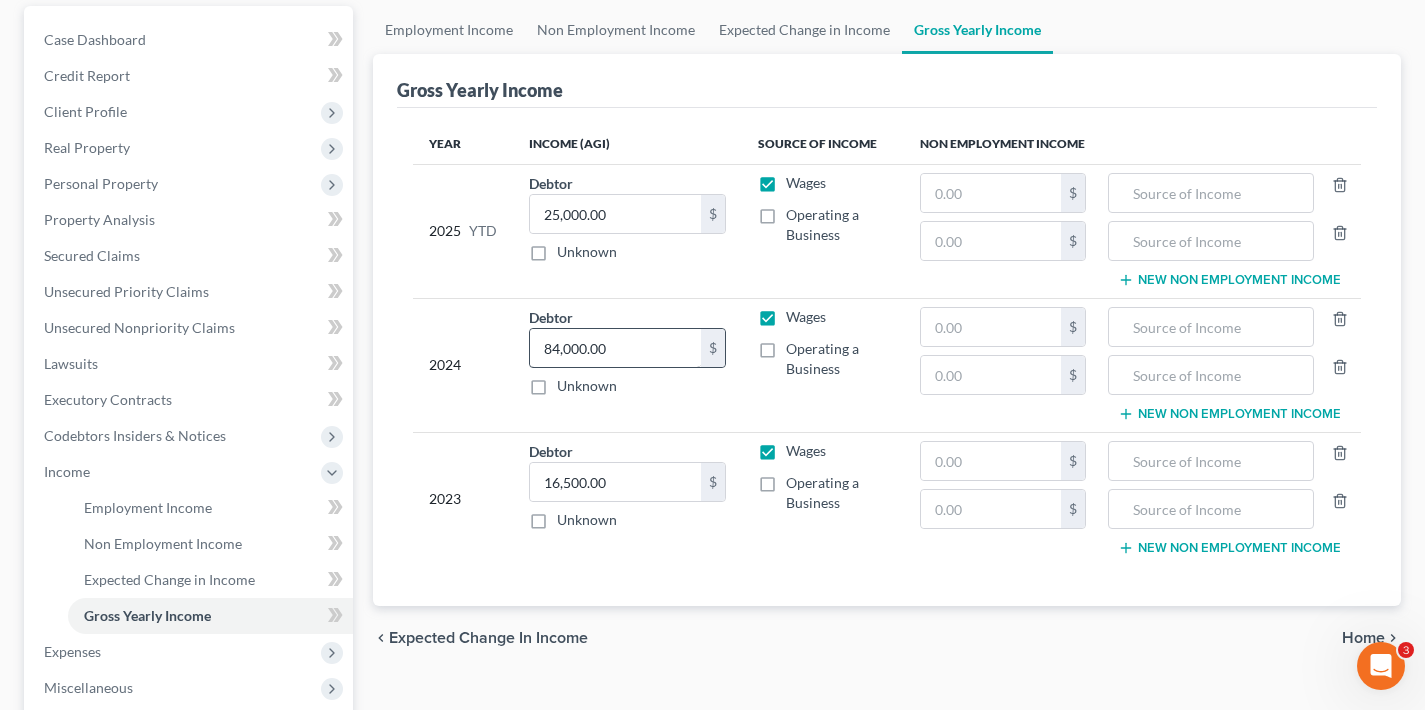 scroll, scrollTop: 396, scrollLeft: 0, axis: vertical 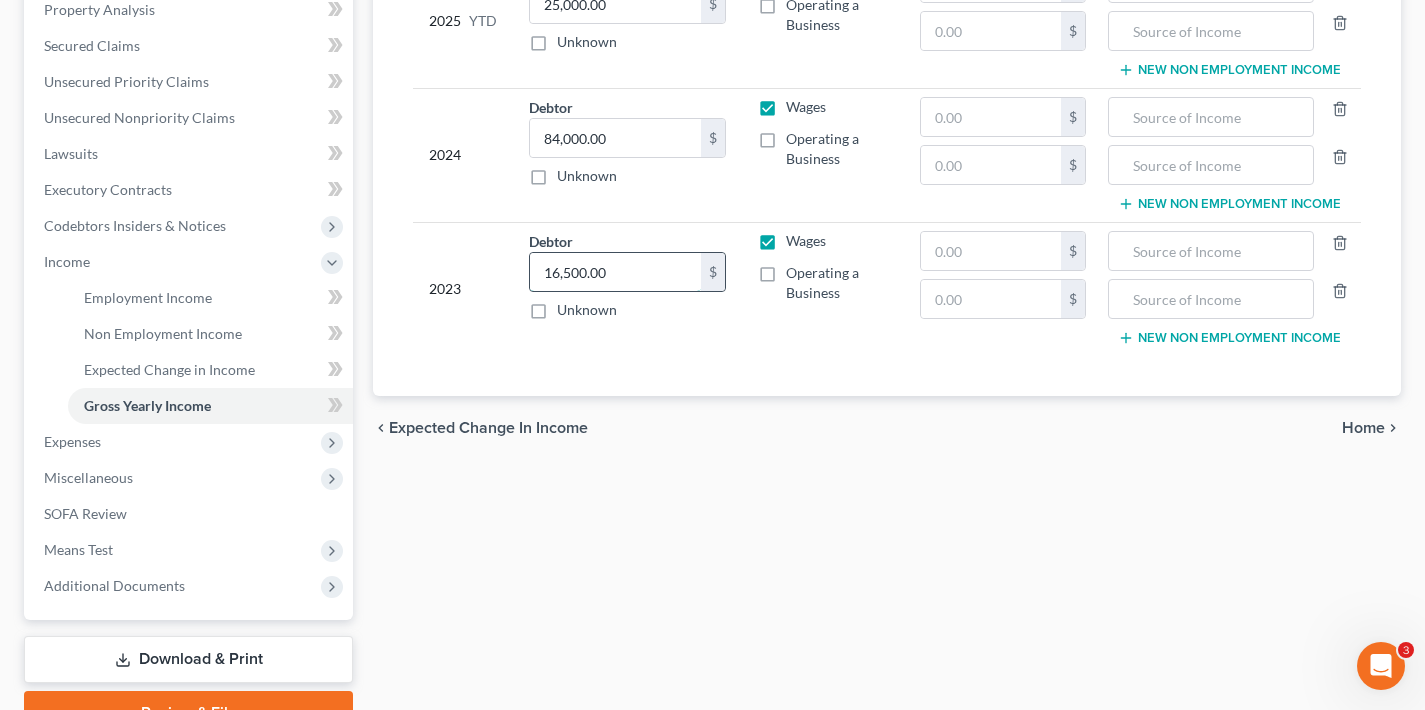click on "16,500.00" at bounding box center (615, 272) 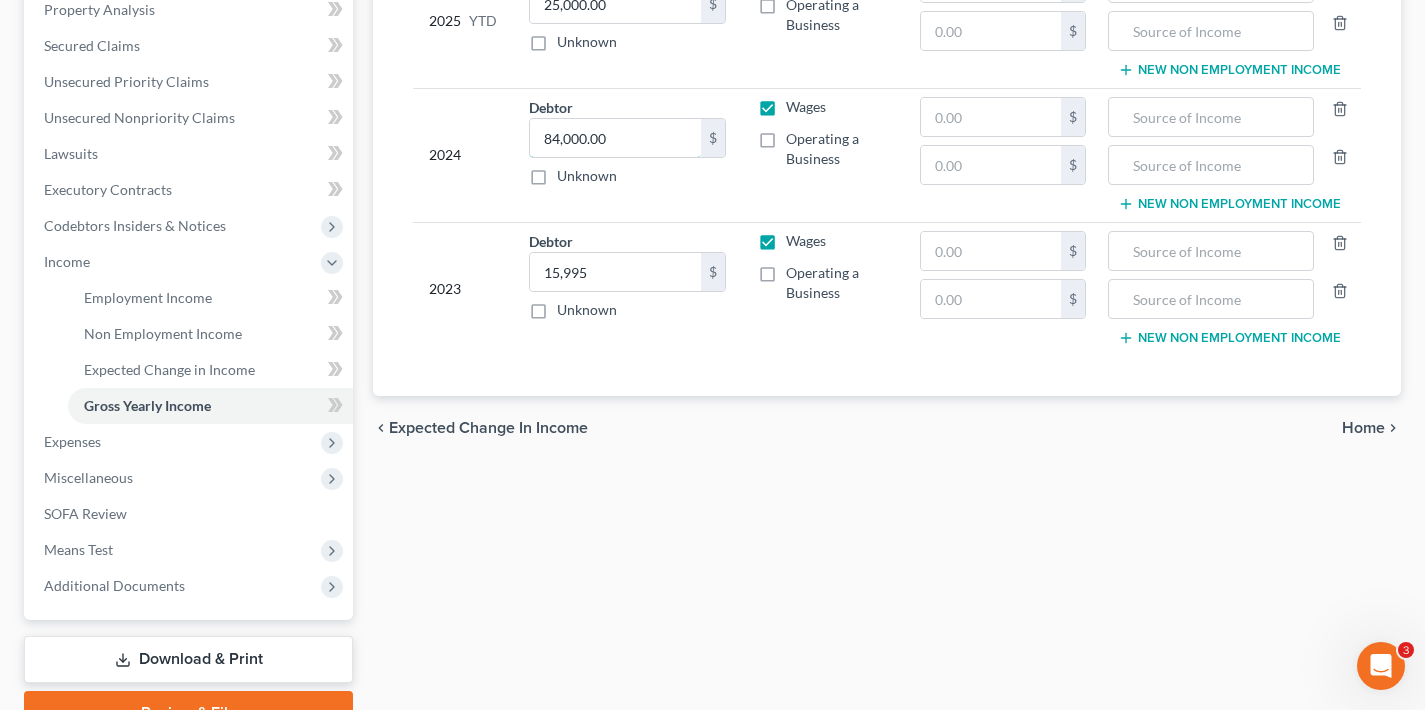 click on "84,000.00" at bounding box center [615, 138] 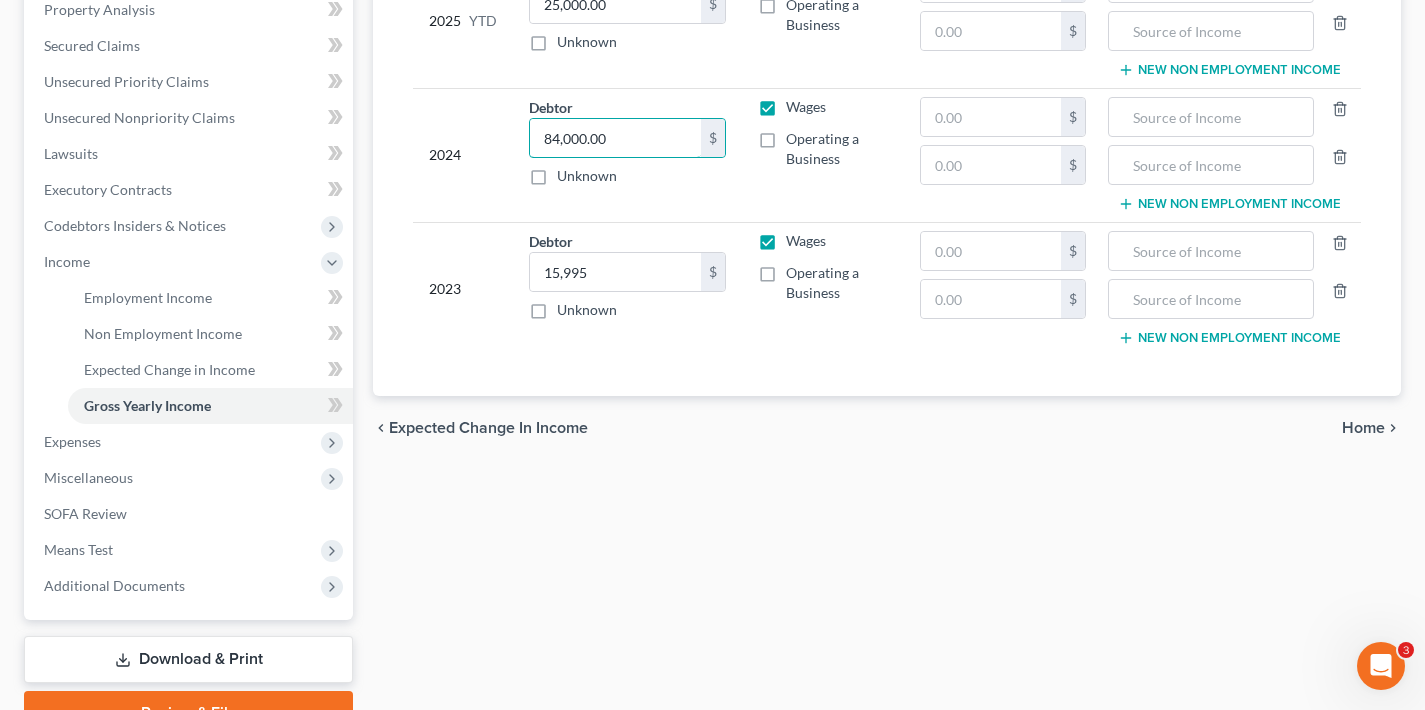 click on "84,000.00" at bounding box center (615, 138) 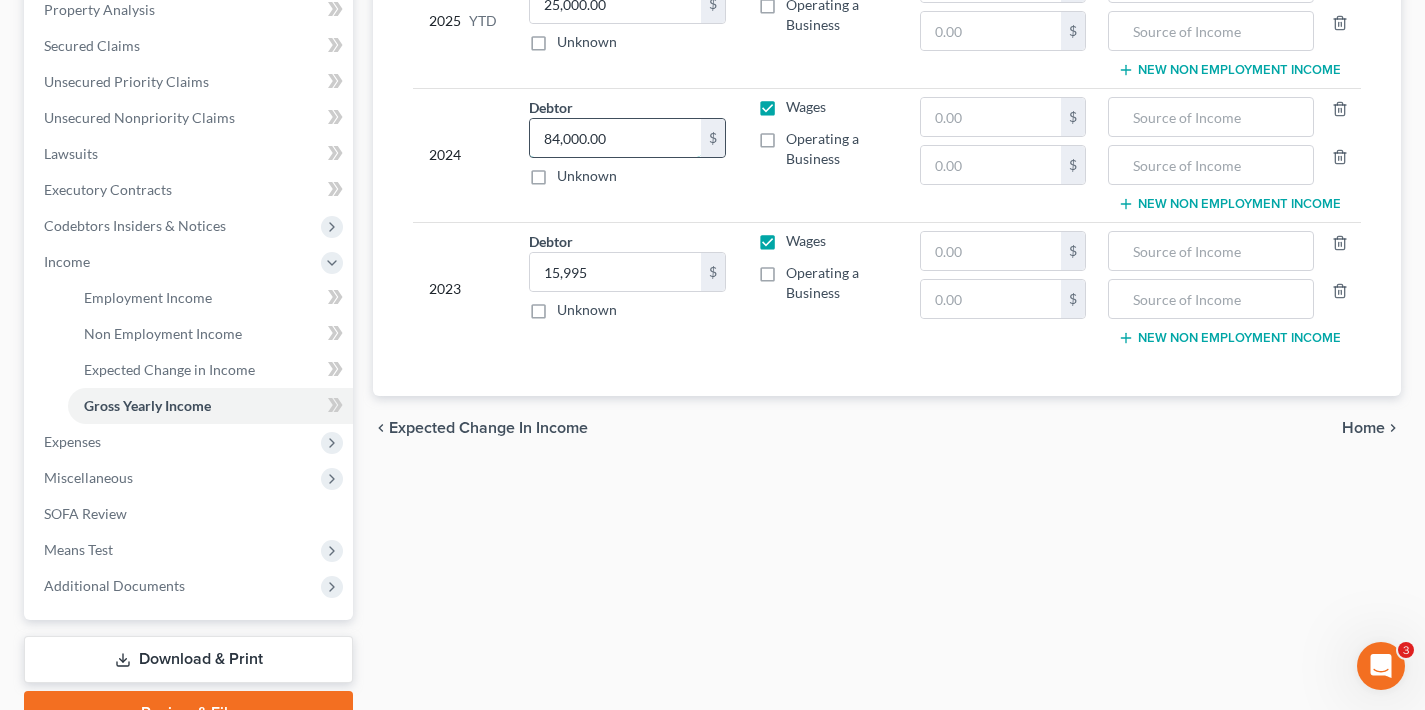 click on "84,000.00" at bounding box center [615, 138] 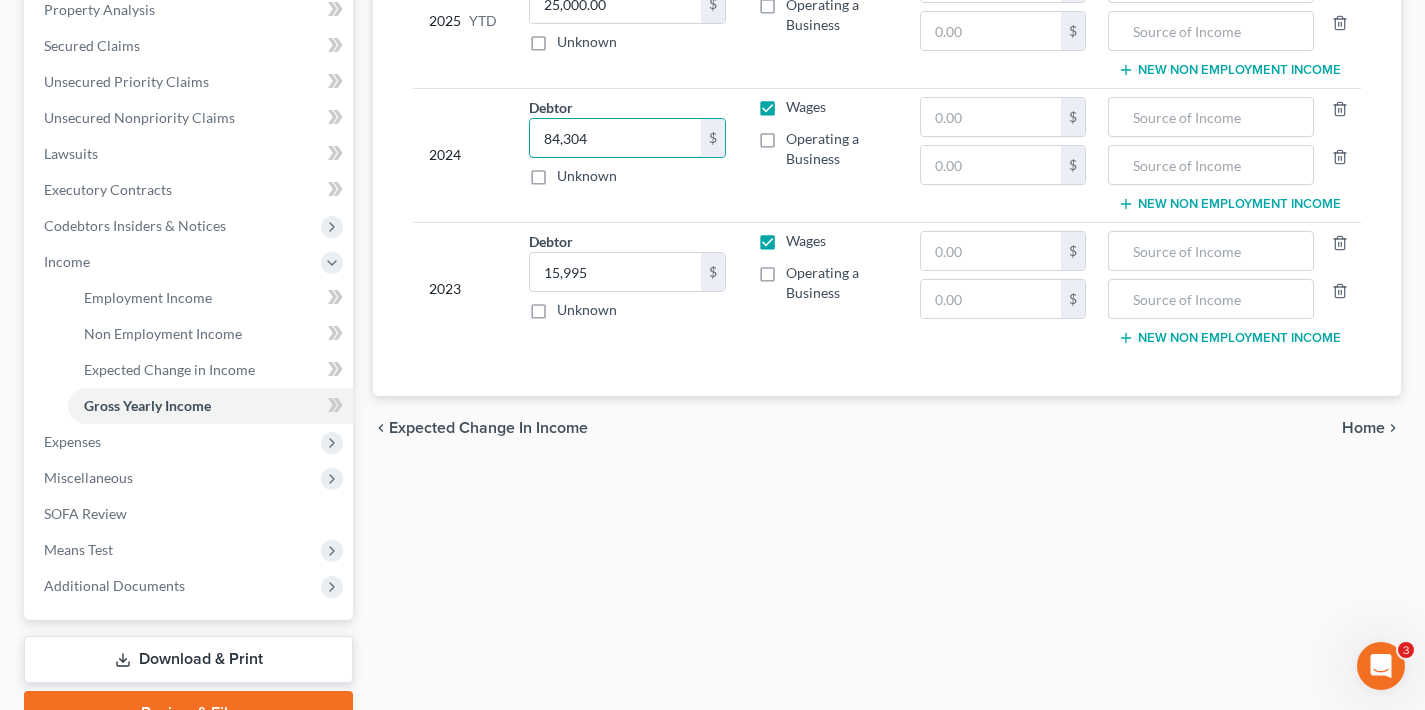 scroll, scrollTop: 29, scrollLeft: 0, axis: vertical 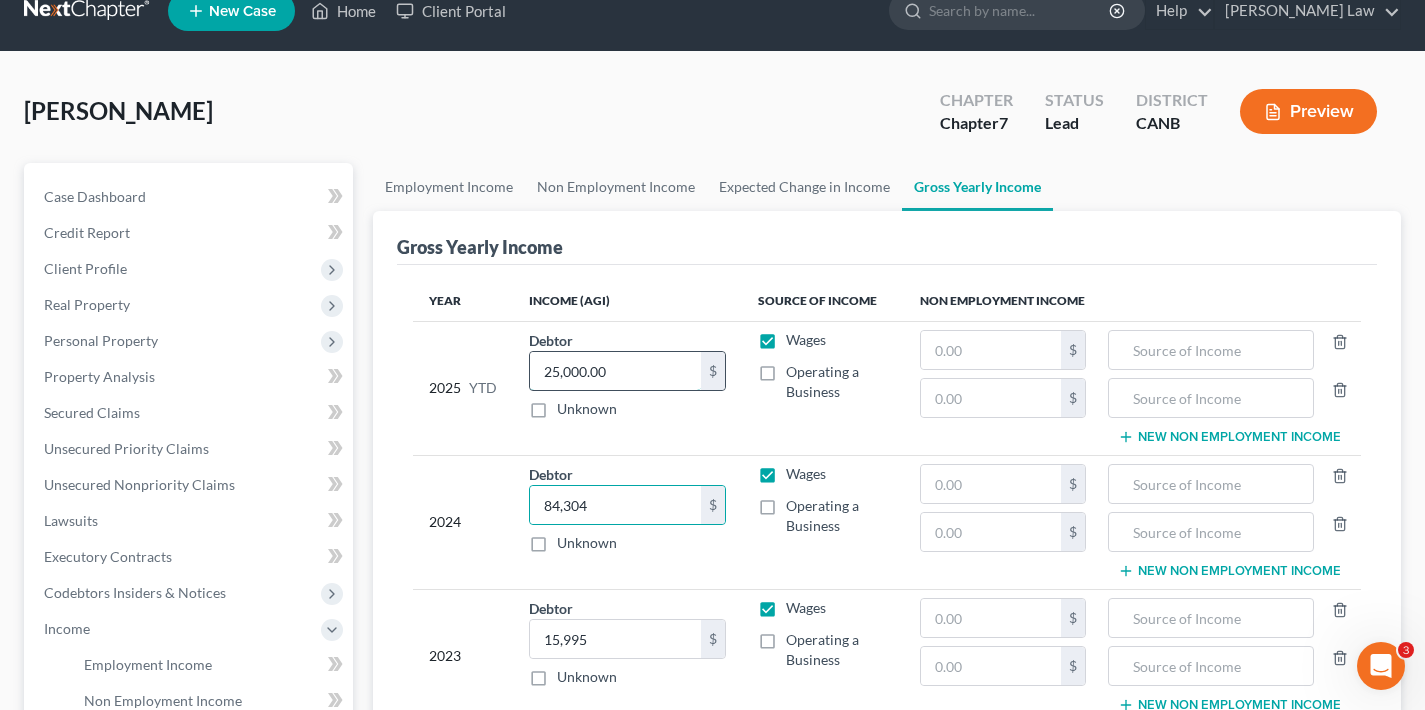 click on "25,000.00" at bounding box center (615, 371) 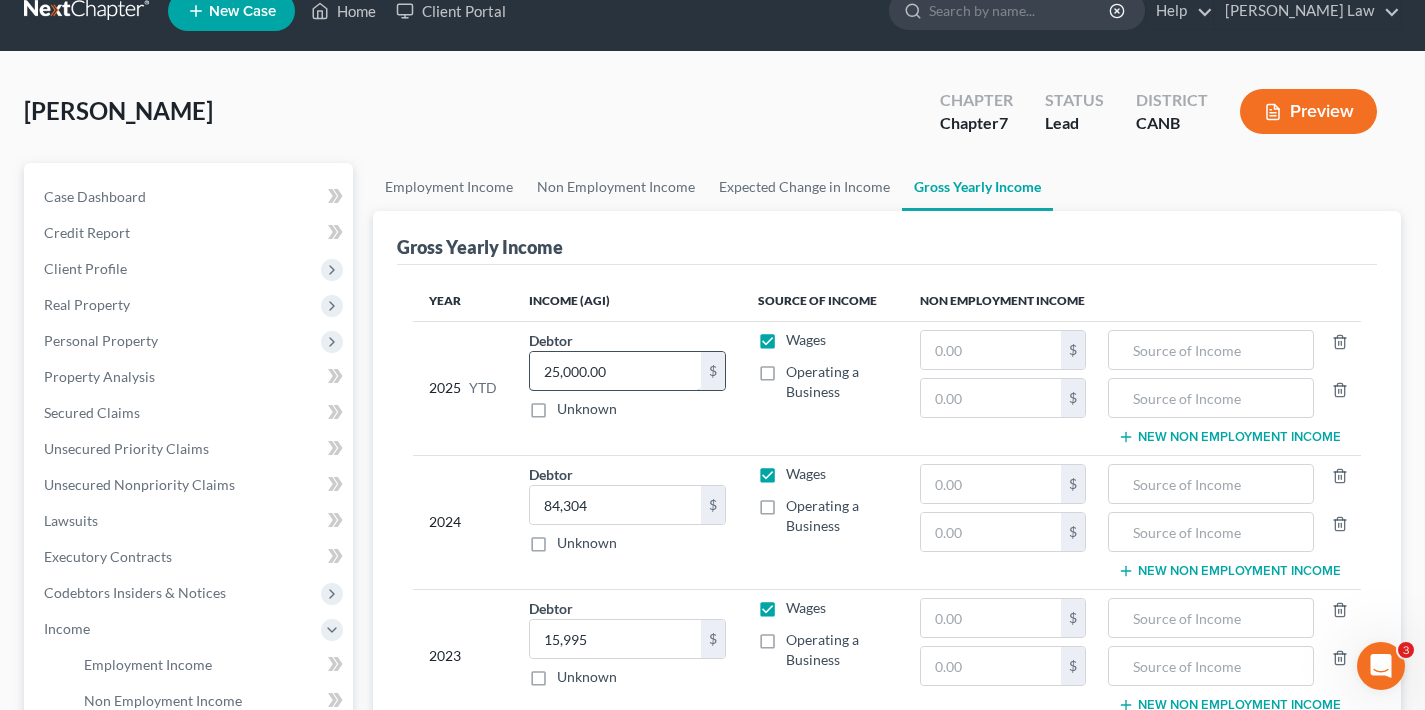 click on "25,000.00" at bounding box center (615, 371) 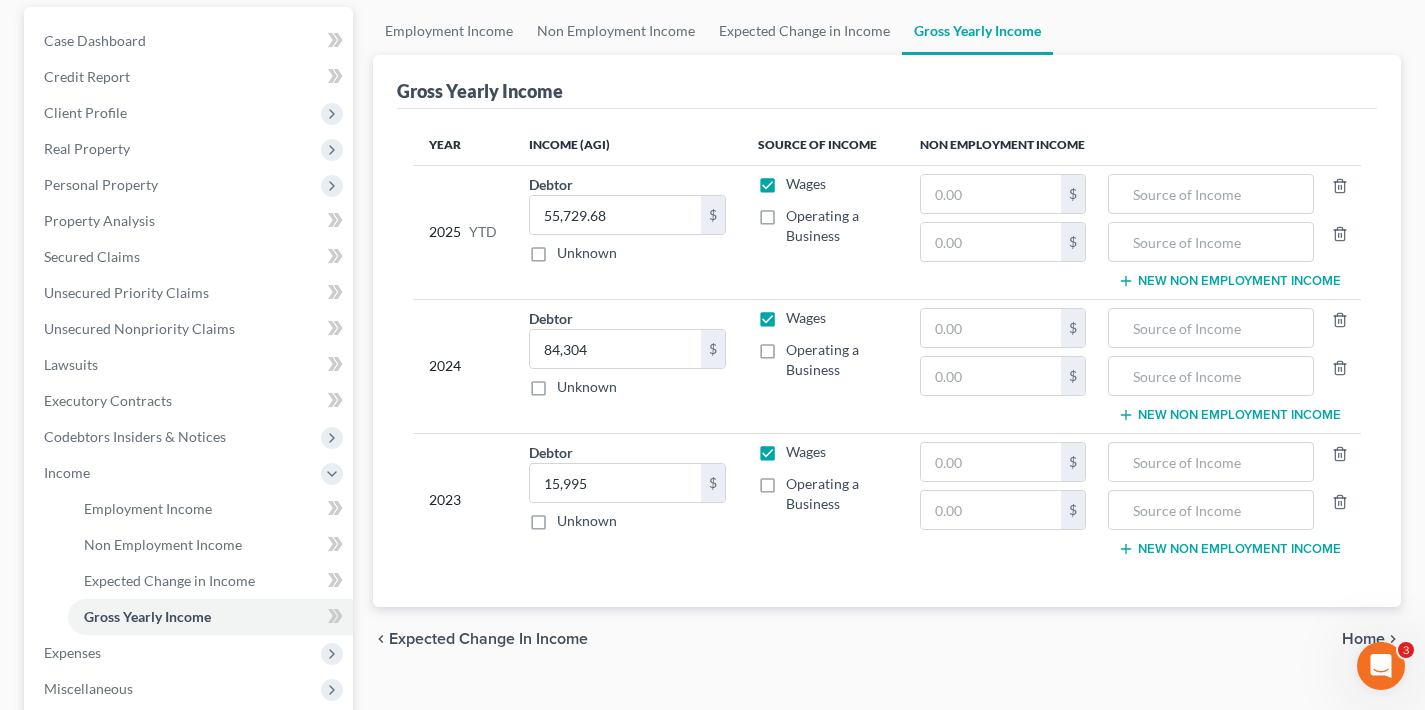 scroll, scrollTop: 497, scrollLeft: 0, axis: vertical 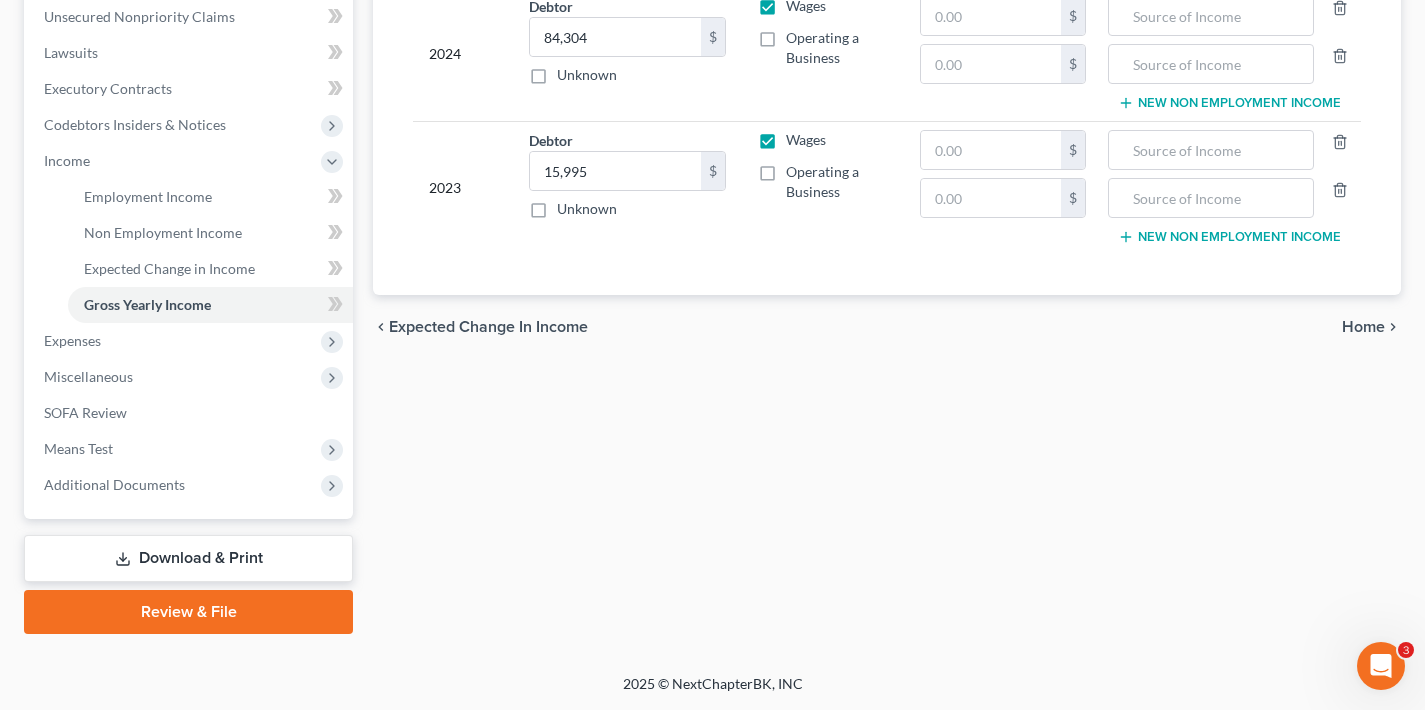 click on "Home" at bounding box center [1363, 327] 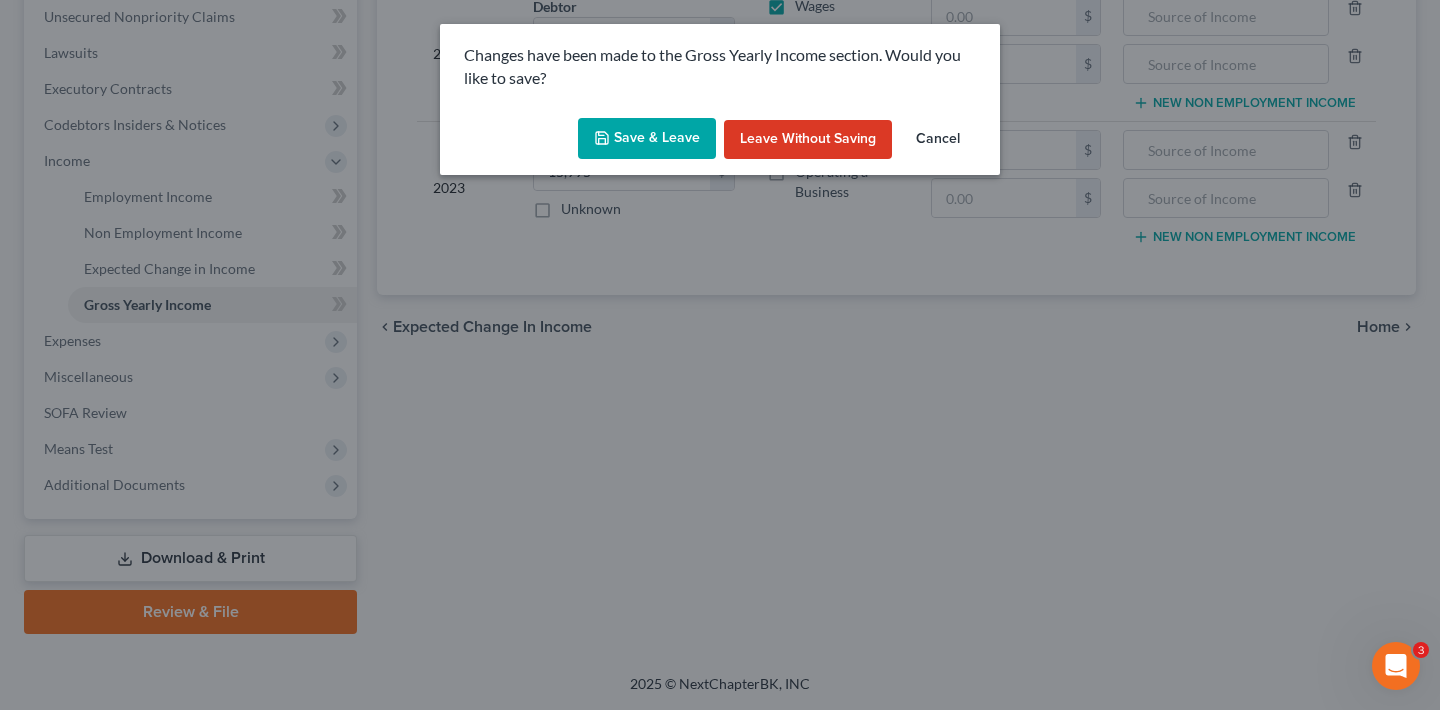 click on "Save & Leave" at bounding box center [647, 139] 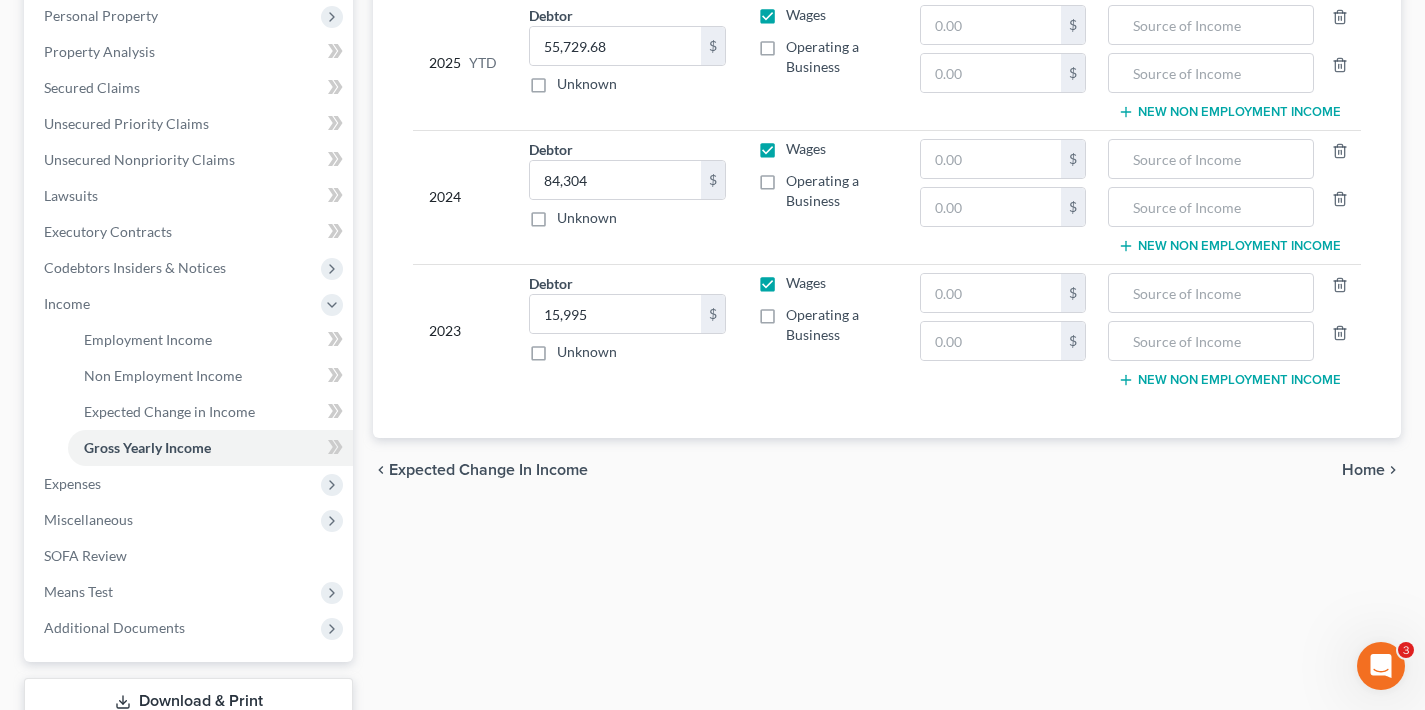 scroll, scrollTop: 184, scrollLeft: 0, axis: vertical 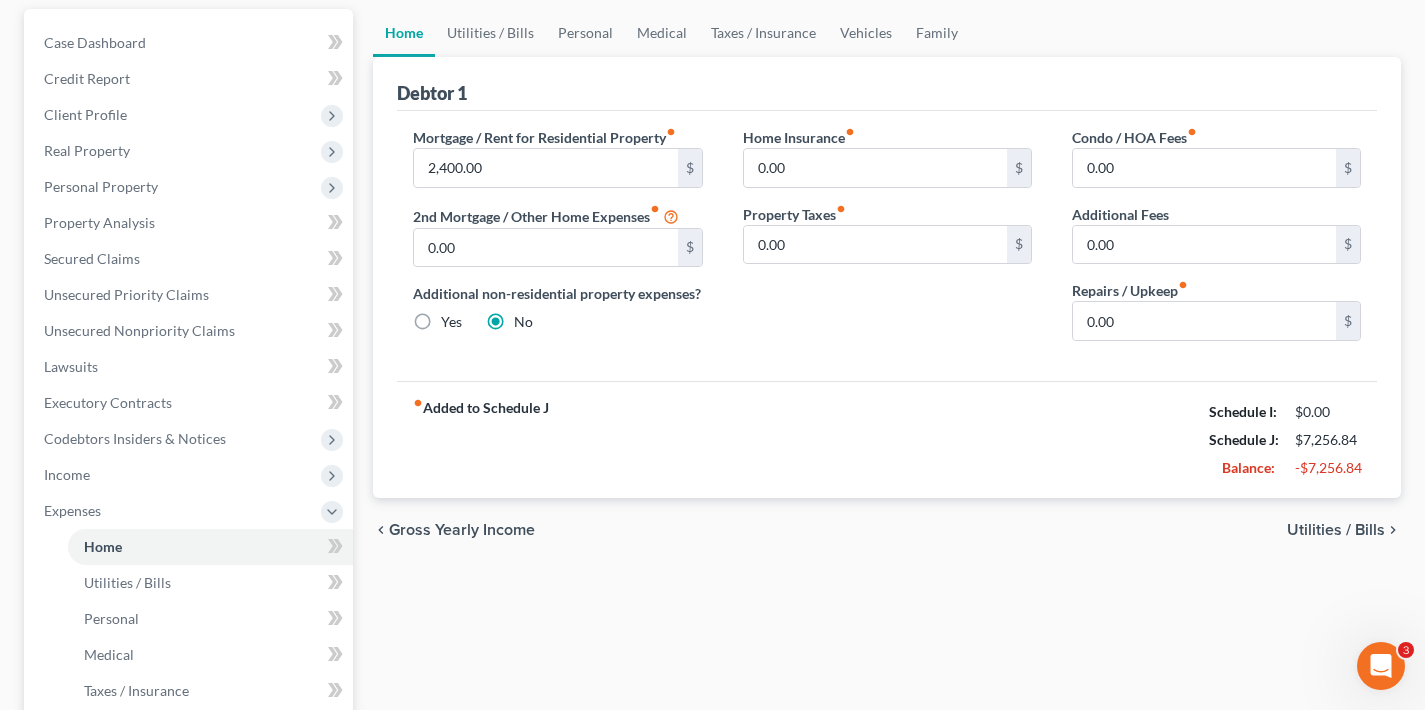 click on "Utilities / Bills" at bounding box center (1336, 530) 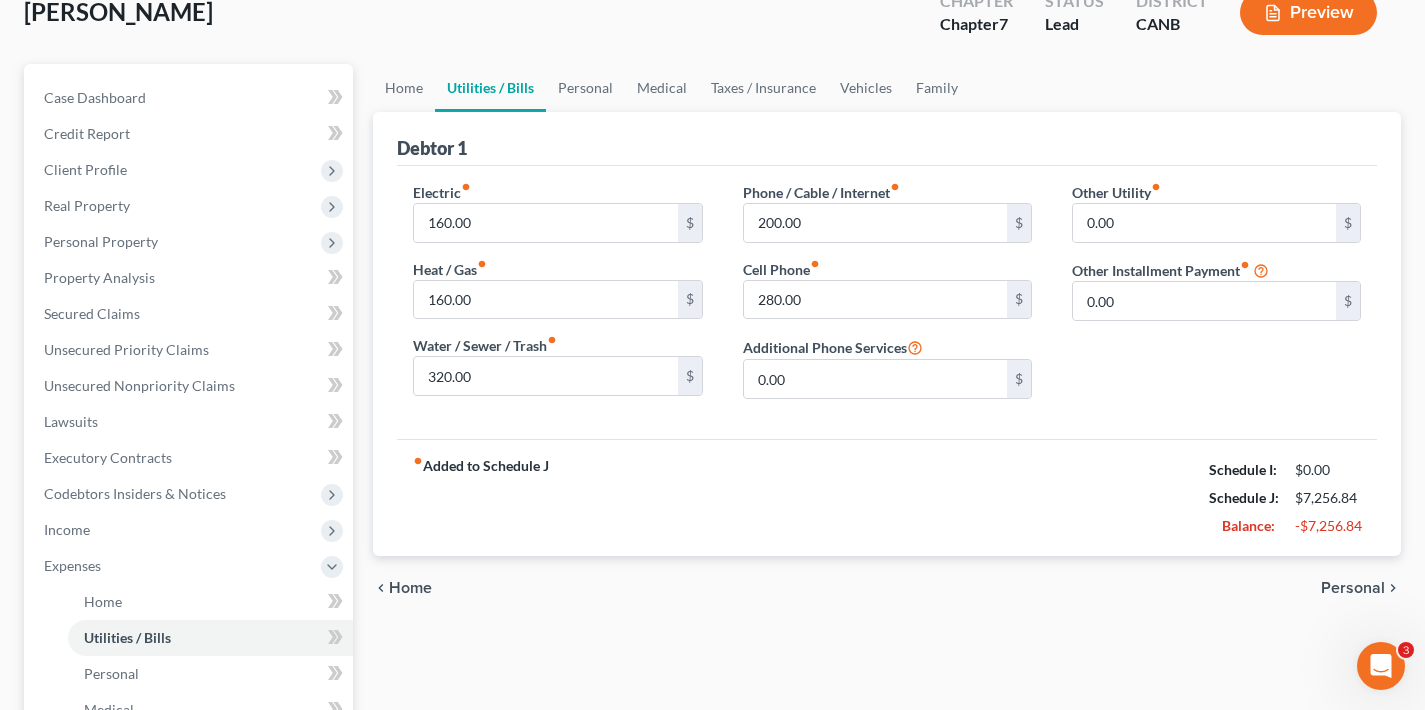 scroll, scrollTop: 132, scrollLeft: 0, axis: vertical 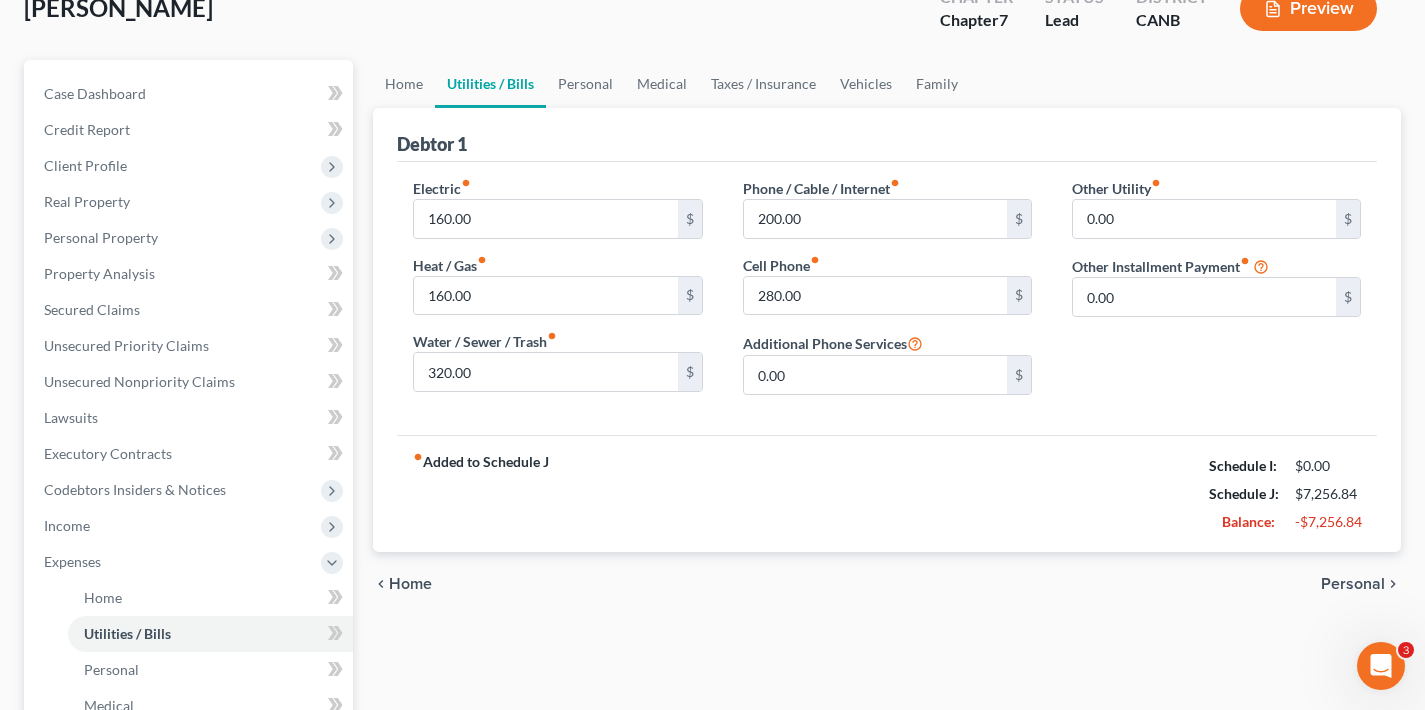 click on "Personal" at bounding box center [1353, 584] 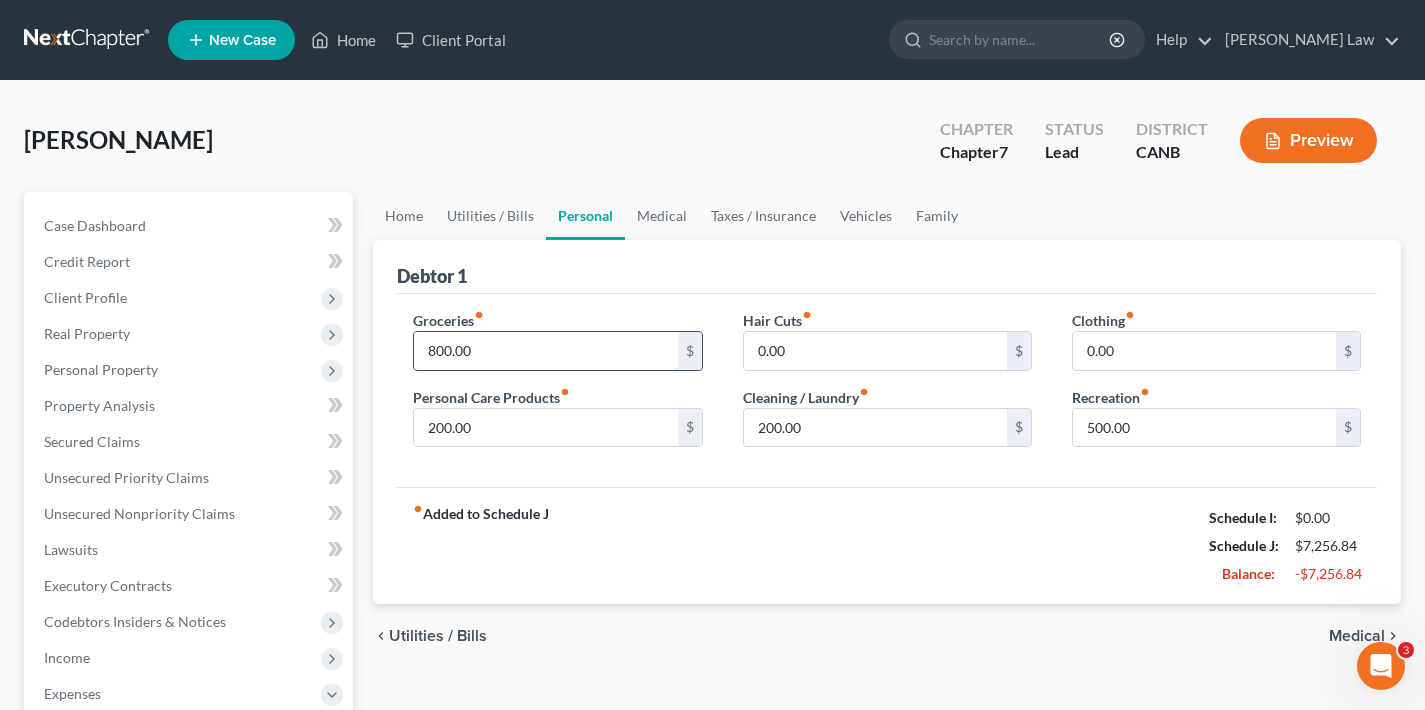 drag, startPoint x: 493, startPoint y: 354, endPoint x: 416, endPoint y: 356, distance: 77.02597 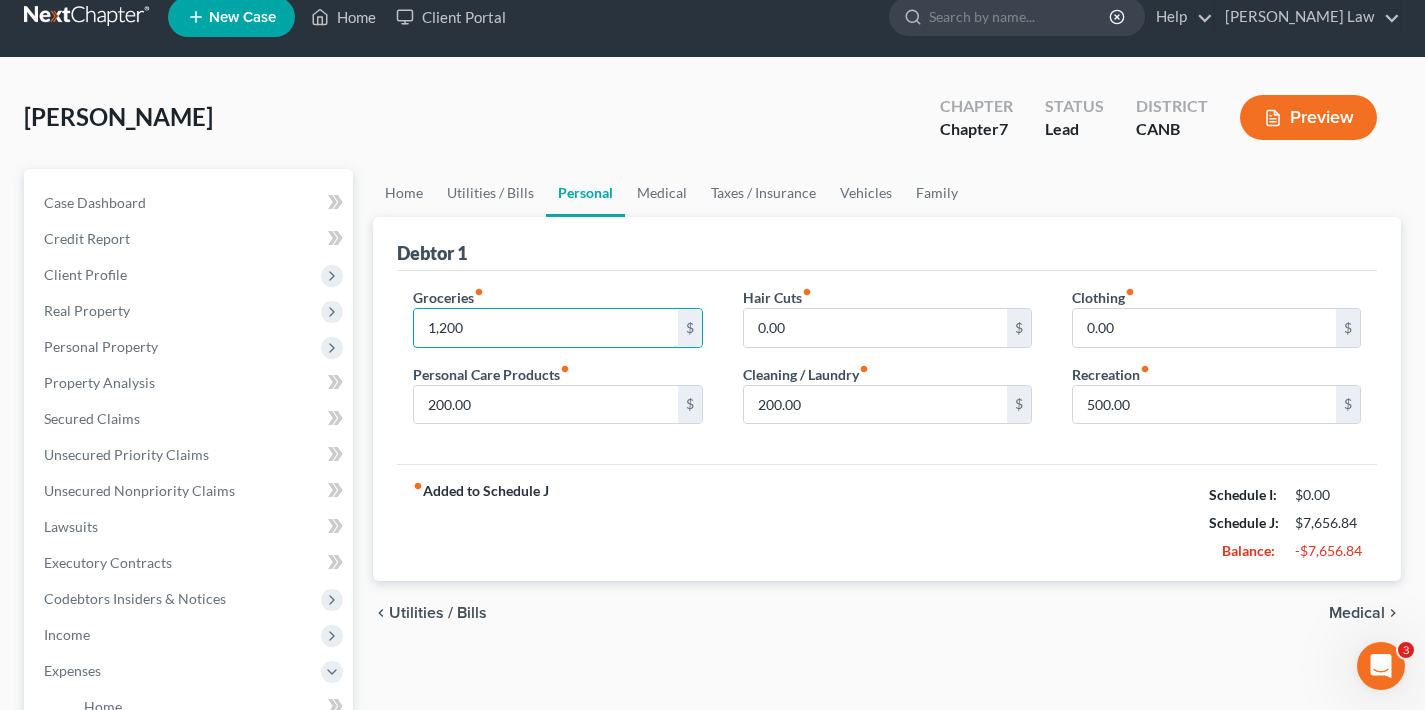 scroll, scrollTop: 87, scrollLeft: 0, axis: vertical 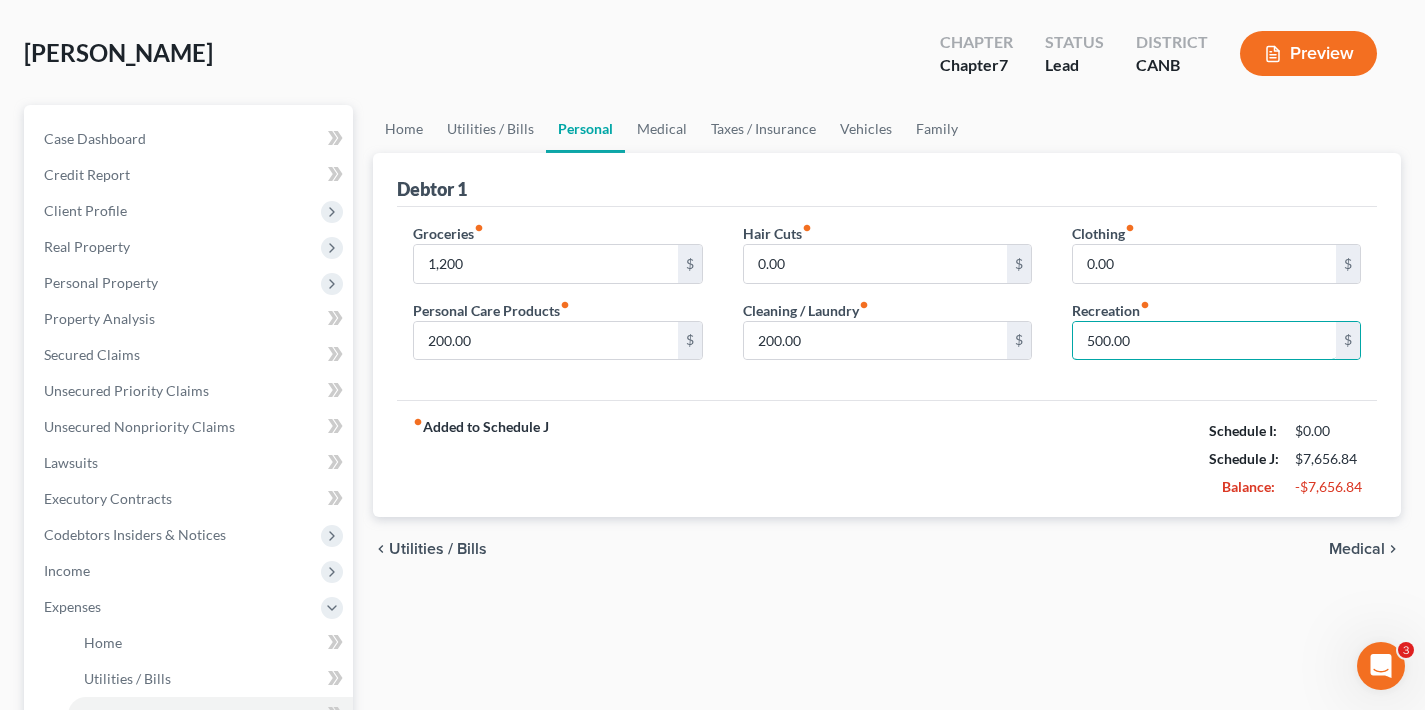 drag, startPoint x: 1144, startPoint y: 342, endPoint x: 1053, endPoint y: 342, distance: 91 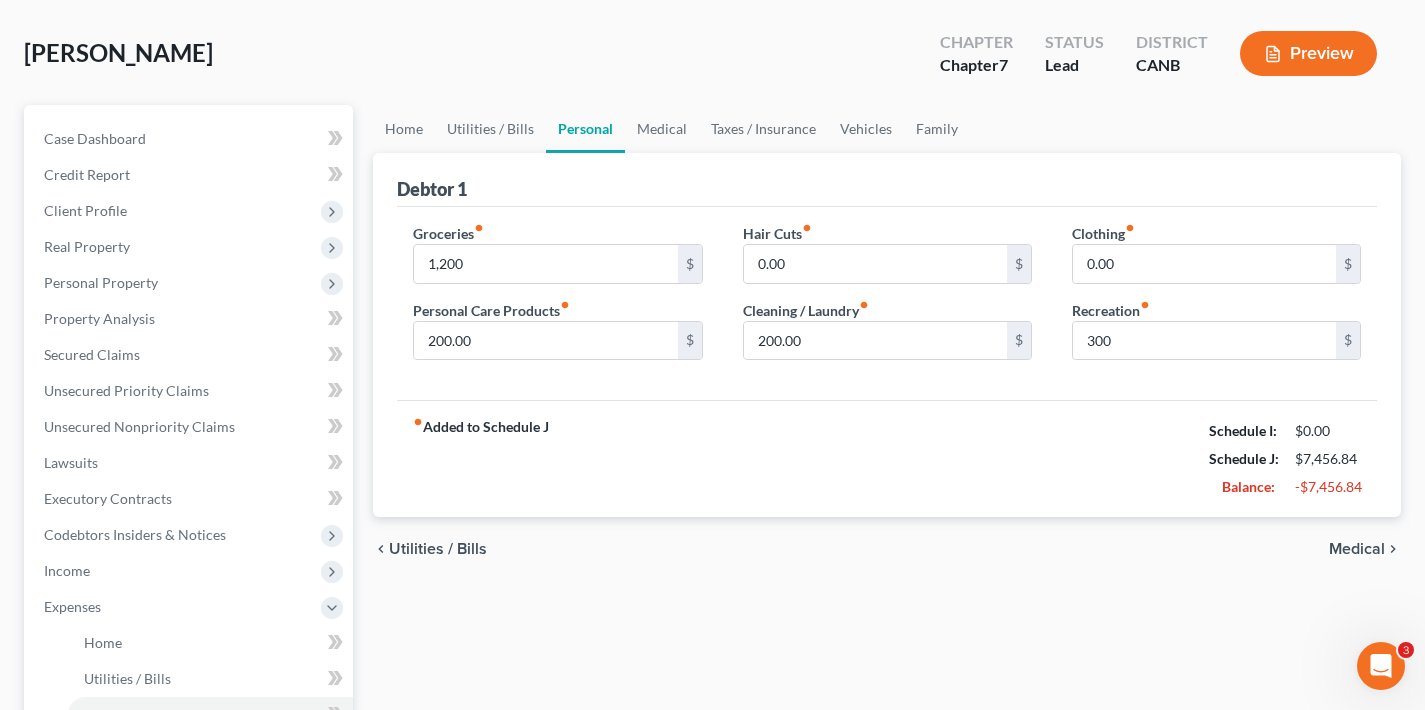 click on "Medical" at bounding box center [1357, 549] 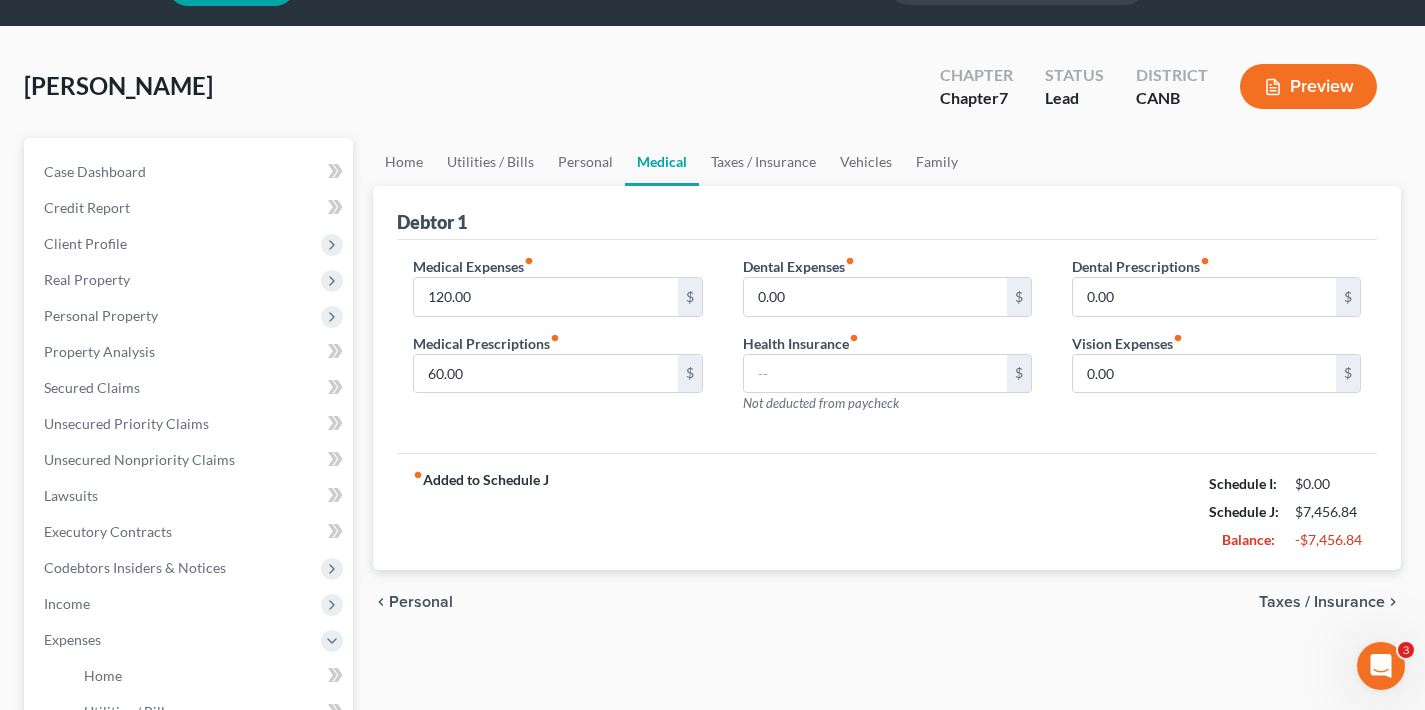 scroll, scrollTop: 63, scrollLeft: 0, axis: vertical 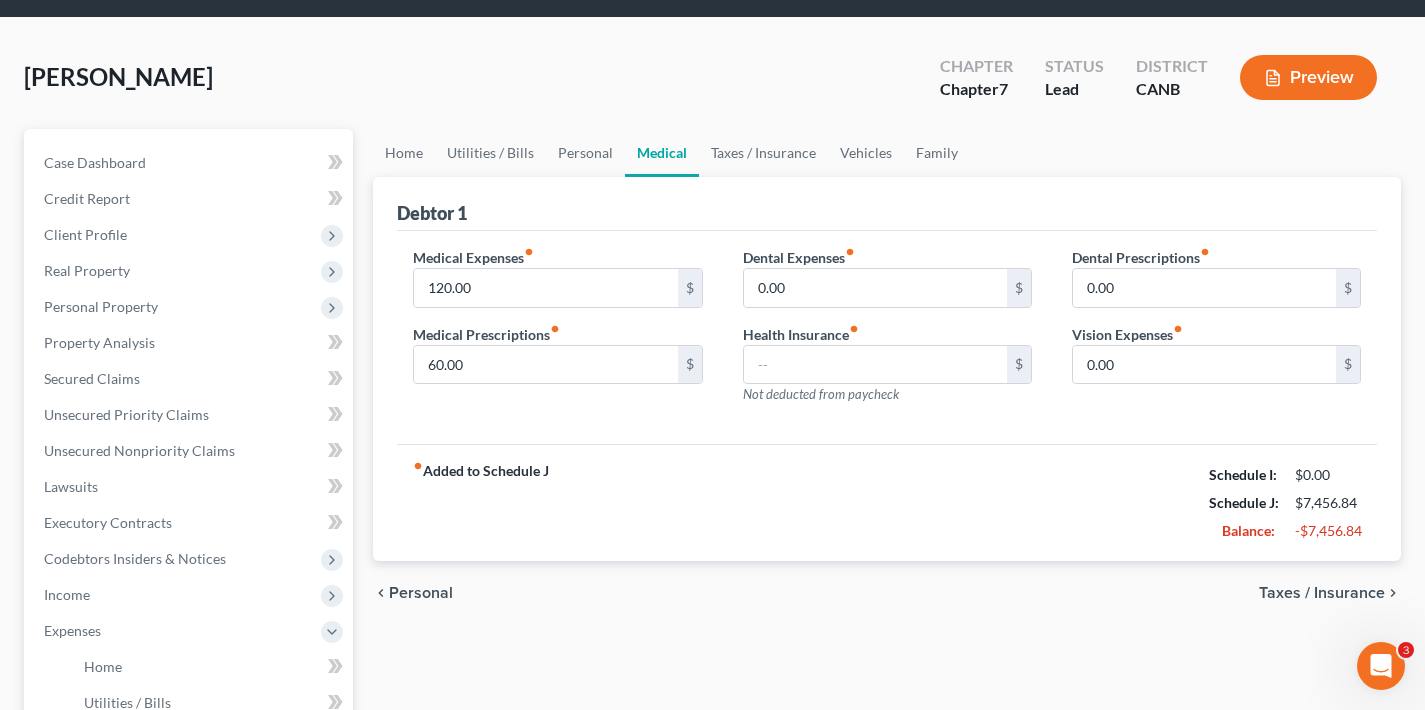 click on "Taxes / Insurance" at bounding box center (1322, 593) 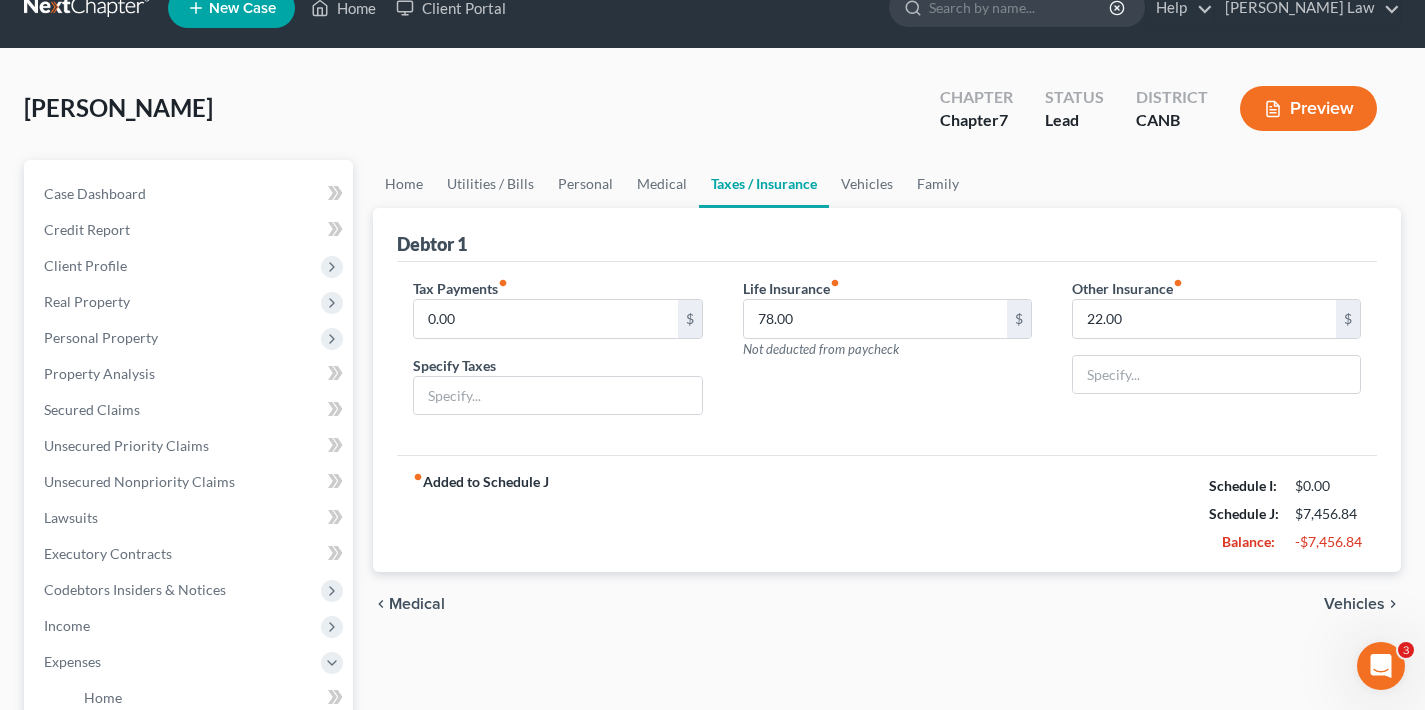 scroll, scrollTop: 121, scrollLeft: 0, axis: vertical 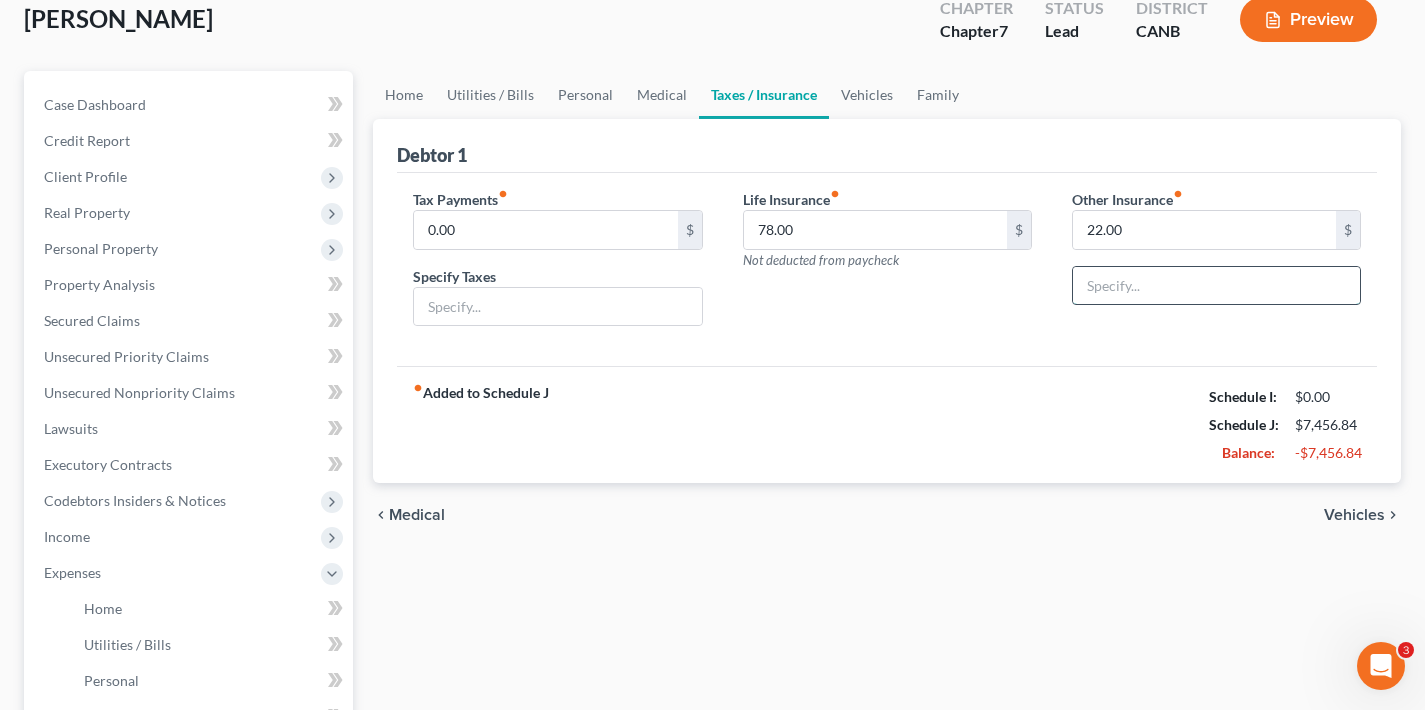 click at bounding box center (1216, 286) 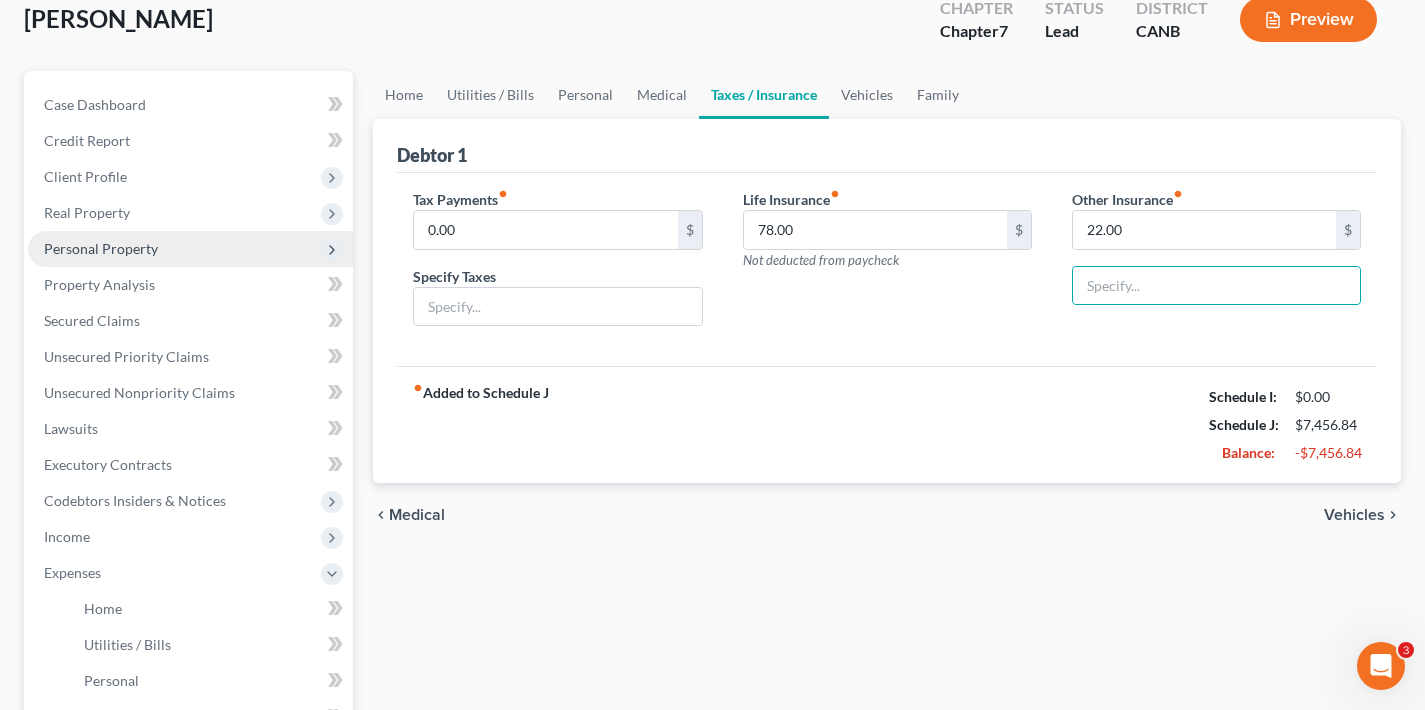 click on "Personal Property" at bounding box center (101, 248) 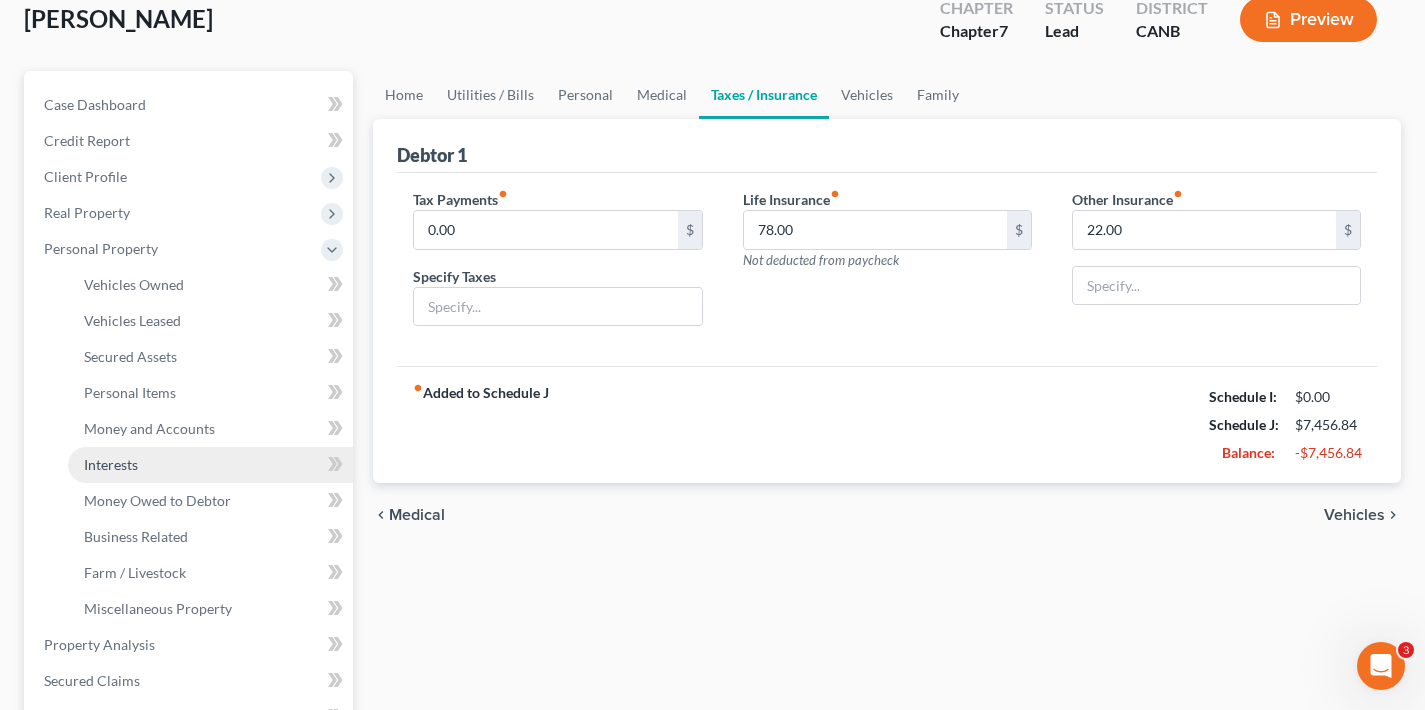 click on "Interests" at bounding box center [111, 464] 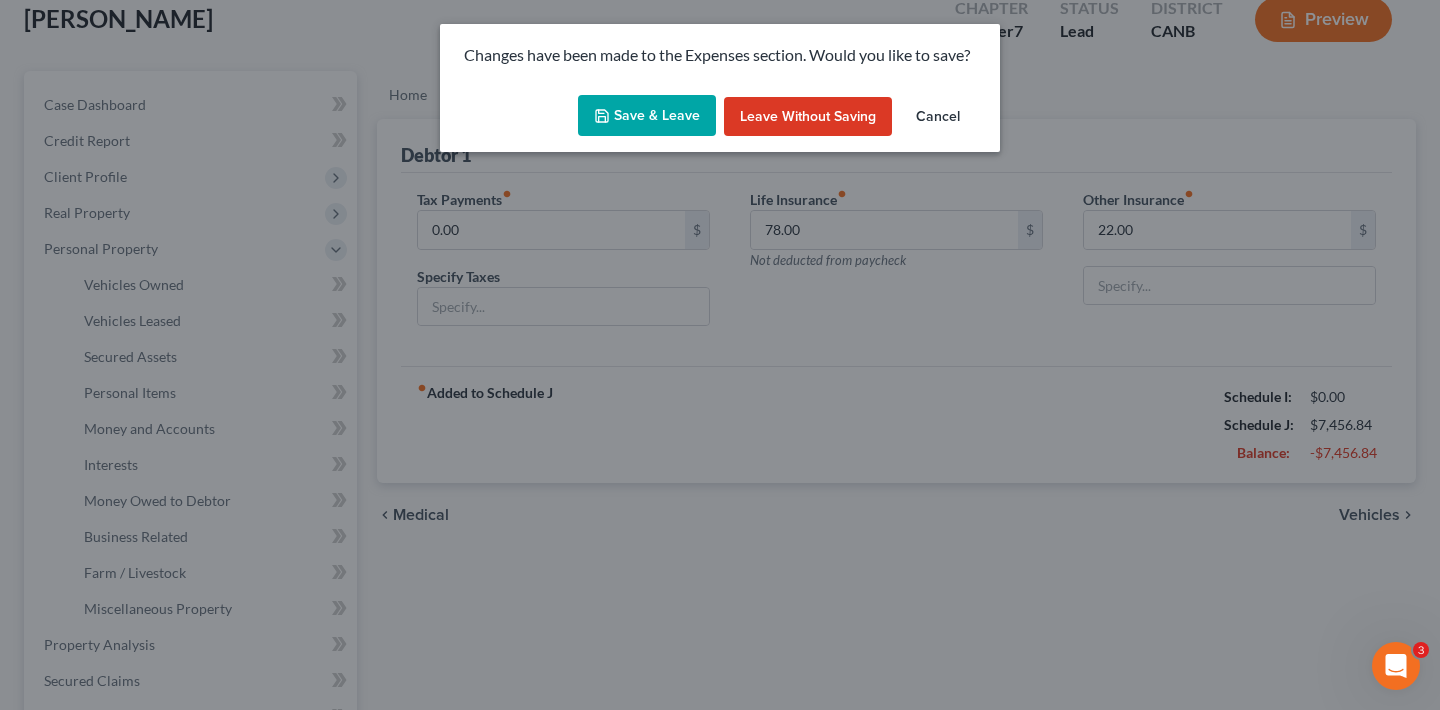 click on "Save & Leave" at bounding box center (647, 116) 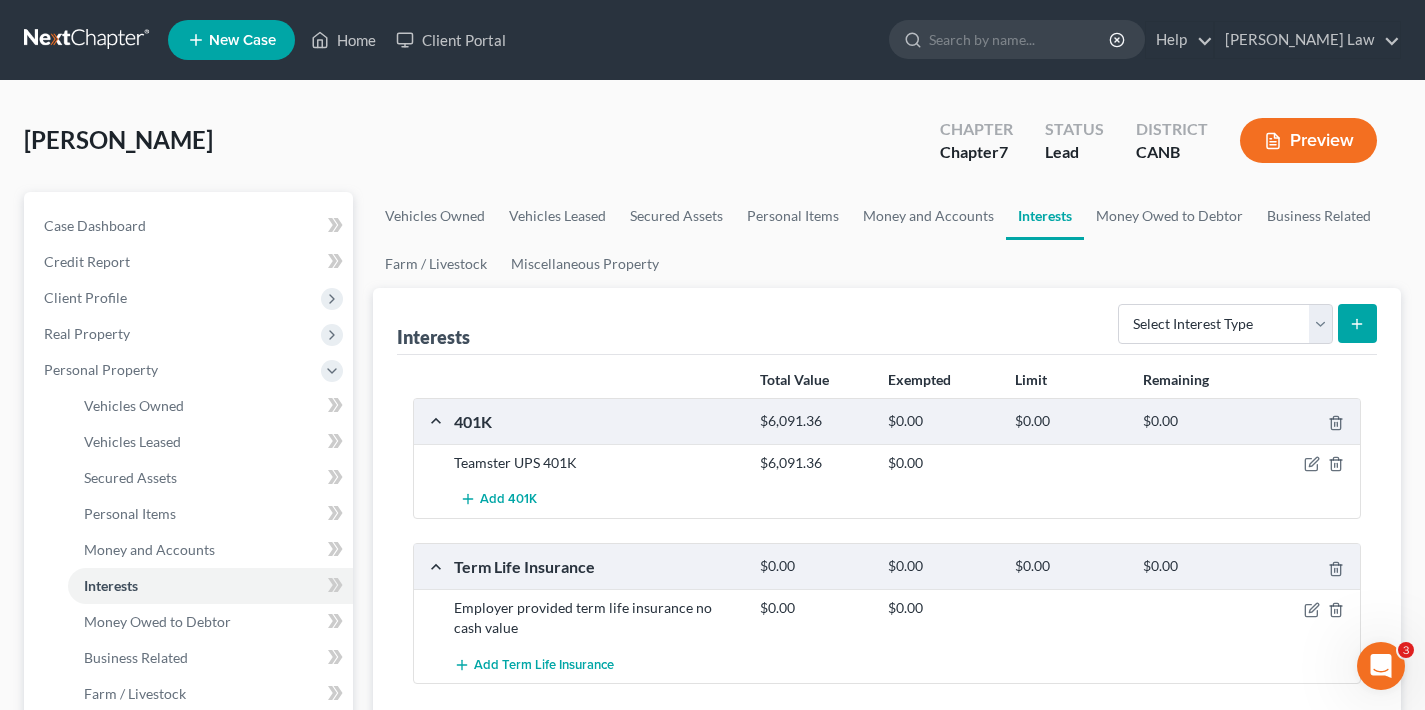 scroll, scrollTop: 39, scrollLeft: 0, axis: vertical 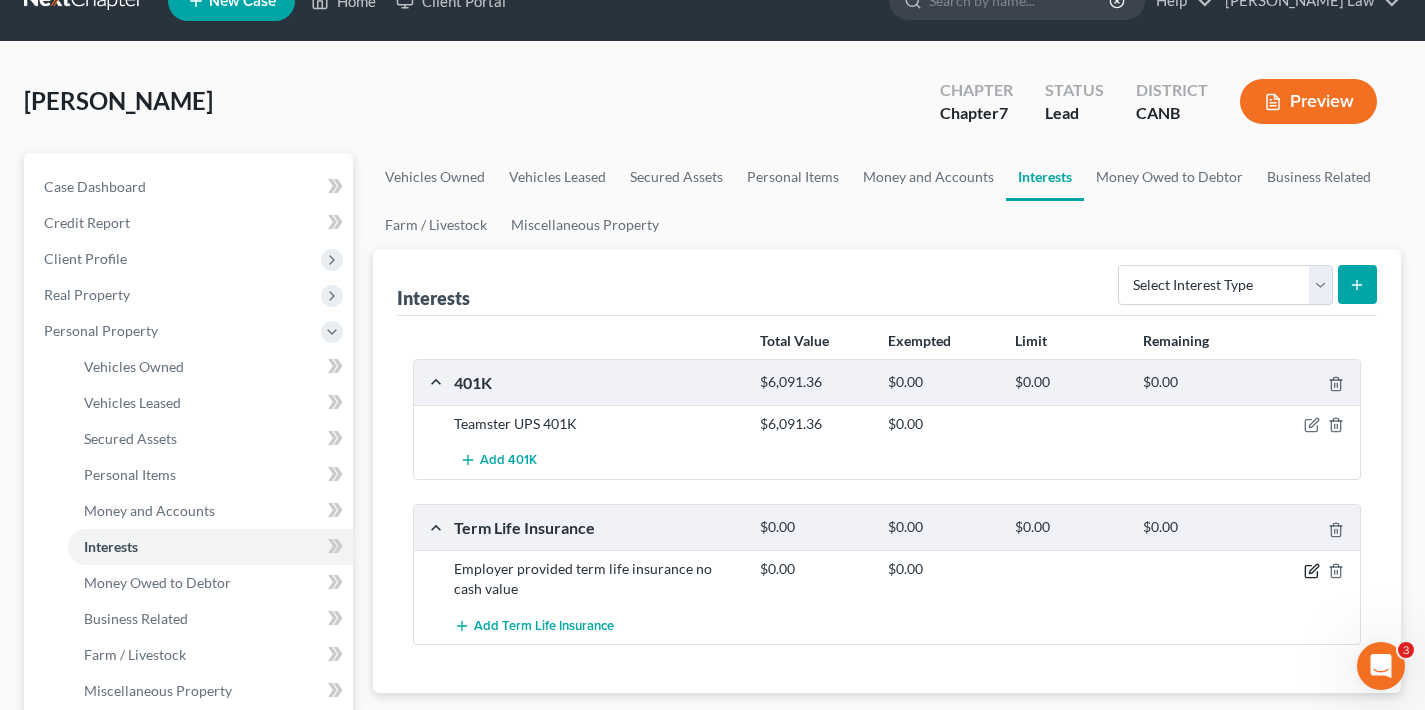 click 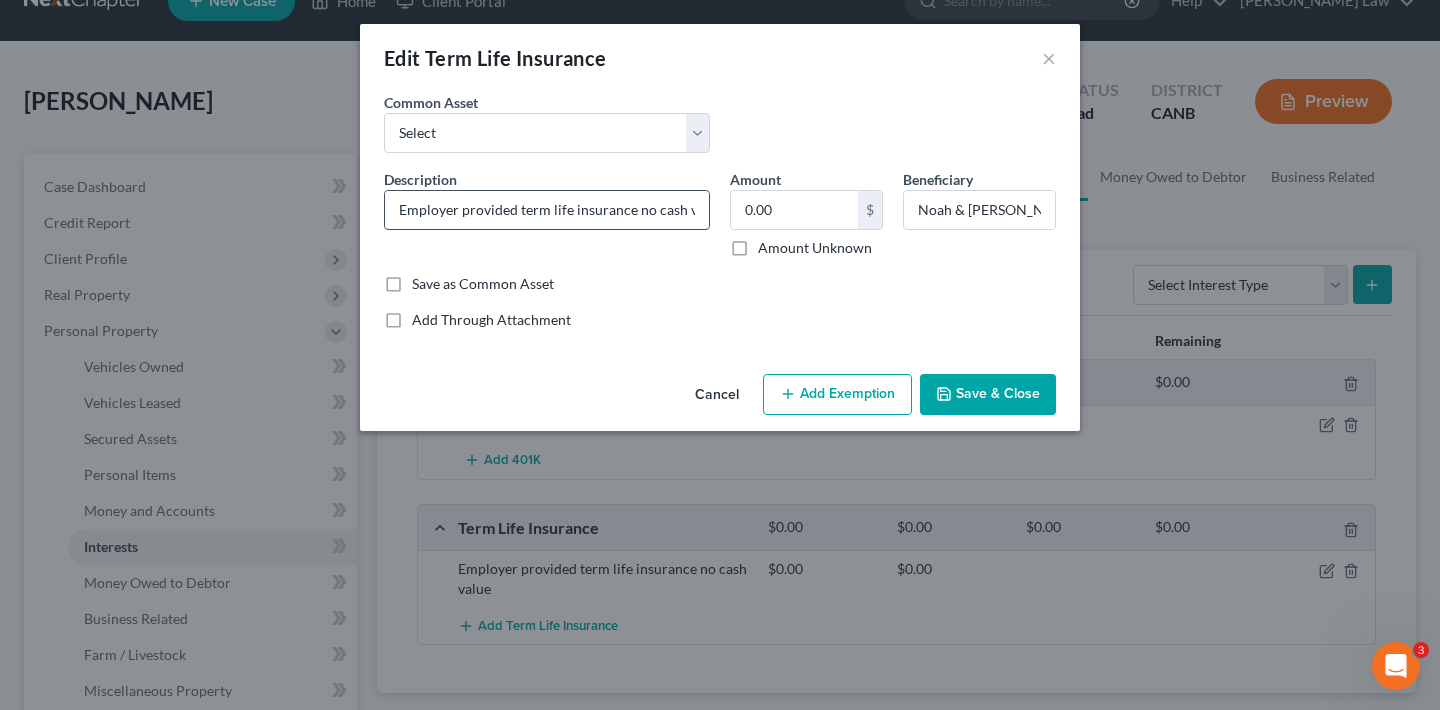 drag, startPoint x: 401, startPoint y: 210, endPoint x: 517, endPoint y: 212, distance: 116.01724 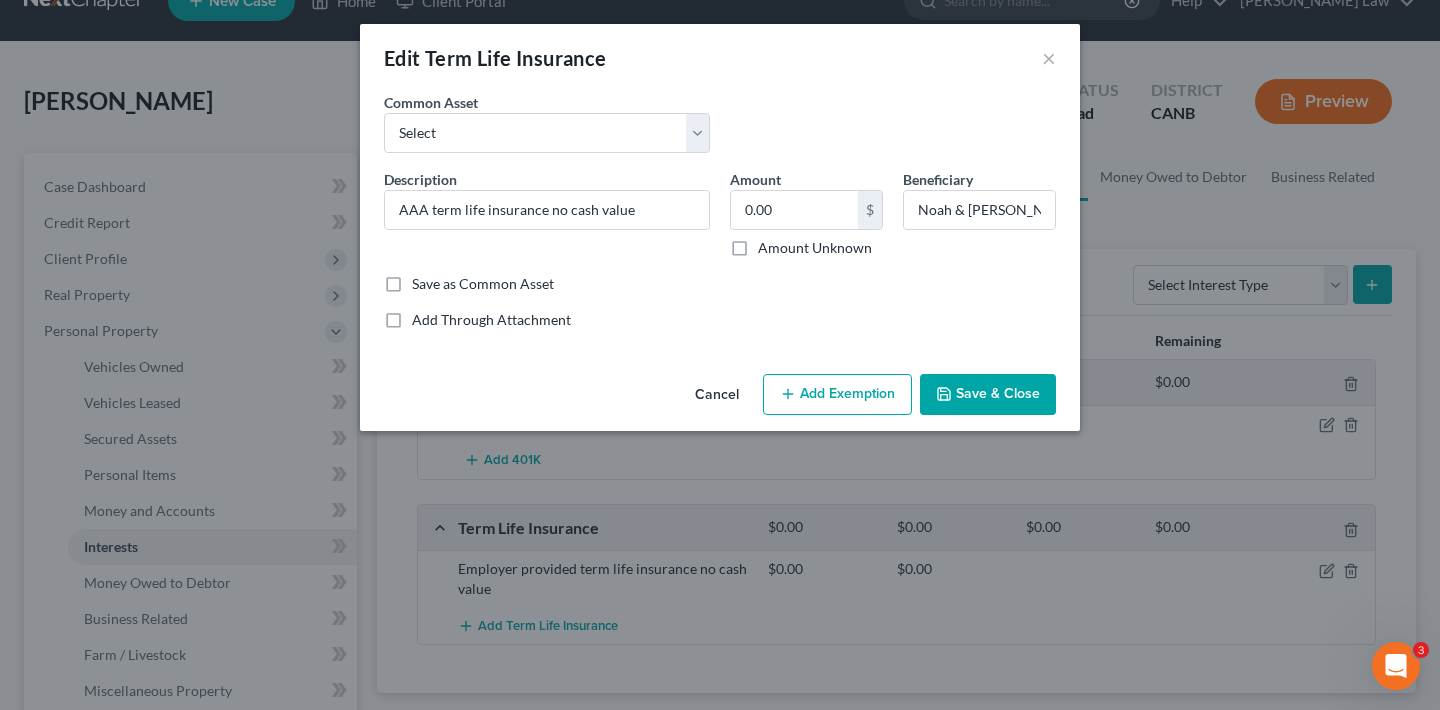 click on "Save & Close" at bounding box center (988, 395) 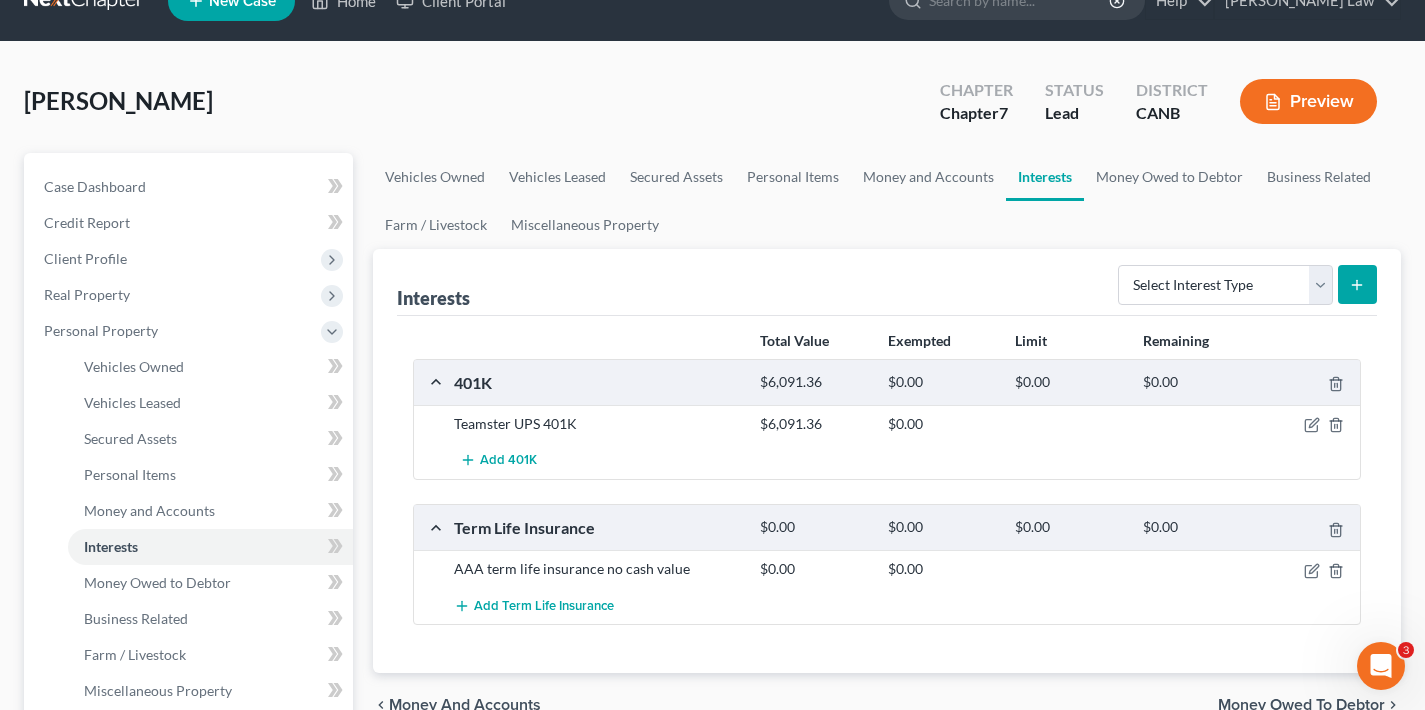 click 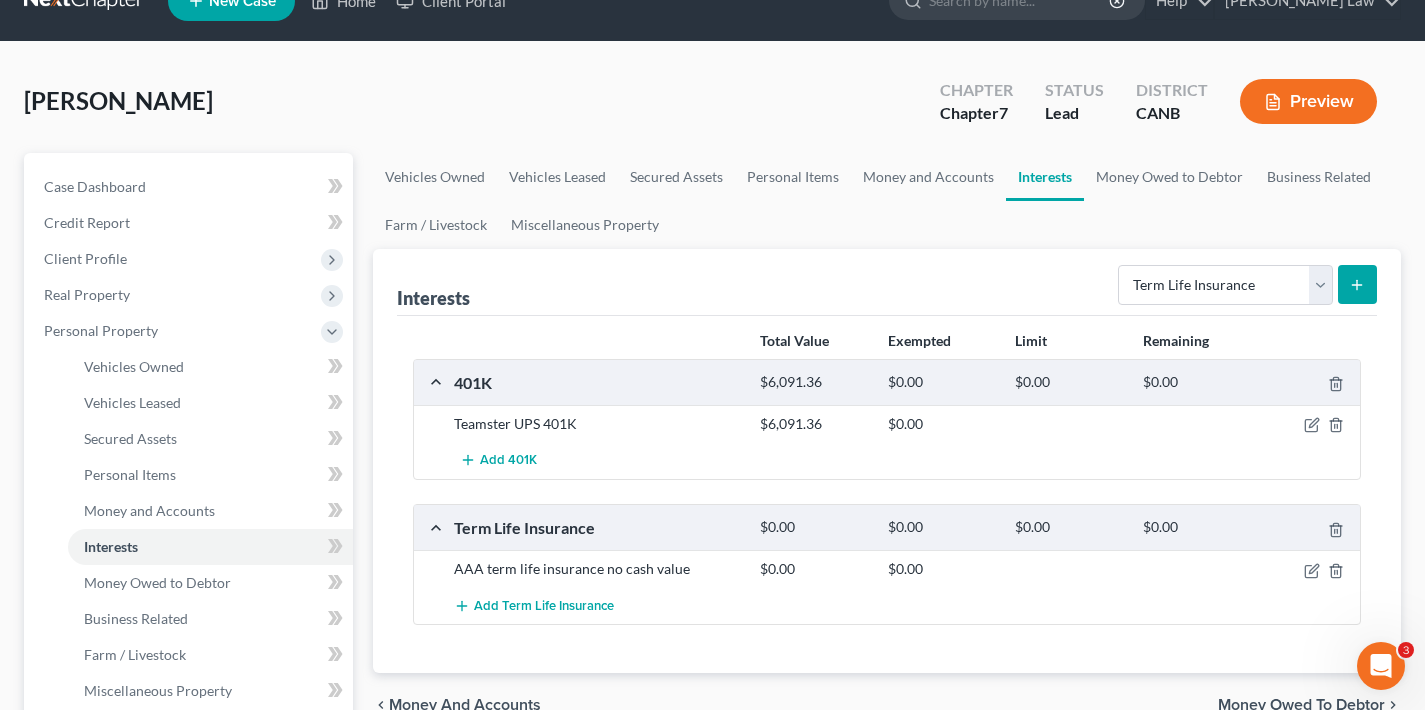 click at bounding box center [1357, 284] 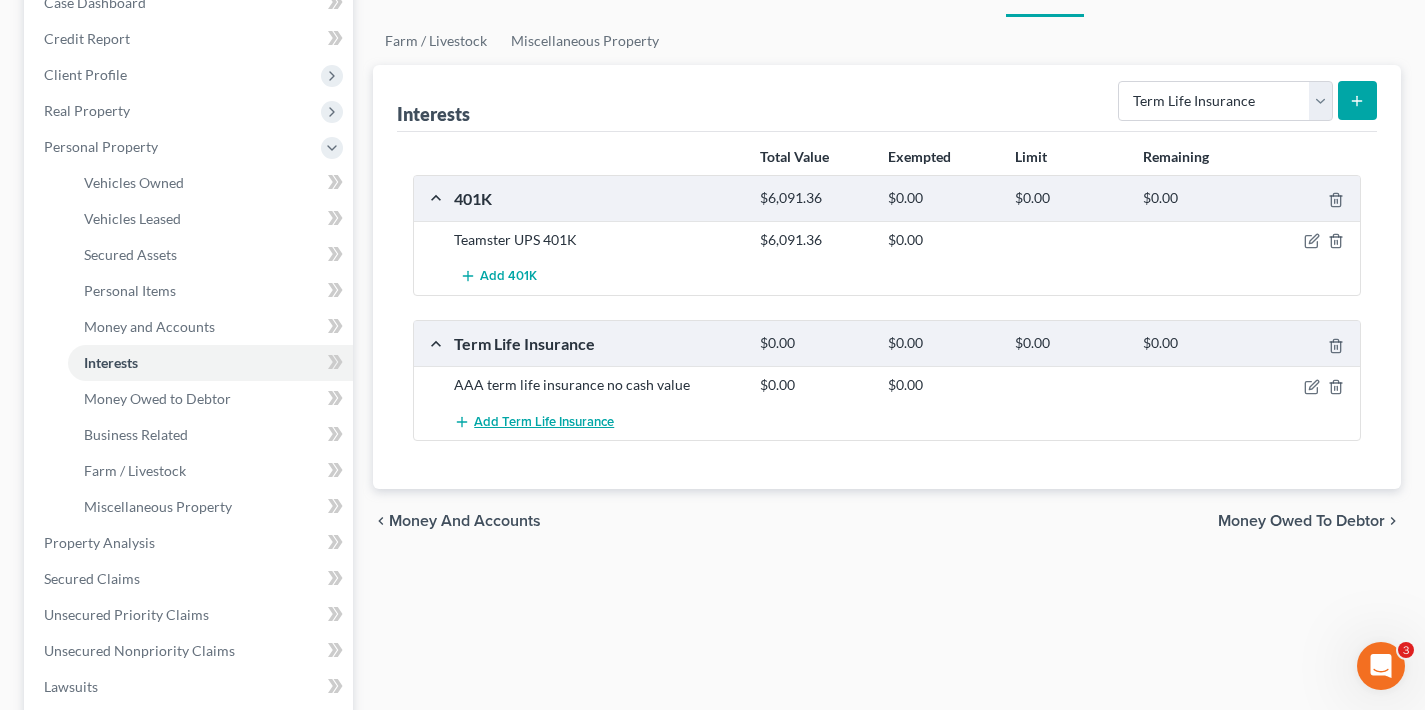 click on "Add Term Life Insurance" at bounding box center [544, 422] 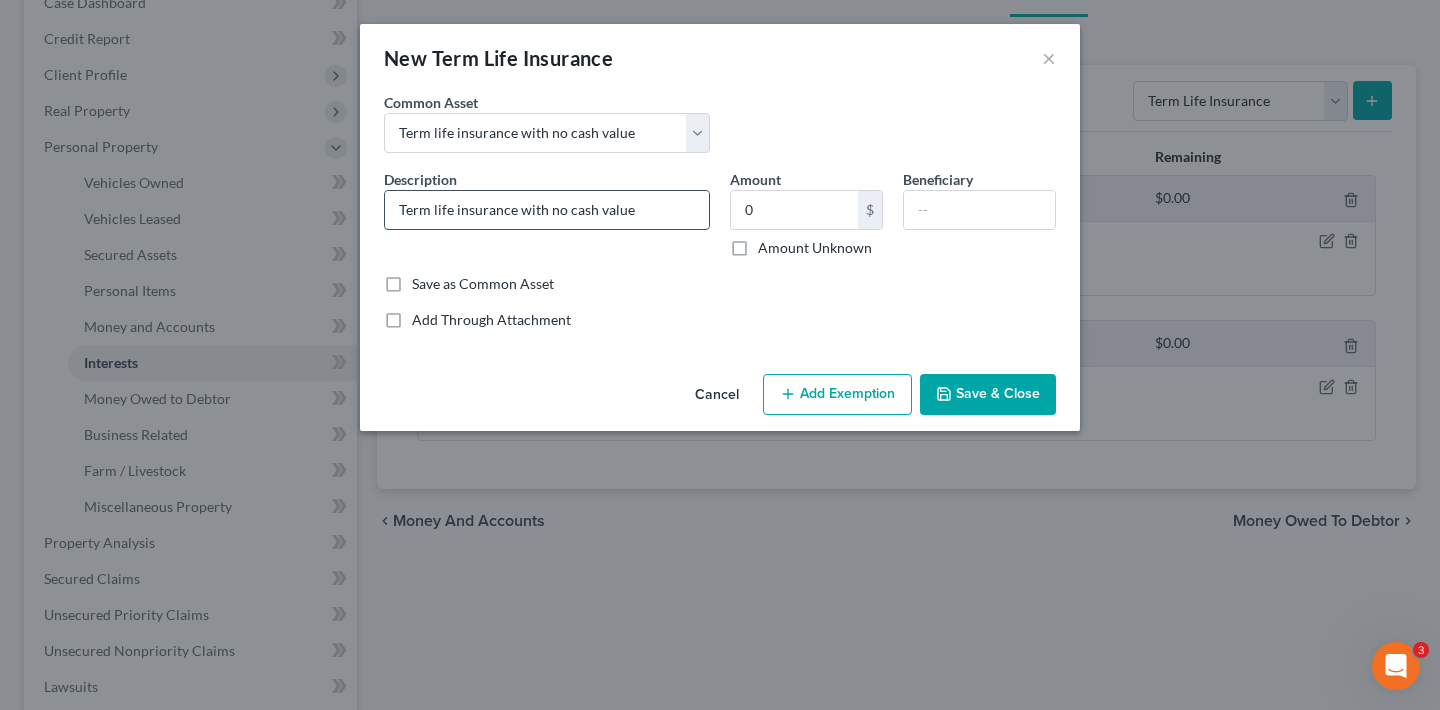 click on "Term life insurance with no cash value" at bounding box center (547, 210) 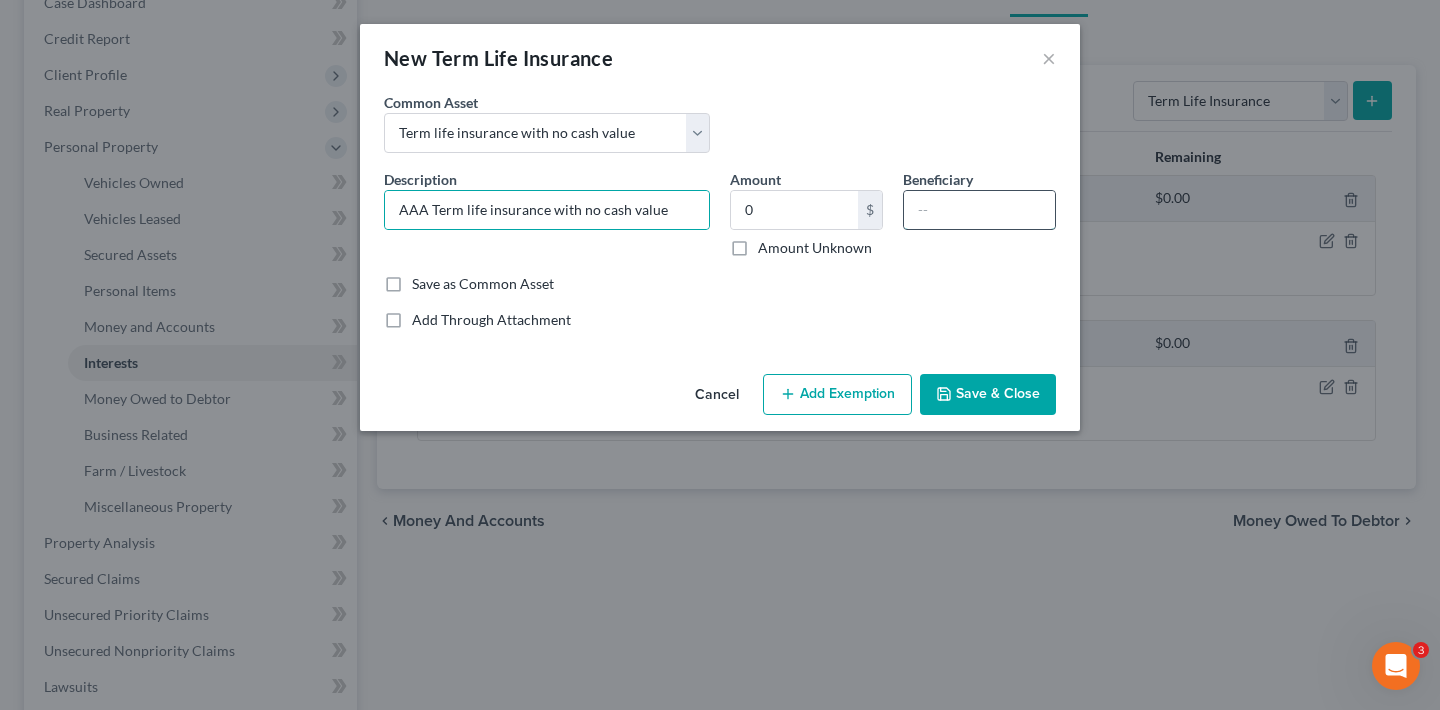 click at bounding box center [979, 210] 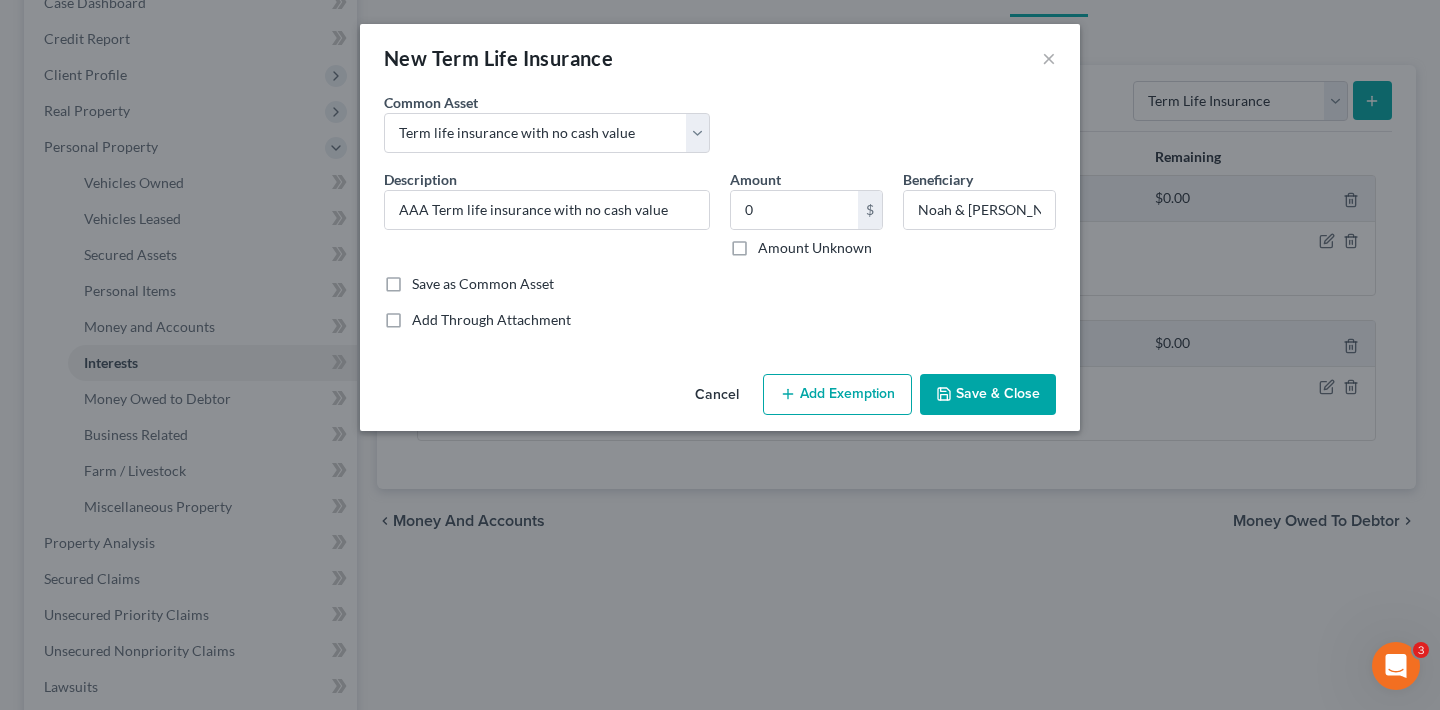 click on "Save & Close" at bounding box center [988, 395] 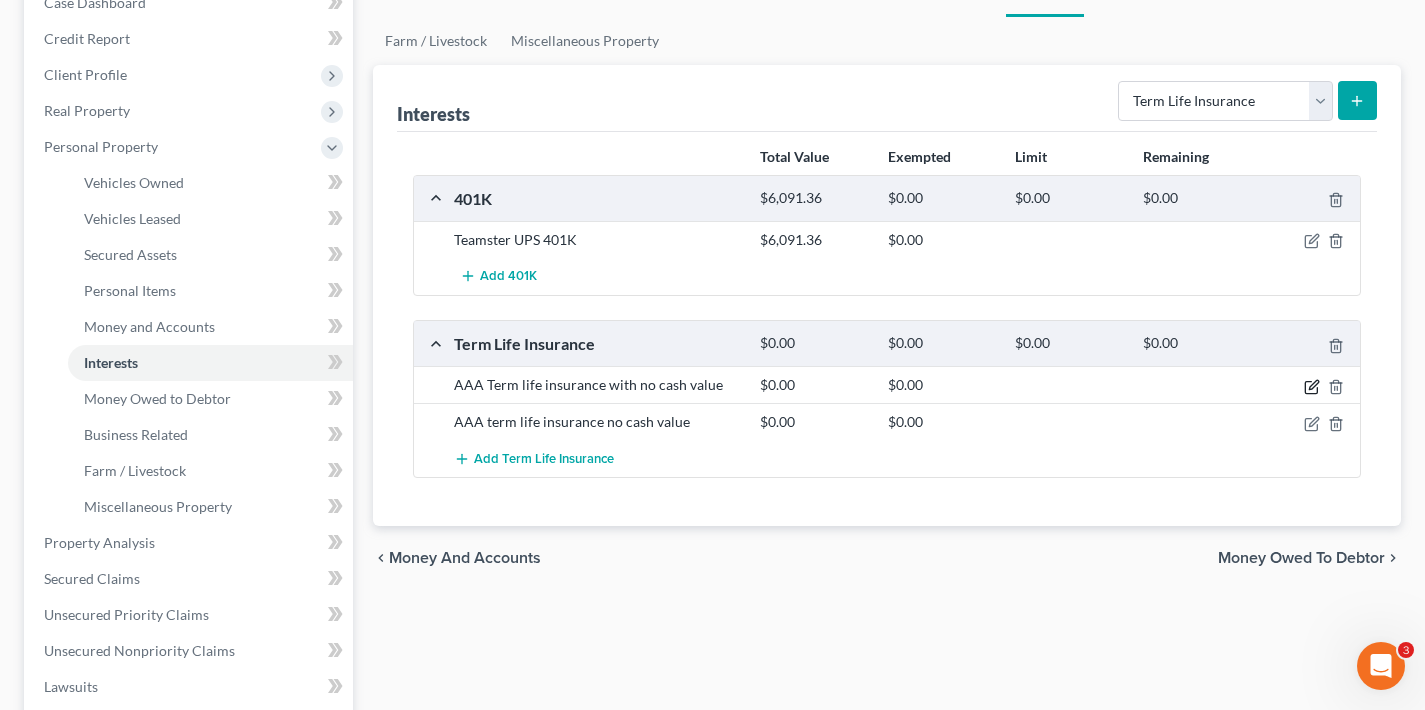 click 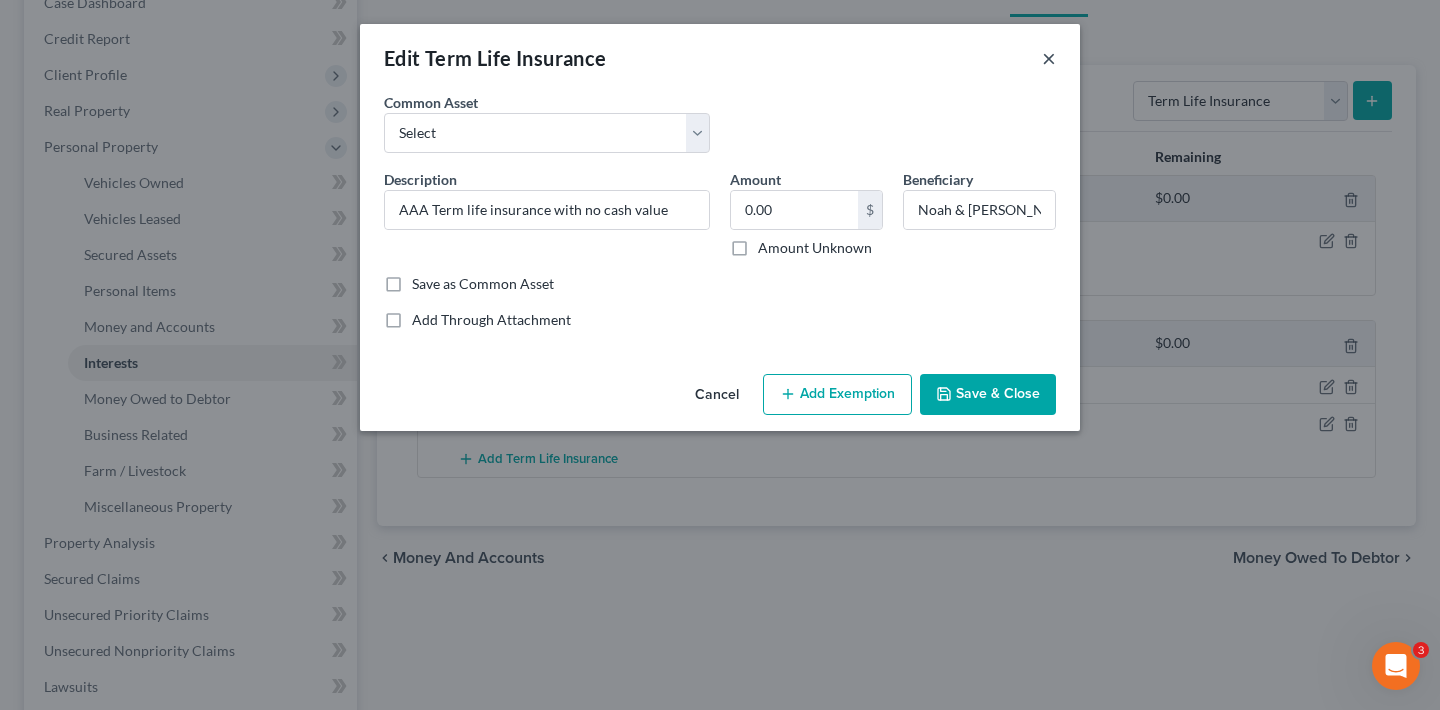click on "×" at bounding box center [1049, 58] 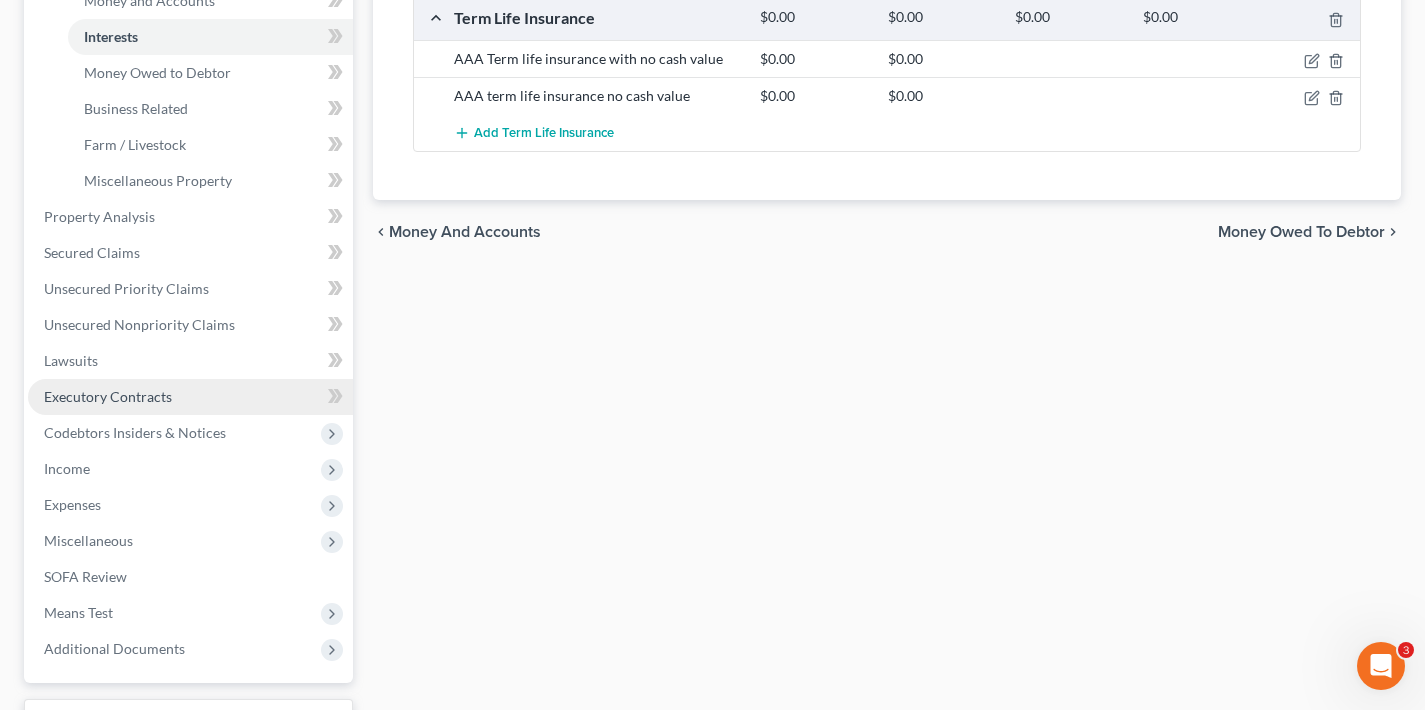 scroll, scrollTop: 680, scrollLeft: 0, axis: vertical 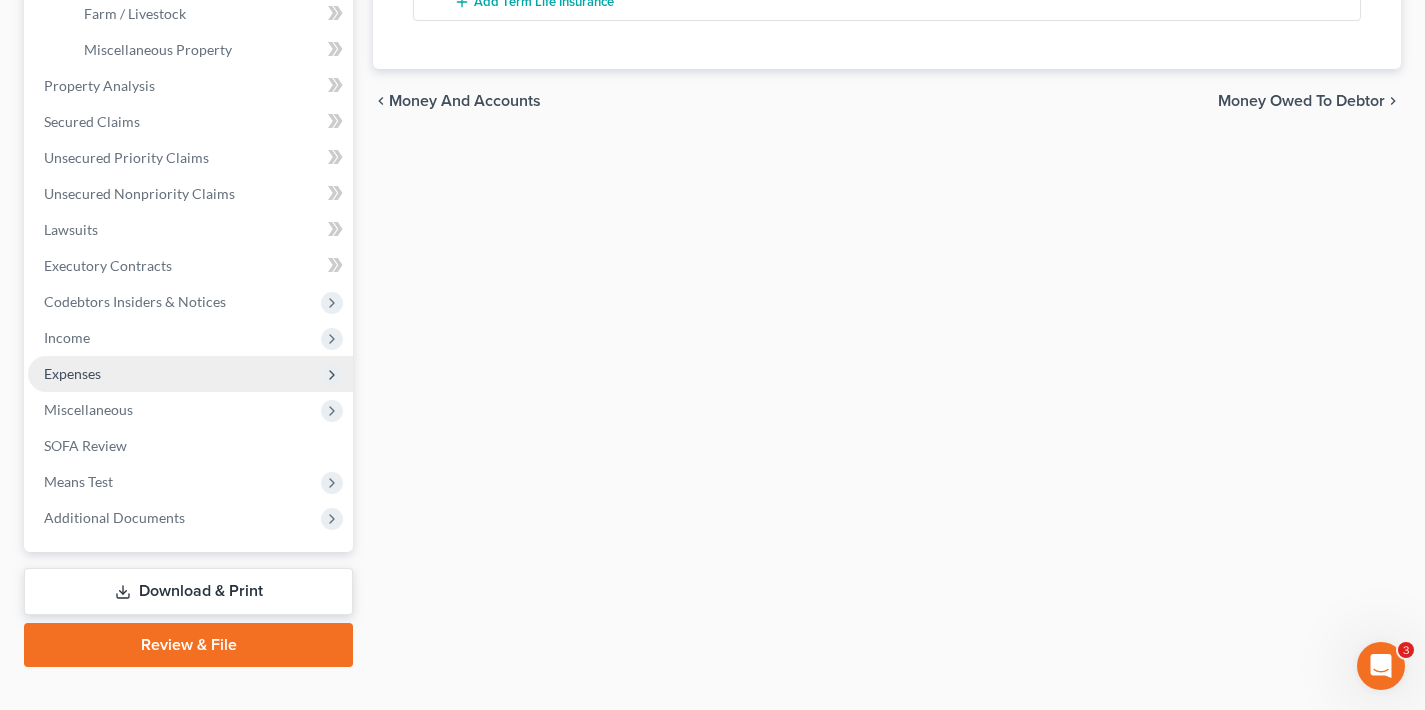 click on "Expenses" at bounding box center (72, 373) 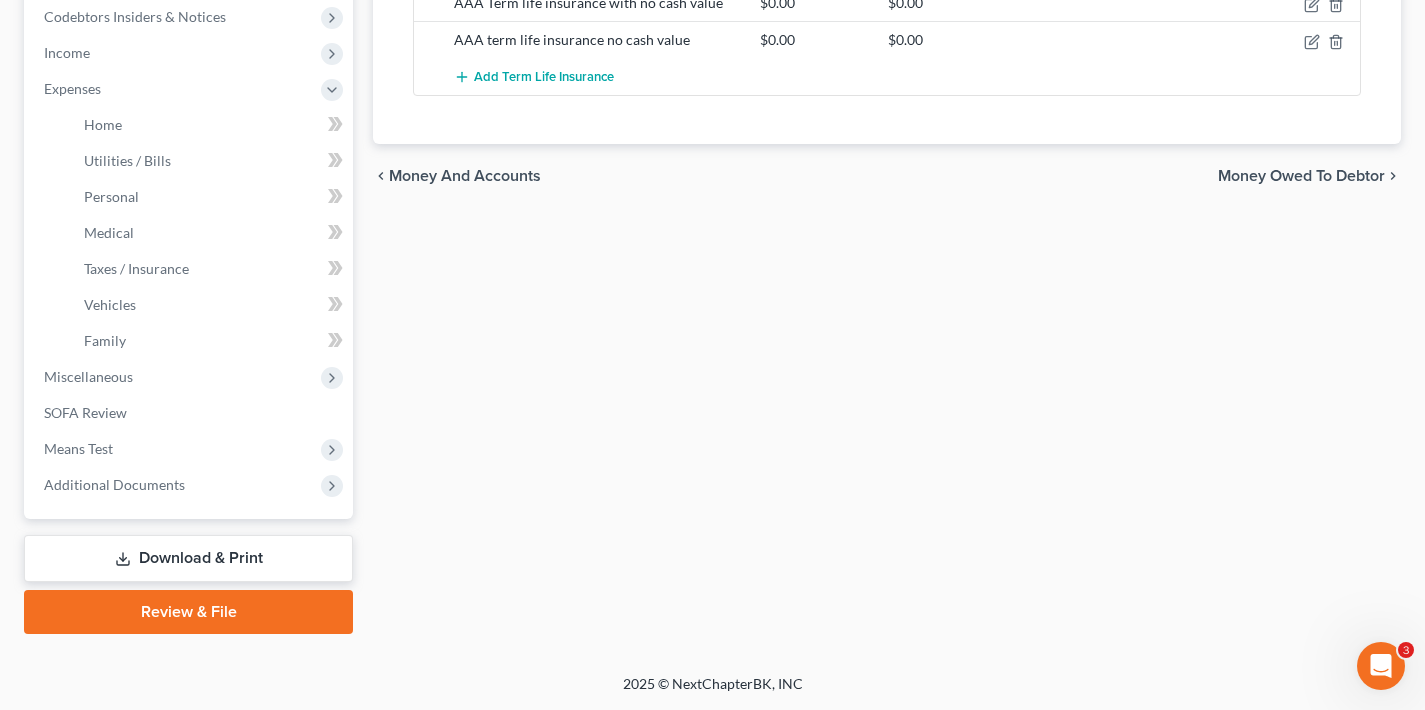 scroll, scrollTop: 441, scrollLeft: 0, axis: vertical 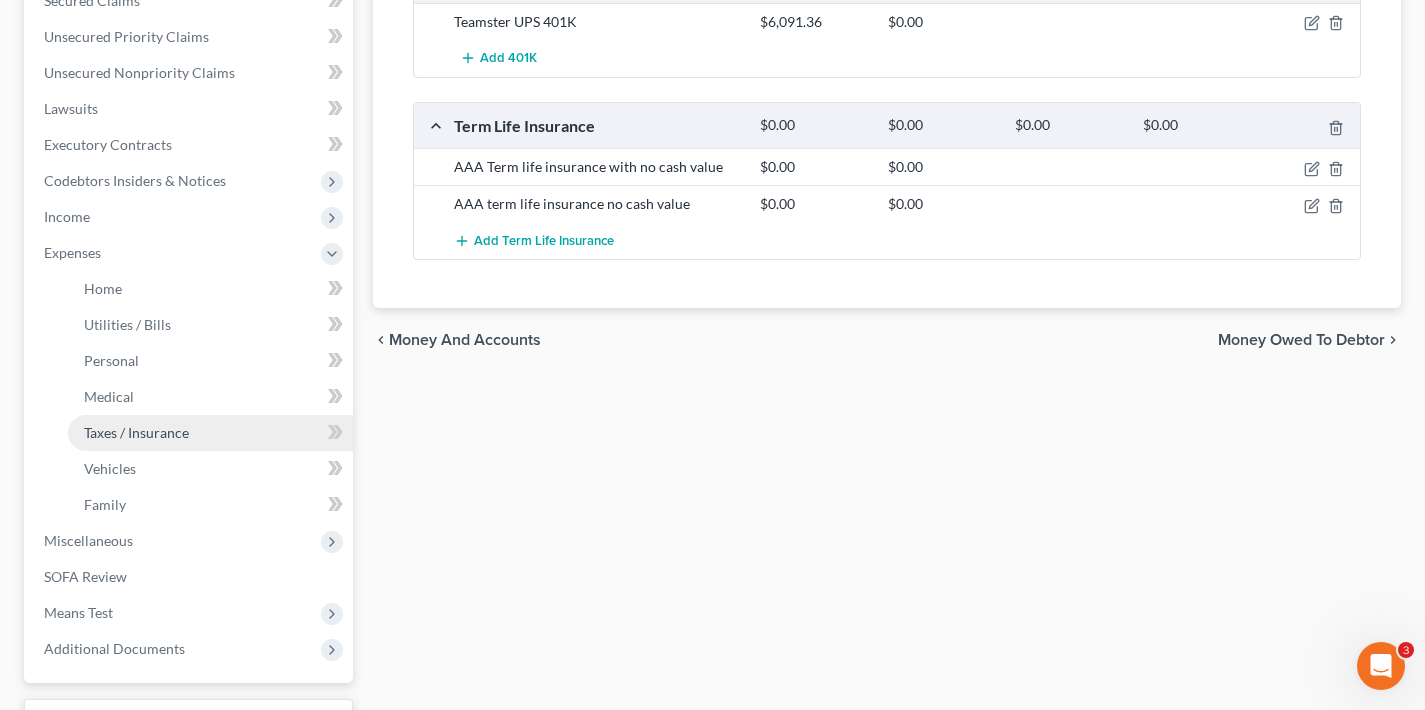 click on "Taxes / Insurance" at bounding box center (210, 433) 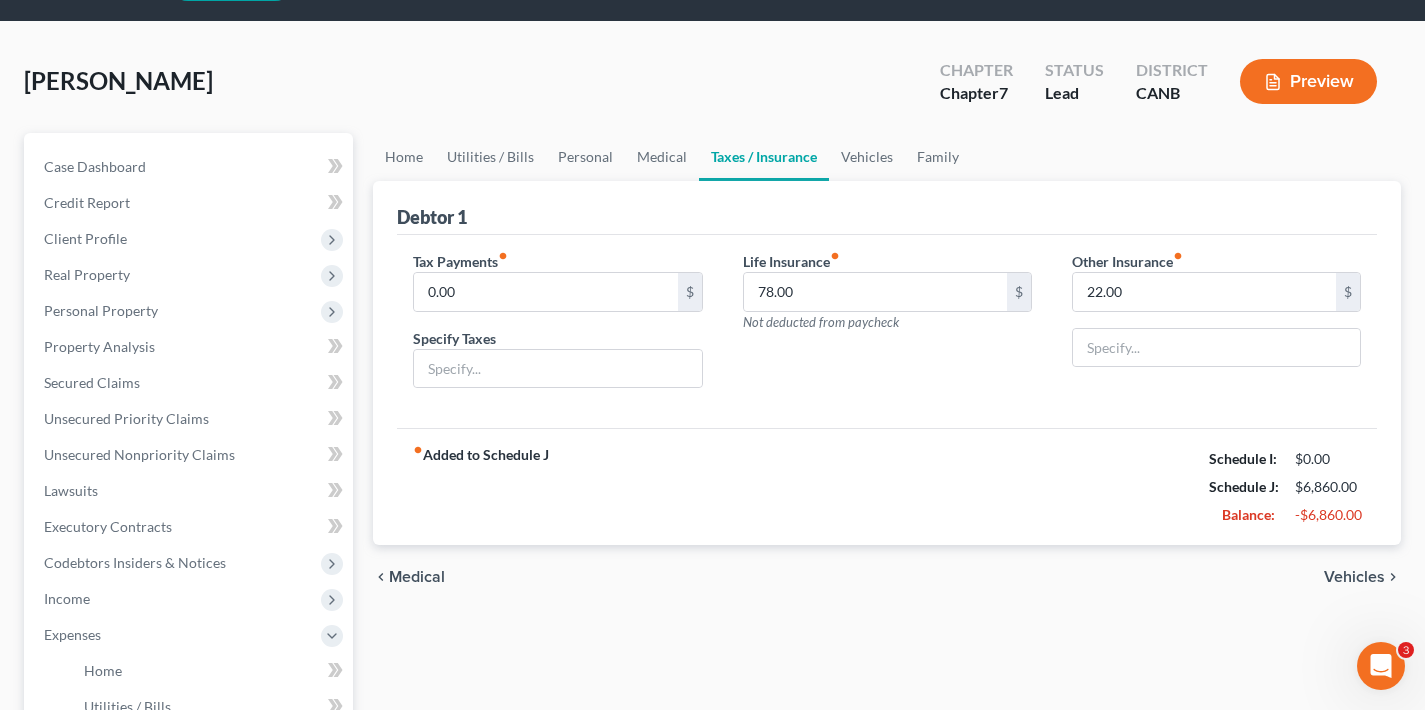 scroll, scrollTop: 0, scrollLeft: 0, axis: both 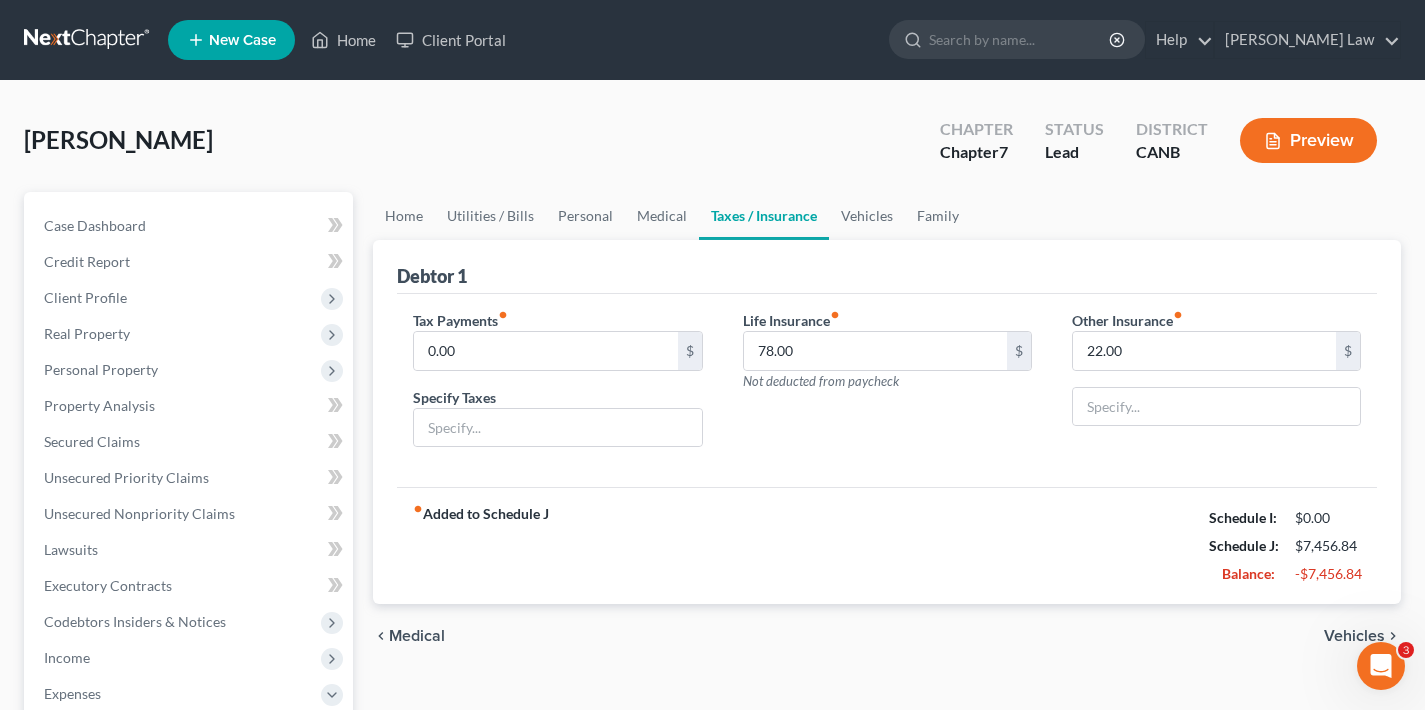 click on "Vehicles" at bounding box center [1354, 636] 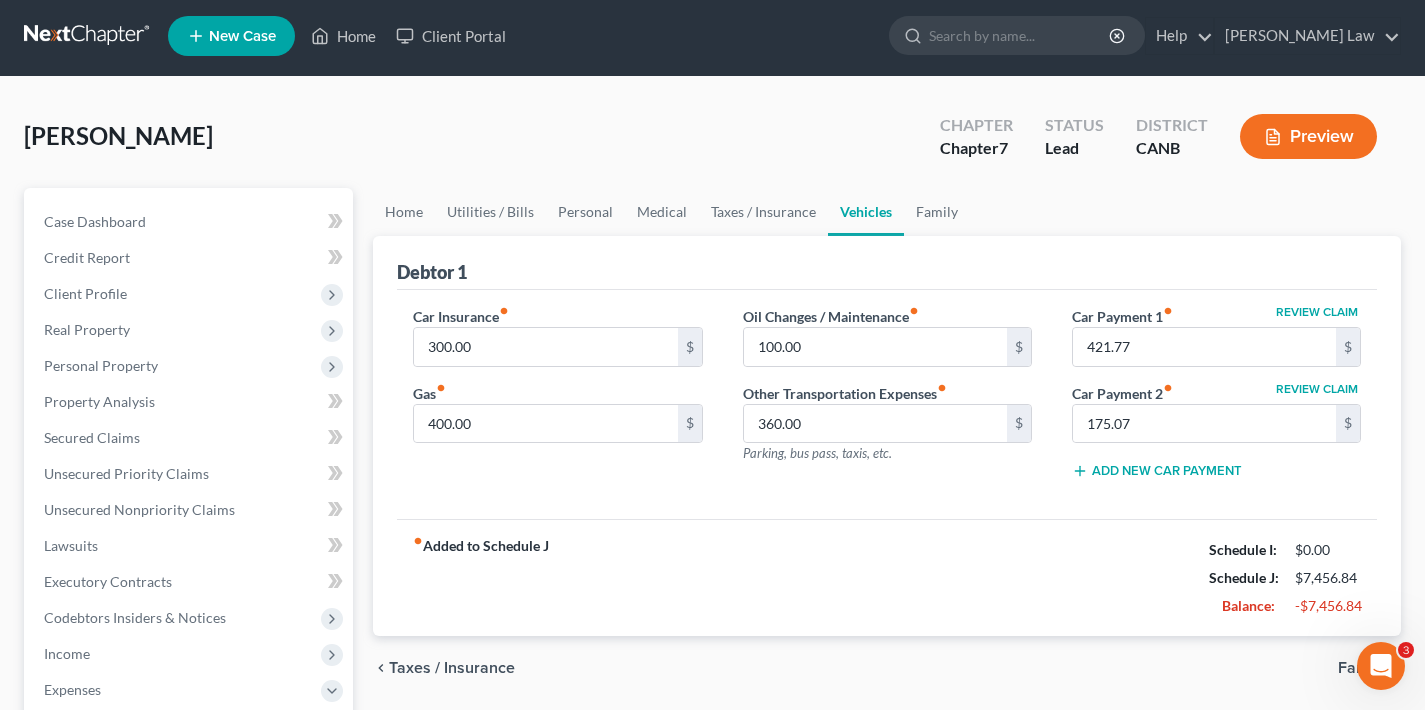 scroll, scrollTop: 378, scrollLeft: 0, axis: vertical 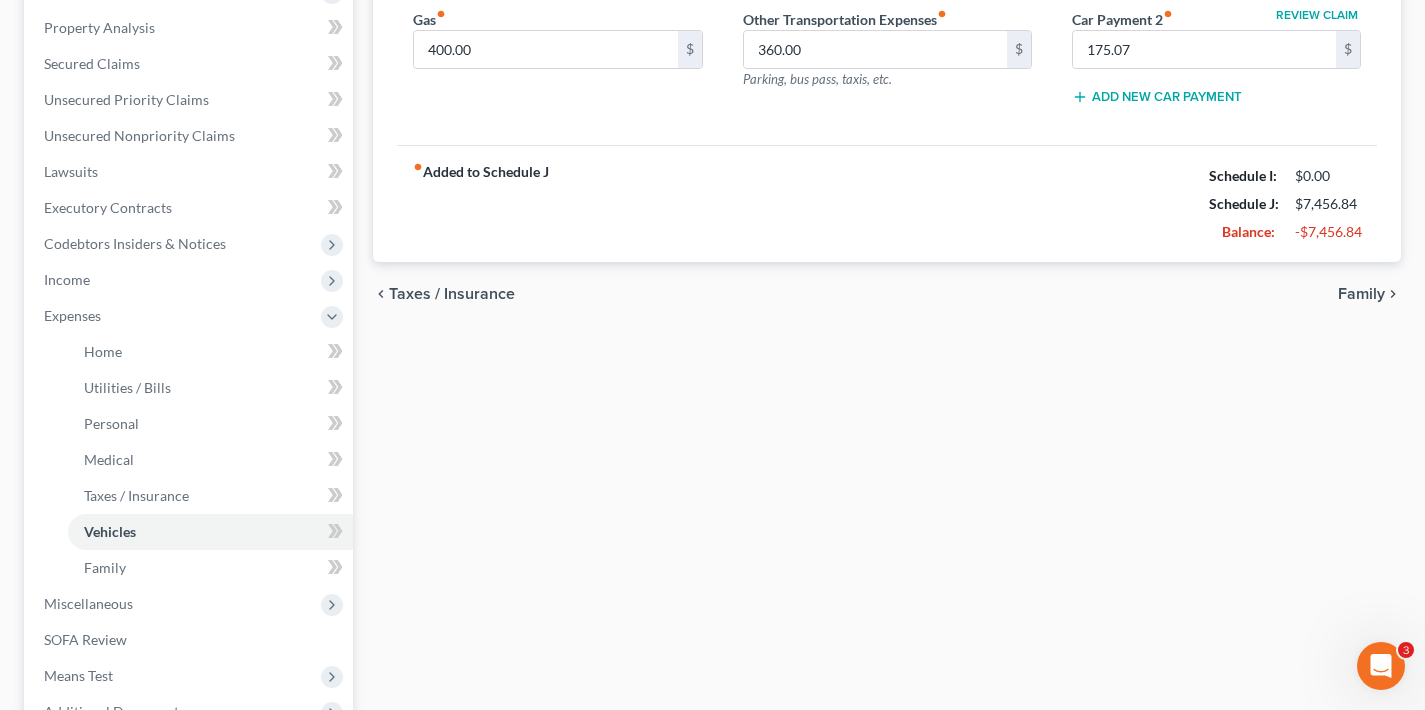 click on "Family" at bounding box center (1361, 294) 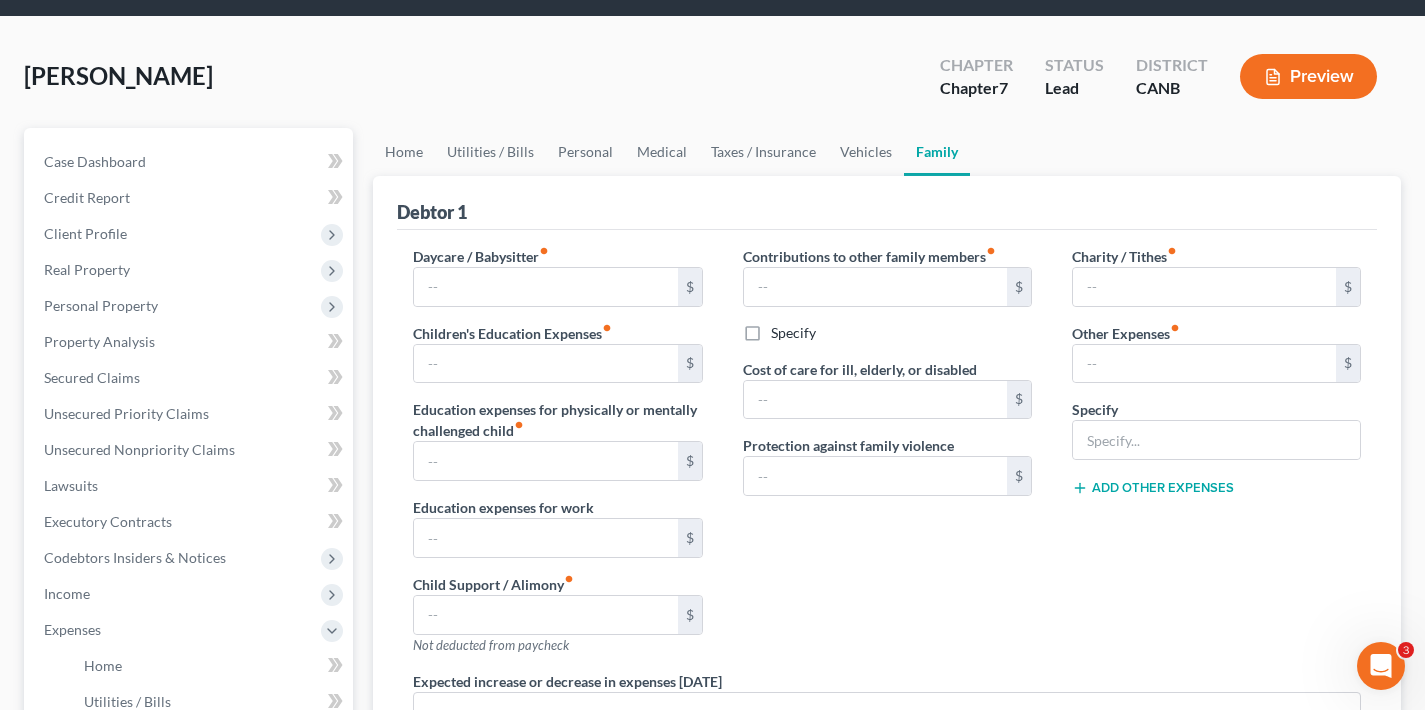 scroll, scrollTop: 0, scrollLeft: 0, axis: both 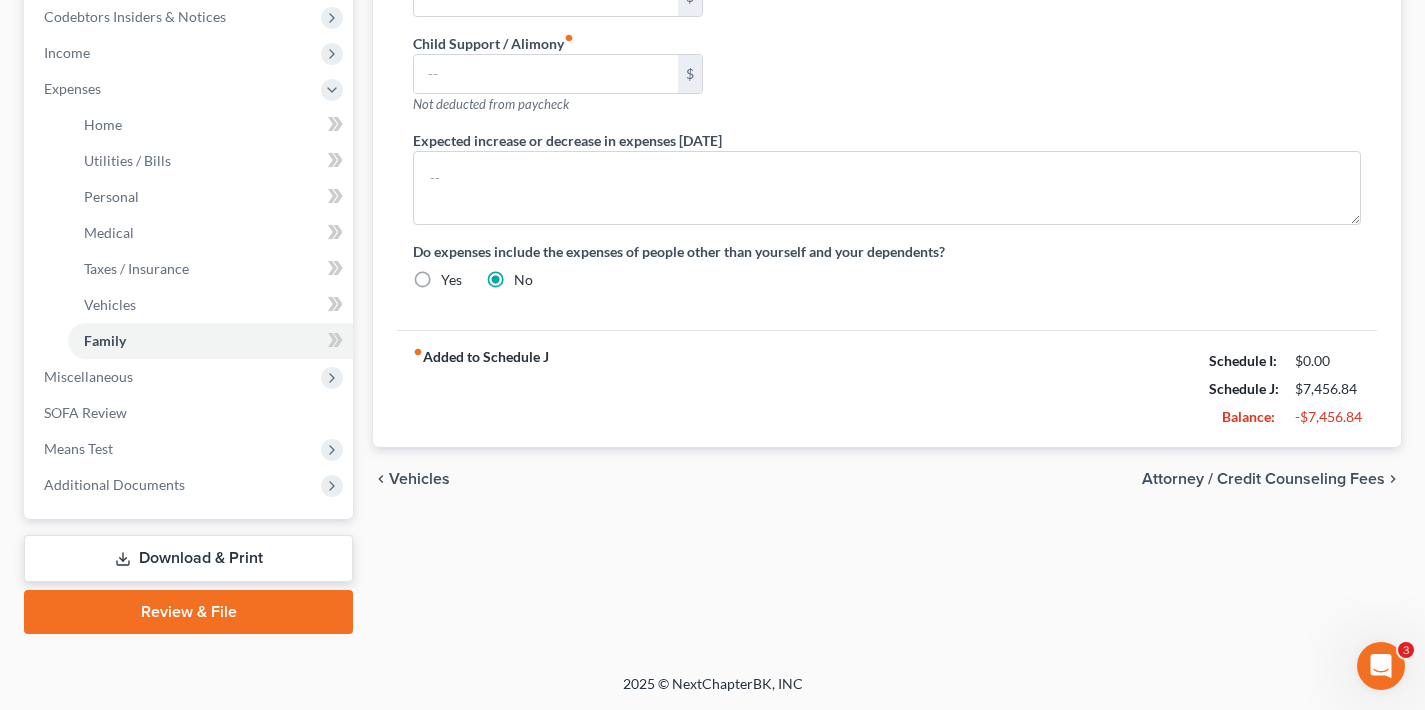click on "Attorney / Credit Counseling Fees" at bounding box center (1263, 479) 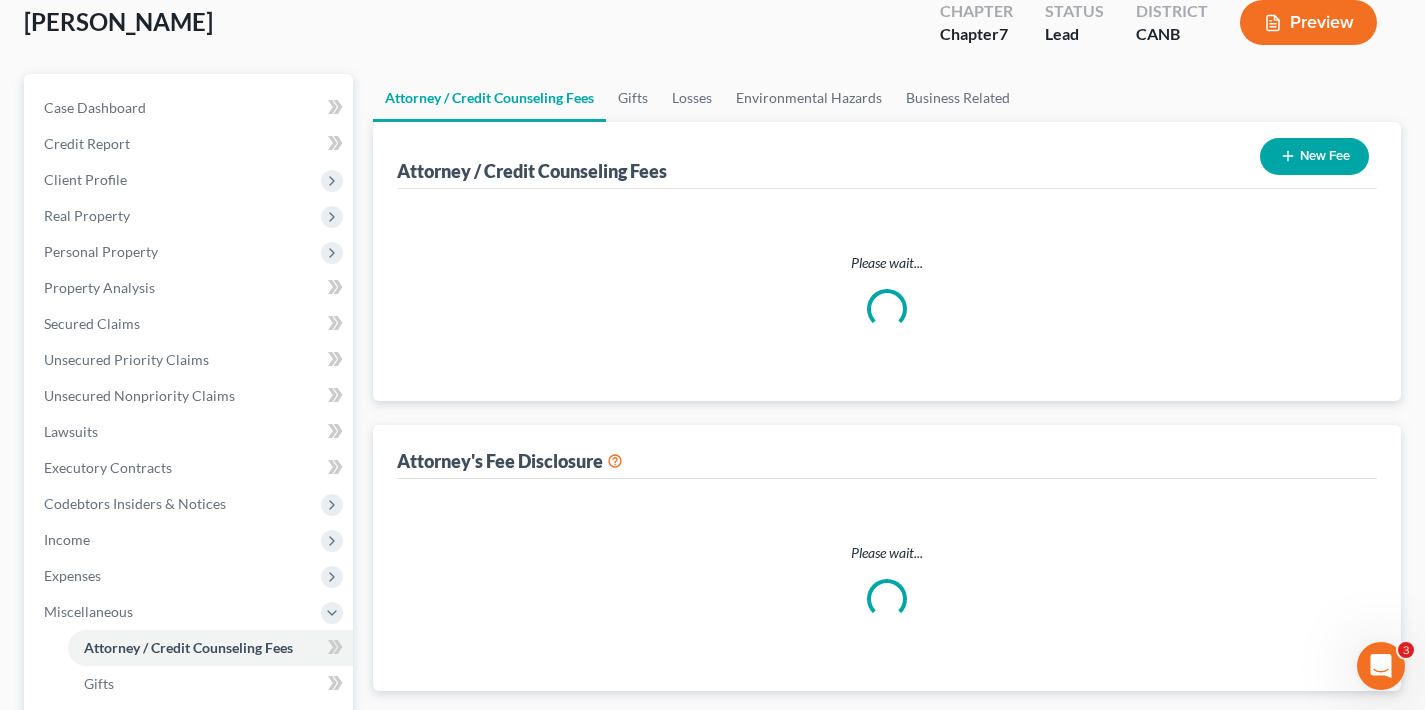 scroll, scrollTop: 0, scrollLeft: 0, axis: both 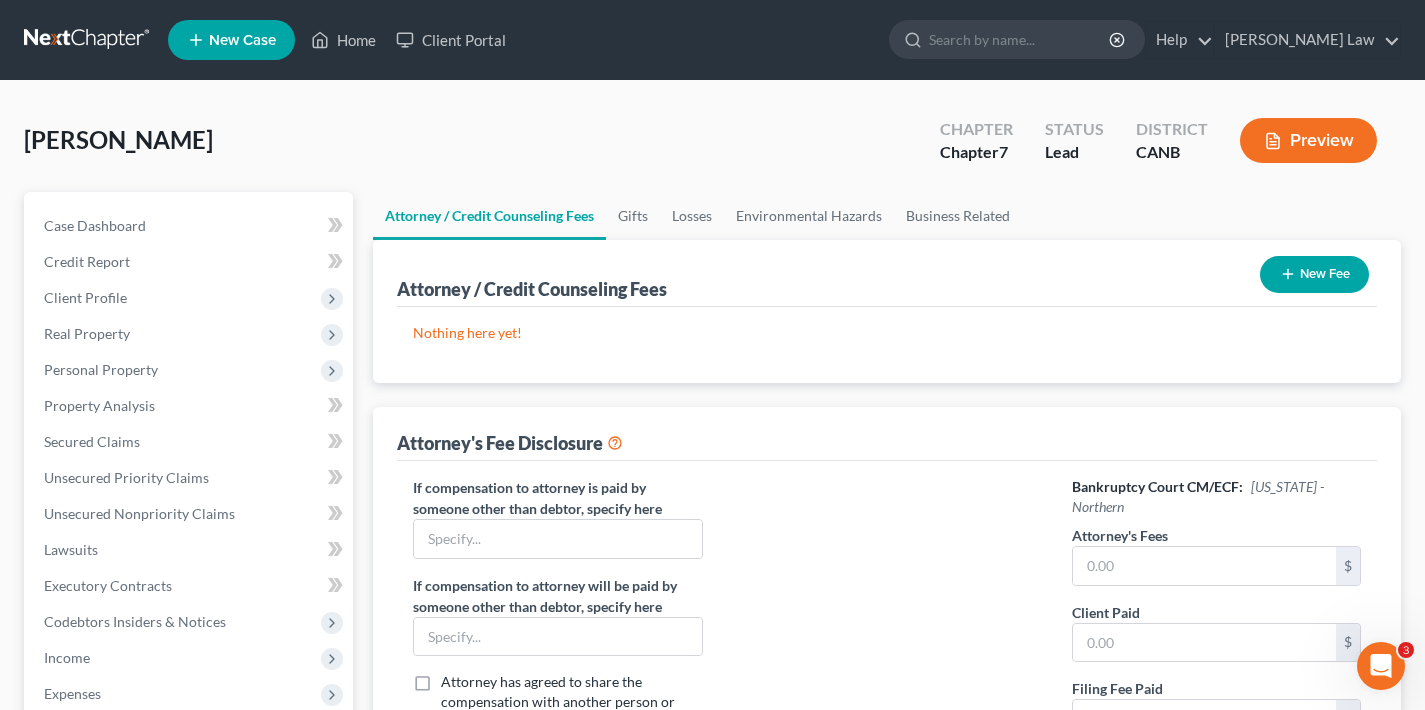 click on "New Fee" at bounding box center [1314, 274] 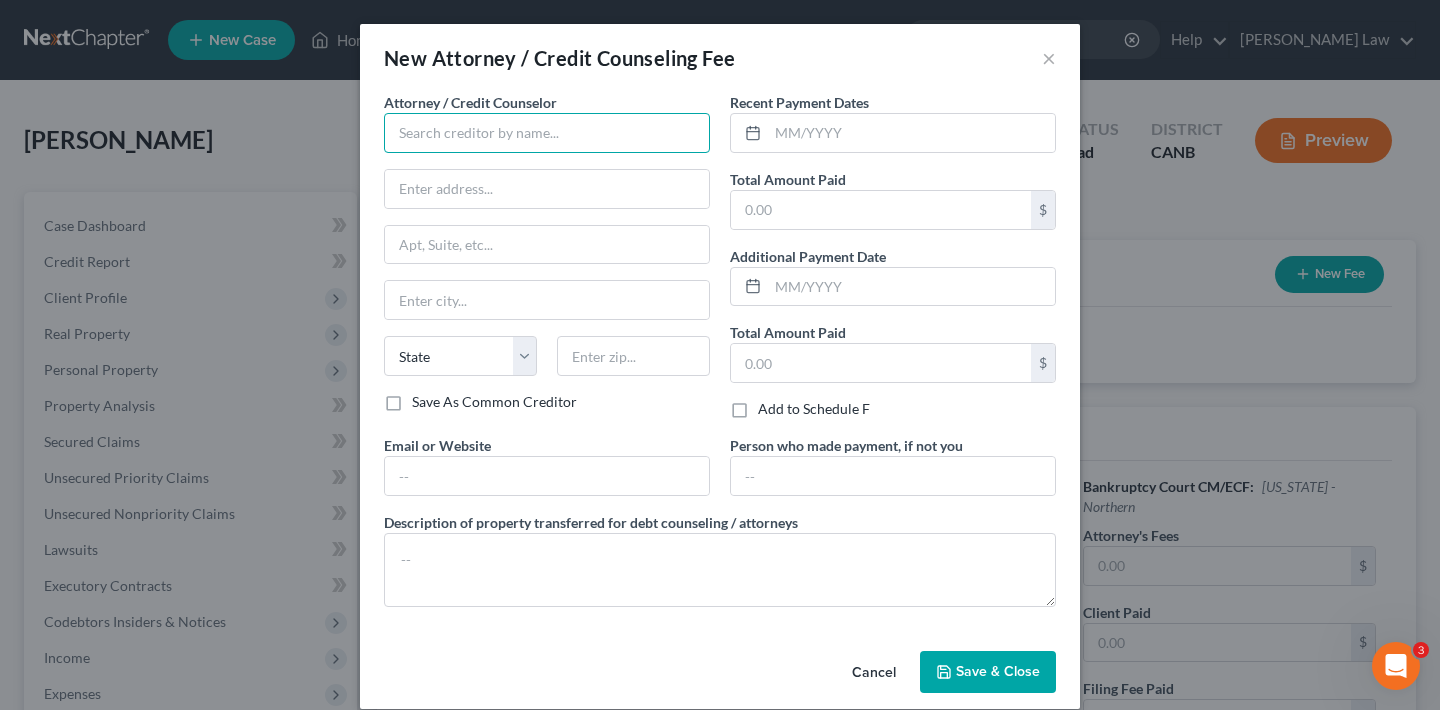 click at bounding box center [547, 133] 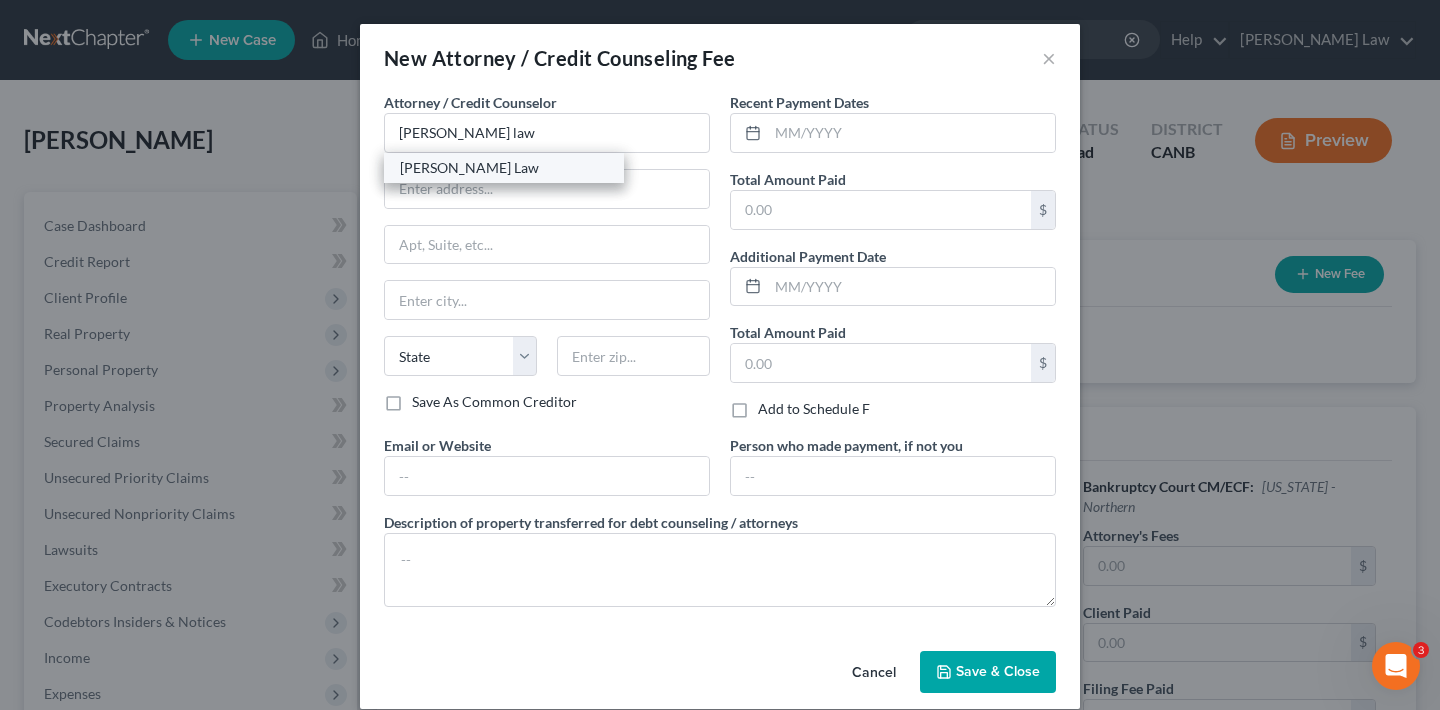 click on "[PERSON_NAME] Law" at bounding box center [504, 168] 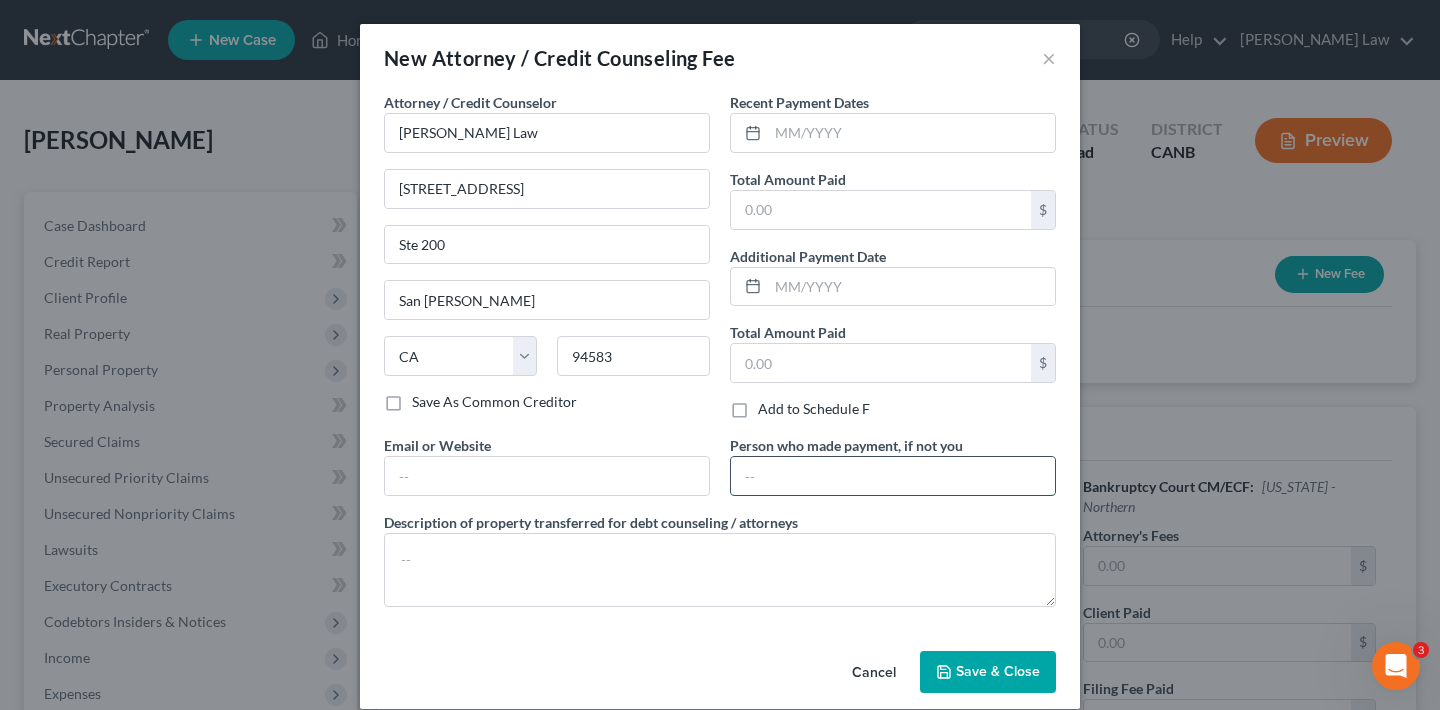 click at bounding box center (893, 476) 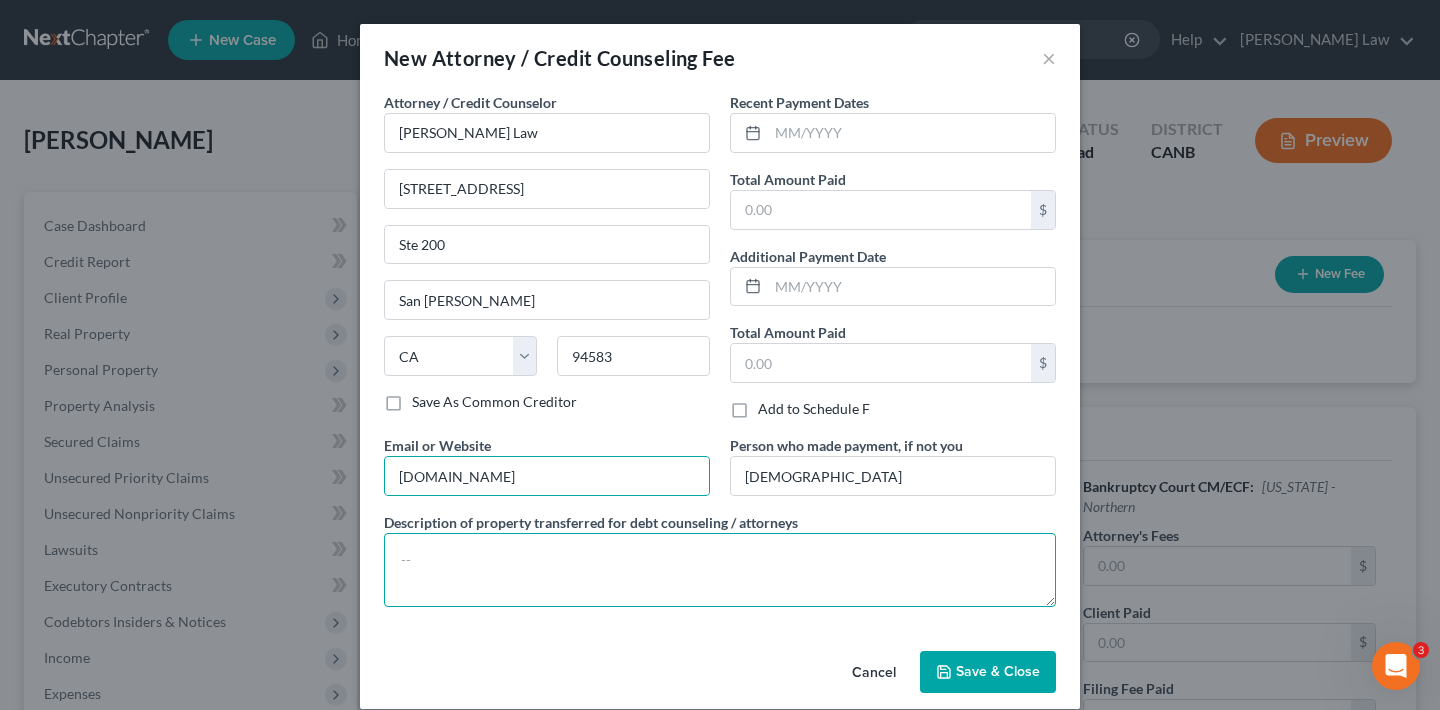 click at bounding box center [720, 570] 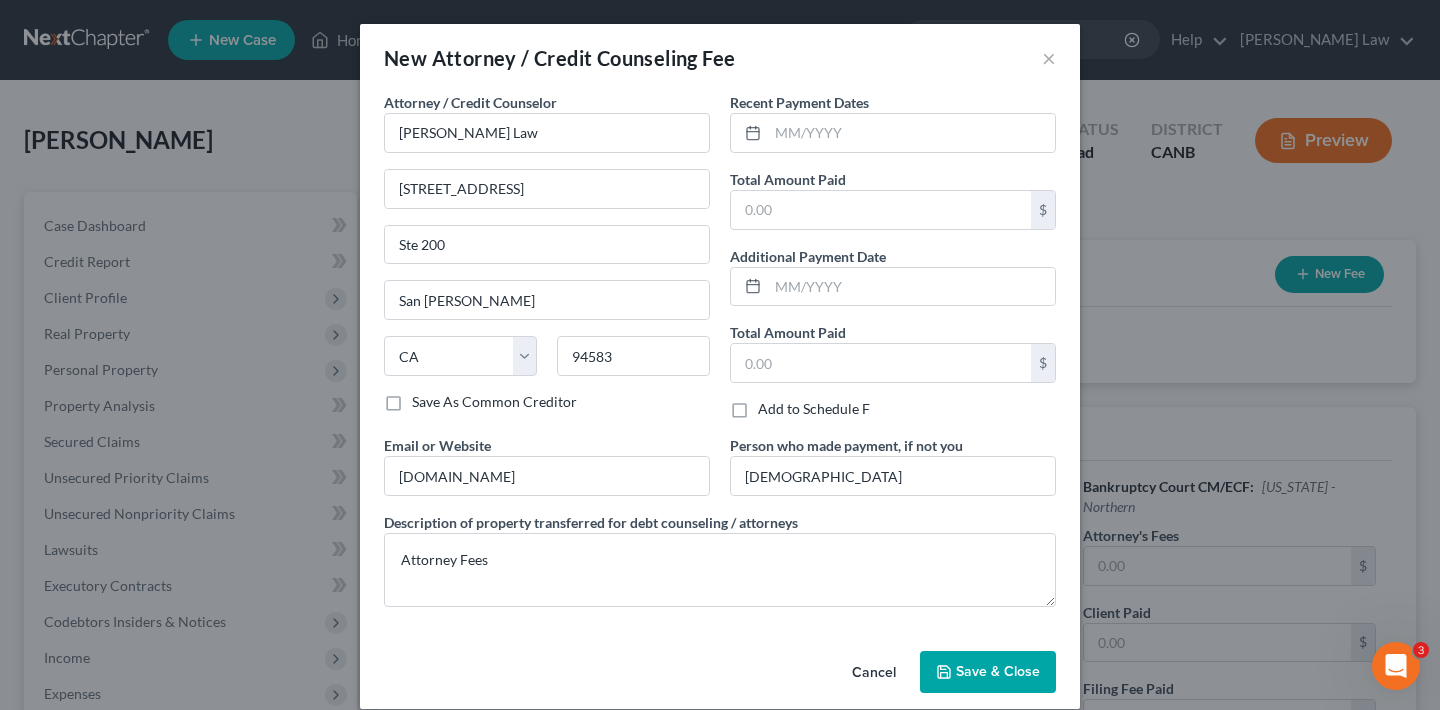 click on "Save & Close" at bounding box center [998, 671] 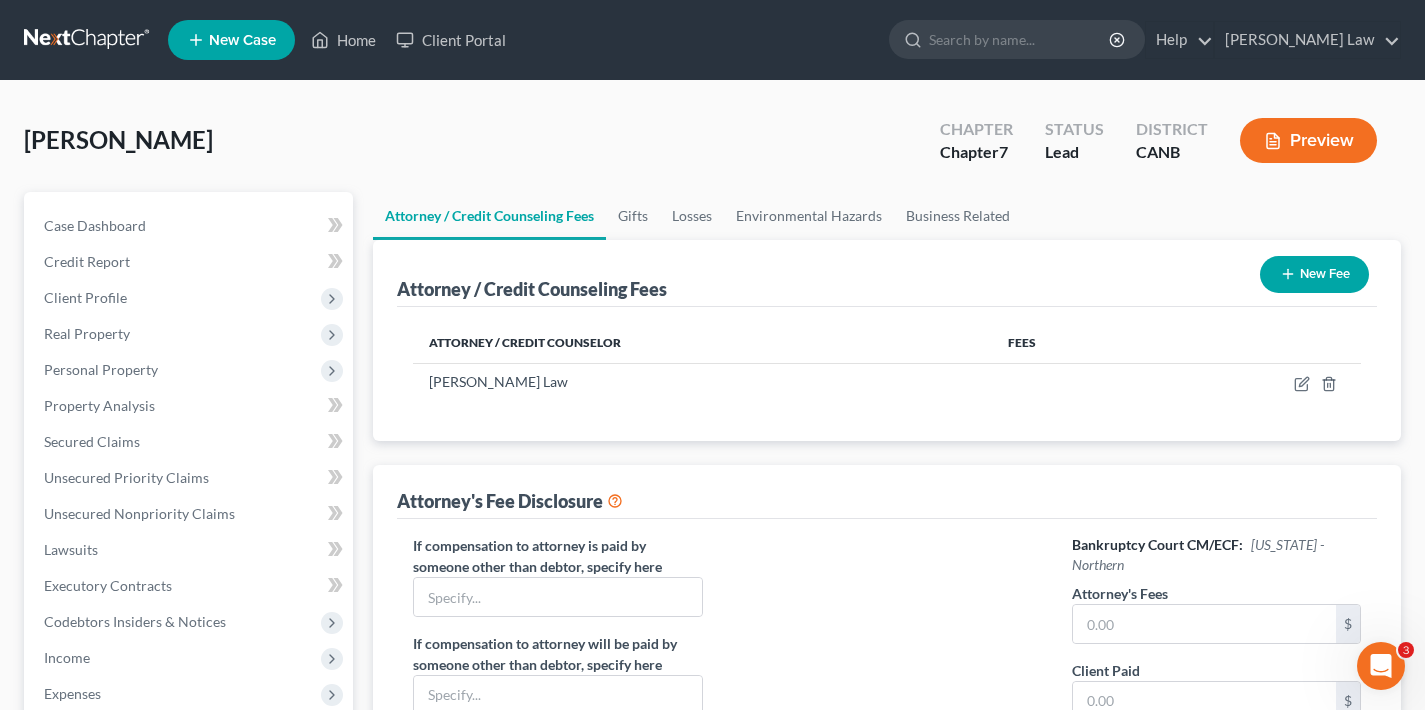 scroll, scrollTop: 363, scrollLeft: 0, axis: vertical 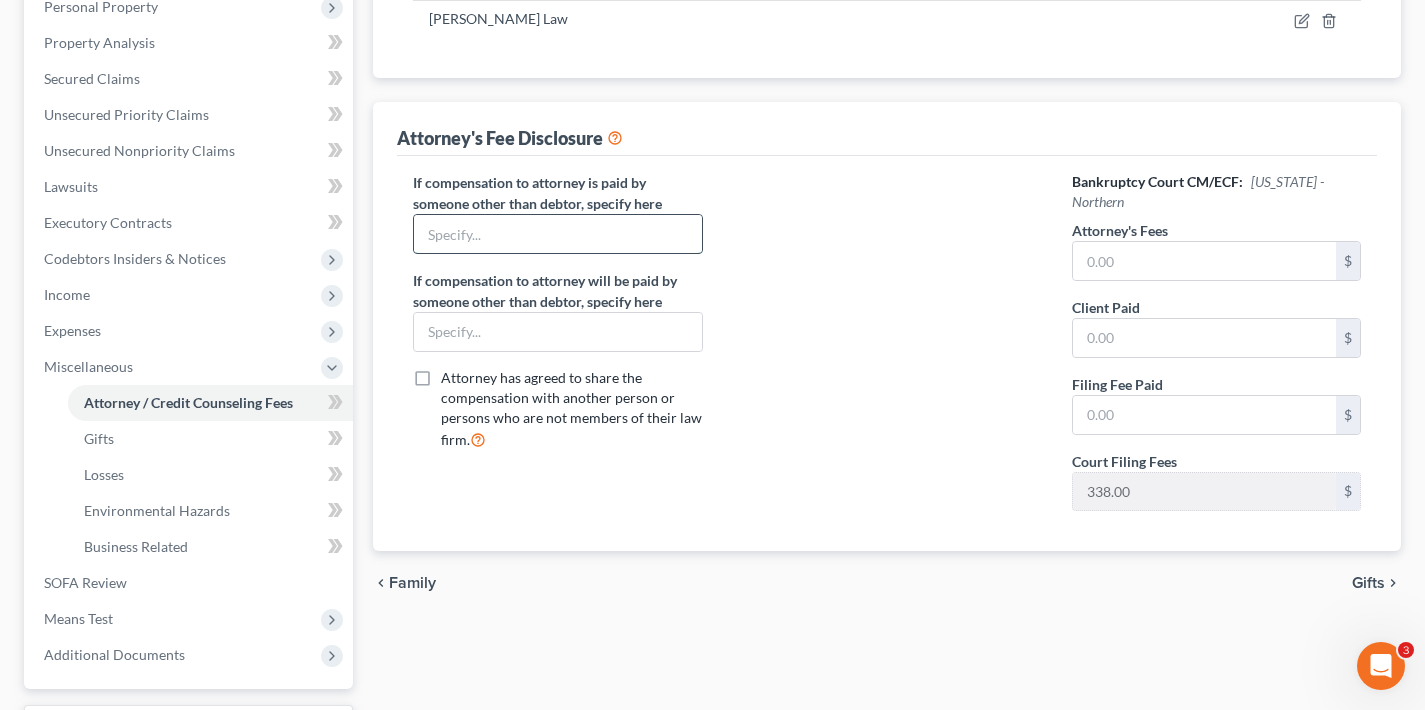 click at bounding box center [557, 234] 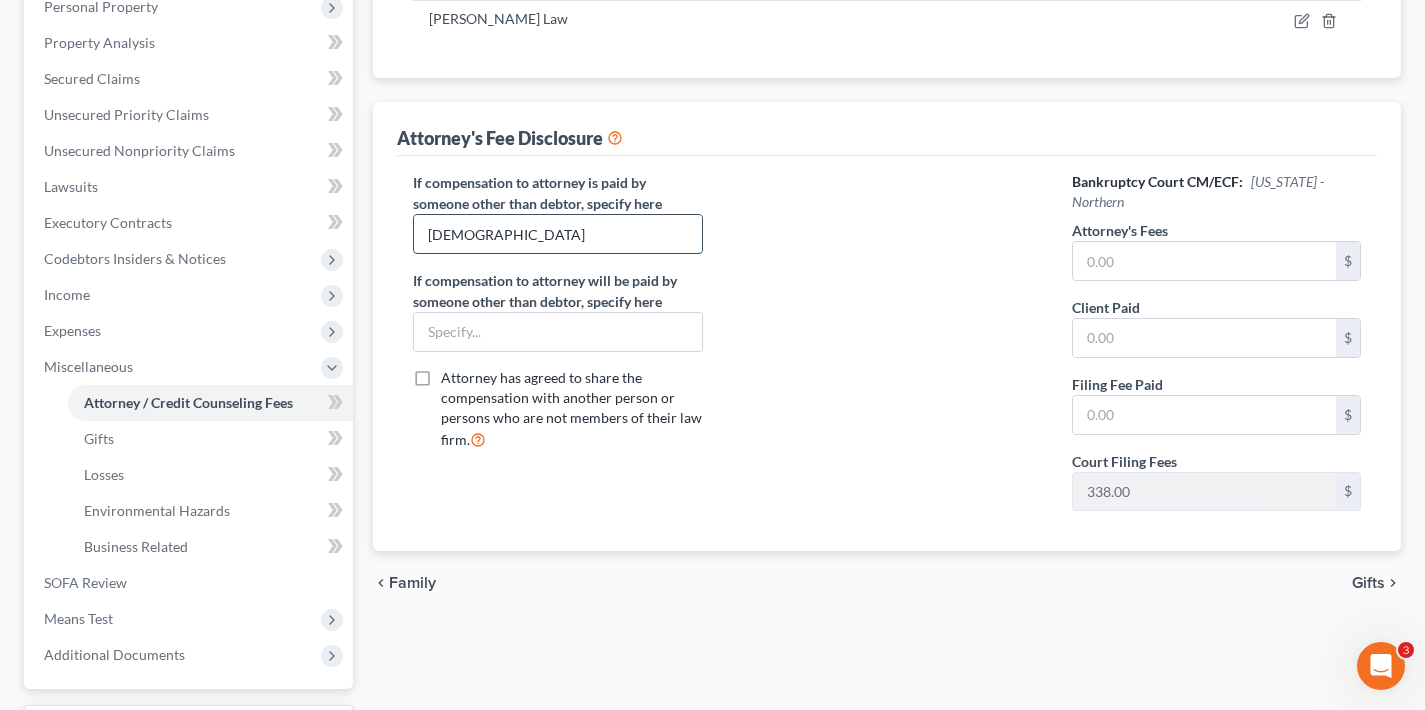 click on "[DEMOGRAPHIC_DATA]" at bounding box center [557, 234] 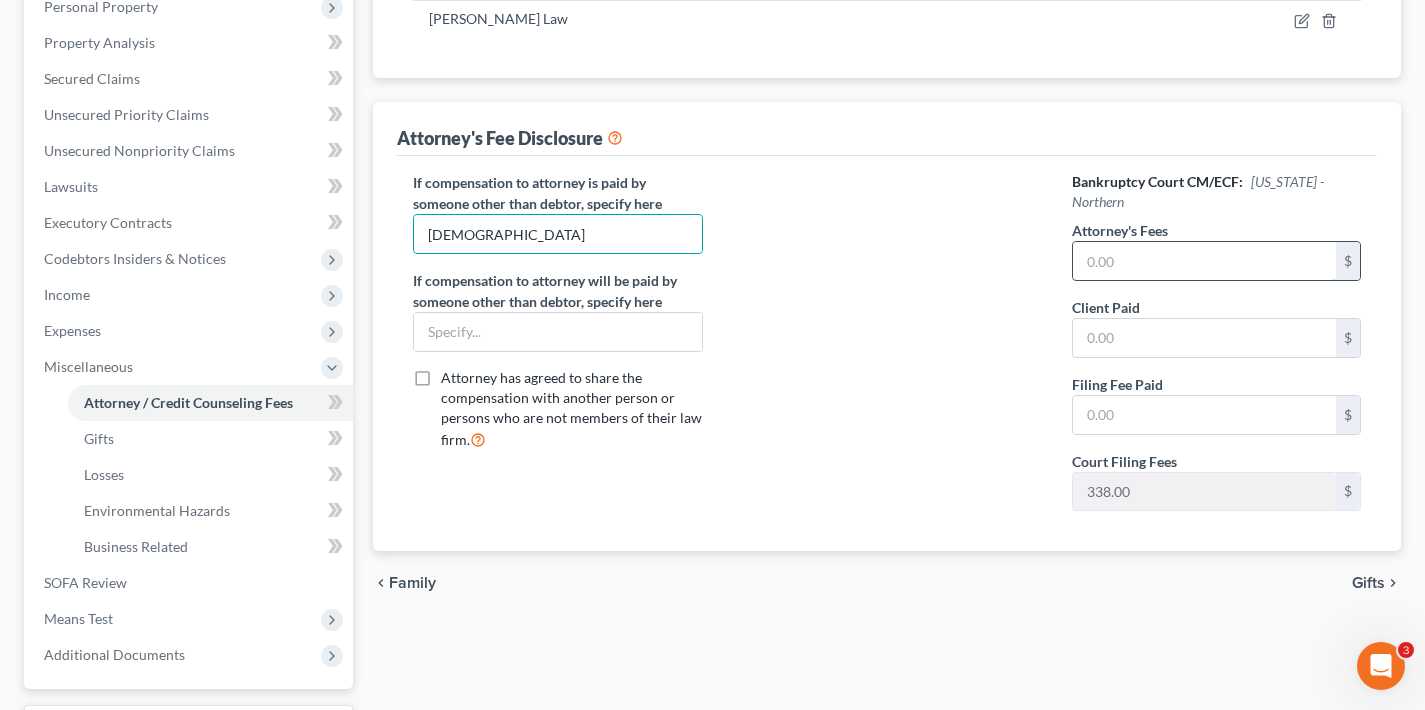 click at bounding box center (1204, 261) 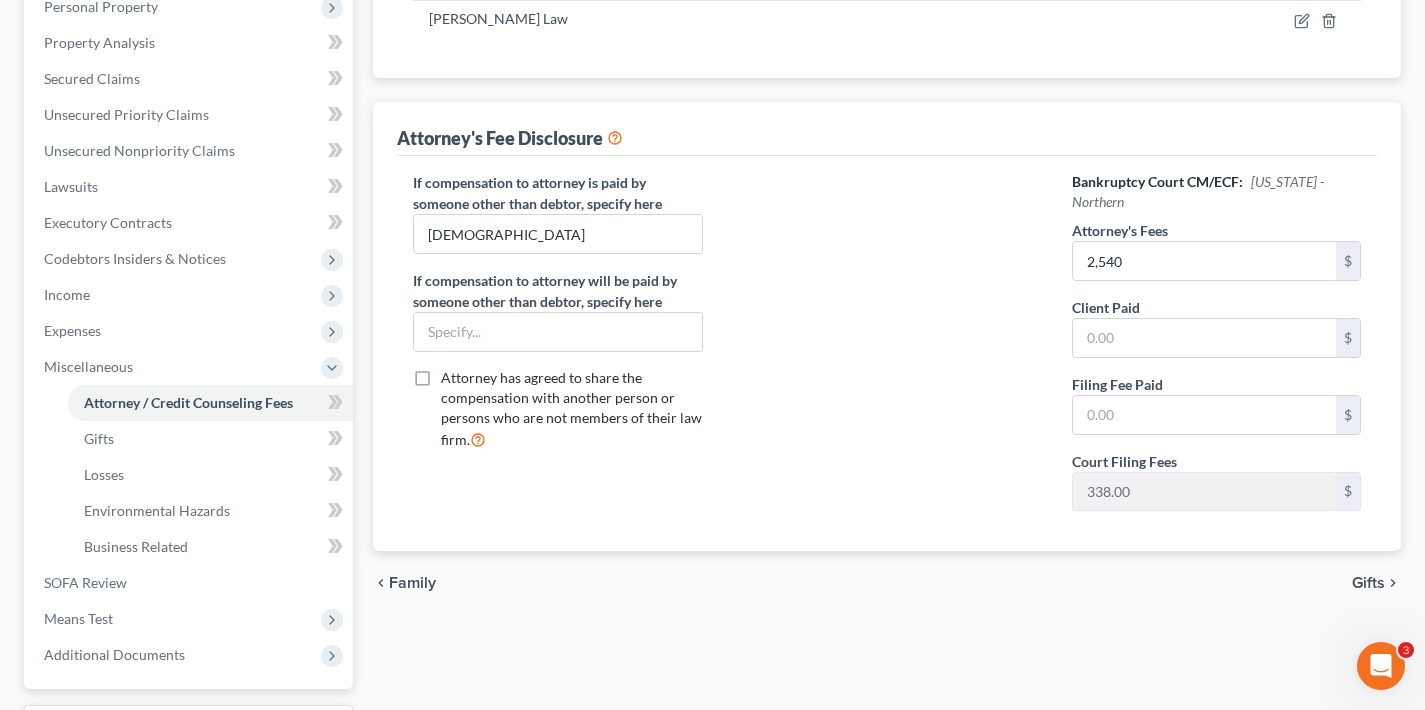 click at bounding box center [887, 349] 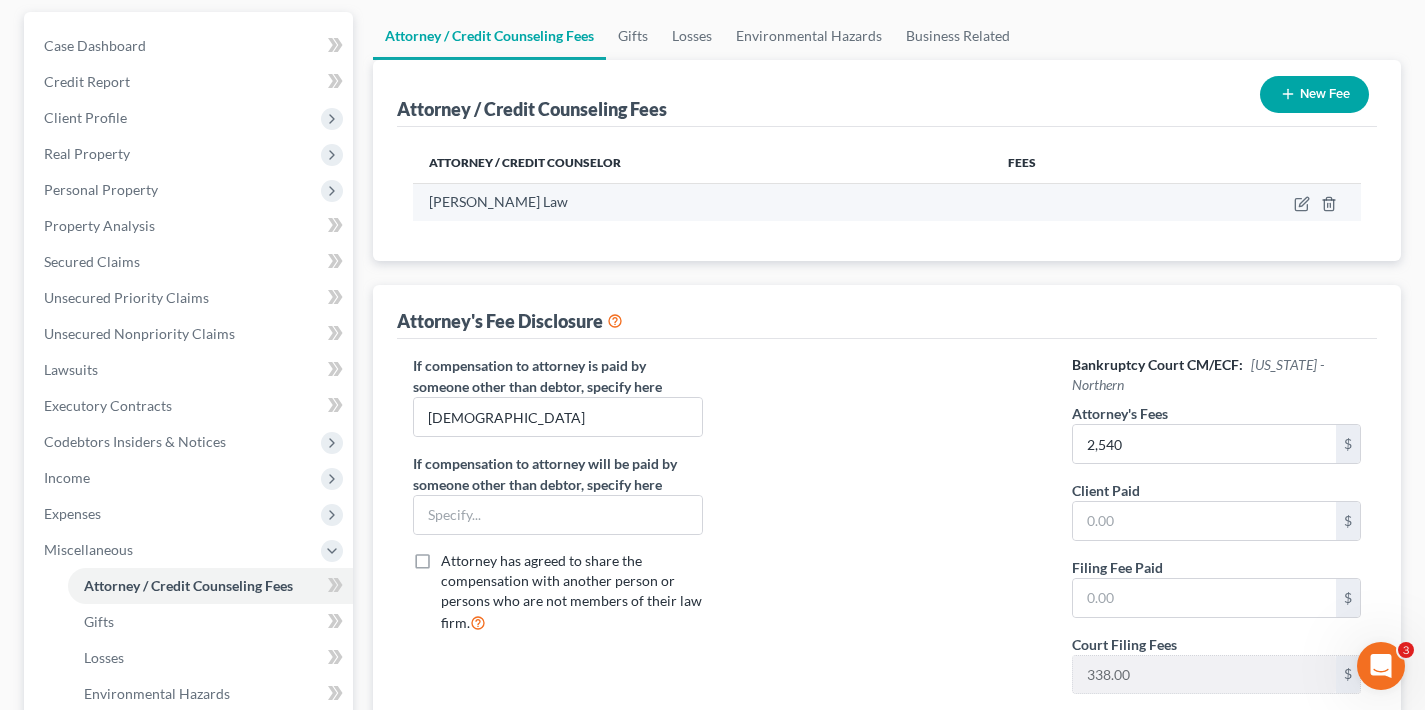 scroll, scrollTop: 0, scrollLeft: 0, axis: both 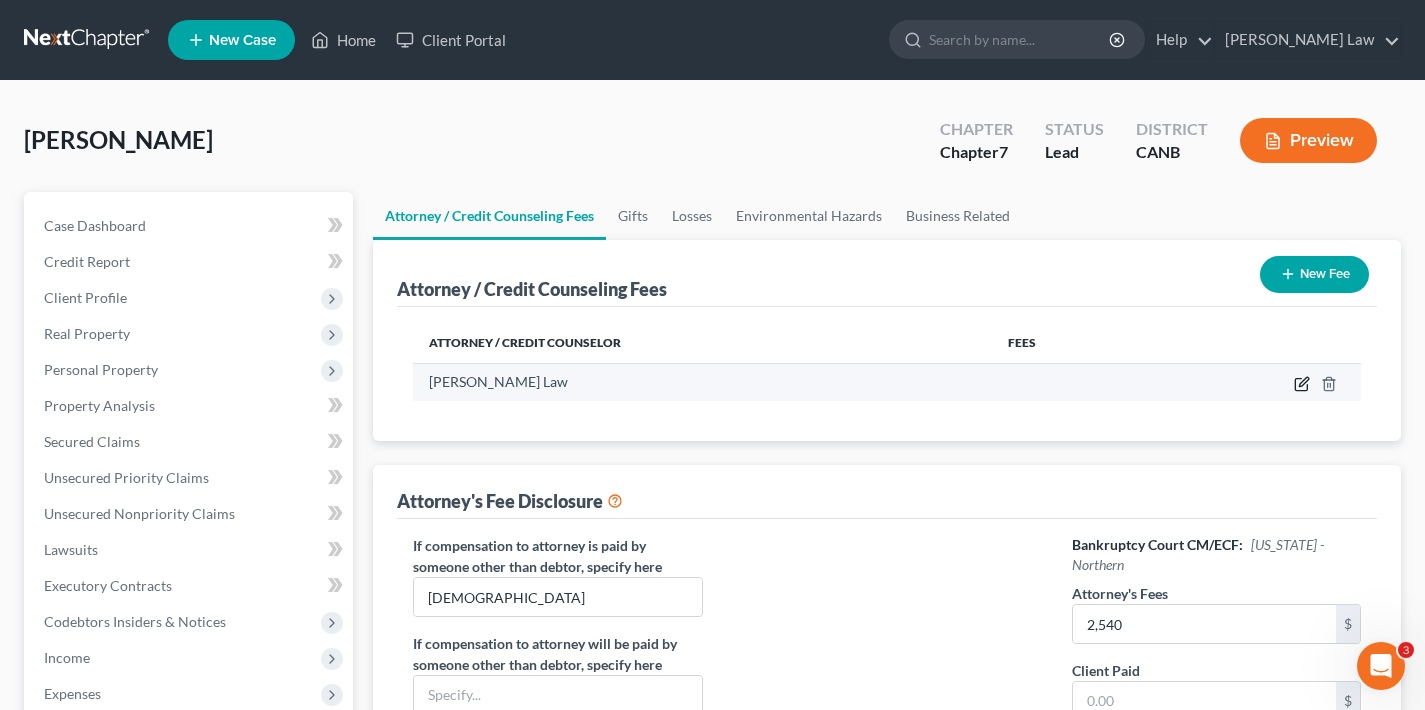 click 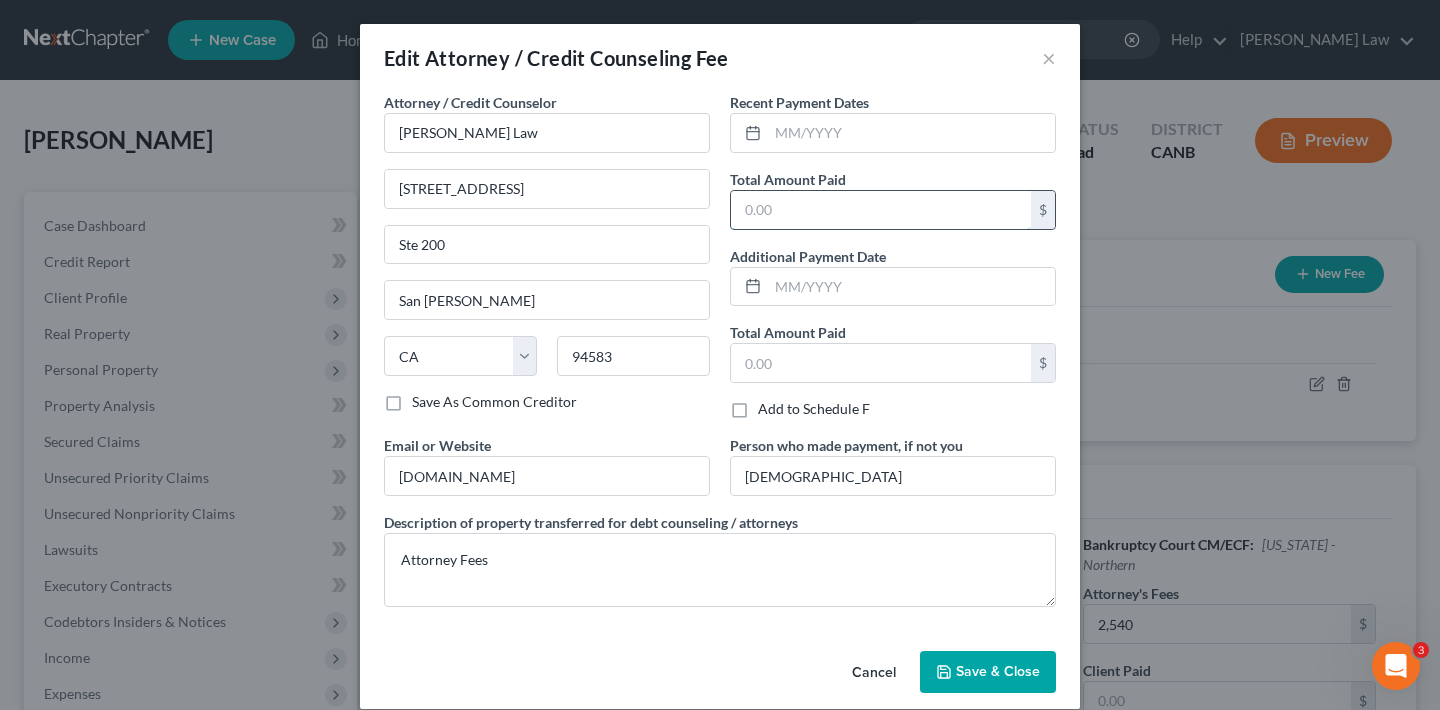 click at bounding box center (881, 210) 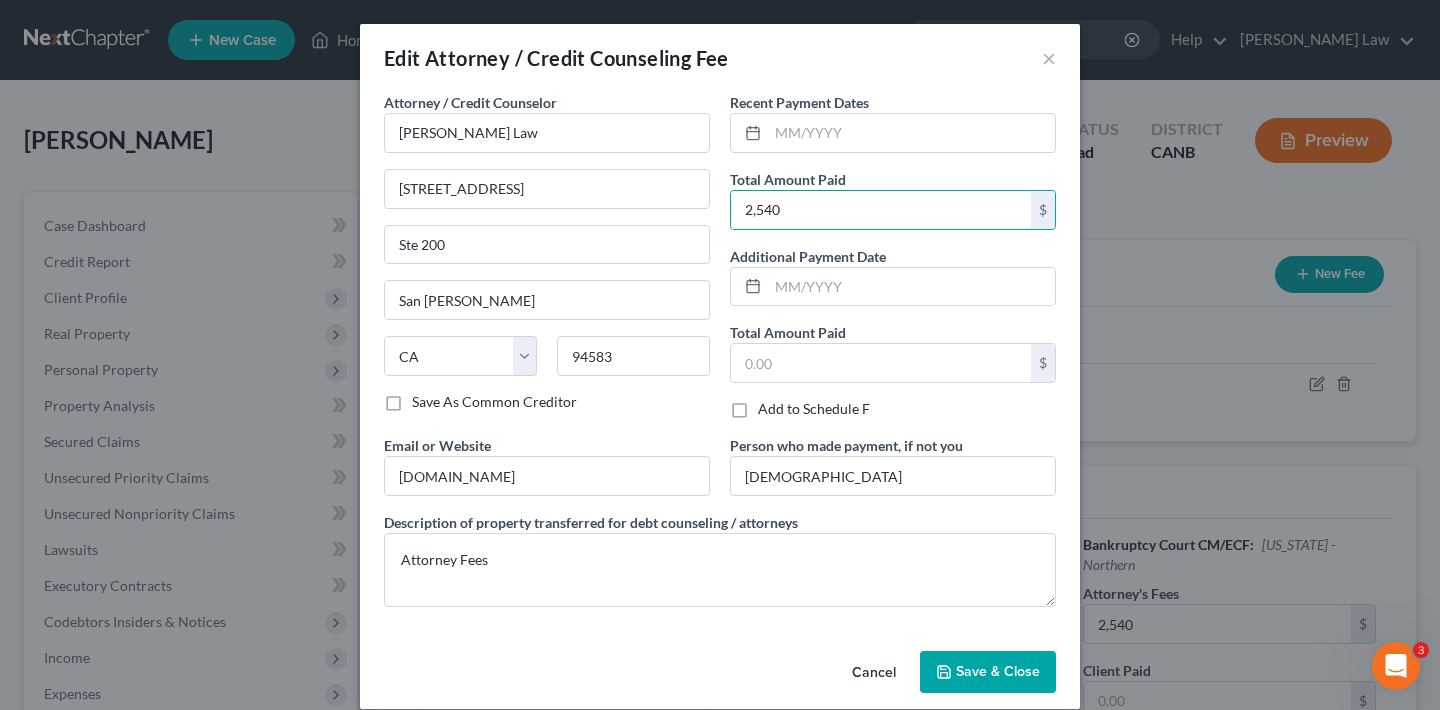 click on "Save & Close" at bounding box center [998, 671] 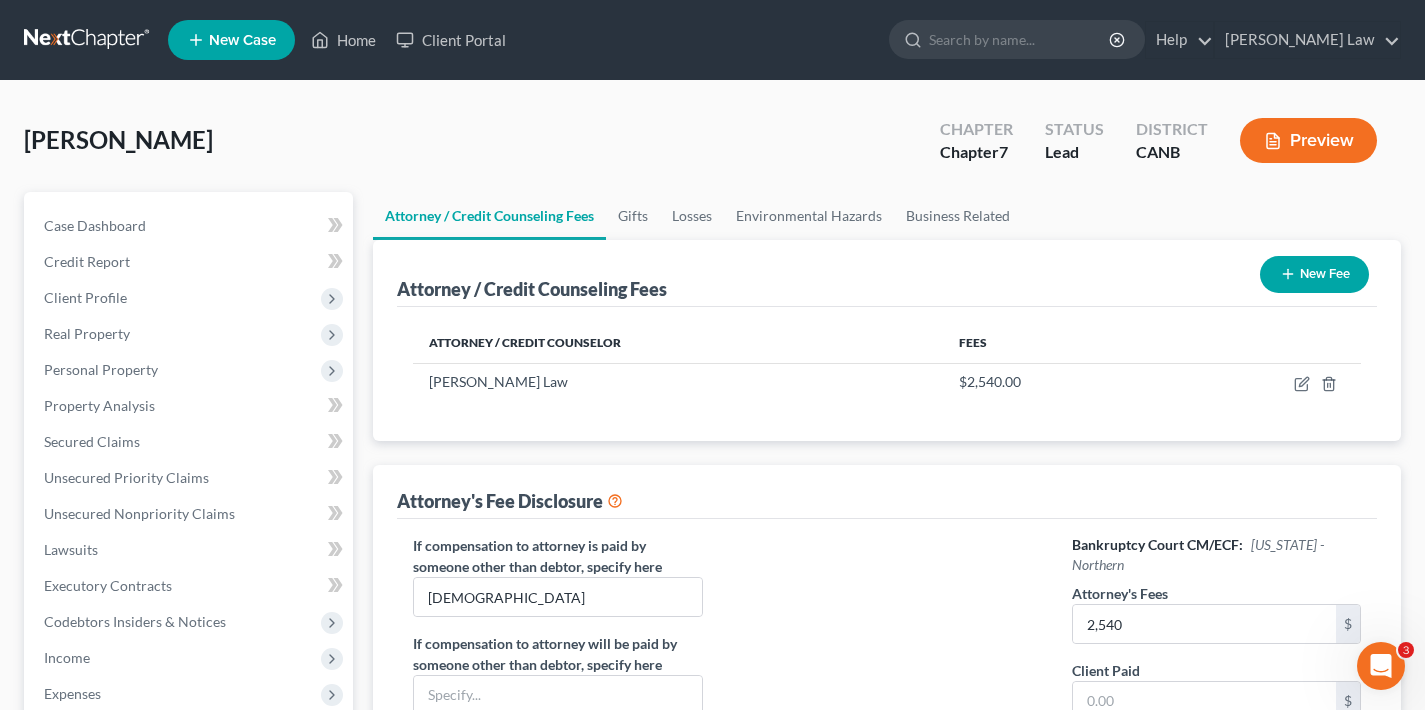 scroll, scrollTop: 533, scrollLeft: 0, axis: vertical 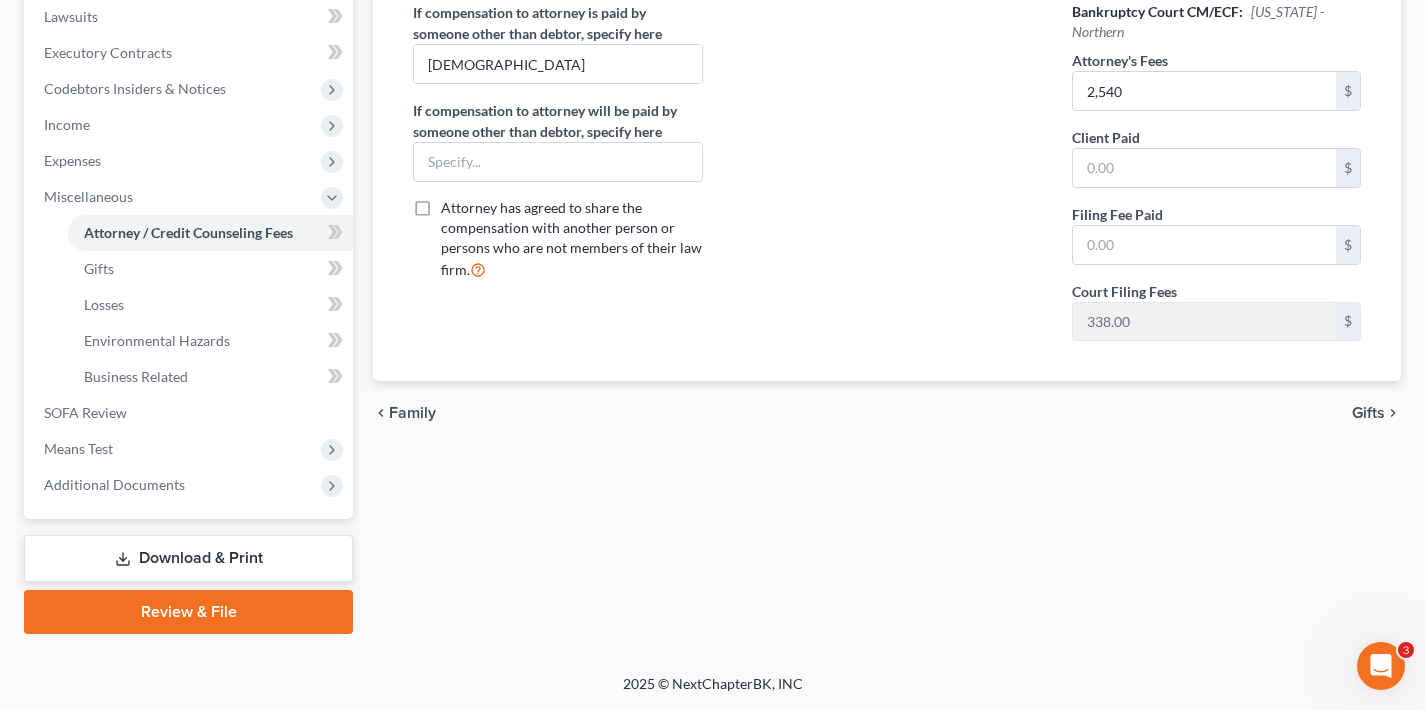 click on "Gifts" at bounding box center (1368, 413) 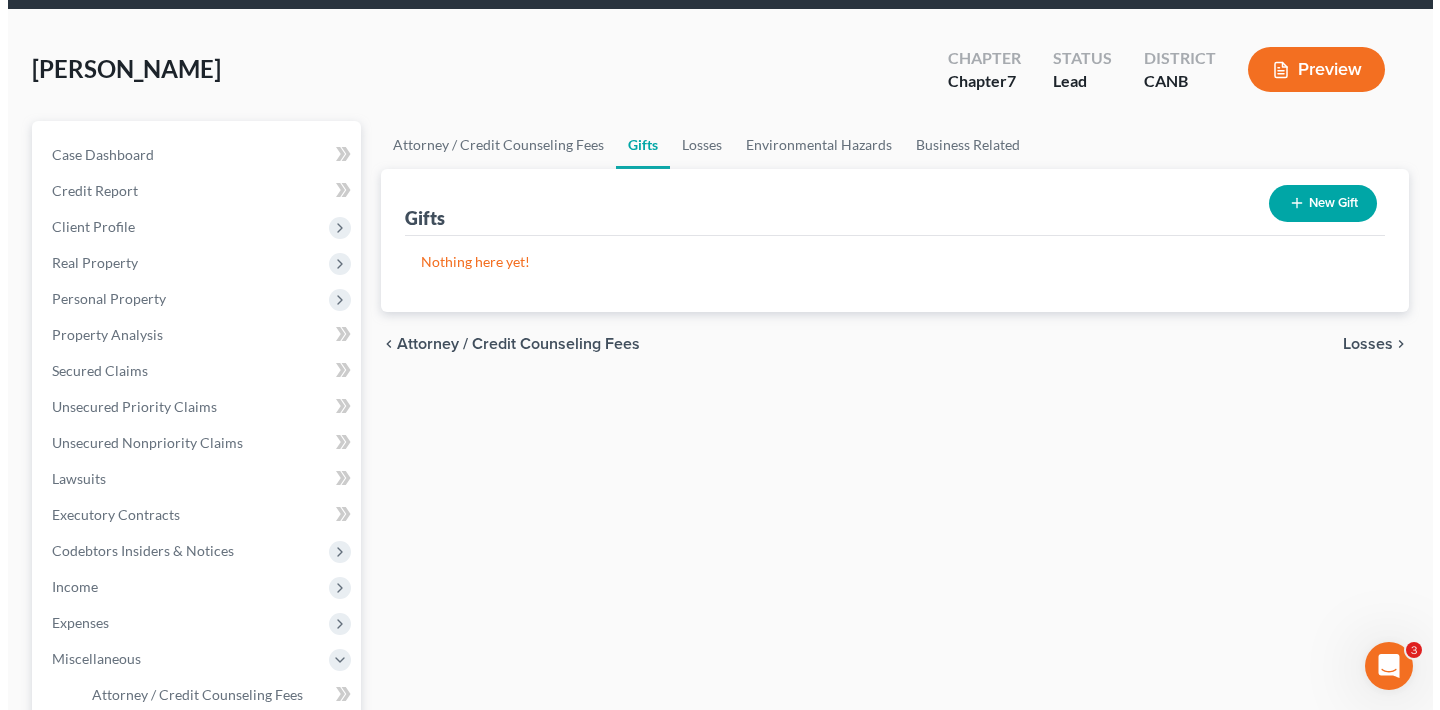 scroll, scrollTop: 0, scrollLeft: 0, axis: both 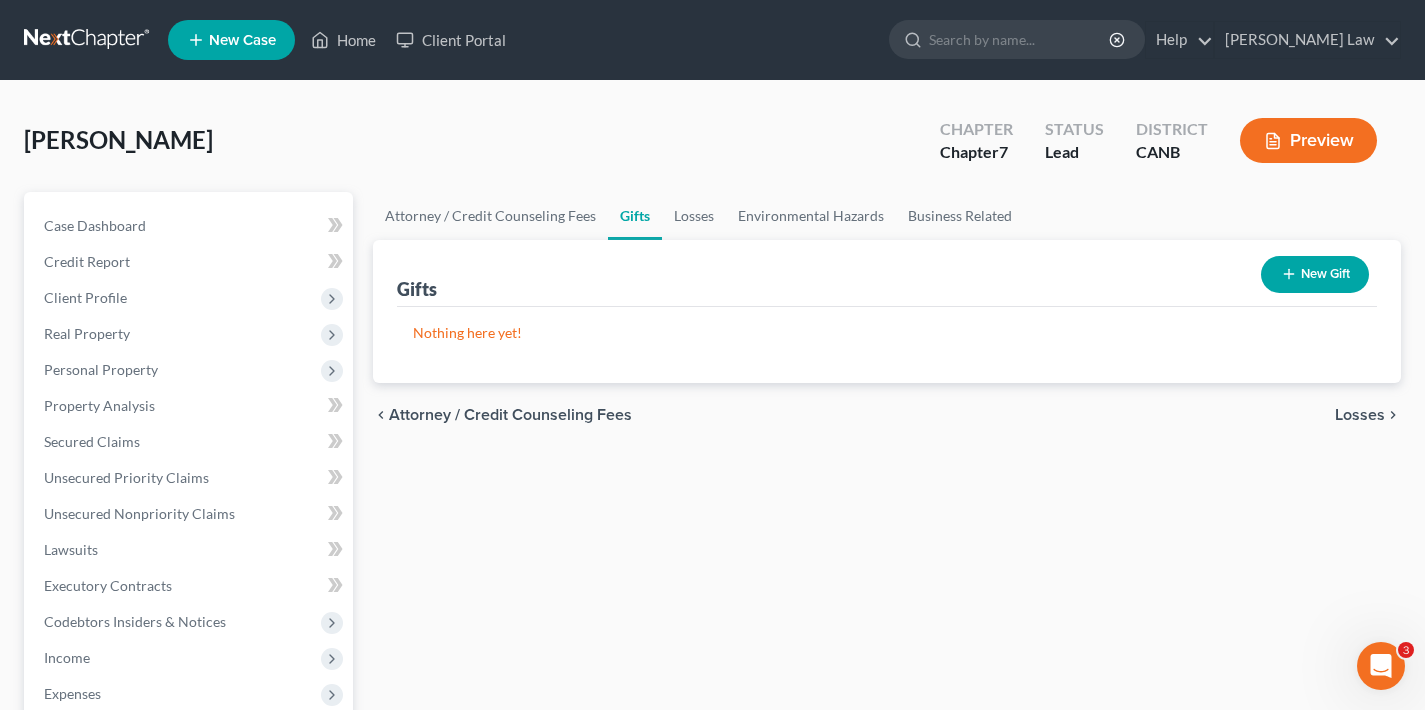 click on "Losses" at bounding box center (1360, 415) 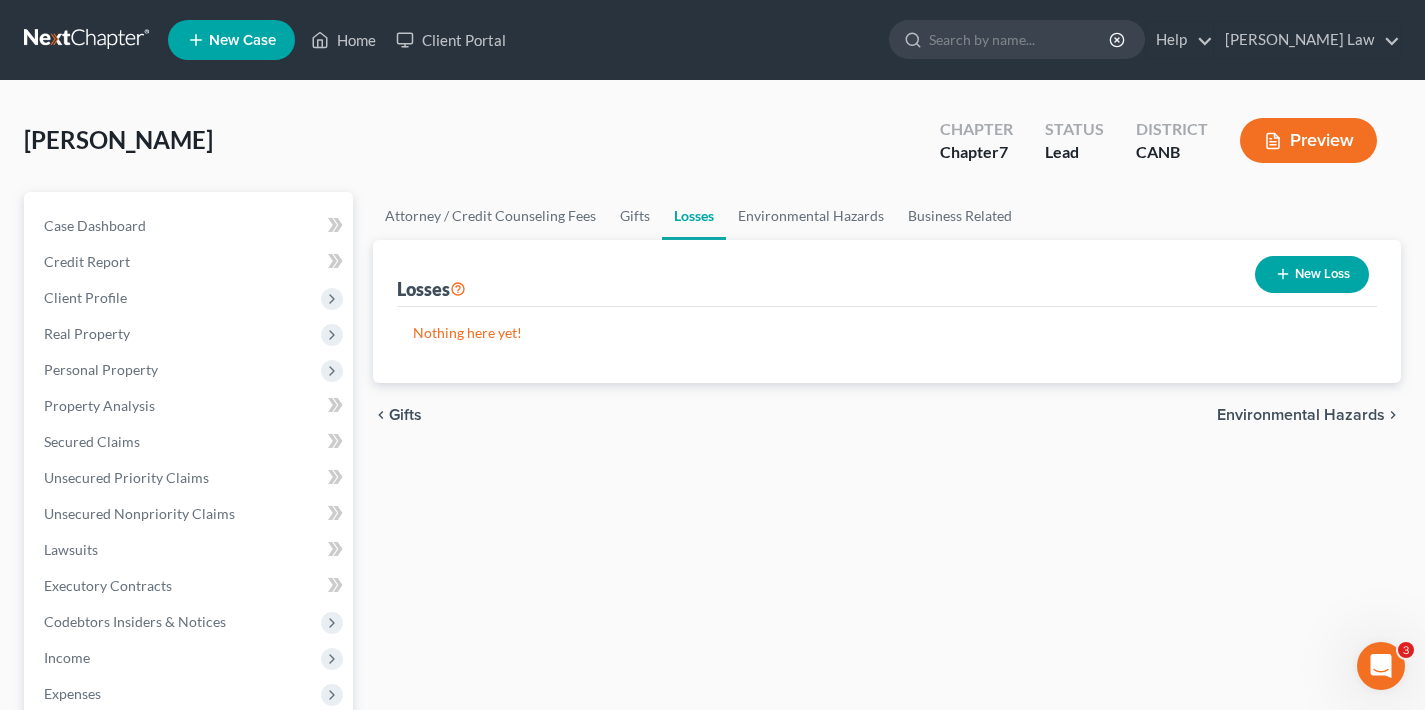 click on "Environmental Hazards" at bounding box center (1301, 415) 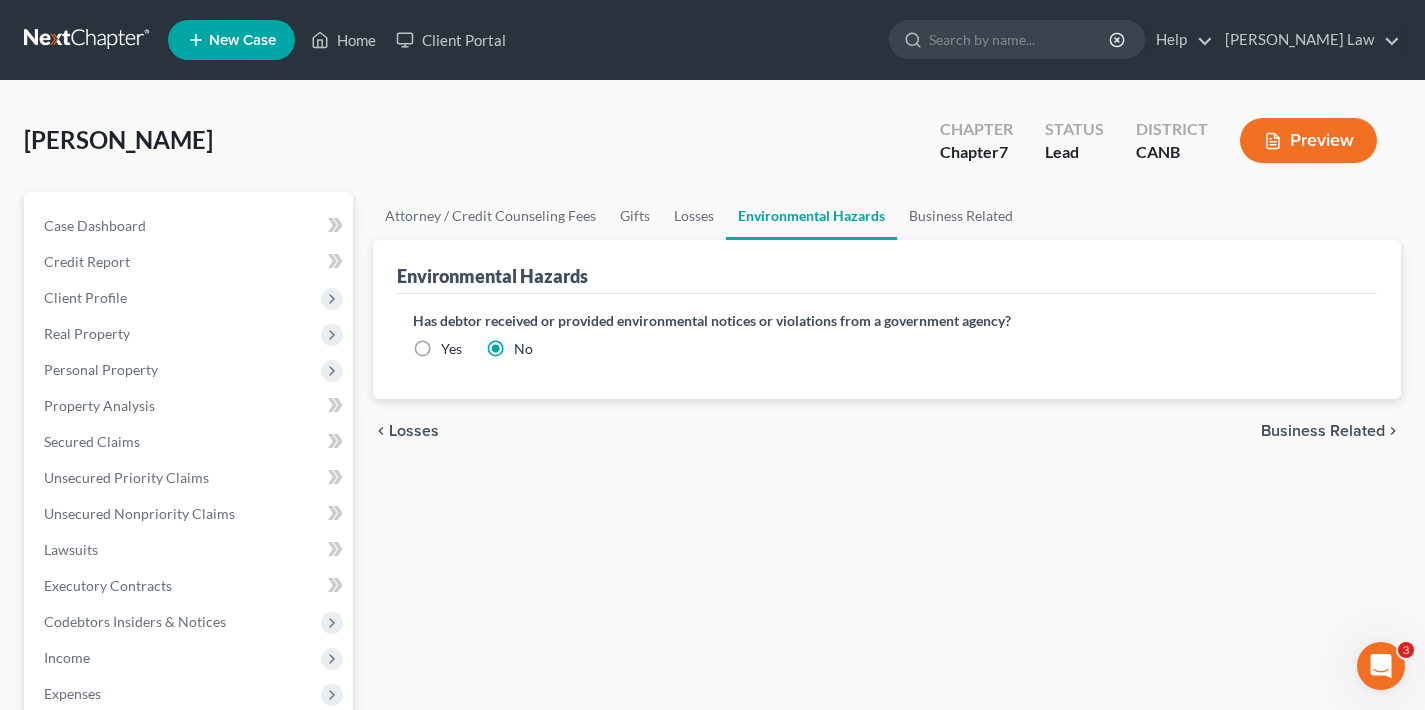 click on "Business Related" at bounding box center (1323, 431) 